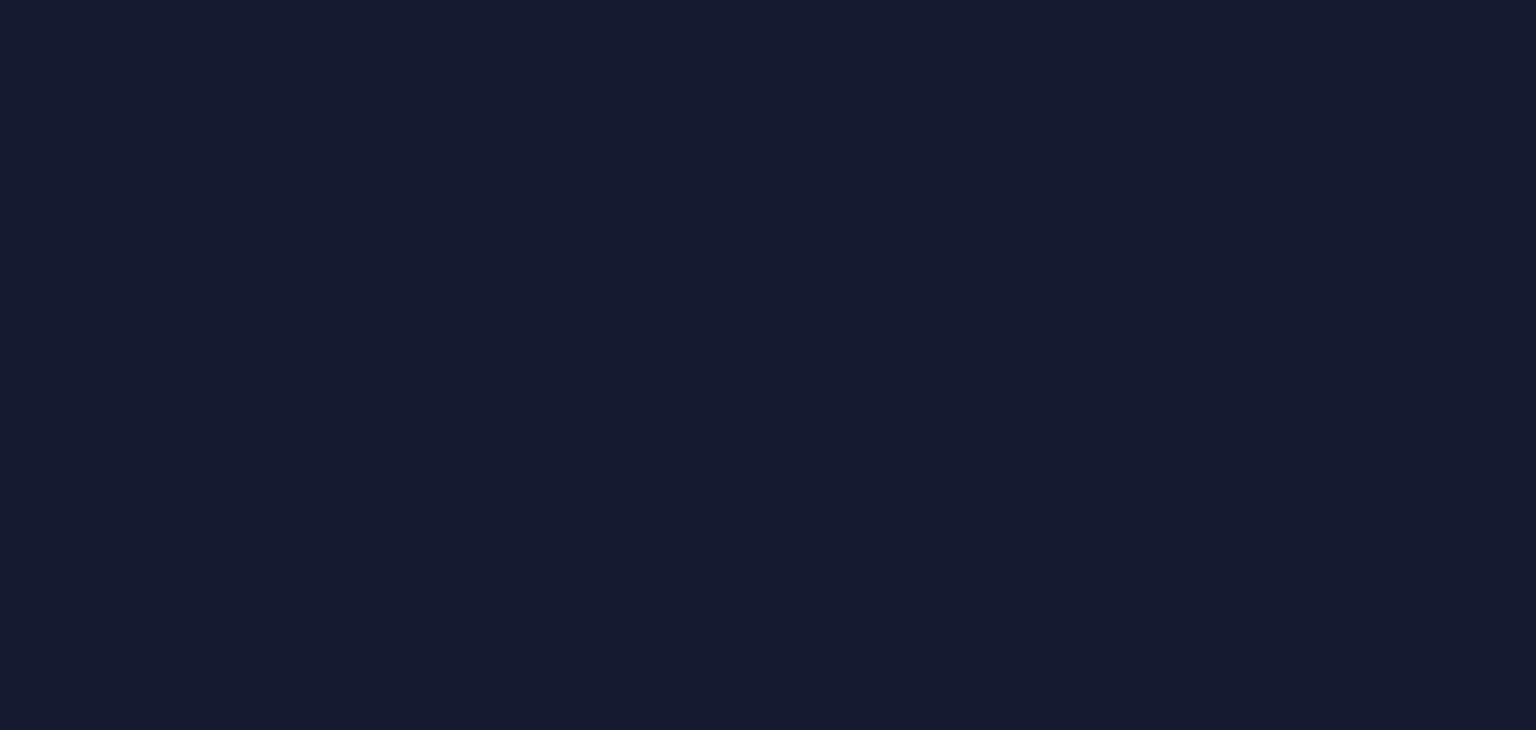 scroll, scrollTop: 0, scrollLeft: 0, axis: both 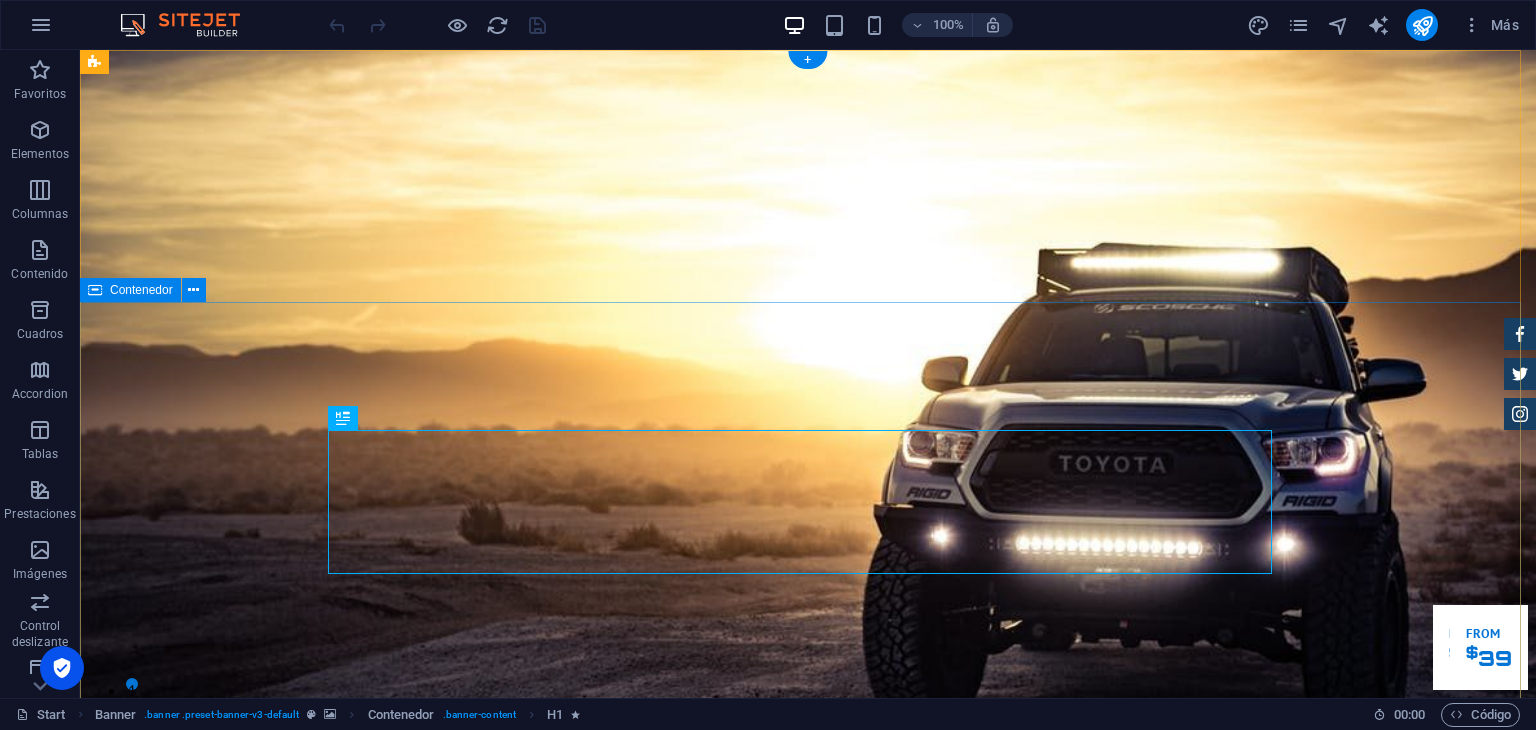 click on "GReat Deals. Great Cars. Lorem ipsum dolor sit amet, consetetur sadipscing elitr, sed diam nonumy eirmod tempor invidunt ut labore et dolore magna aliquyam erat.  Our Inventory   Make an appointment" at bounding box center [808, 1517] 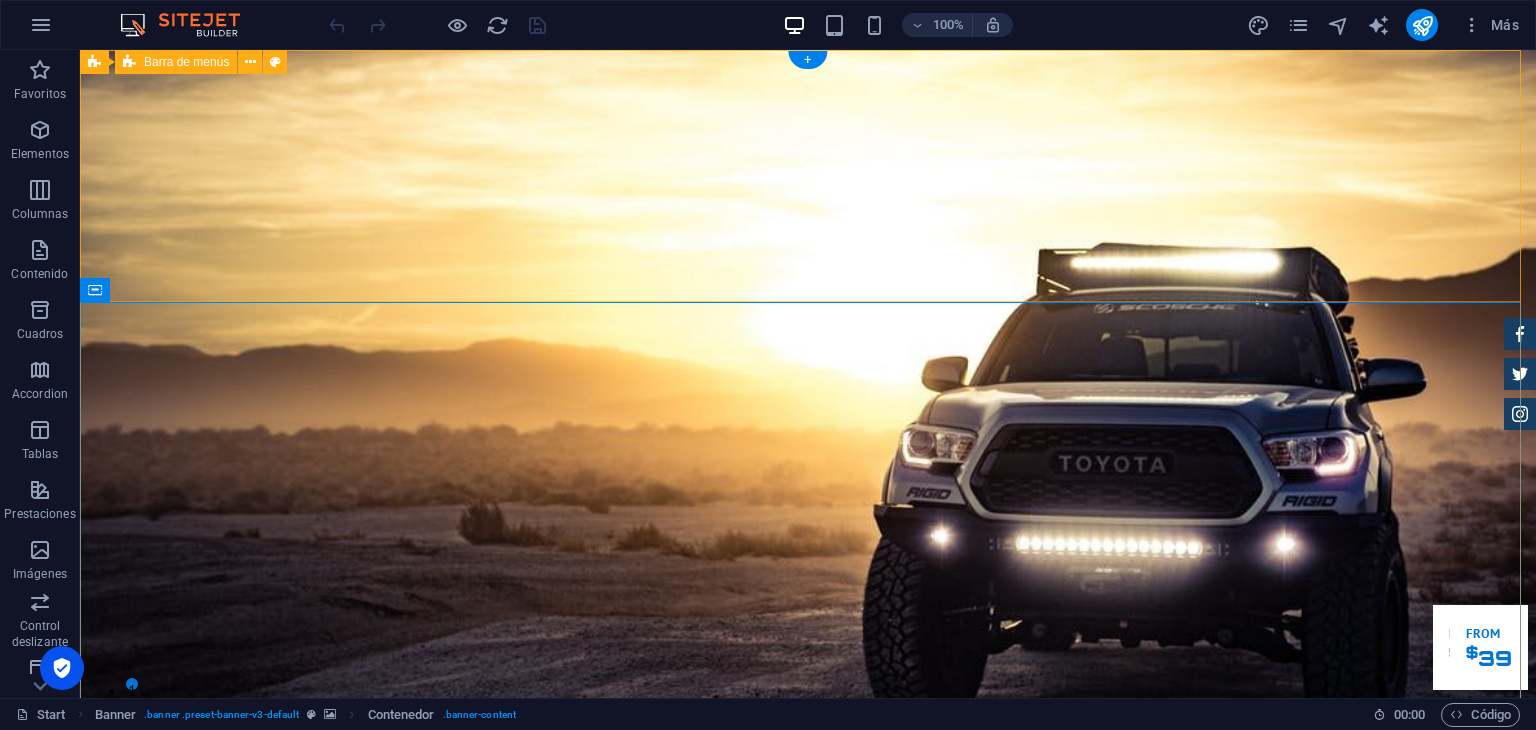 click on "Home About us Services Inventory Feedback Contact" at bounding box center [808, 1071] 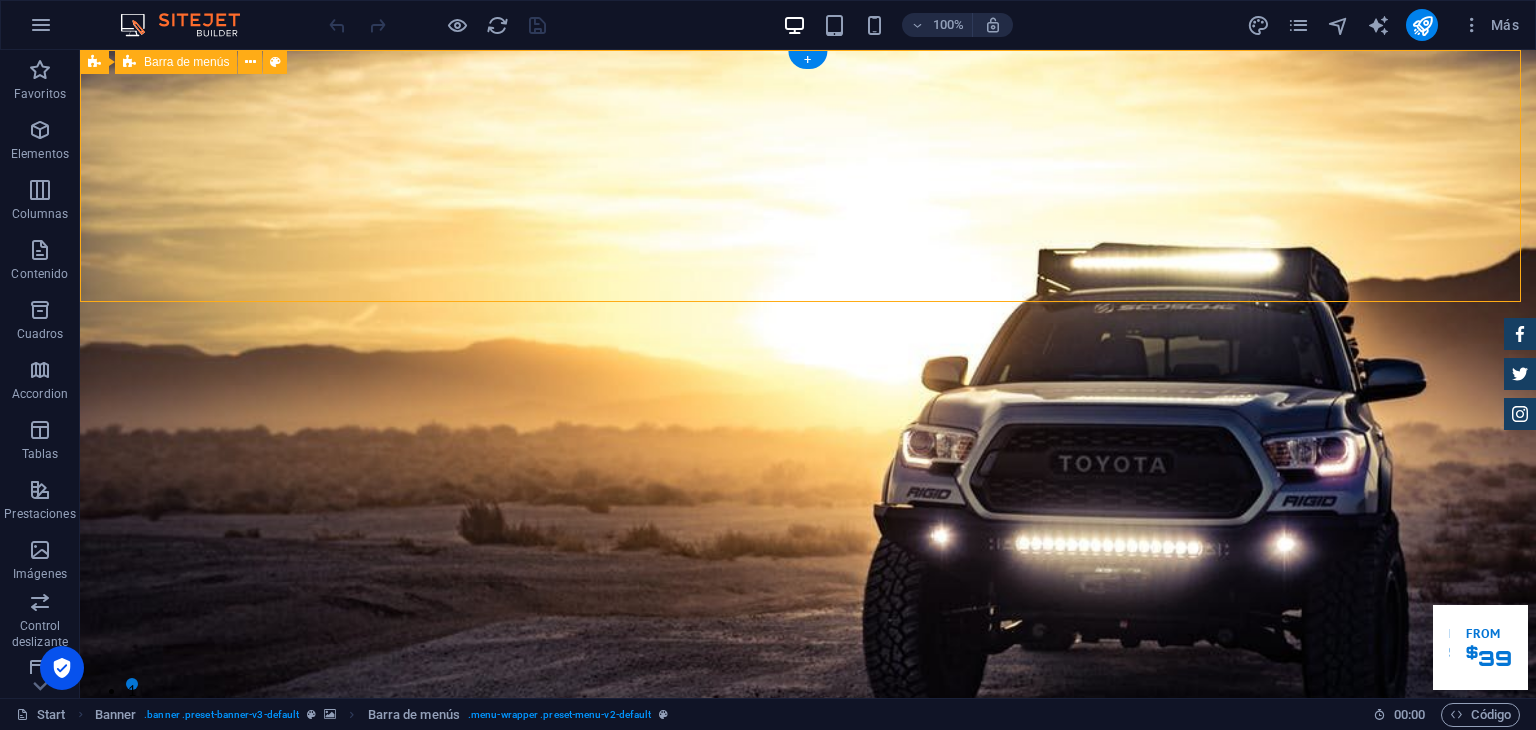 click on "Home About us Services Inventory Feedback Contact" at bounding box center (808, 1071) 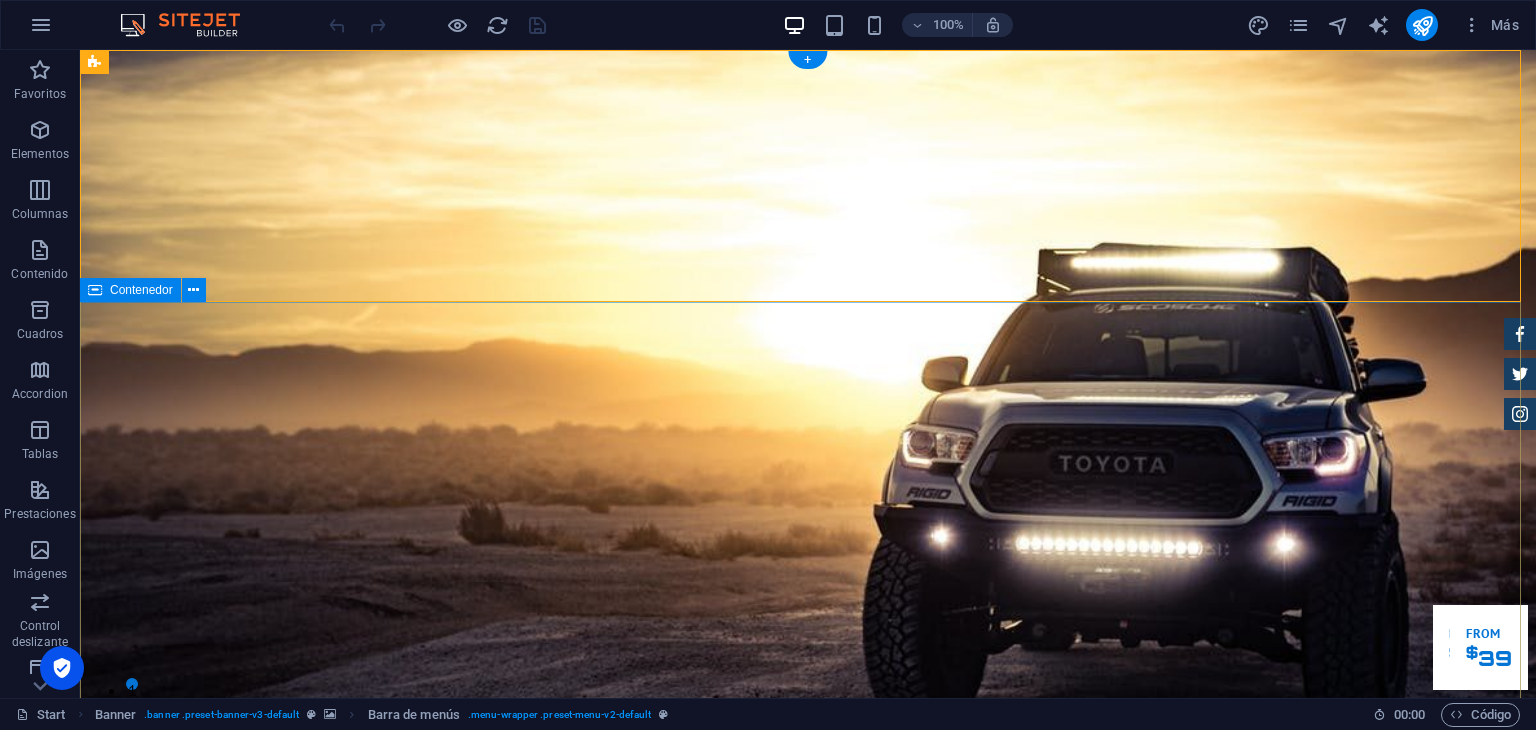 click on "GReat Deals. Great Cars. Lorem ipsum dolor sit amet, consetetur sadipscing elitr, sed diam nonumy eirmod tempor invidunt ut labore et dolore magna aliquyam erat.  Our Inventory   Make an appointment" at bounding box center (808, 1517) 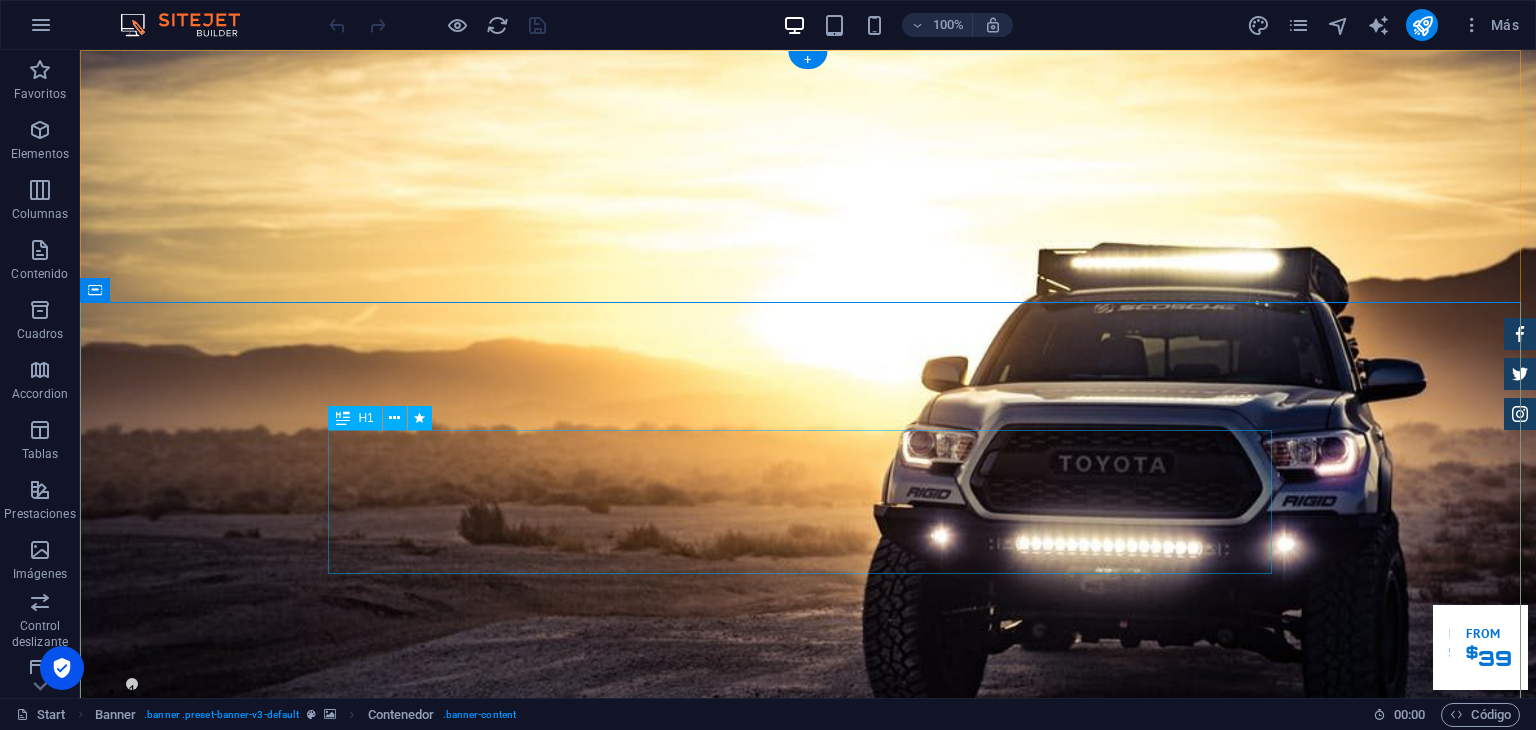 click on "GReat Deals. Great Cars." at bounding box center [808, 1421] 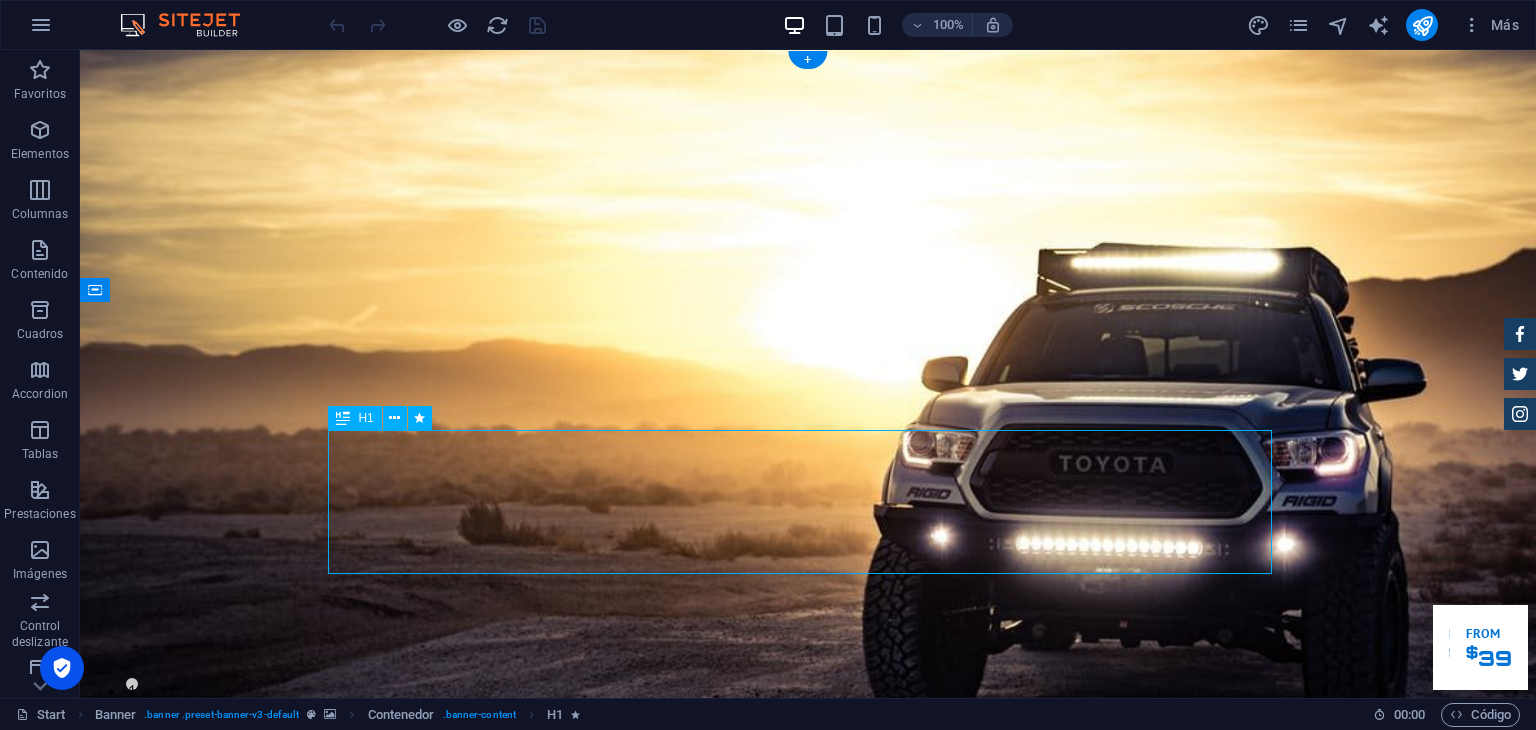 click on "GReat Deals. Great Cars." at bounding box center (808, 1421) 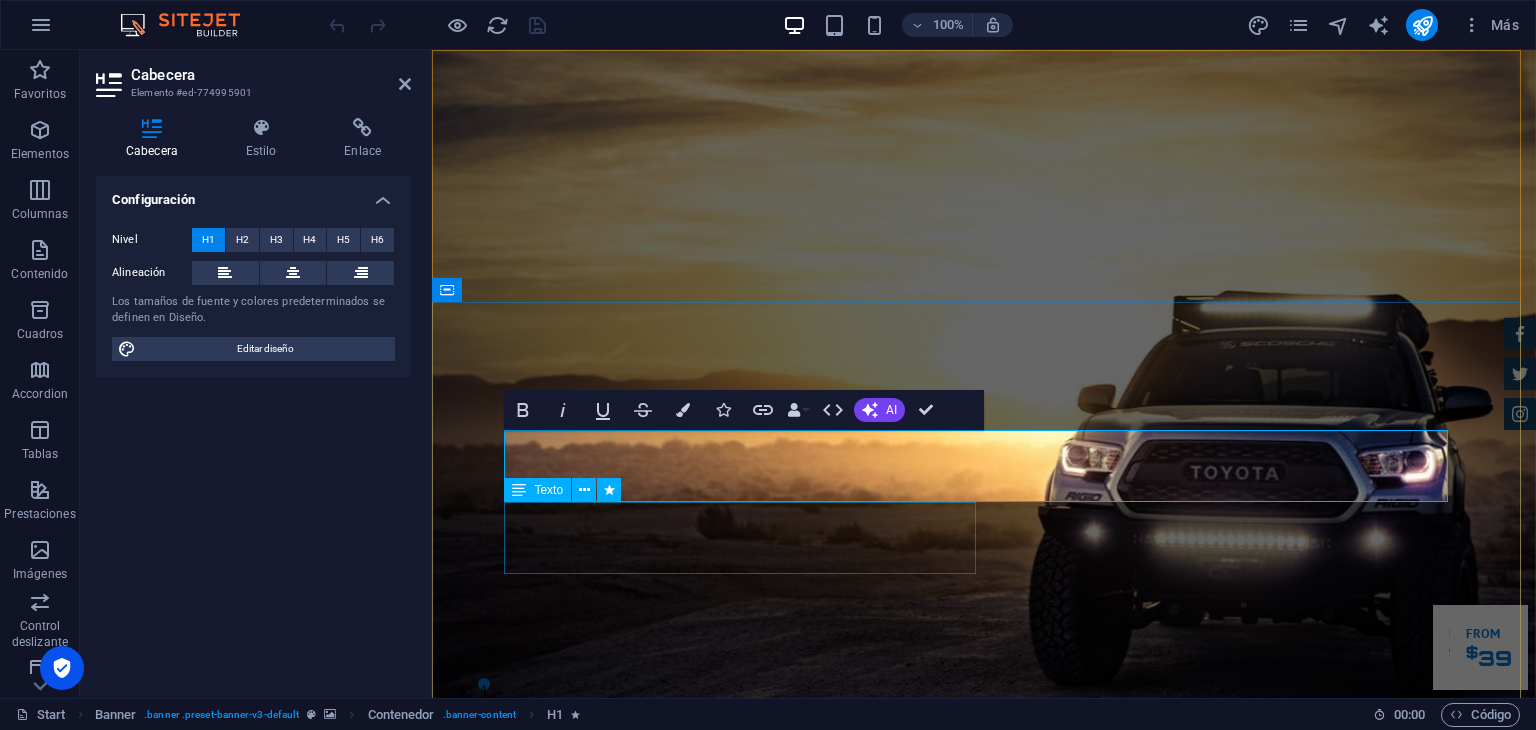 type 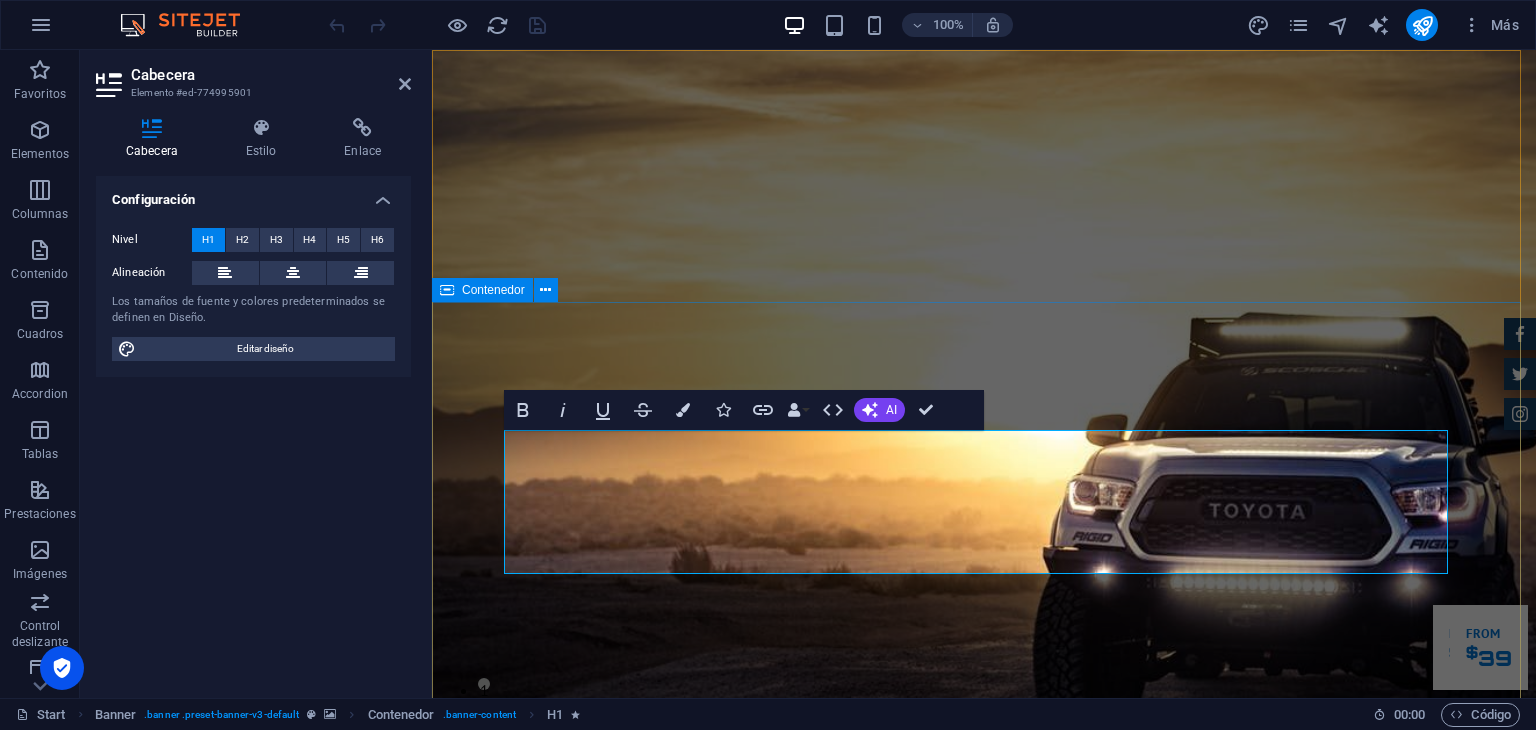 click on "Colaboramos en la estrucura de tu negocio Lorem ipsum dolor sit amet, consetetur sadipscing elitr, sed diam nonumy eirmod tempor invidunt ut labore et dolore magna aliquyam erat.  Our Inventory   Make an appointment" at bounding box center [984, 1517] 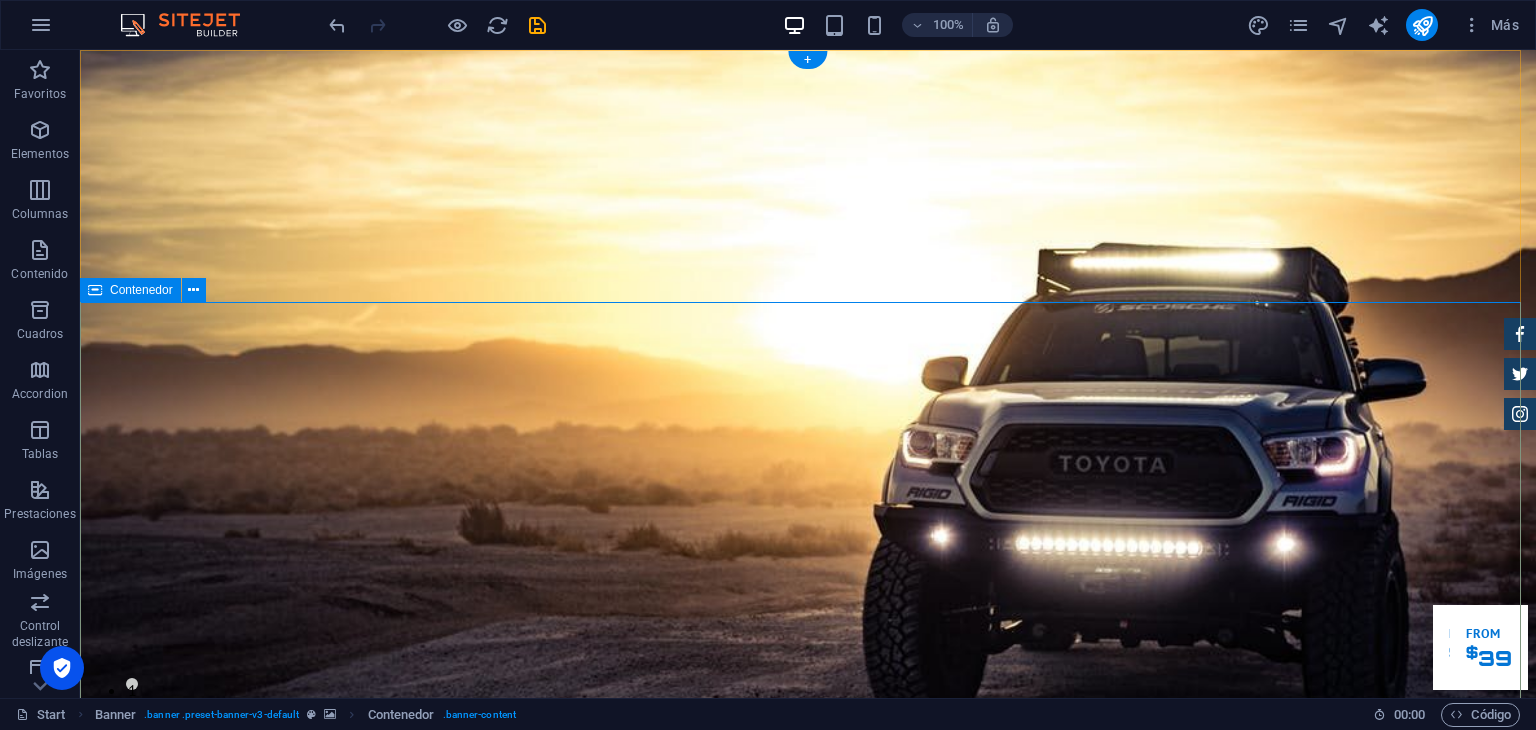 click on "Colaboramos en la estrucura de tu negocio Lorem ipsum dolor sit amet, consetetur sadipscing elitr, sed diam nonumy eirmod tempor invidunt ut labore et dolore magna aliquyam erat.  Our Inventory   Make an appointment" at bounding box center [808, 1517] 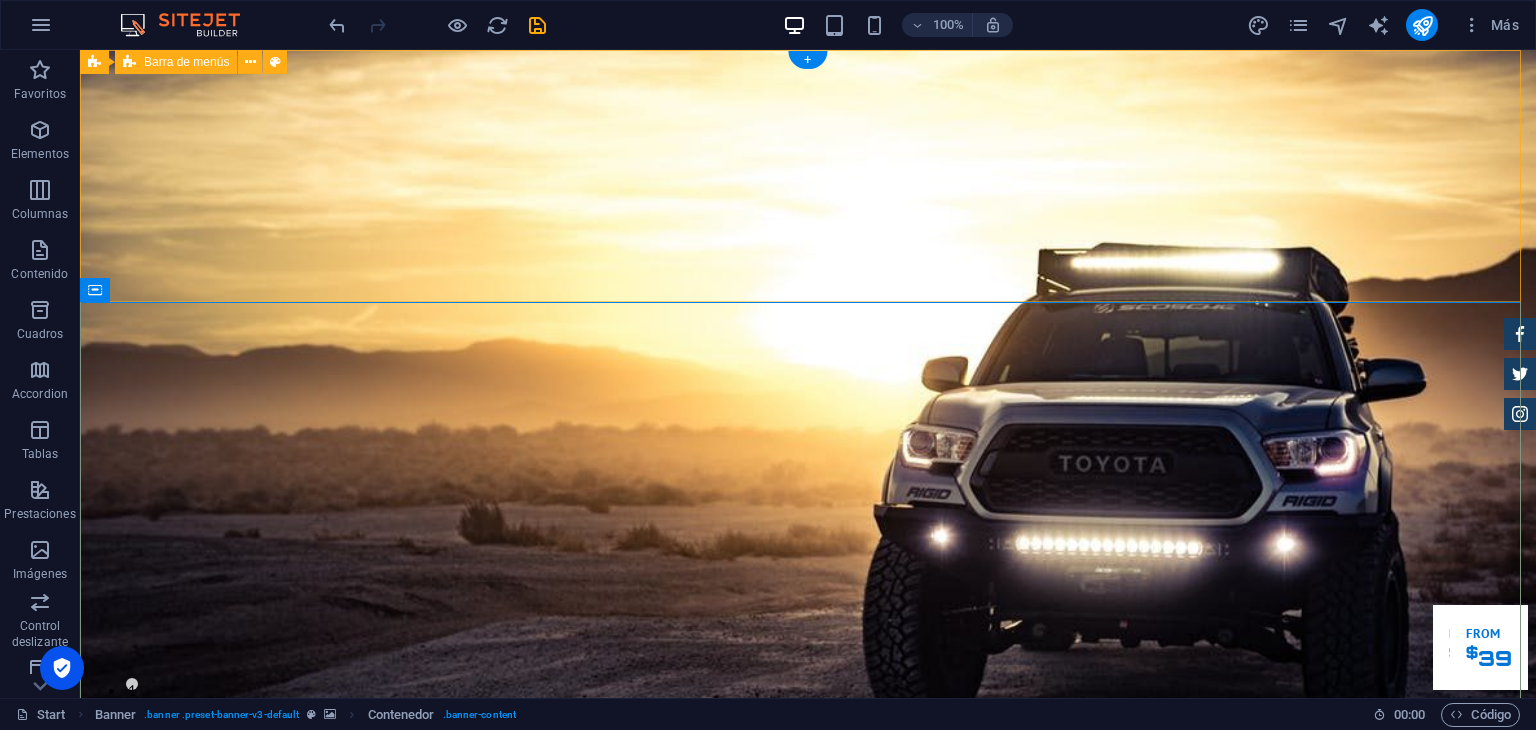 click on "Home About us Services Inventory Feedback Contact" at bounding box center (808, 1071) 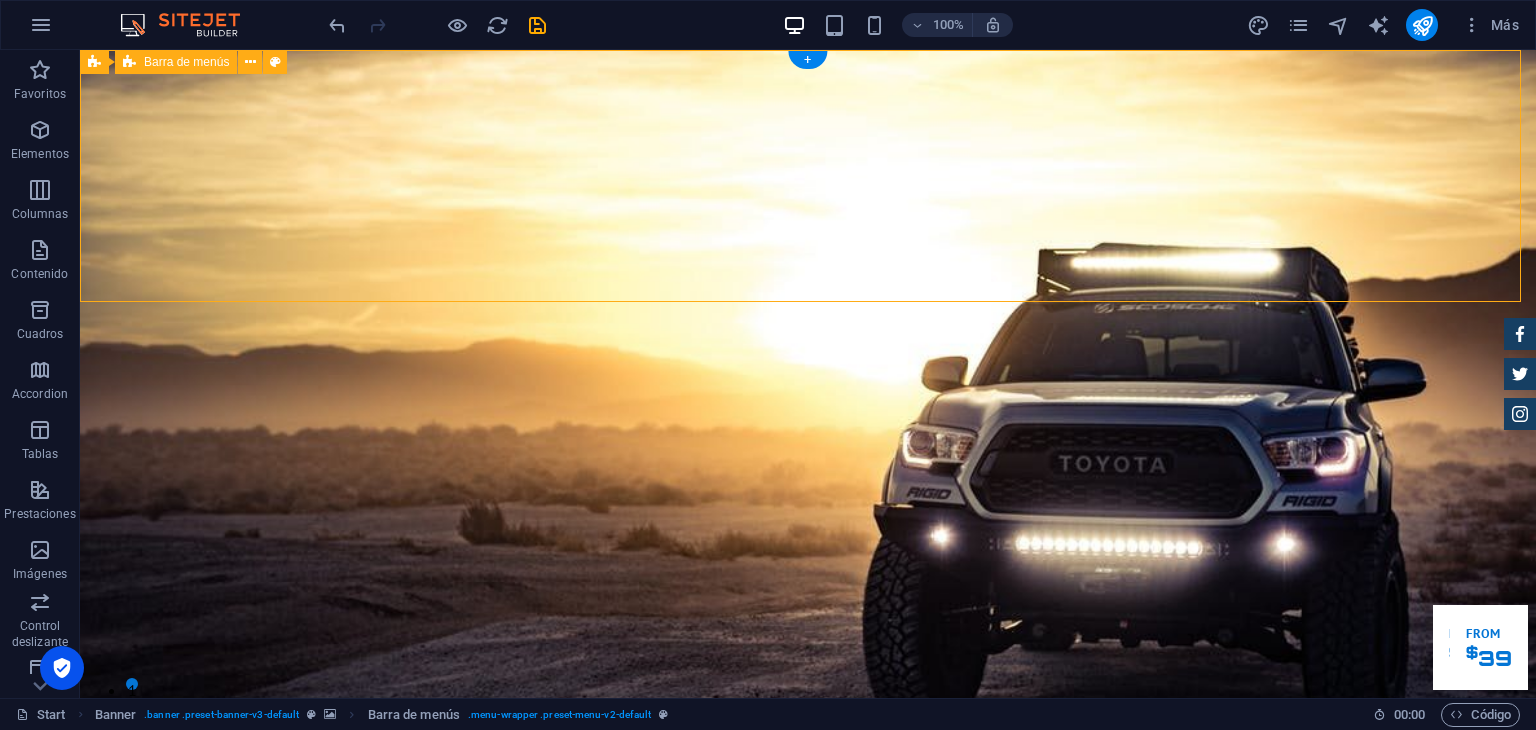 click on "Home About us Services Inventory Feedback Contact" at bounding box center (808, 1071) 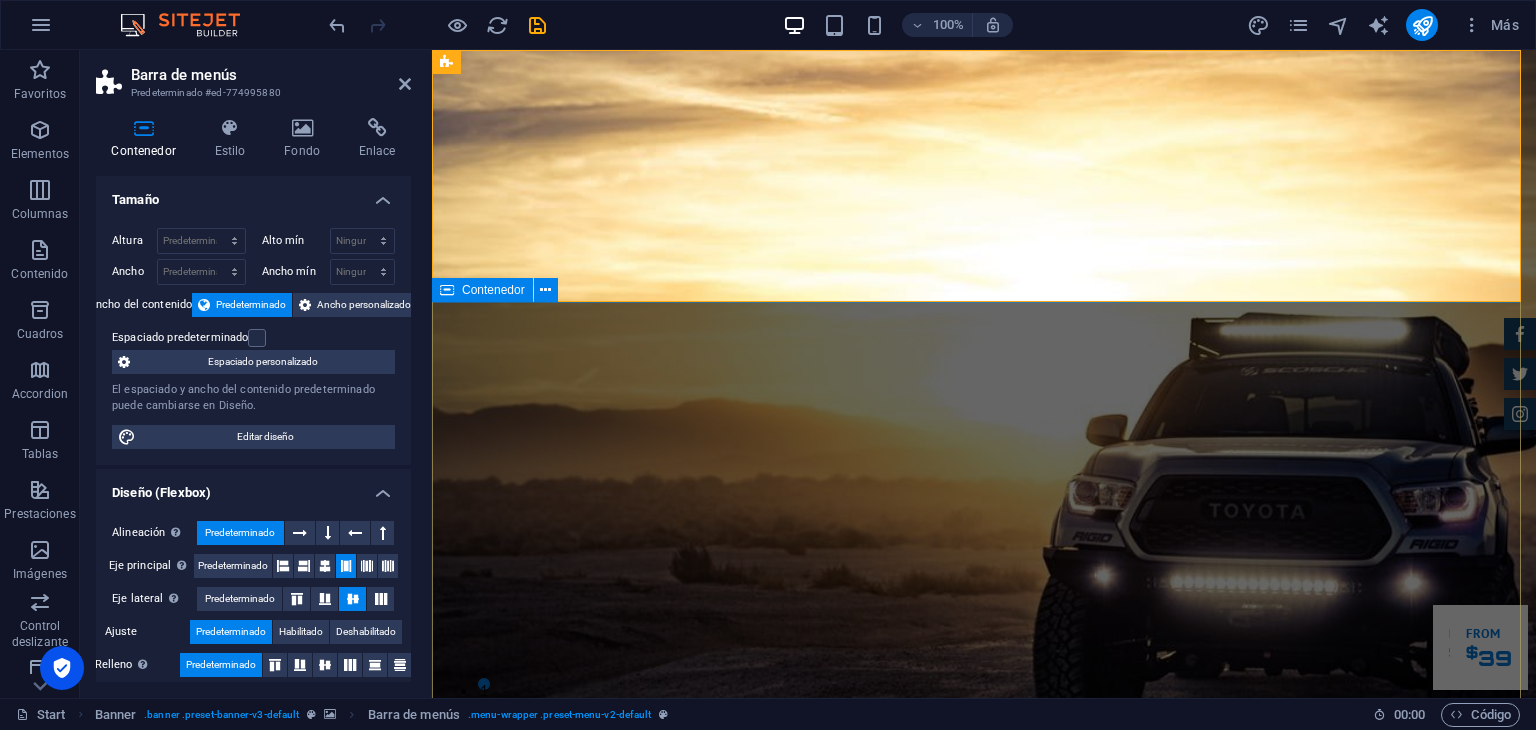 click on "Colaboramos en la estrucura de tu negocio Lorem ipsum dolor sit amet, consetetur sadipscing elitr, sed diam nonumy eirmod tempor invidunt ut labore et dolore magna aliquyam erat.  Our Inventory   Make an appointment" at bounding box center [984, 1517] 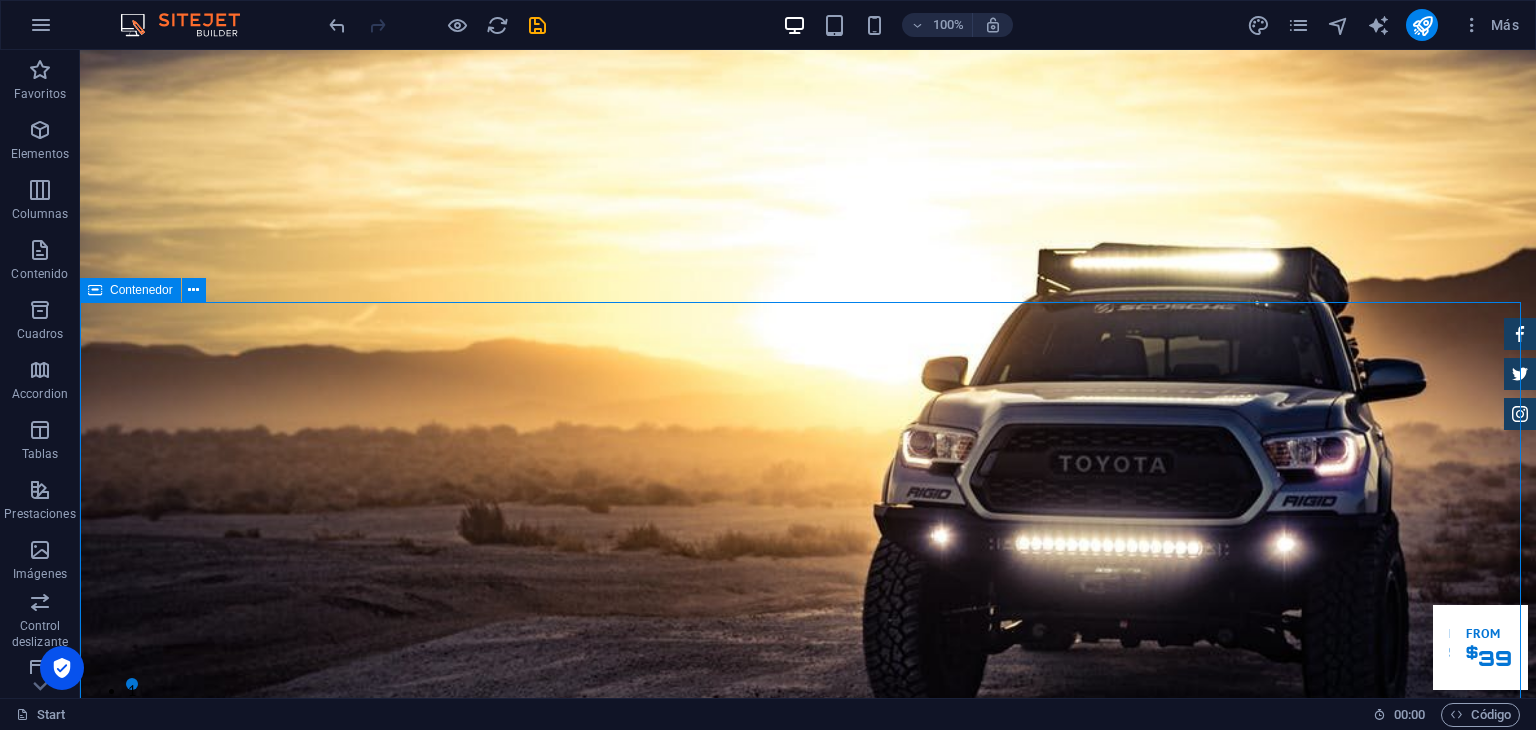 click on "Colaboramos en la estrucura de tu negocio Lorem ipsum dolor sit amet, consetetur sadipscing elitr, sed diam nonumy eirmod tempor invidunt ut labore et dolore magna aliquyam erat.  Our Inventory   Make an appointment" at bounding box center (808, 1517) 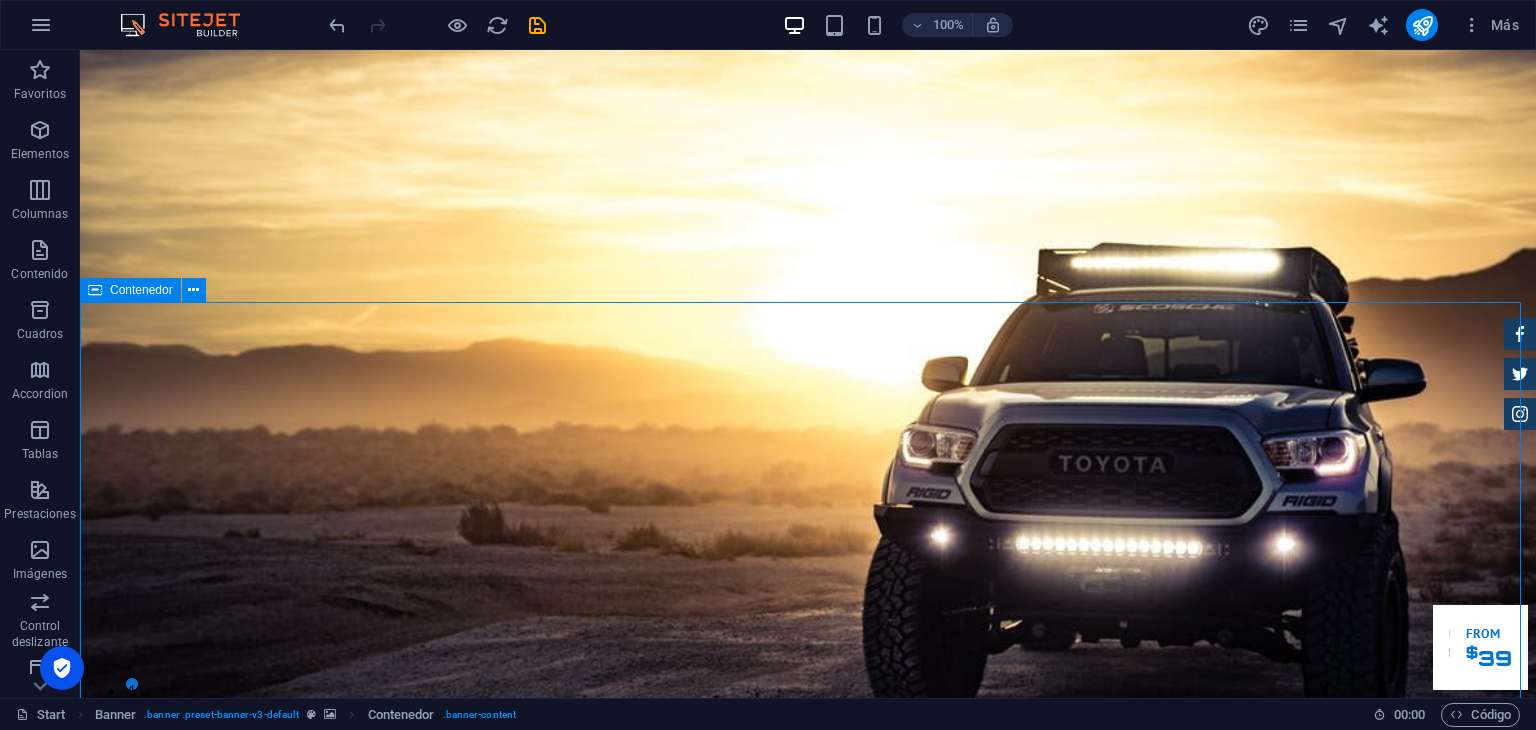 click on "Colaboramos en la estrucura de tu negocio Lorem ipsum dolor sit amet, consetetur sadipscing elitr, sed diam nonumy eirmod tempor invidunt ut labore et dolore magna aliquyam erat.  Our Inventory   Make an appointment" at bounding box center [808, 1517] 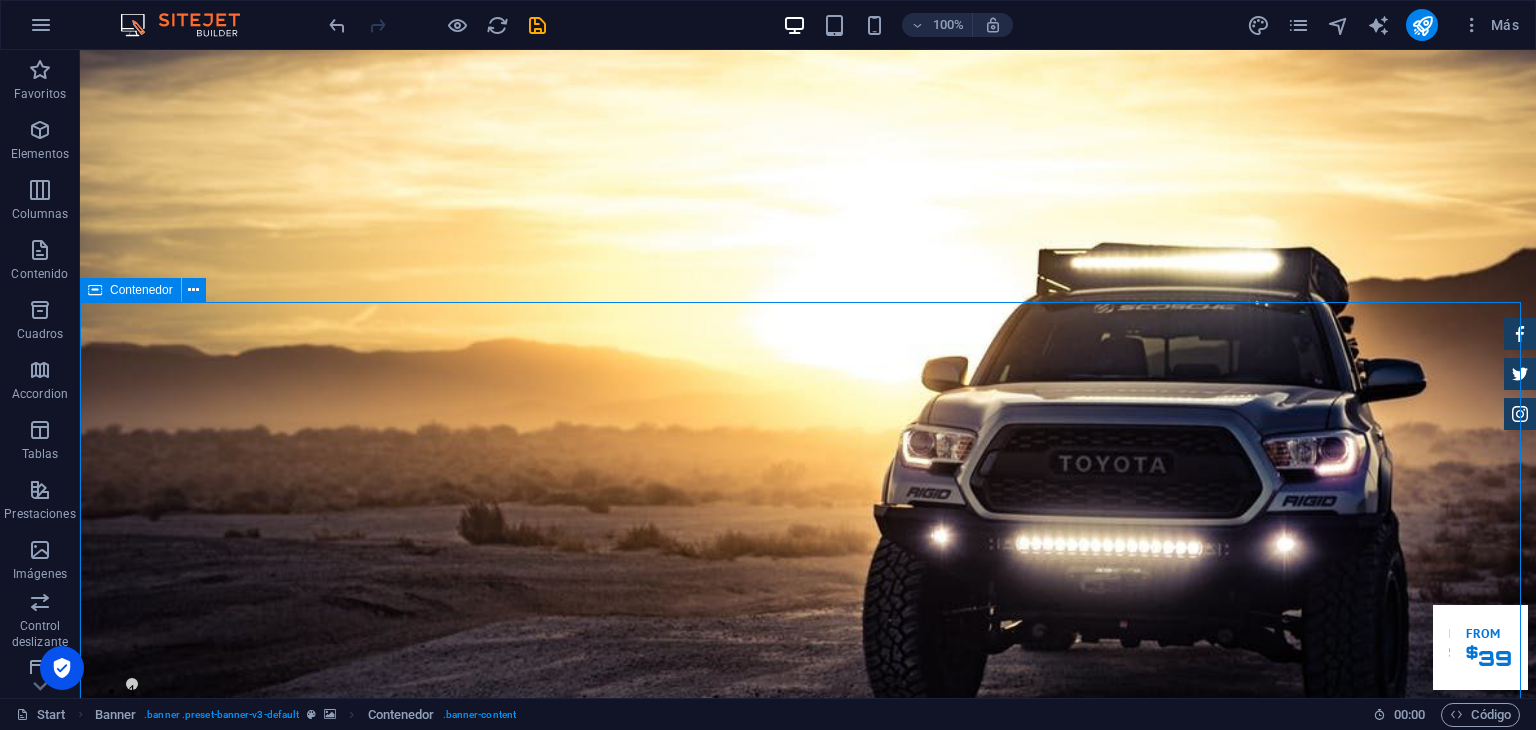 click on "Colaboramos en la estrucura de tu negocio Lorem ipsum dolor sit amet, consetetur sadipscing elitr, sed diam nonumy eirmod tempor invidunt ut labore et dolore magna aliquyam erat.  Our Inventory   Make an appointment" at bounding box center [808, 1517] 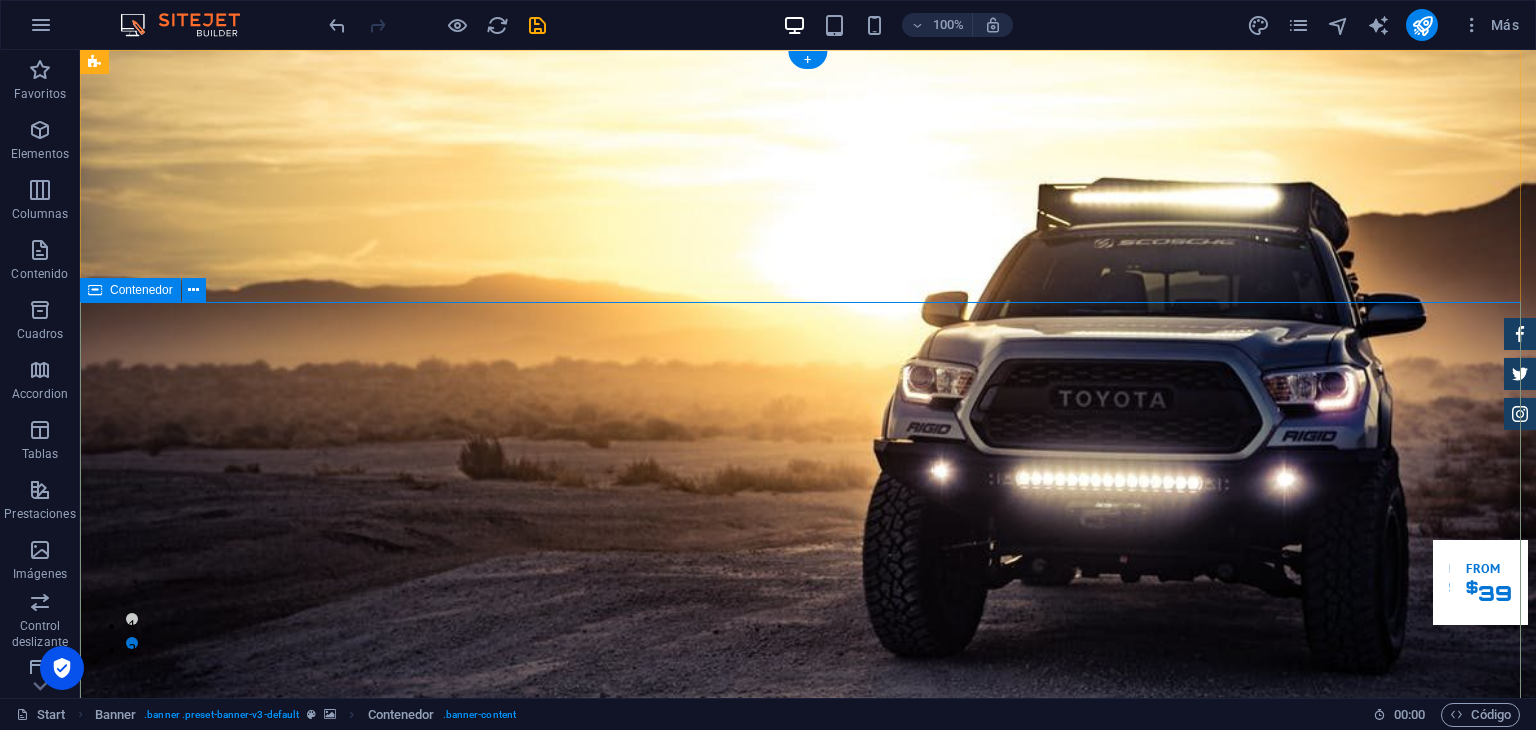 scroll, scrollTop: 0, scrollLeft: 0, axis: both 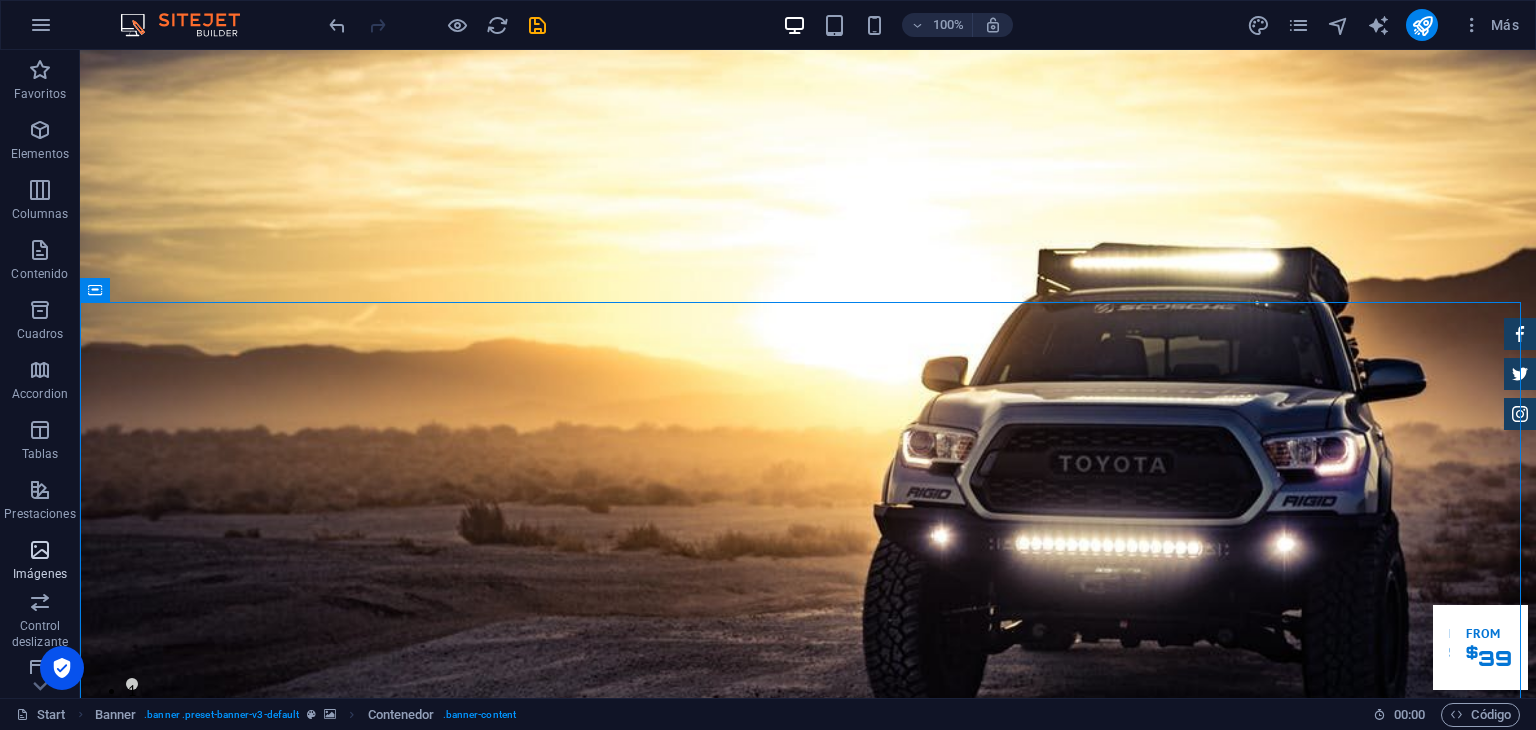 click on "Imágenes" at bounding box center [40, 574] 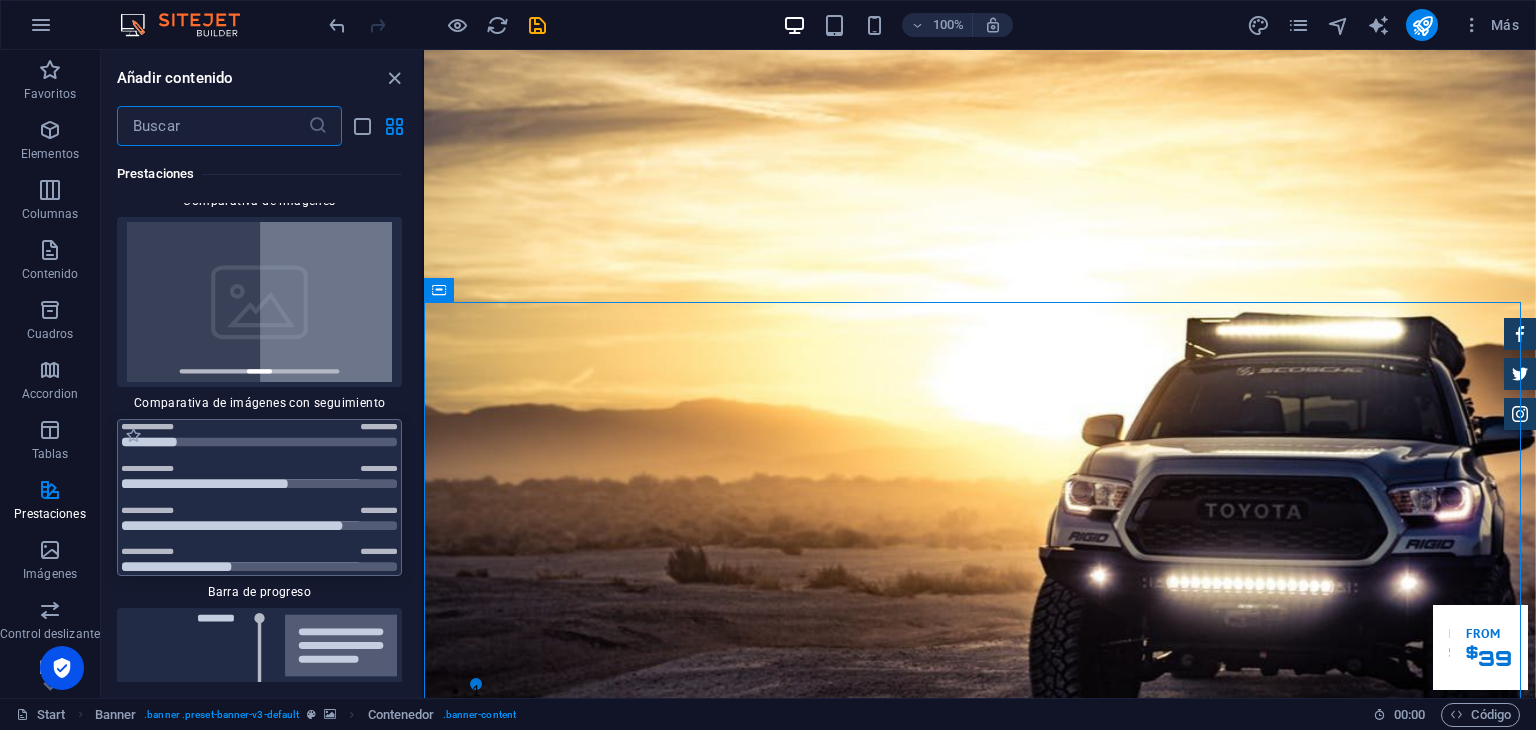 scroll, scrollTop: 15554, scrollLeft: 0, axis: vertical 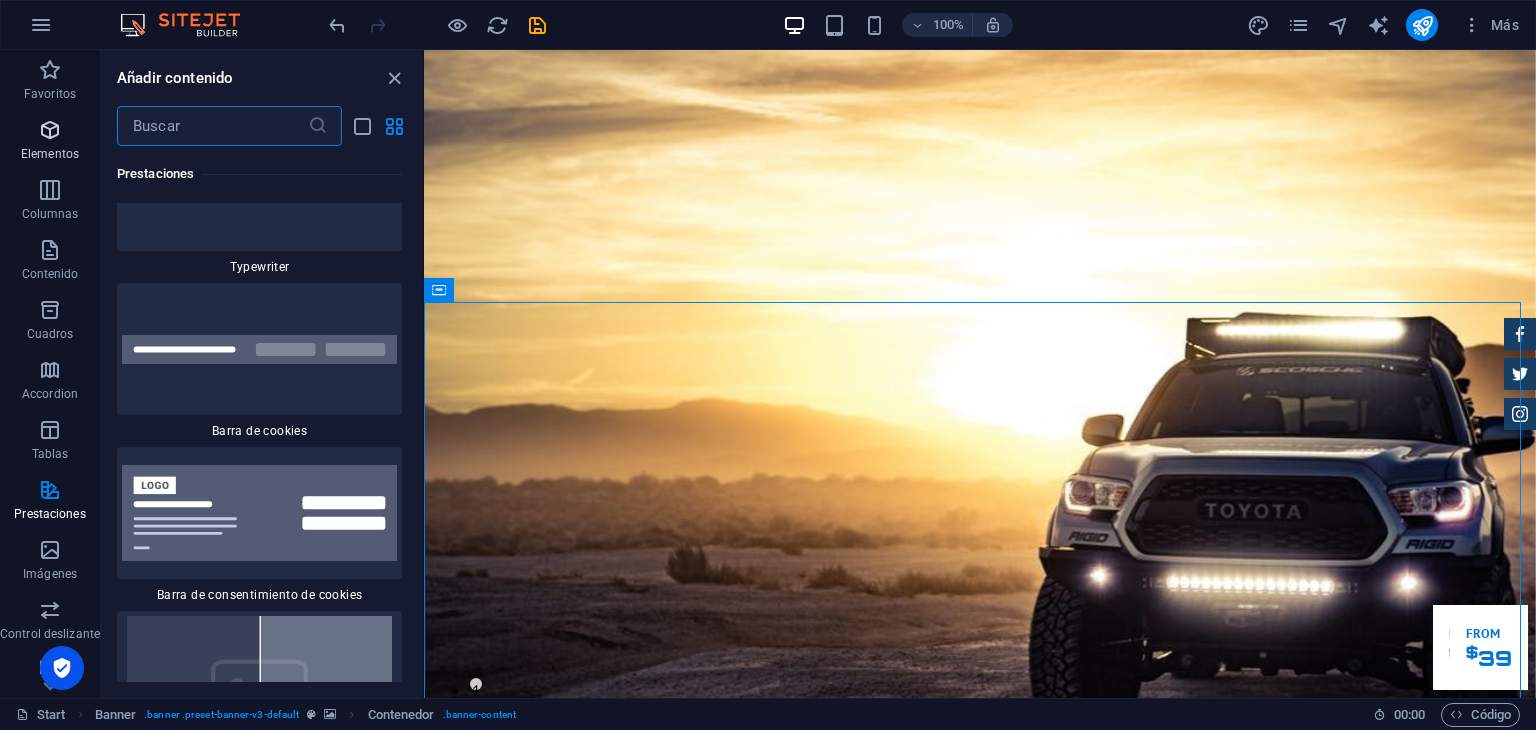 click at bounding box center (50, 130) 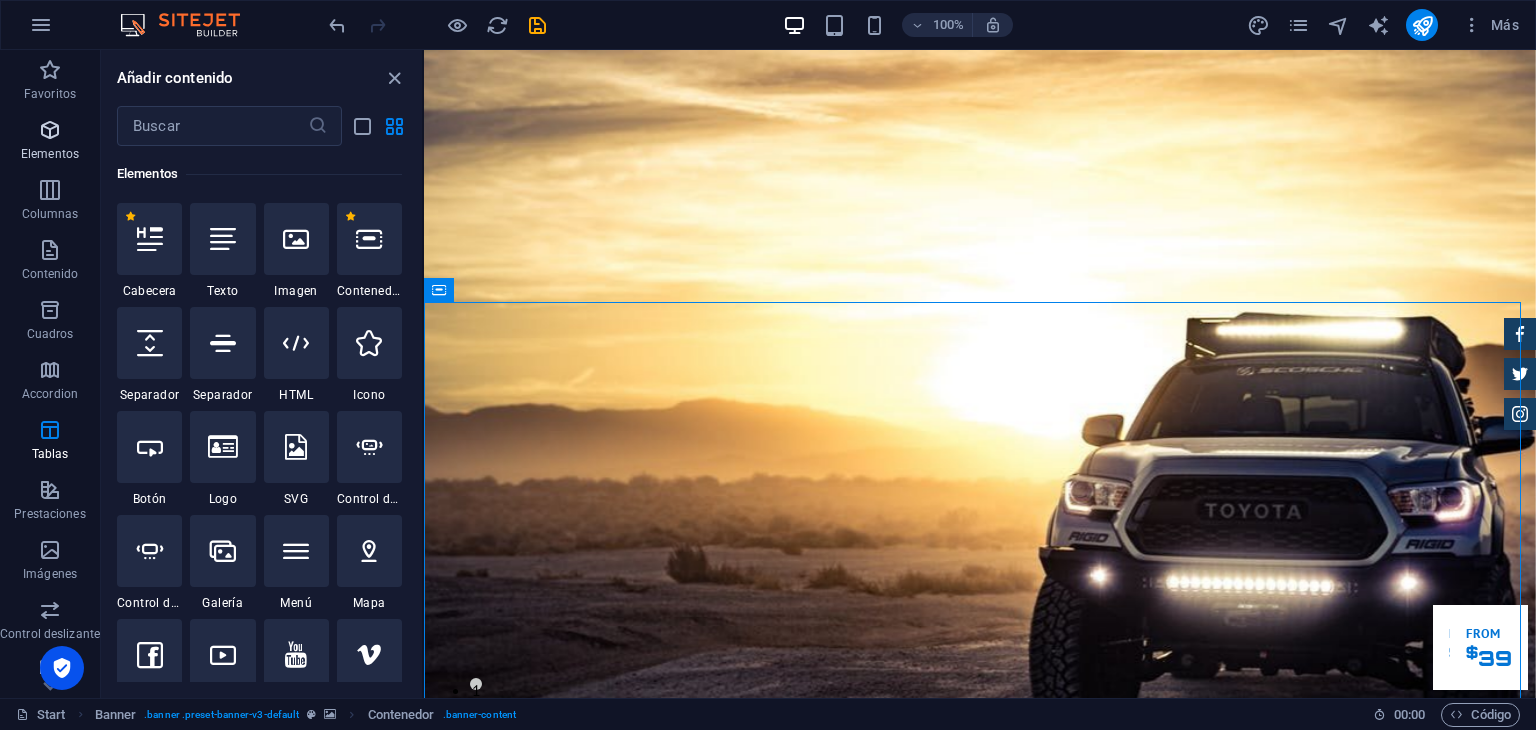 scroll, scrollTop: 377, scrollLeft: 0, axis: vertical 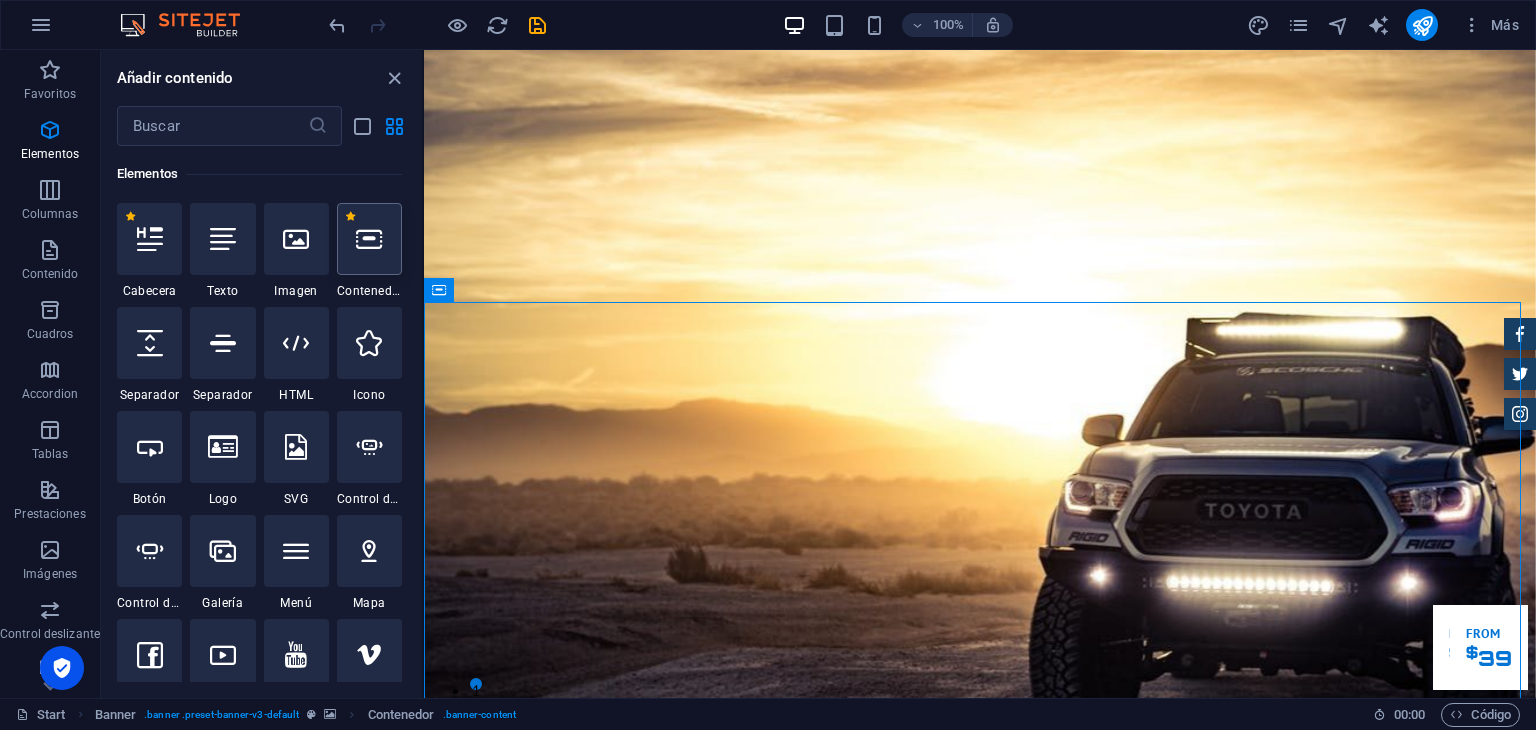 click at bounding box center [369, 239] 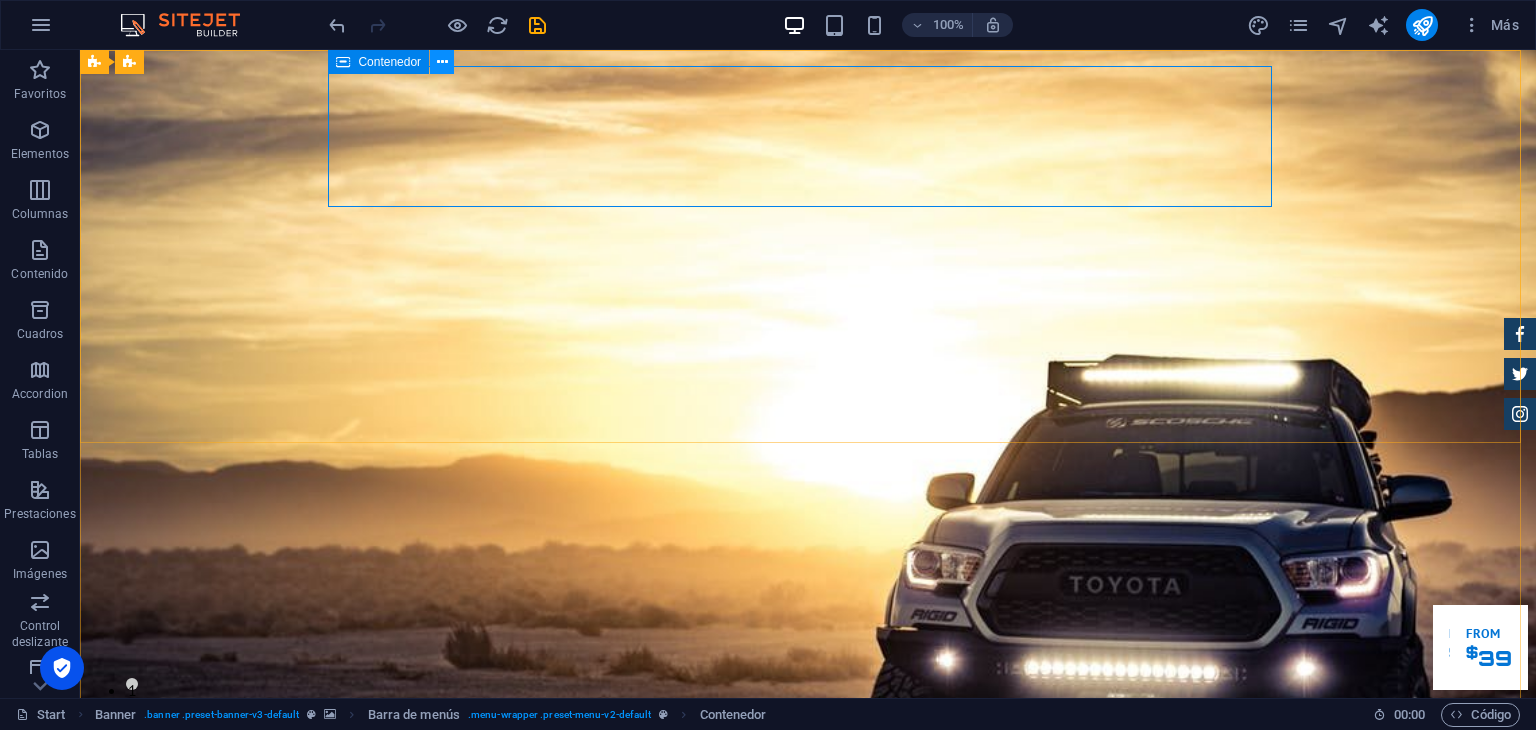 click at bounding box center (442, 62) 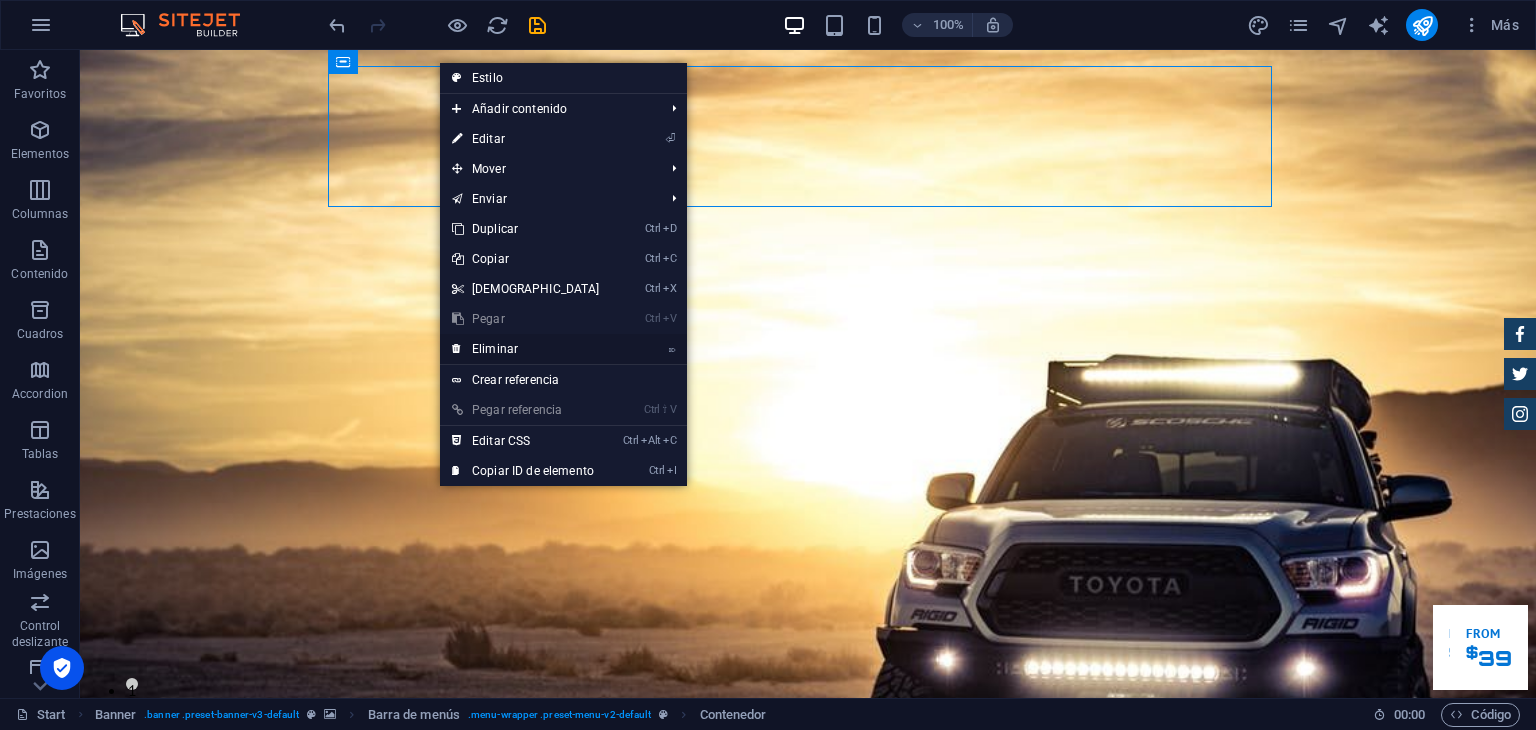 click on "⌦  Eliminar" at bounding box center (526, 349) 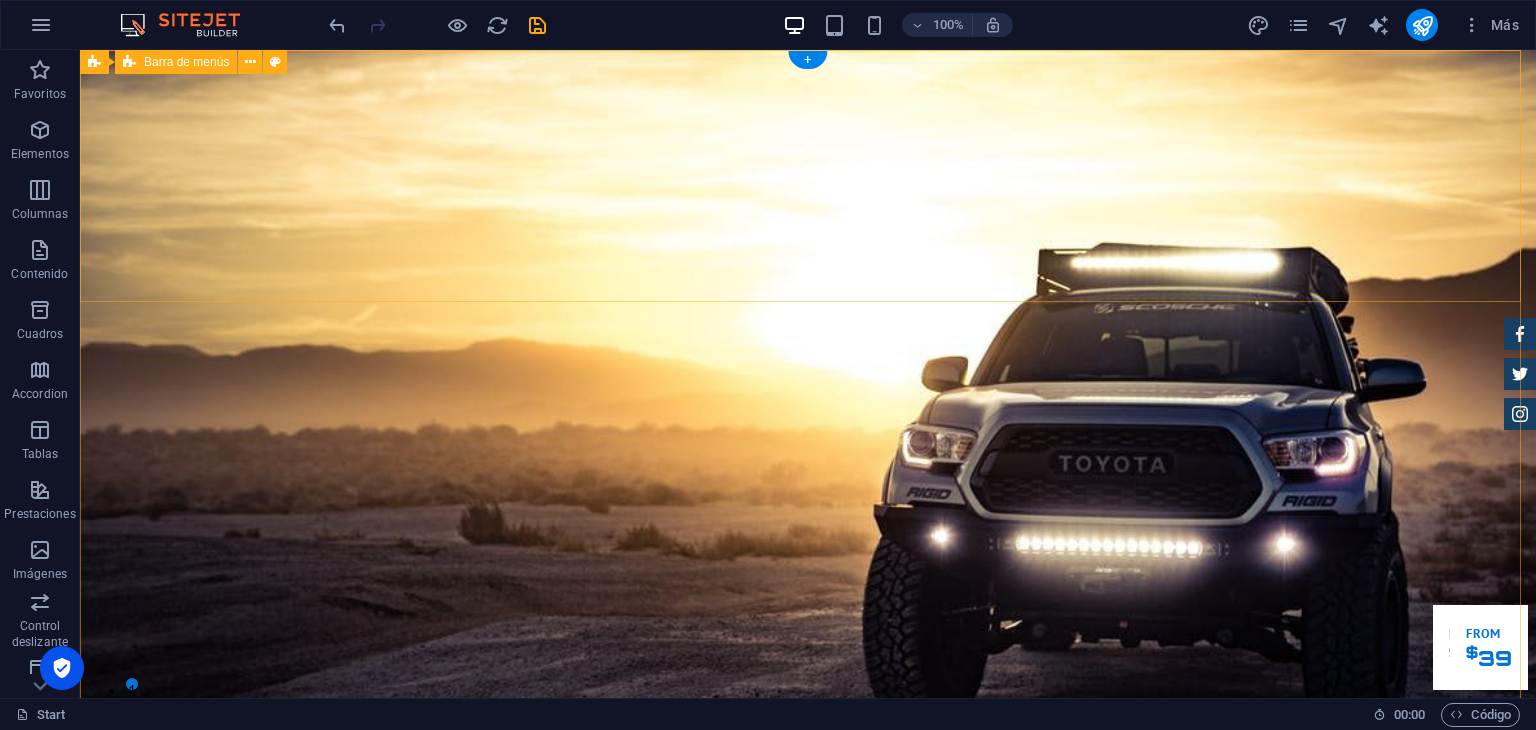 click on "Home About us Services Inventory Feedback Contact" at bounding box center (808, 1071) 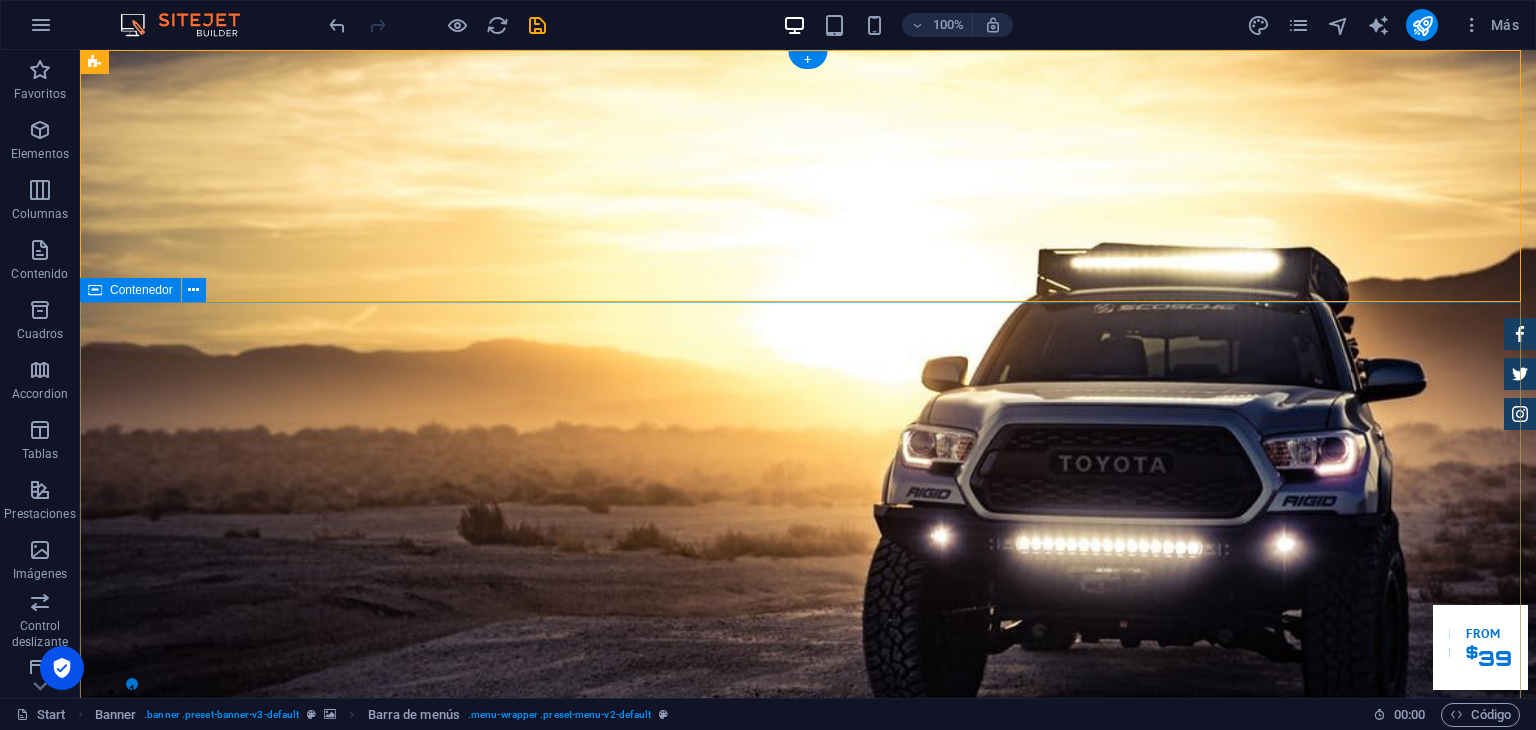 click on "Colaboramos en la estrucura de tu negocio Lorem ipsum dolor sit amet, consetetur sadipscing elitr, sed diam nonumy eirmod tempor invidunt ut labore et dolore magna aliquyam erat.  Our Inventory   Make an appointment" at bounding box center [808, 1517] 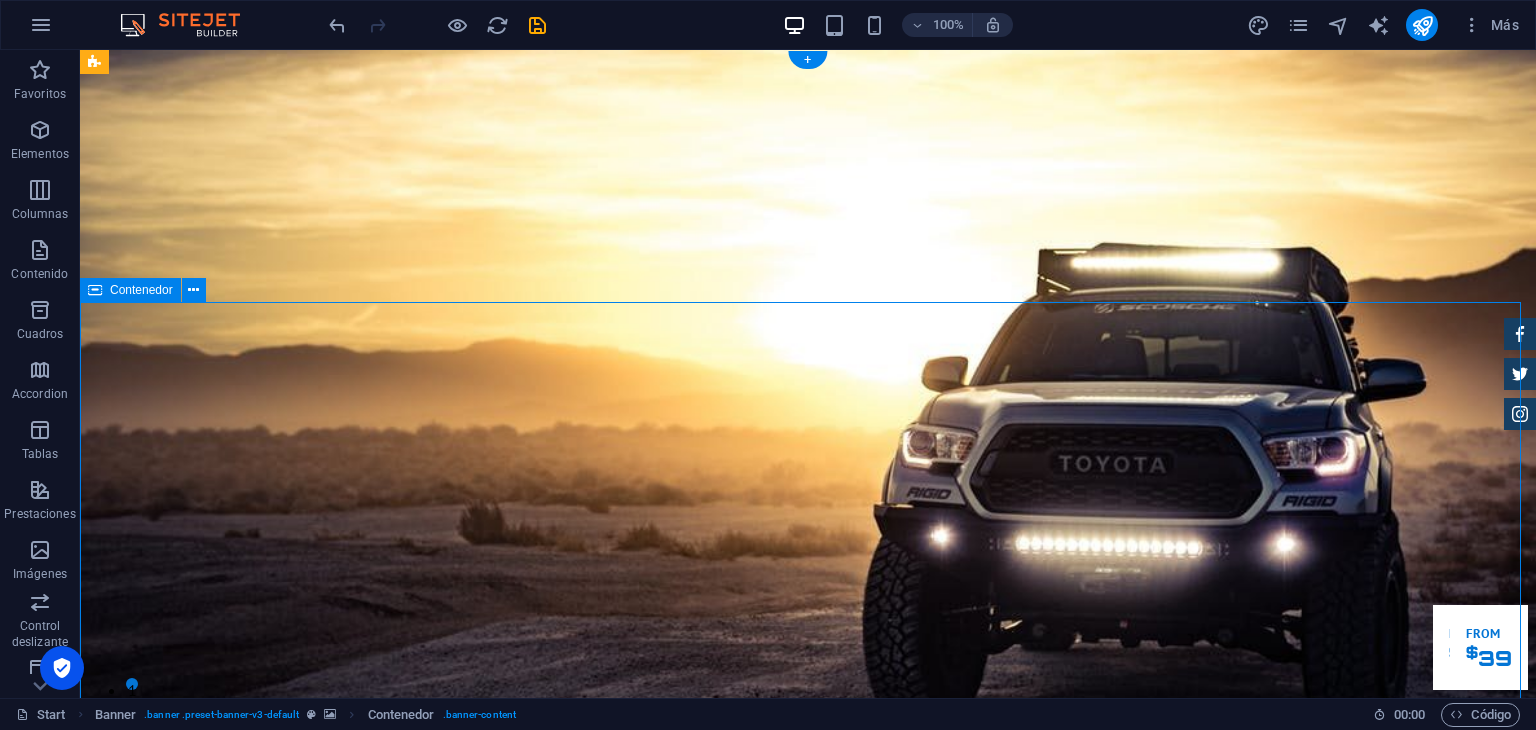 click on "Colaboramos en la estrucura de tu negocio Lorem ipsum dolor sit amet, consetetur sadipscing elitr, sed diam nonumy eirmod tempor invidunt ut labore et dolore magna aliquyam erat.  Our Inventory   Make an appointment" at bounding box center (808, 1517) 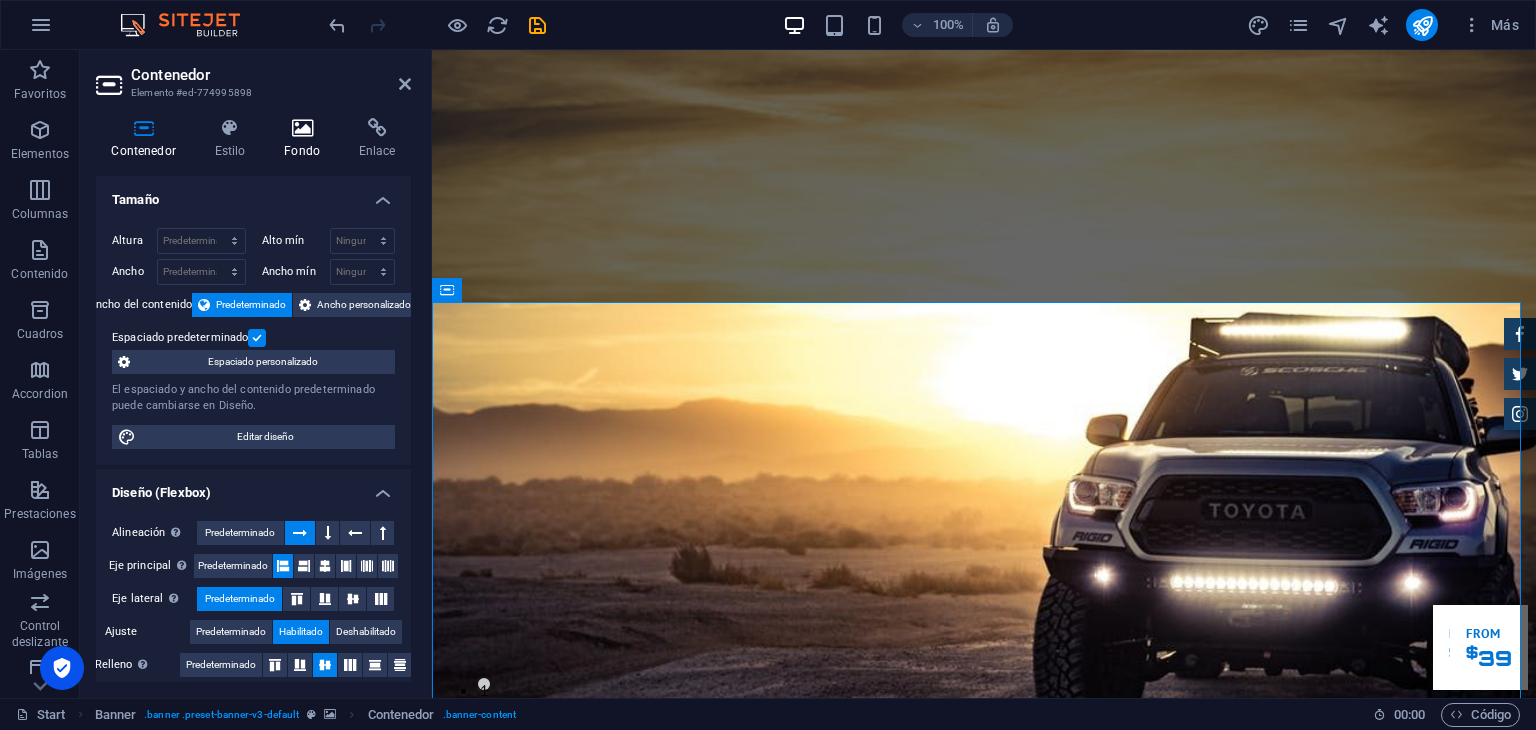 click on "Fondo" at bounding box center (306, 139) 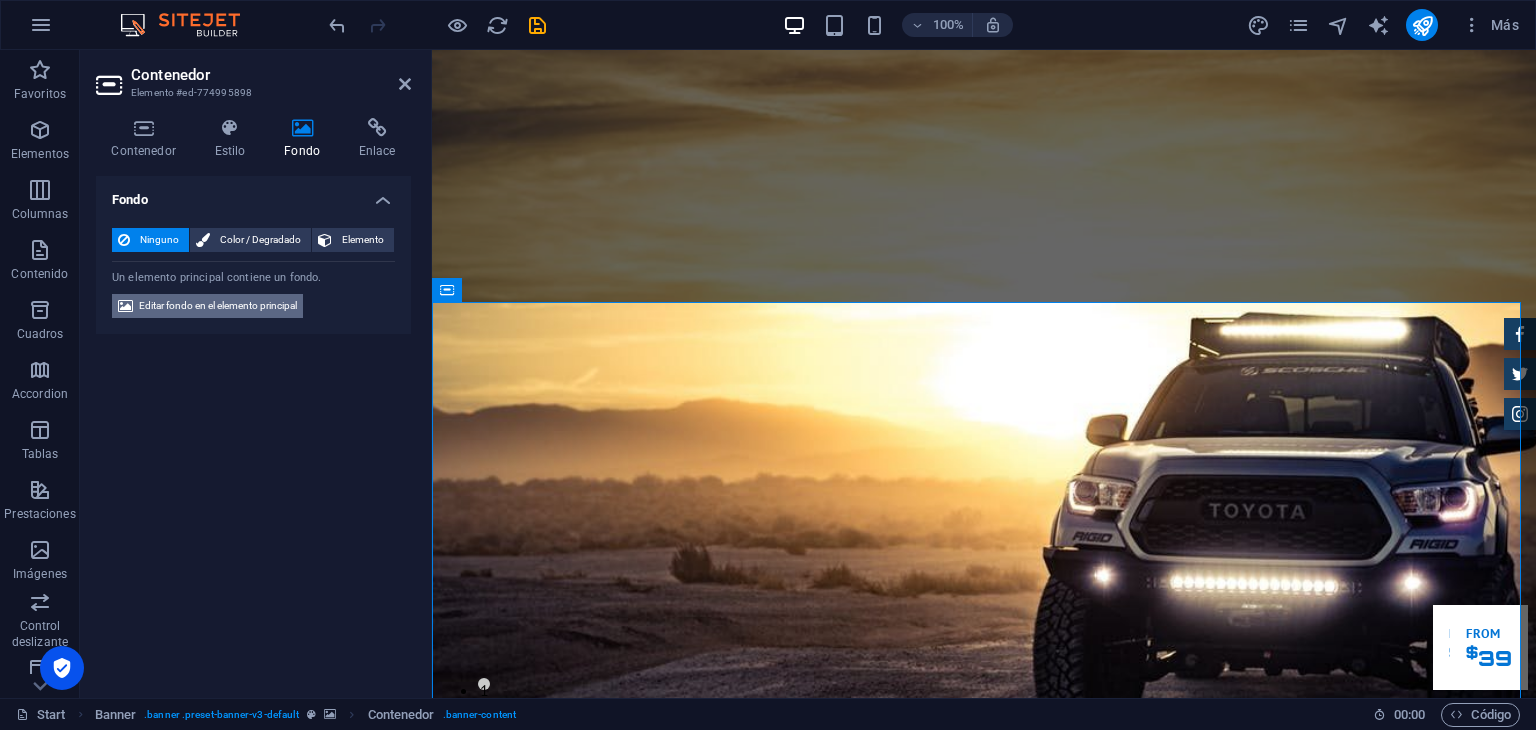 click on "Editar fondo en el elemento principal" at bounding box center (218, 306) 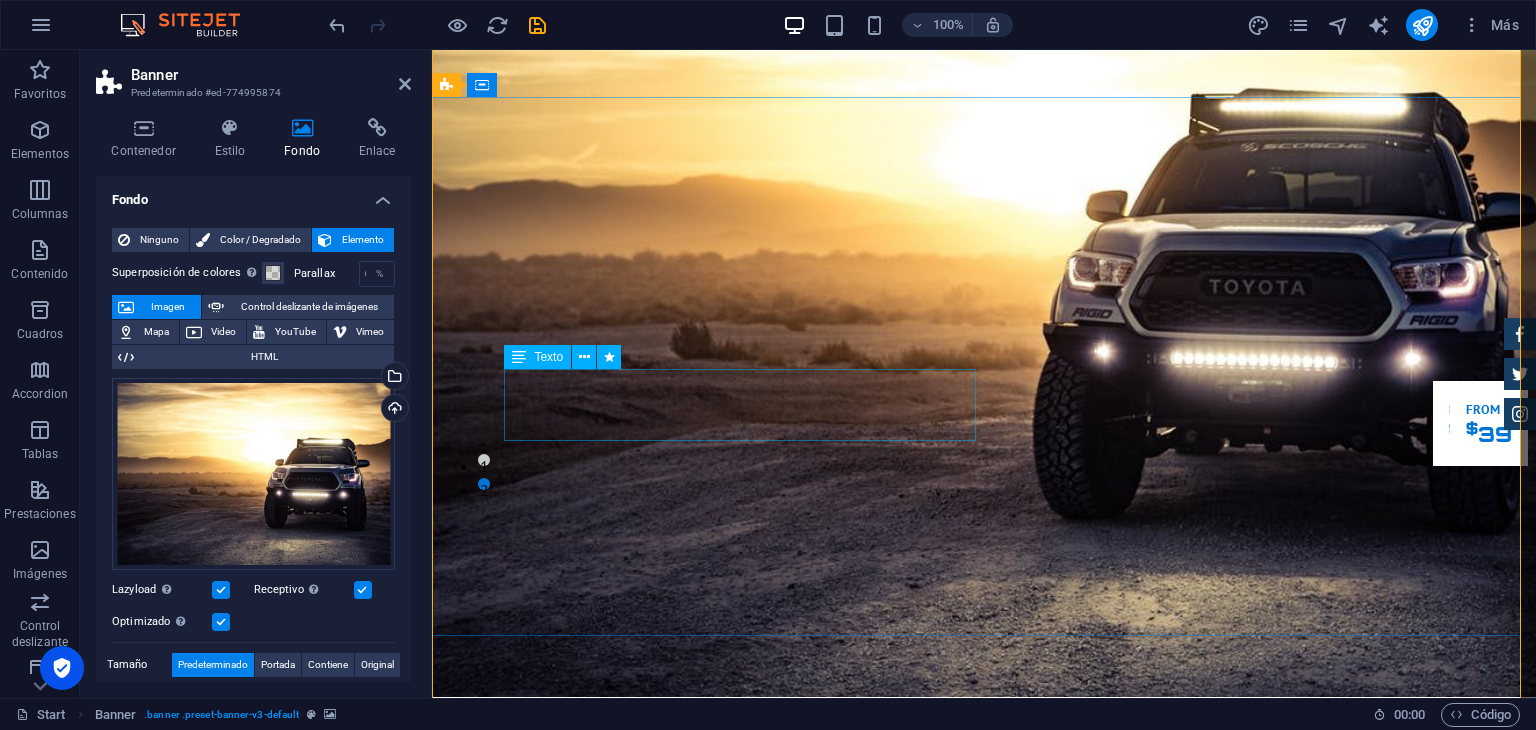scroll, scrollTop: 200, scrollLeft: 0, axis: vertical 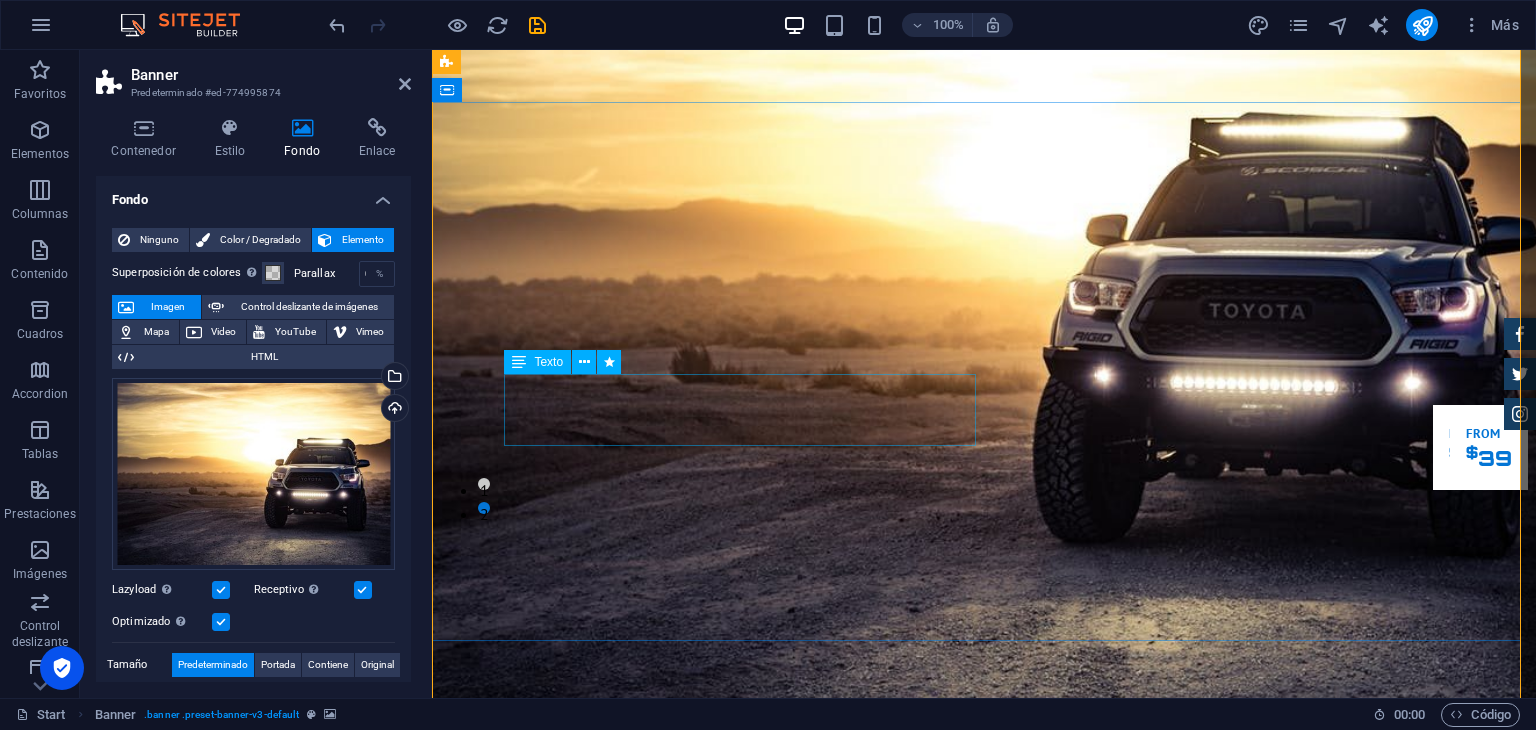 click on "Lorem ipsum dolor sit amet, consetetur sadipscing elitr, sed diam nonumy eirmod tempor invidunt ut labore et dolore magna aliquyam erat." at bounding box center (984, 1329) 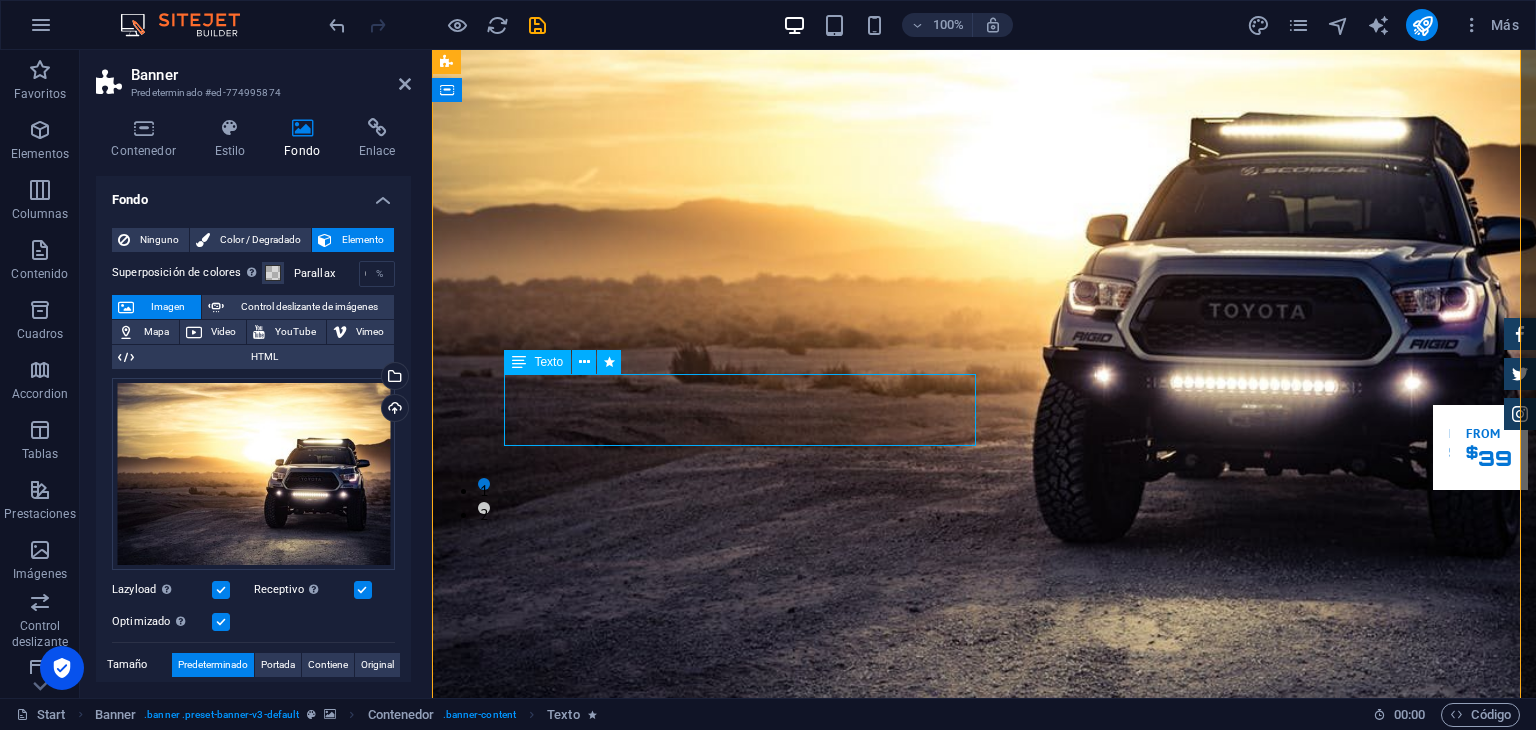 click on "Lorem ipsum dolor sit amet, consetetur sadipscing elitr, sed diam nonumy eirmod tempor invidunt ut labore et dolore magna aliquyam erat." at bounding box center [984, 1329] 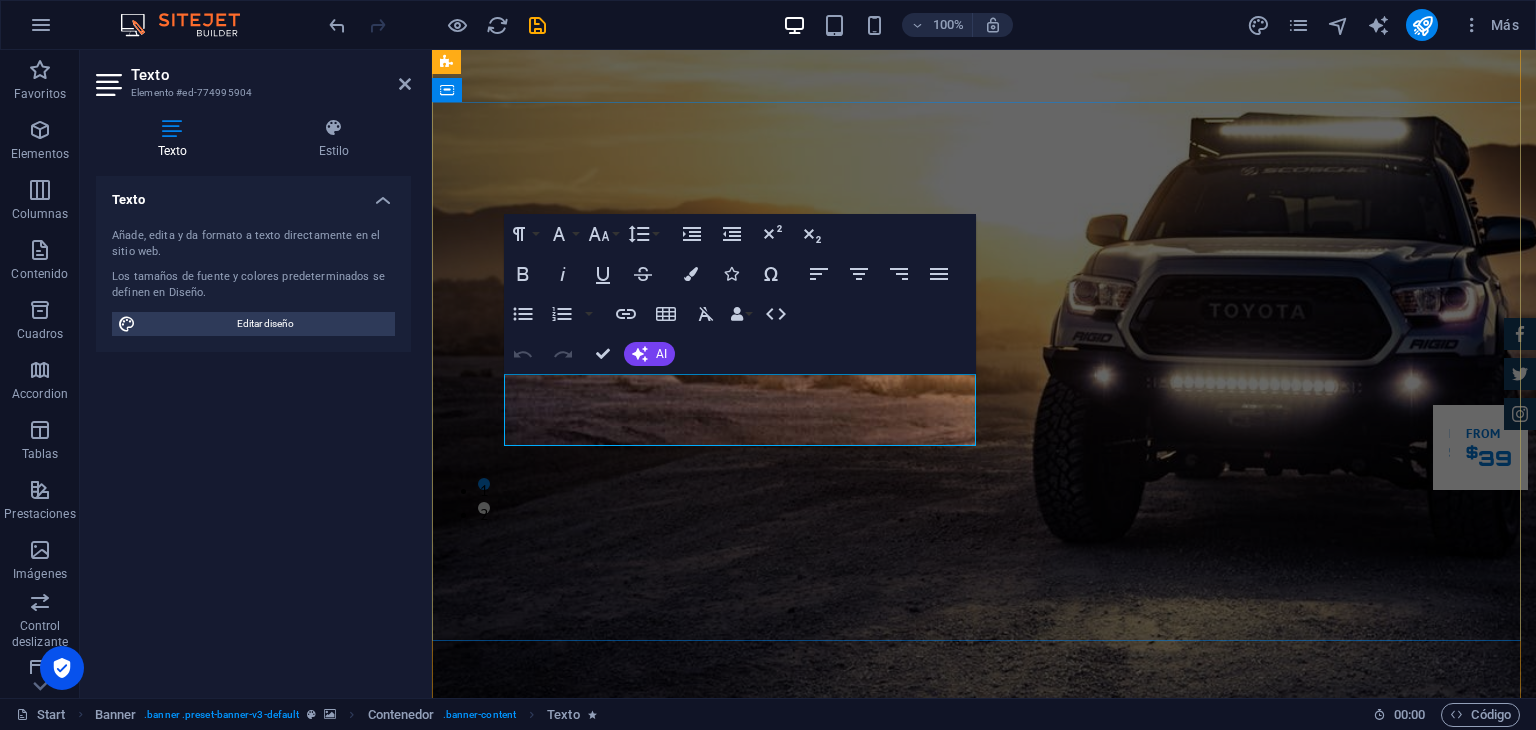 click on "Lorem ipsum dolor sit amet, consetetur sadipscing elitr, sed diam nonumy eirmod tempor invidunt ut labore et dolore magna aliquyam erat." at bounding box center (984, 1329) 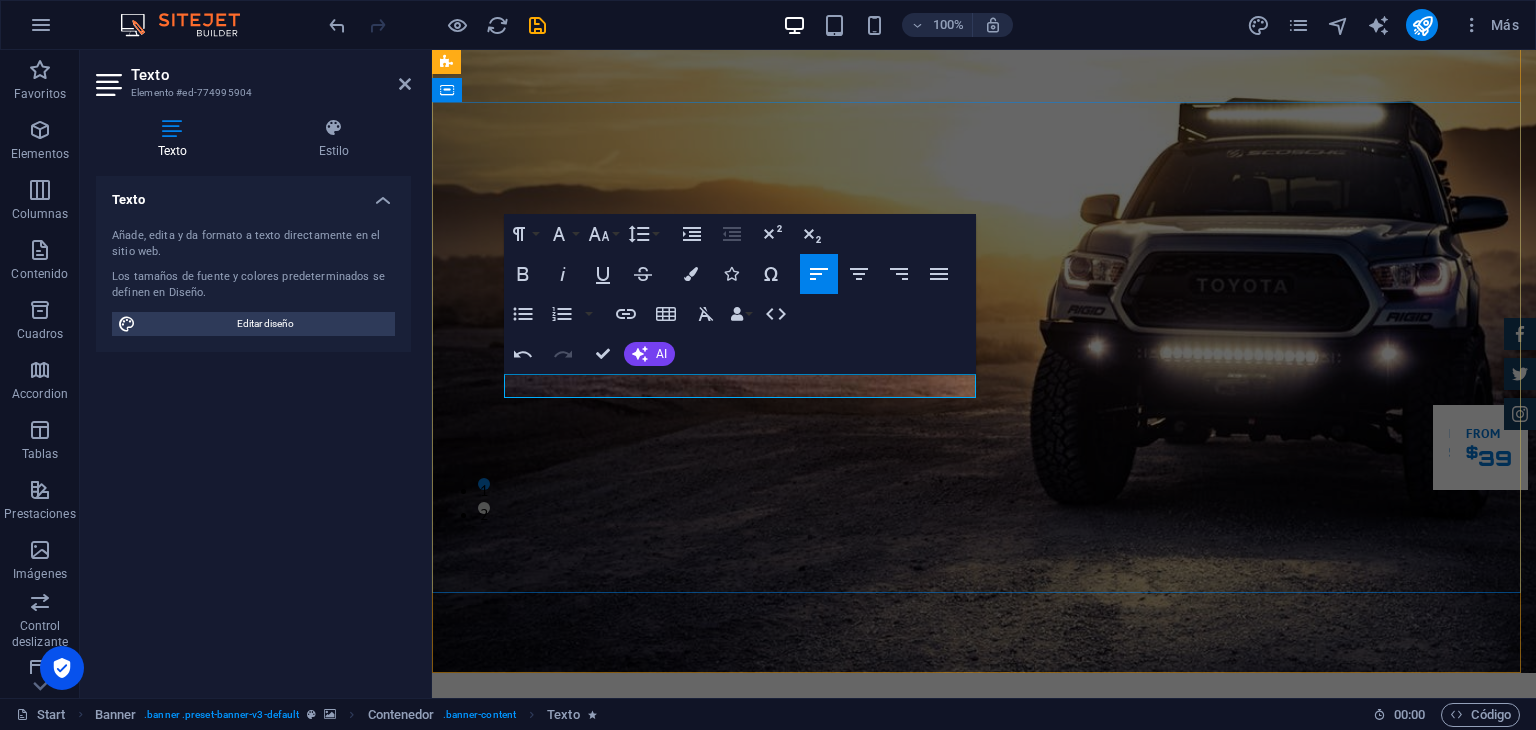 click at bounding box center (984, 1257) 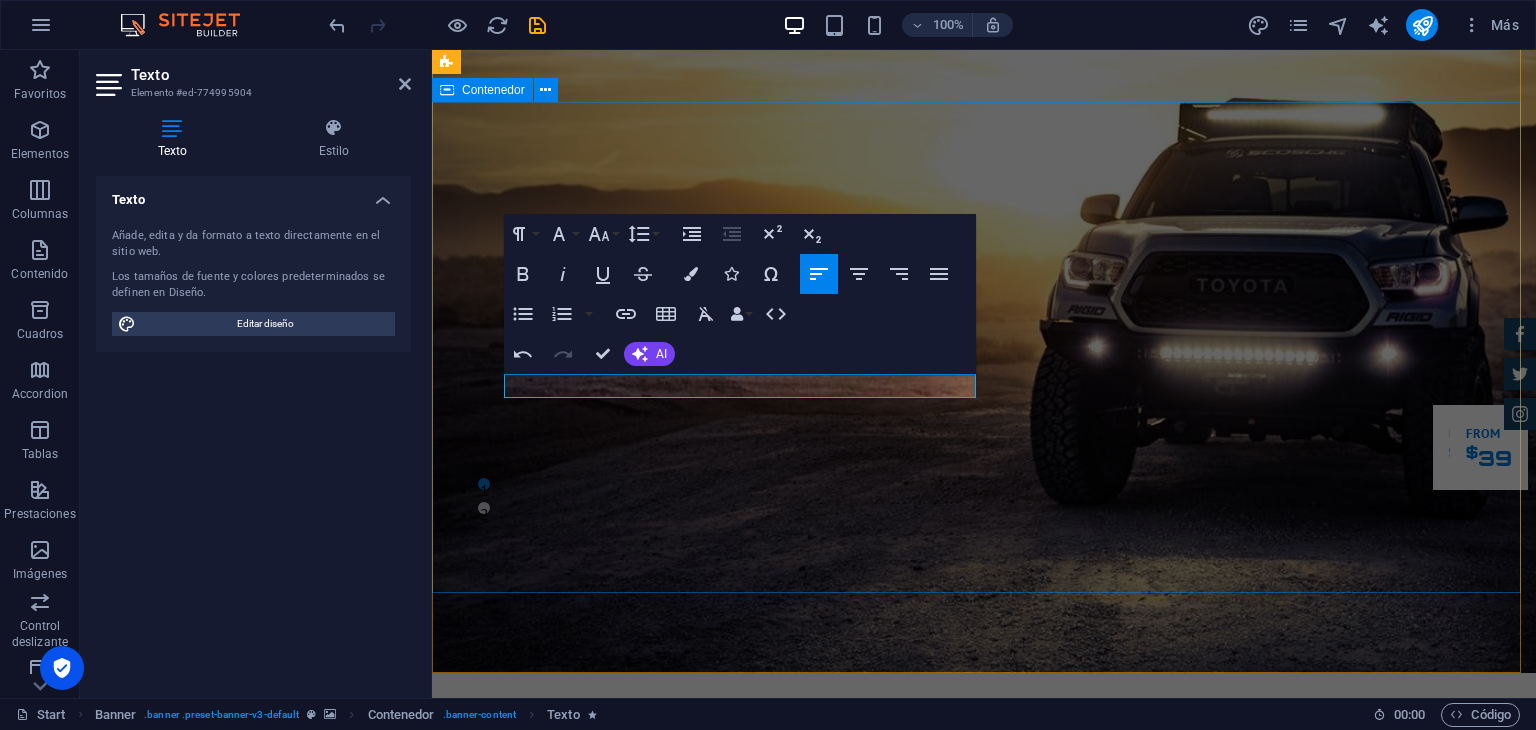 drag, startPoint x: 1066, startPoint y: 181, endPoint x: 1420, endPoint y: 180, distance: 354.0014 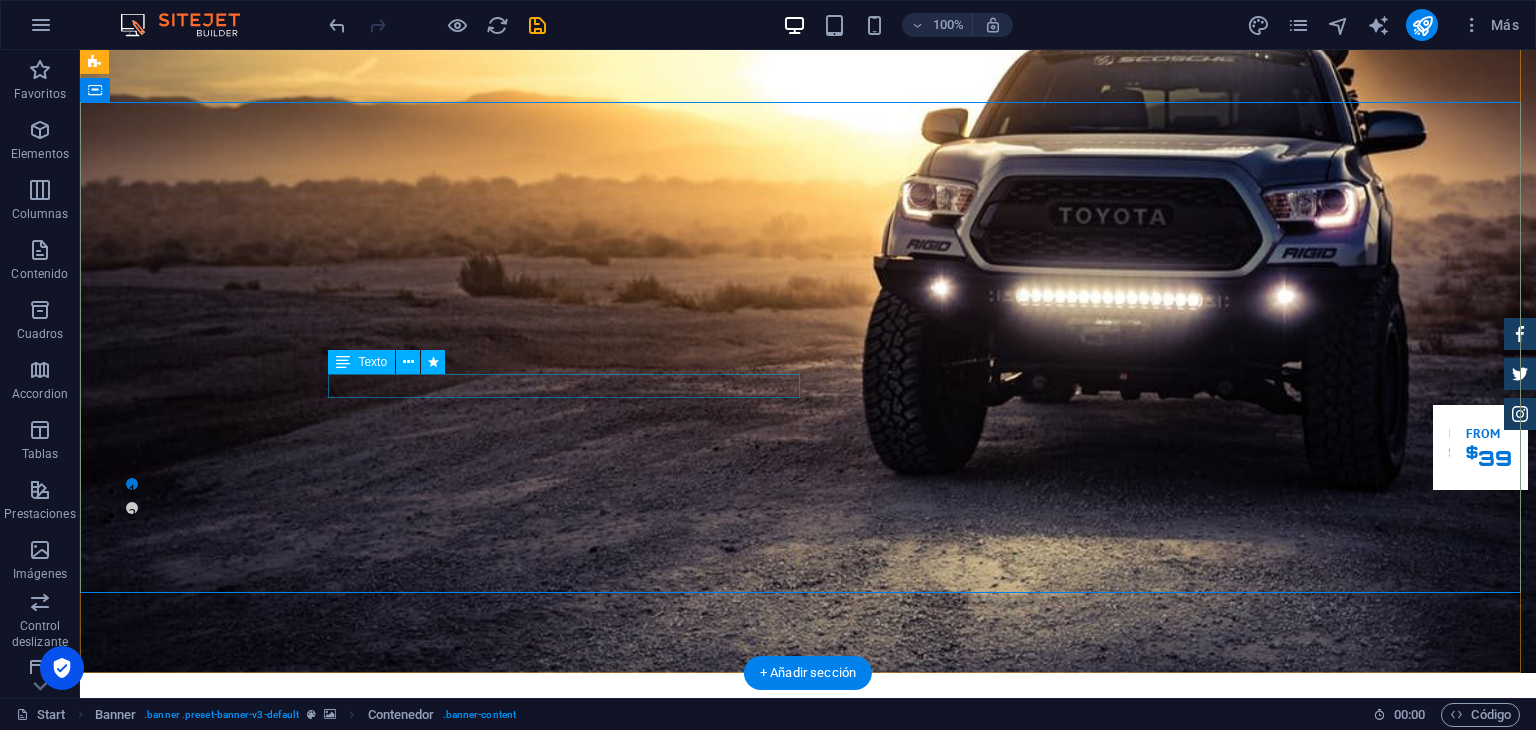 click on "“Soluciones industriales que impulsan tus proyectos”" at bounding box center [808, 1269] 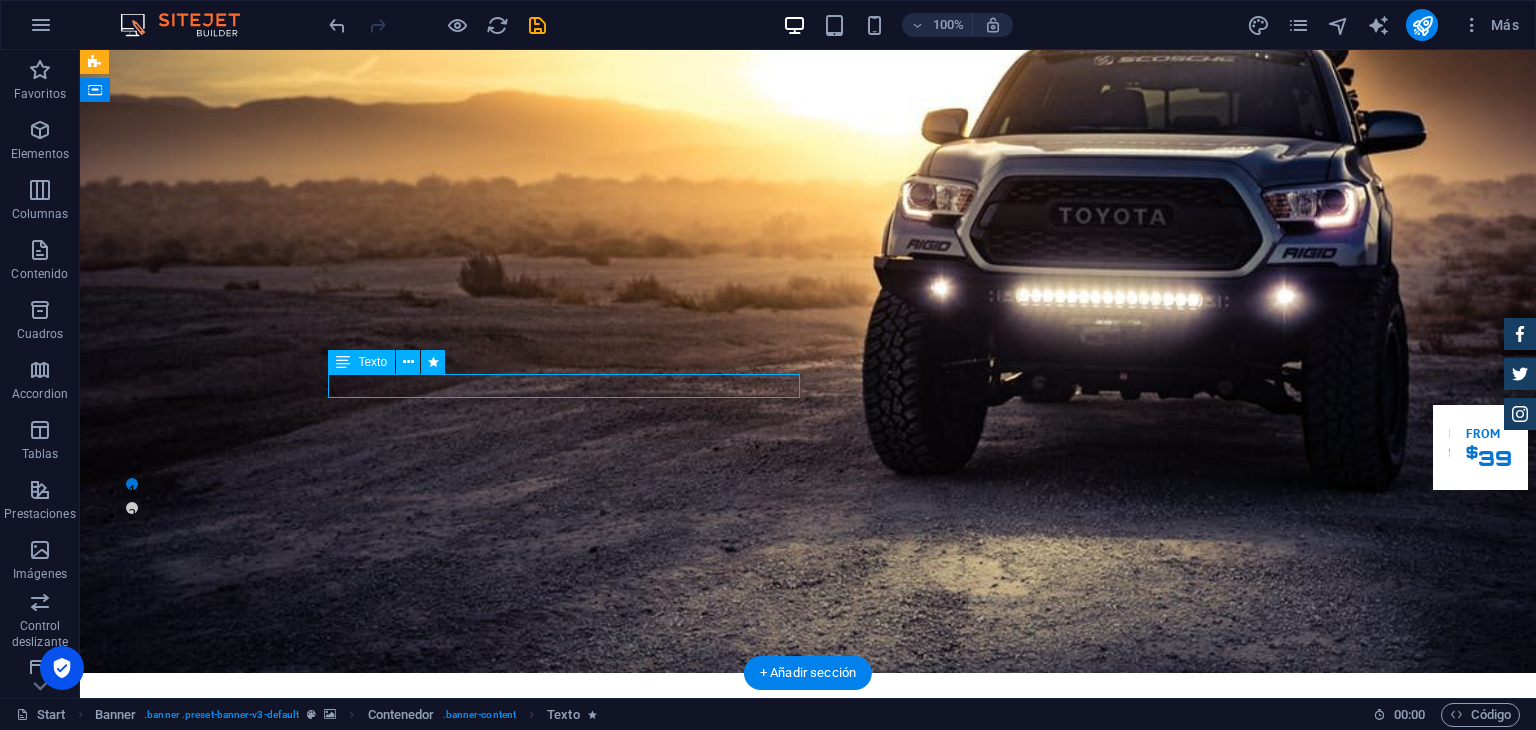 click on "“Soluciones industriales que impulsan tus proyectos”" at bounding box center (808, 1269) 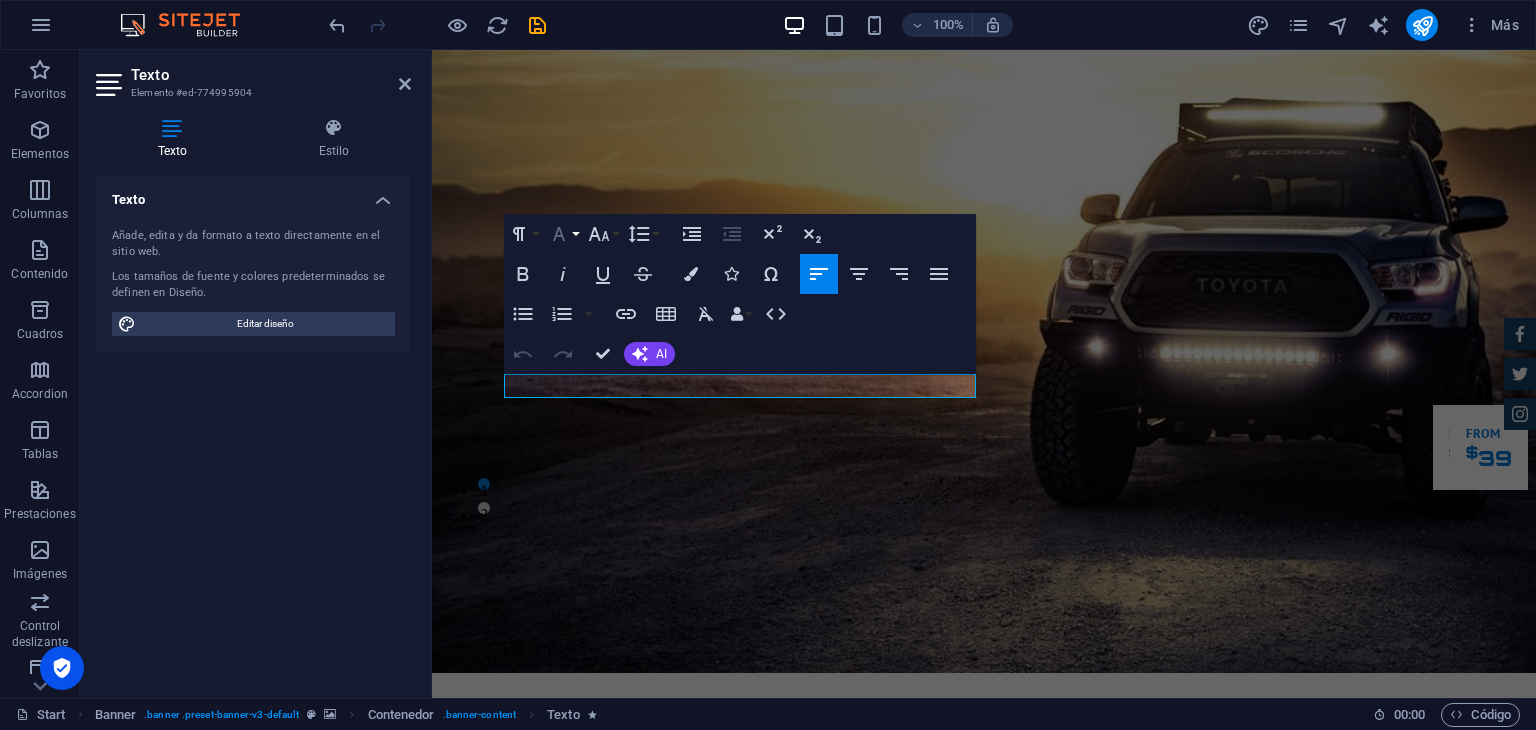 click 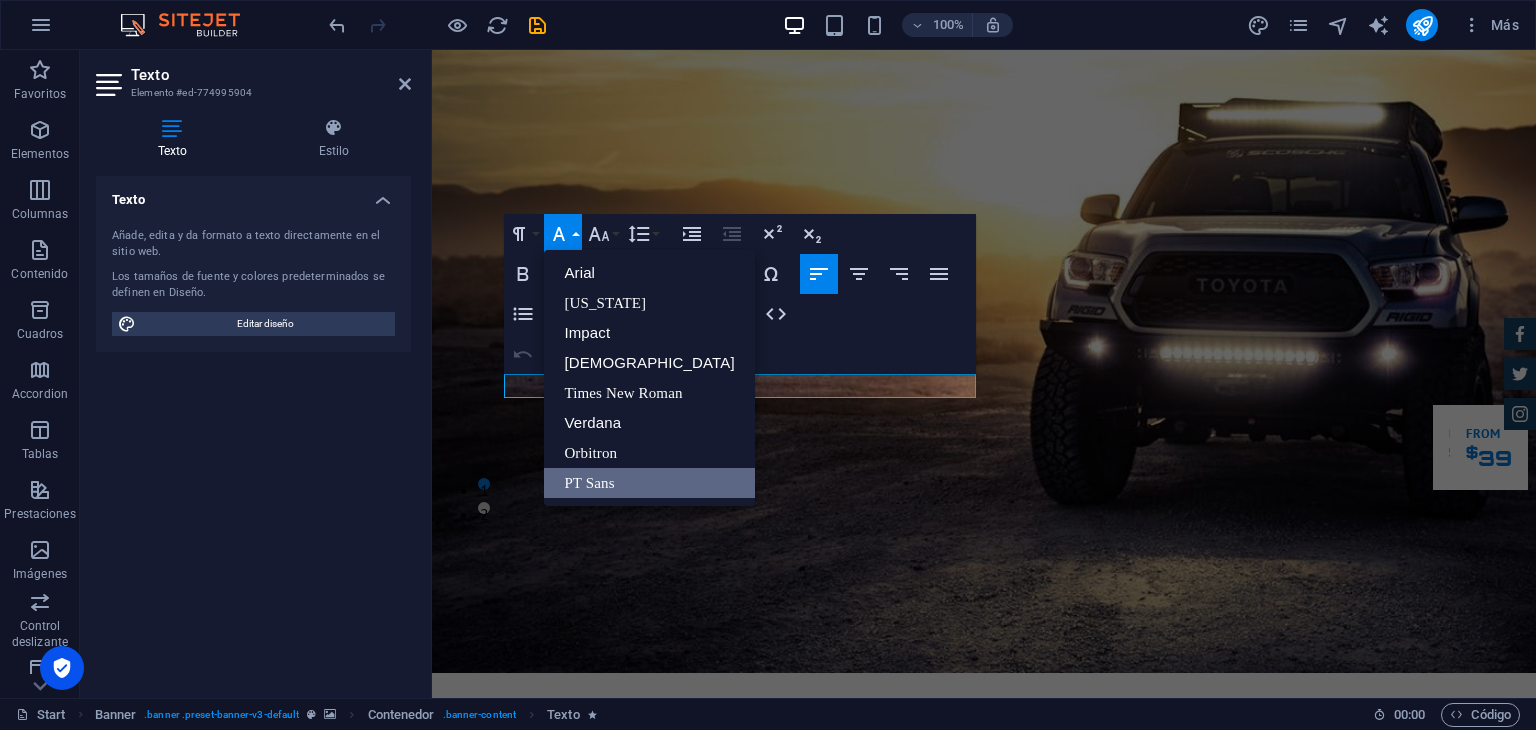 scroll, scrollTop: 0, scrollLeft: 0, axis: both 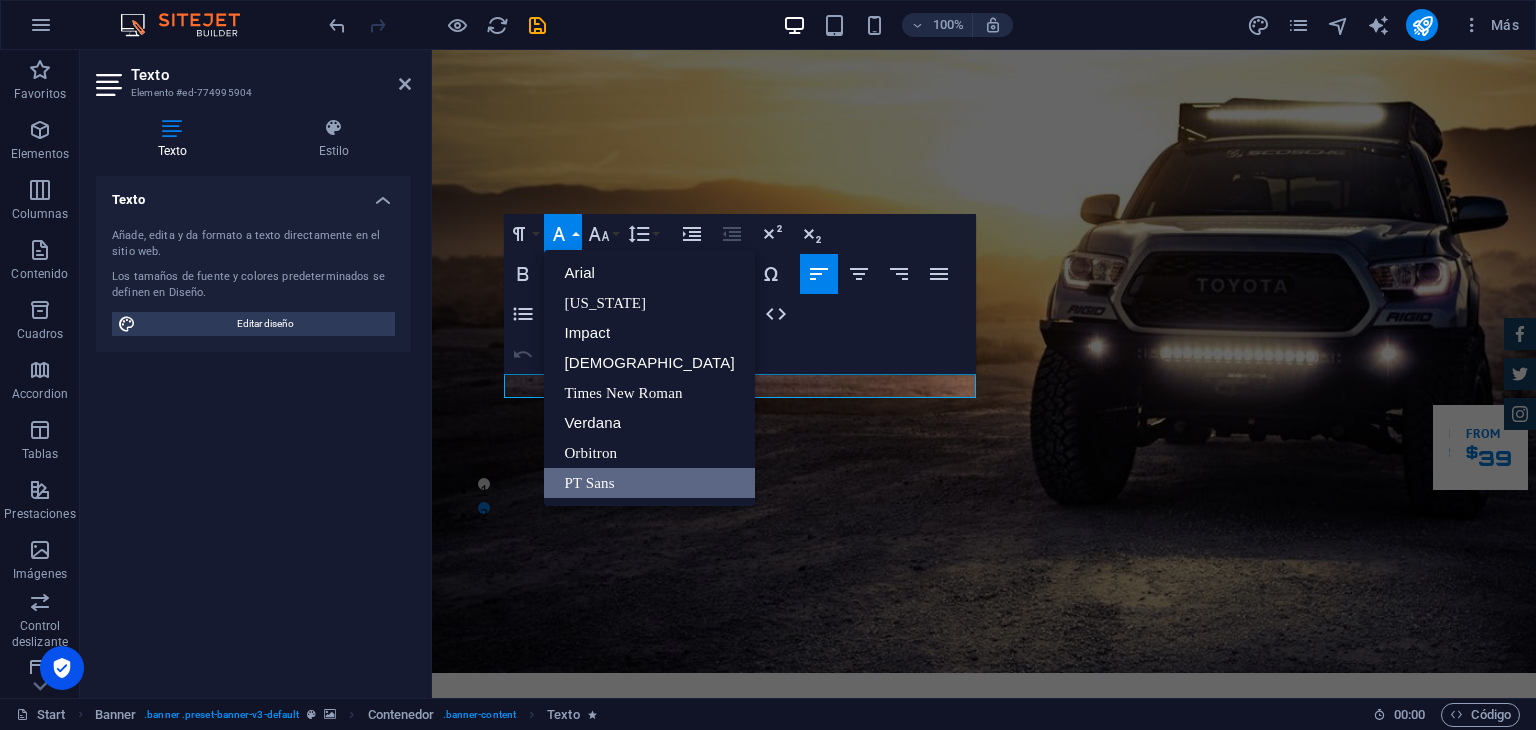 click on "Paragraph Format Normal Heading 1 Heading 2 Heading 3 Heading 4 Heading 5 Heading 6 Code Font Family Arial [US_STATE] Impact Tahoma Times New [PERSON_NAME] Verdana Orbitron PT Sans Font Size 8 9 10 11 12 14 18 24 30 36 48 60 72 96 Line Height Default Single 1.15 1.5 Double Increase Indent Decrease Indent Superscript Subscript Bold Italic Underline Strikethrough Colors Icons Special Characters Align Left Align Center Align Right Align Justify Unordered List   Default Circle Disc Square    Ordered List   Default Lower Alpha Lower Greek Lower [PERSON_NAME] Upper Alpha Upper [PERSON_NAME]    Insert Link Insert Table Clear Formatting Data Bindings Empresa Nombre Apellidos Calle Código postal Ciudad Email Teléfono Móvil Fax Campo personalizado 1 Campo personalizado 2 Campo personalizado 3 Campo personalizado 4 Campo personalizado 5 Campo personalizado 6 HTML Undo Redo Confirm (Ctrl+⏎) AI Mejorar Hacer más corto Hacer más largo Corregir ortografía y gramática Traducir a Español Generar texto" at bounding box center (740, 294) 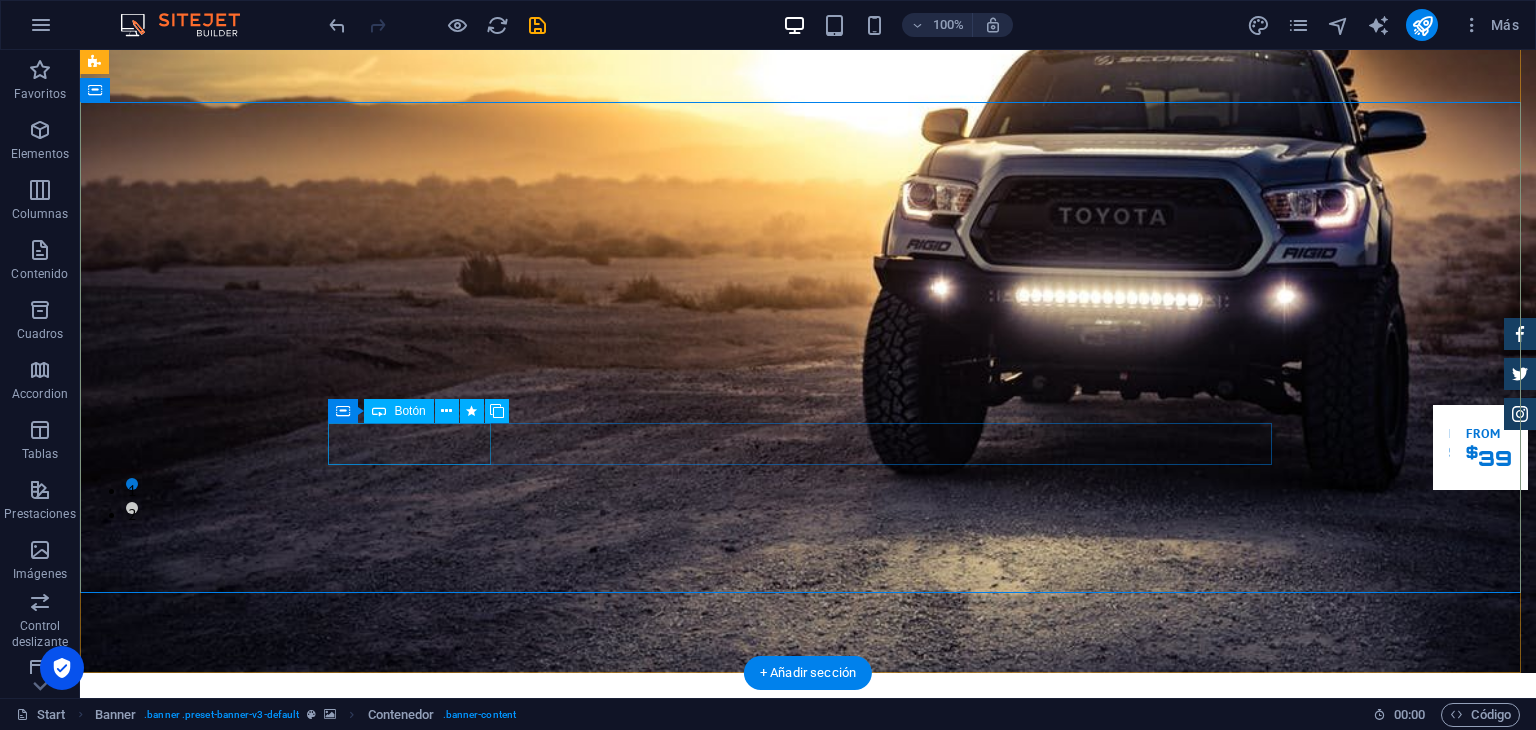 click on "Our Inventory" at bounding box center (808, 1339) 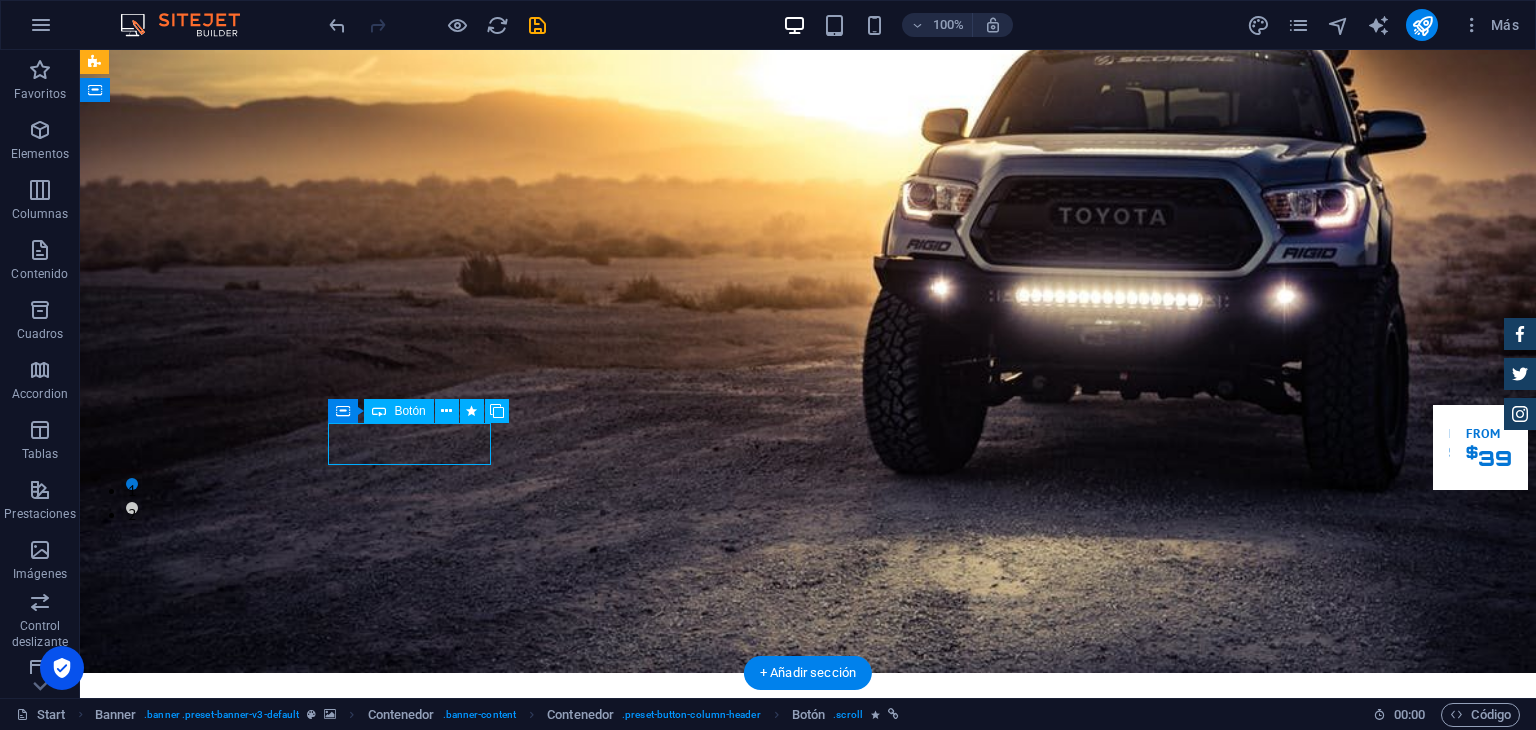 click on "Our Inventory" at bounding box center [808, 1339] 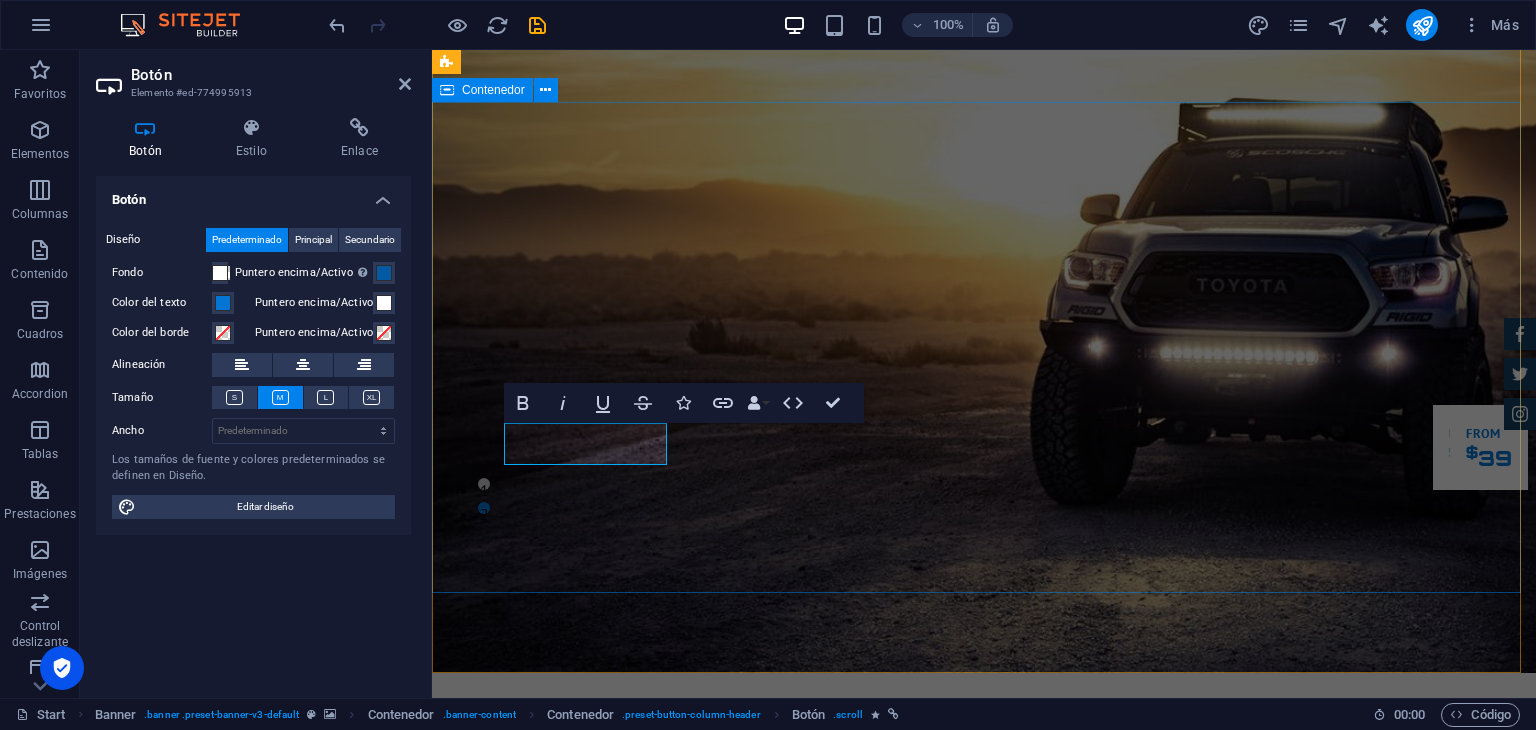 type 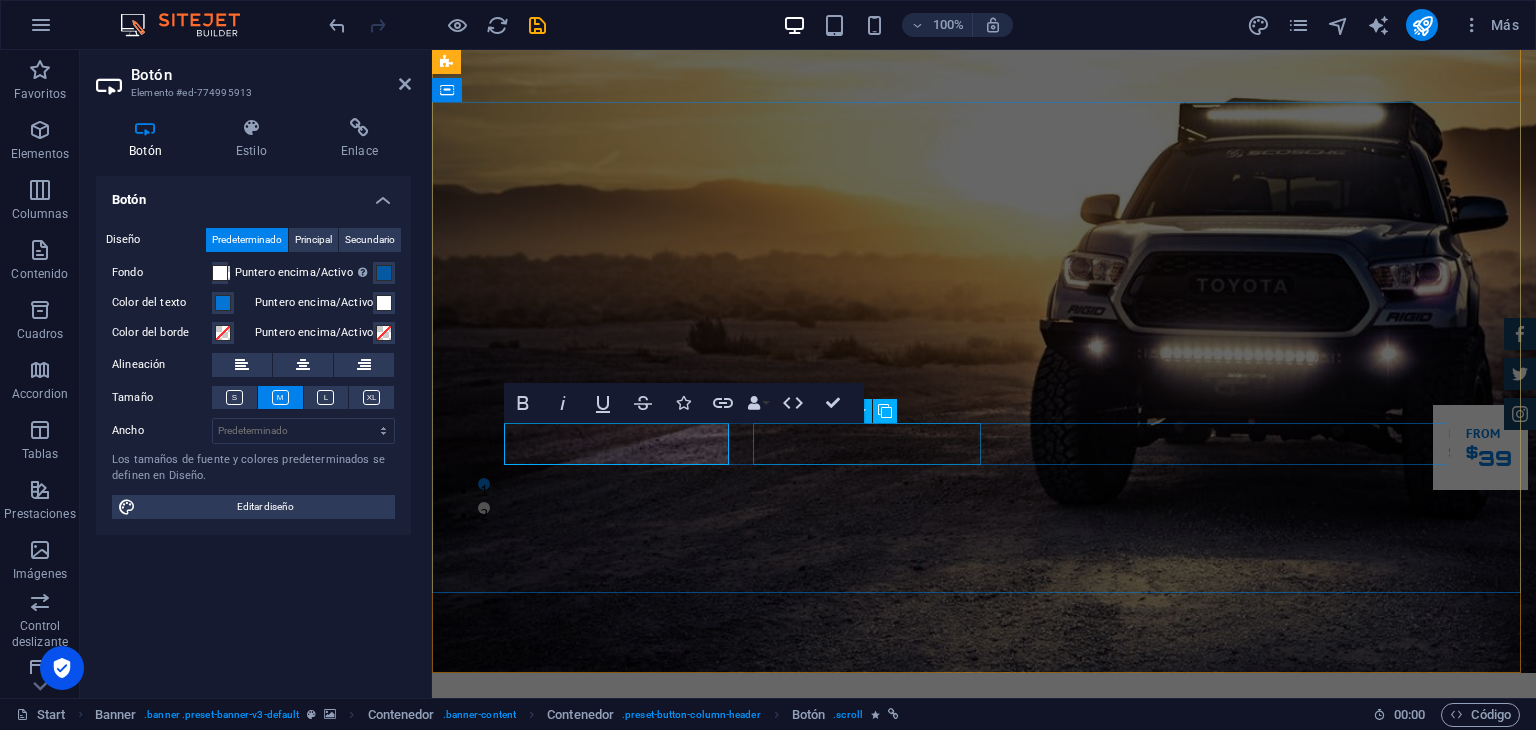 click on "Make an appointment" at bounding box center [984, 1393] 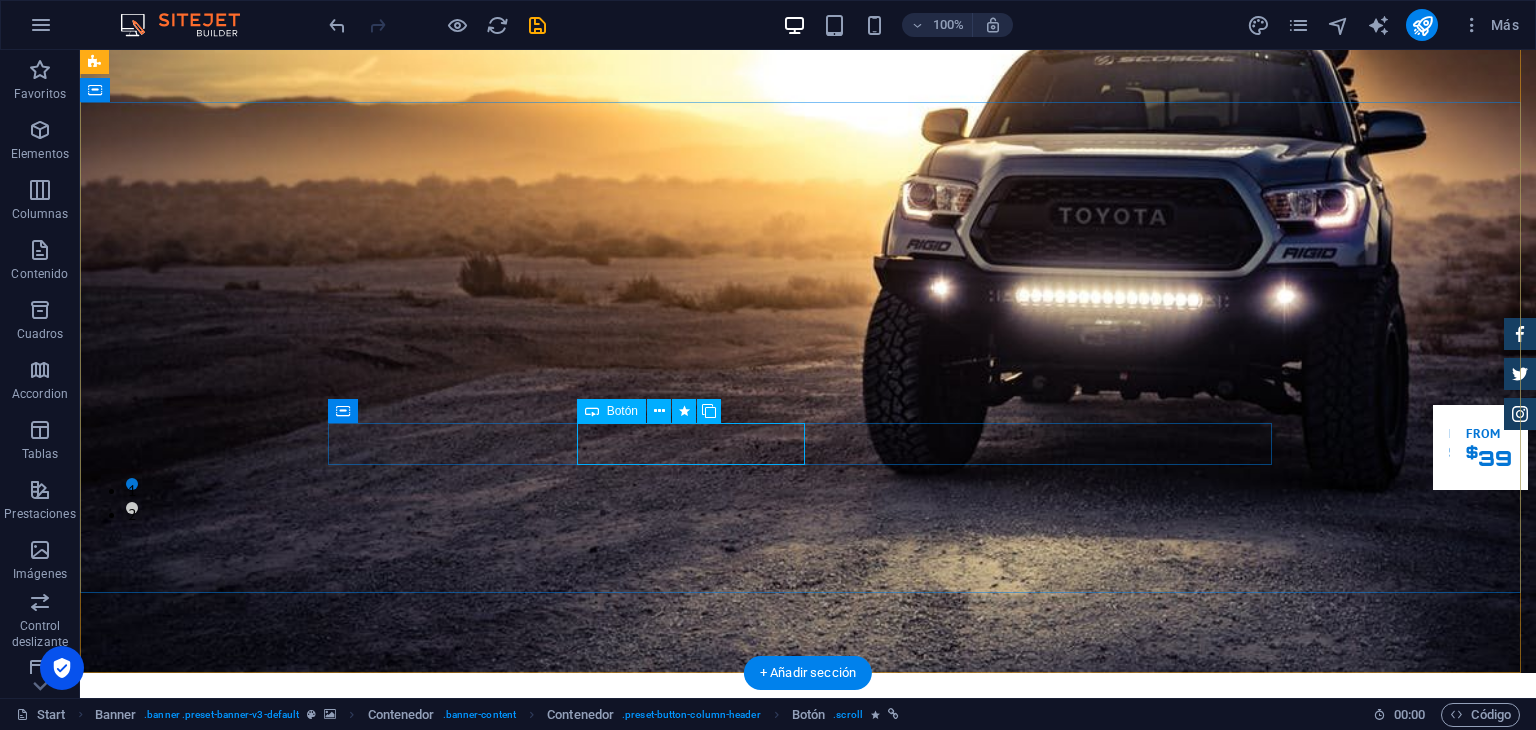 click on "Make an appointment" at bounding box center (808, 1393) 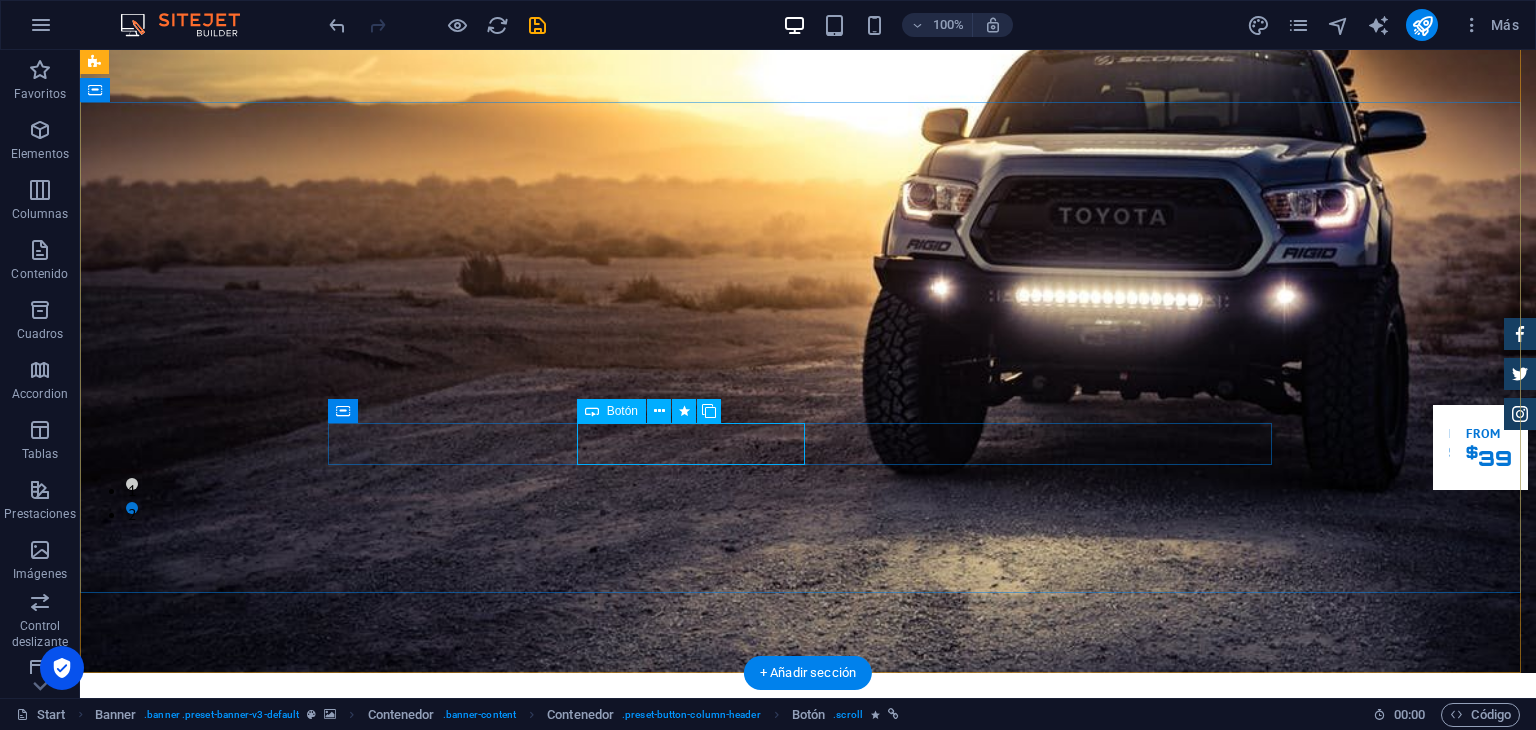 click on "Make an appointment" at bounding box center [808, 1393] 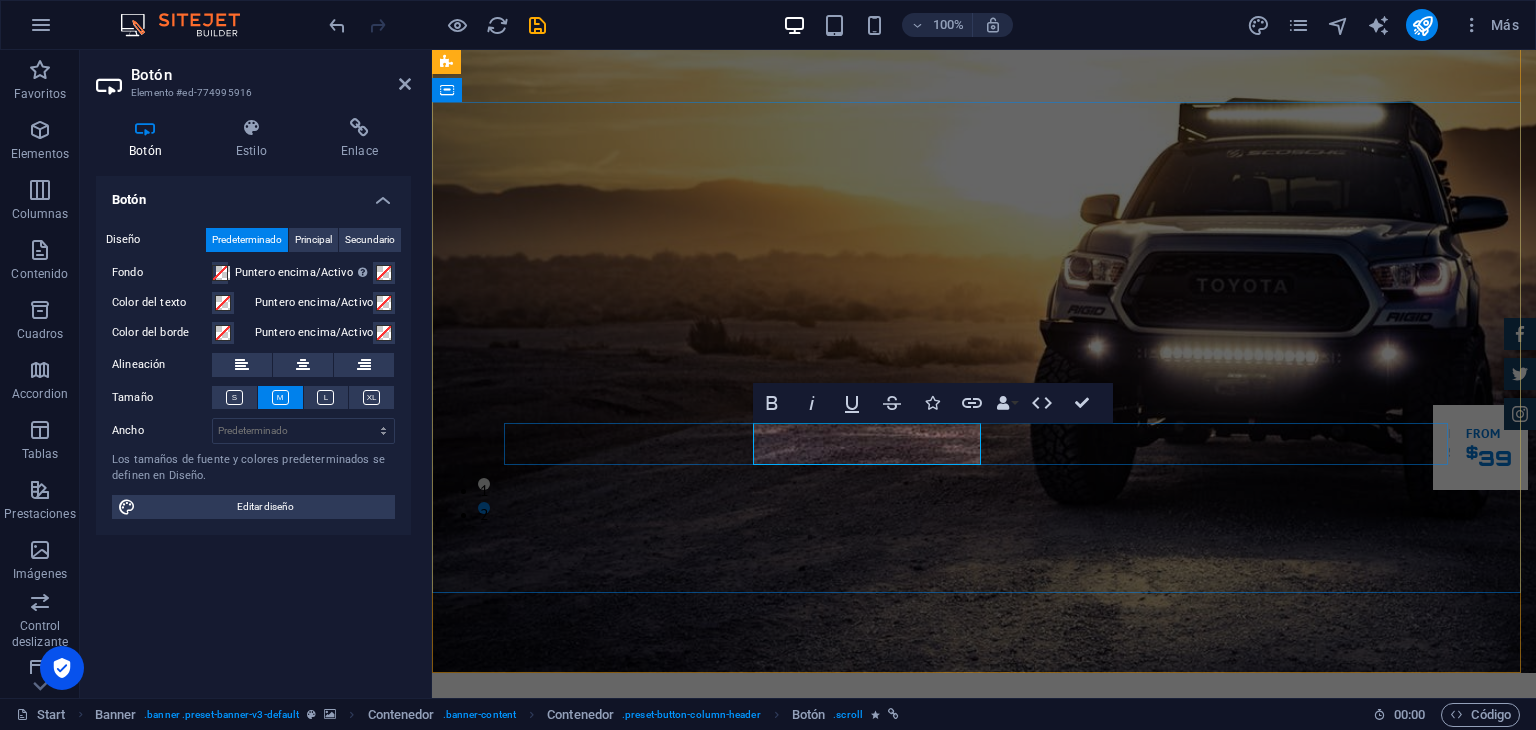 click on "Make an appointment" at bounding box center (655, 1393) 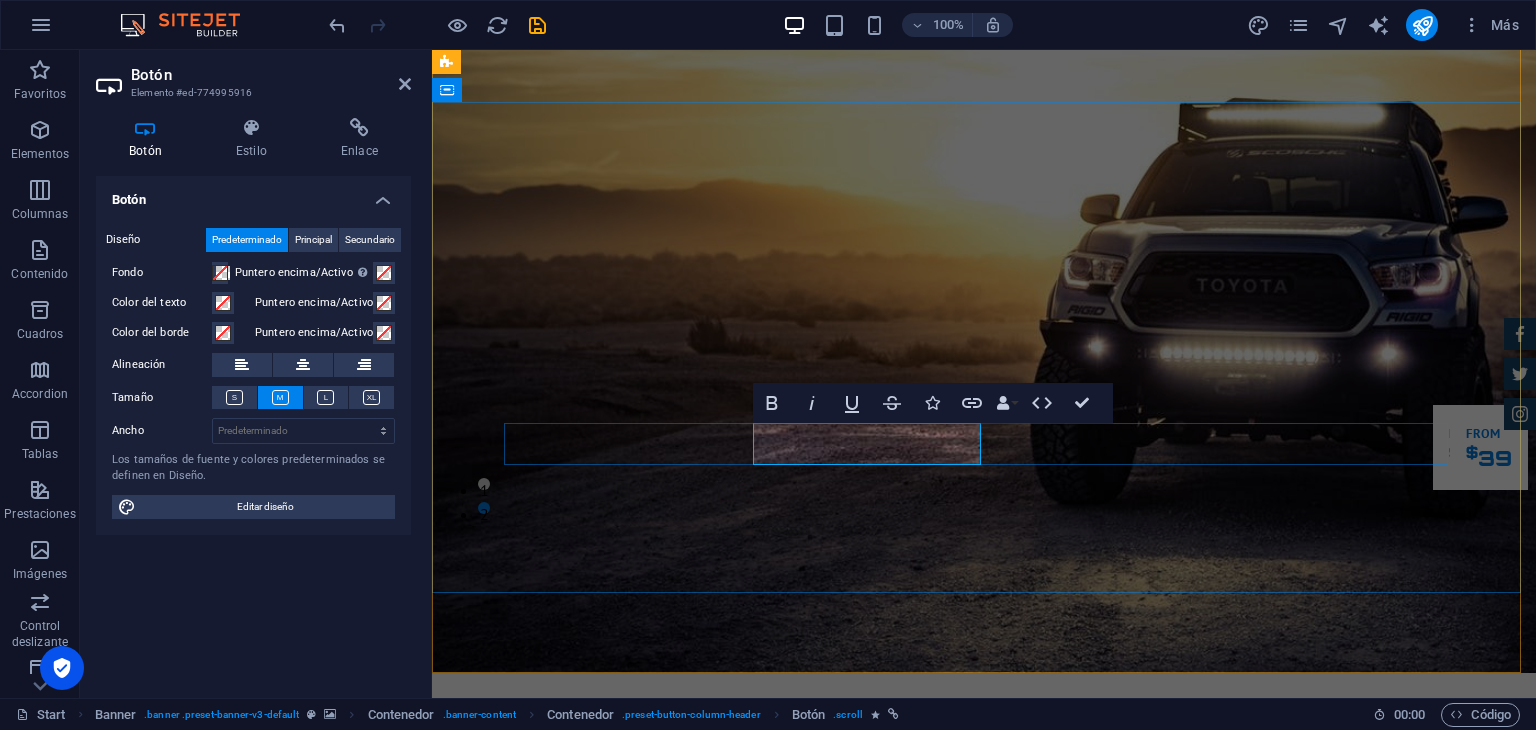 click on "Make an appointment" at bounding box center (655, 1393) 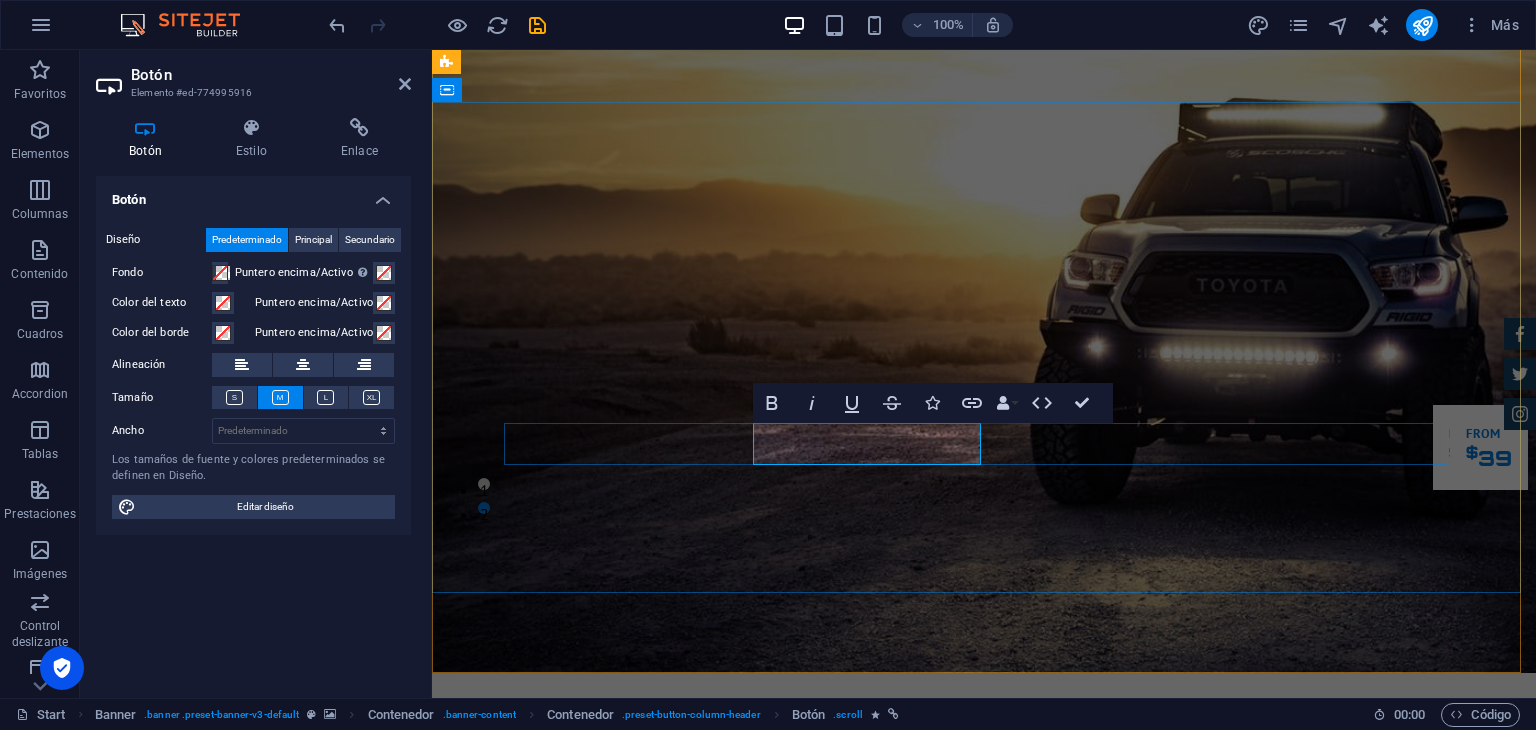click on "Make an appointment" at bounding box center (655, 1393) 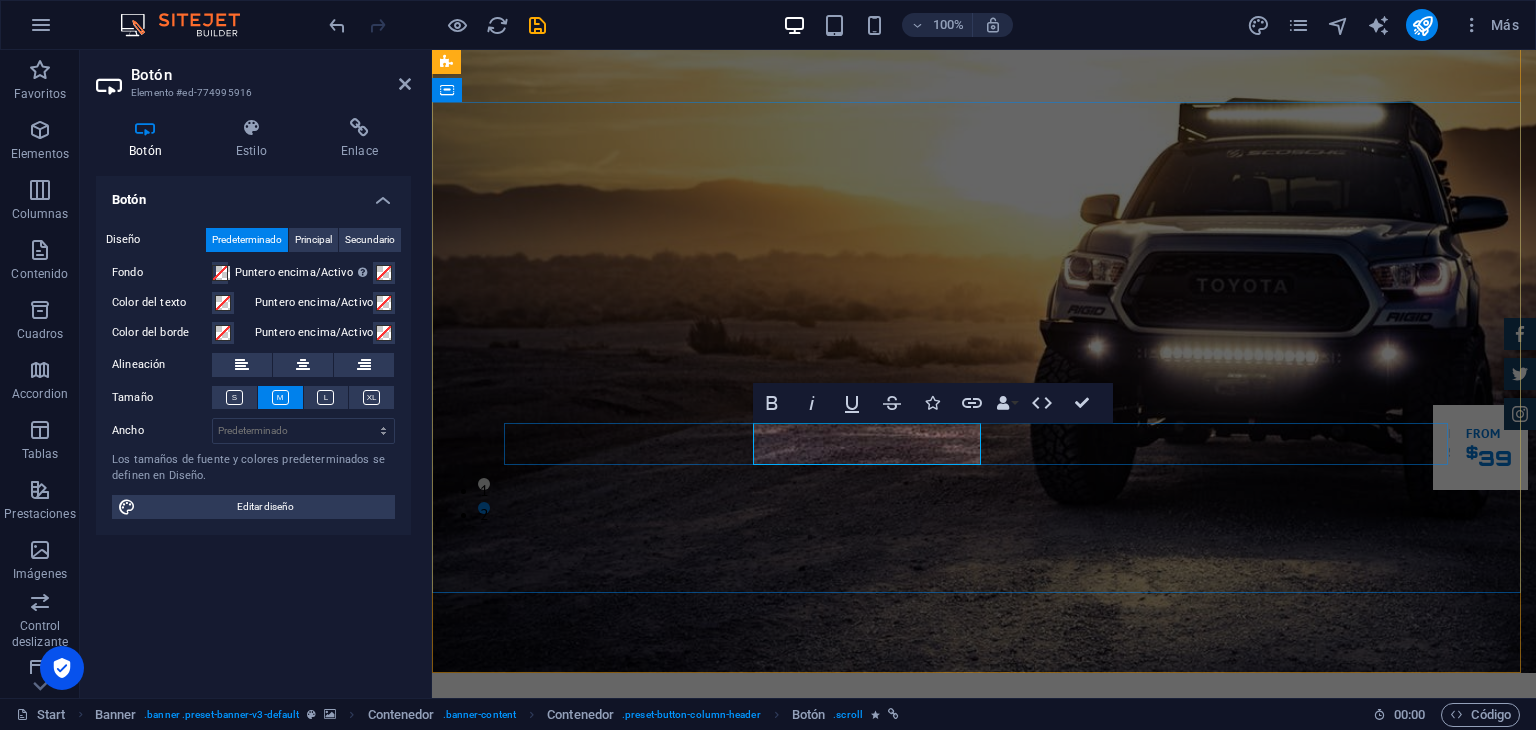 click on "Make an appointment" at bounding box center [655, 1393] 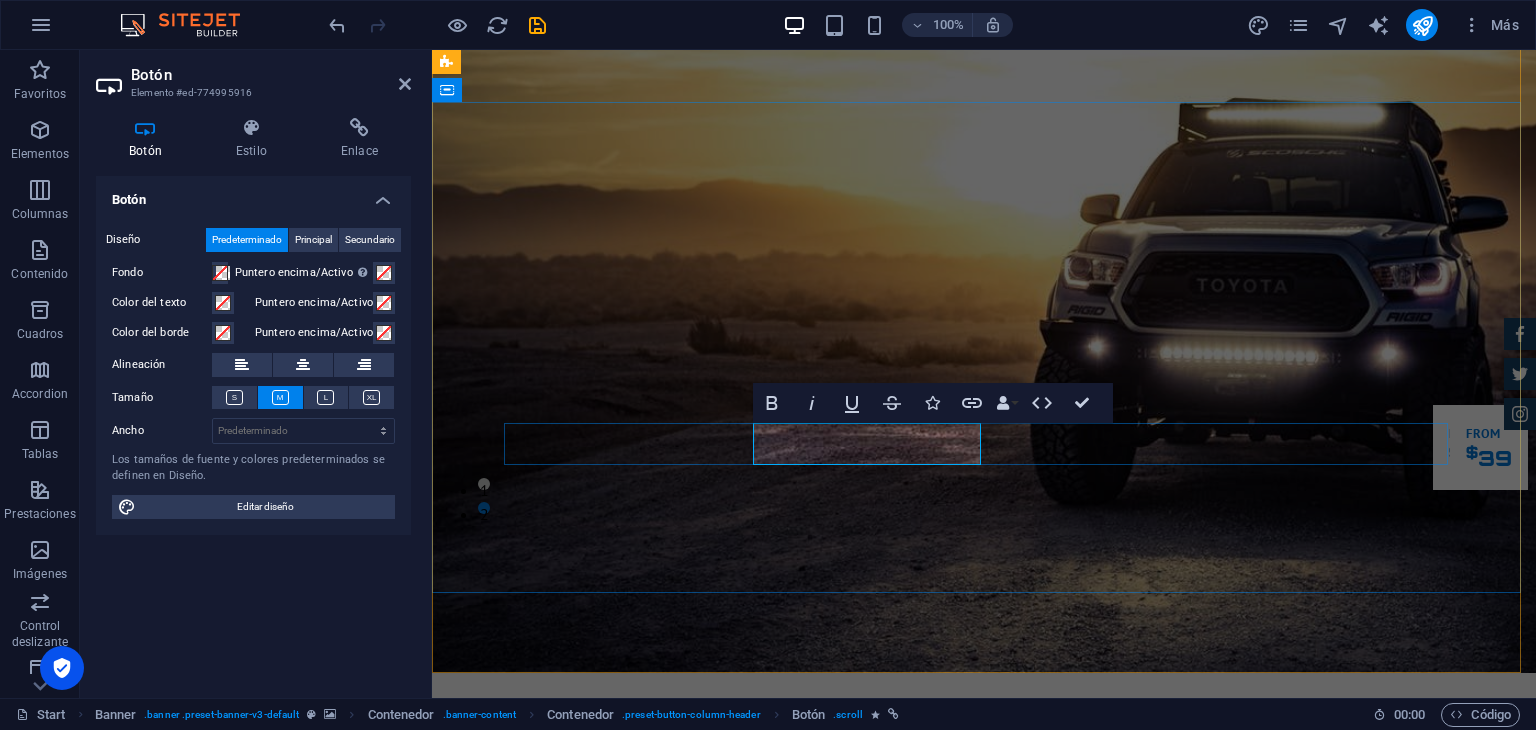 type 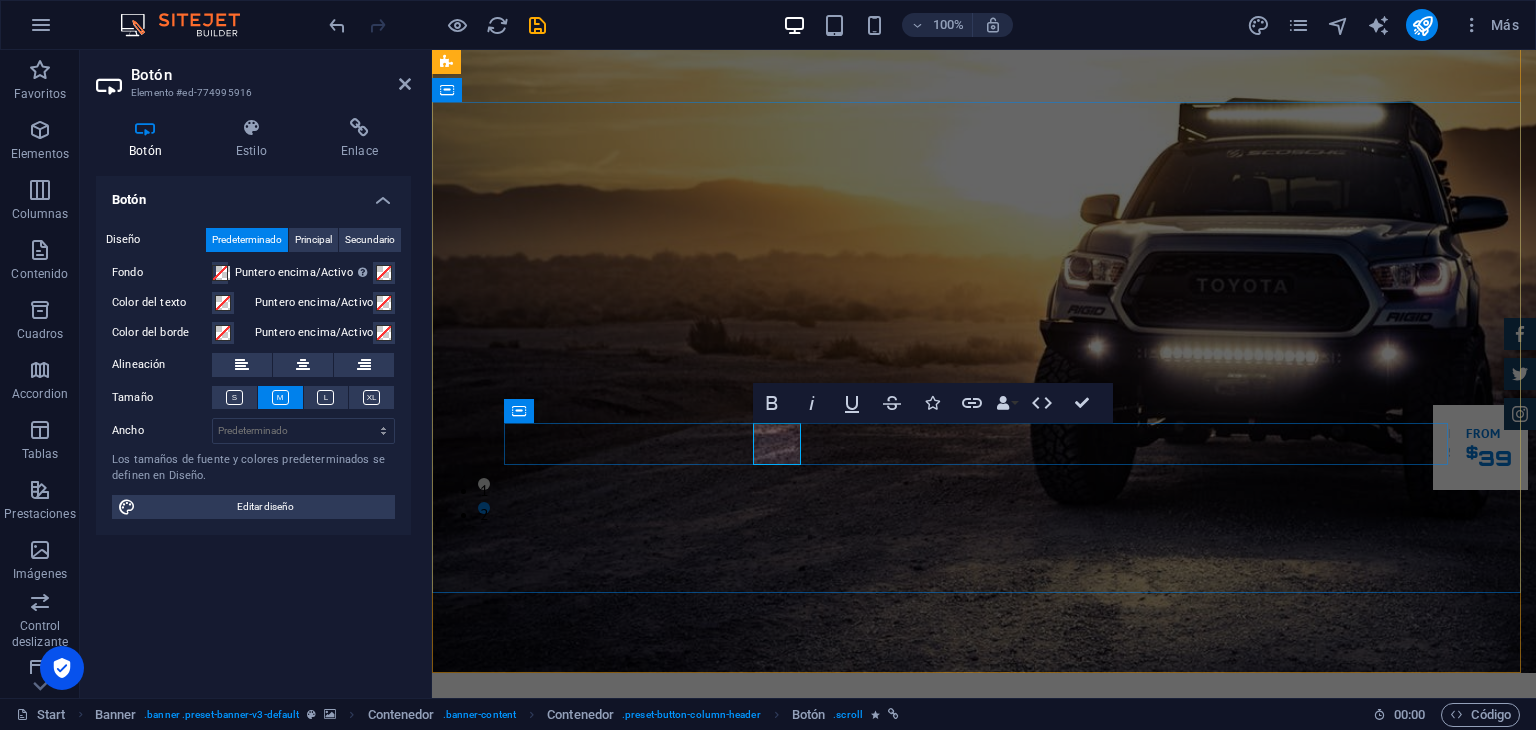 click at bounding box center [529, 1393] 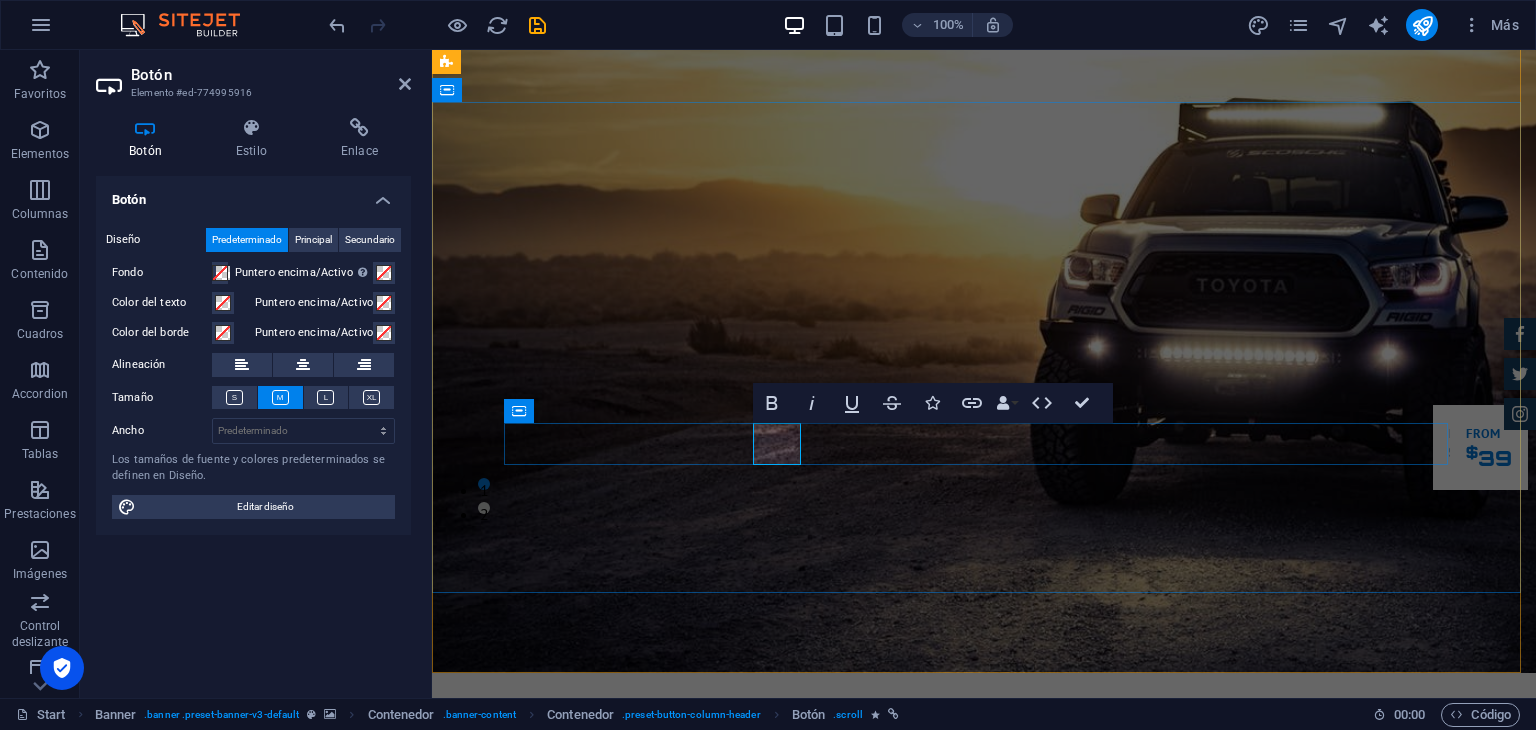 click at bounding box center (529, 1393) 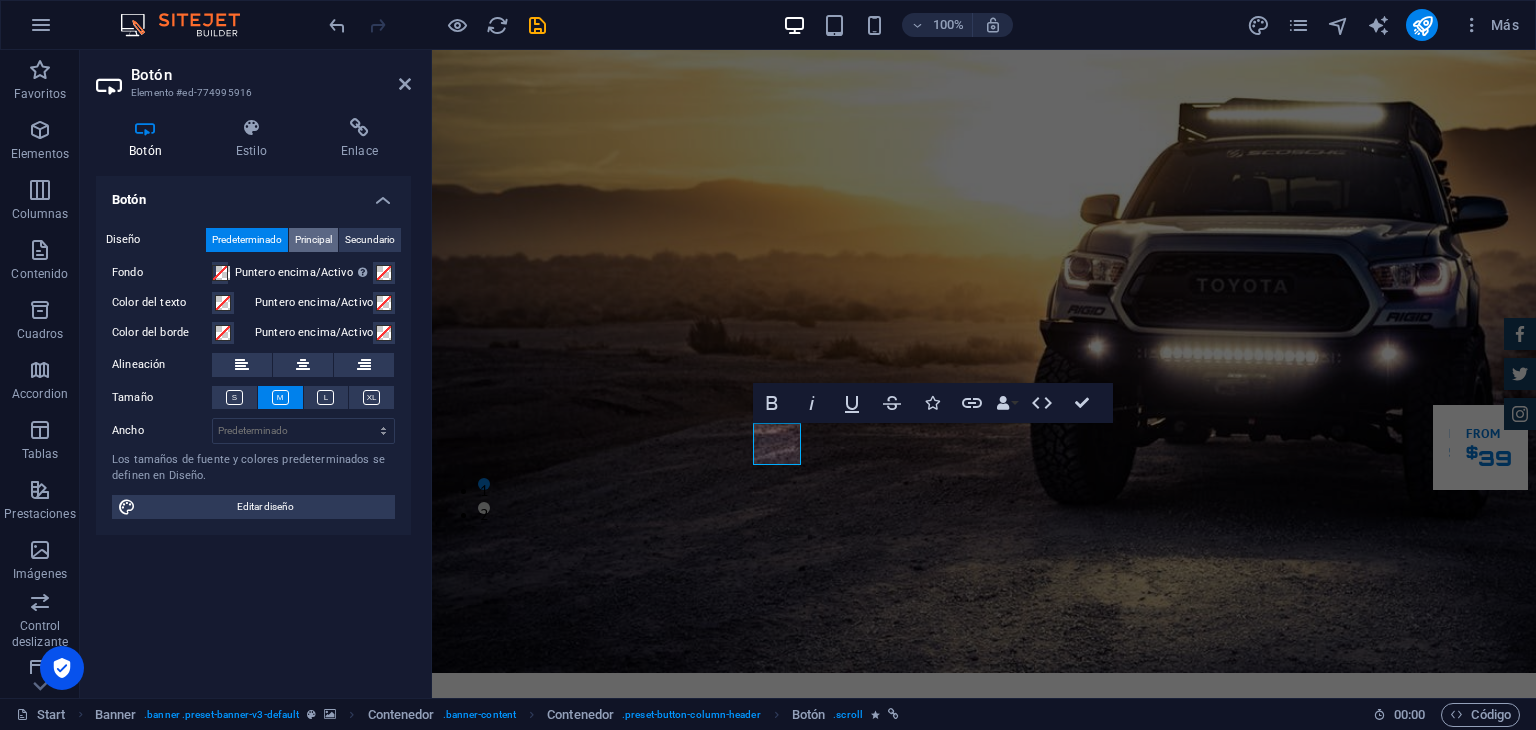 click on "Principal" at bounding box center (313, 240) 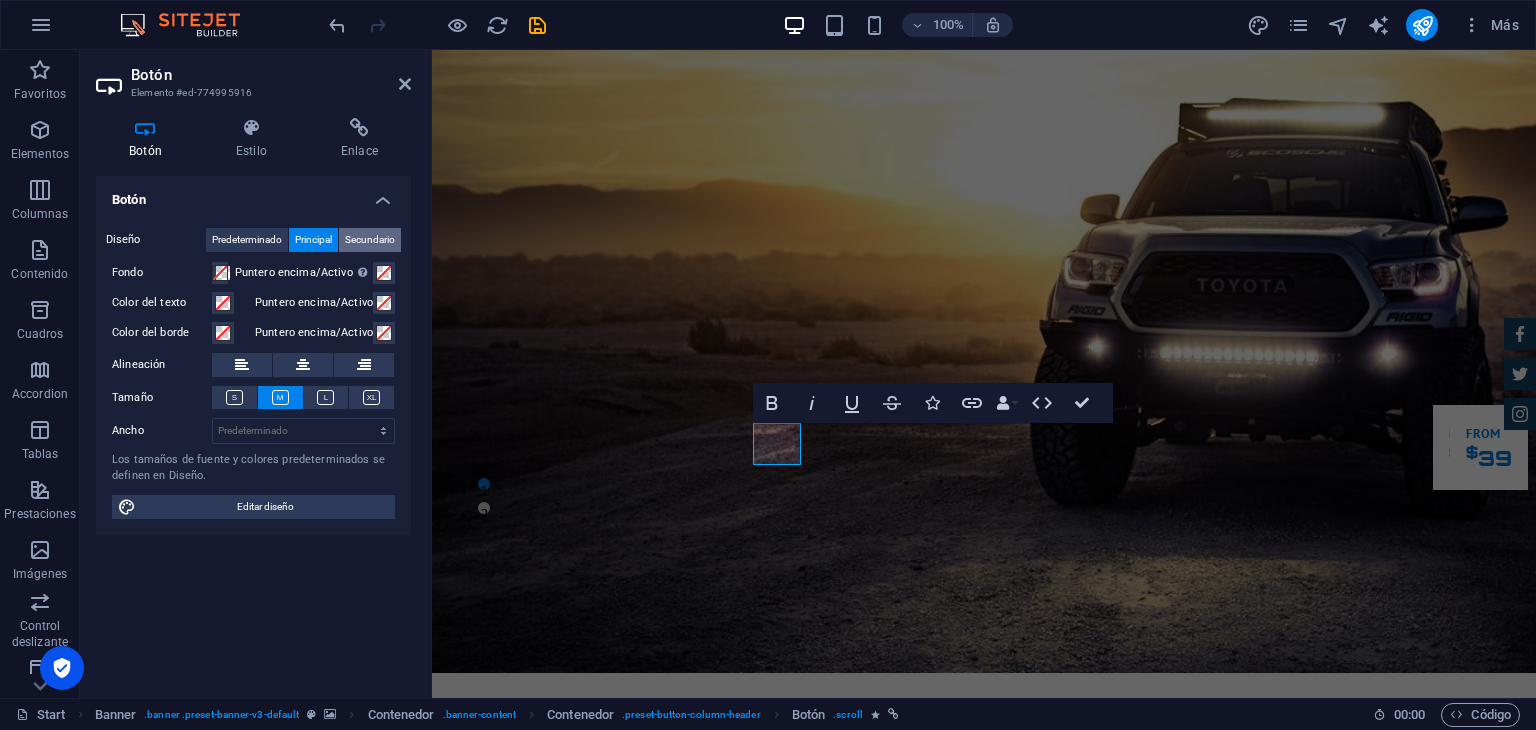click on "Secundario" at bounding box center (370, 240) 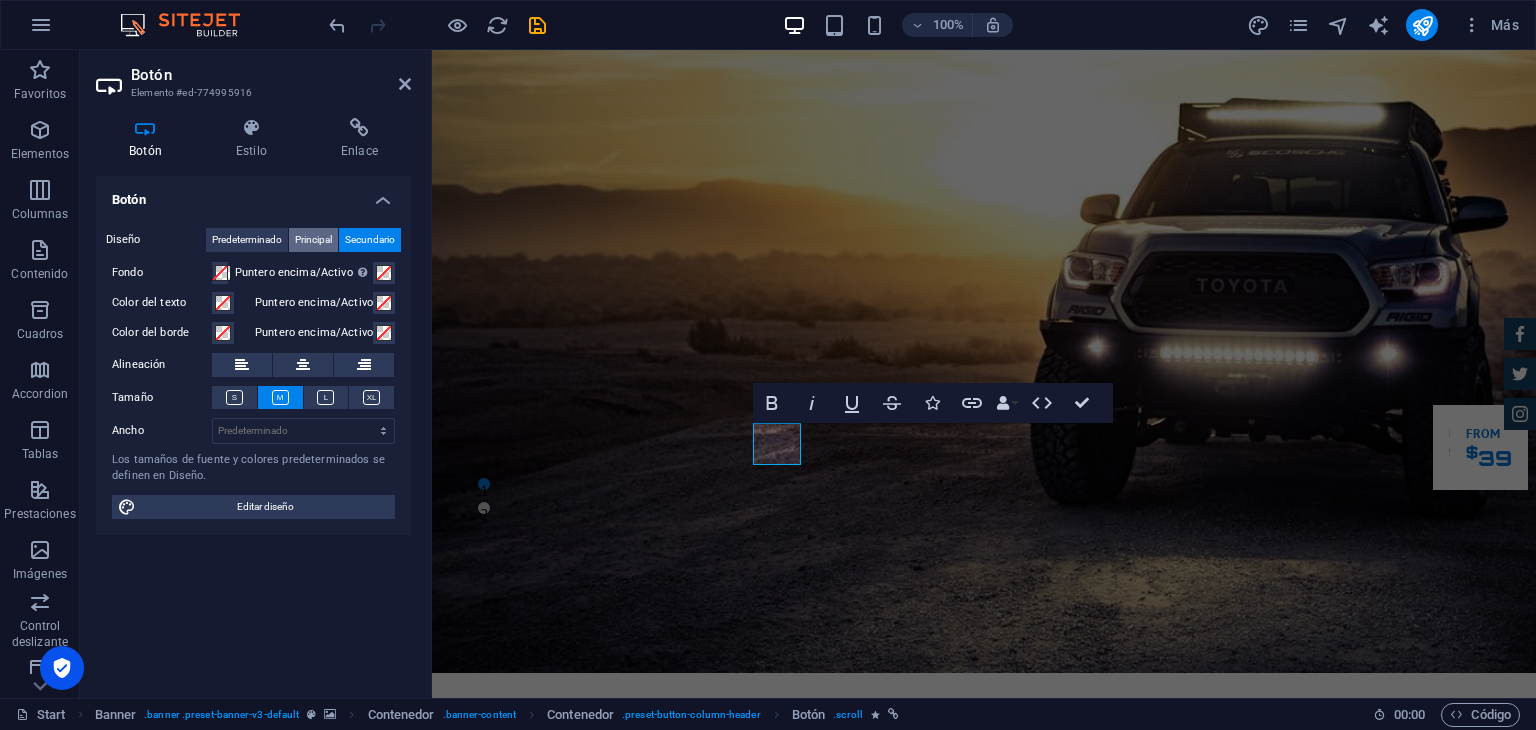 click on "Principal" at bounding box center [313, 240] 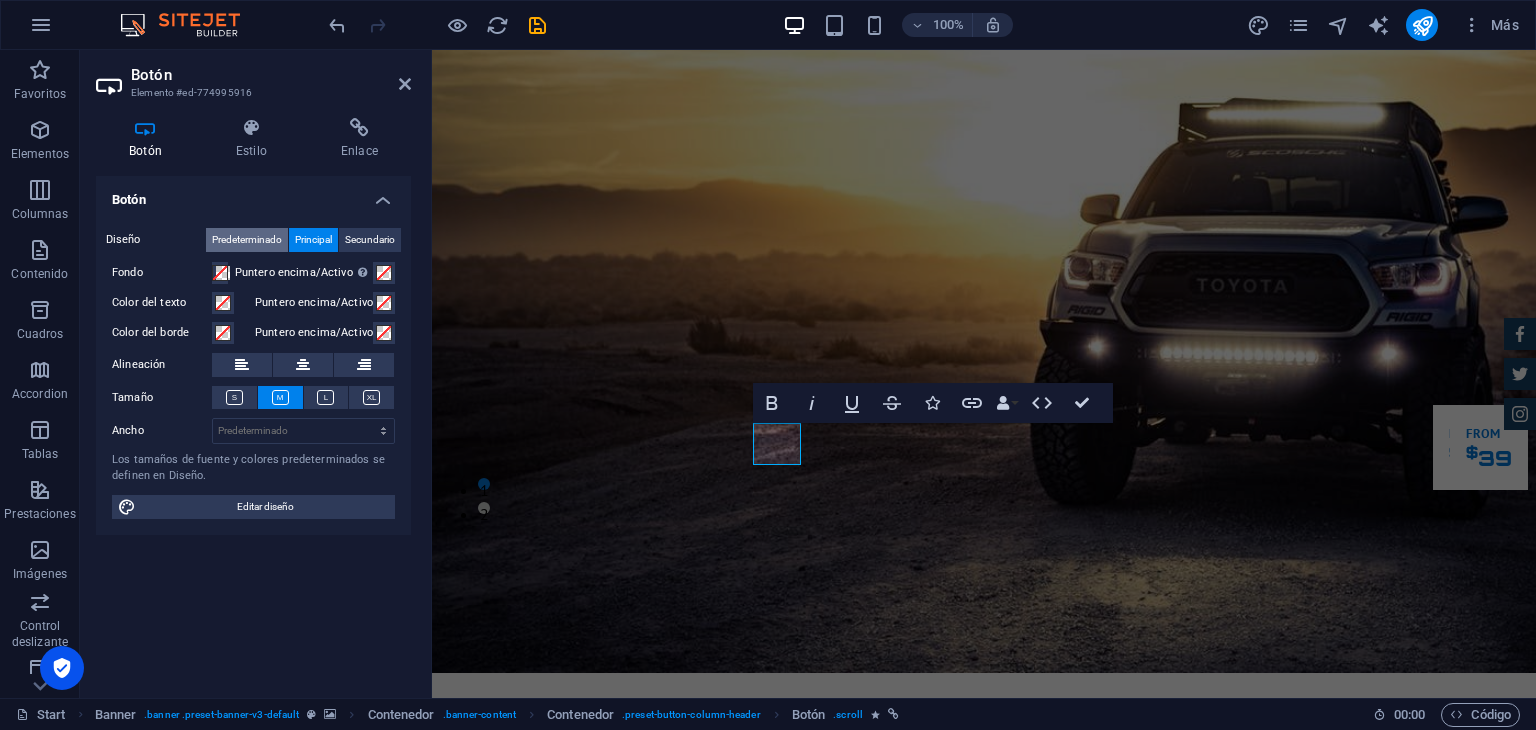 click on "Predeterminado" at bounding box center (247, 240) 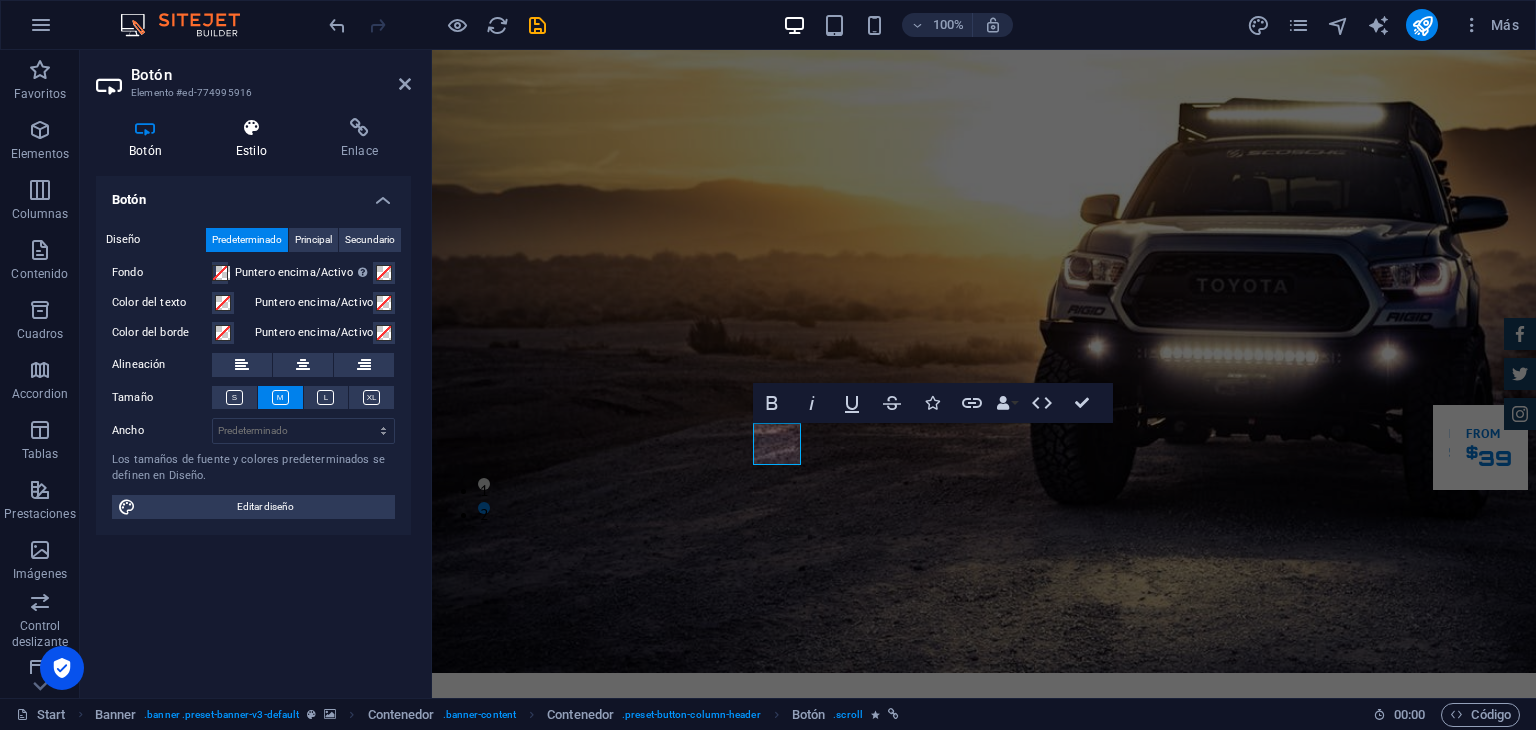 click on "Estilo" at bounding box center (255, 139) 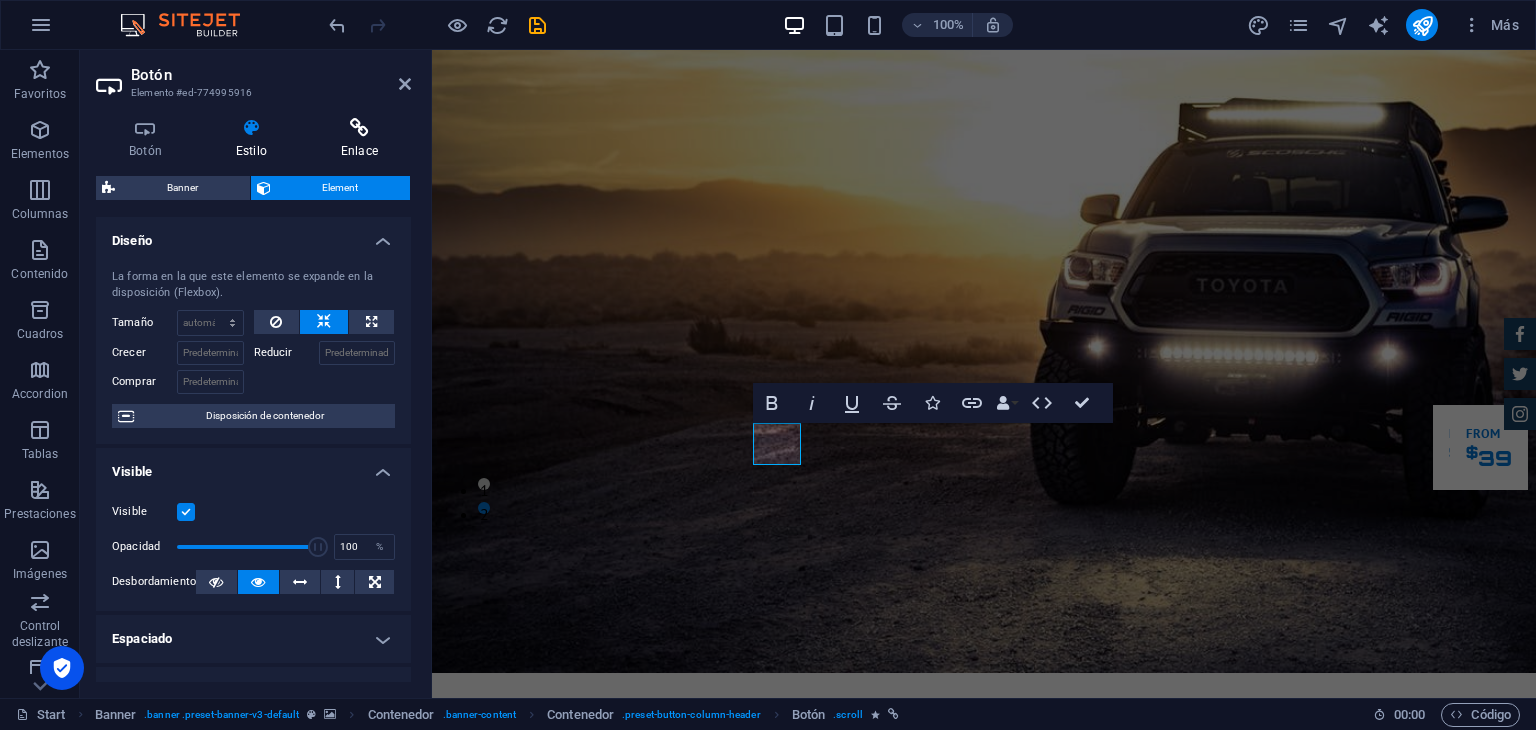 click at bounding box center (359, 128) 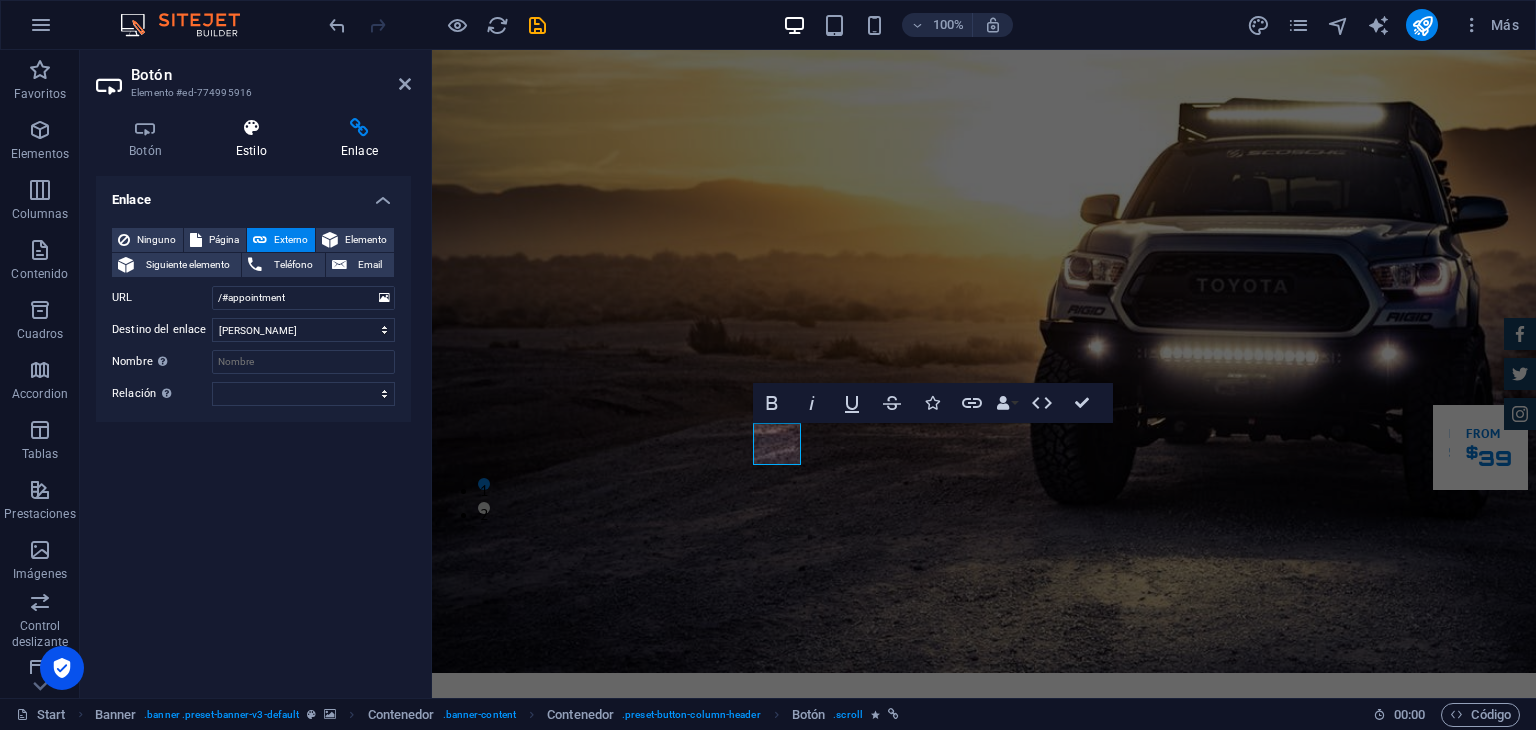 click at bounding box center (251, 128) 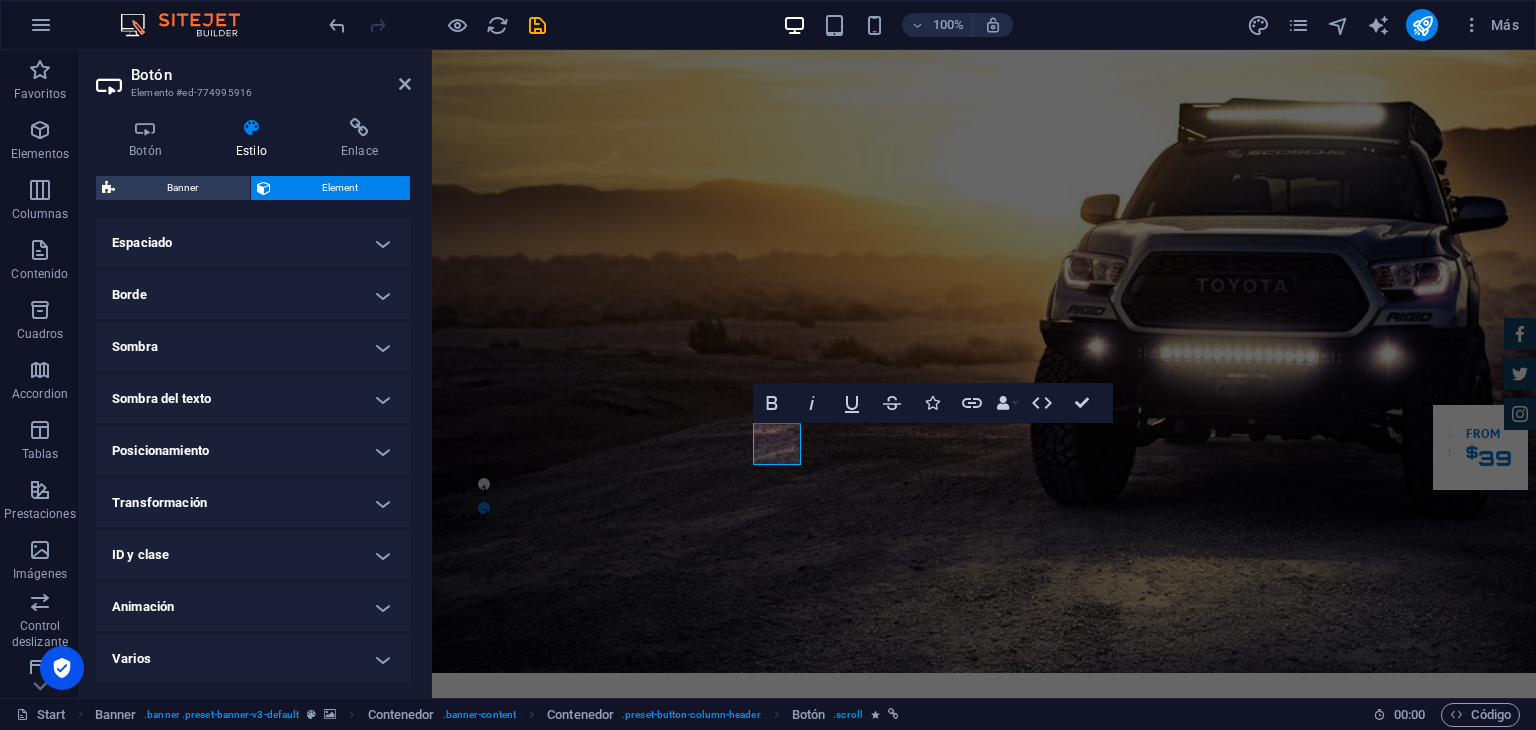 scroll, scrollTop: 0, scrollLeft: 0, axis: both 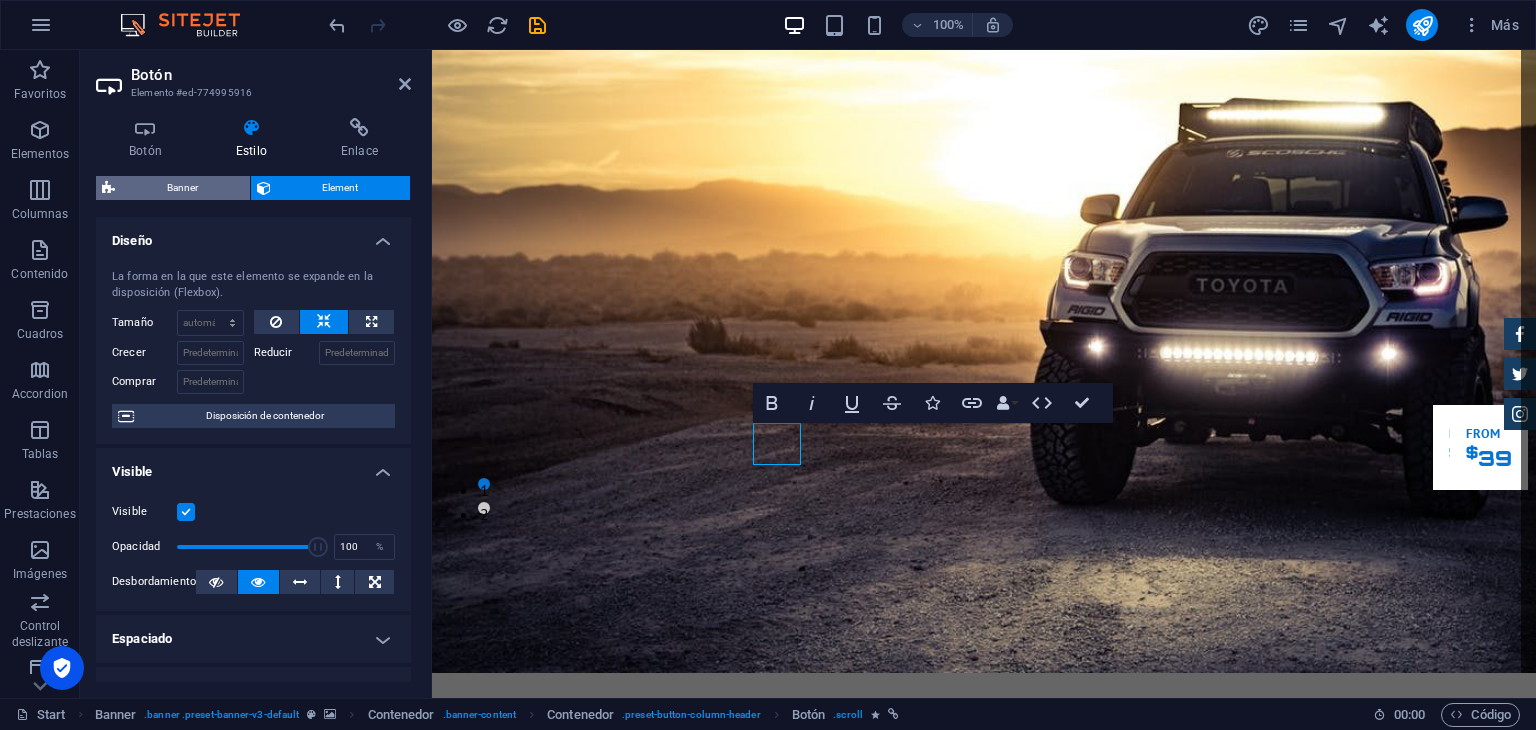 click on "Banner" at bounding box center [182, 188] 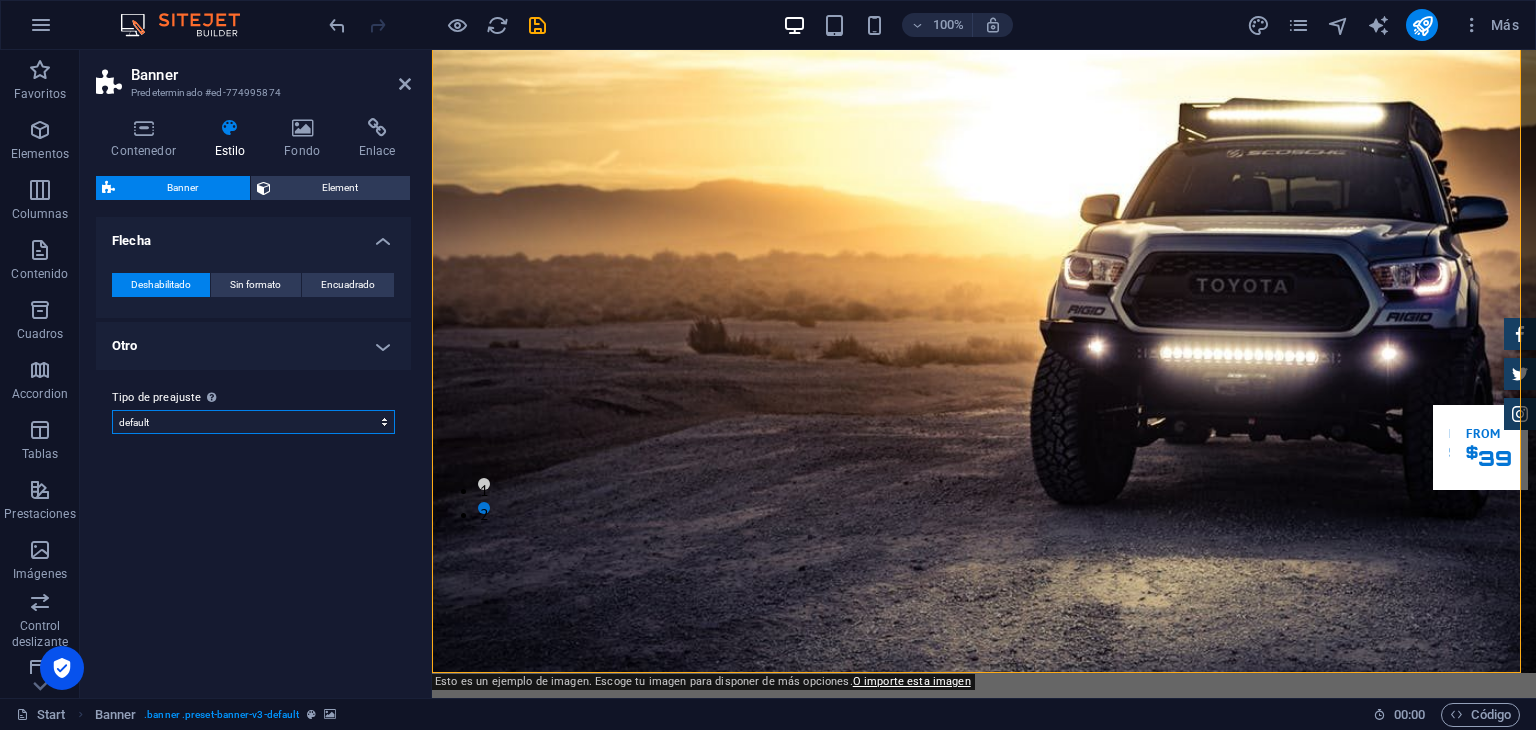 click on "default Añadir tipo de preajuste" at bounding box center [253, 422] 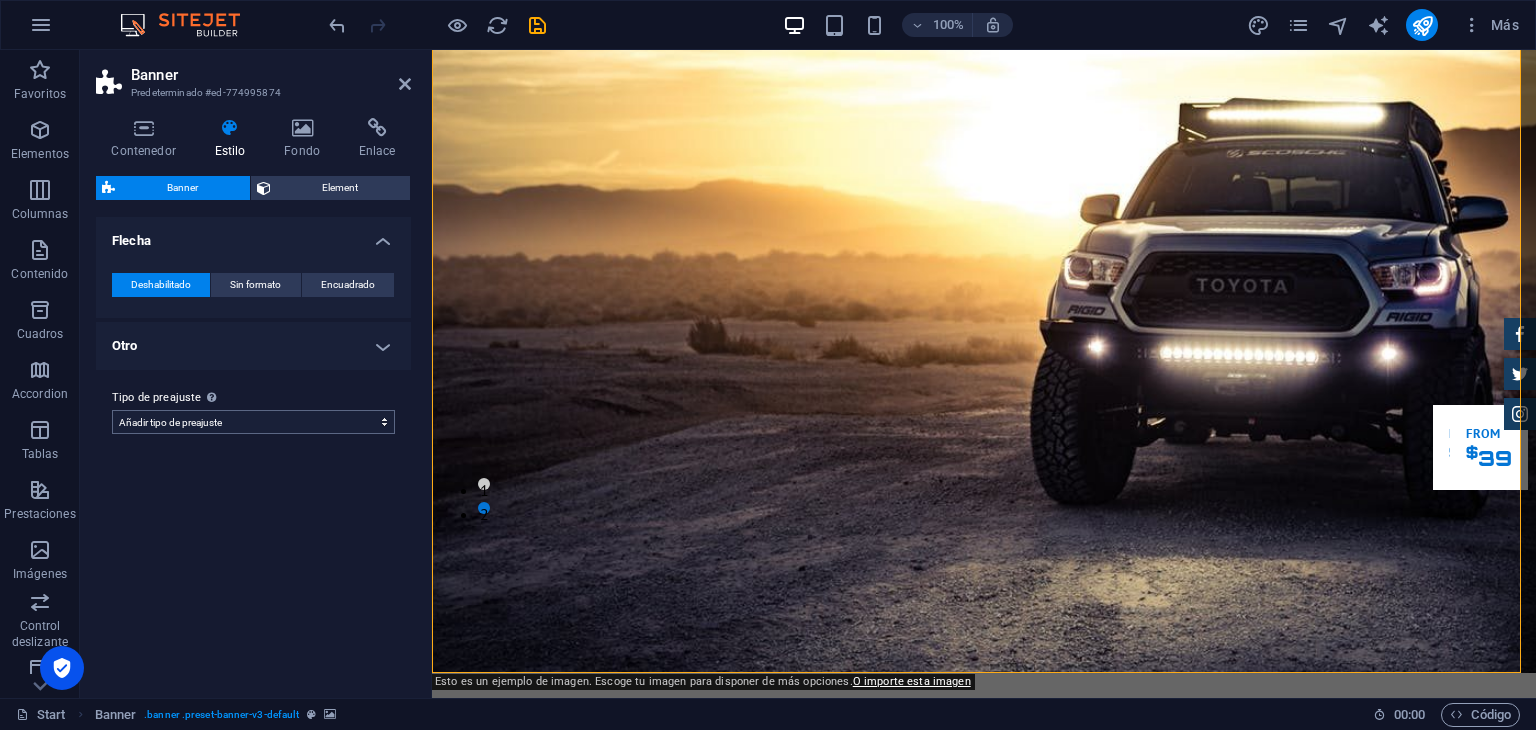 click on "default Añadir tipo de preajuste" at bounding box center (253, 422) 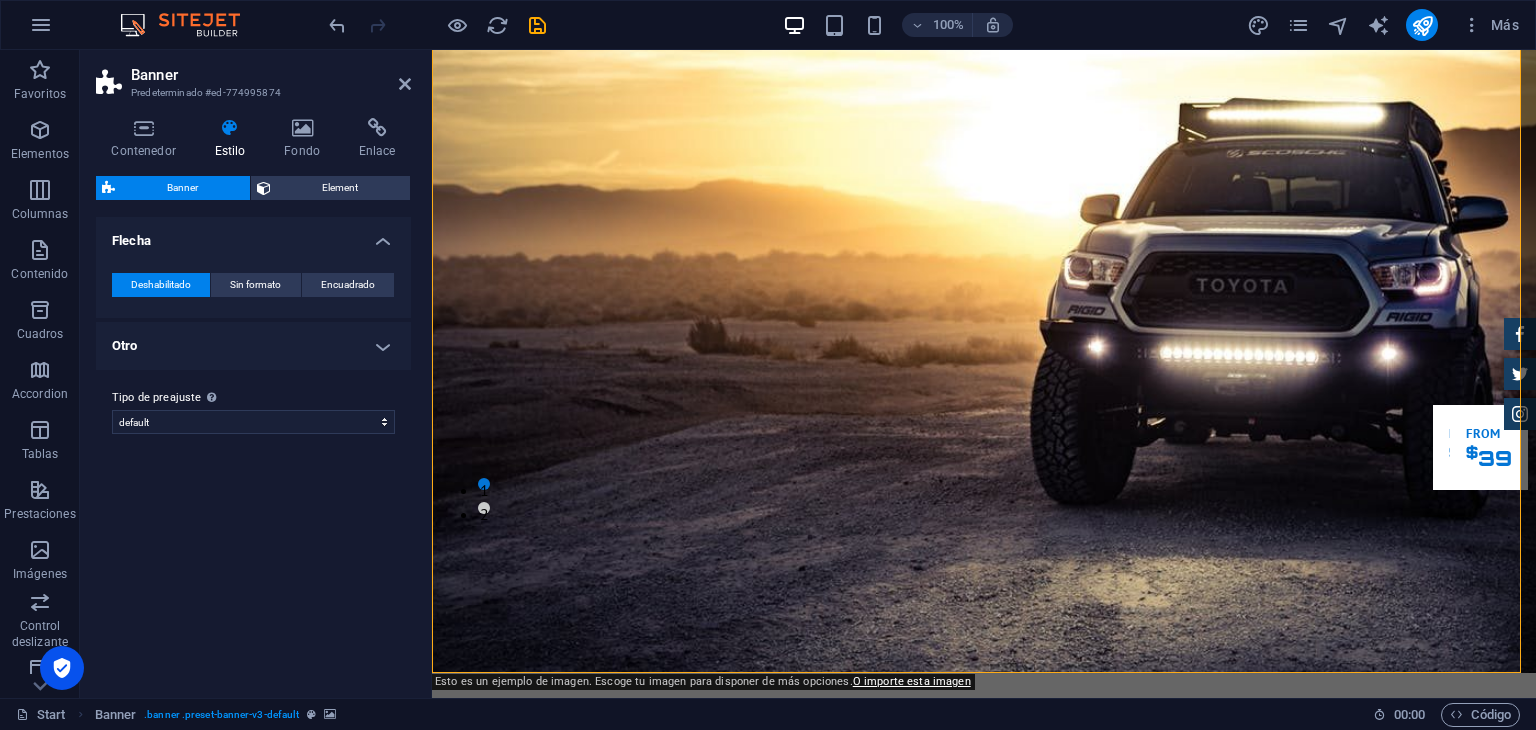 click at bounding box center [230, 128] 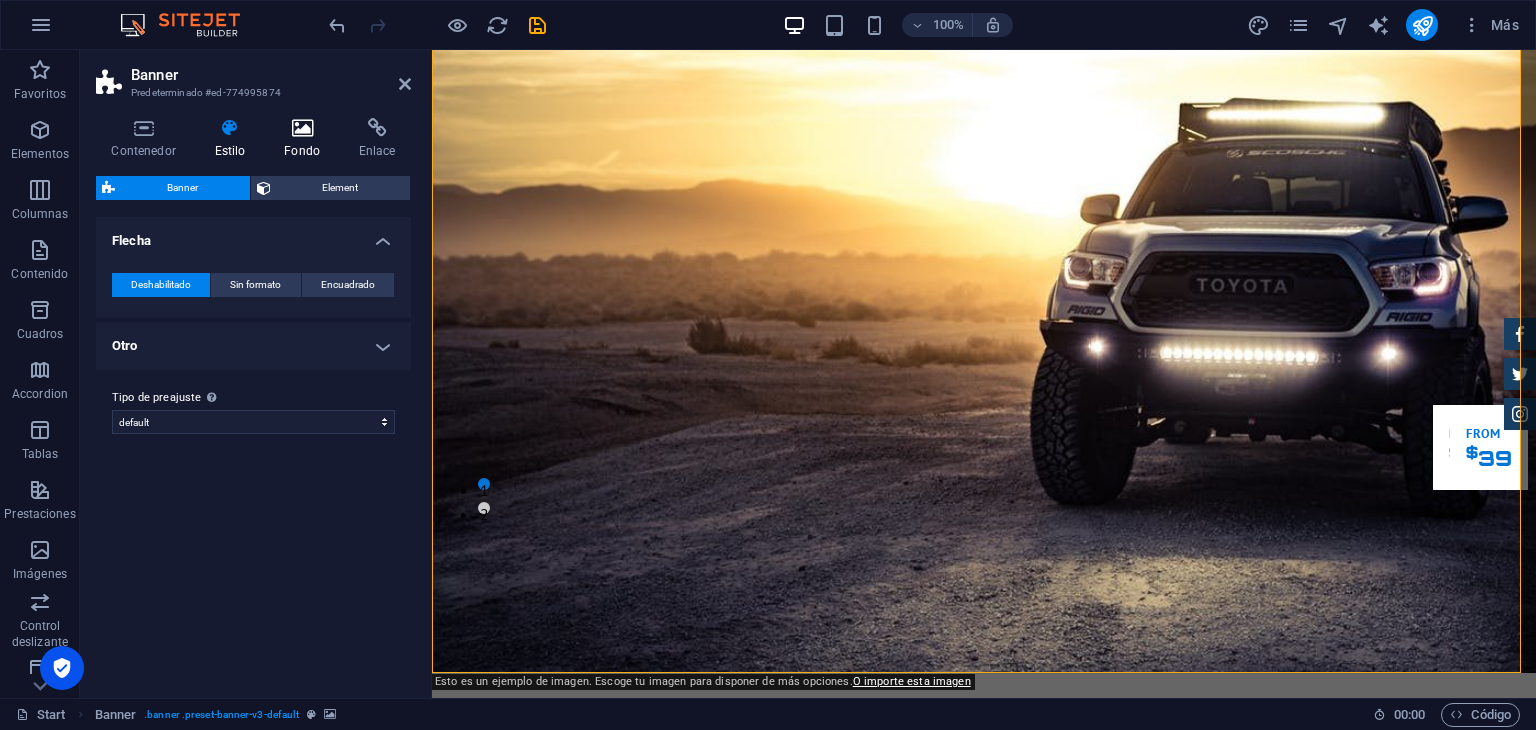 click at bounding box center [302, 128] 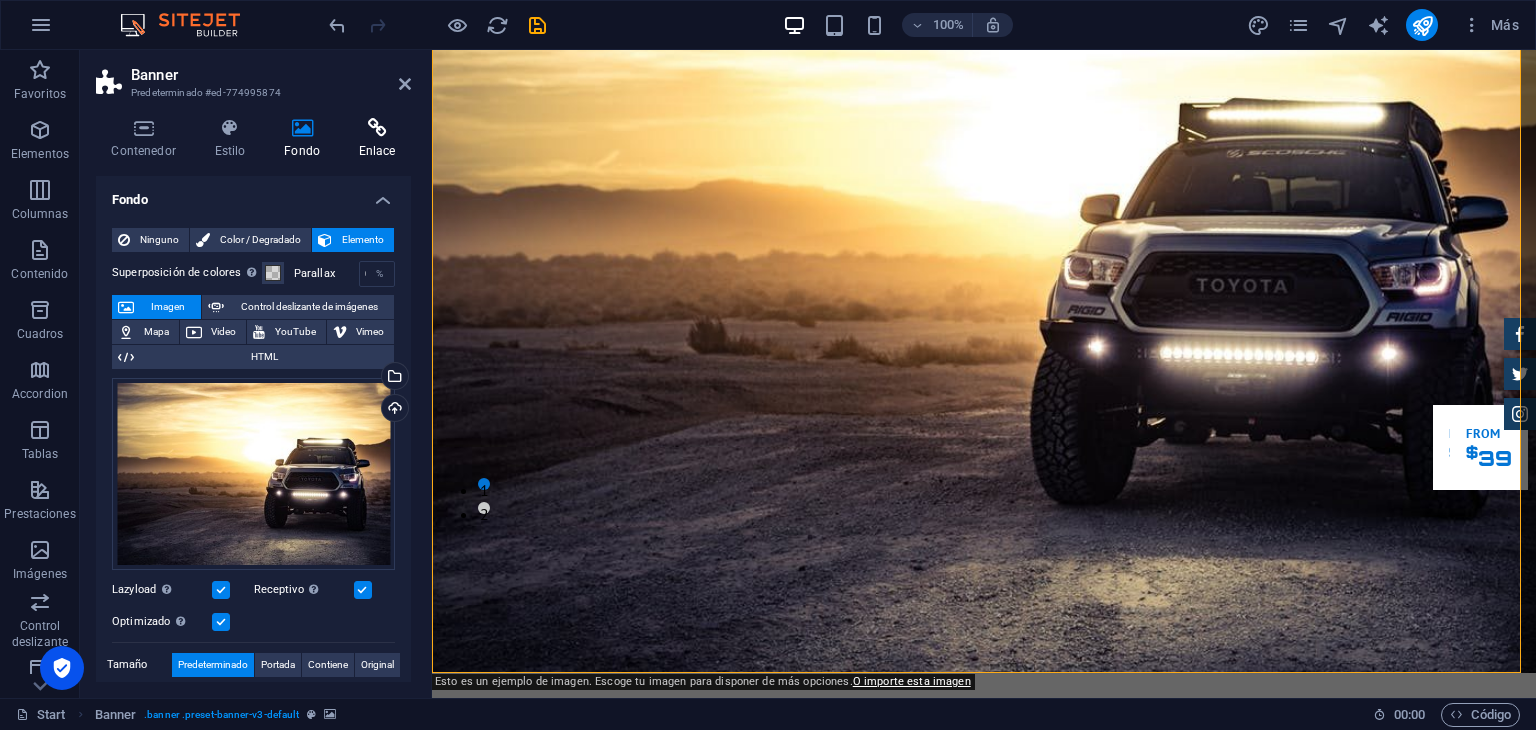 click on "Enlace" at bounding box center (377, 139) 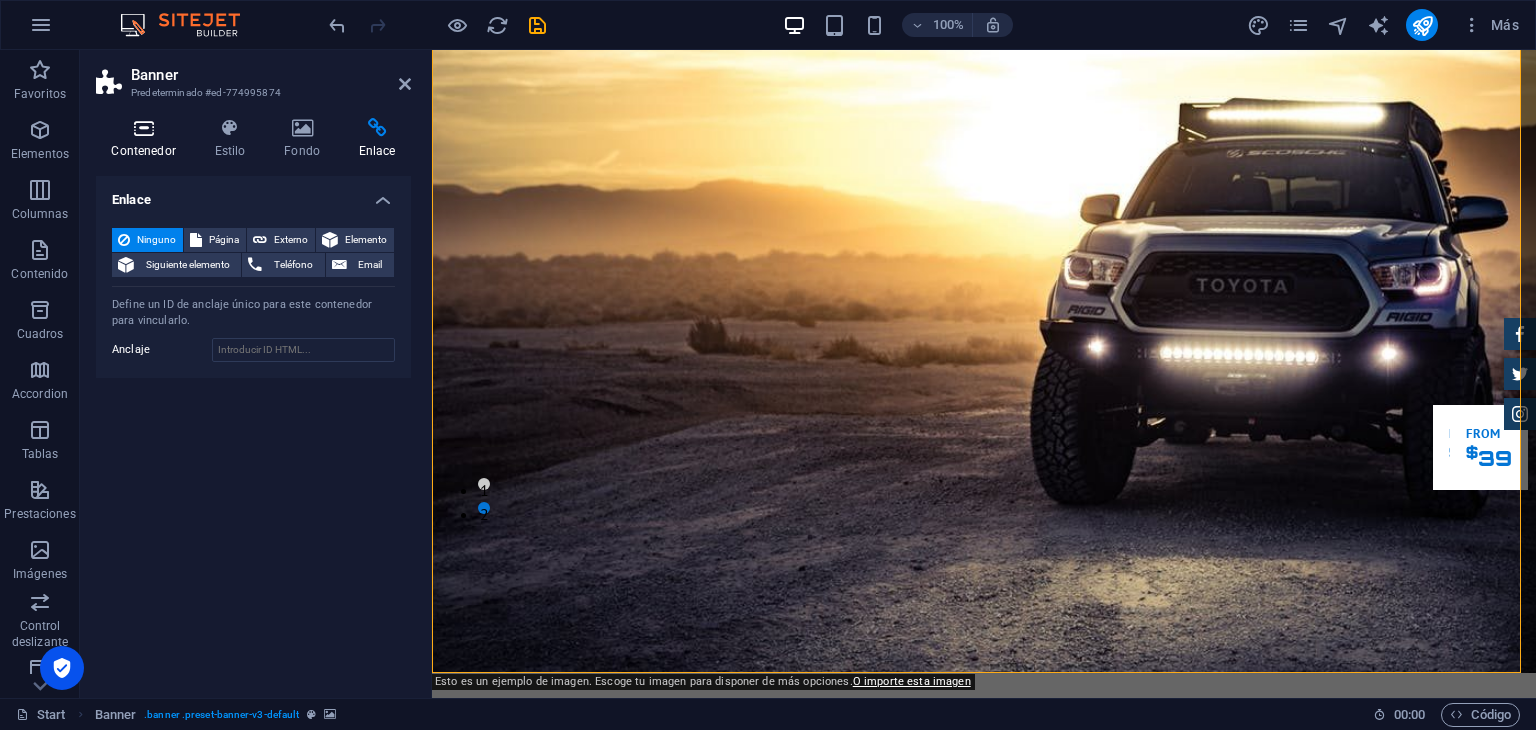 click at bounding box center [143, 128] 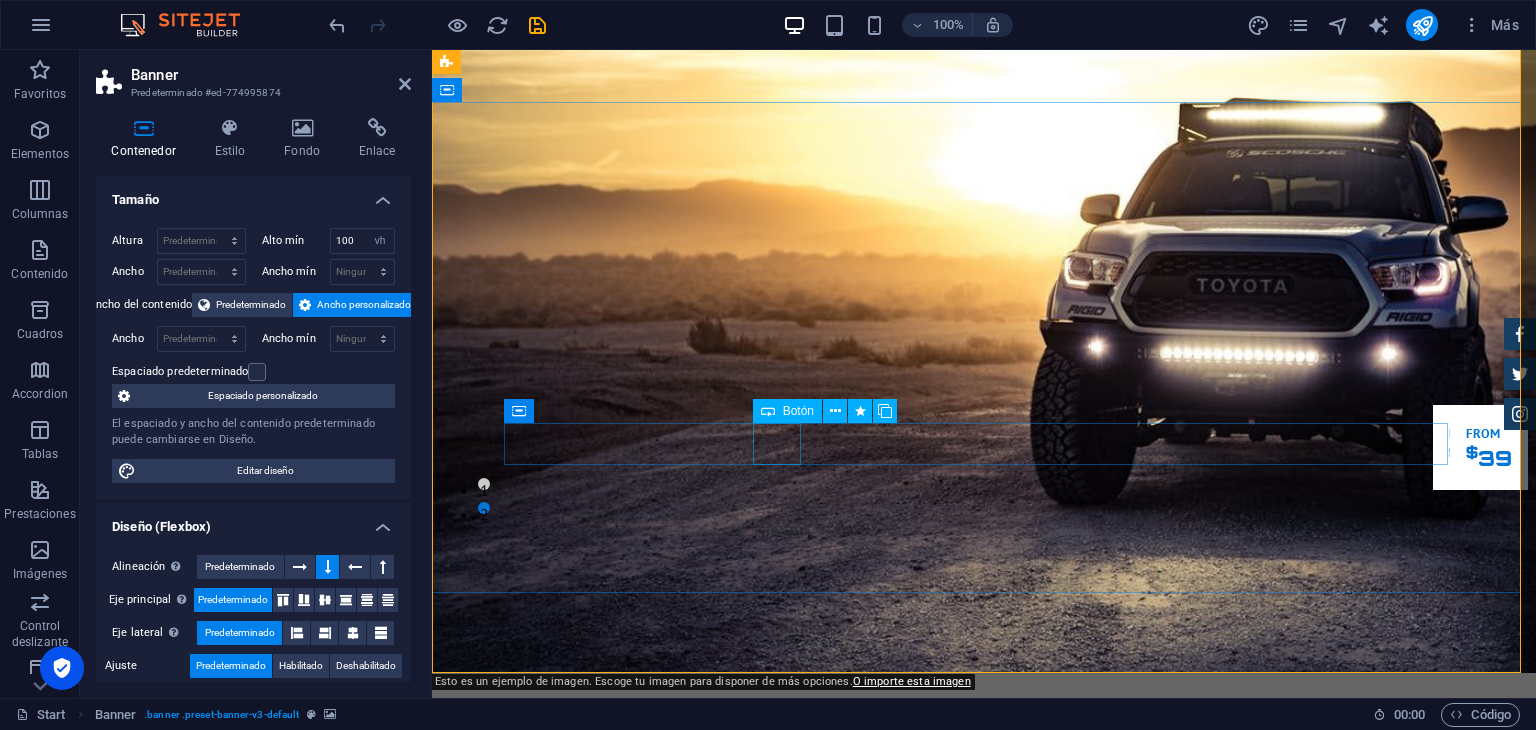 click at bounding box center [984, 1384] 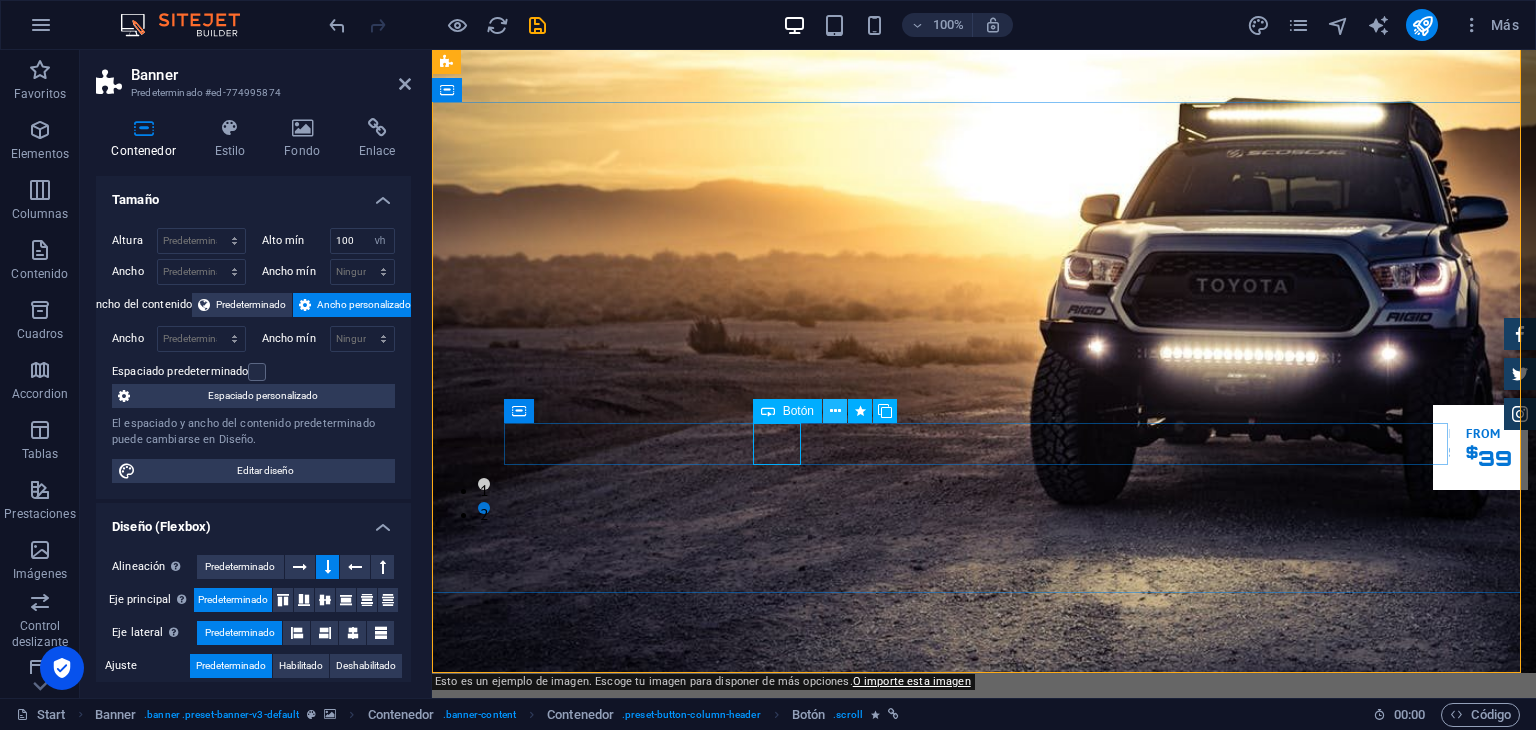 click at bounding box center [835, 411] 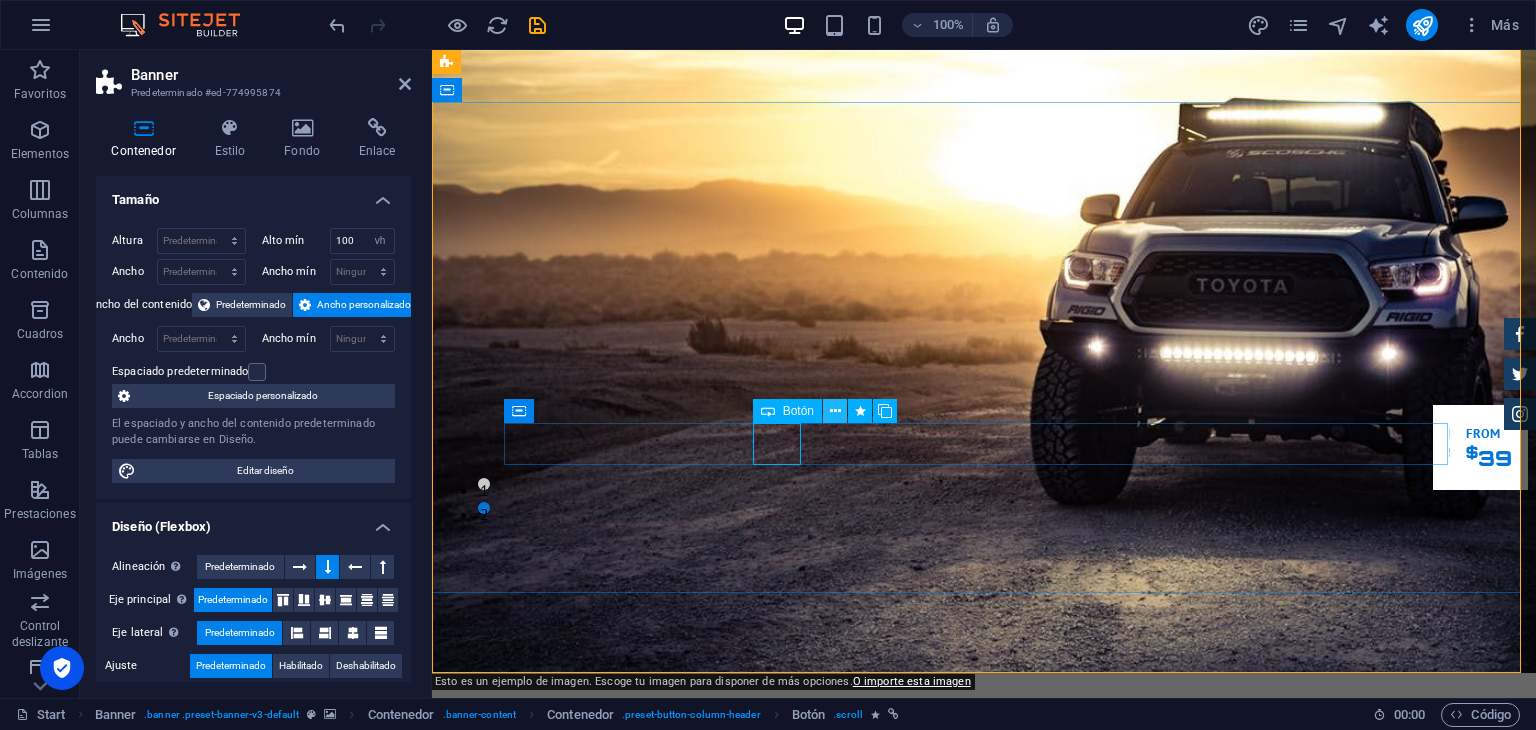 click at bounding box center (835, 411) 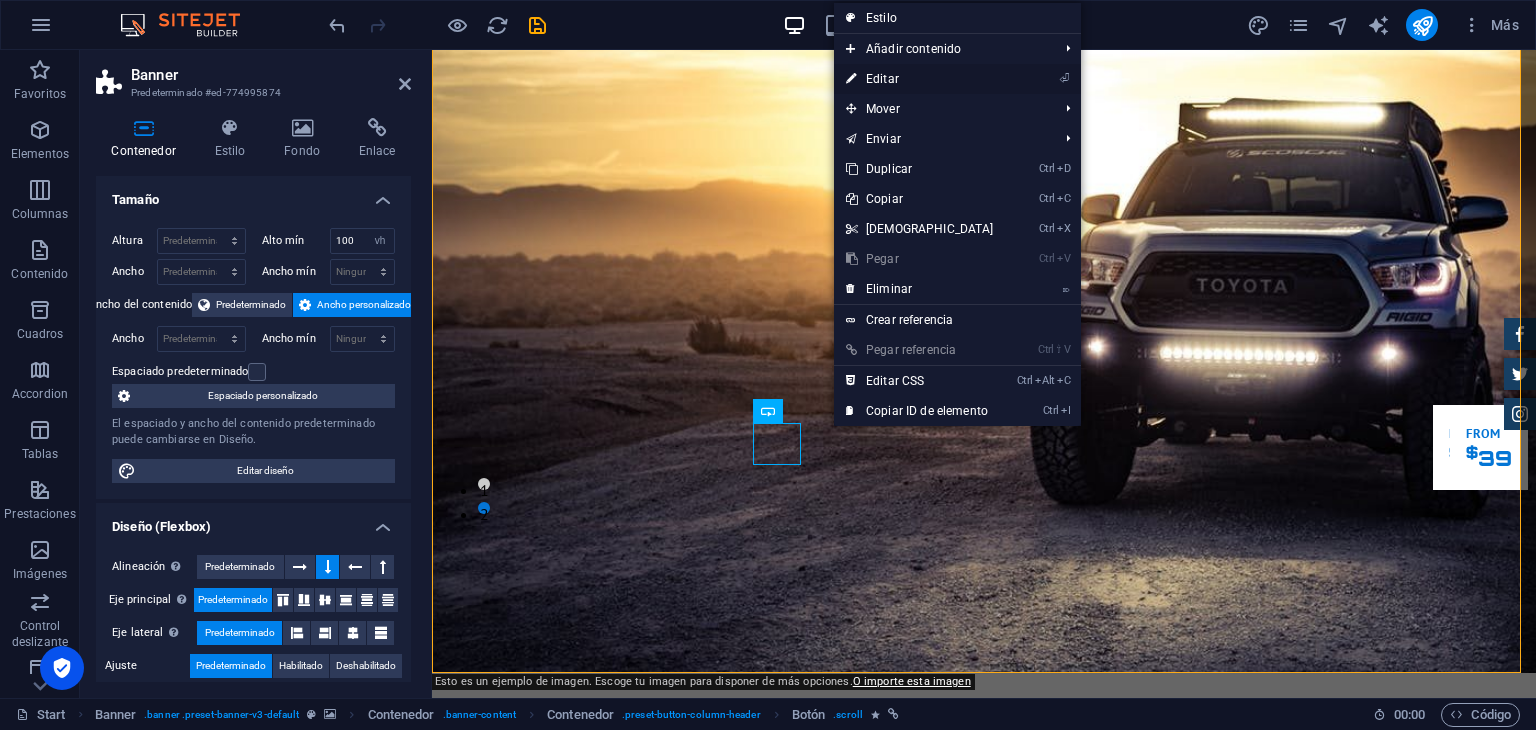 drag, startPoint x: 880, startPoint y: 77, endPoint x: 448, endPoint y: 27, distance: 434.88388 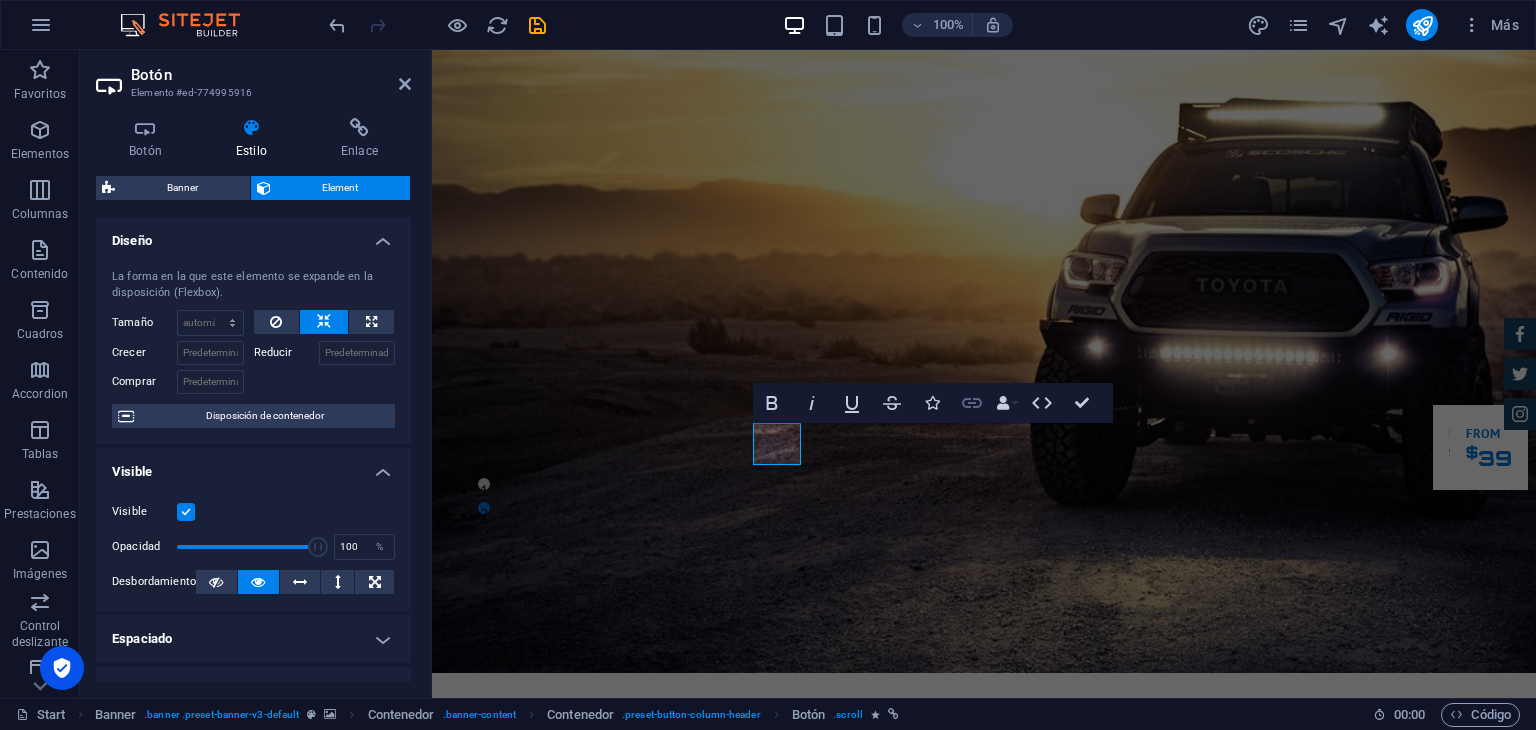 click 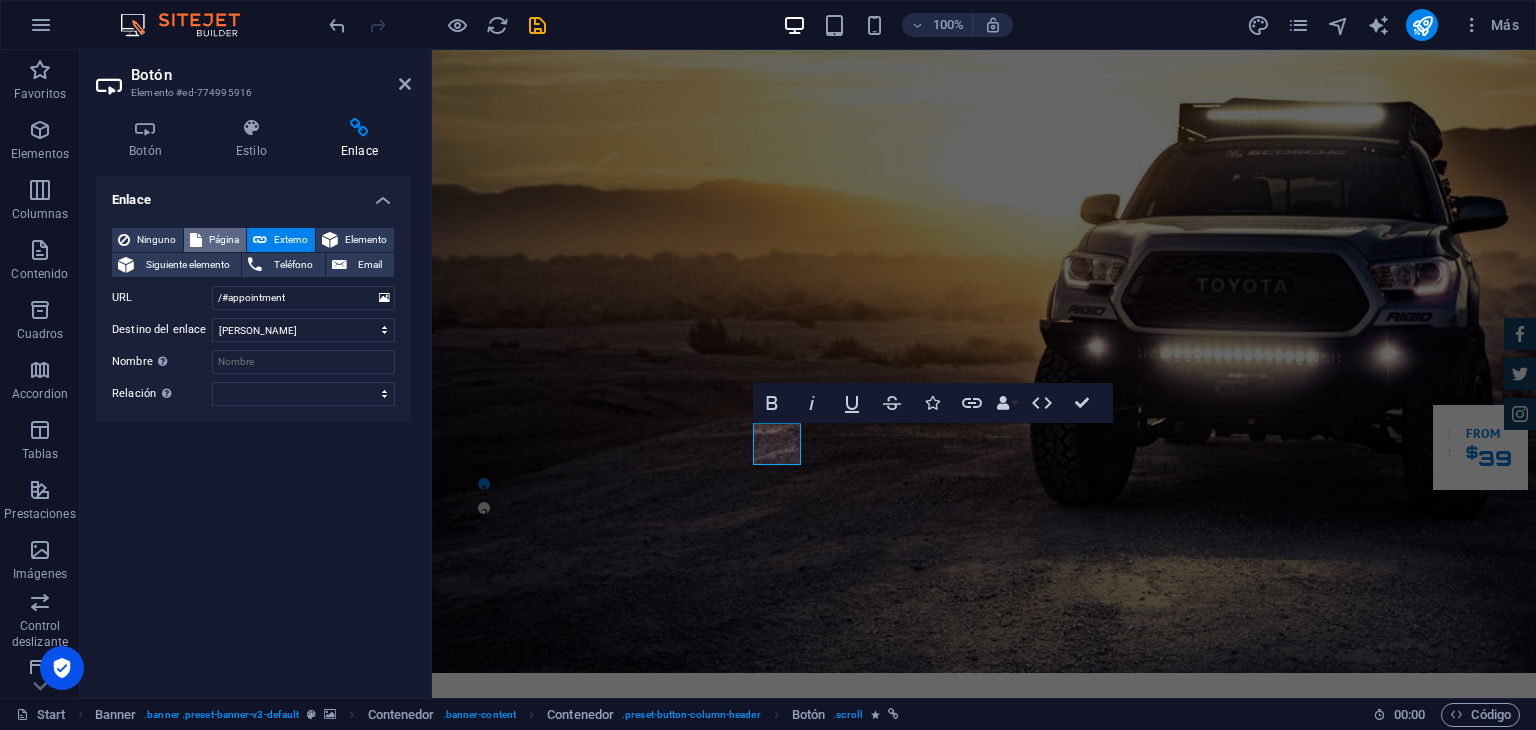 click on "Página" at bounding box center (224, 240) 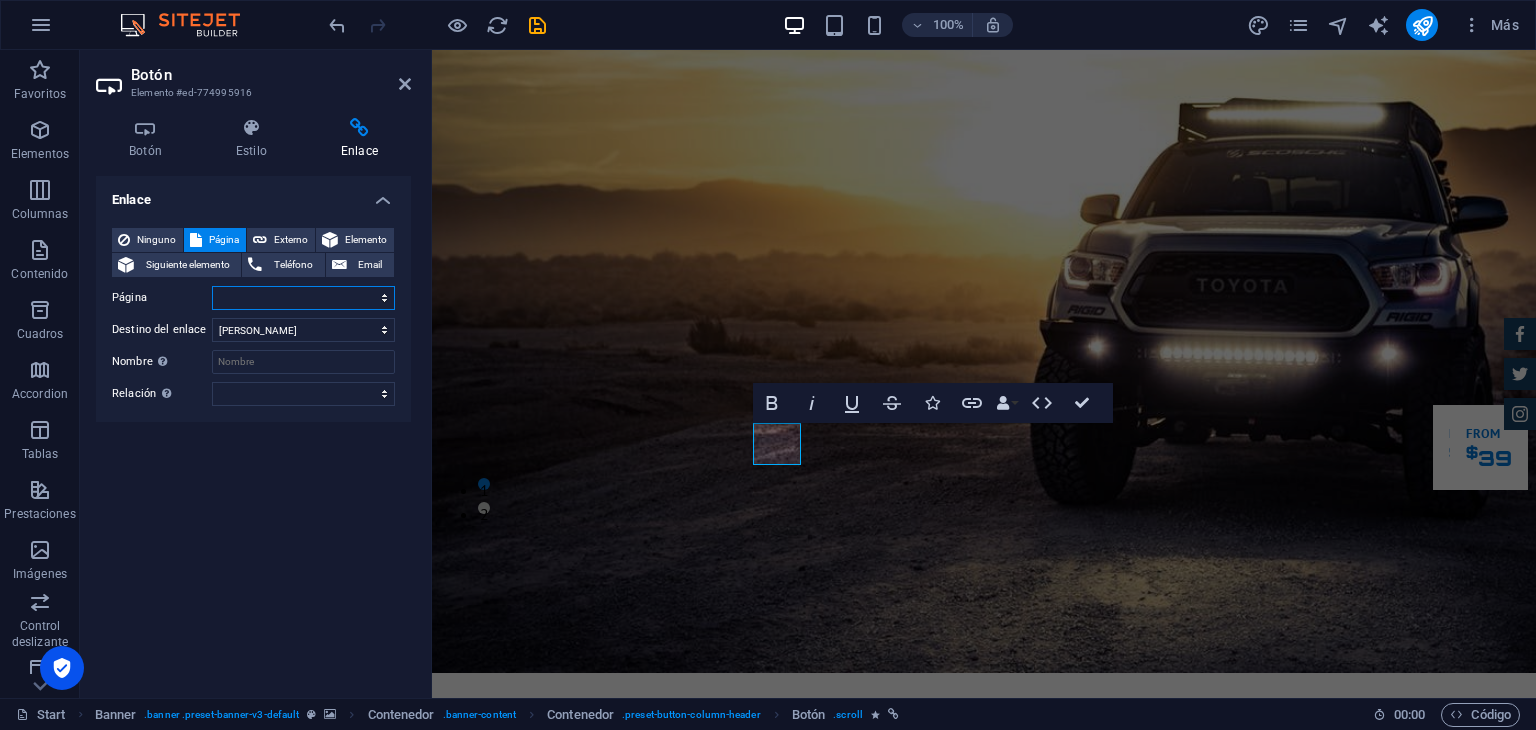 click on "Start Subpage Legal Notice Privacy" at bounding box center [303, 298] 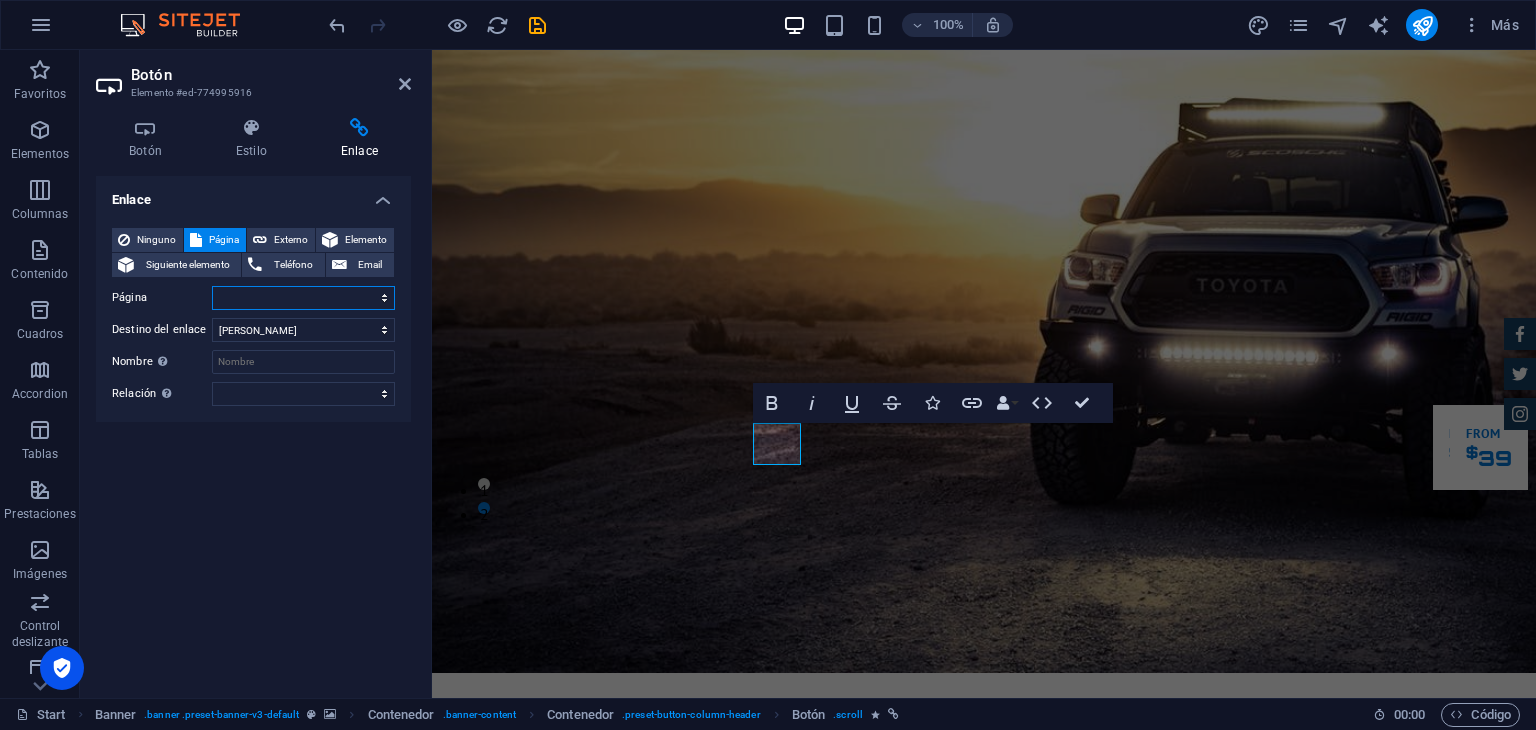 select on "1" 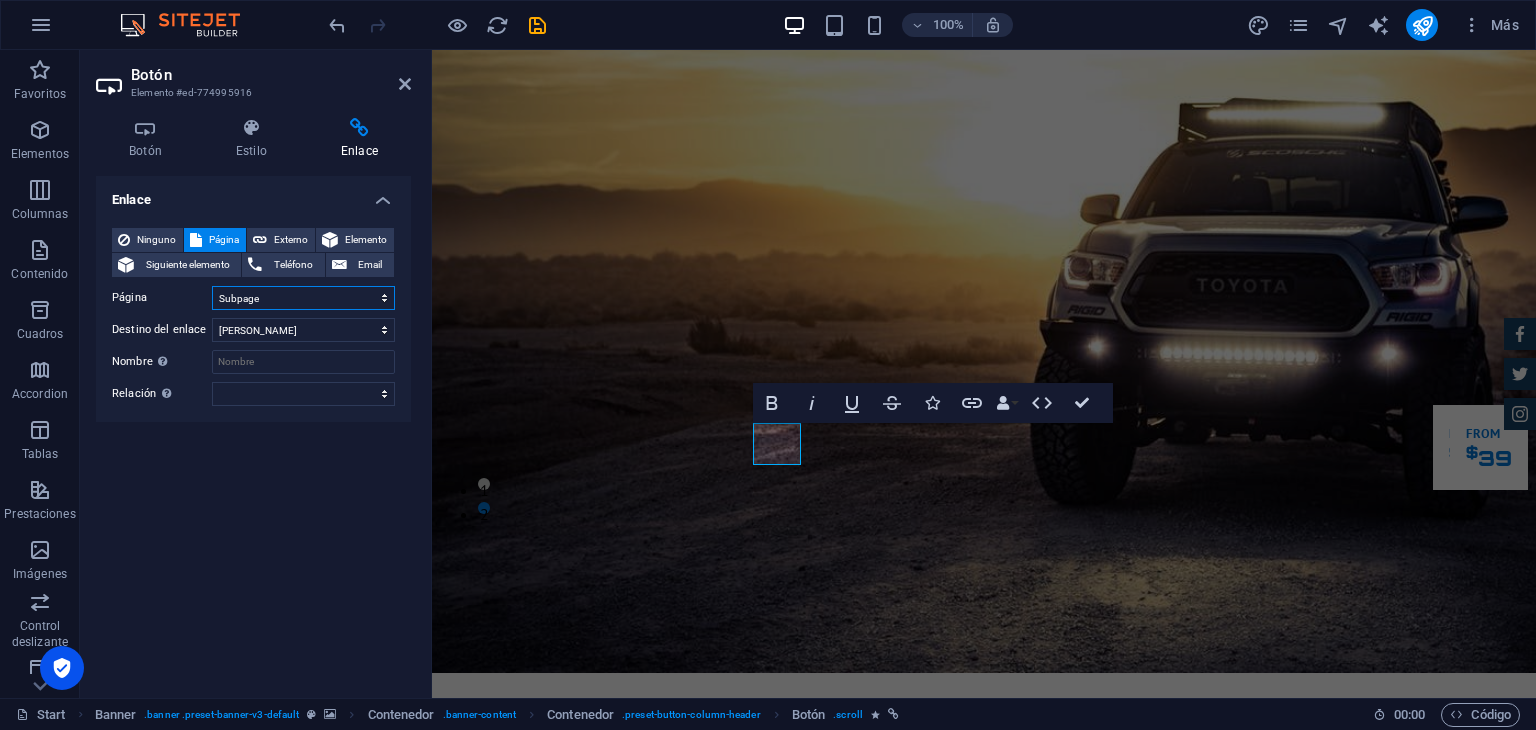 click on "Start Subpage Legal Notice Privacy" at bounding box center (303, 298) 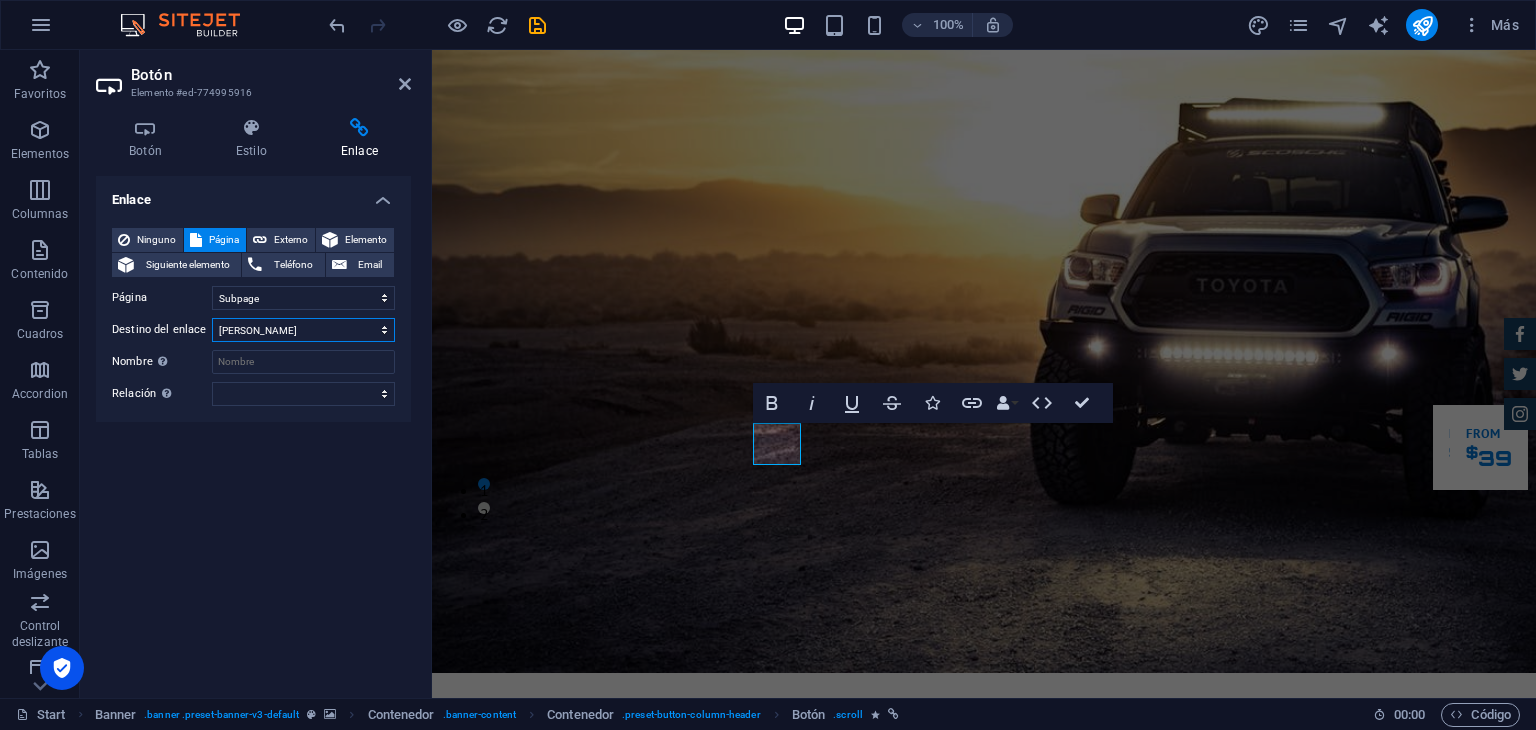 click on "Nueva pestaña Misma pestaña Superposición" at bounding box center (303, 330) 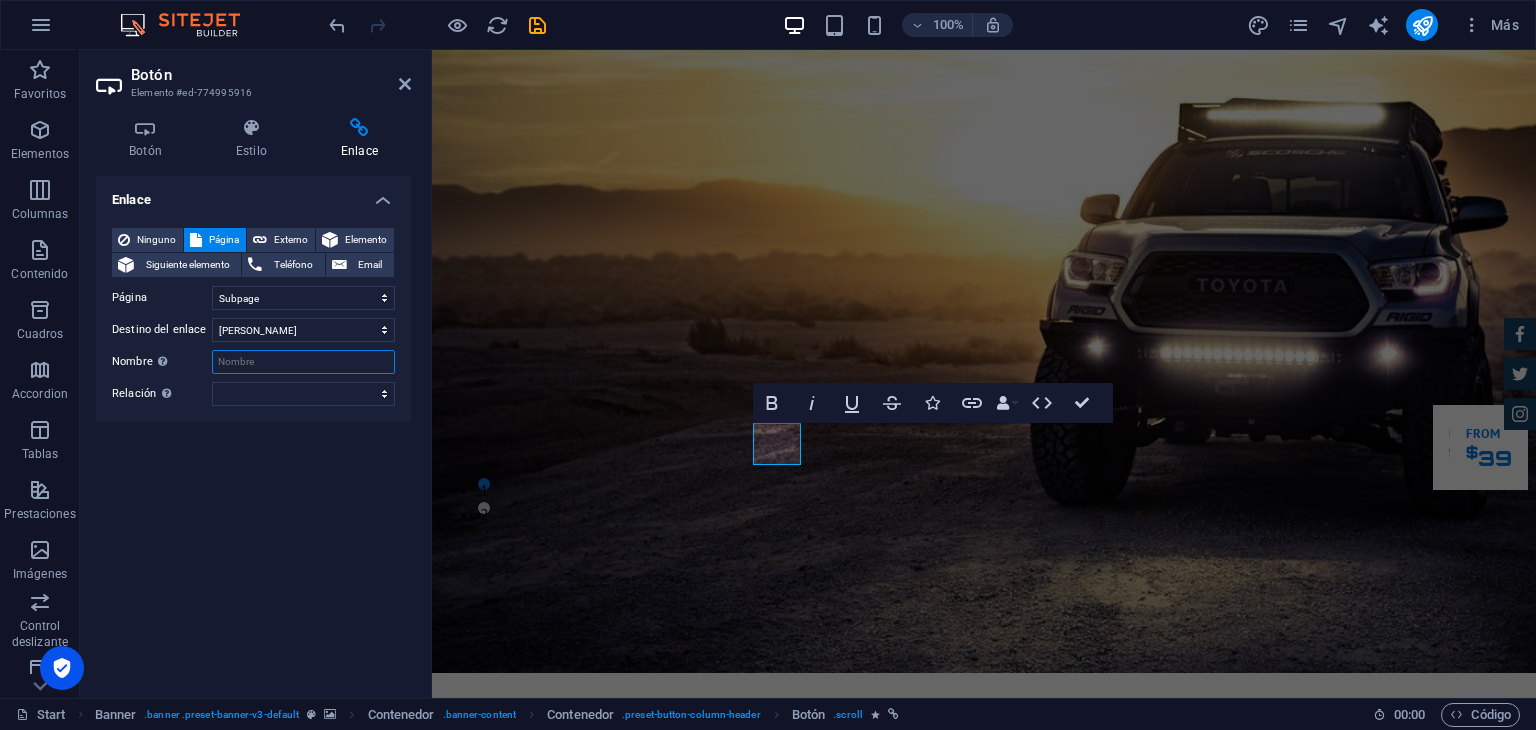 click on "Nombre Una descripción adicional del enlace no debería ser igual al texto del enlace. El título suele mostrarse como un texto de información cuando se mueve el ratón por encima del elemento. Déjalo en blanco en caso de dudas." at bounding box center [303, 362] 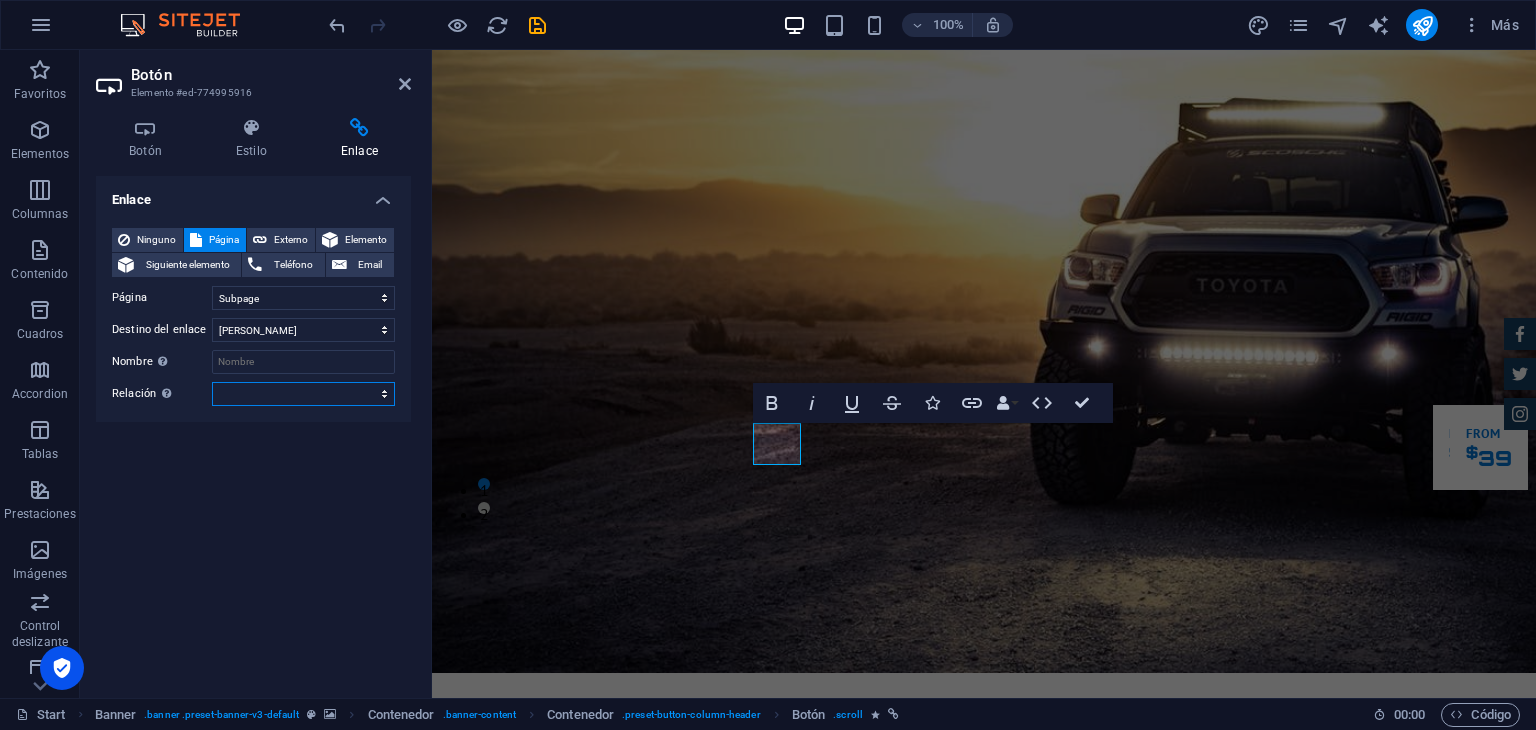 click on "alternativo autor marcador externo ayuda licencia siguiente nofollow noreferrer noopener ant buscar etiqueta" at bounding box center [303, 394] 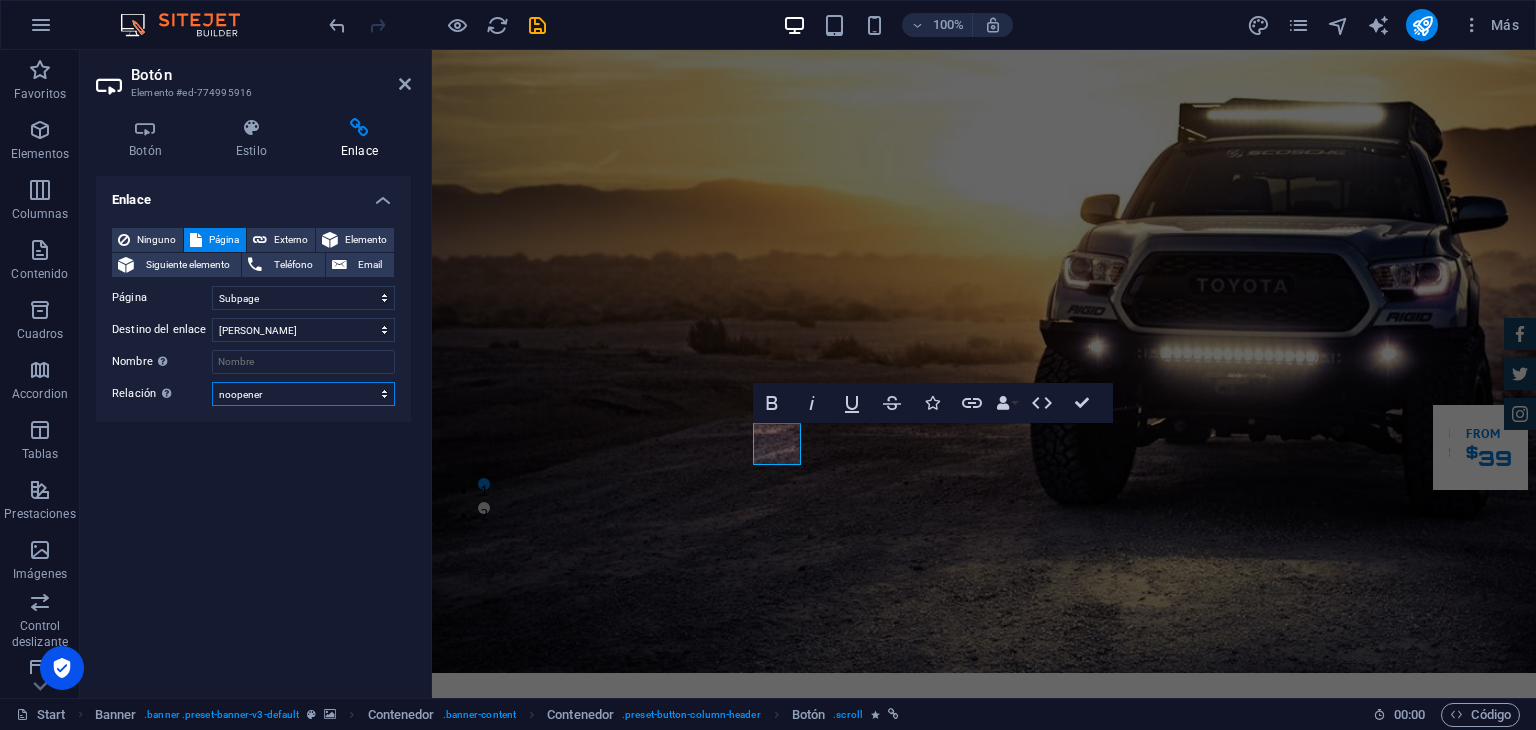 click on "alternativo autor marcador externo ayuda licencia siguiente nofollow noreferrer noopener ant buscar etiqueta" at bounding box center (303, 394) 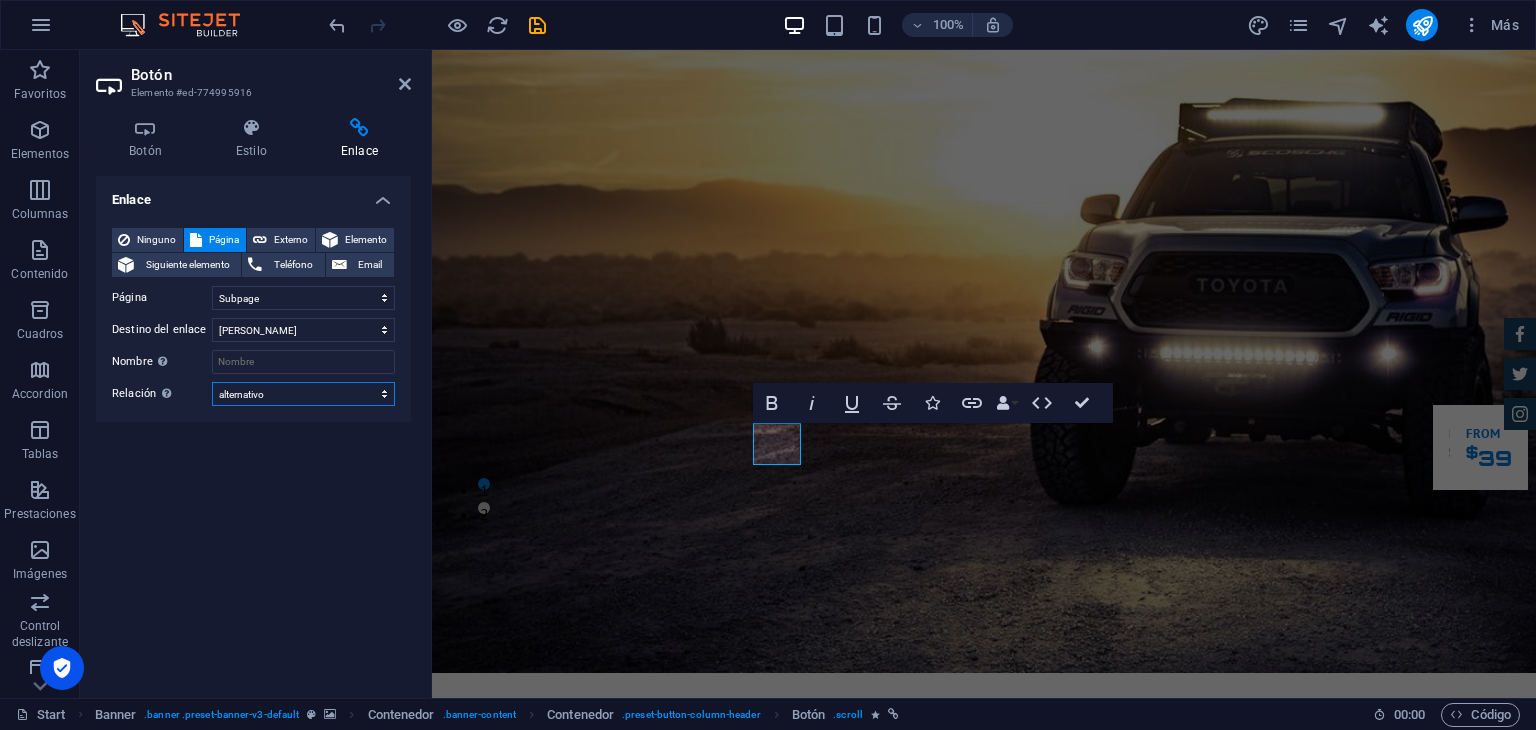 click on "alternativo autor marcador externo ayuda licencia siguiente nofollow noreferrer noopener ant buscar etiqueta" at bounding box center [303, 394] 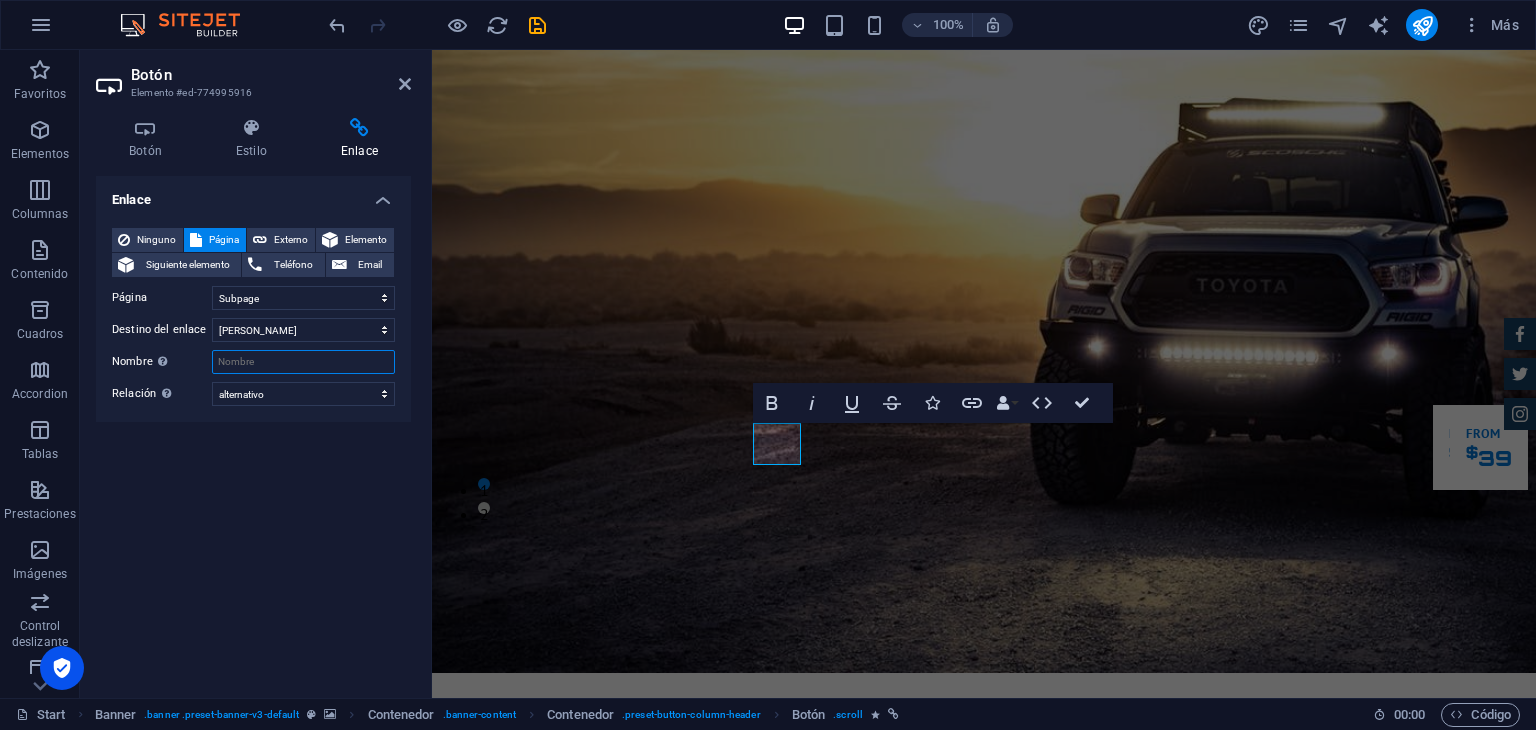 click on "Nombre Una descripción adicional del enlace no debería ser igual al texto del enlace. El título suele mostrarse como un texto de información cuando se mueve el ratón por encima del elemento. Déjalo en blanco en caso de dudas." at bounding box center [303, 362] 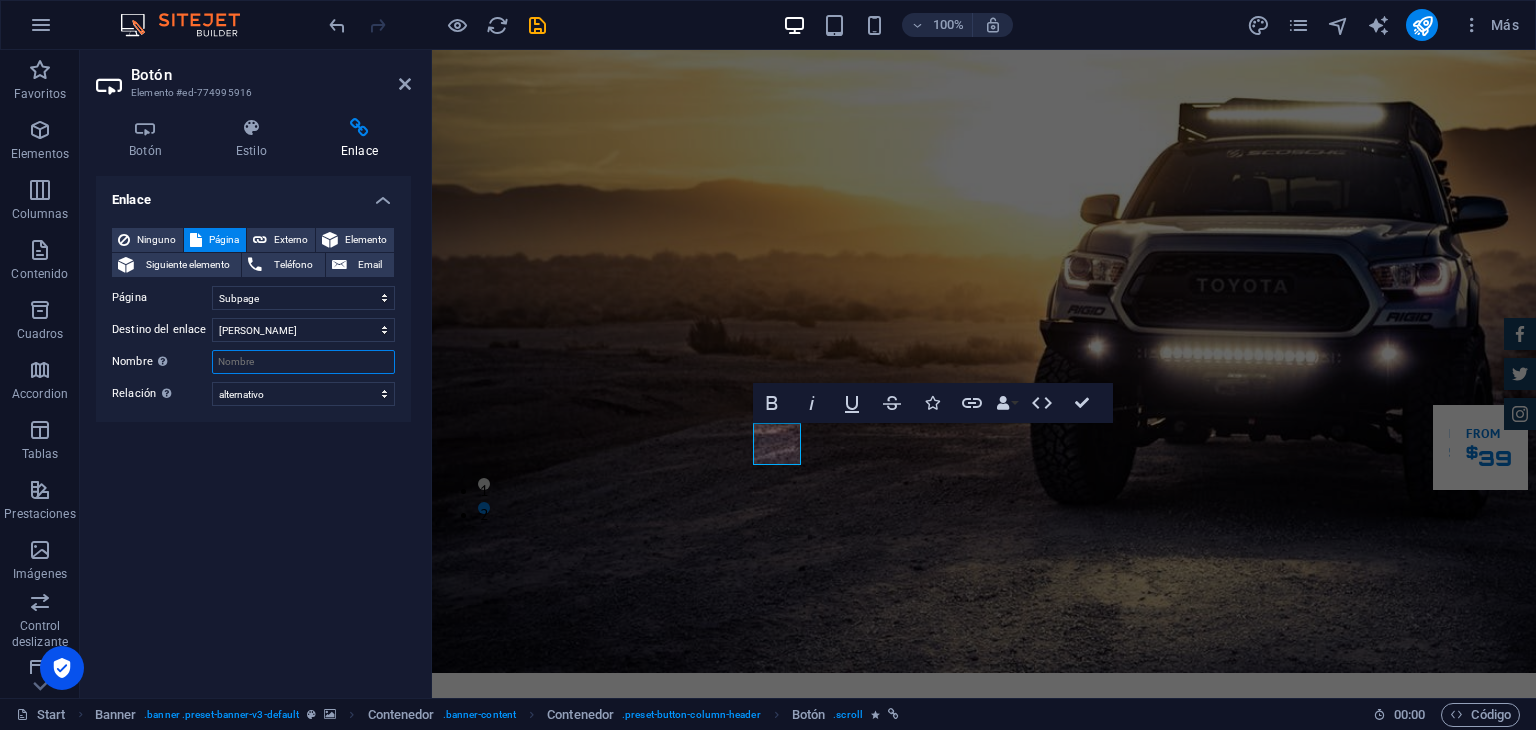 click on "Nombre Una descripción adicional del enlace no debería ser igual al texto del enlace. El título suele mostrarse como un texto de información cuando se mueve el ratón por encima del elemento. Déjalo en blanco en caso de dudas." at bounding box center (303, 362) 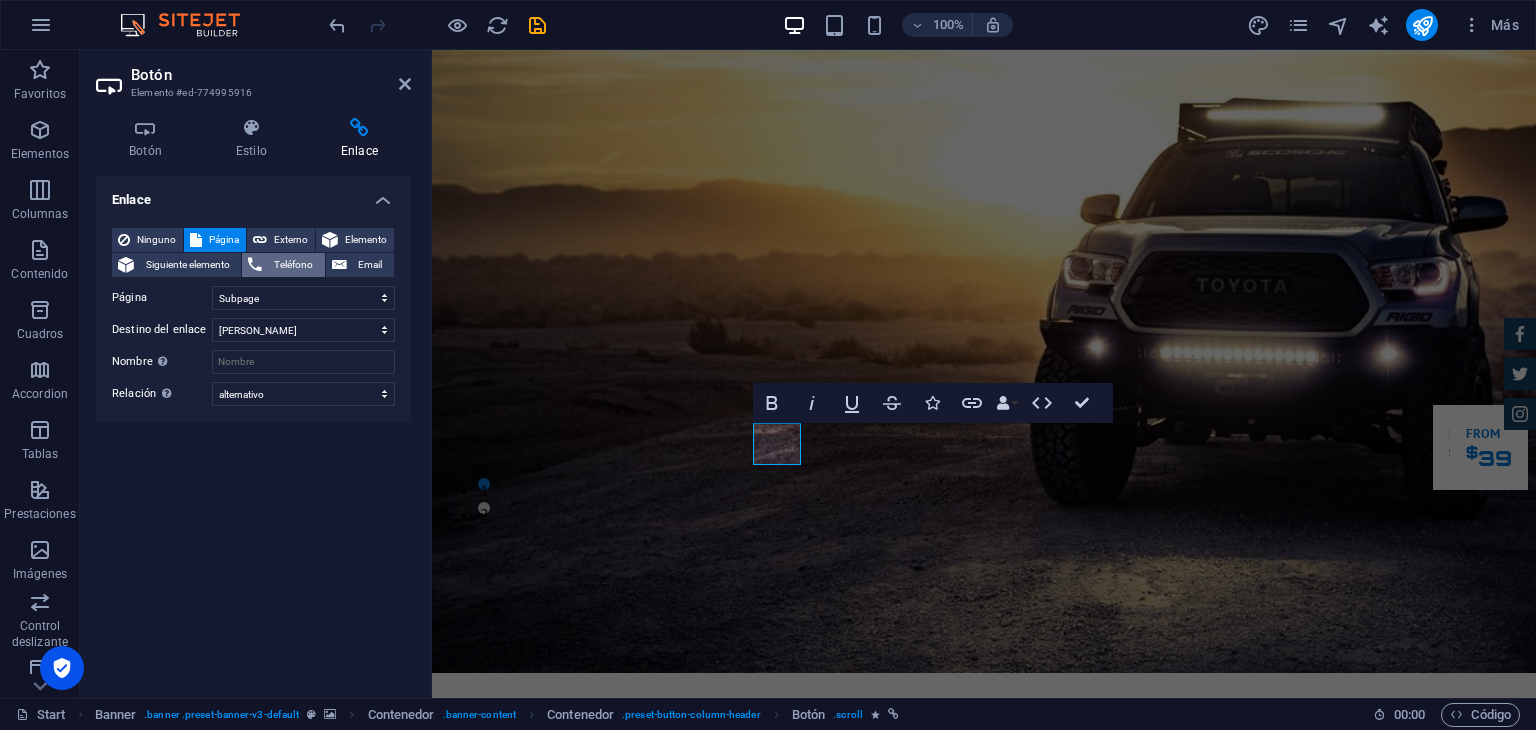 click on "Teléfono" at bounding box center [293, 265] 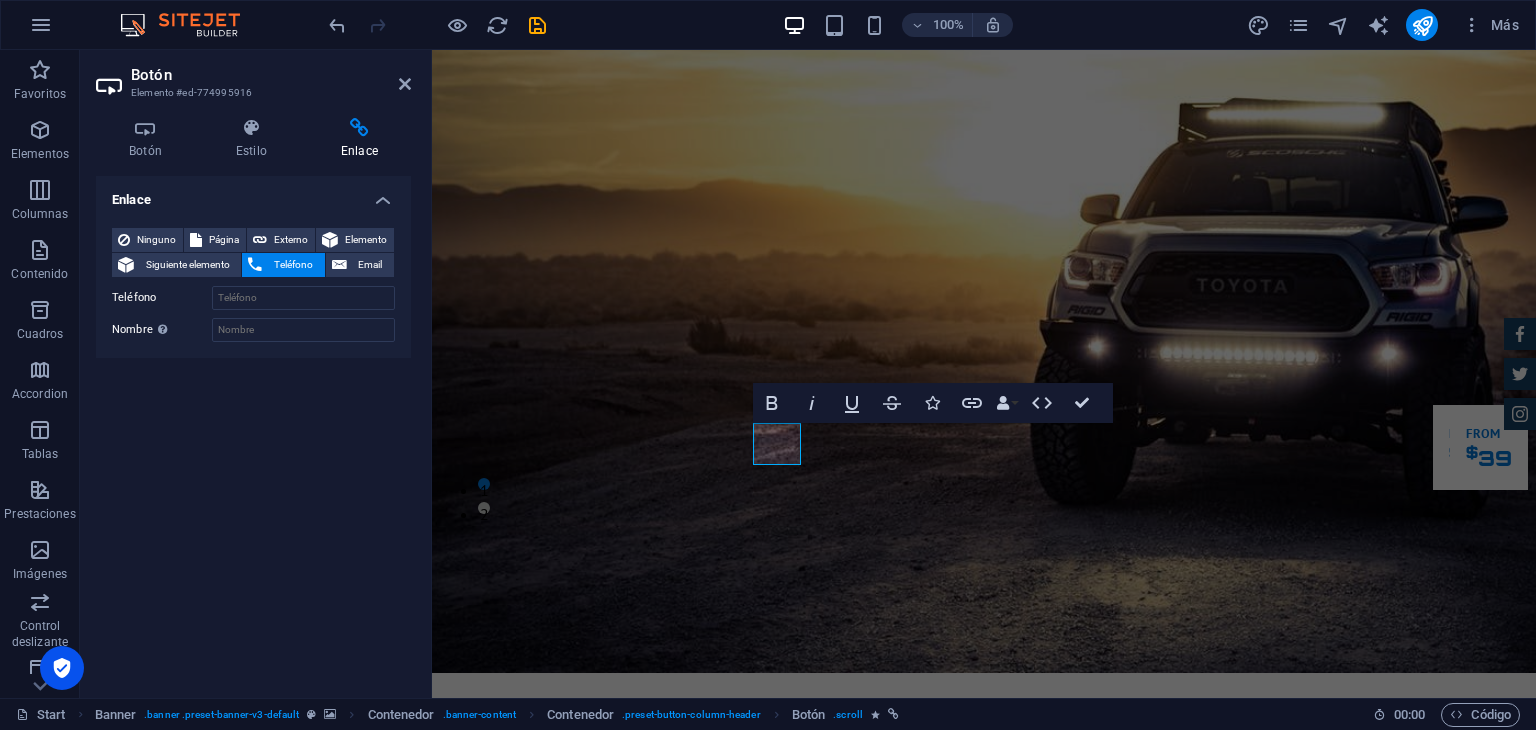 click on "Ninguno Página Externo Elemento Siguiente elemento Teléfono Email Página Start Subpage Legal Notice Privacy Elemento
URL /#appointment Teléfono Email Destino del enlace Nueva pestaña Misma pestaña Superposición Nombre Una descripción adicional del enlace no debería ser igual al texto del enlace. El título suele mostrarse como un texto de información cuando se mueve el ratón por encima del elemento. Déjalo en blanco en caso de dudas. Relación Define la  relación de este enlace con el destino del enlace . Por ejemplo, el valor "nofollow" indica a los buscadores que no sigan al enlace. Puede dejarse vacío. alternativo autor marcador externo ayuda licencia siguiente nofollow noreferrer noopener ant buscar etiqueta" at bounding box center (253, 285) 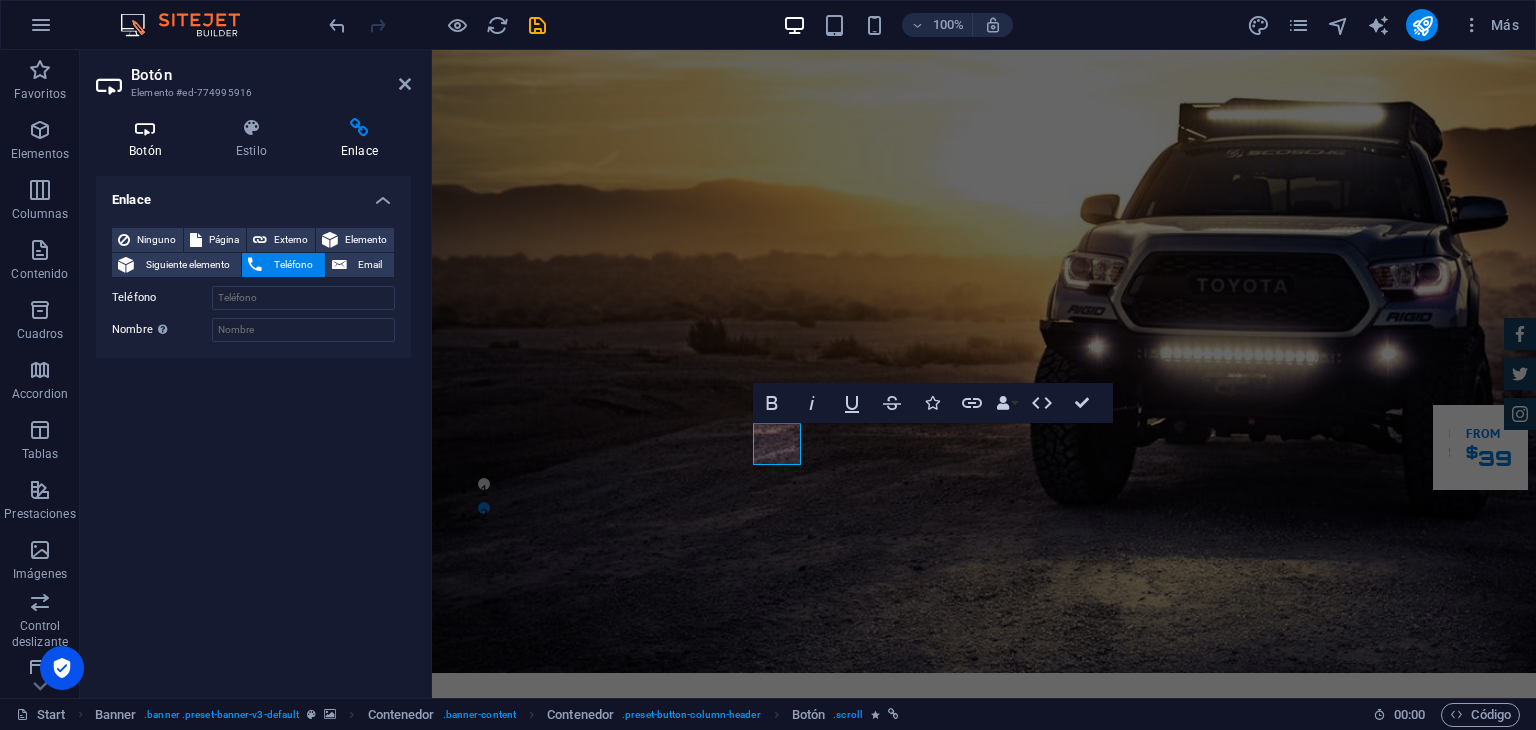 click at bounding box center [145, 128] 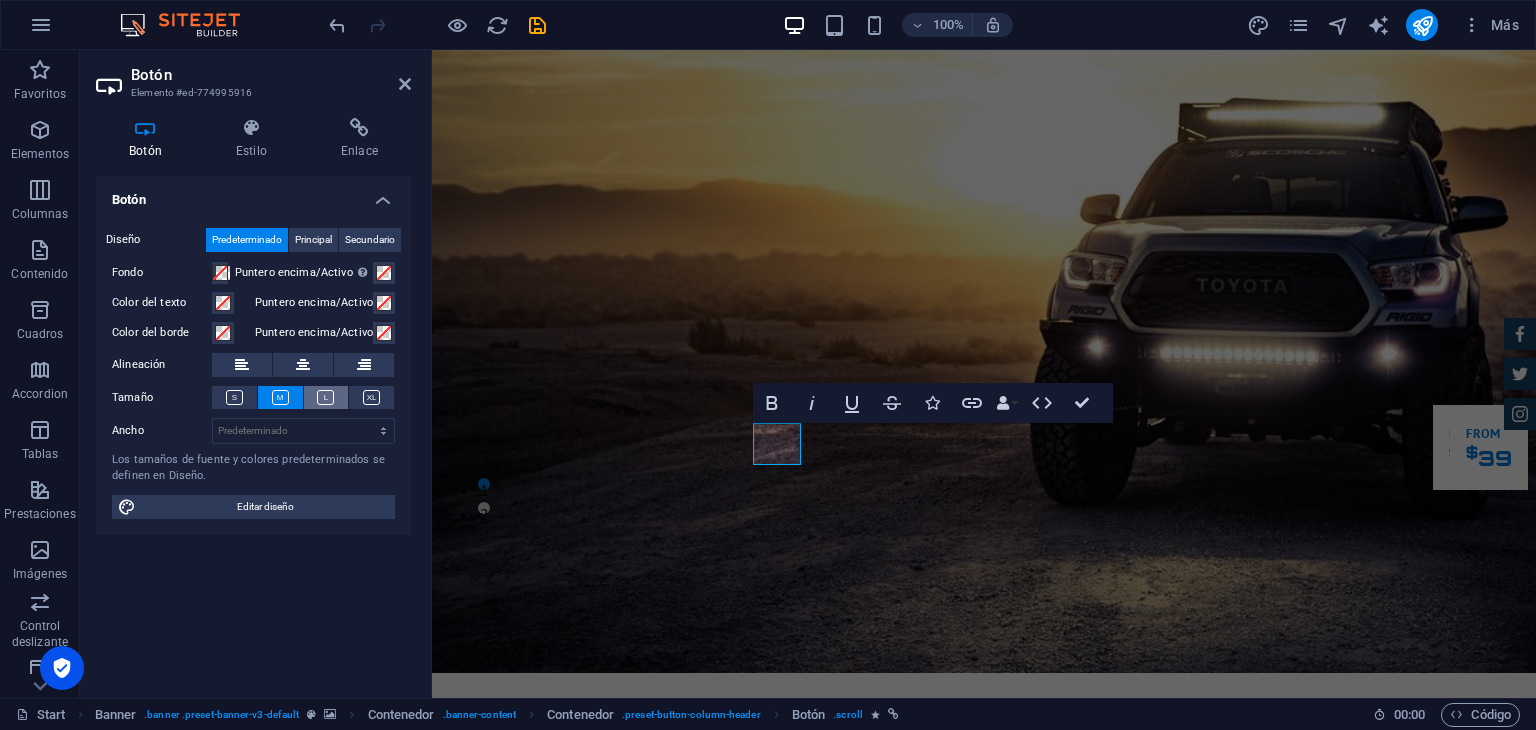 click at bounding box center (325, 397) 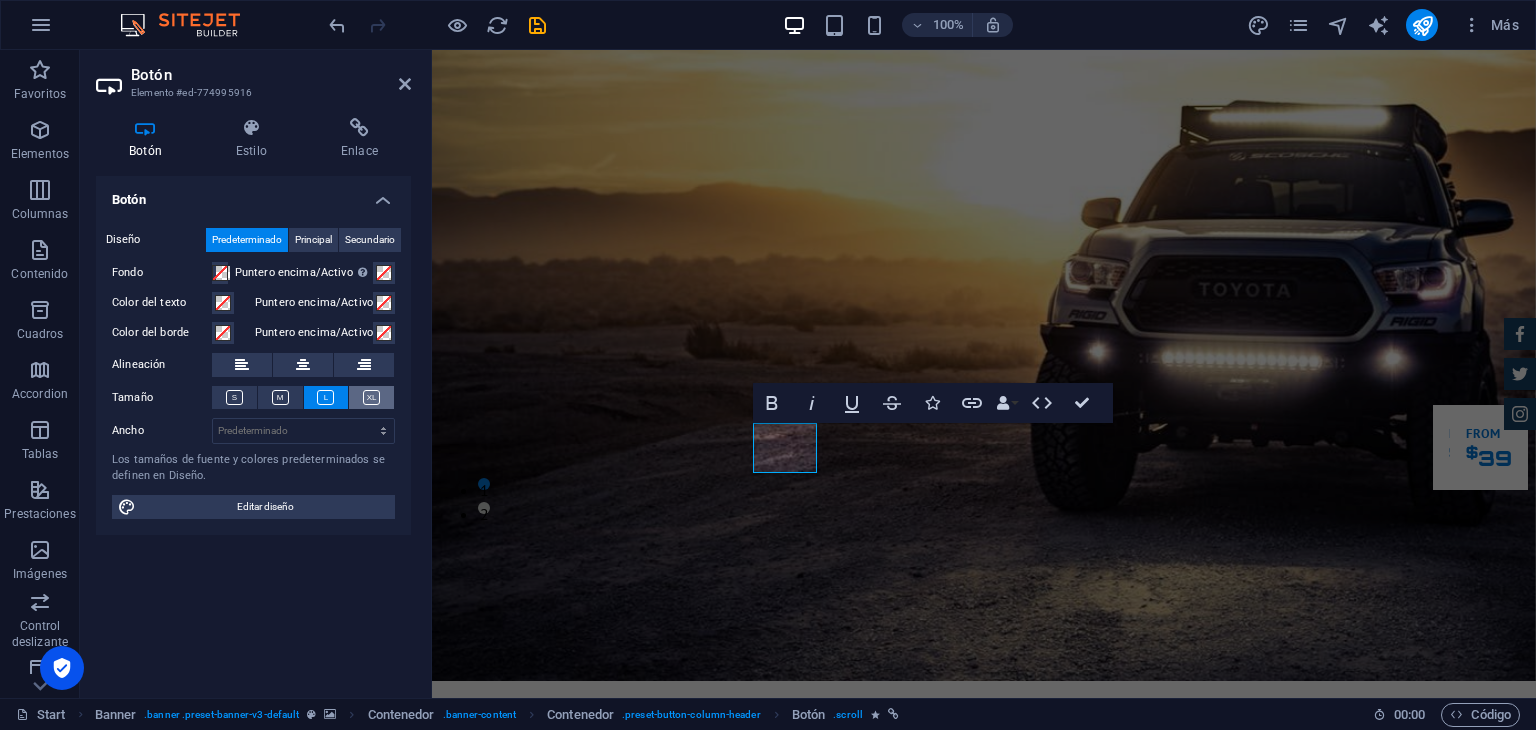 click at bounding box center (371, 397) 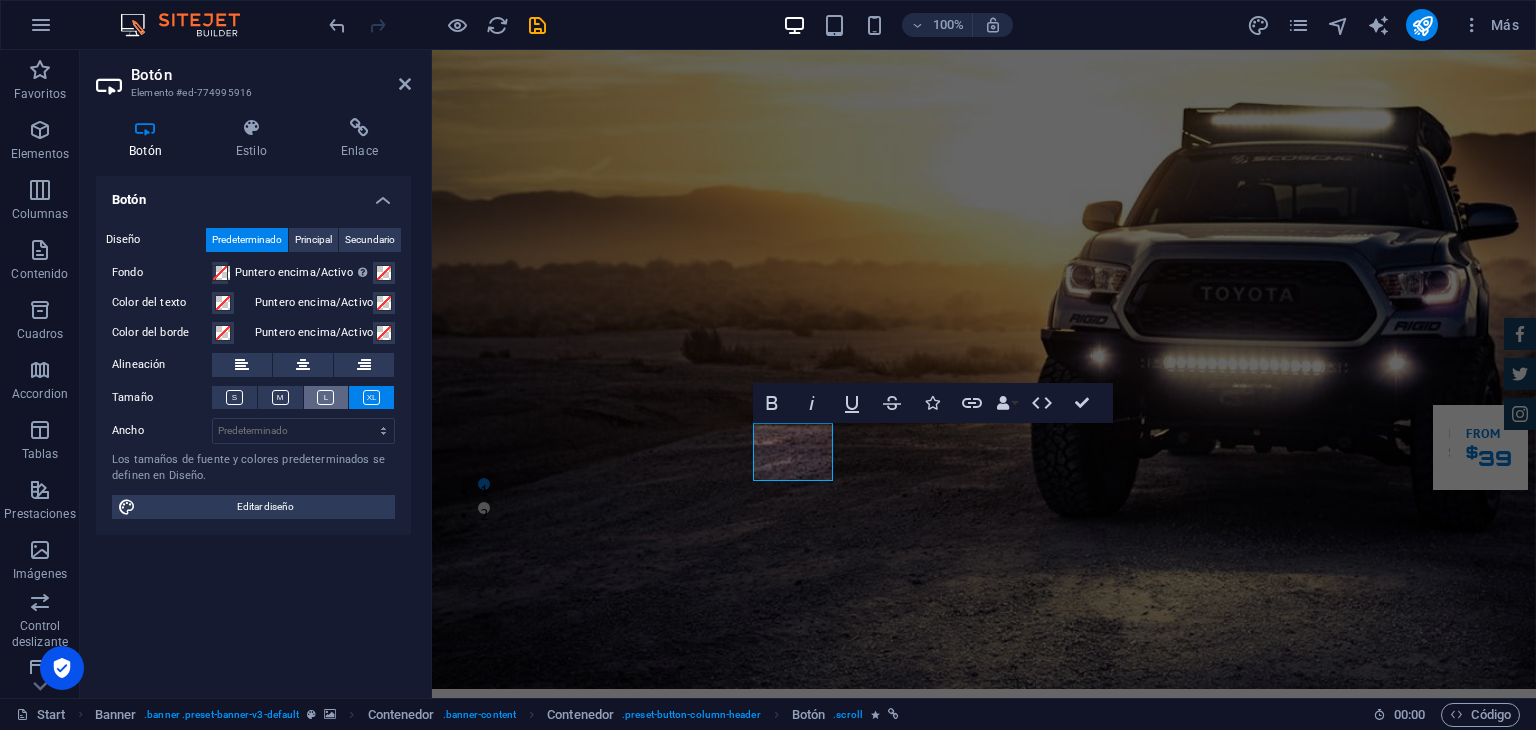 click at bounding box center (326, 397) 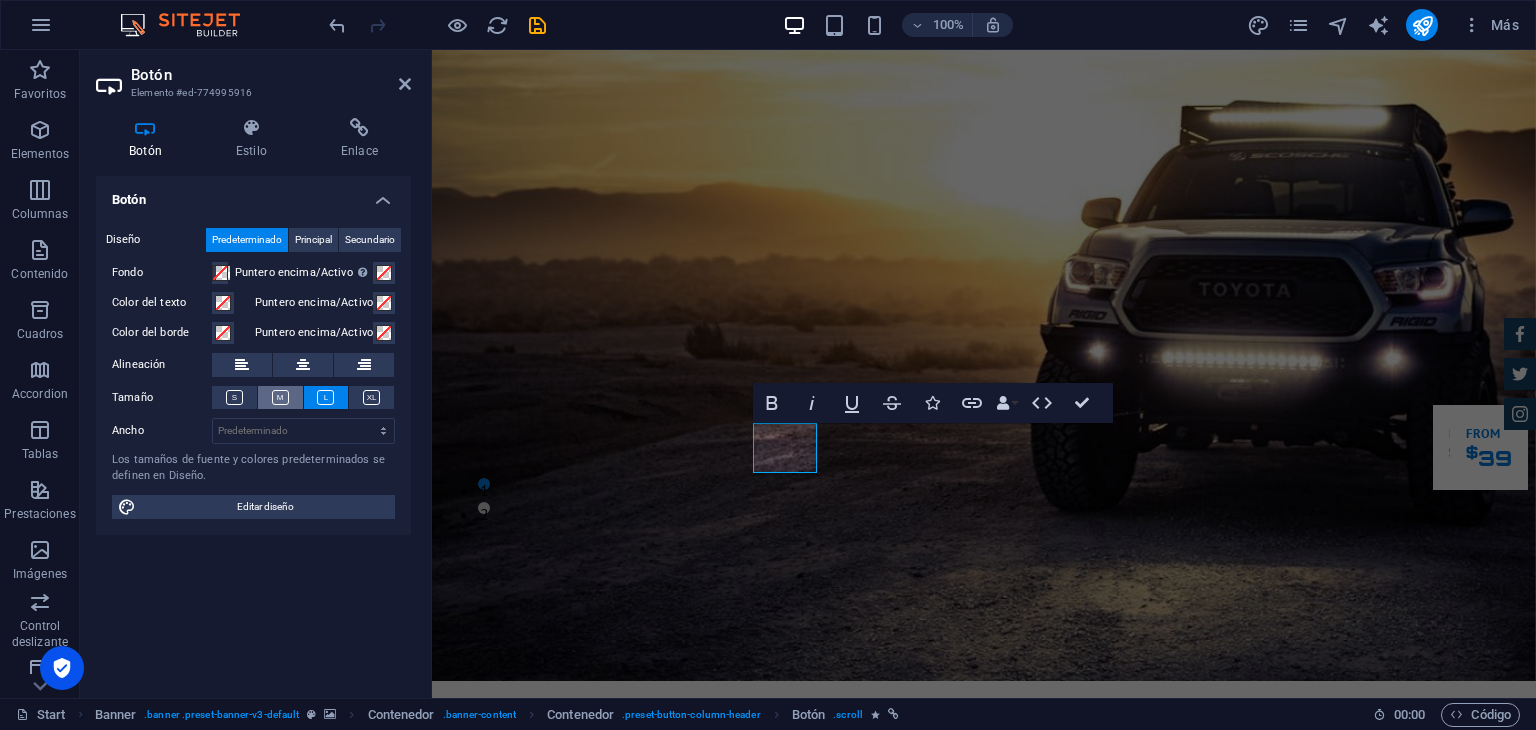 click at bounding box center [280, 397] 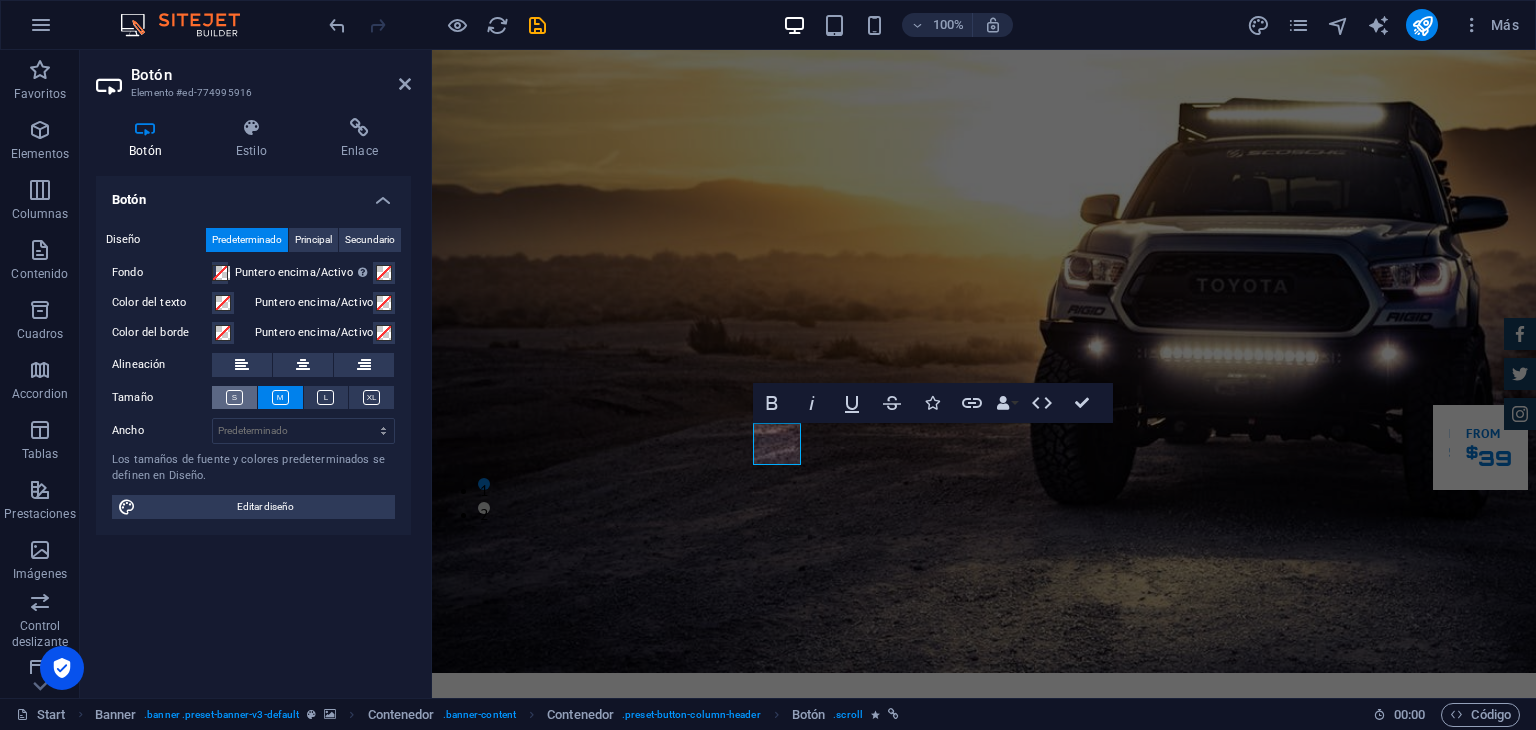 click at bounding box center (234, 397) 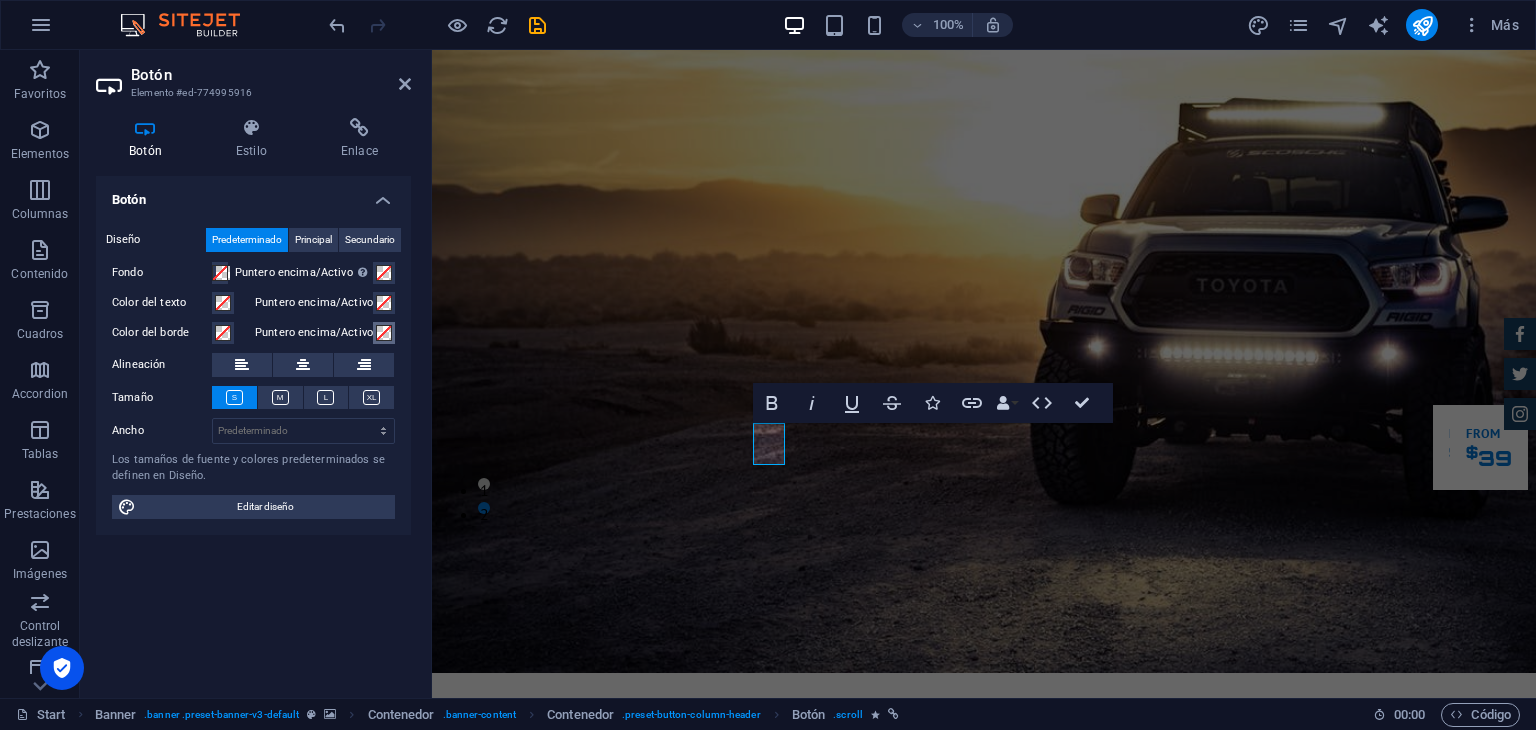 click at bounding box center (384, 333) 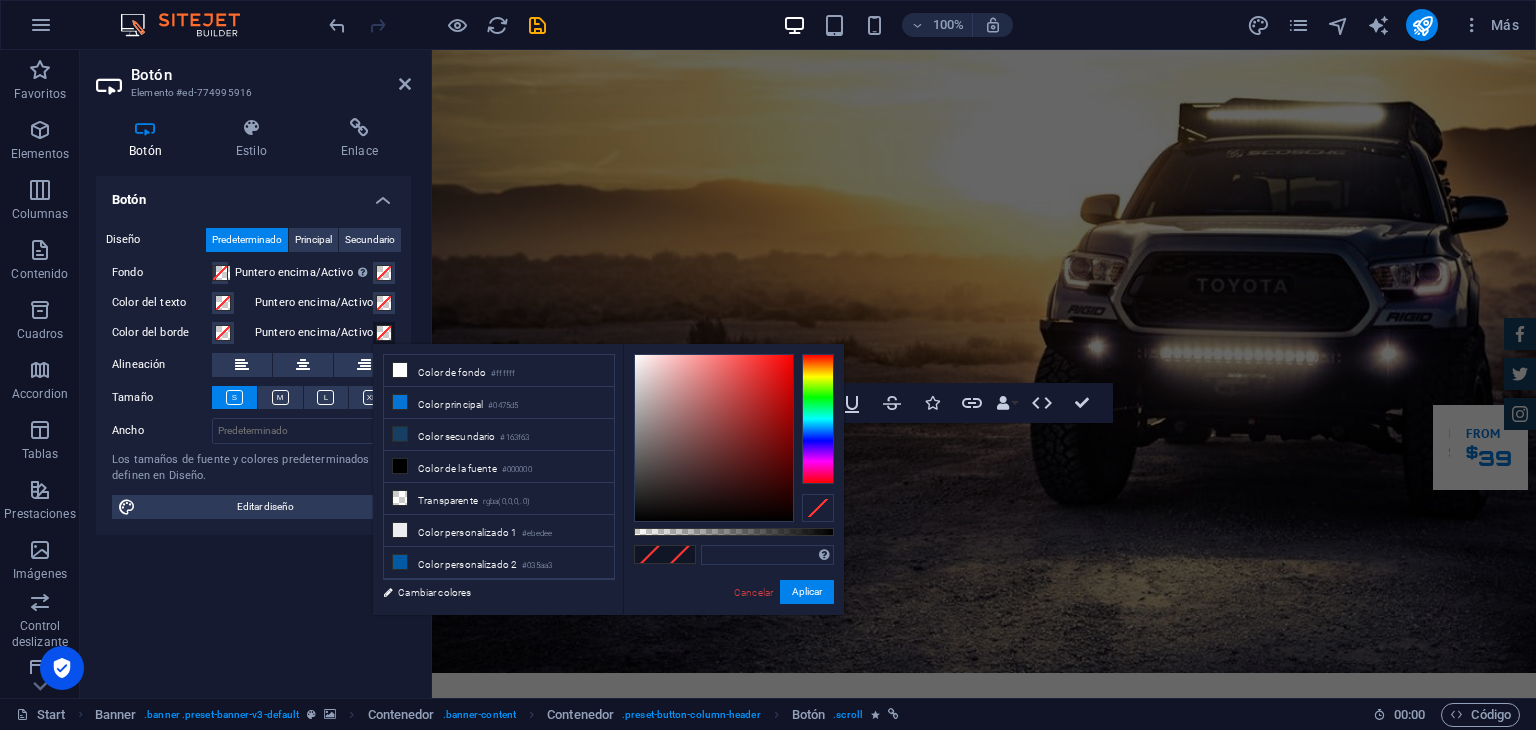 click at bounding box center (384, 333) 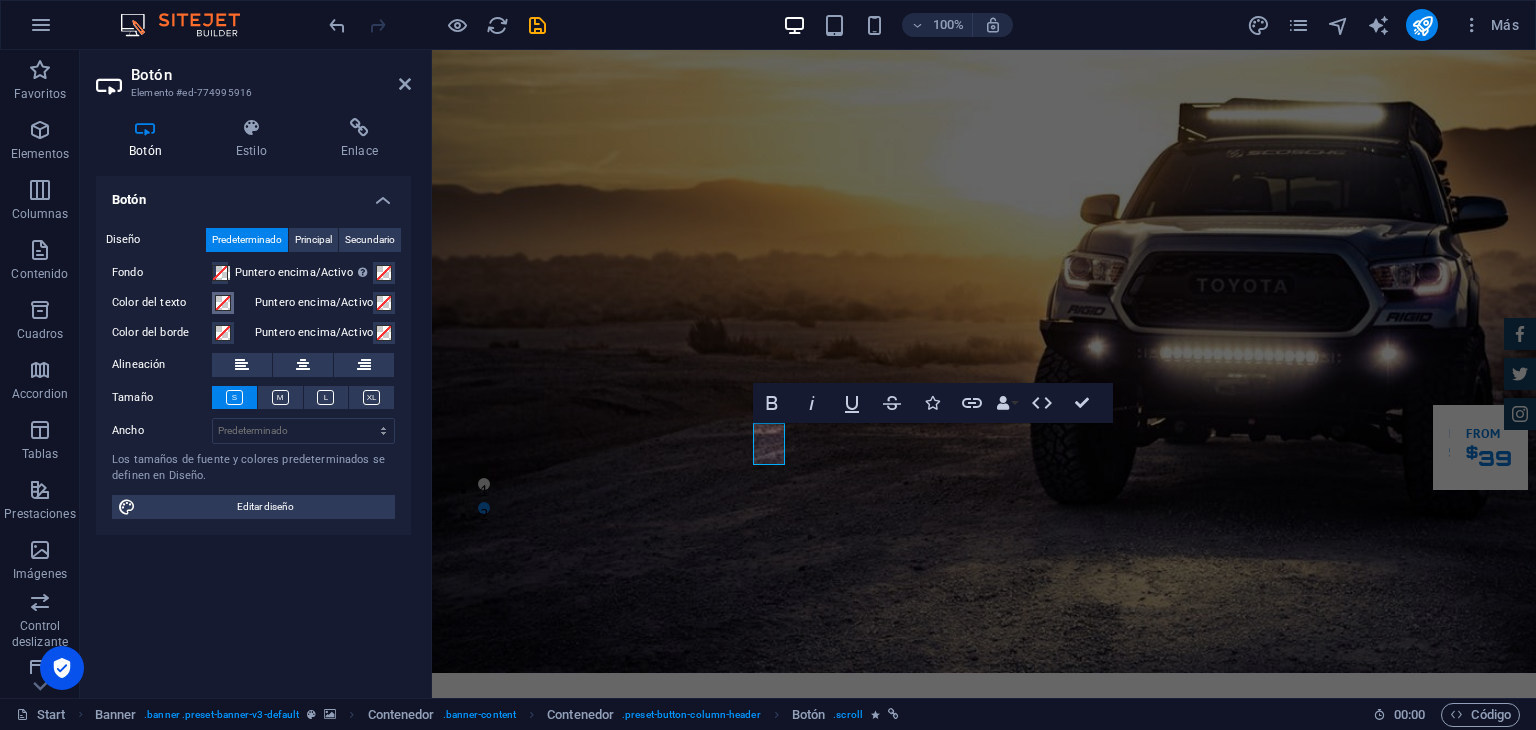 click at bounding box center (223, 303) 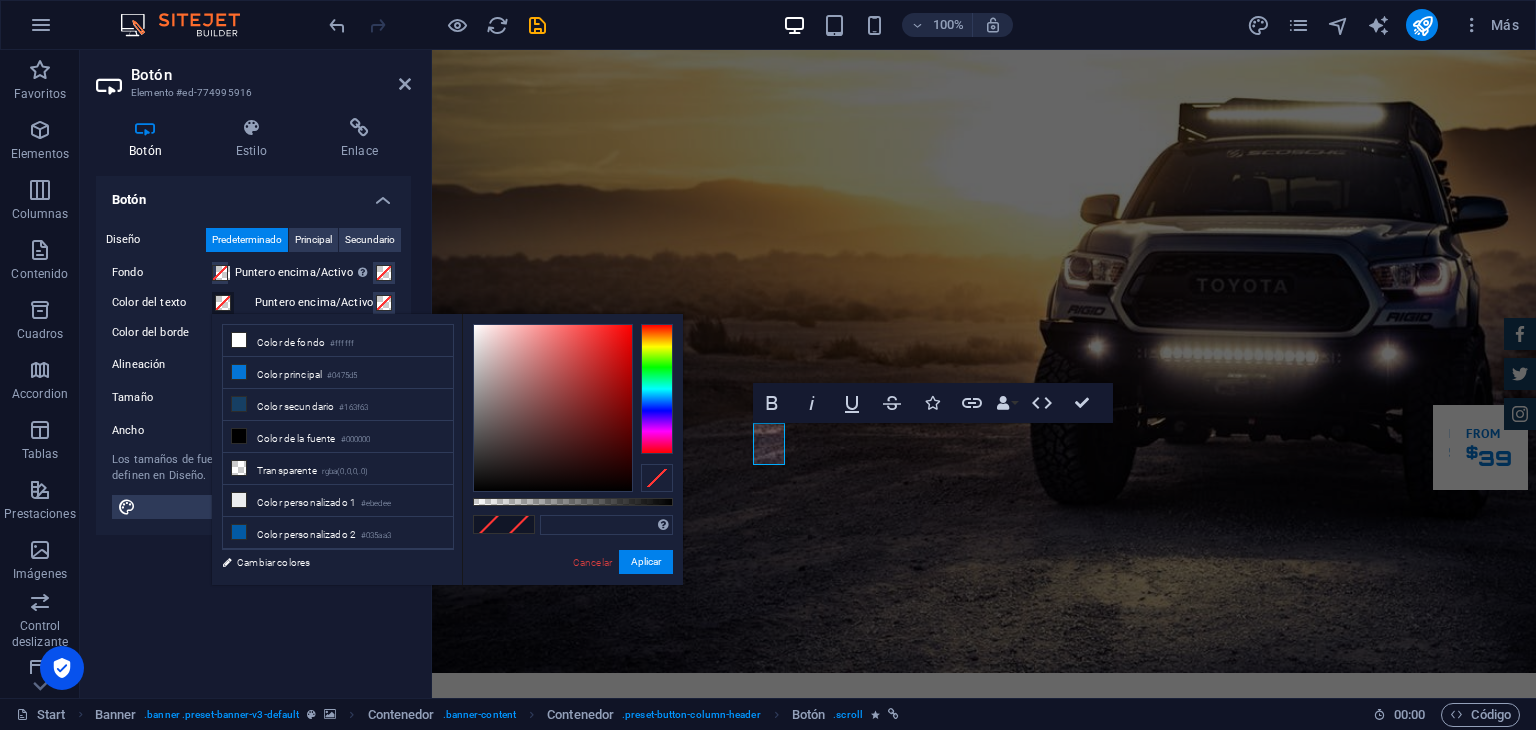 click at bounding box center (223, 303) 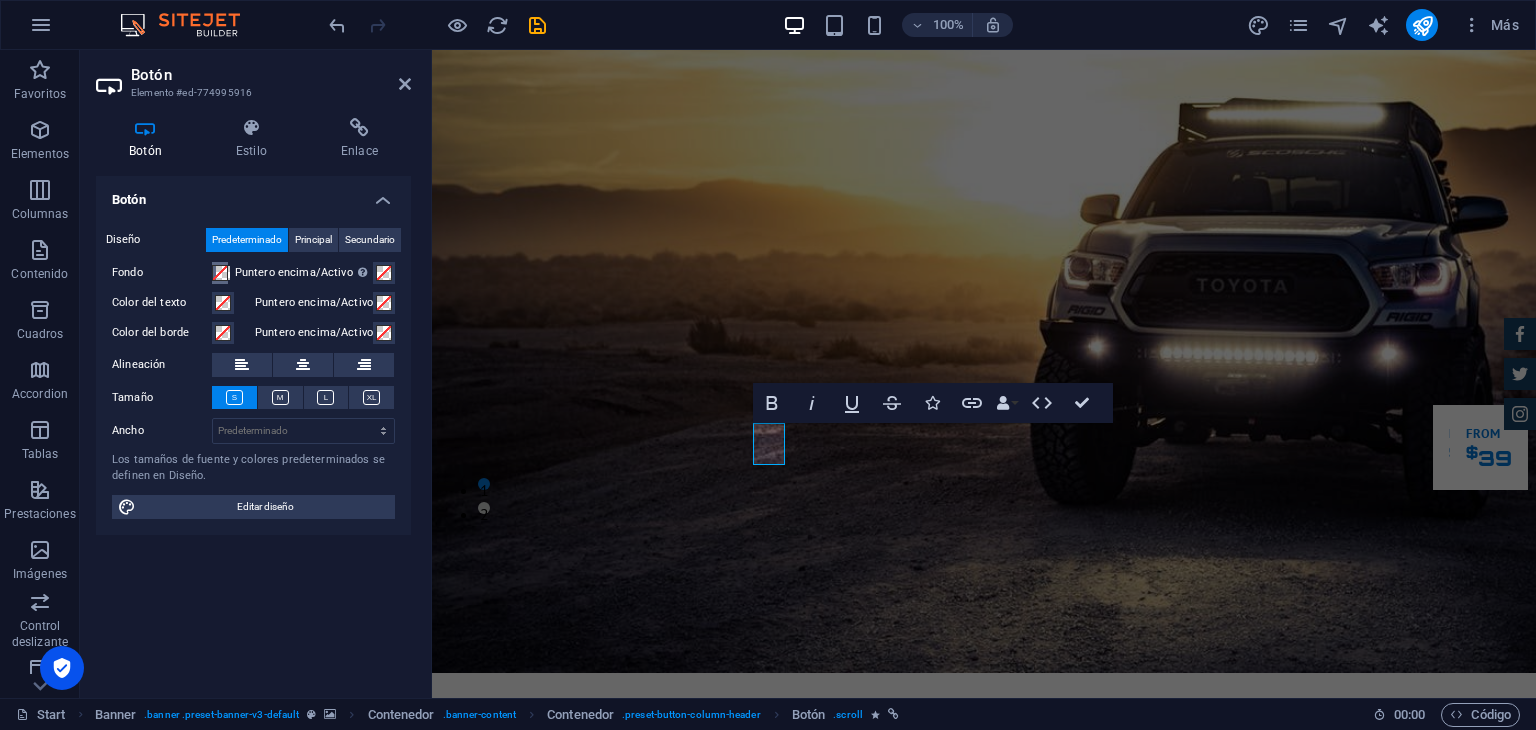 click at bounding box center (220, 273) 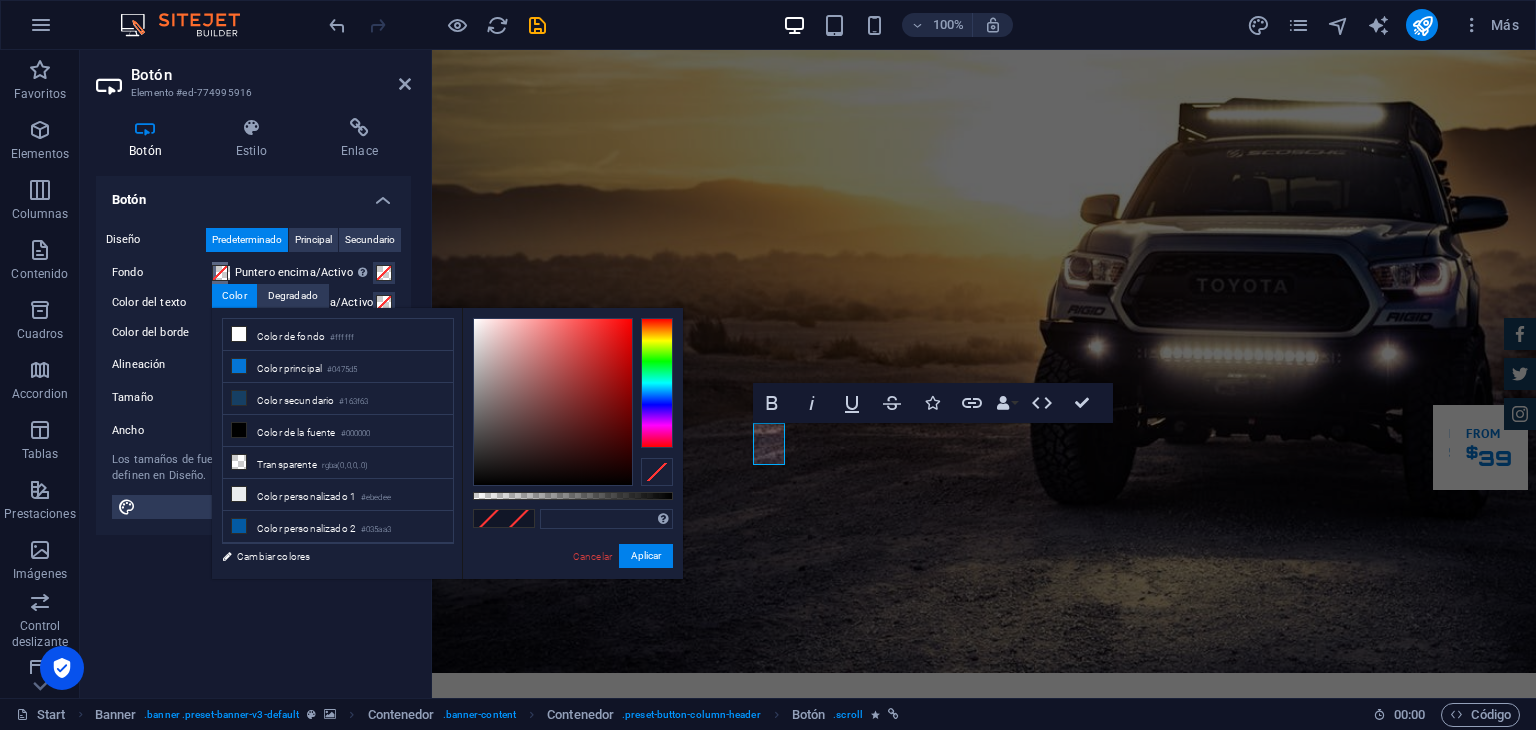 click at bounding box center [220, 273] 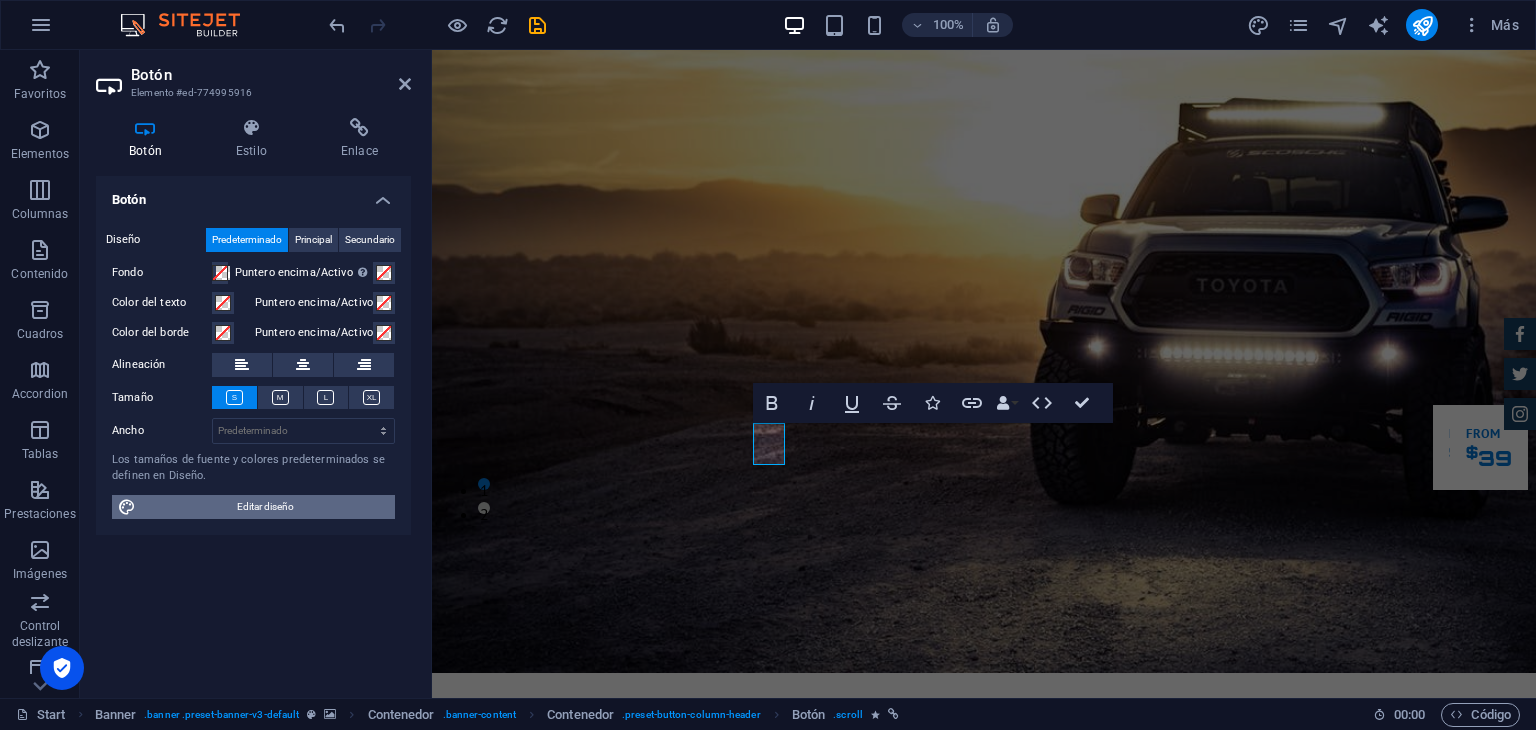 click on "Editar diseño" at bounding box center [265, 507] 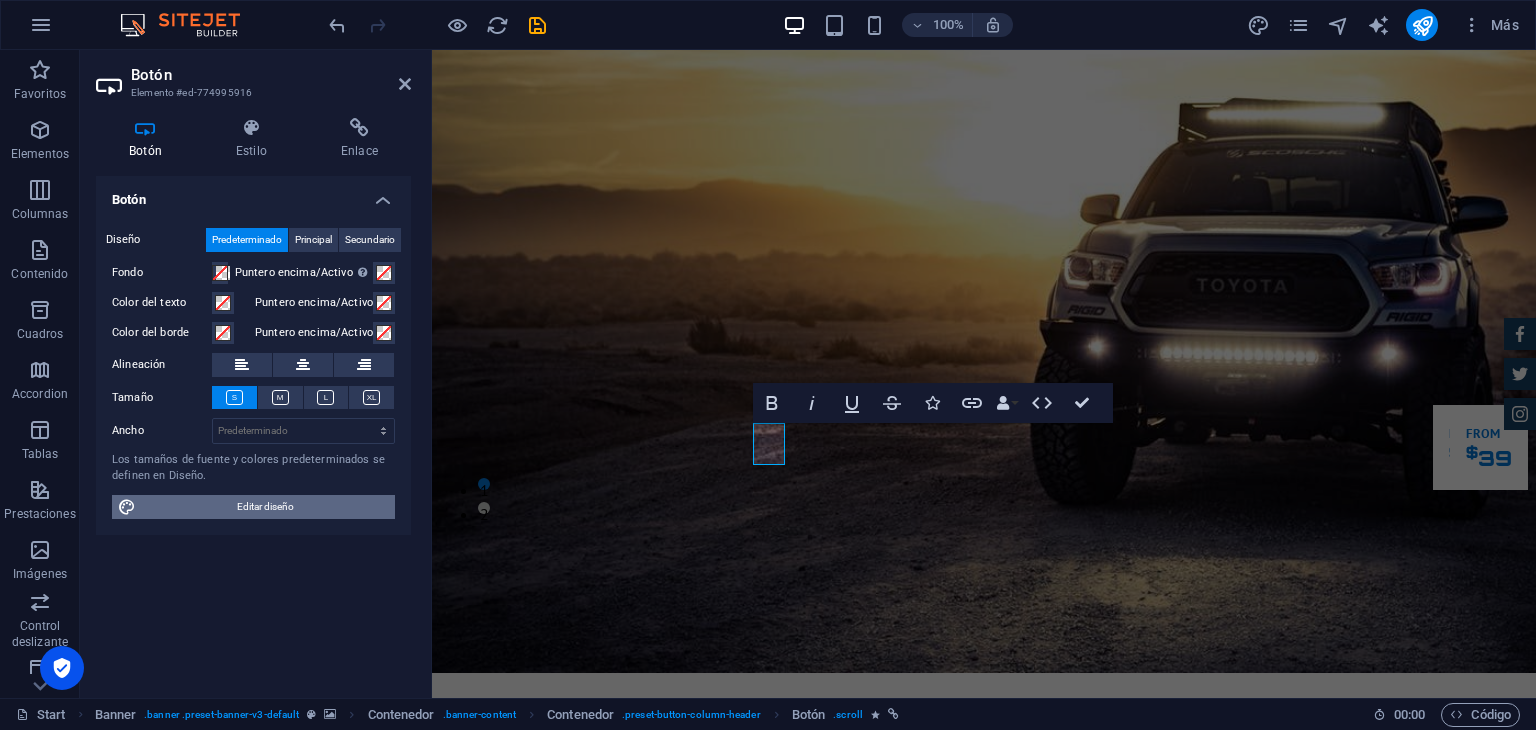 select on "px" 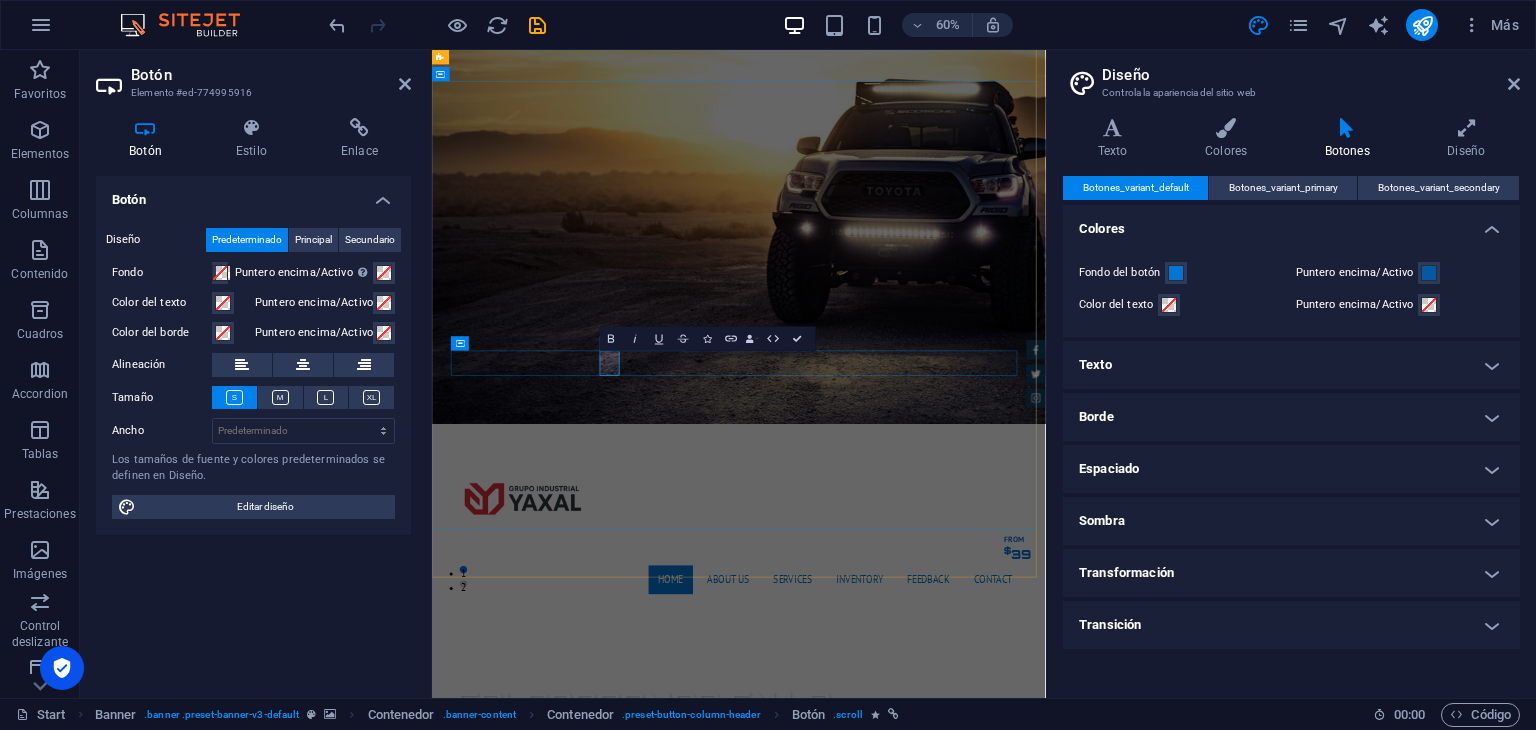 click at bounding box center (481, 1365) 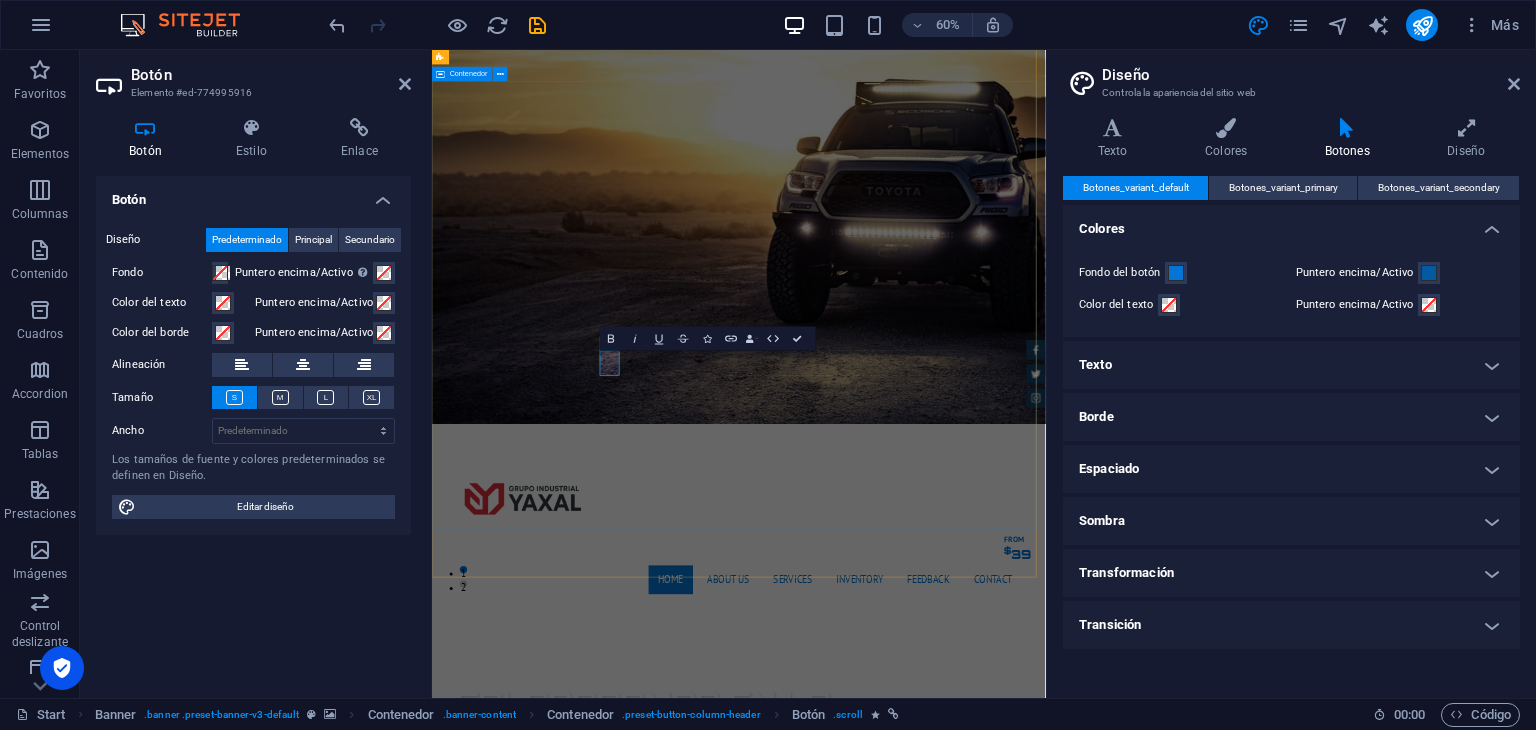 drag, startPoint x: 678, startPoint y: 170, endPoint x: 963, endPoint y: 125, distance: 288.53076 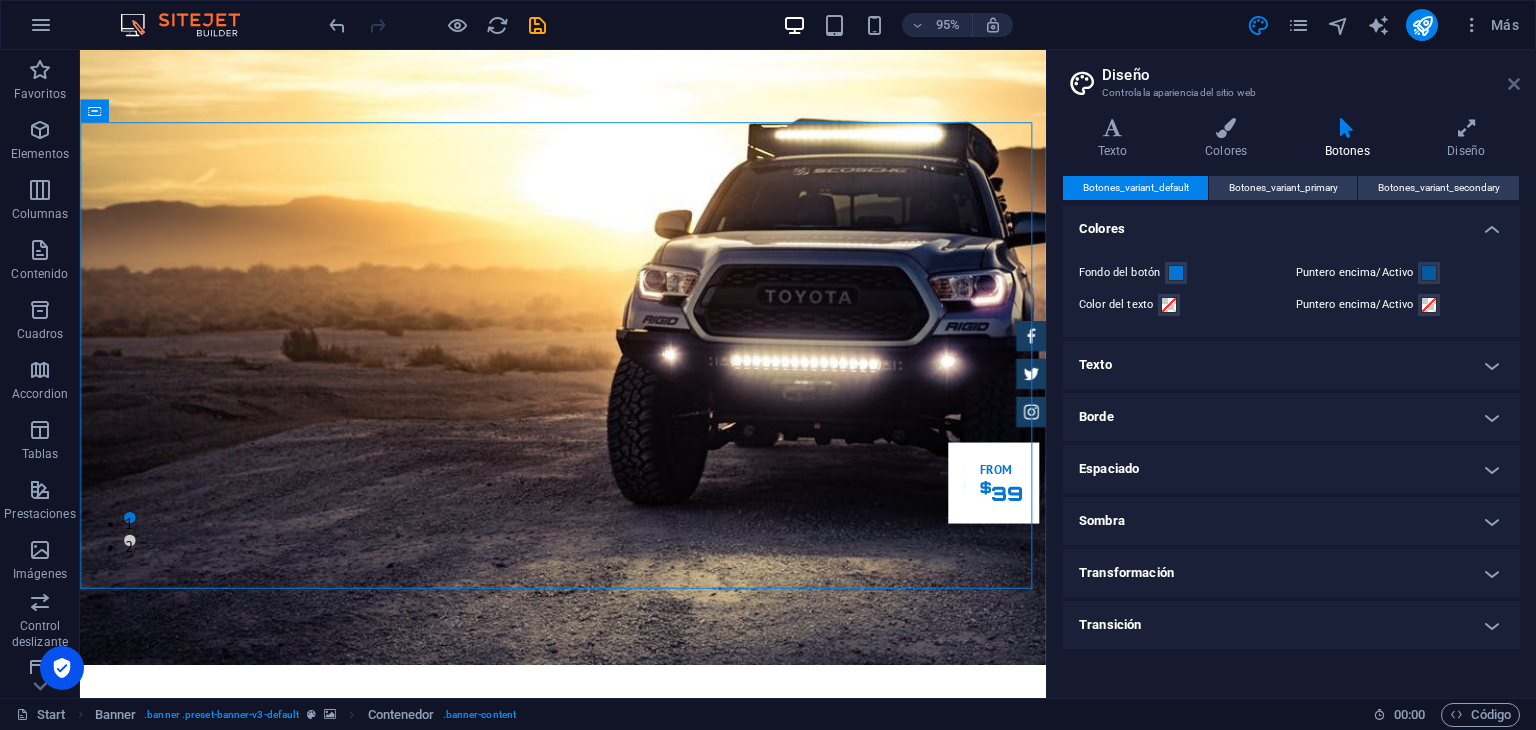 click at bounding box center (1514, 84) 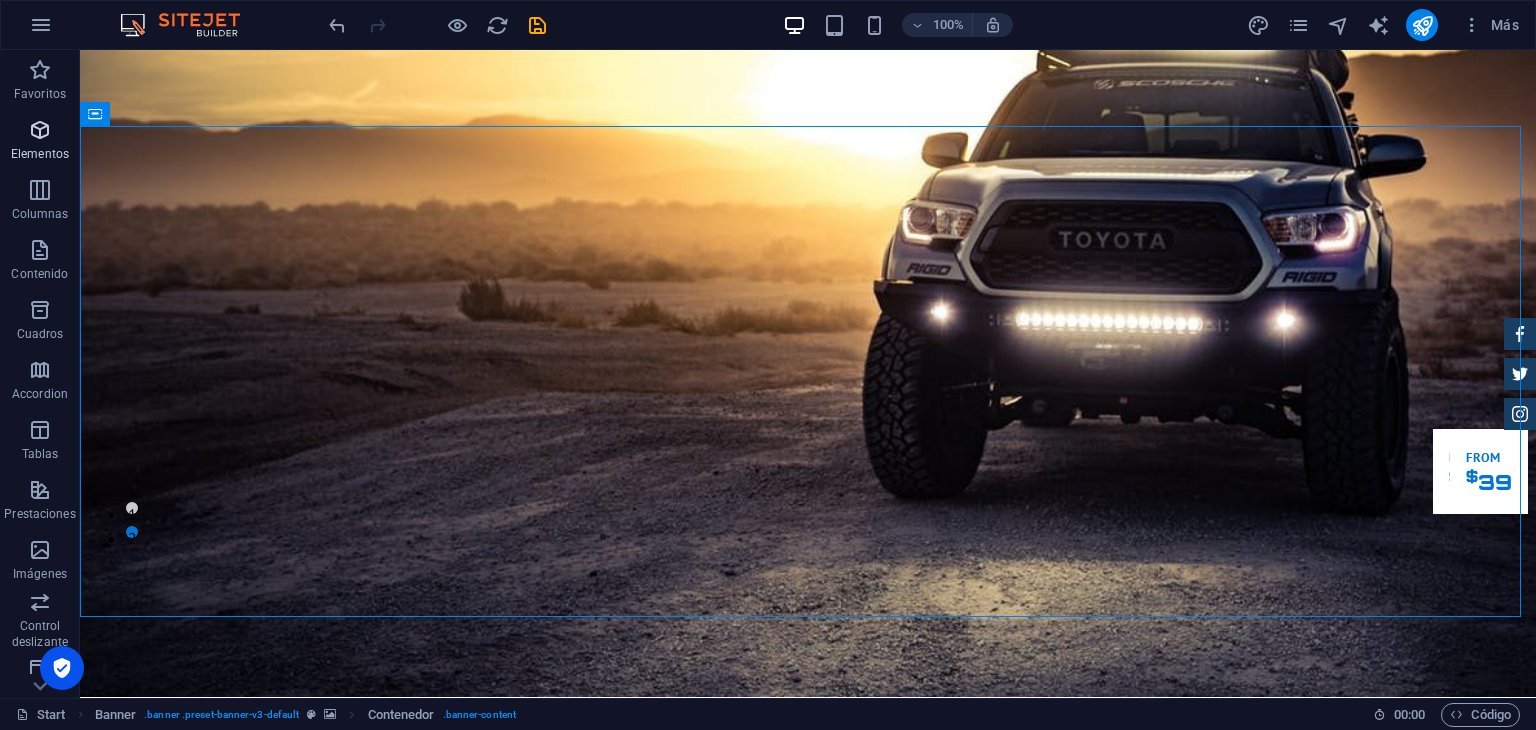 click at bounding box center [40, 130] 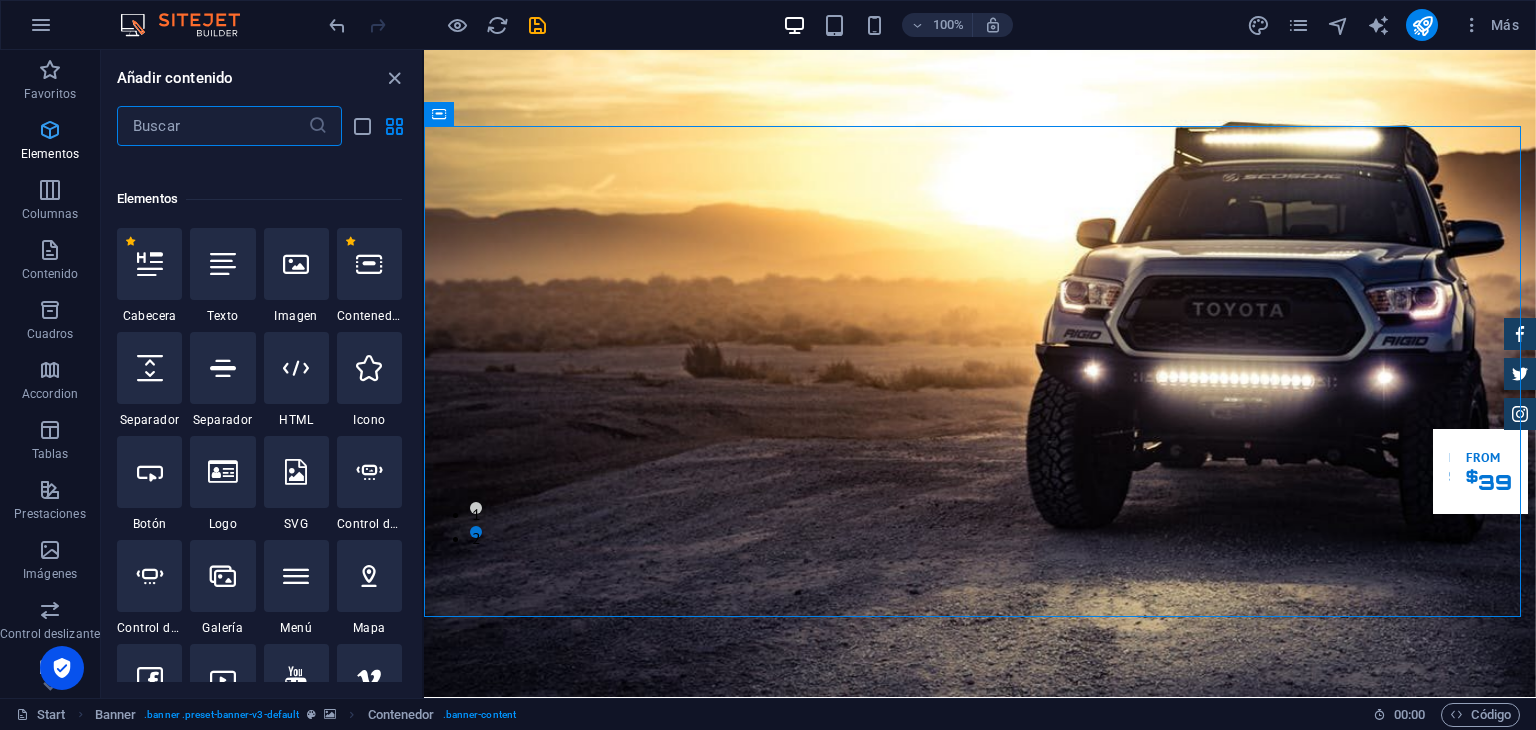 scroll, scrollTop: 376, scrollLeft: 0, axis: vertical 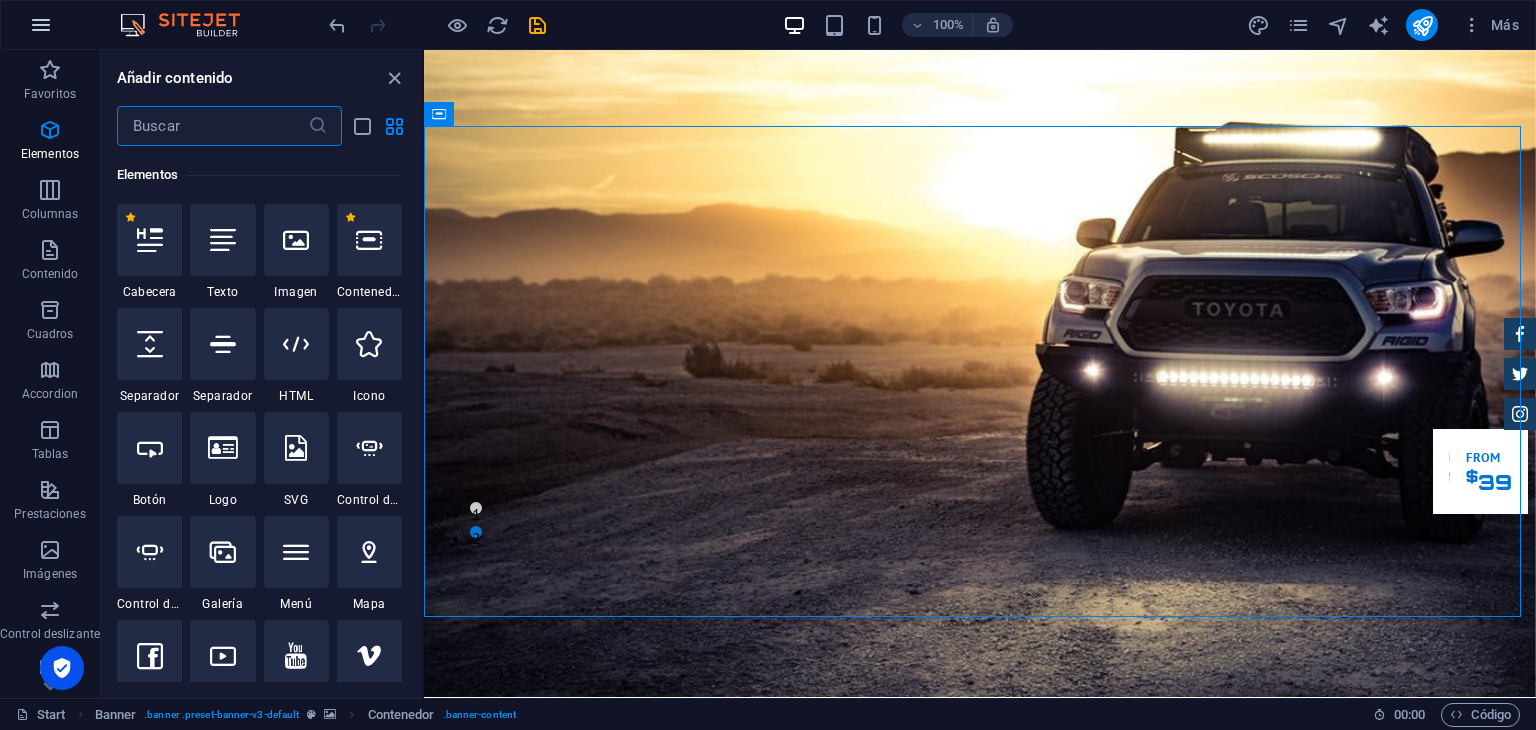 click at bounding box center (41, 25) 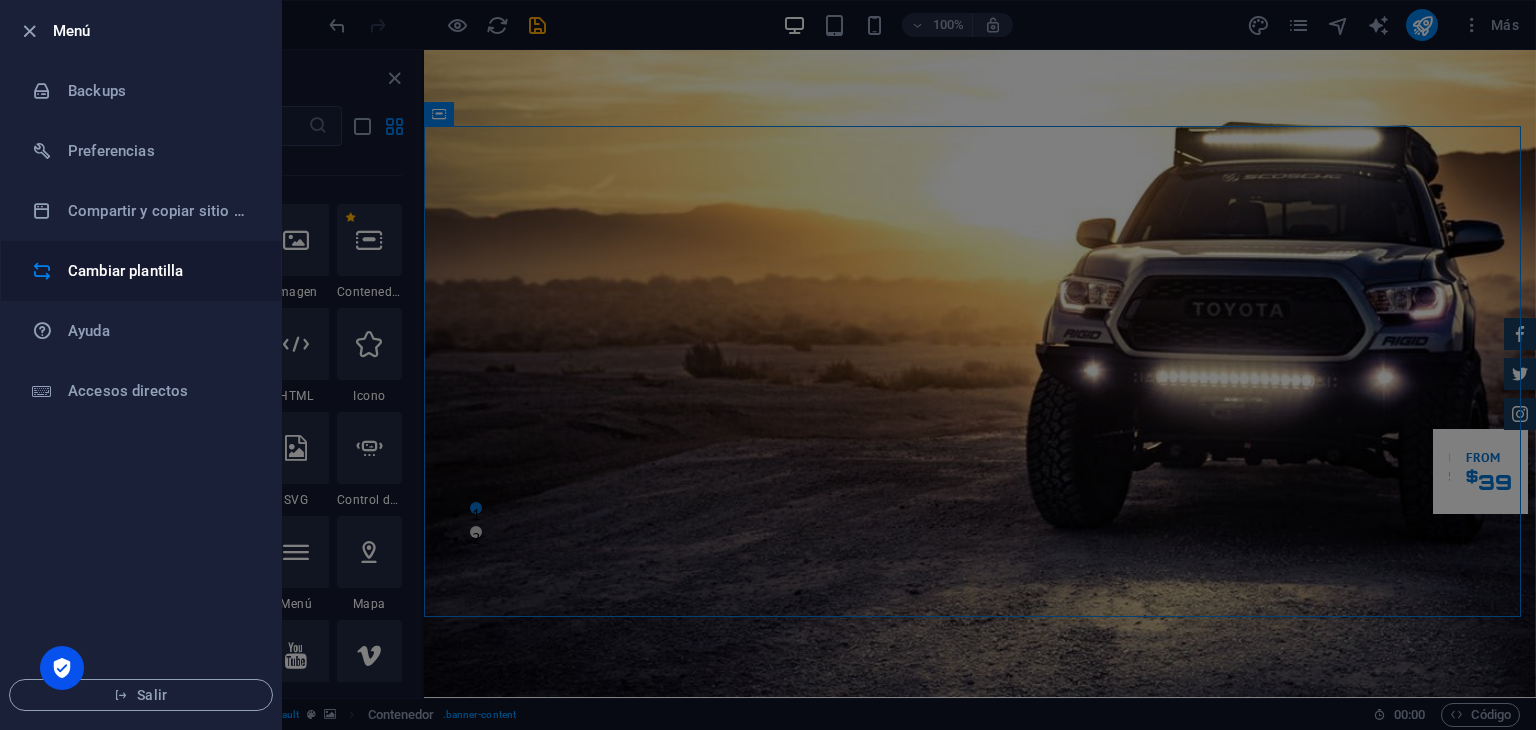 click on "Cambiar plantilla" at bounding box center [160, 271] 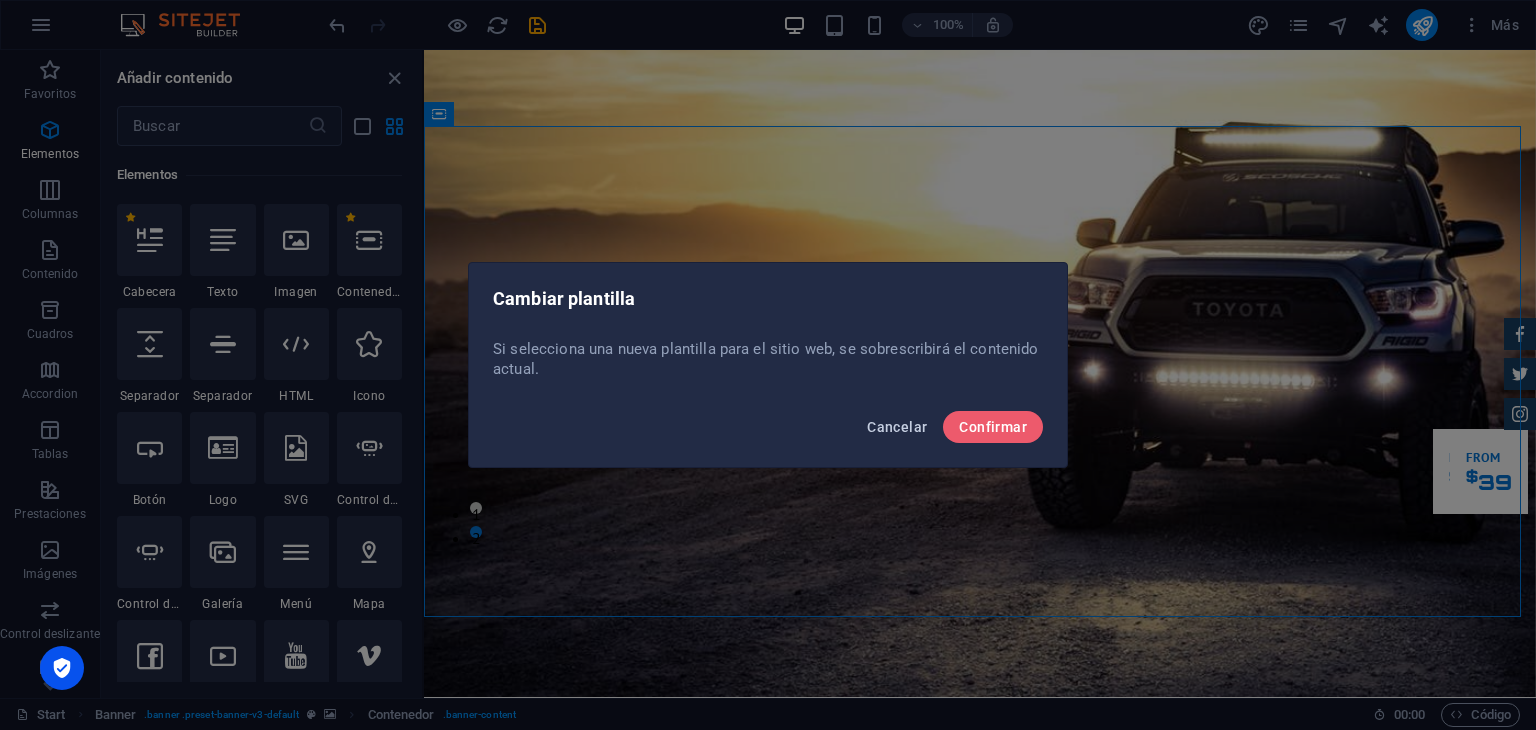 click on "Cancelar" at bounding box center (897, 427) 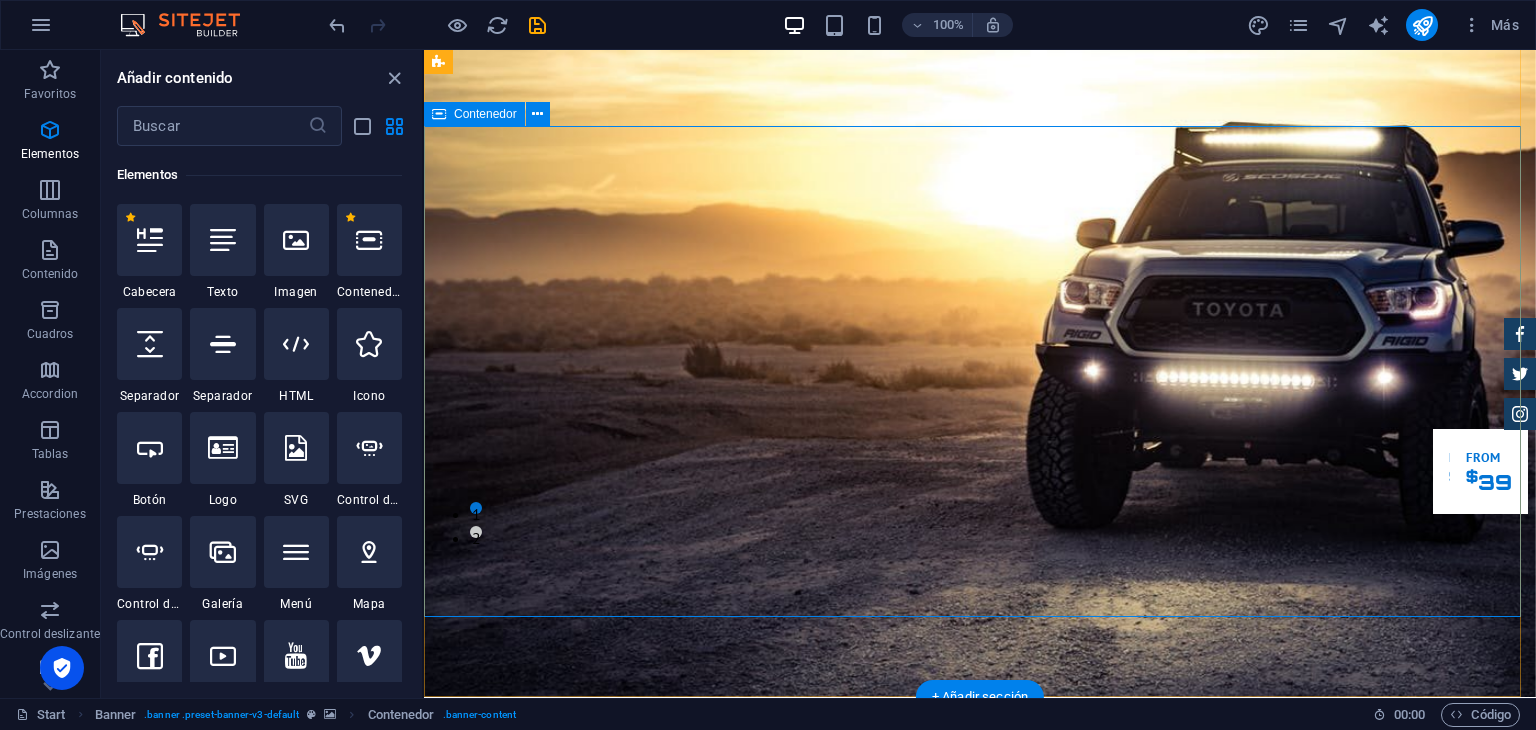 click on "Colaboramos en la estrucura de tu negocio “Soluciones industriales que impulsan tus proyectos” NUestros productos" at bounding box center (980, 1260) 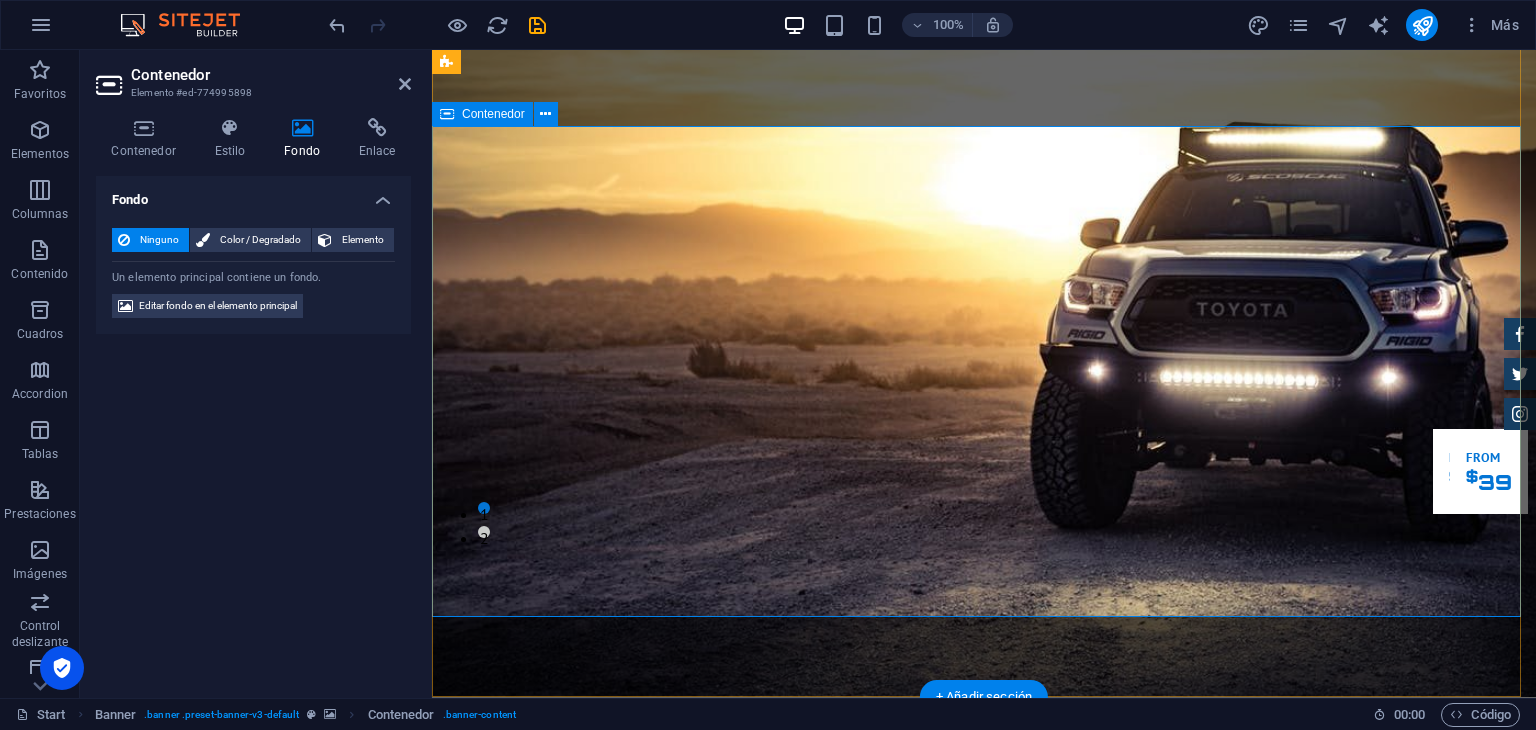 click on "Colaboramos en la estrucura de tu negocio “Soluciones industriales que impulsan tus proyectos” NUestros productos" at bounding box center (984, 1260) 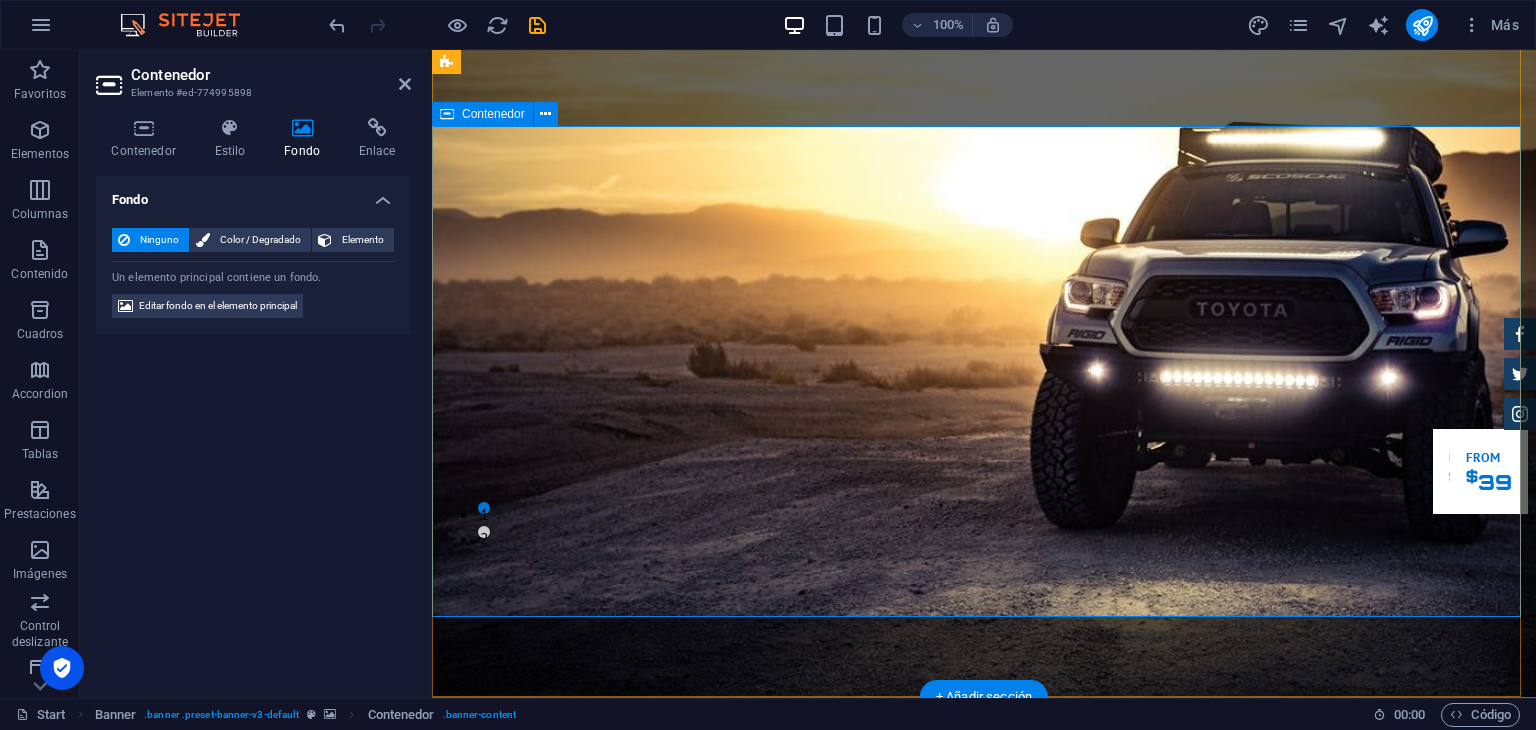 click on "Colaboramos en la estrucura de tu negocio “Soluciones industriales que impulsan tus proyectos” NUestros productos" at bounding box center (984, 1260) 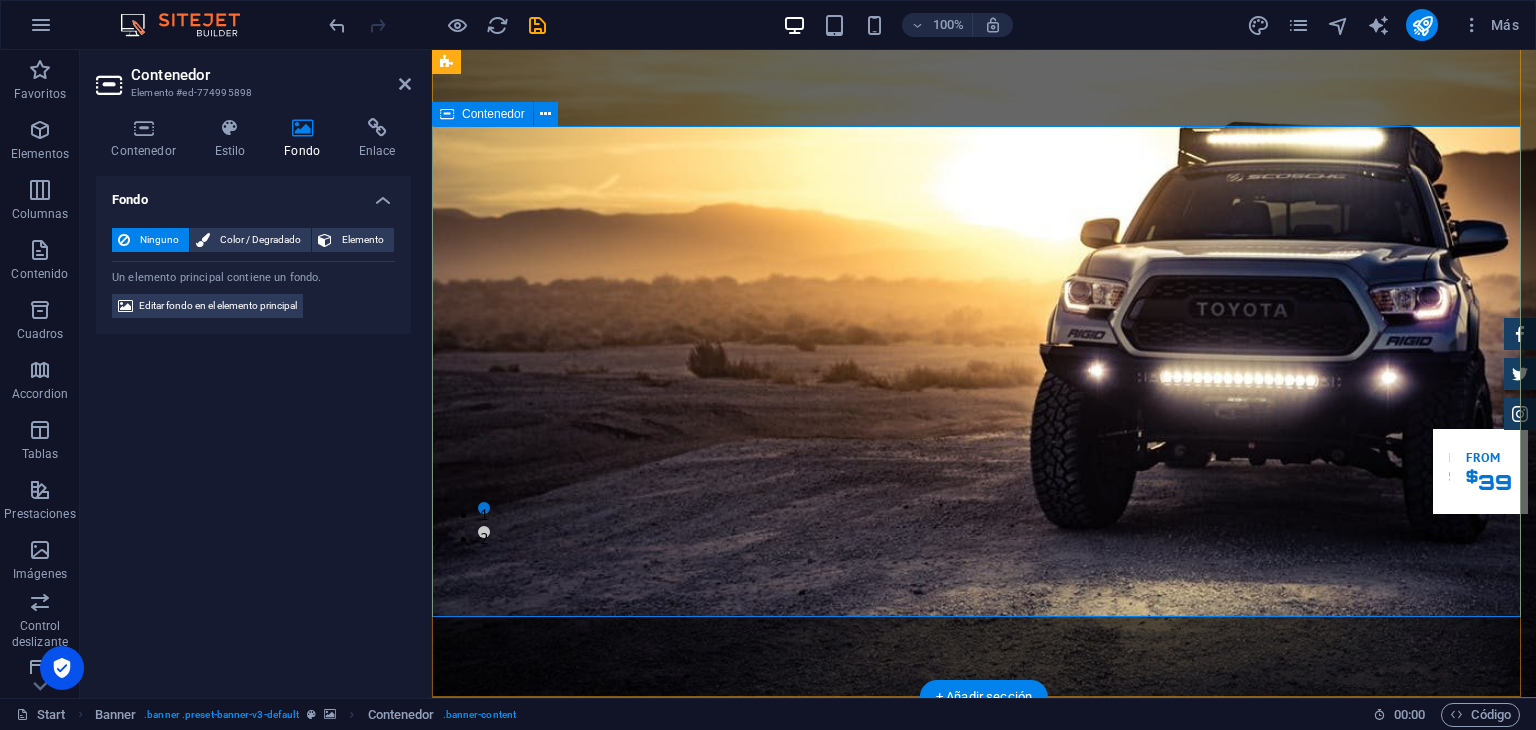 click on "Colaboramos en la estrucura de tu negocio “Soluciones industriales que impulsan tus proyectos” NUestros productos" at bounding box center (984, 1260) 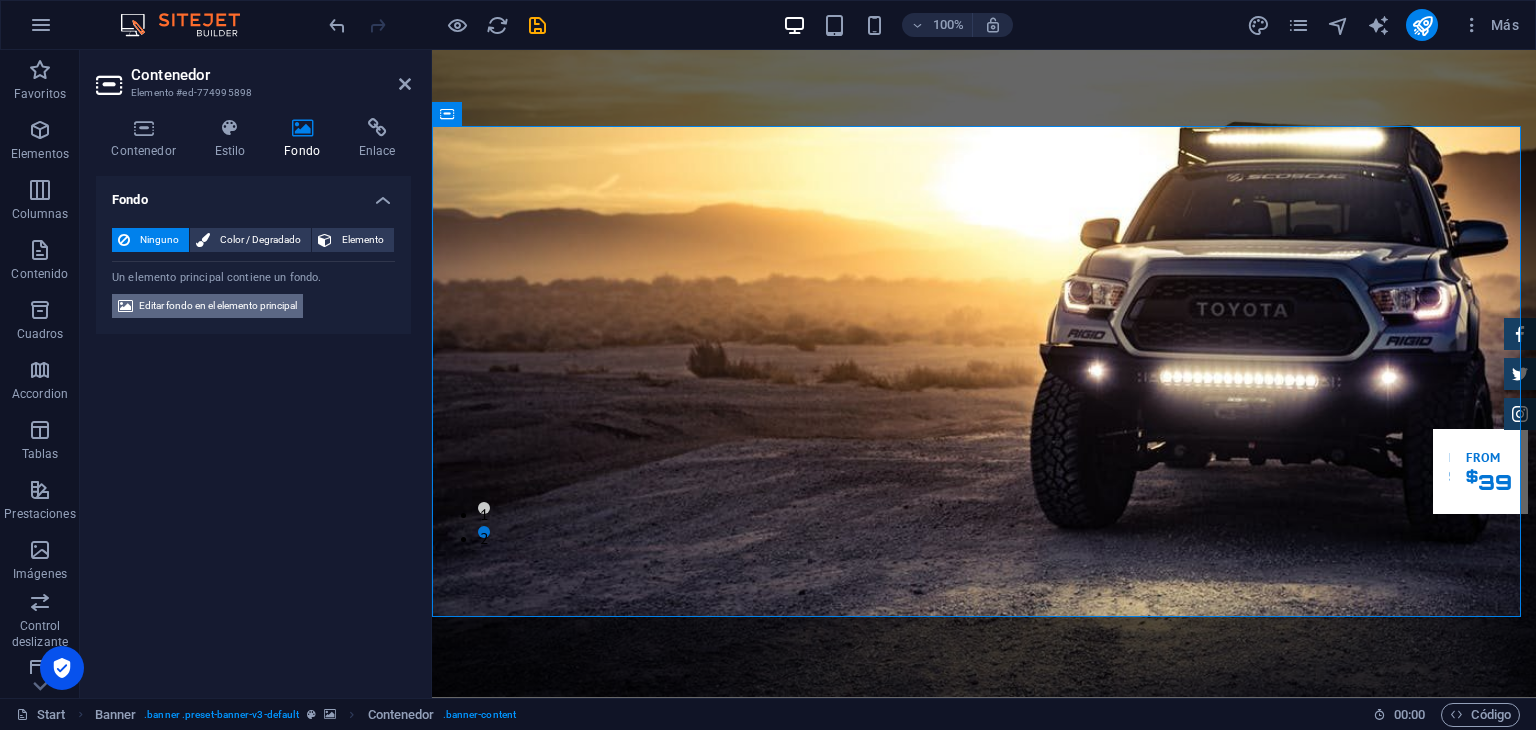 click on "Editar fondo en el elemento principal" at bounding box center (218, 306) 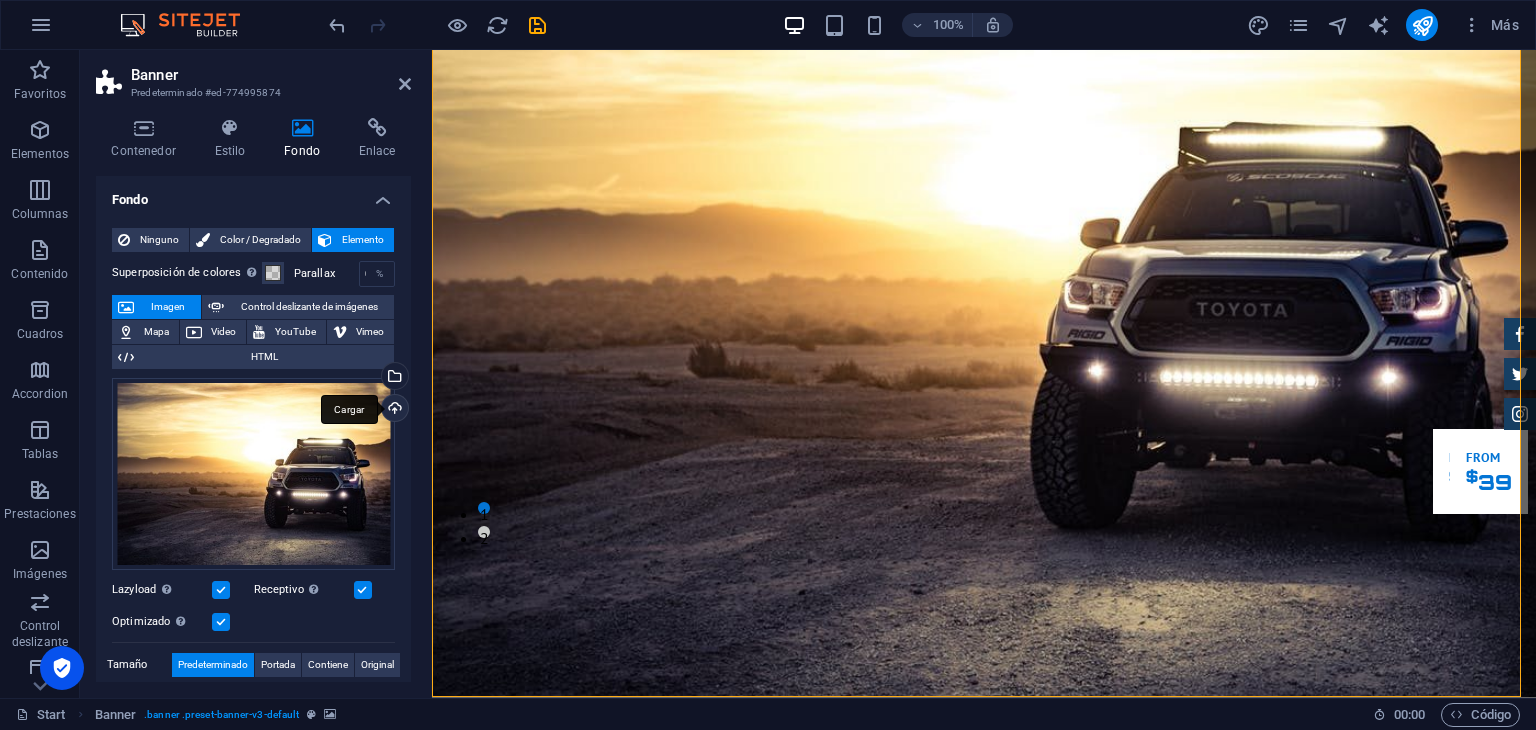 click on "Cargar" at bounding box center (393, 410) 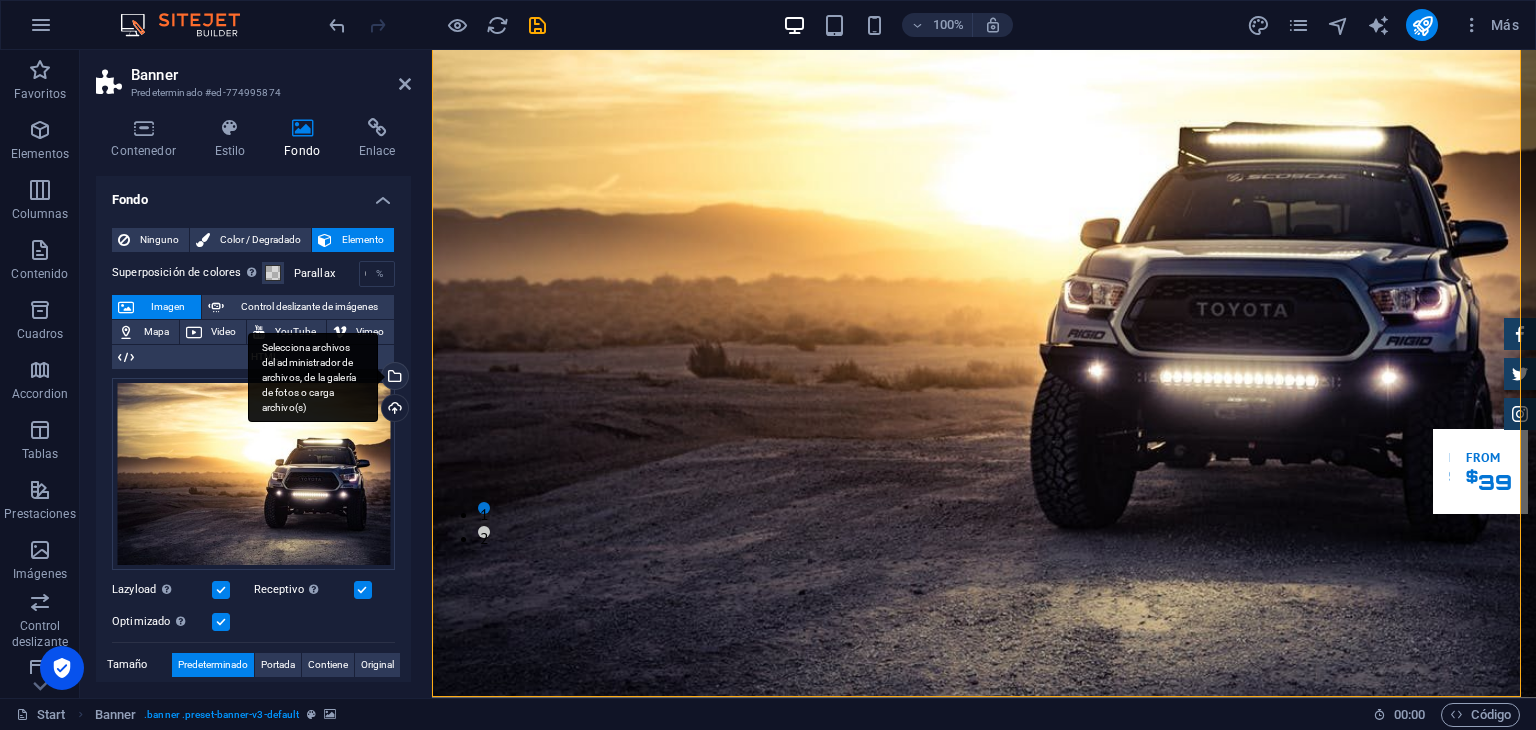 click on "Selecciona archivos del administrador de archivos, de la galería de fotos o carga archivo(s)" at bounding box center (393, 378) 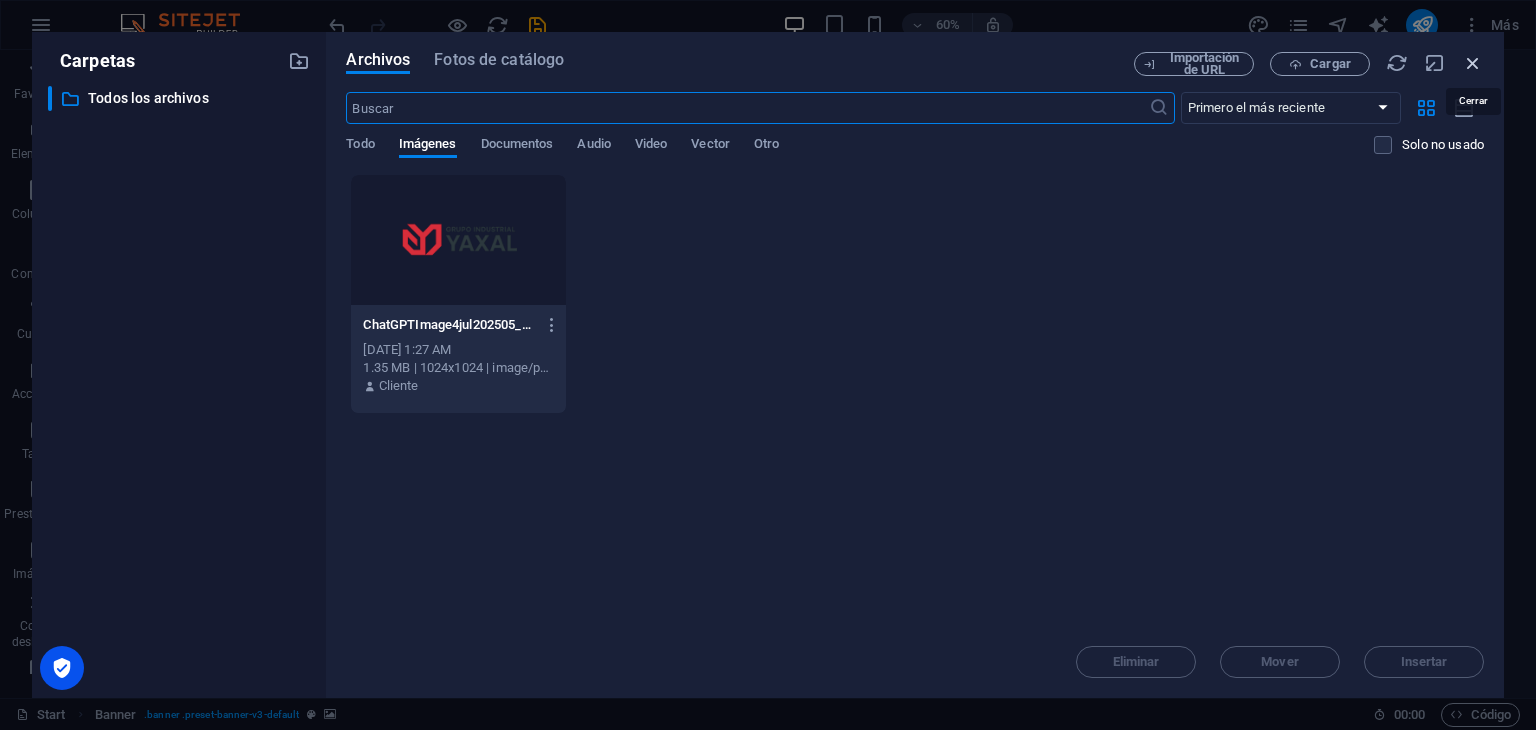 click at bounding box center [1473, 63] 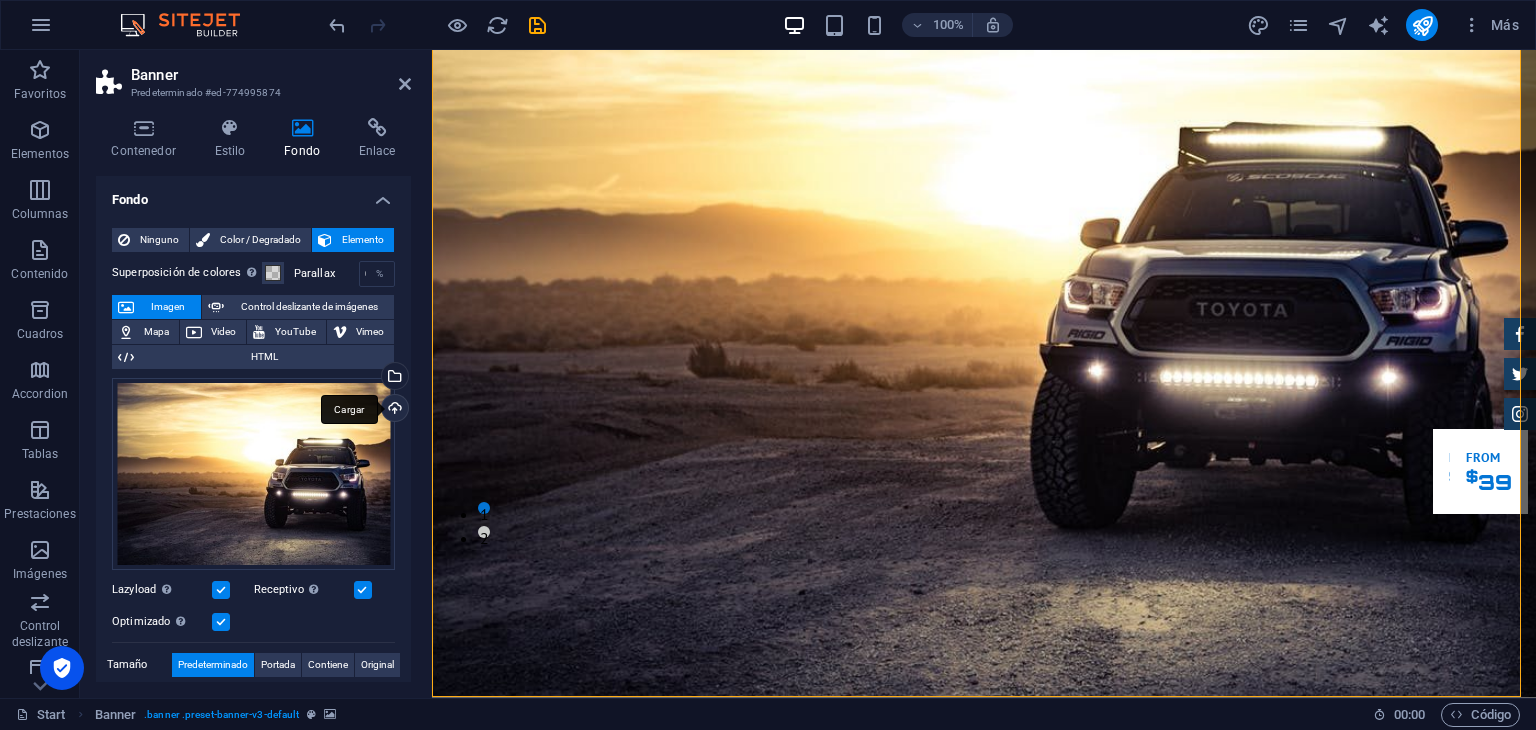 click on "Cargar" at bounding box center [393, 410] 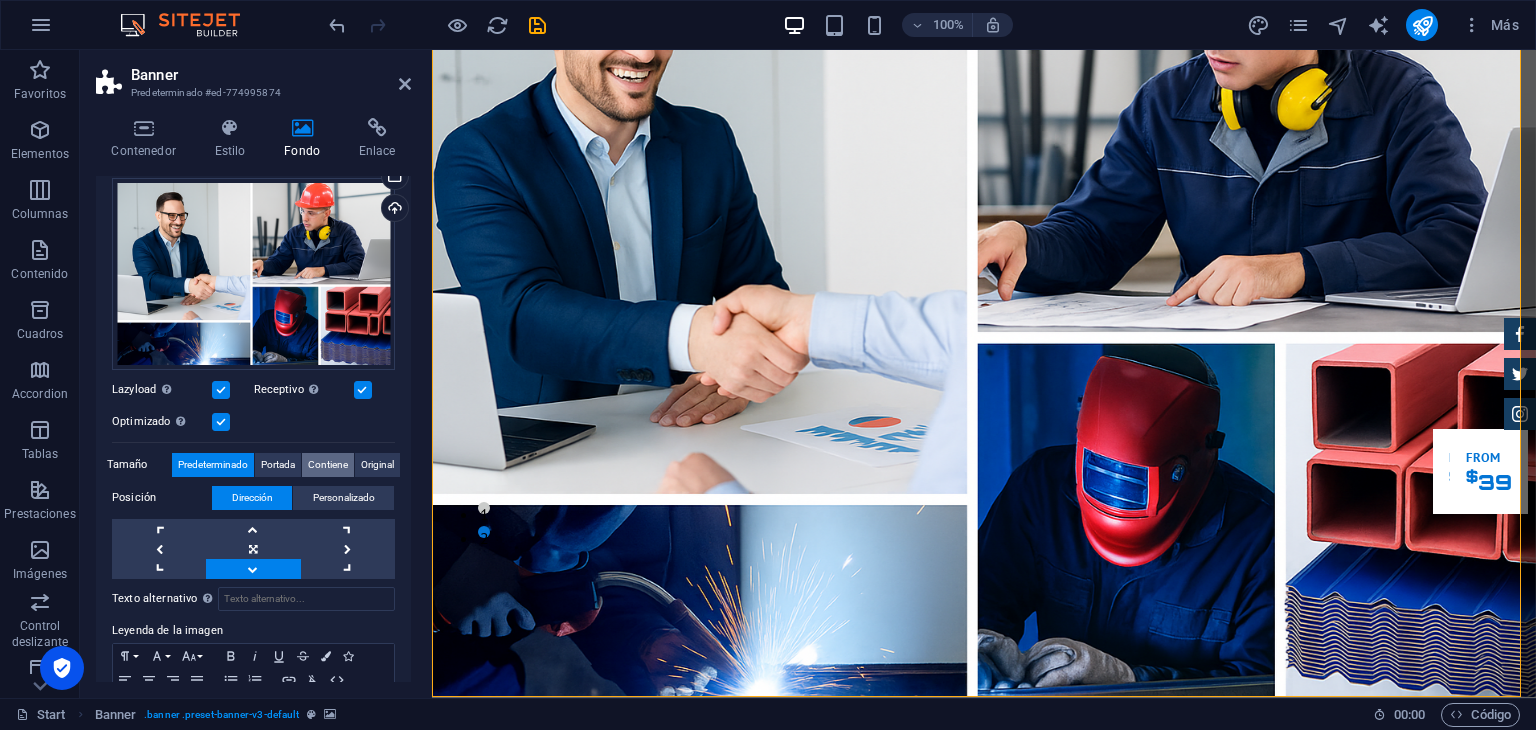 scroll, scrollTop: 100, scrollLeft: 0, axis: vertical 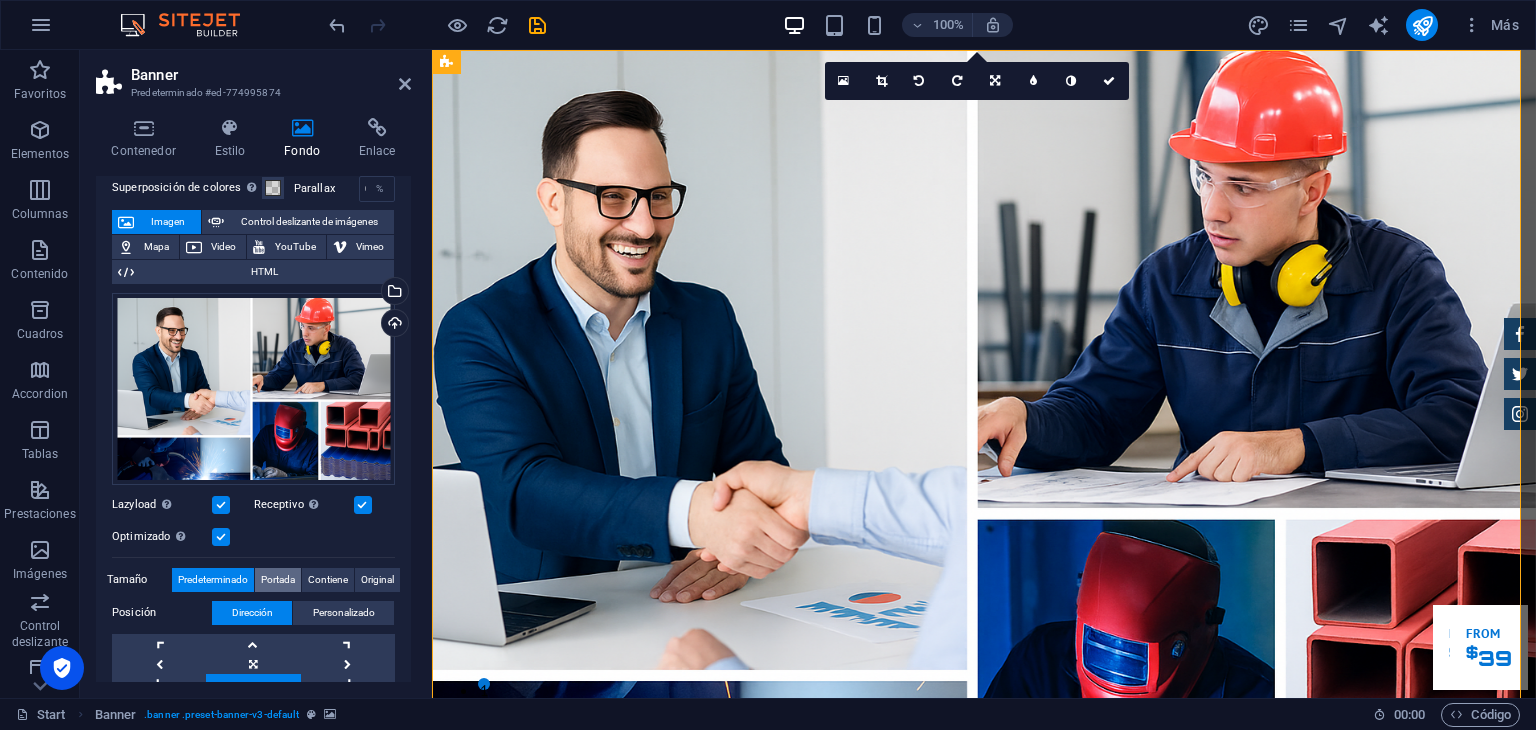 click on "Portada" at bounding box center (278, 580) 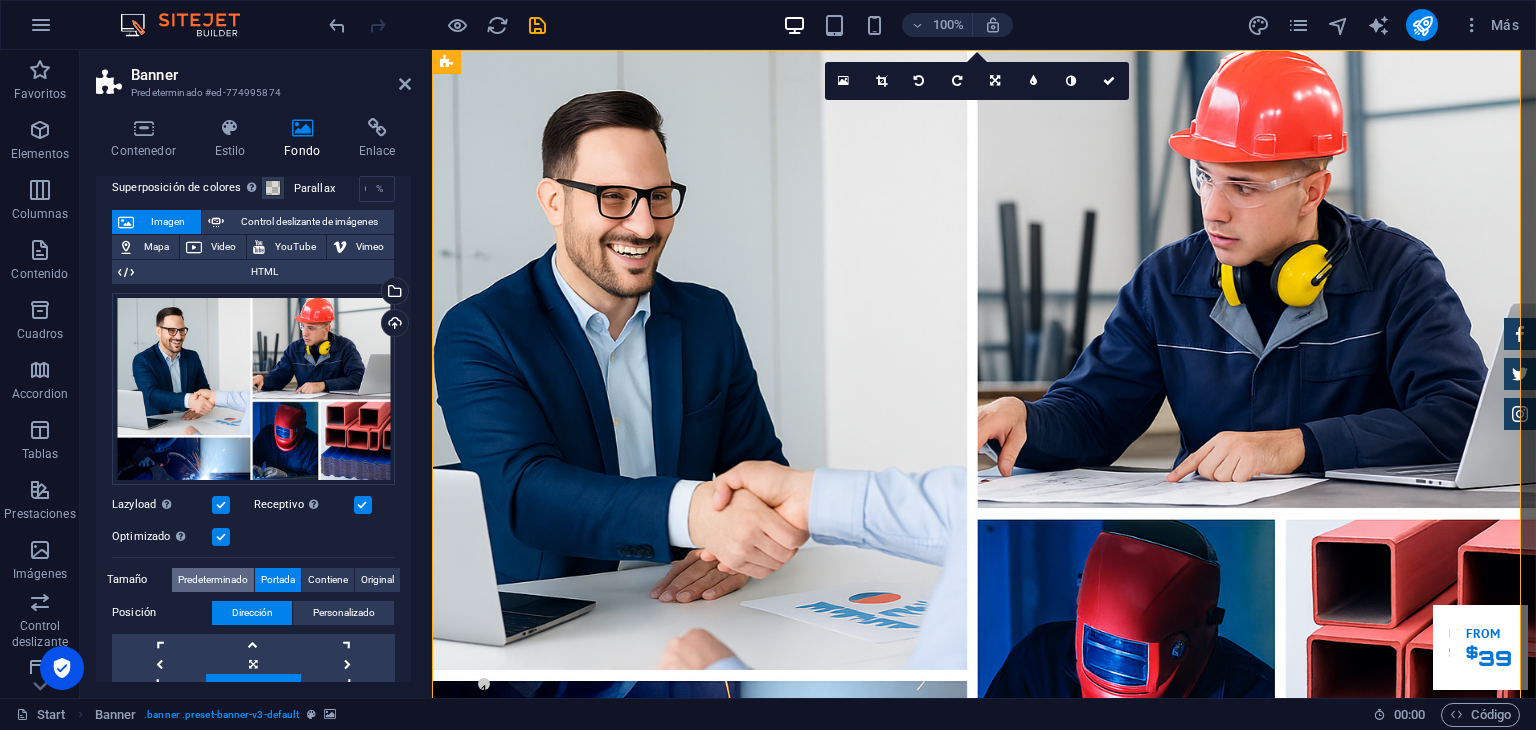 click on "Predeterminado" at bounding box center [213, 580] 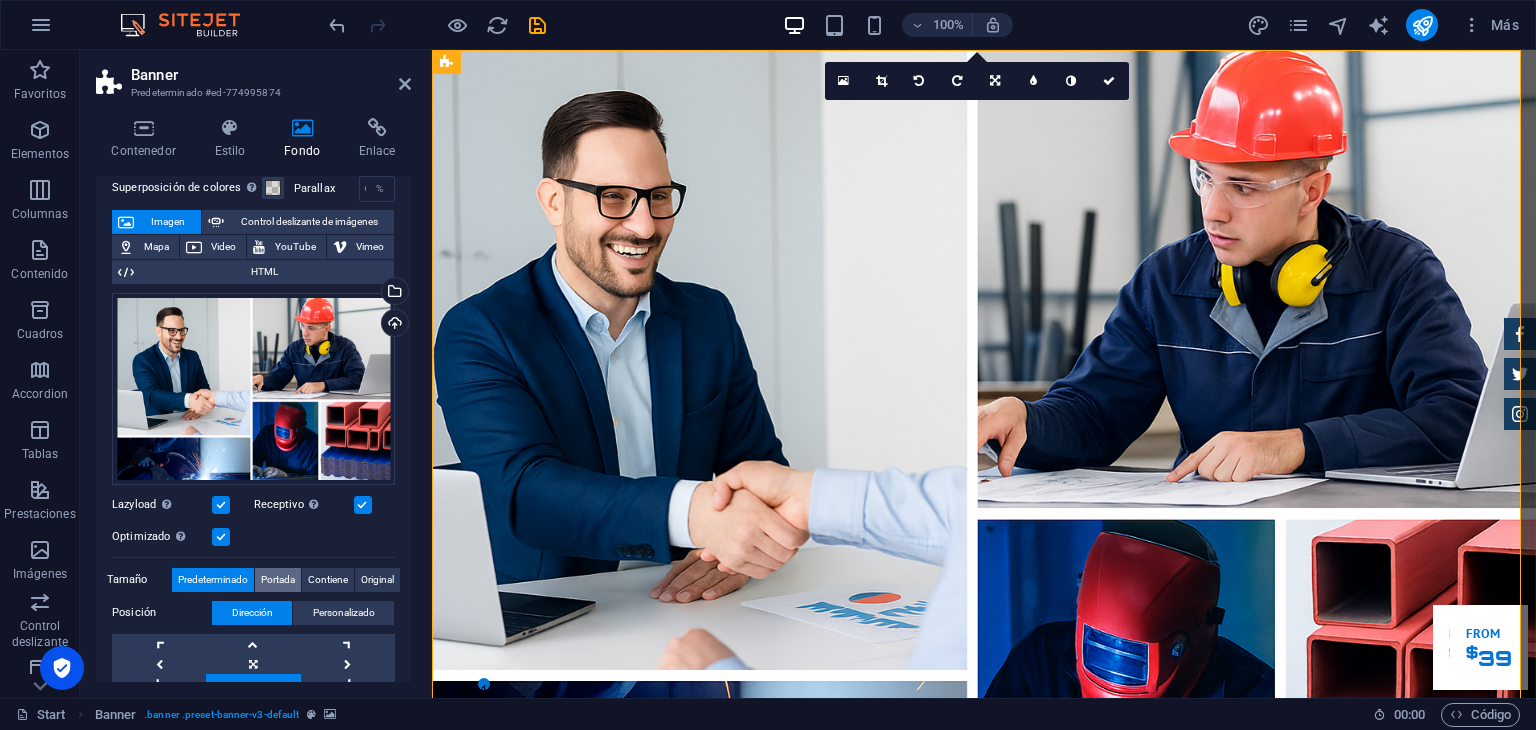 click on "Portada" at bounding box center (278, 580) 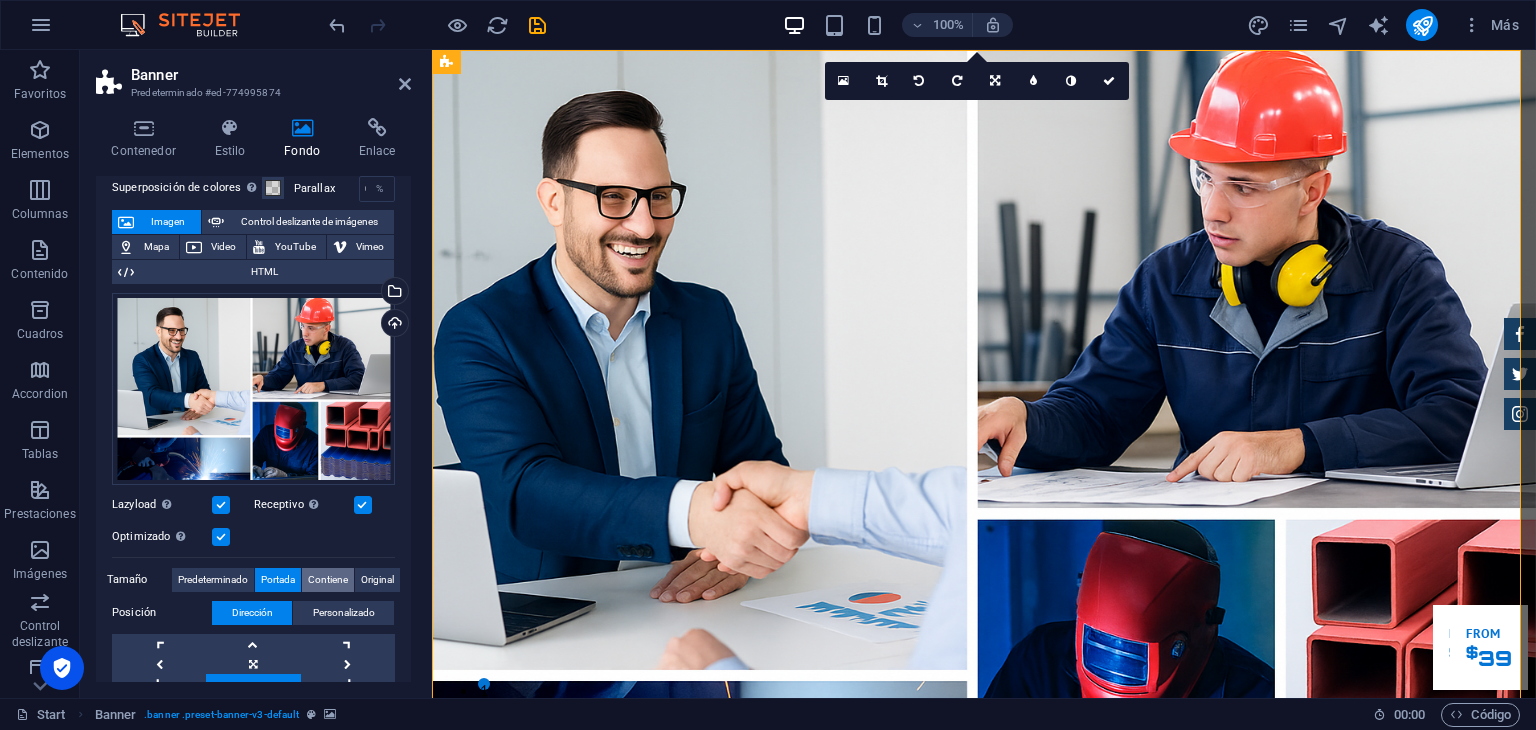 click on "Contiene" at bounding box center (328, 580) 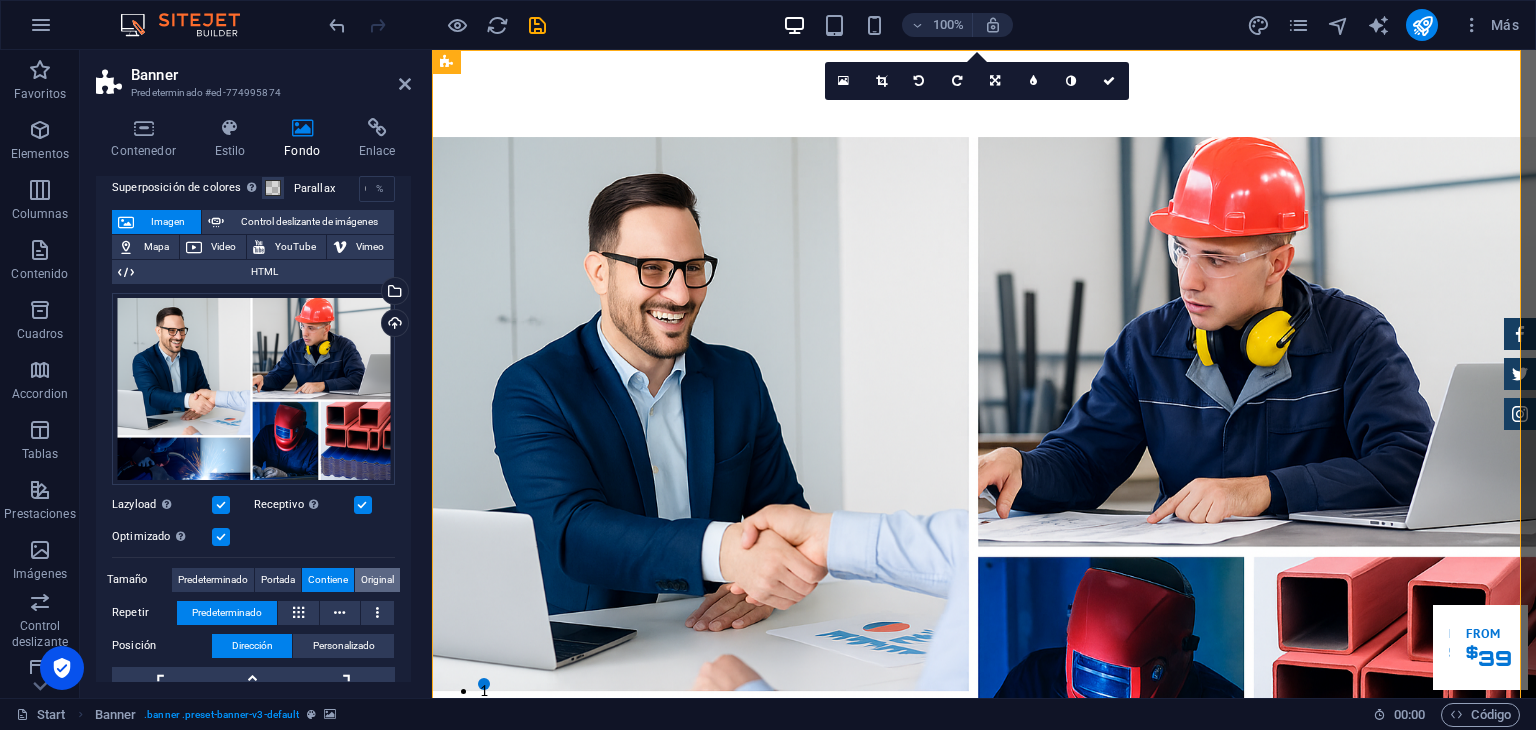 click on "Original" at bounding box center (377, 580) 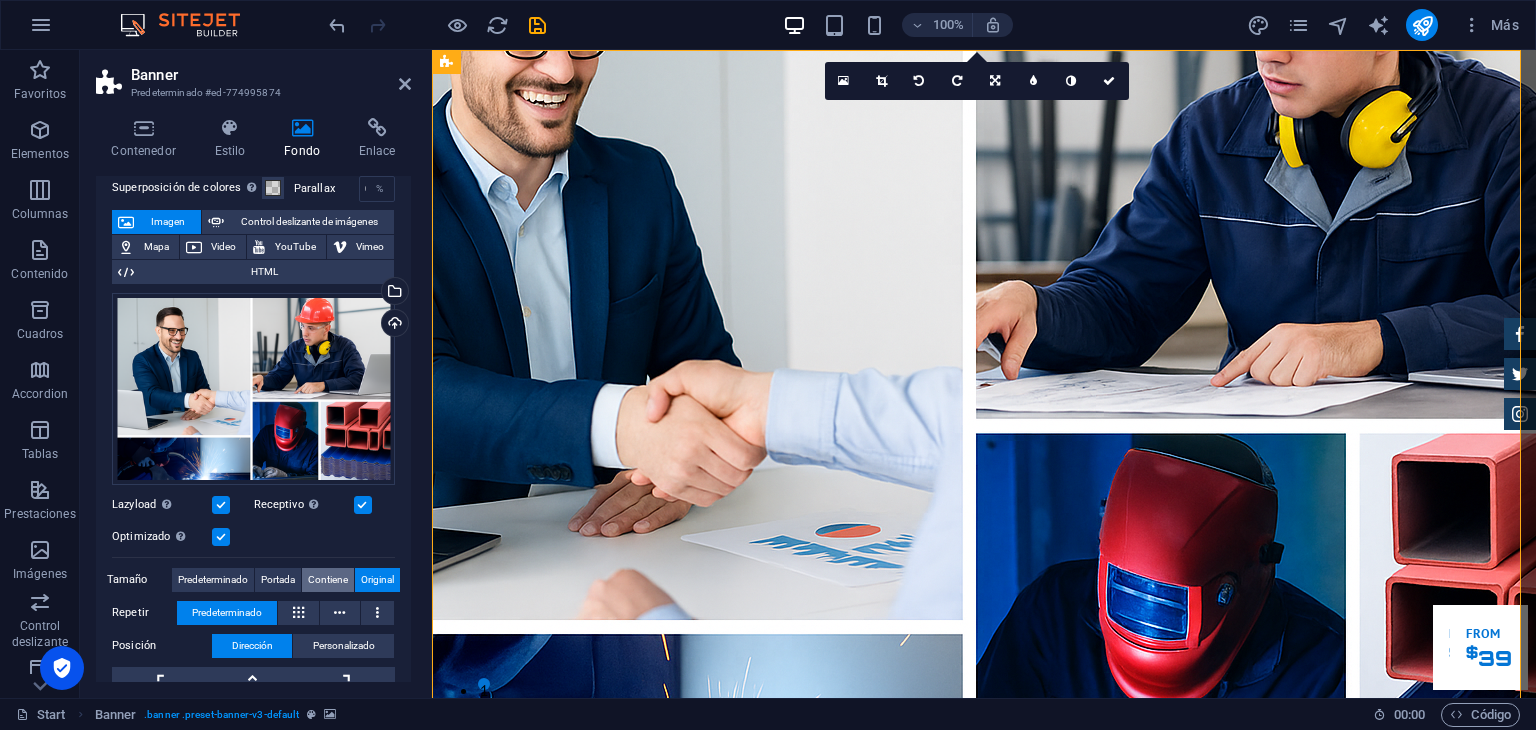 click on "Contiene" at bounding box center [328, 580] 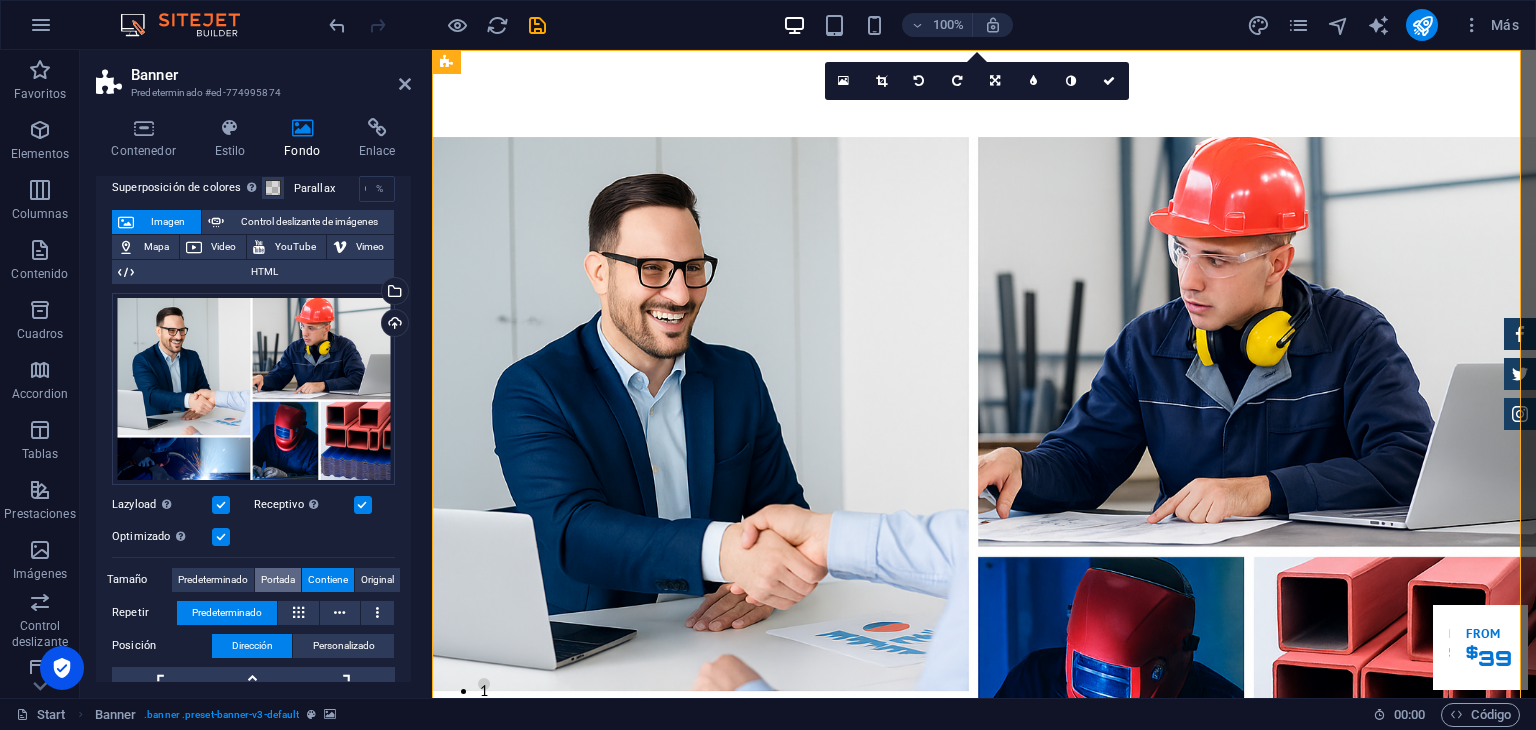 click on "Portada" at bounding box center (278, 580) 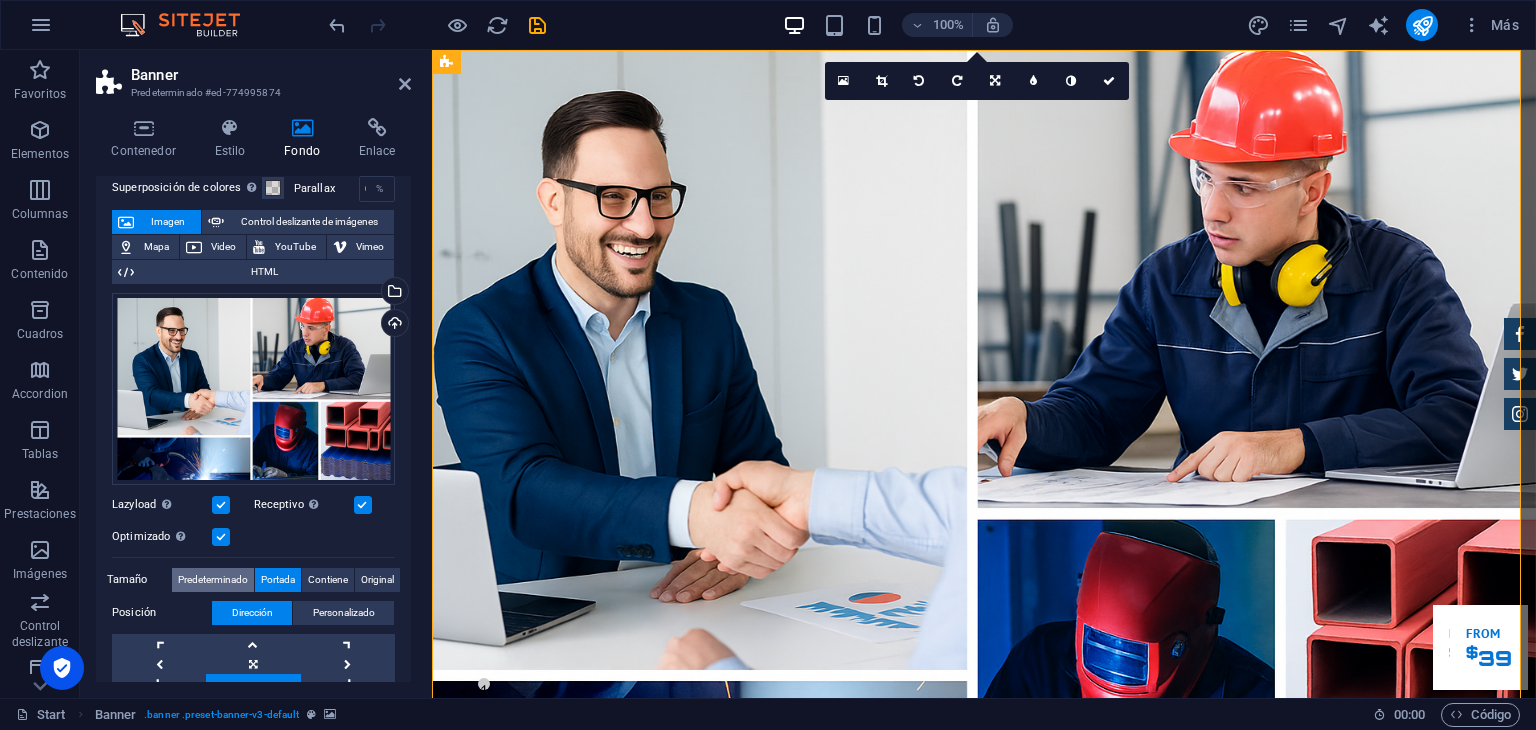 click on "Predeterminado" at bounding box center [213, 580] 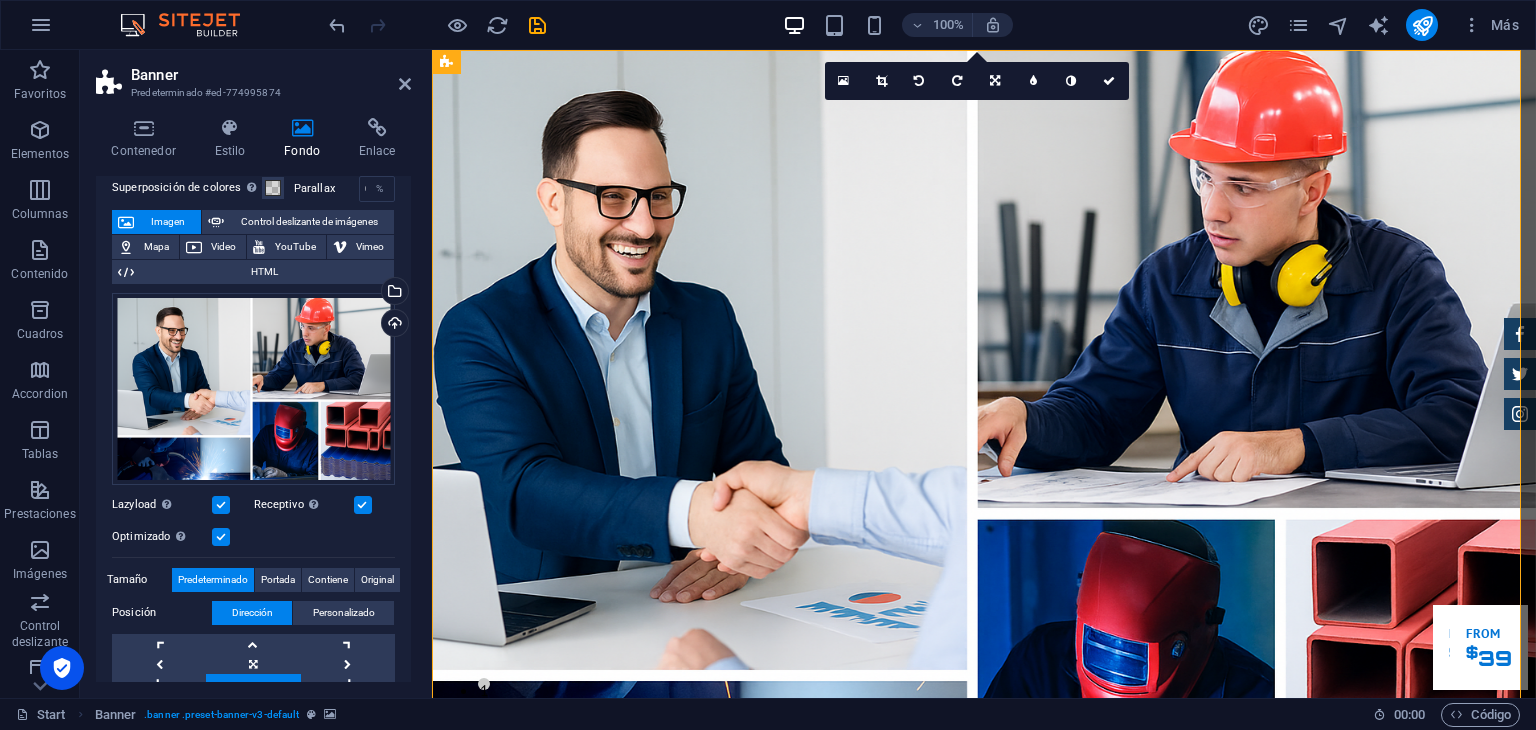 click on "Predeterminado" at bounding box center [213, 580] 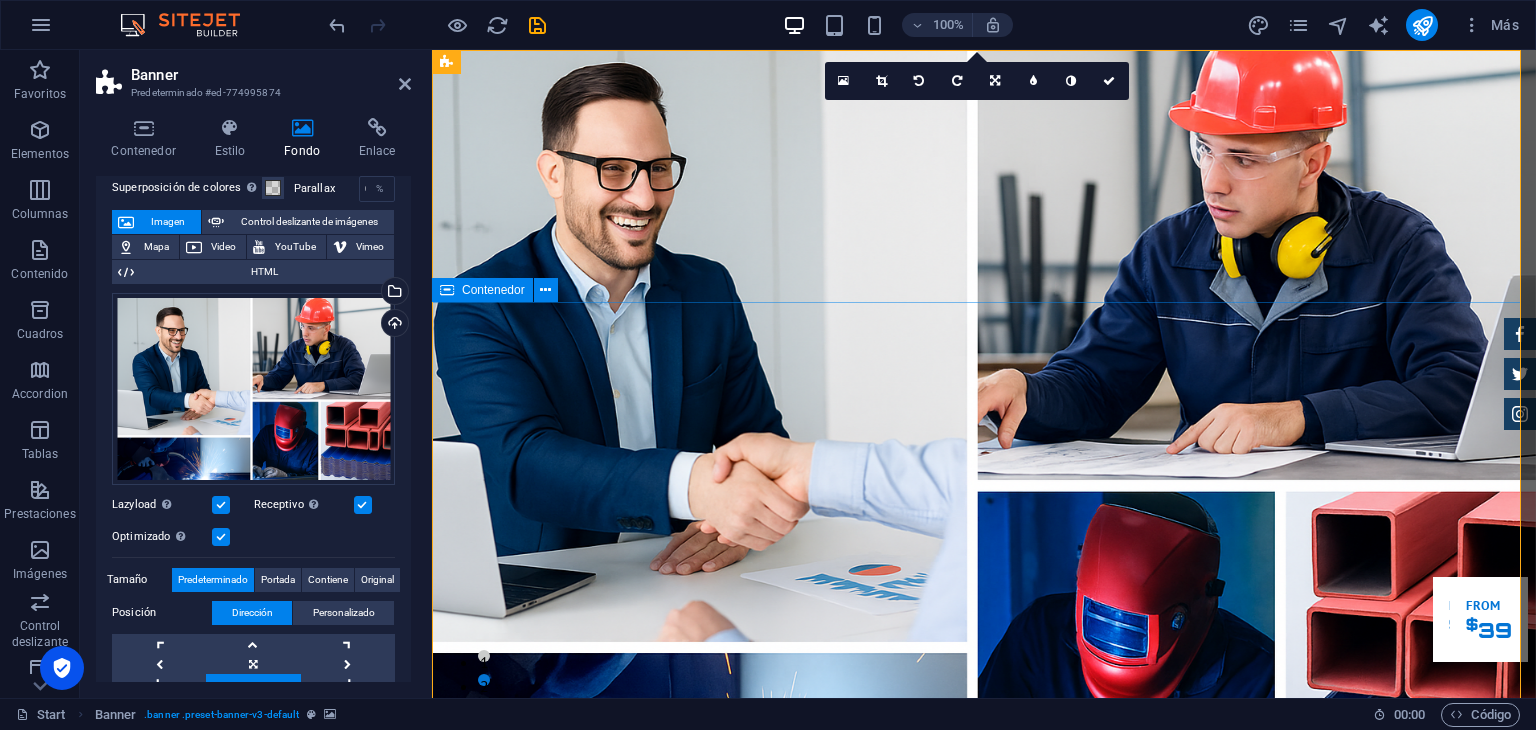 scroll, scrollTop: 0, scrollLeft: 0, axis: both 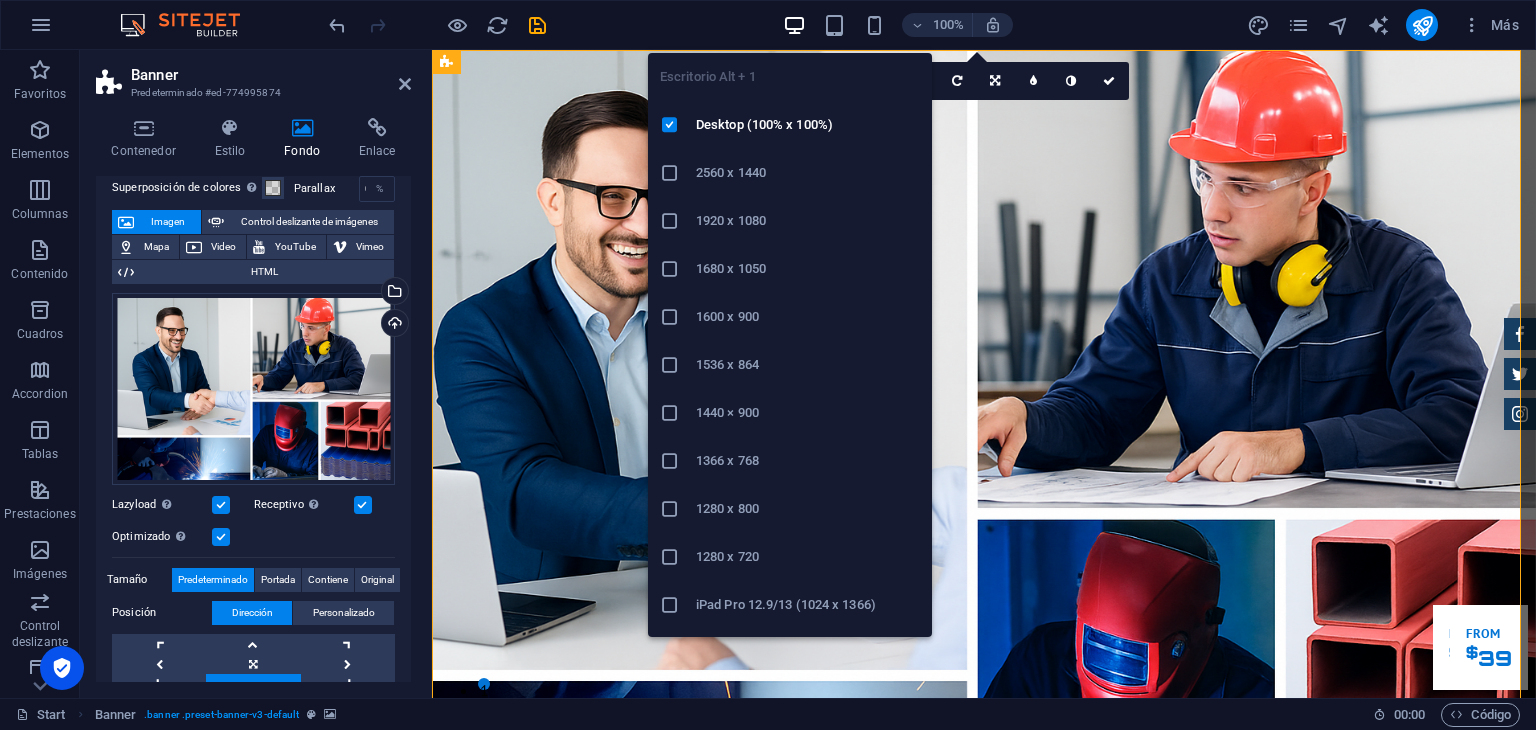click at bounding box center (794, 25) 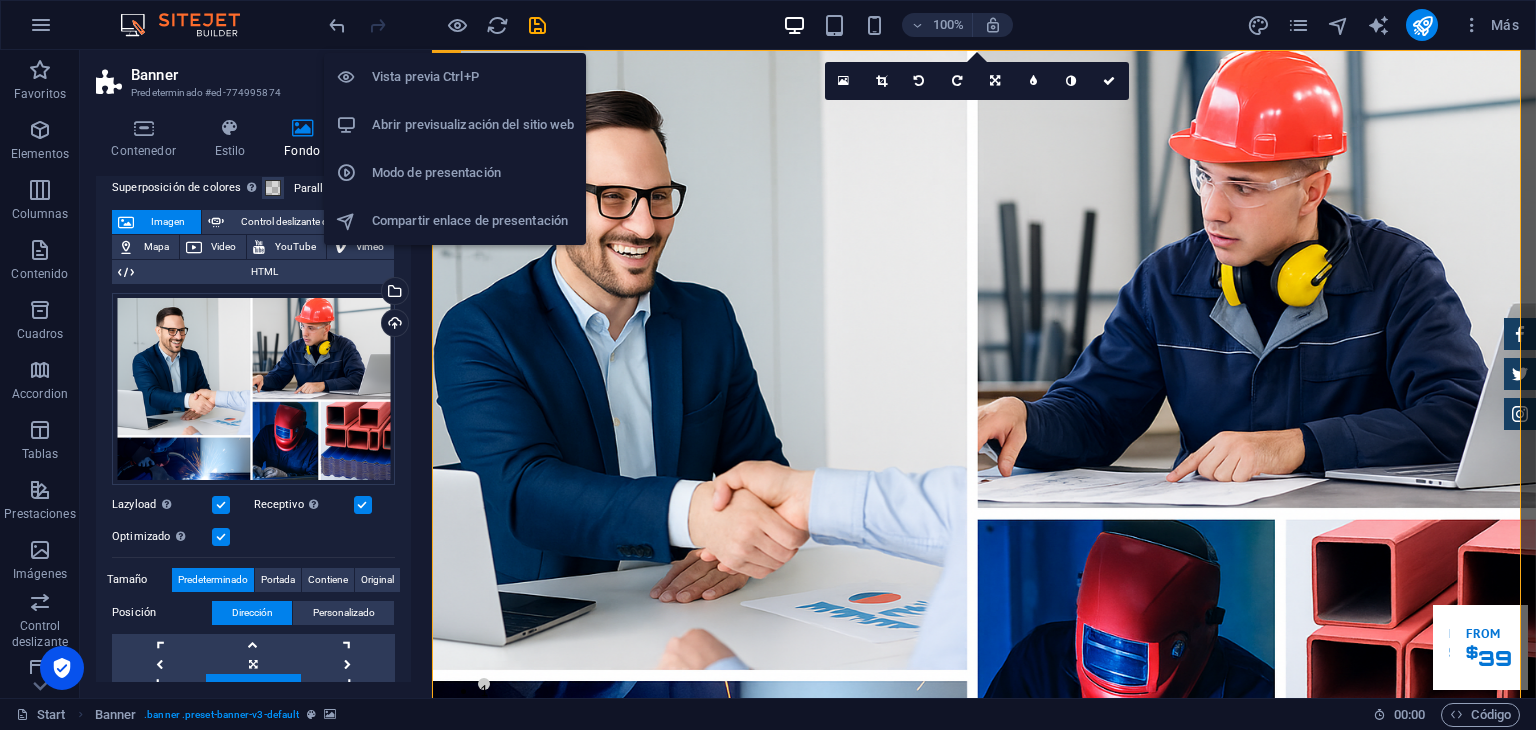 click on "Vista previa Ctrl+P" at bounding box center [473, 77] 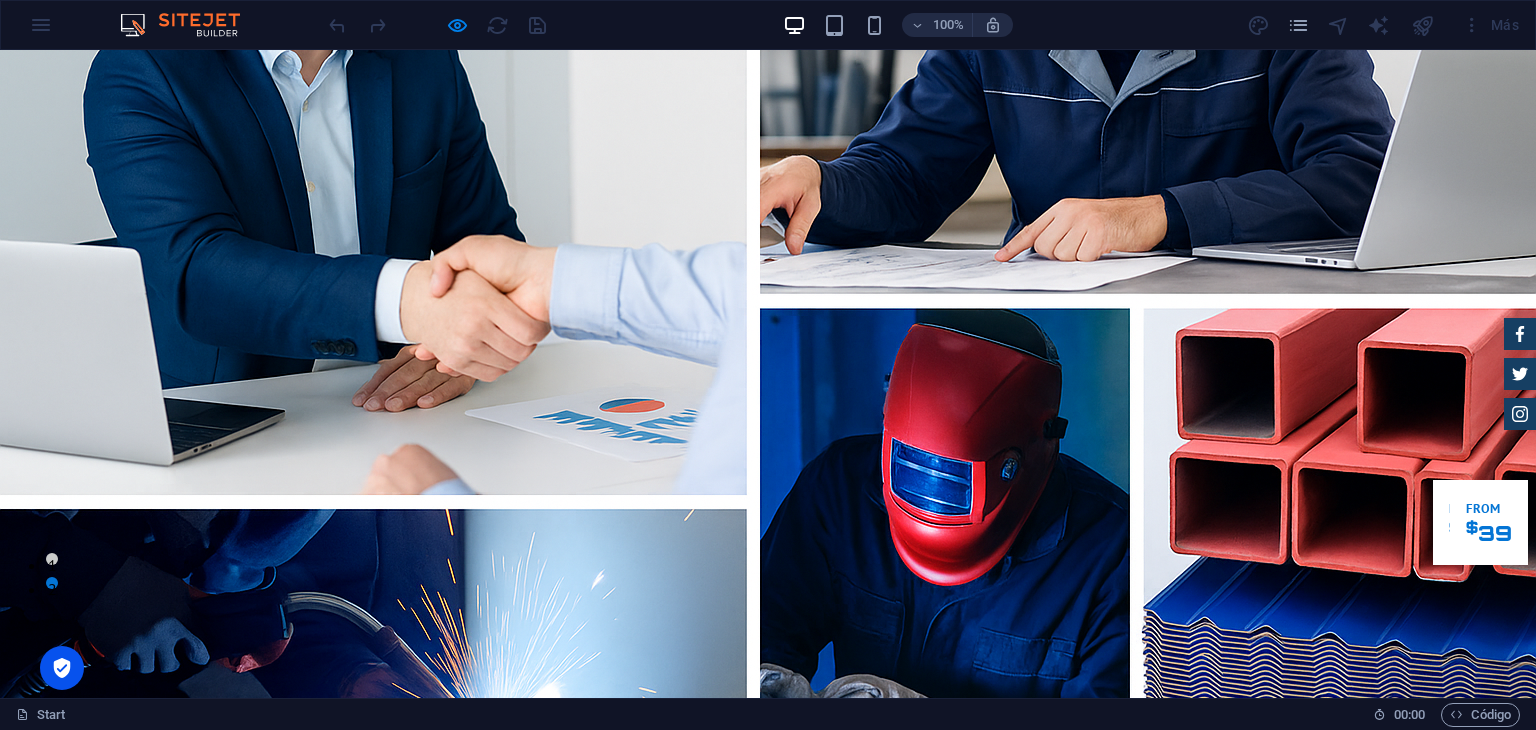 scroll, scrollTop: 0, scrollLeft: 0, axis: both 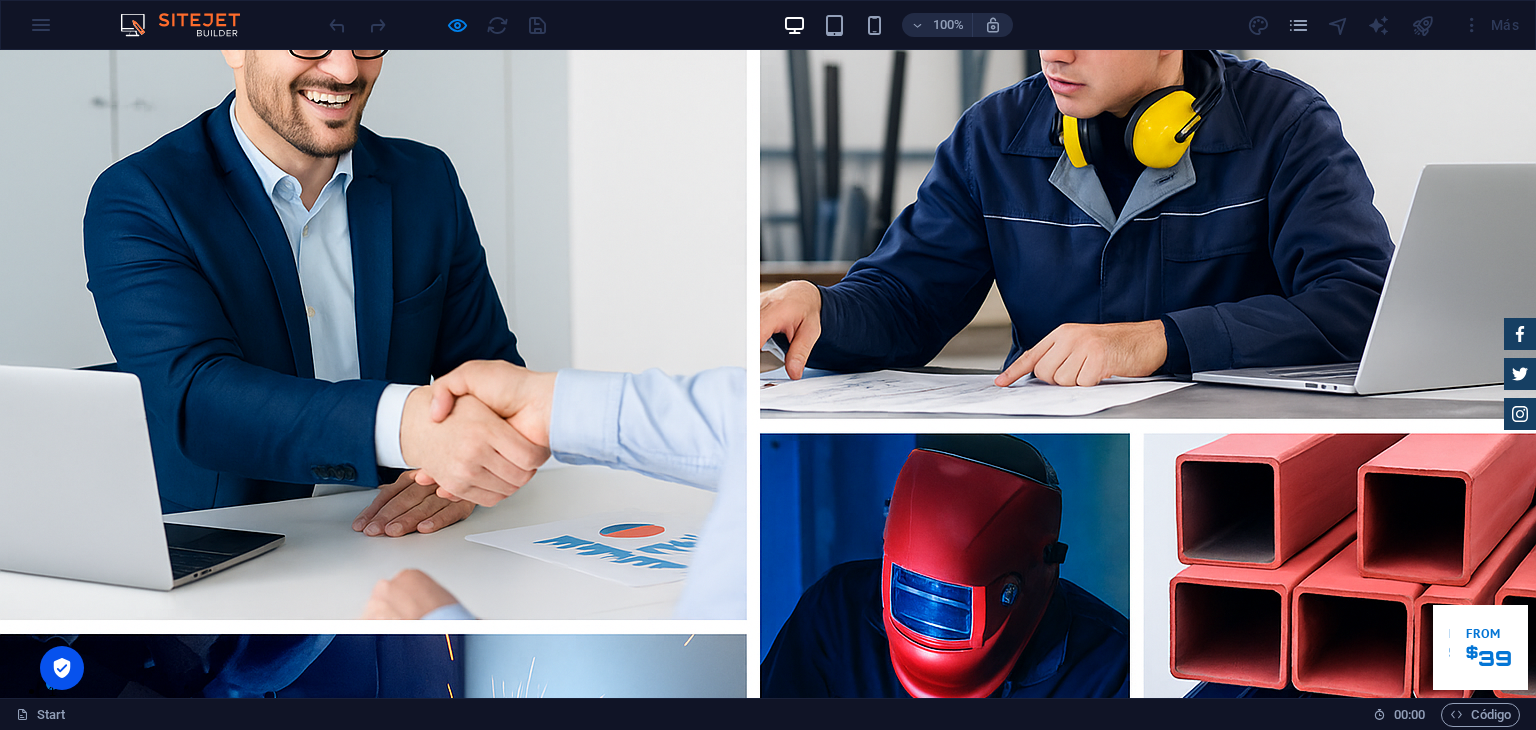 click on "100% Más" at bounding box center (768, 25) 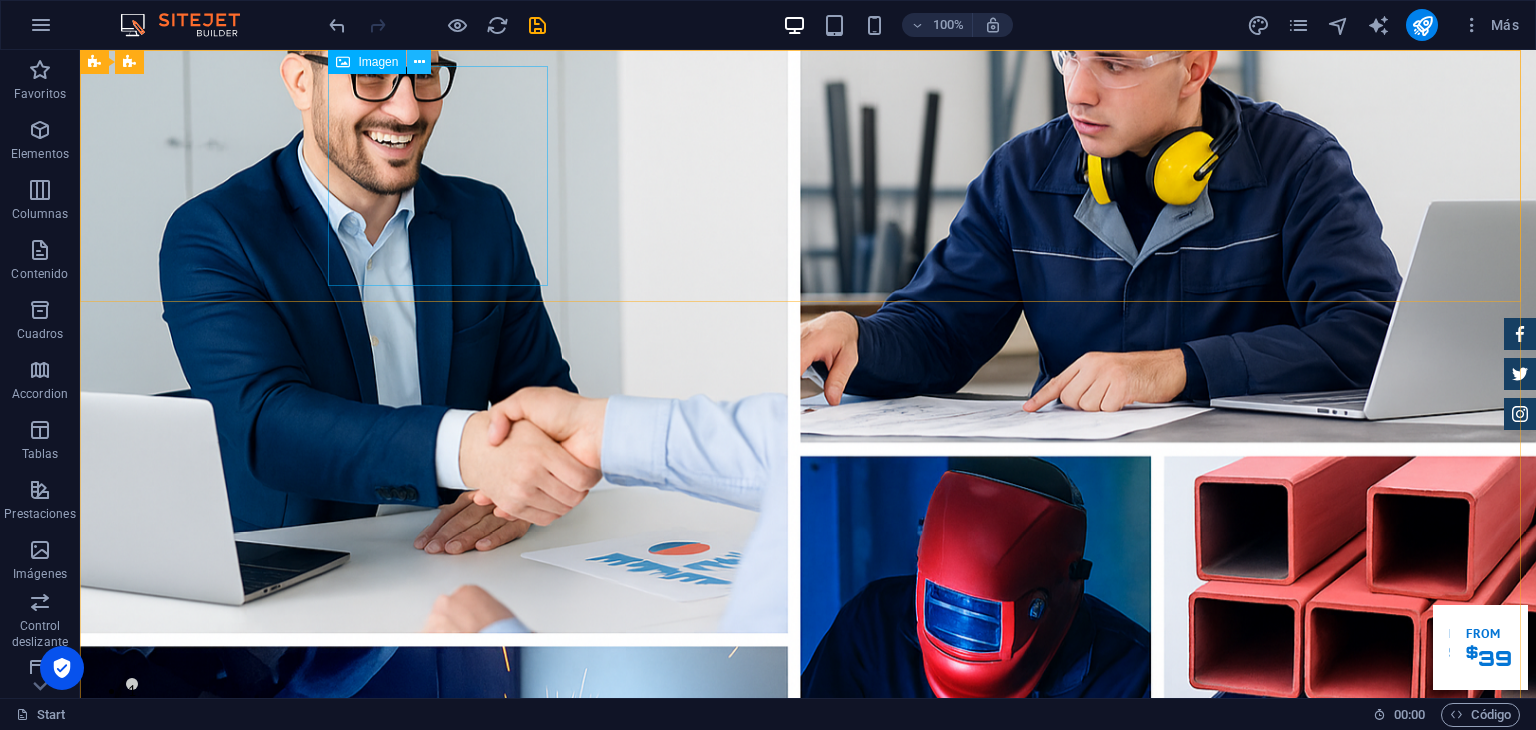 click at bounding box center (419, 62) 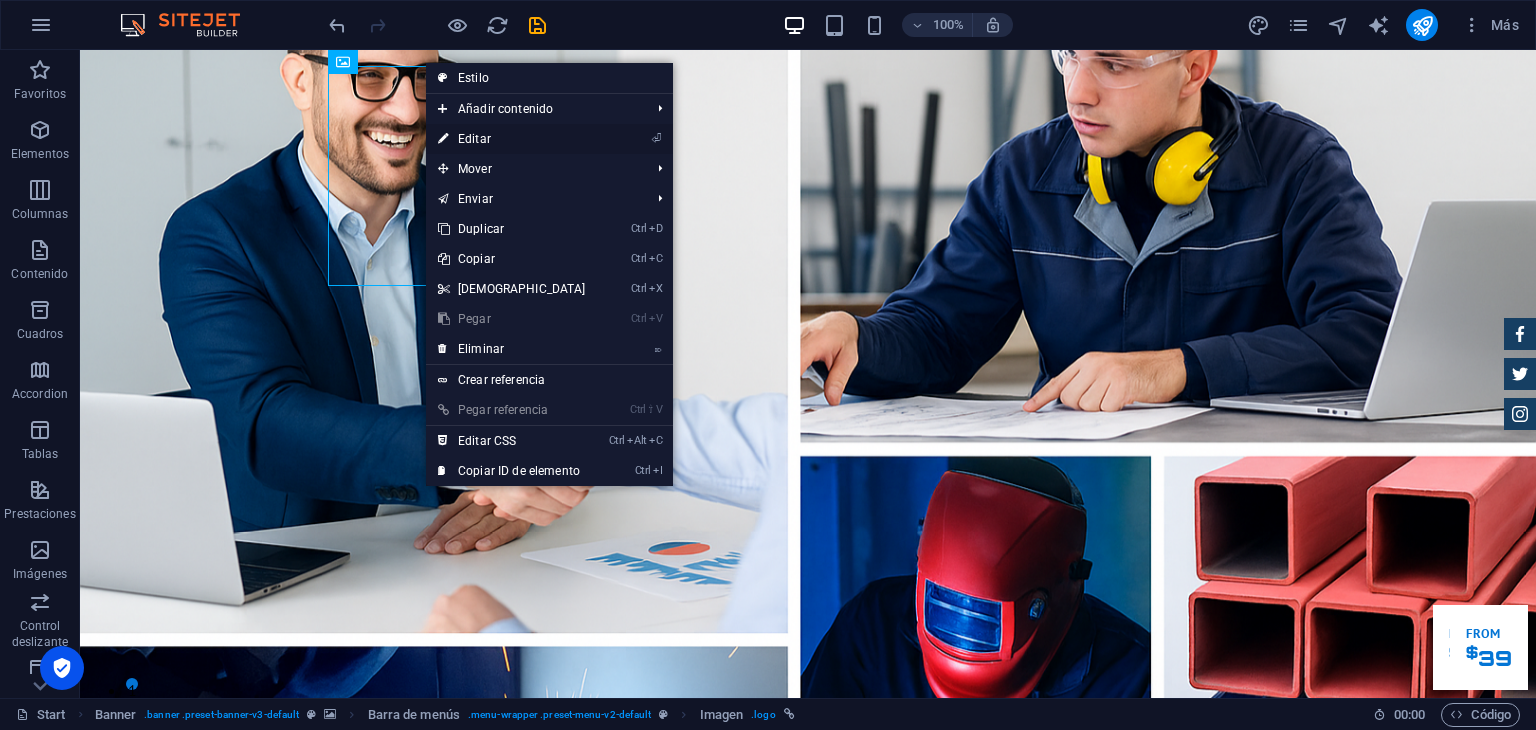 click on "⏎  Editar" at bounding box center [512, 139] 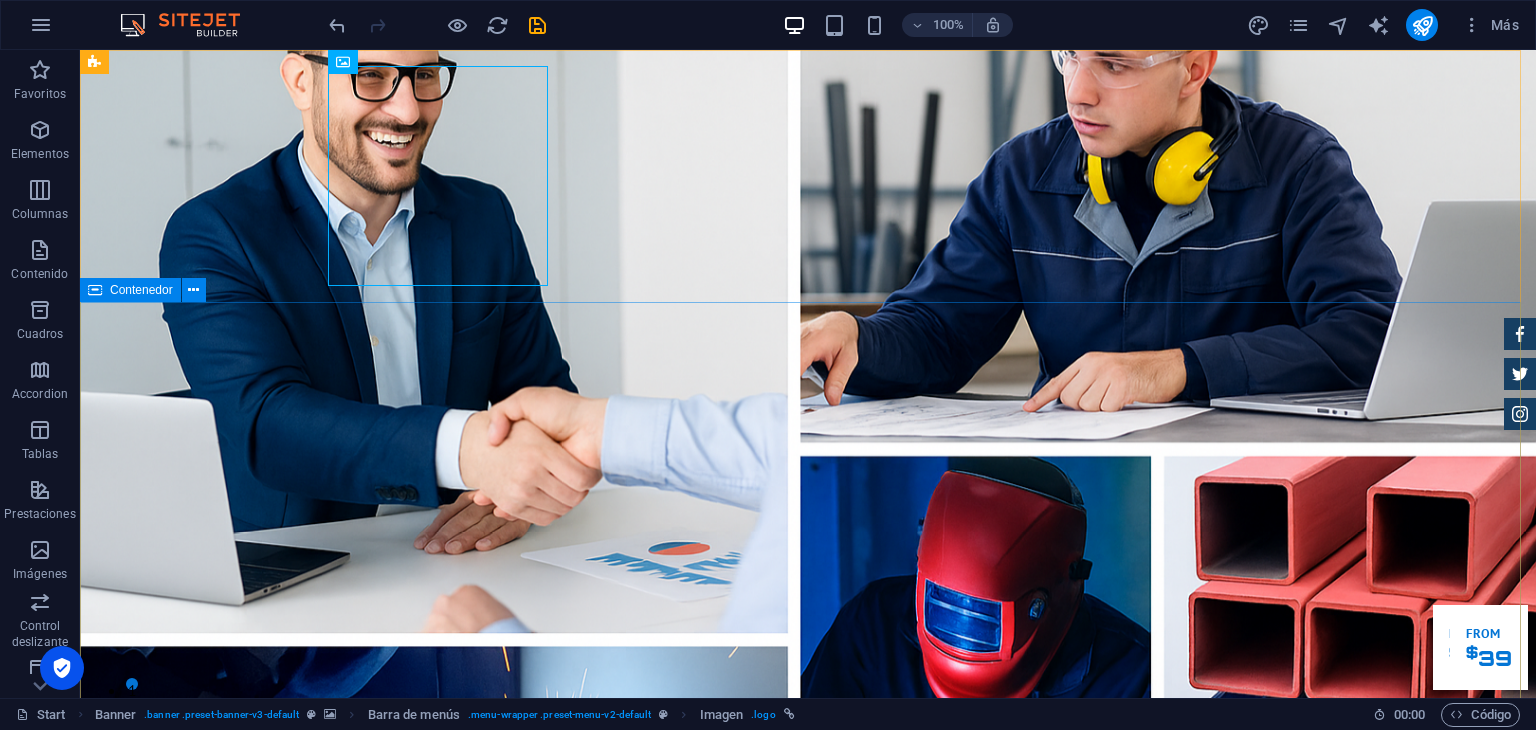 click on "Colaboramos en la estrucura de tu negocio “Soluciones industriales que impulsan tus proyectos” NUestros productos" at bounding box center (808, 1436) 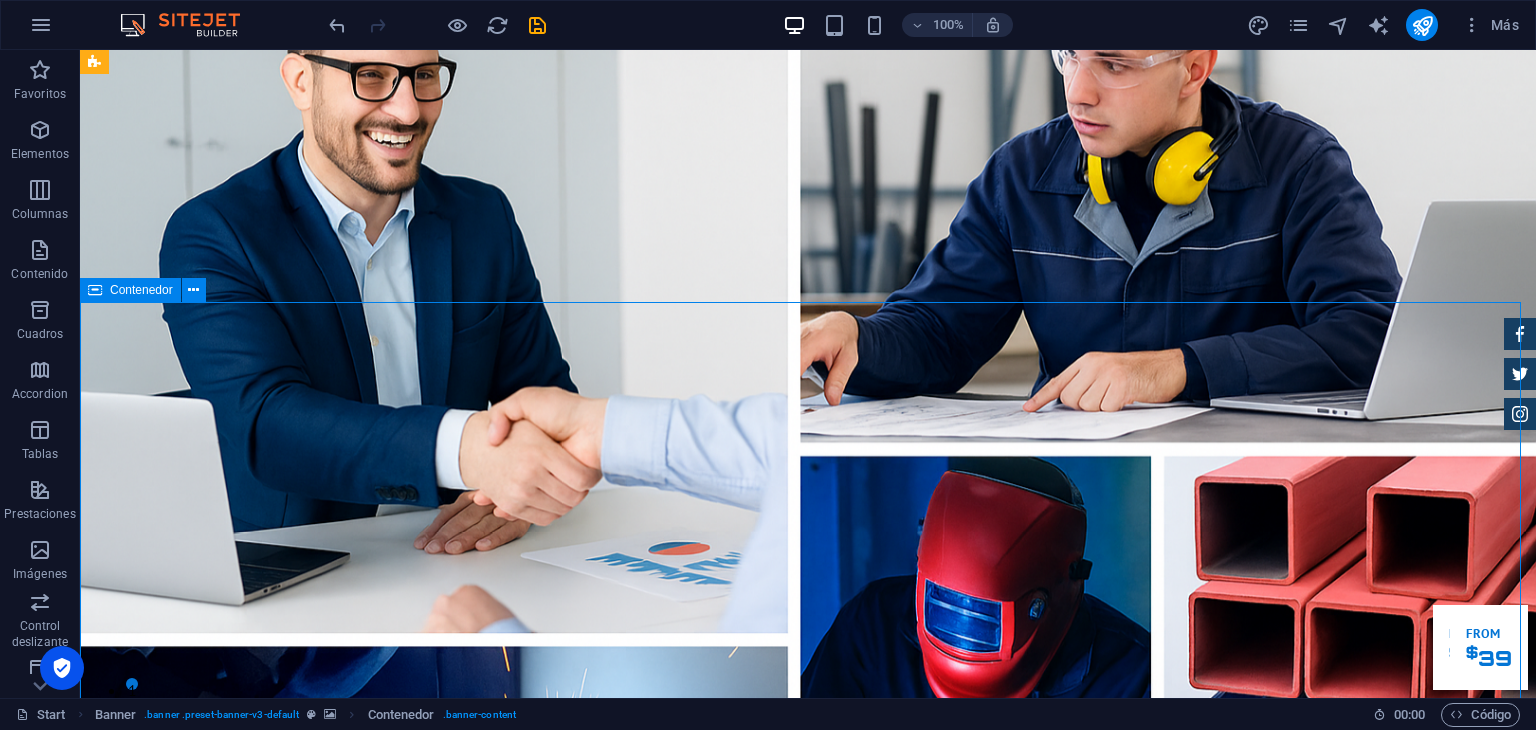 click on "Colaboramos en la estrucura de tu negocio “Soluciones industriales que impulsan tus proyectos” NUestros productos" at bounding box center [808, 1436] 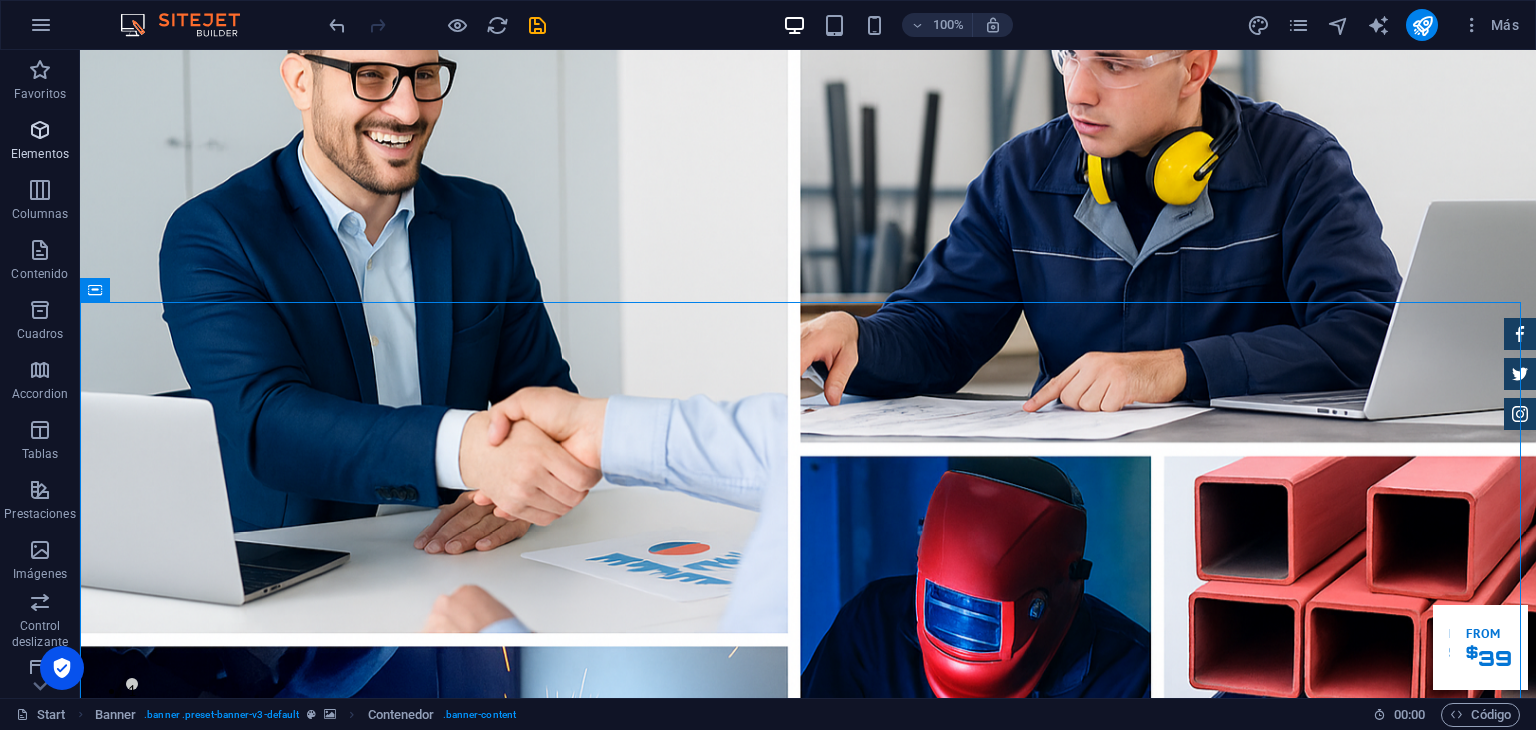 click on "Elementos" at bounding box center [40, 142] 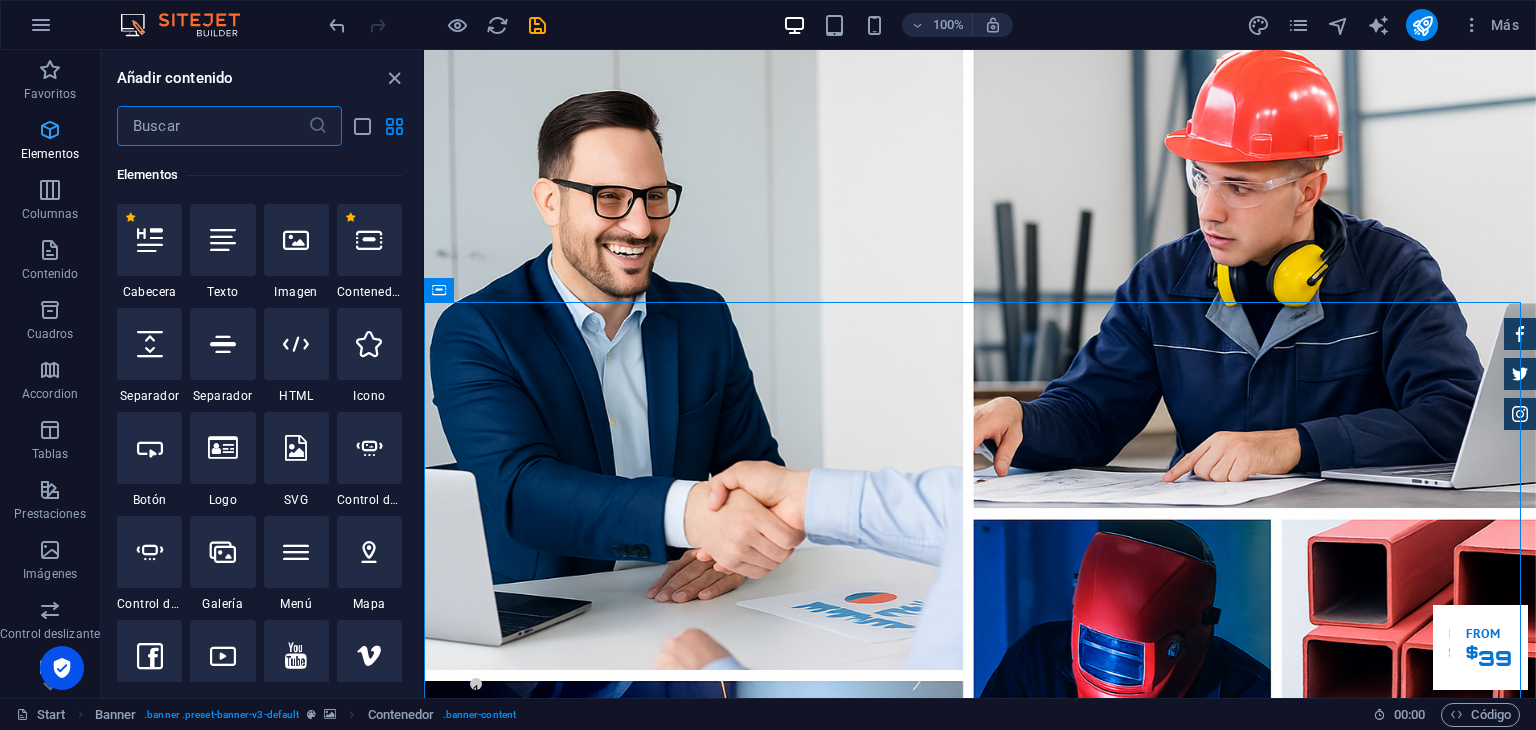 scroll, scrollTop: 376, scrollLeft: 0, axis: vertical 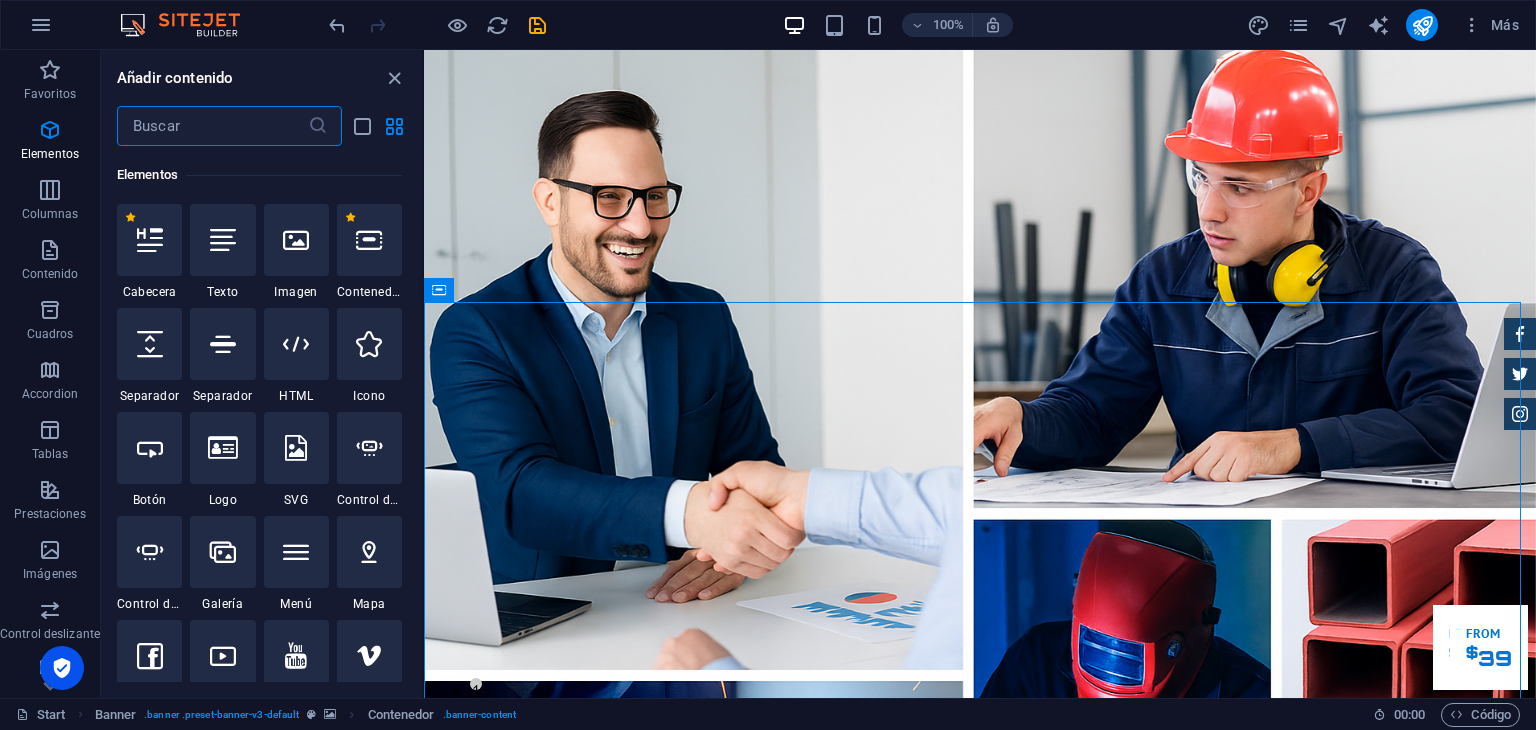 click at bounding box center (296, 240) 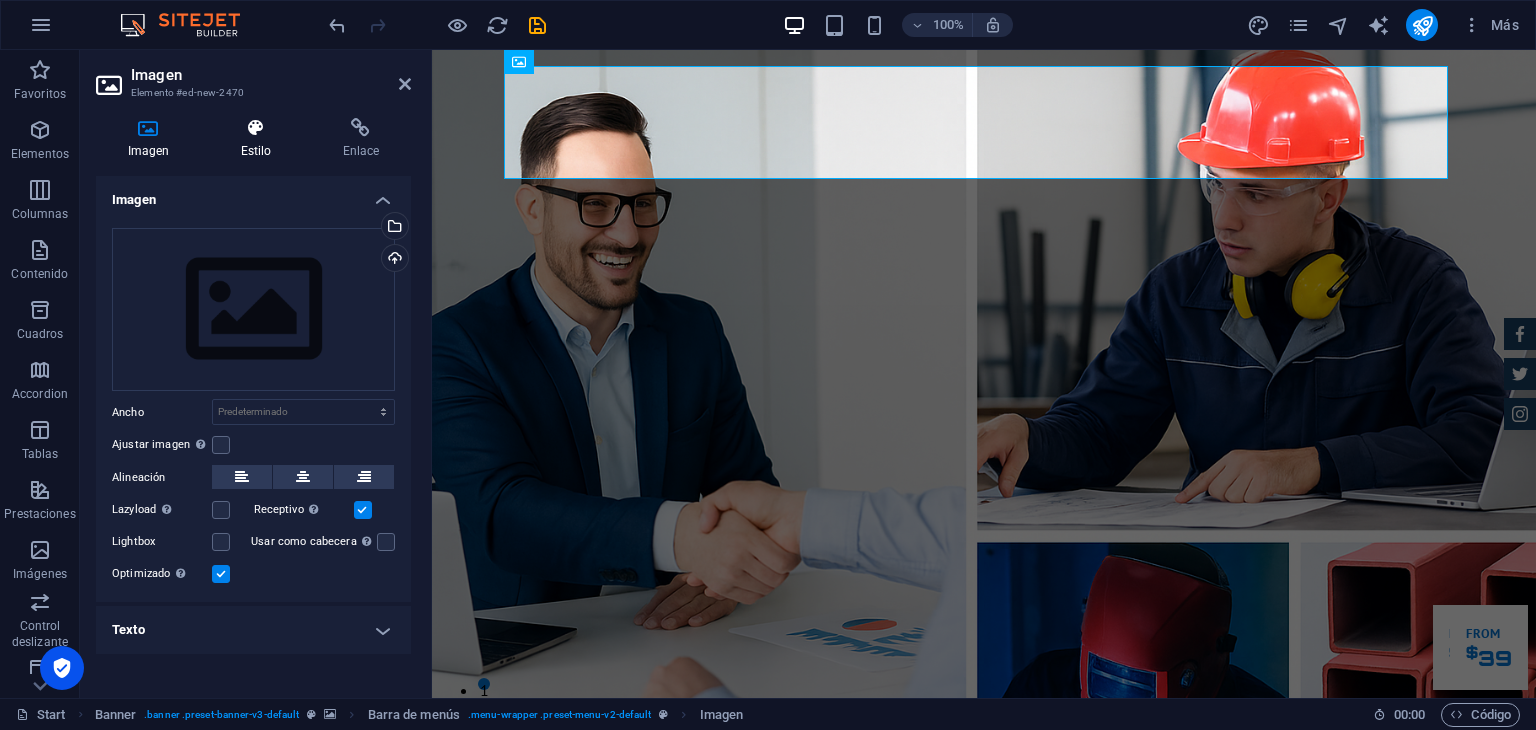 click at bounding box center (256, 128) 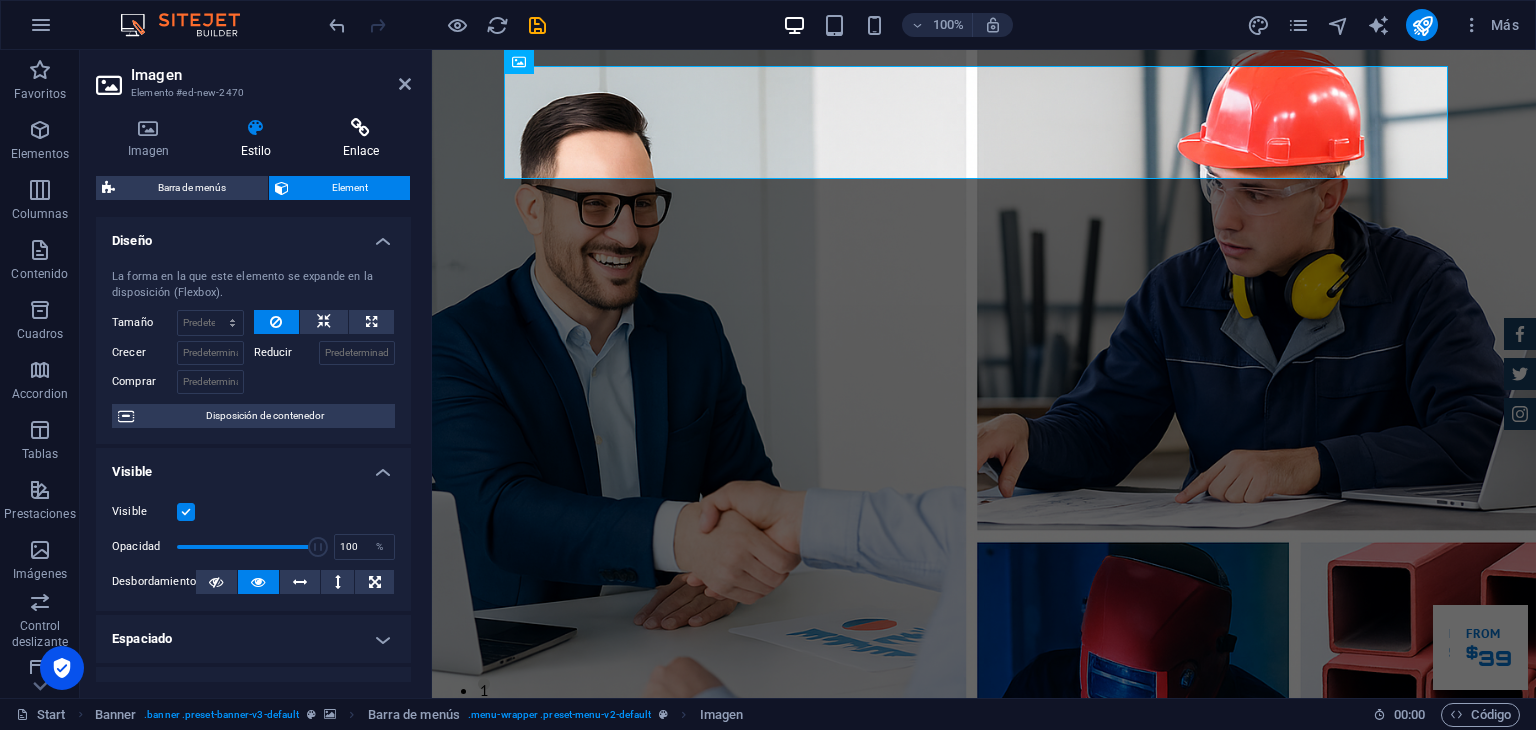 click on "Enlace" at bounding box center (361, 139) 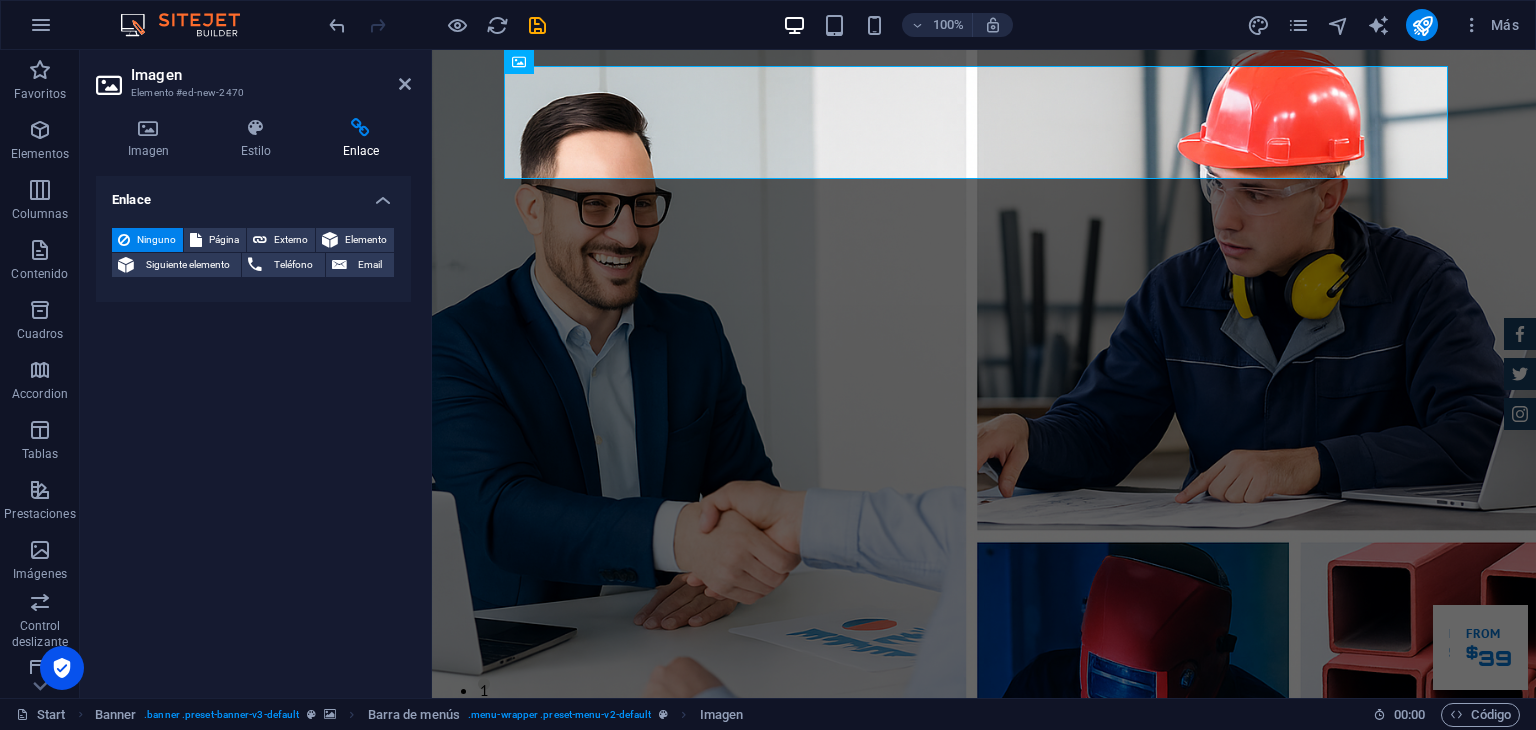 click on "Enlace" at bounding box center [361, 139] 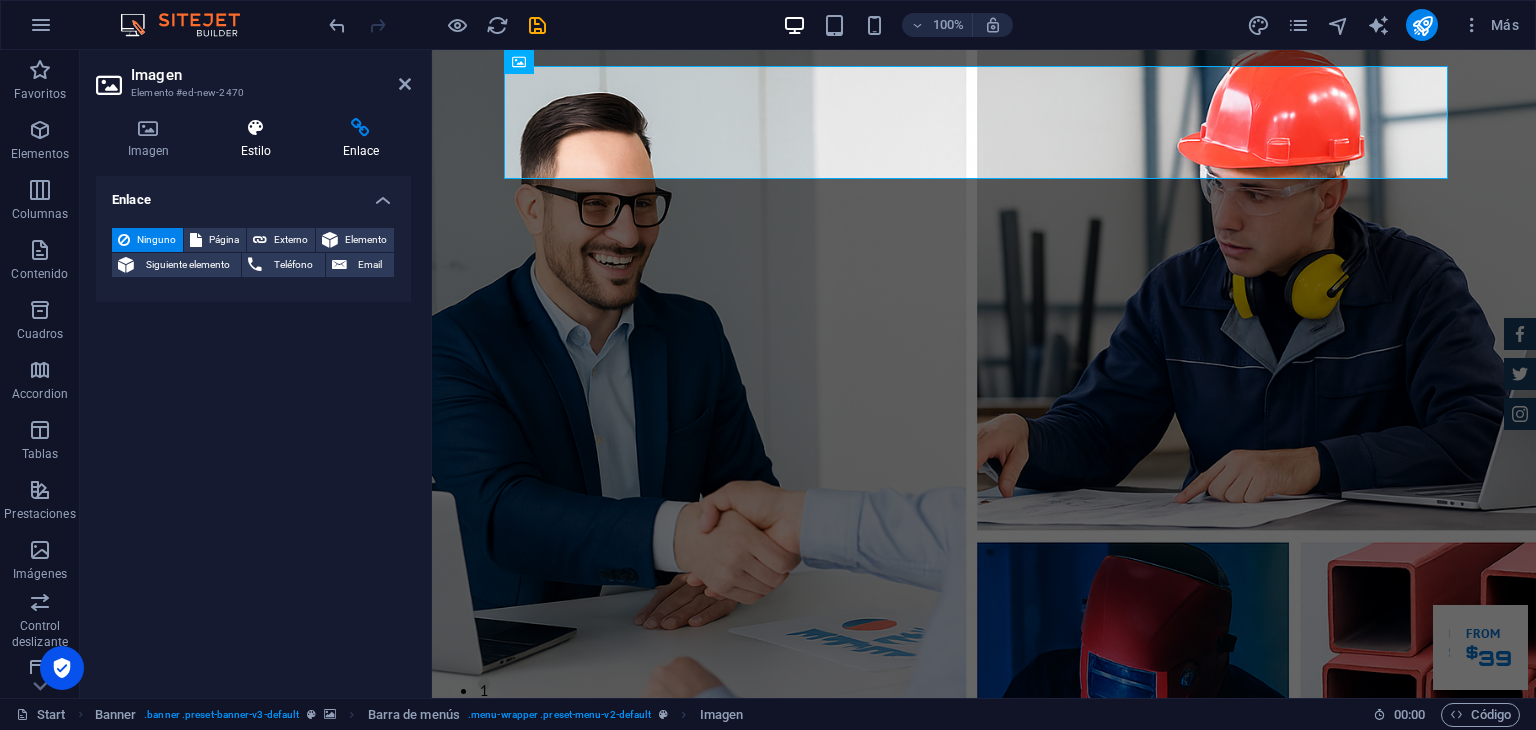 click at bounding box center (256, 128) 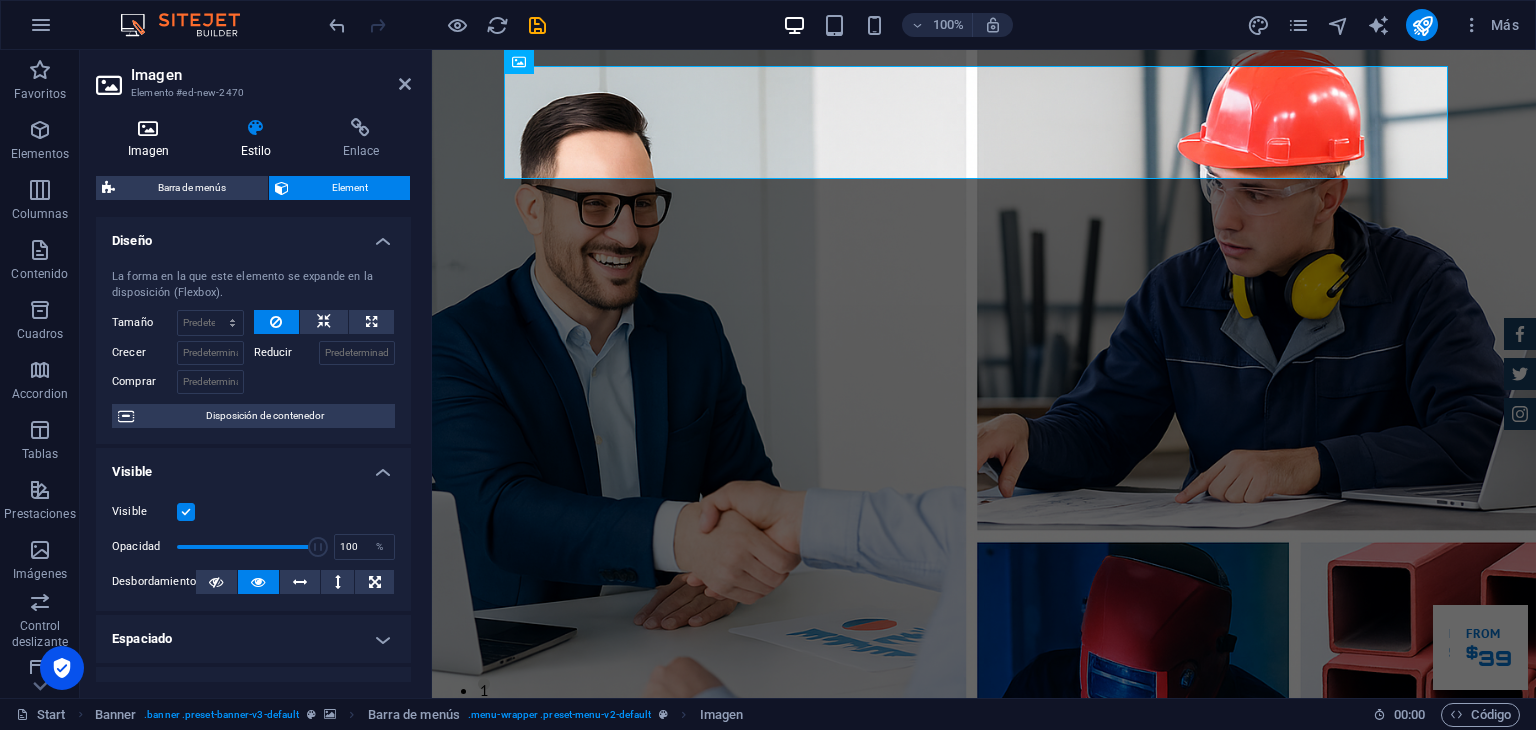 click at bounding box center (148, 128) 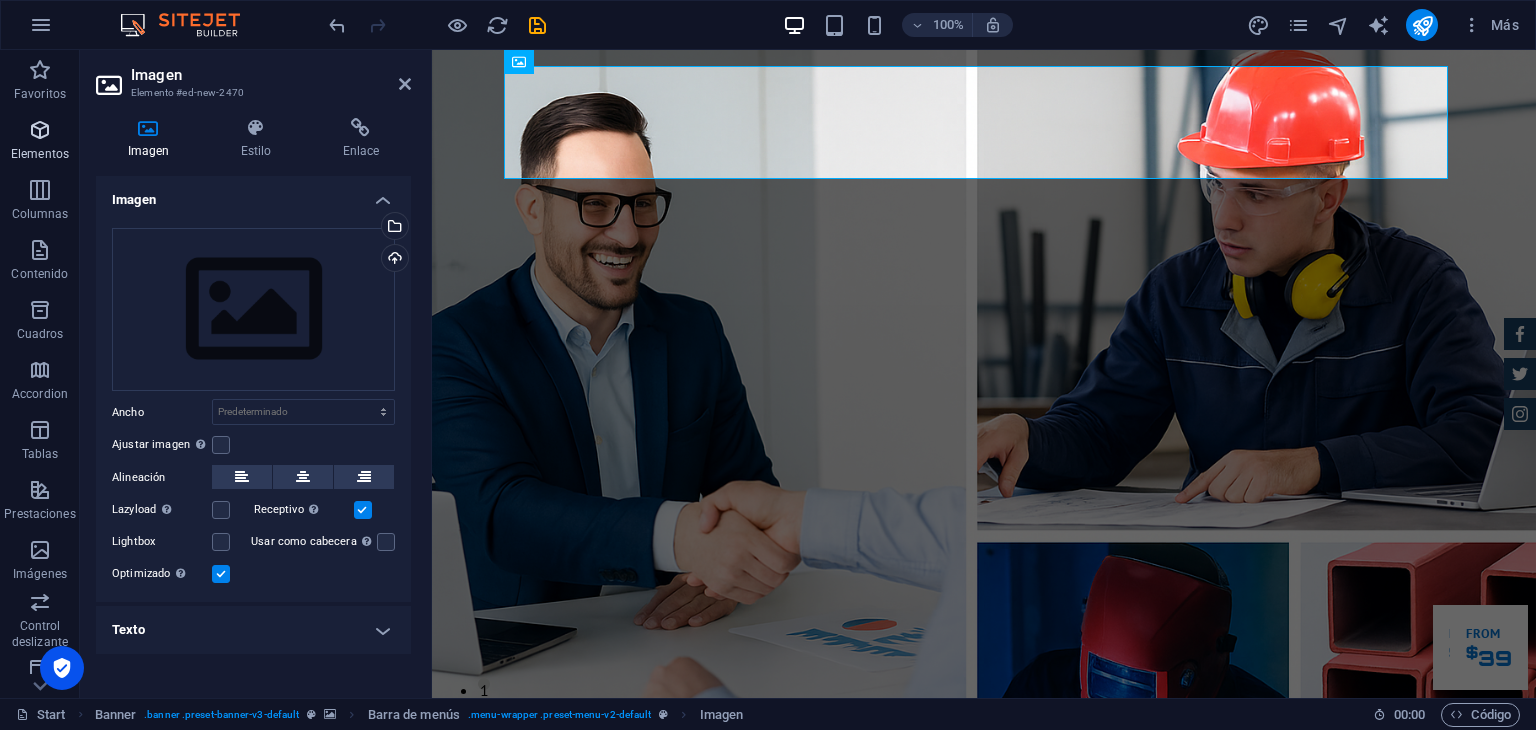click on "Elementos" at bounding box center (40, 154) 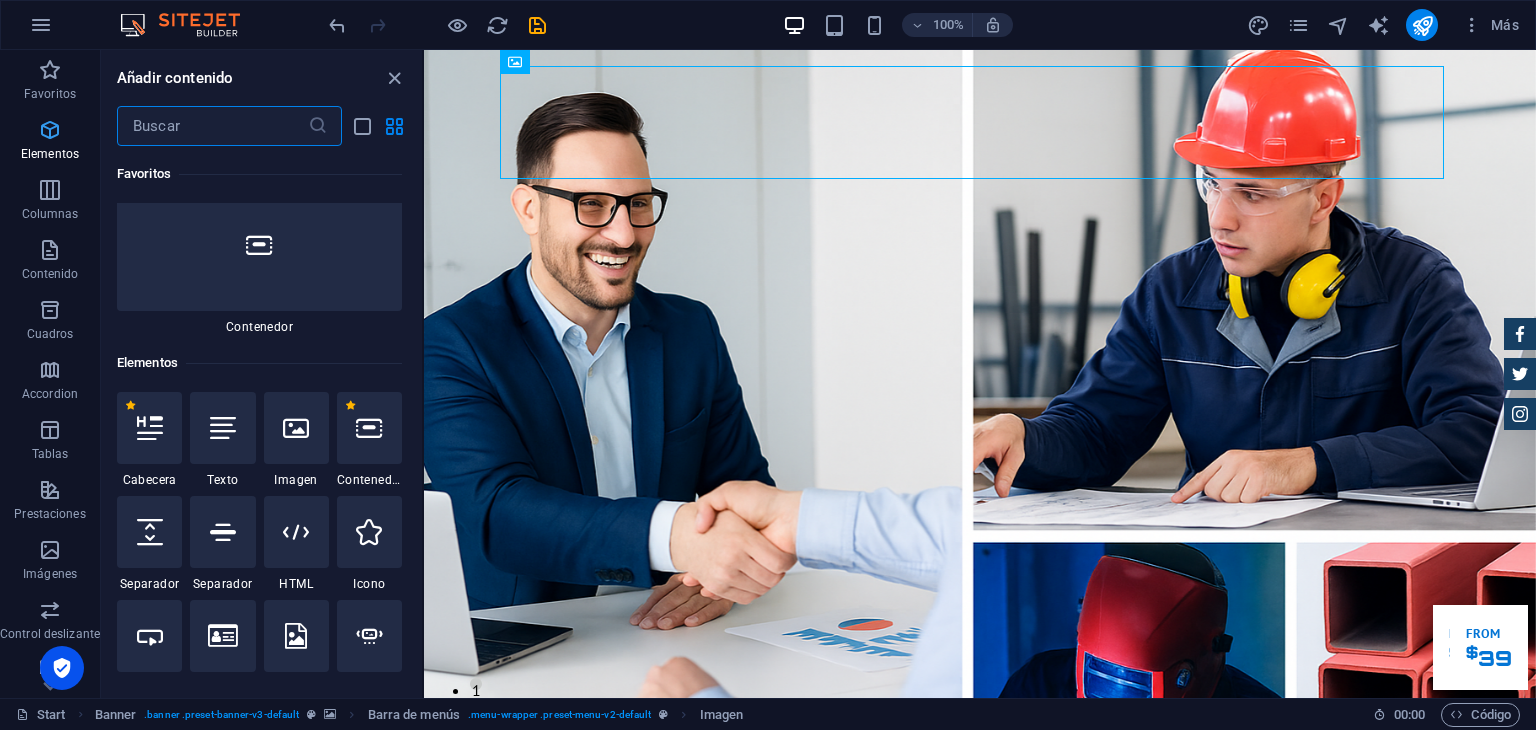 scroll, scrollTop: 376, scrollLeft: 0, axis: vertical 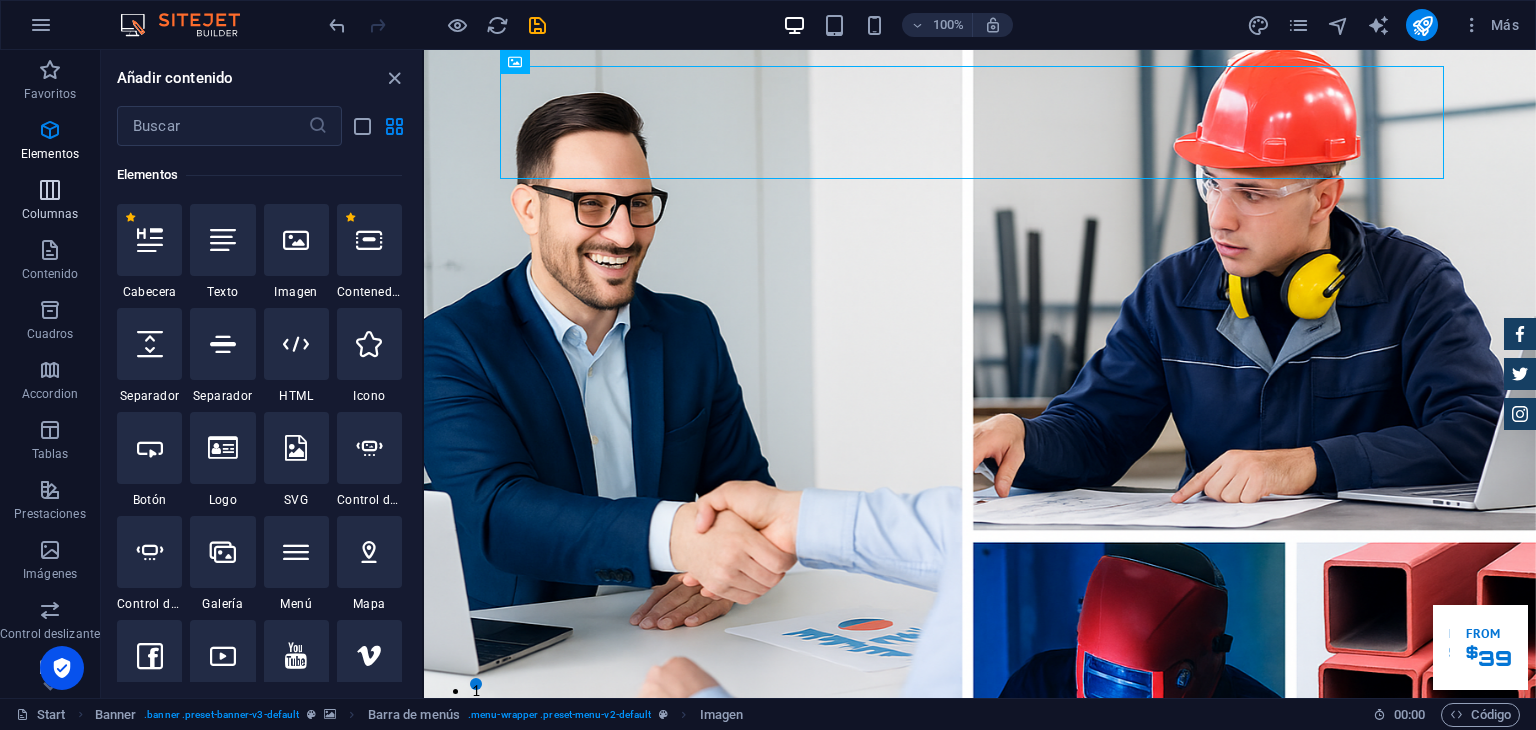 click at bounding box center [50, 190] 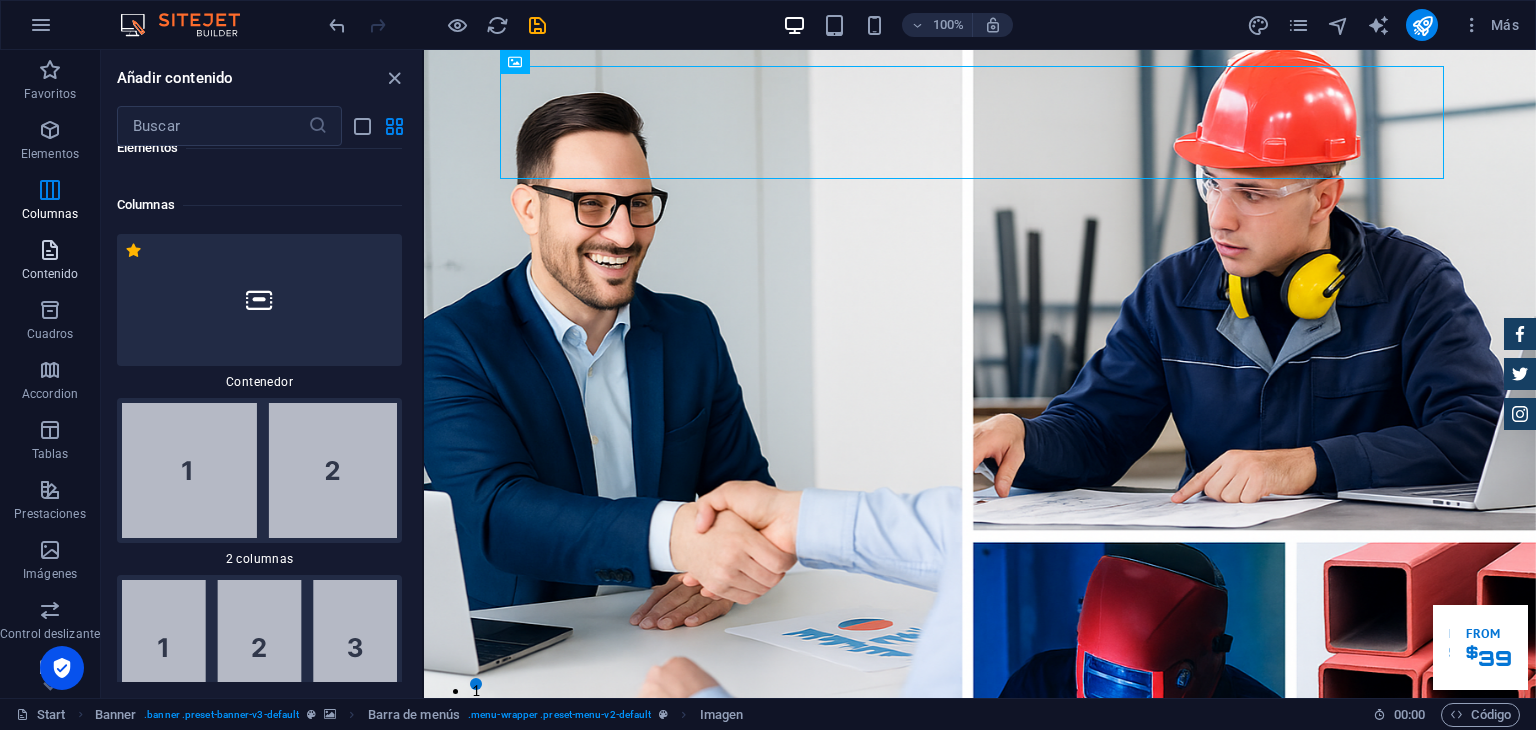 scroll, scrollTop: 1153, scrollLeft: 0, axis: vertical 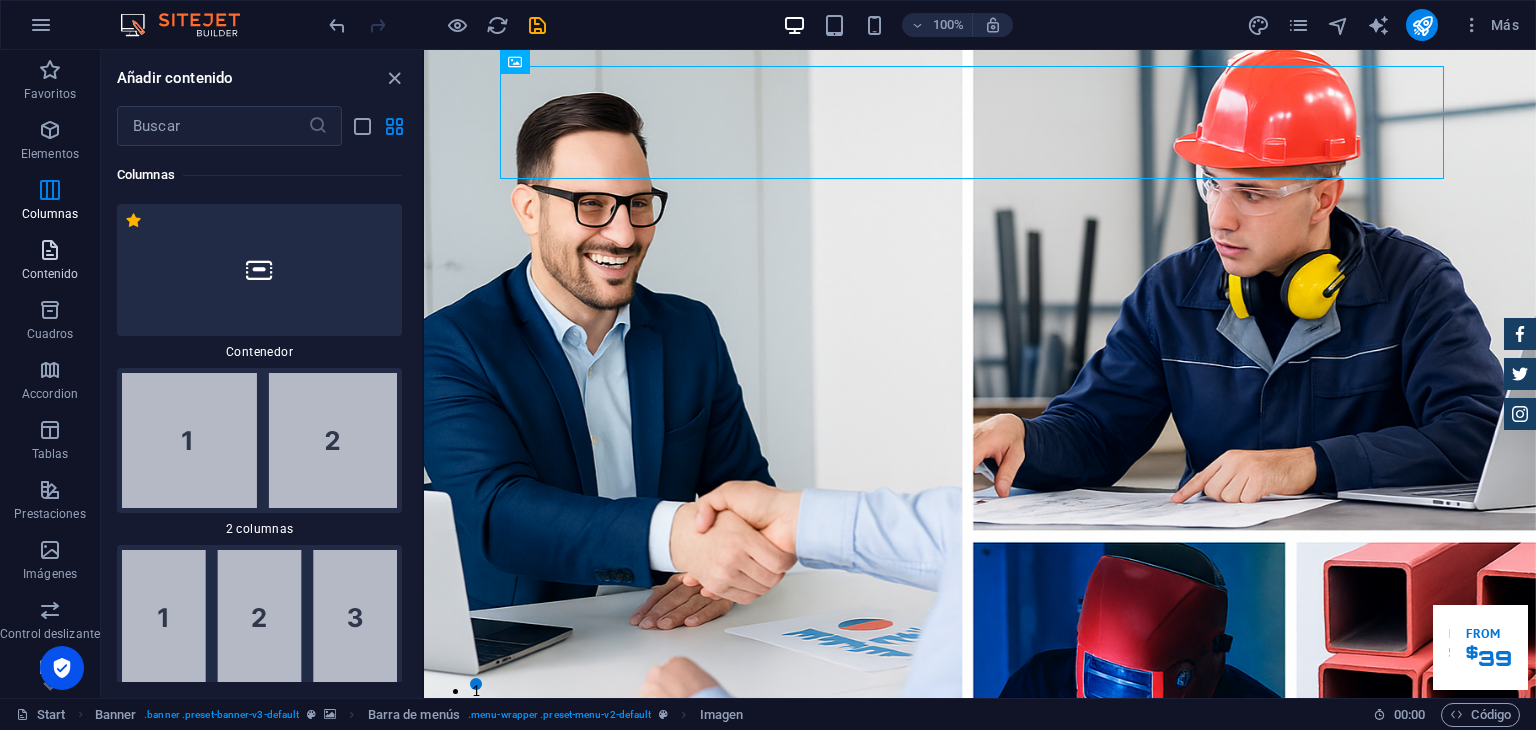 click on "Contenido" at bounding box center [50, 262] 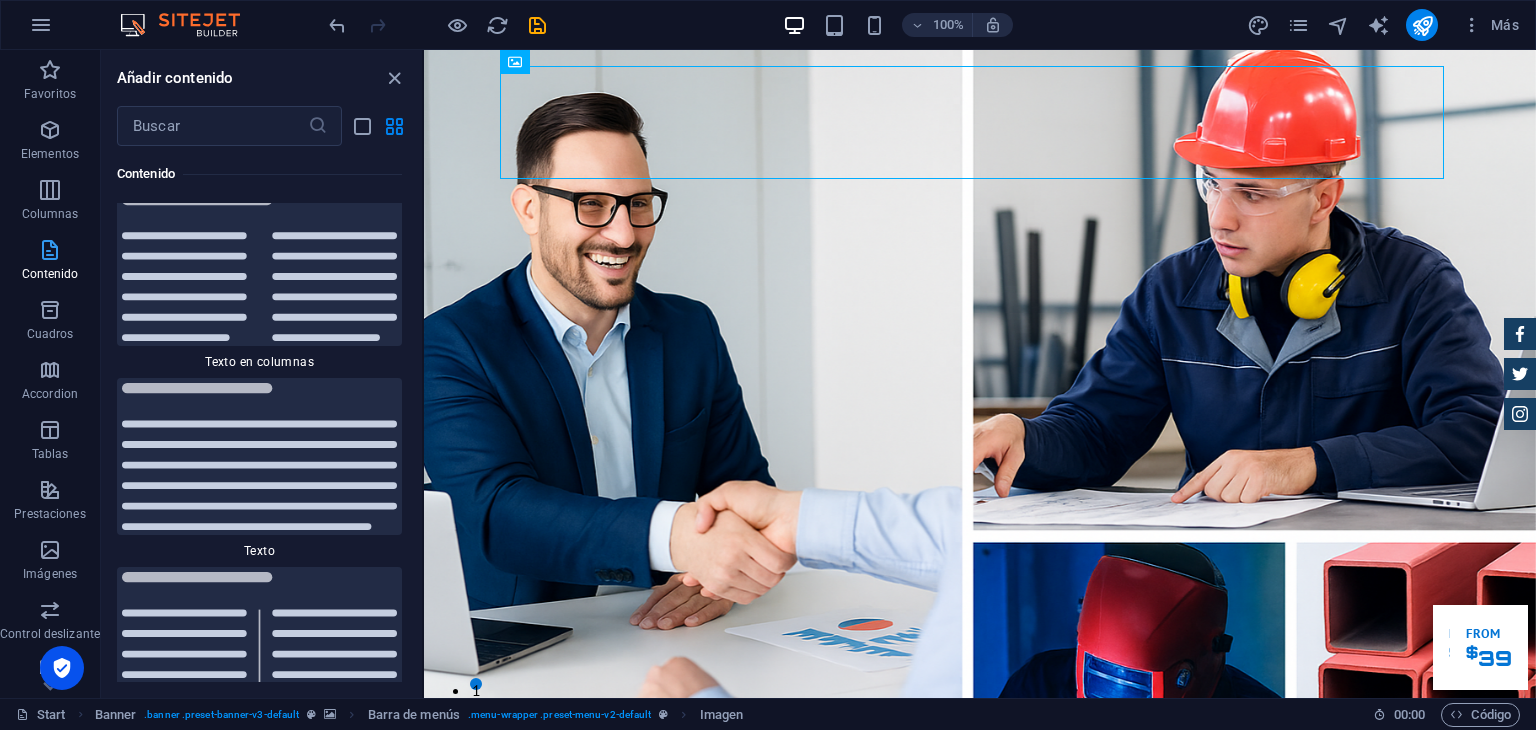scroll, scrollTop: 6802, scrollLeft: 0, axis: vertical 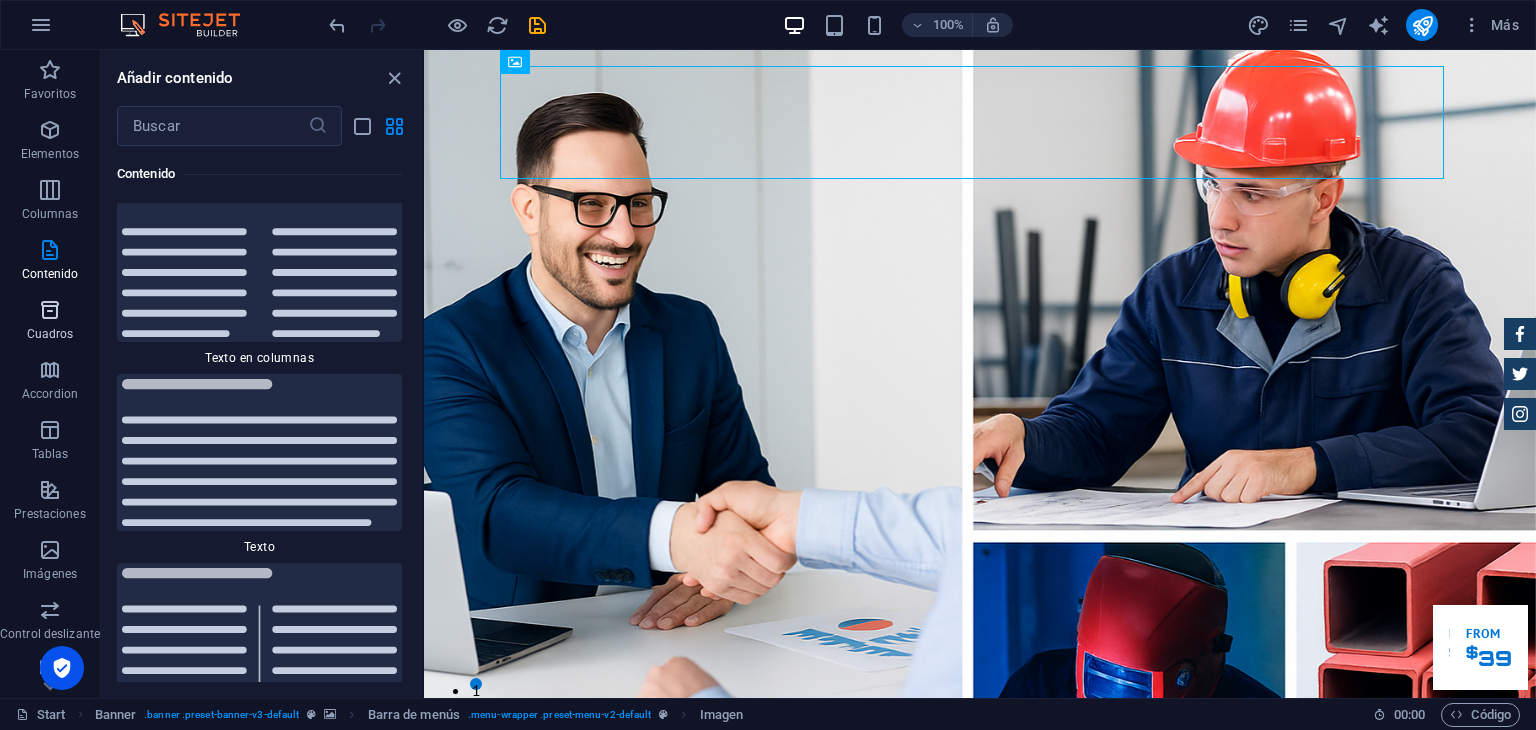 click on "Cuadros" at bounding box center (50, 322) 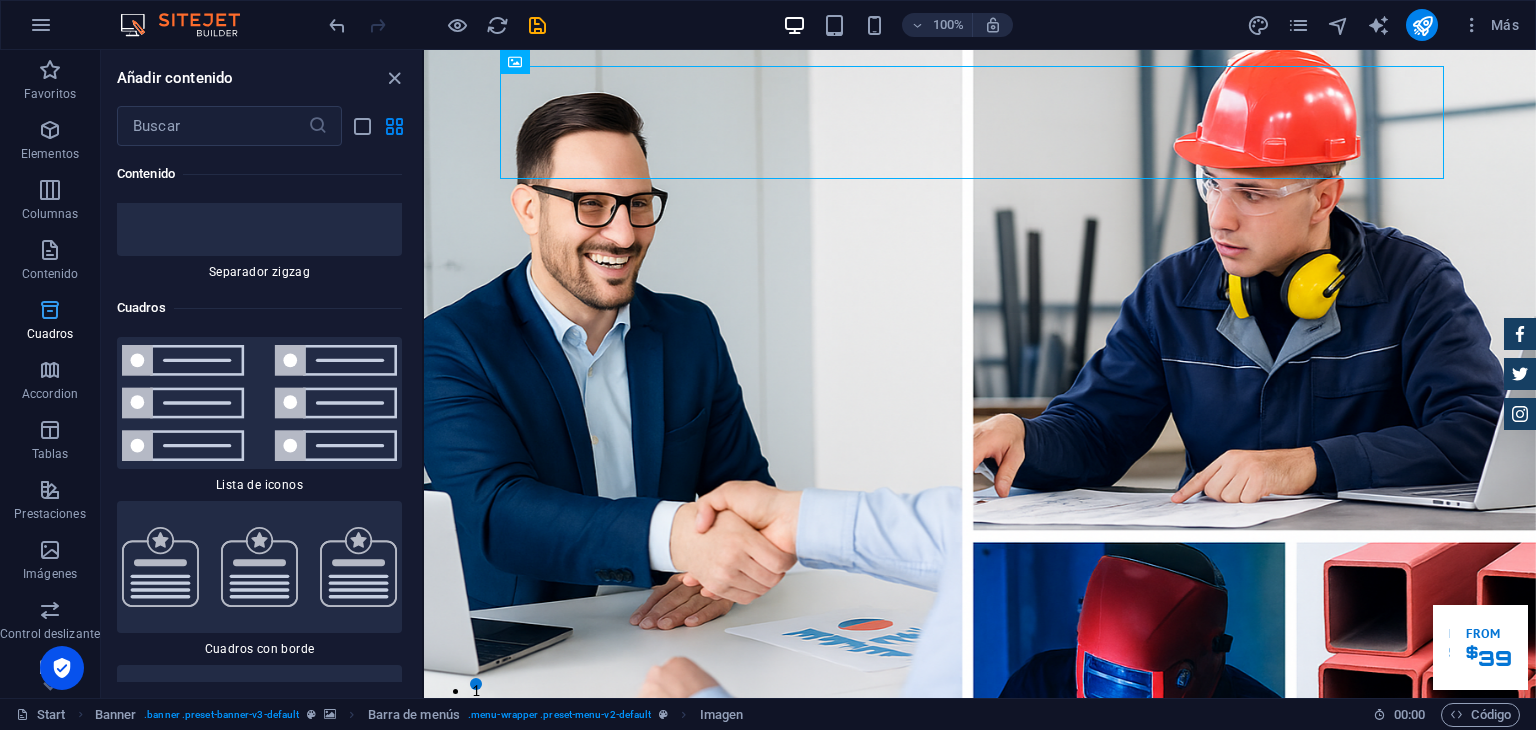 scroll, scrollTop: 10640, scrollLeft: 0, axis: vertical 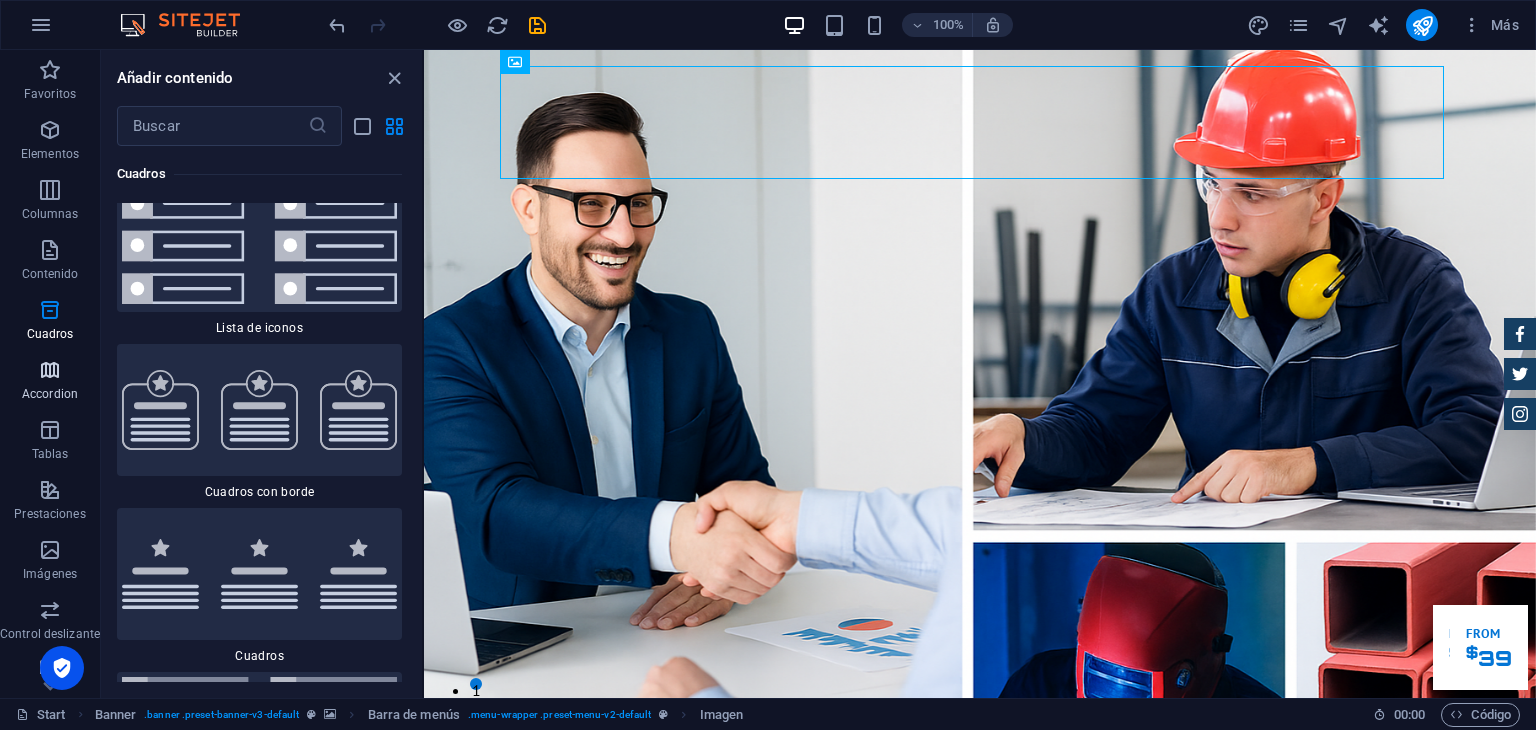 click on "Favoritos Elementos Columnas Contenido Cuadros Accordion Tablas Prestaciones Imágenes Control deslizante Encabezado Pie de página Formularios Marketing Colecciones" at bounding box center (50, 500) 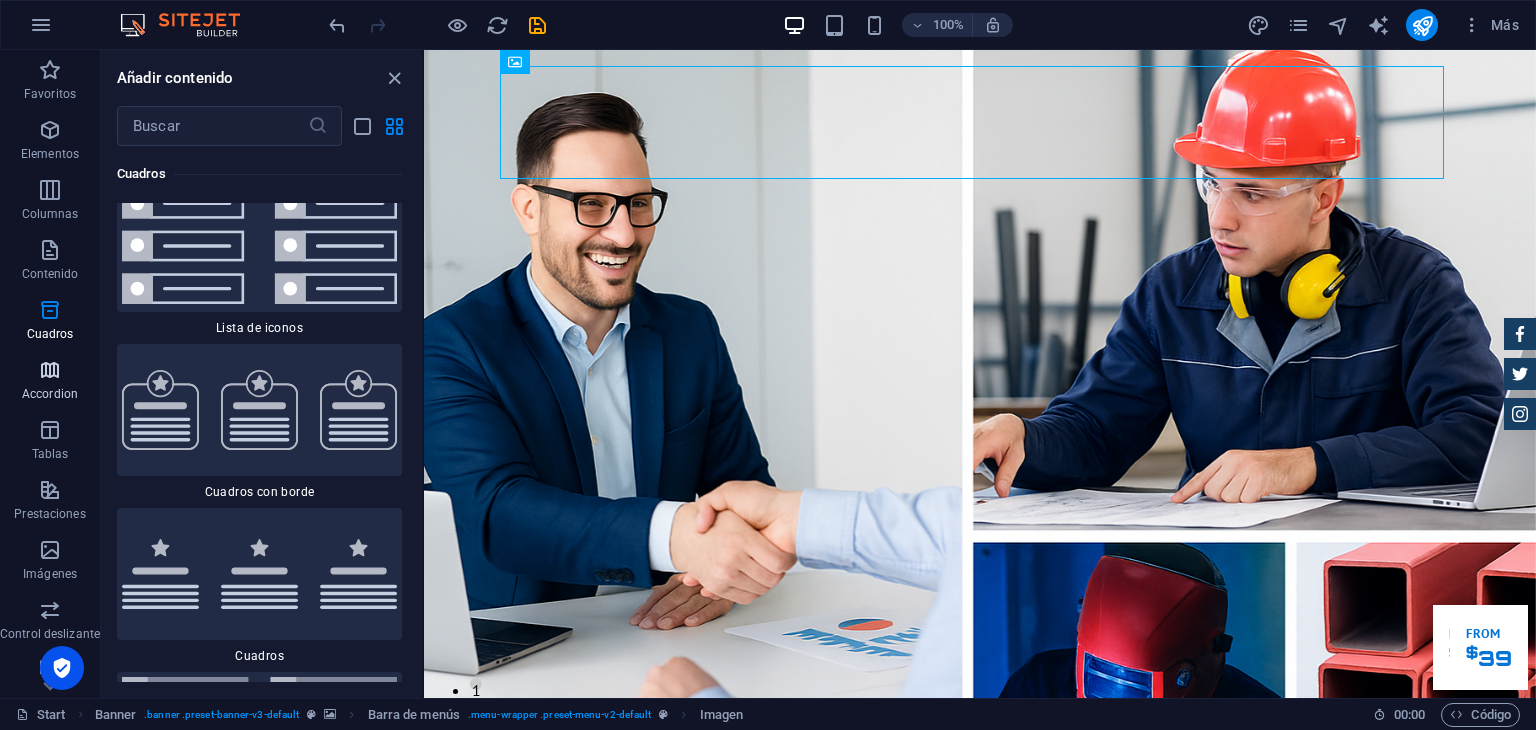 click at bounding box center [50, 370] 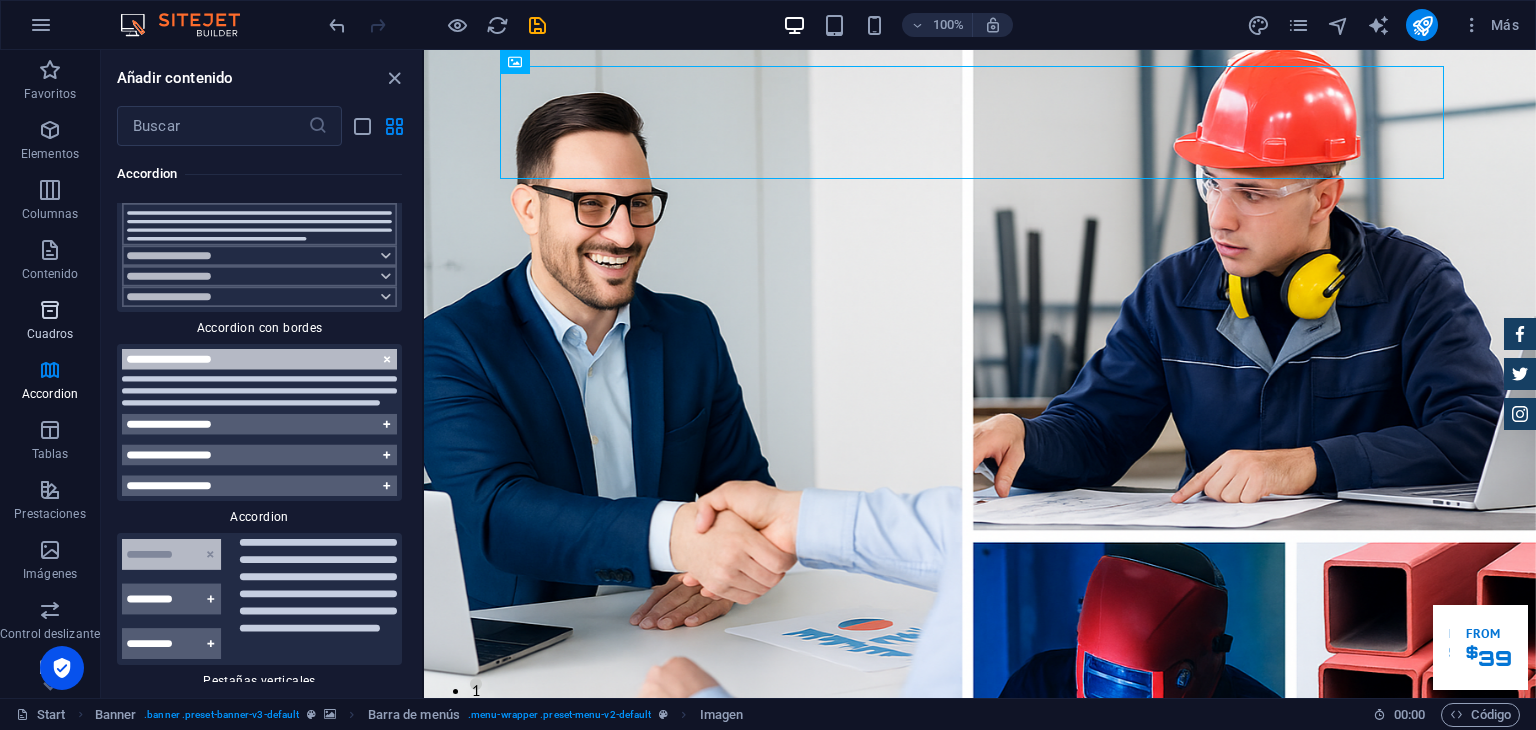 scroll, scrollTop: 12252, scrollLeft: 0, axis: vertical 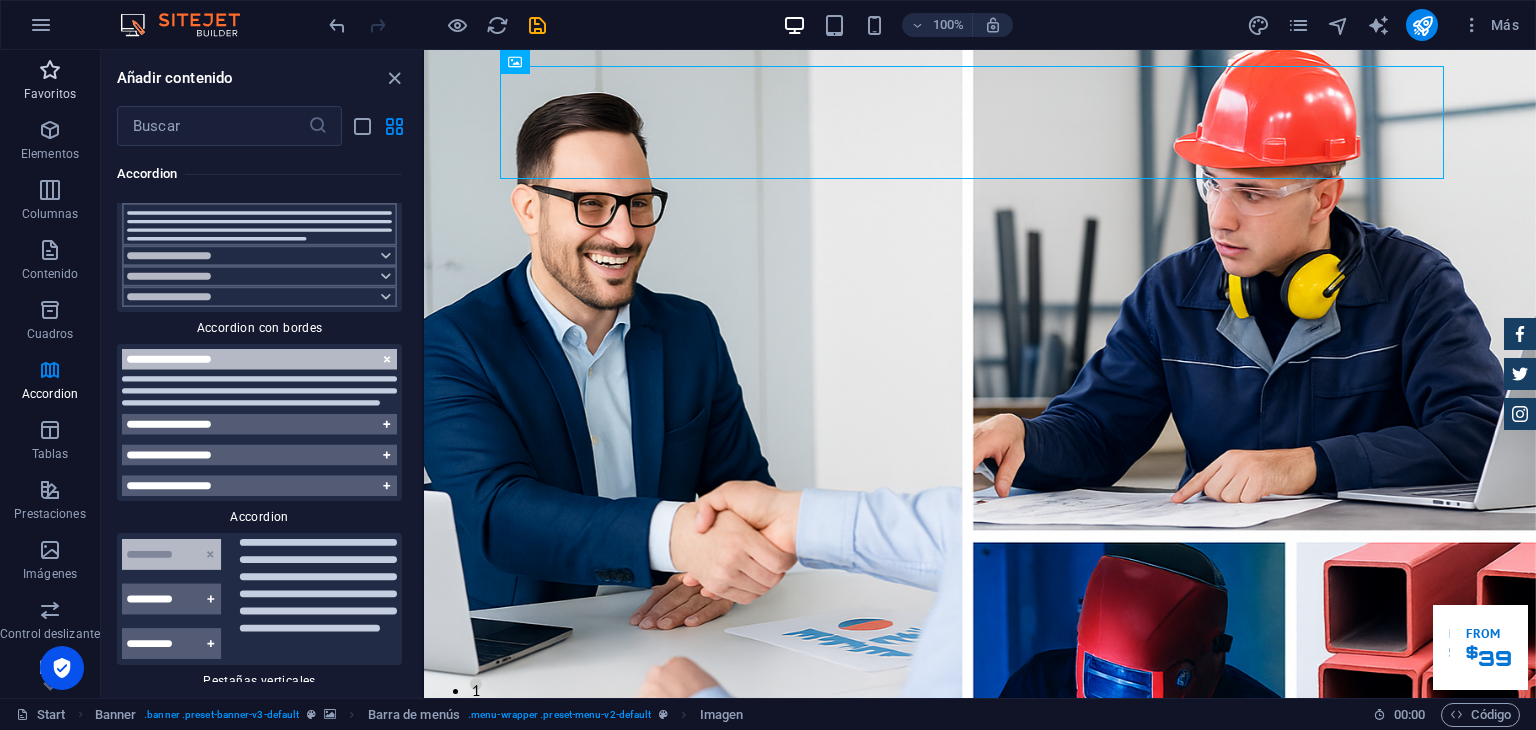 click on "Favoritos" at bounding box center [50, 94] 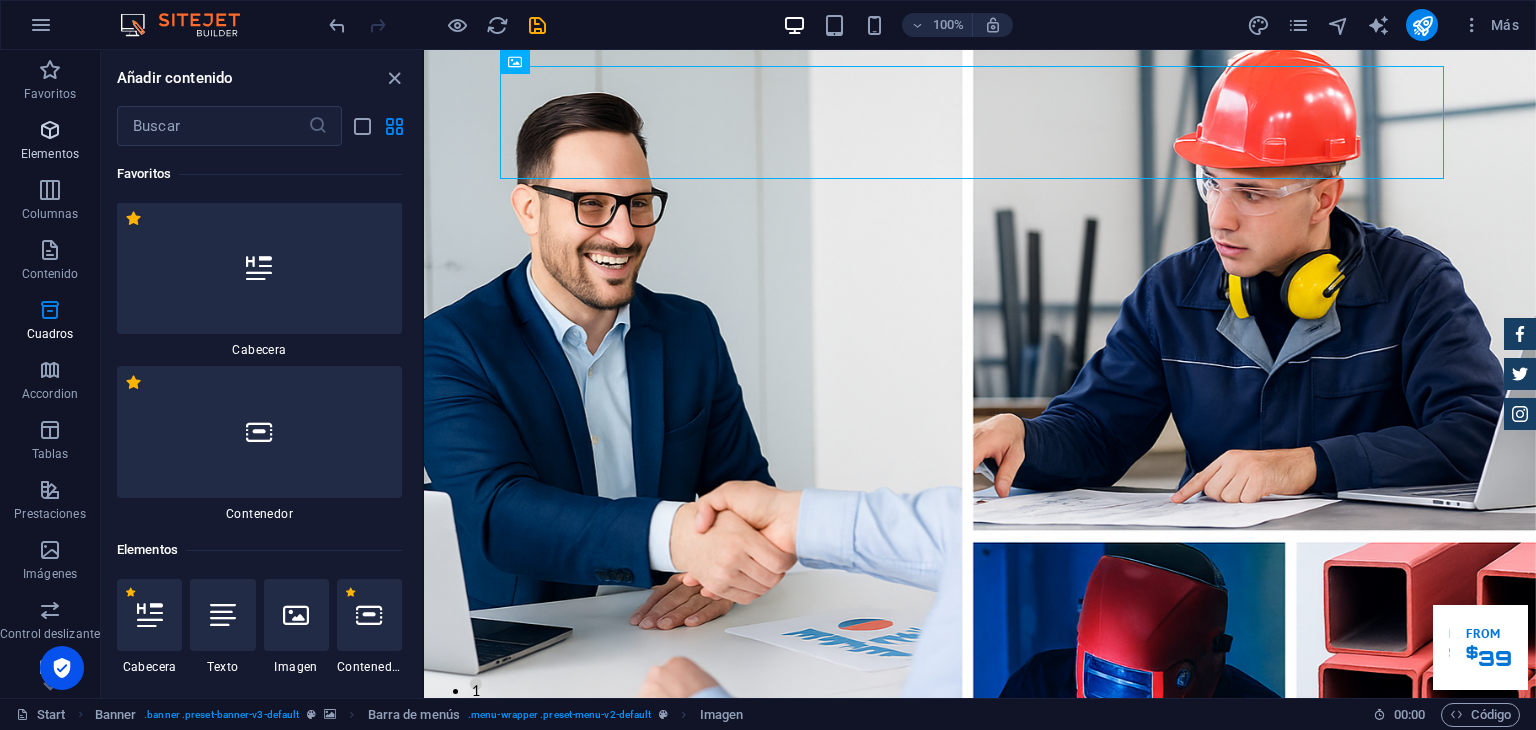scroll, scrollTop: 0, scrollLeft: 0, axis: both 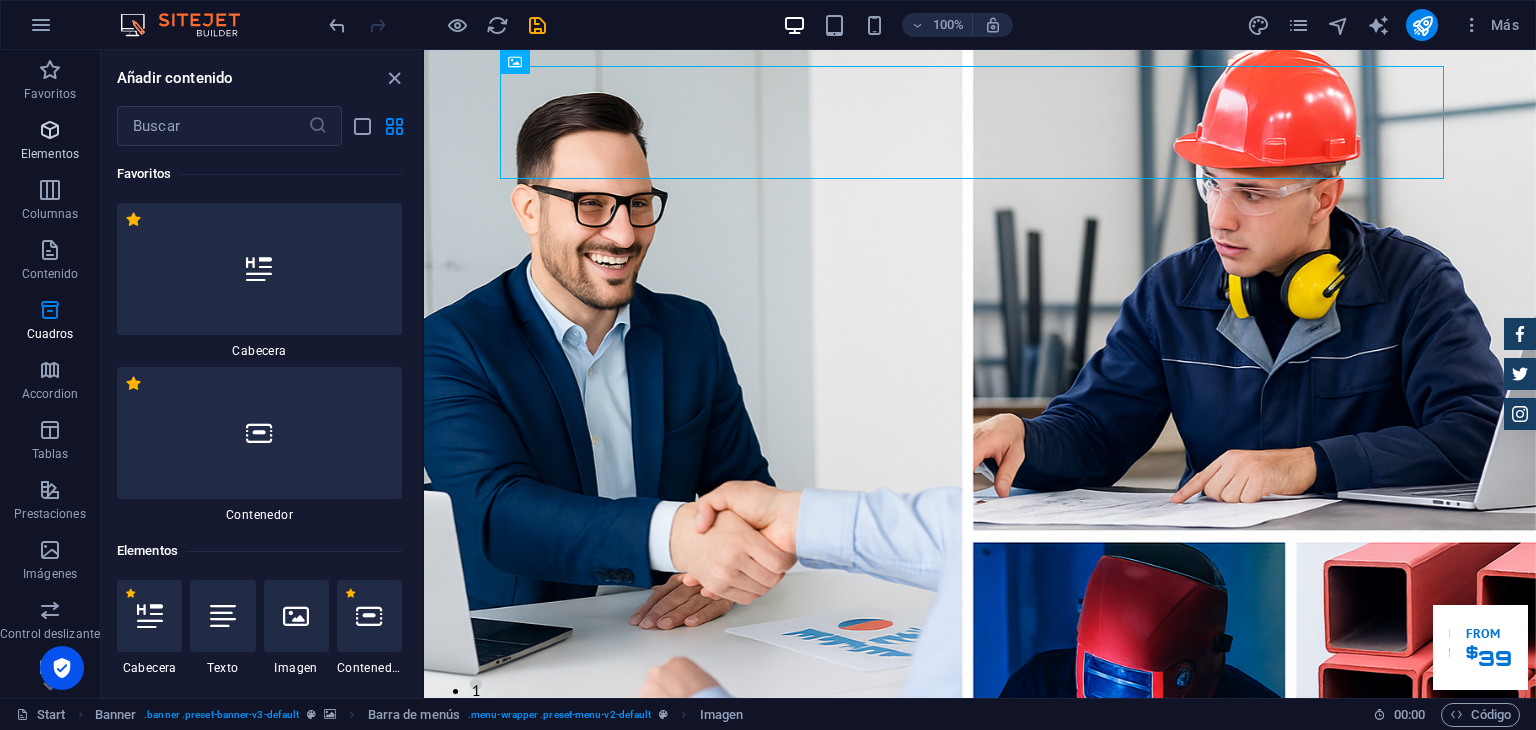 click on "Elementos" at bounding box center [50, 142] 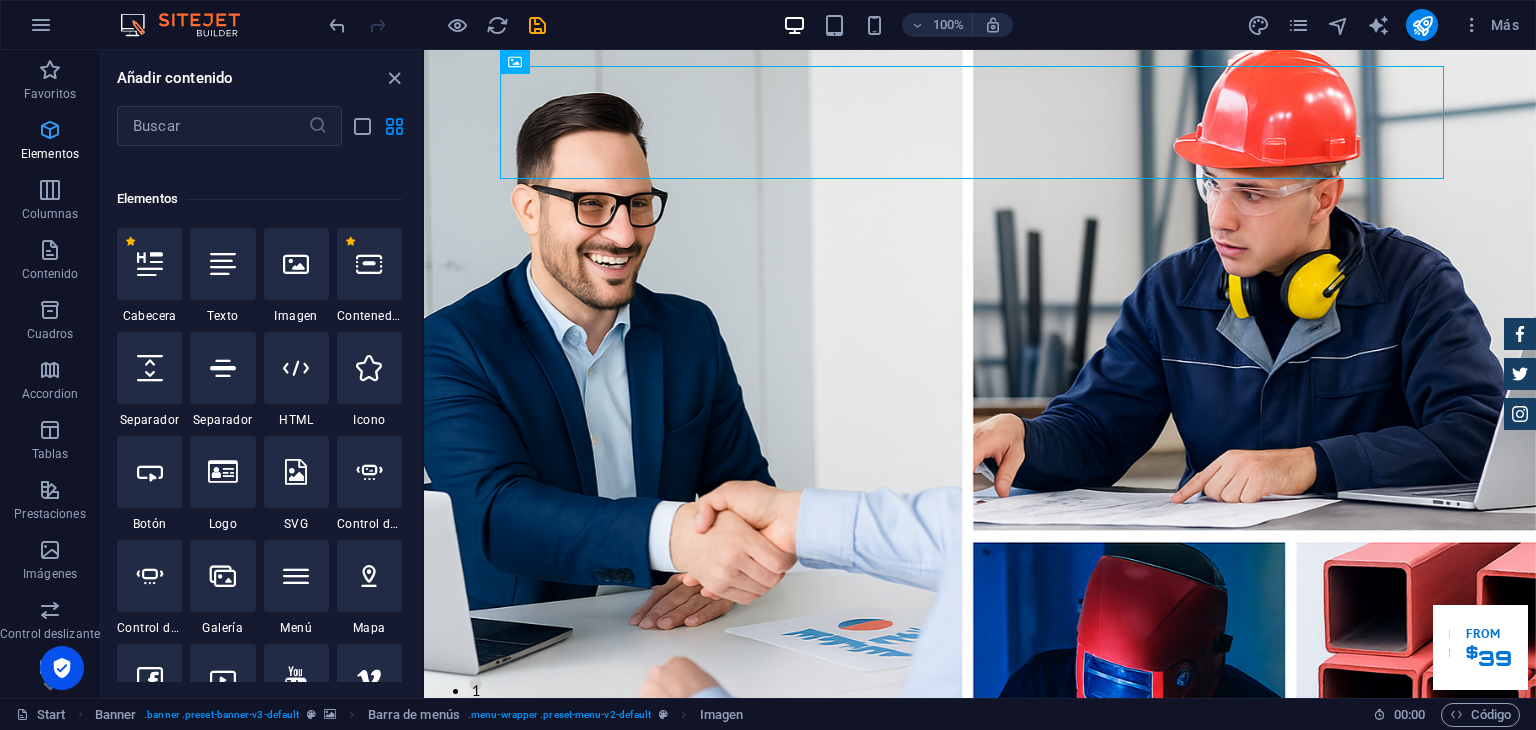 scroll, scrollTop: 376, scrollLeft: 0, axis: vertical 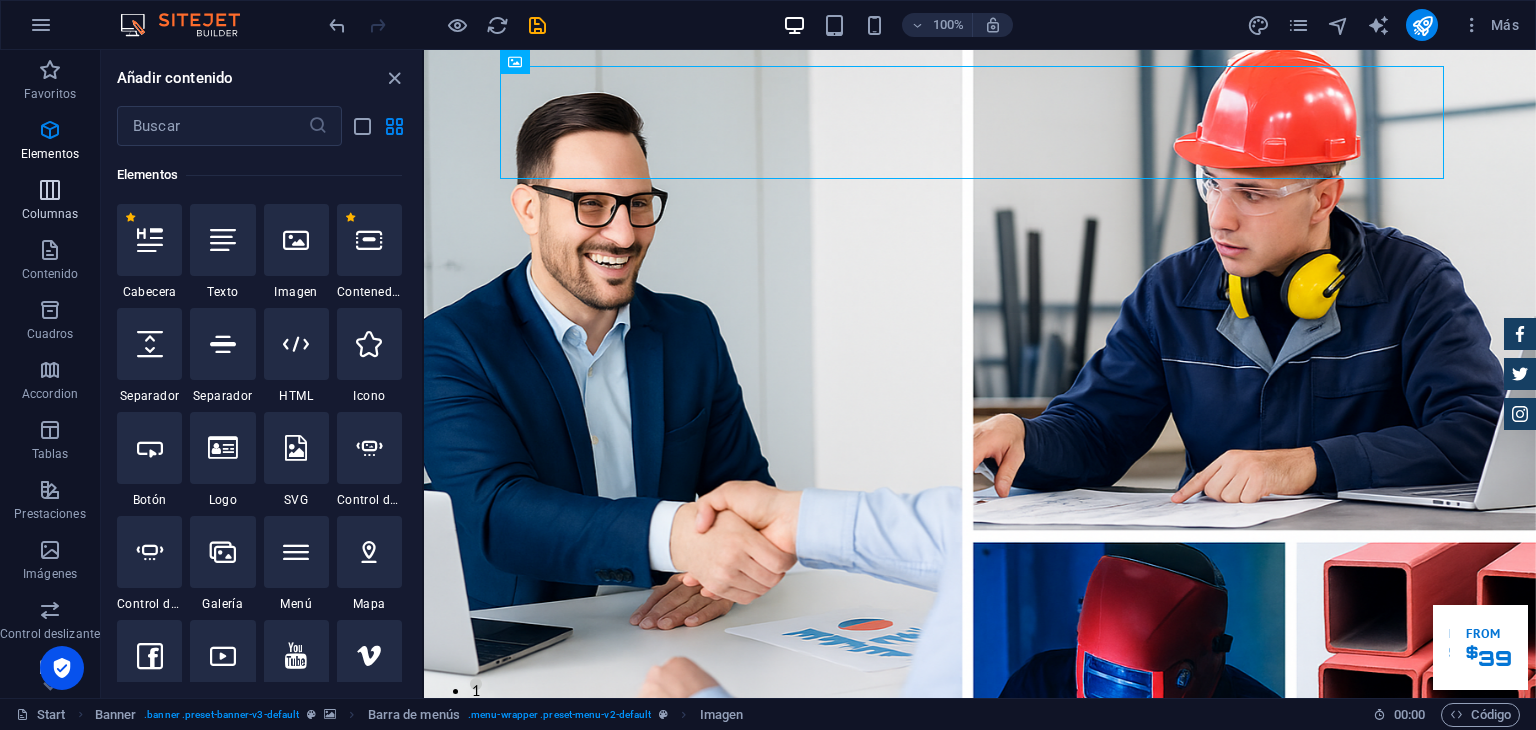 type 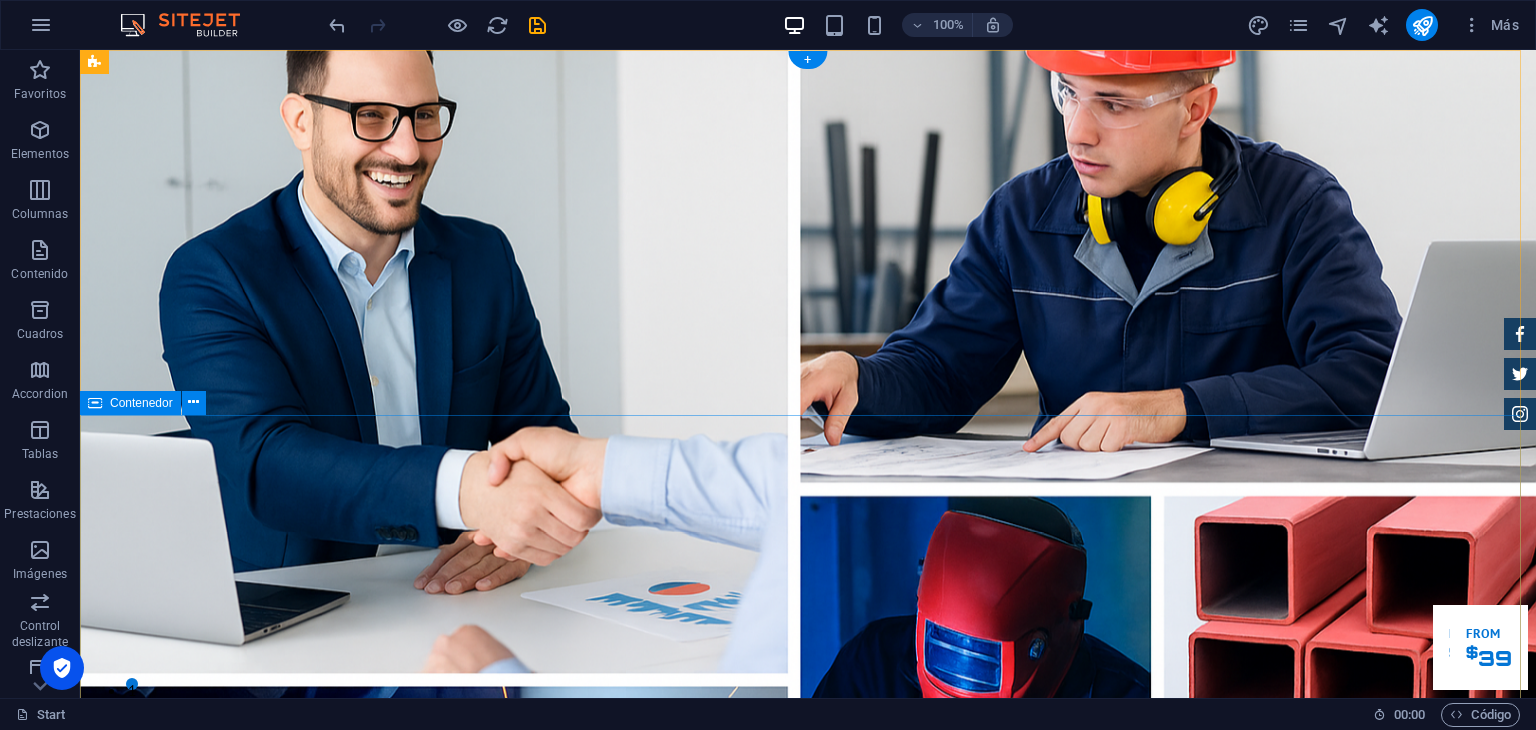 click on "Colaboramos en la estrucura de tu negocio “Soluciones industriales que impulsan tus proyectos” NUestros productos" at bounding box center [808, 1701] 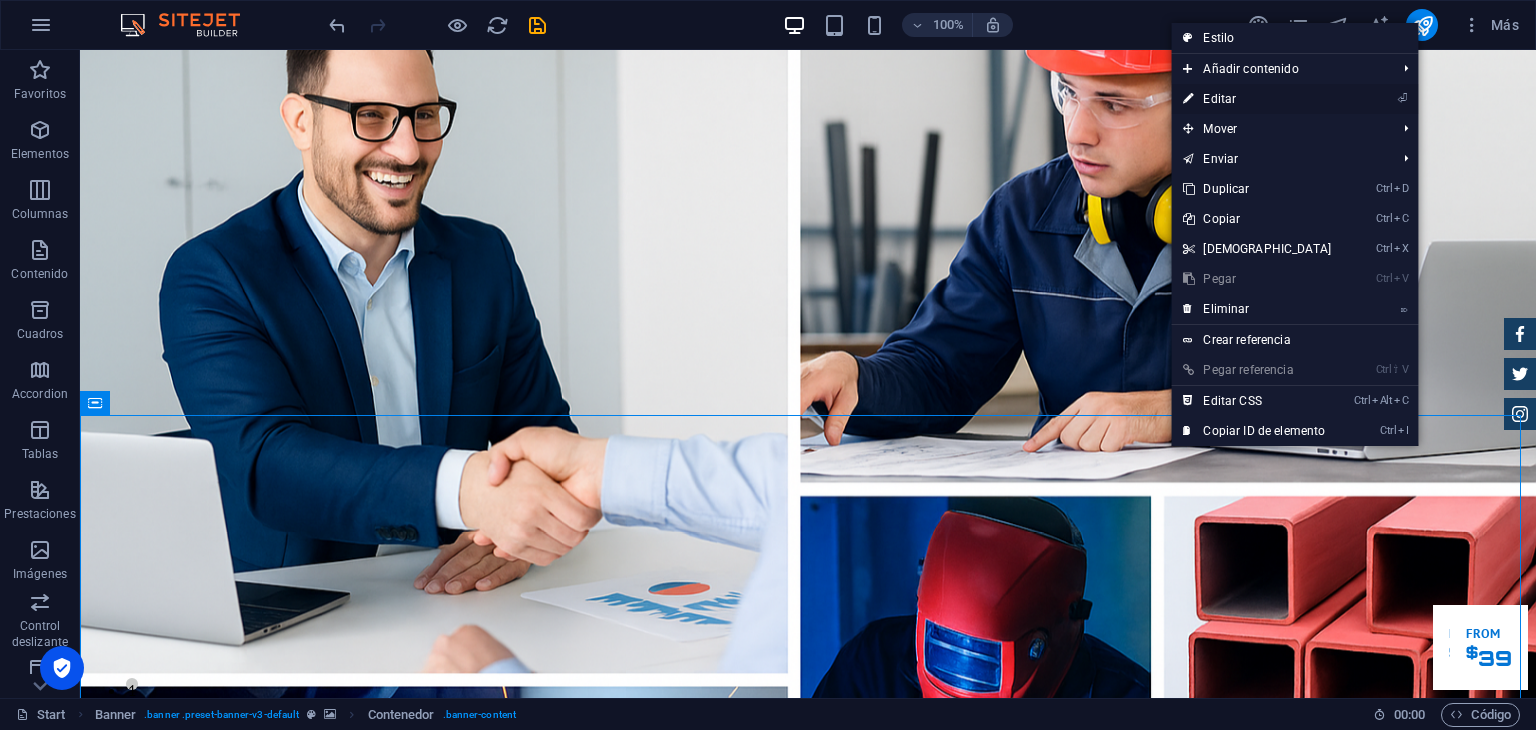 click on "⏎  Editar" at bounding box center [1257, 99] 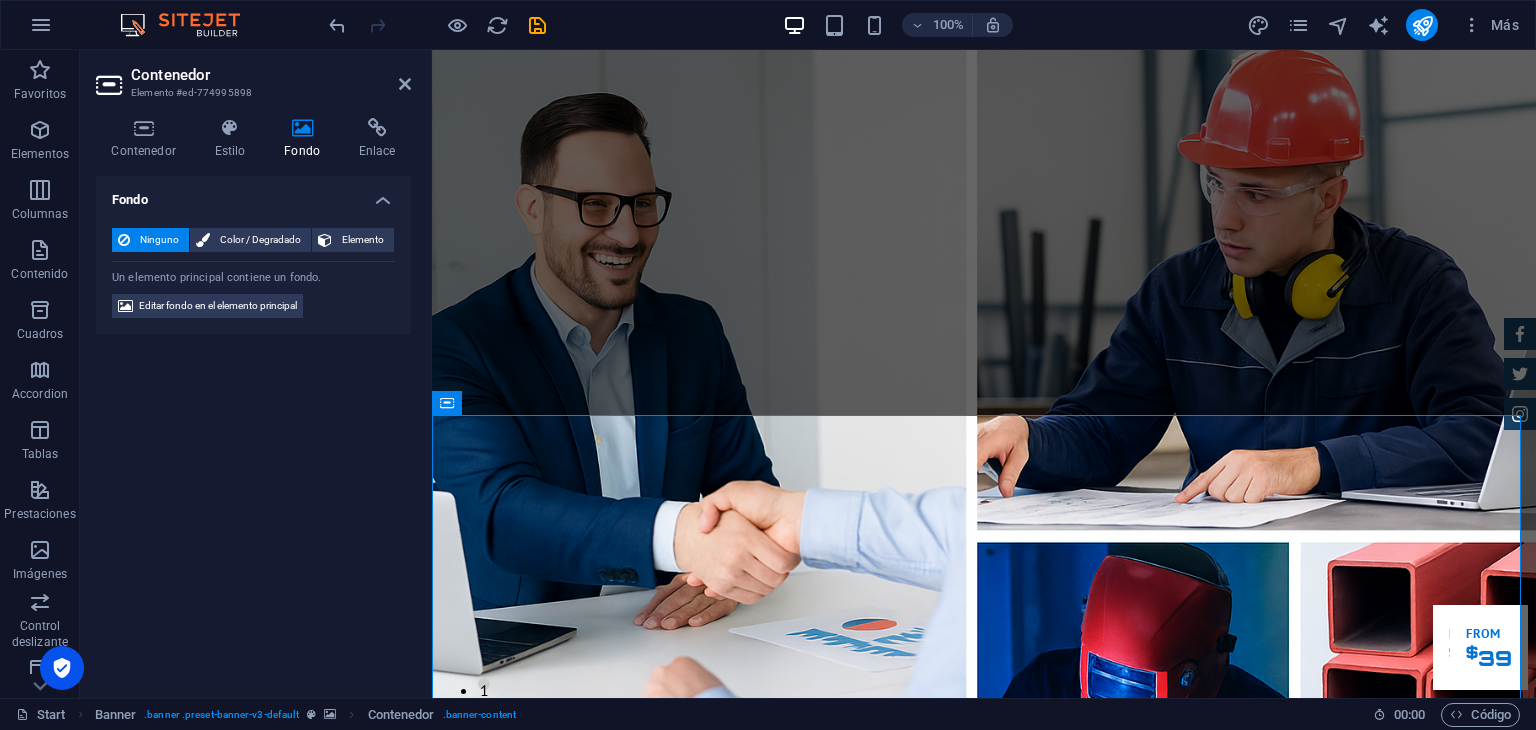 click at bounding box center [302, 128] 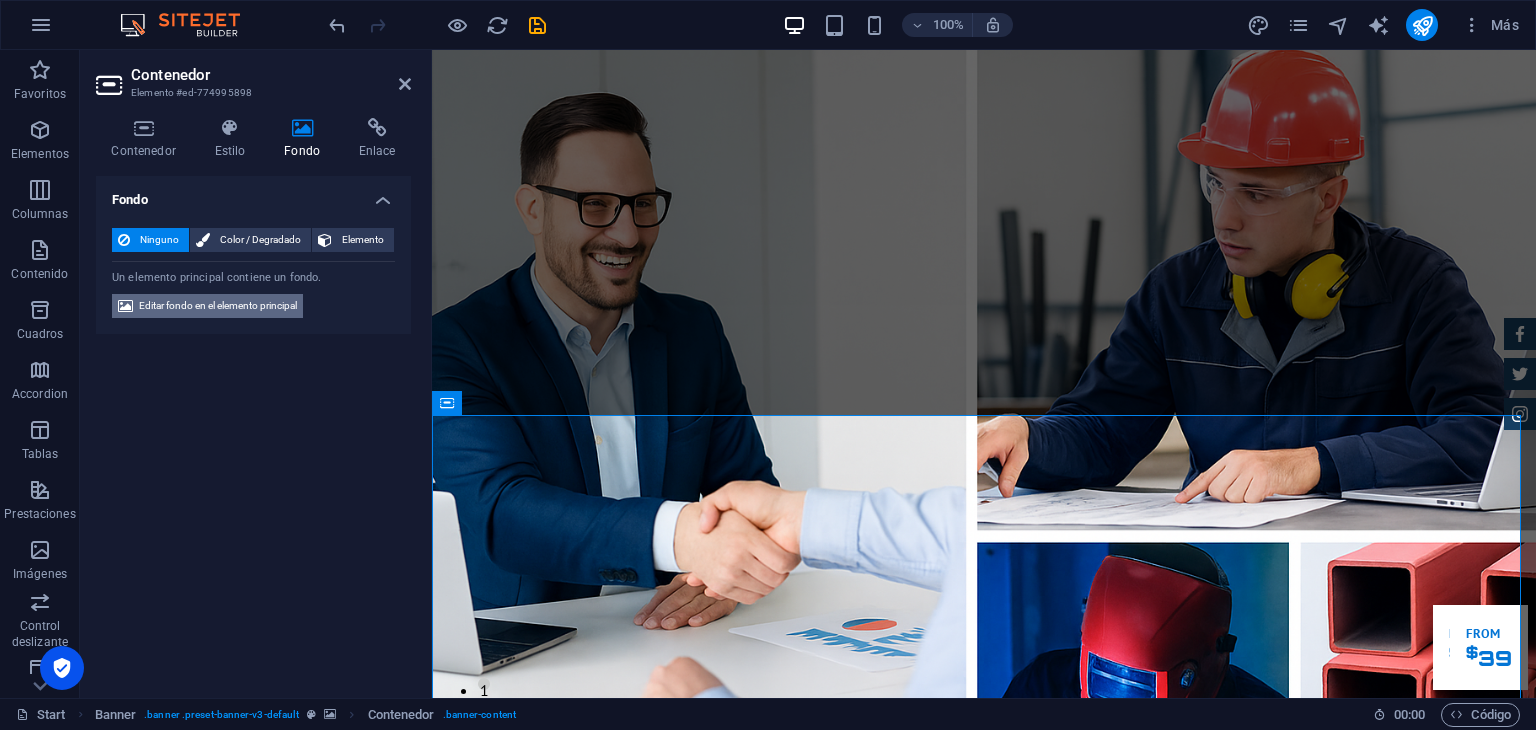 click on "Editar fondo en el elemento principal" at bounding box center (218, 306) 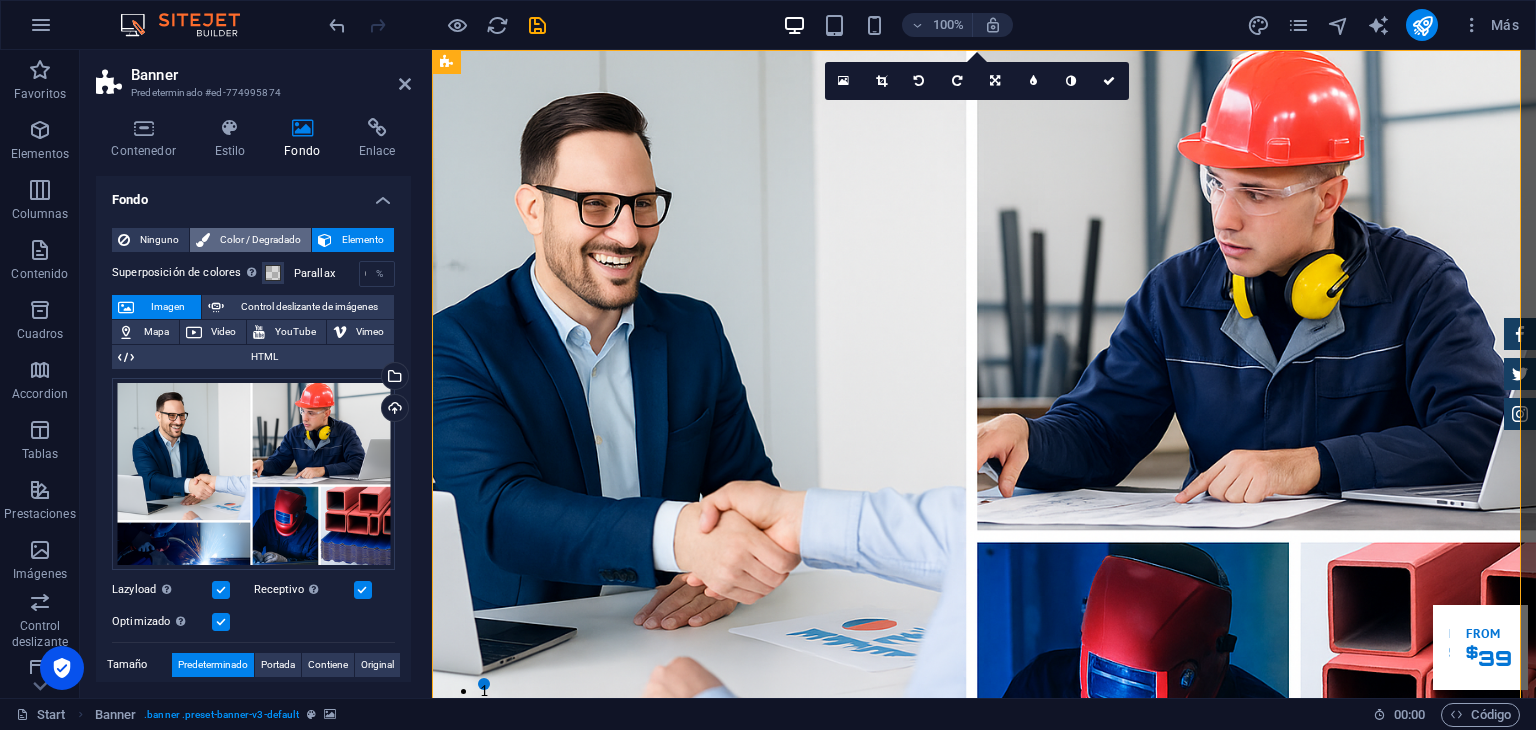 click on "Color / Degradado" at bounding box center (250, 240) 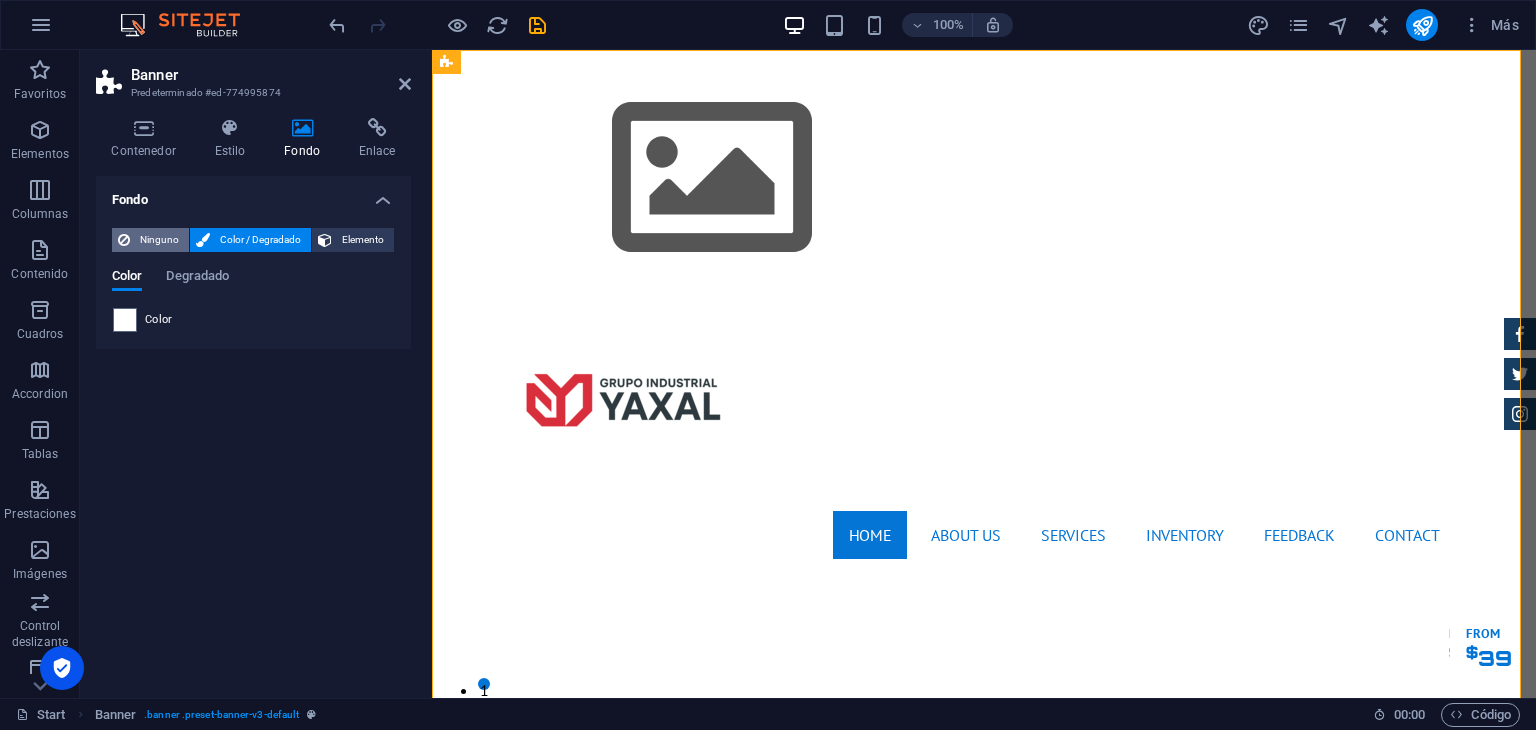 click on "Ninguno" at bounding box center [159, 240] 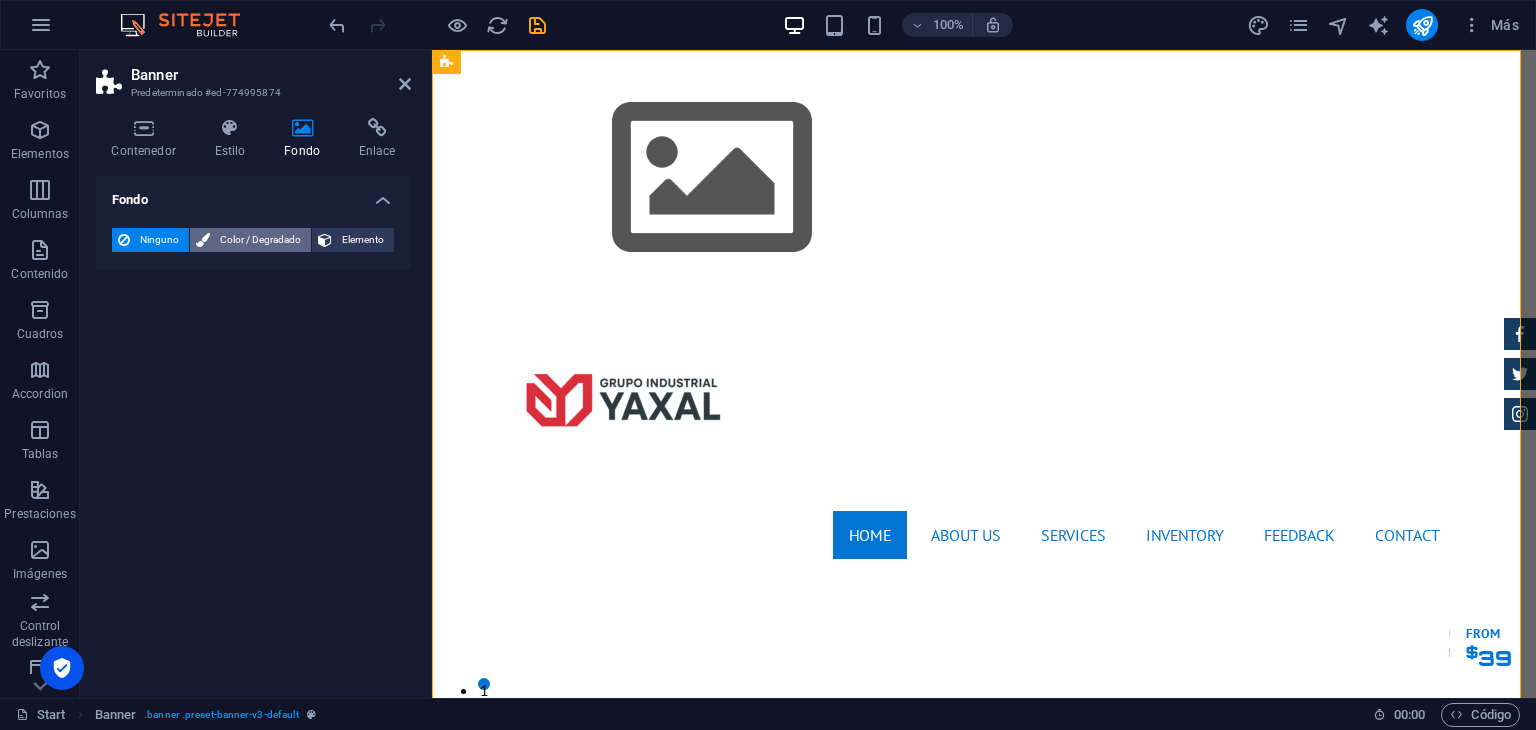click on "Color / Degradado" at bounding box center [260, 240] 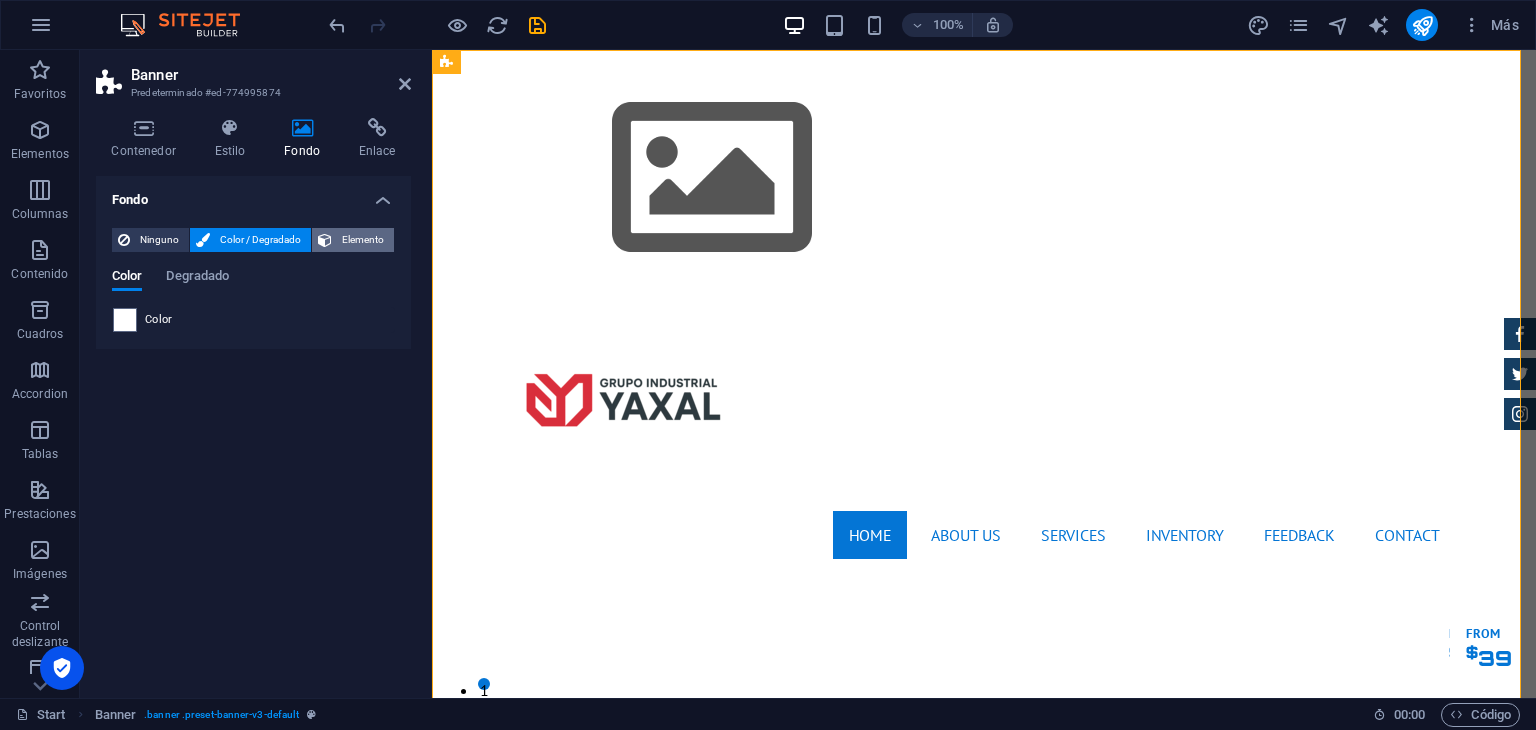 click on "Elemento" at bounding box center (363, 240) 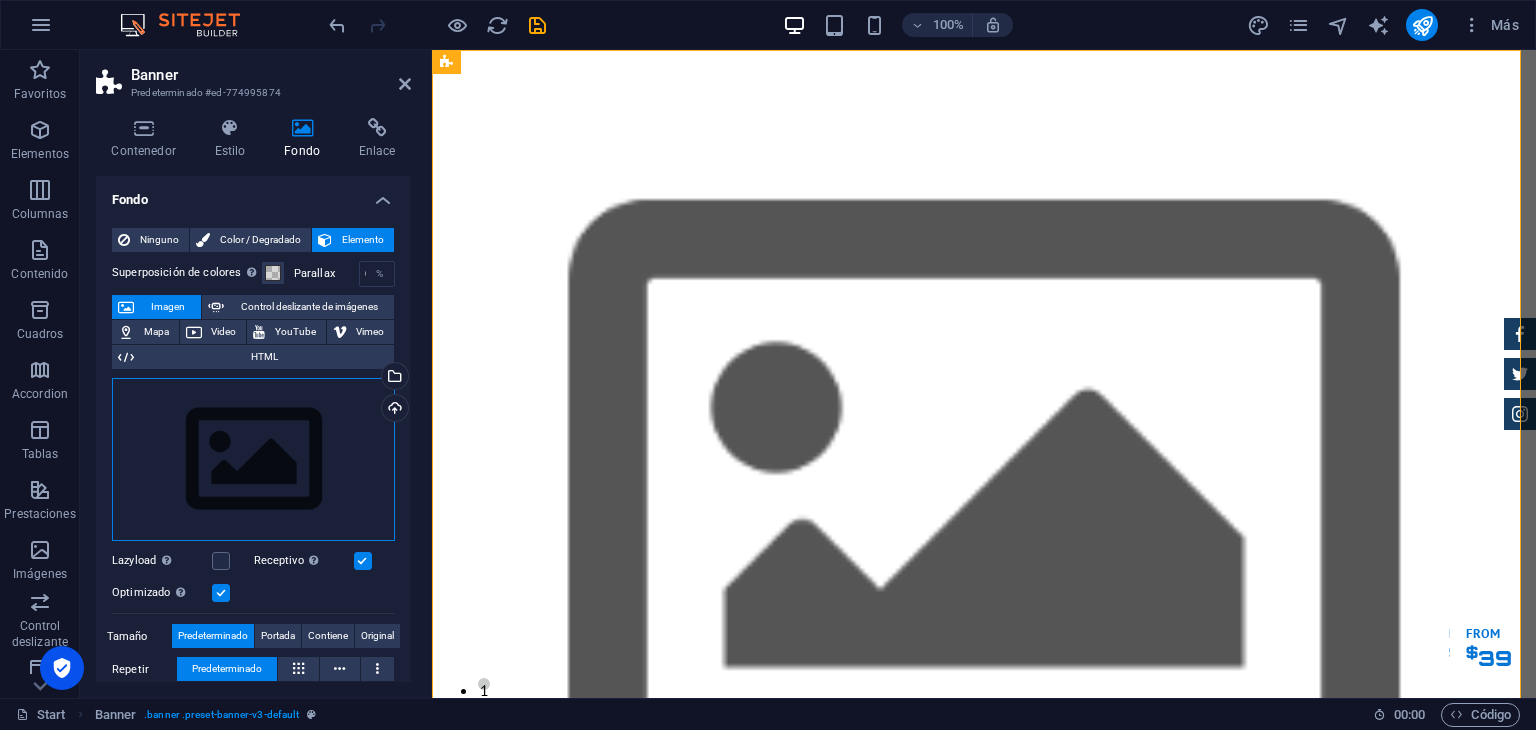 click on "Arrastra archivos aquí, haz clic para escoger archivos o  selecciona archivos de Archivos o de nuestra galería gratuita de fotos y vídeos" at bounding box center (253, 460) 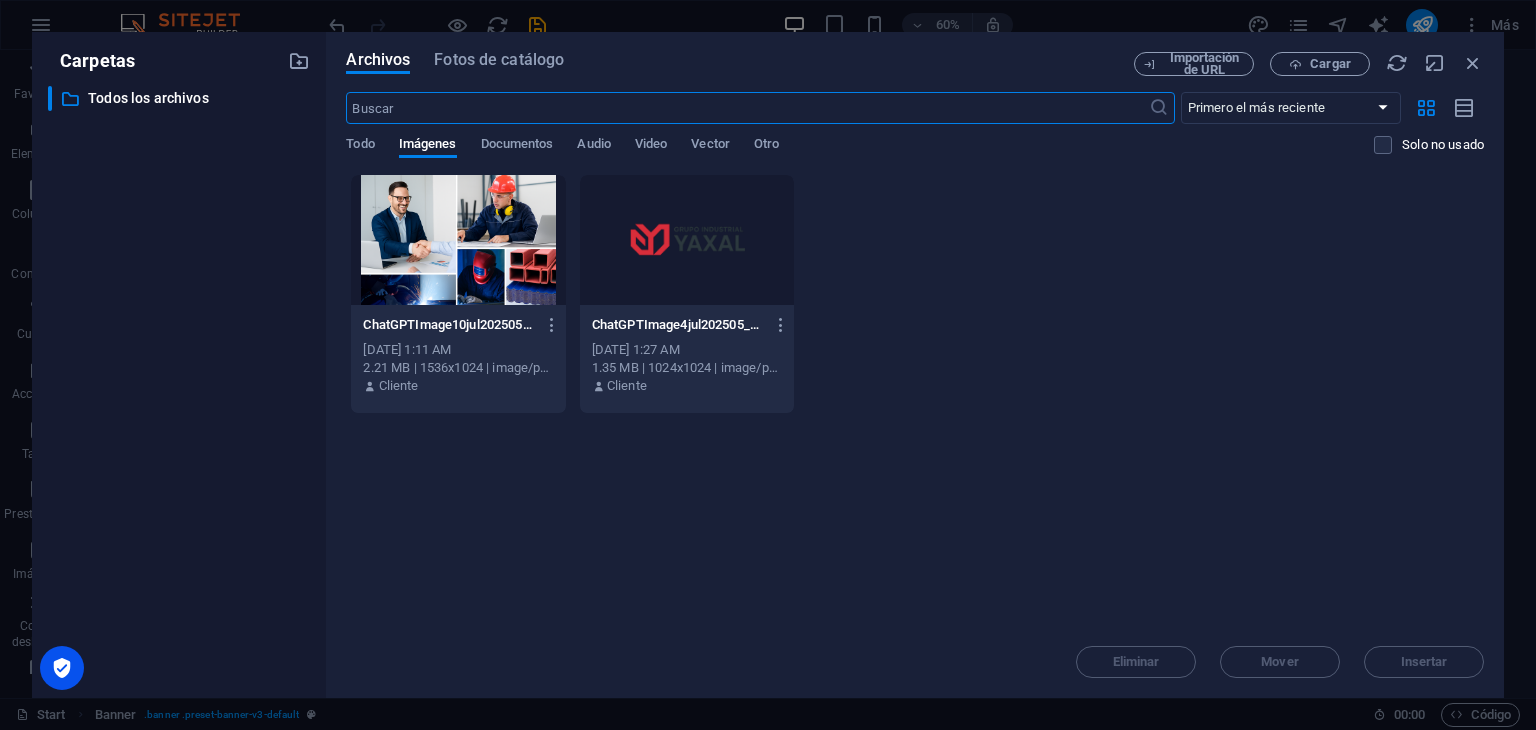 click at bounding box center [458, 240] 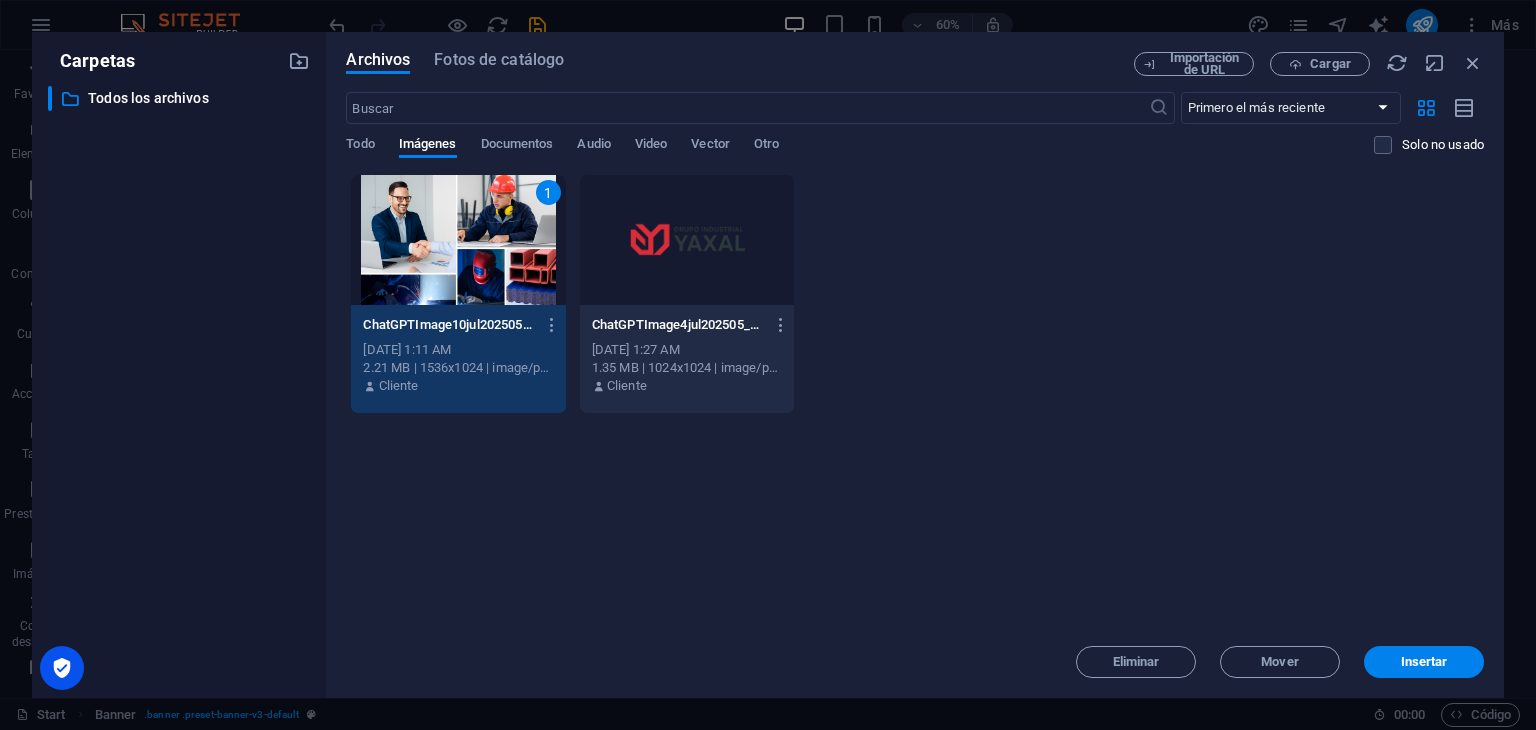 click on "1" at bounding box center [458, 240] 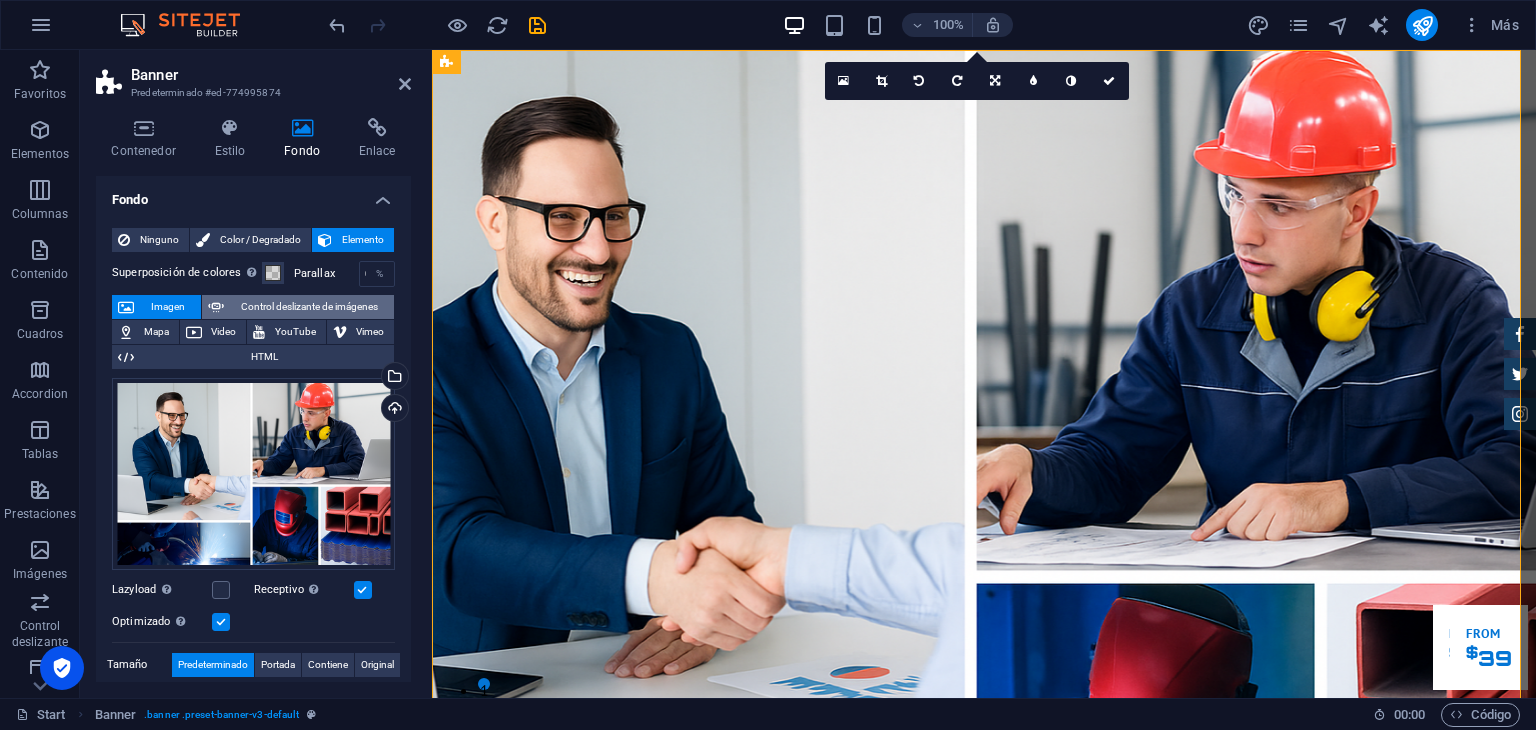 click on "Control deslizante de imágenes" at bounding box center [298, 307] 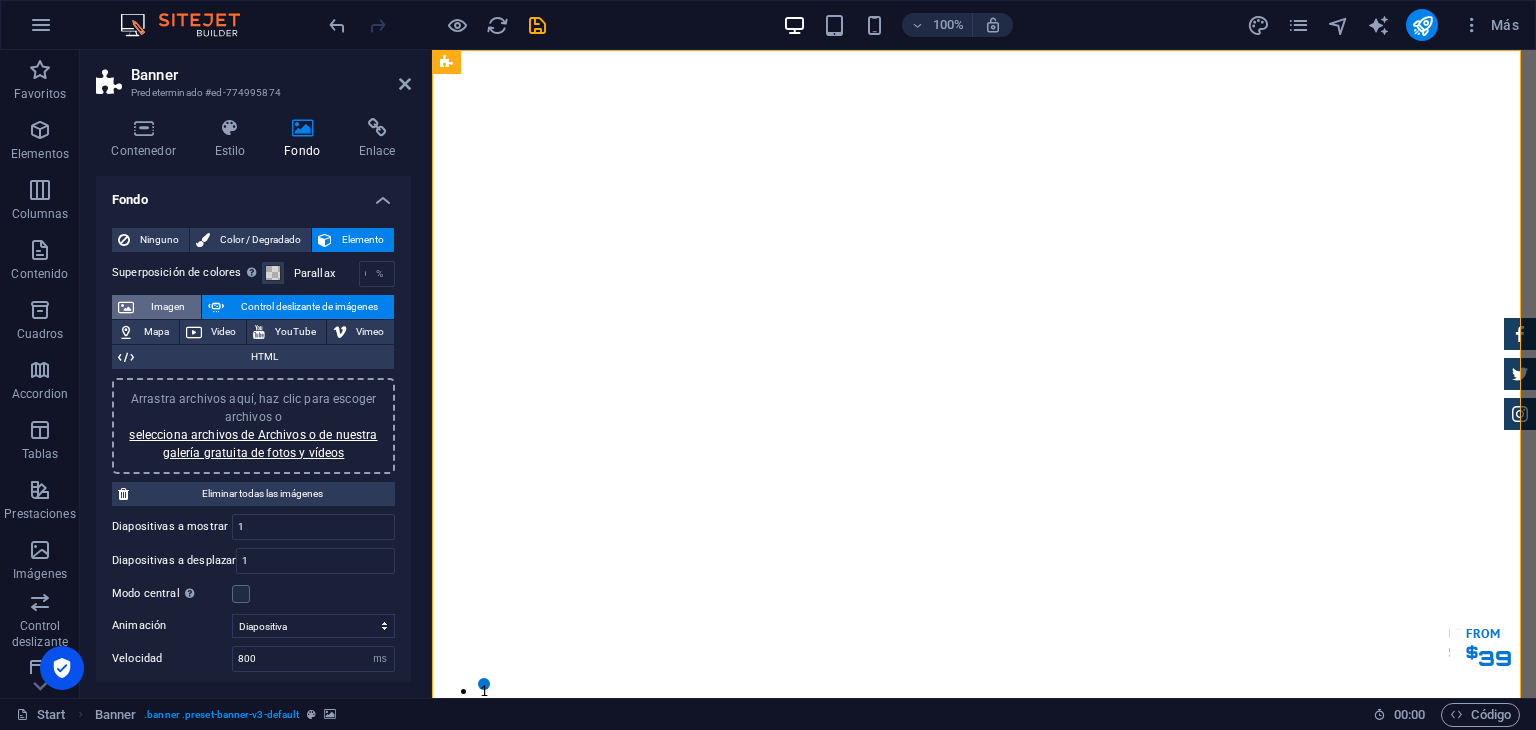 click on "Imagen" at bounding box center [167, 307] 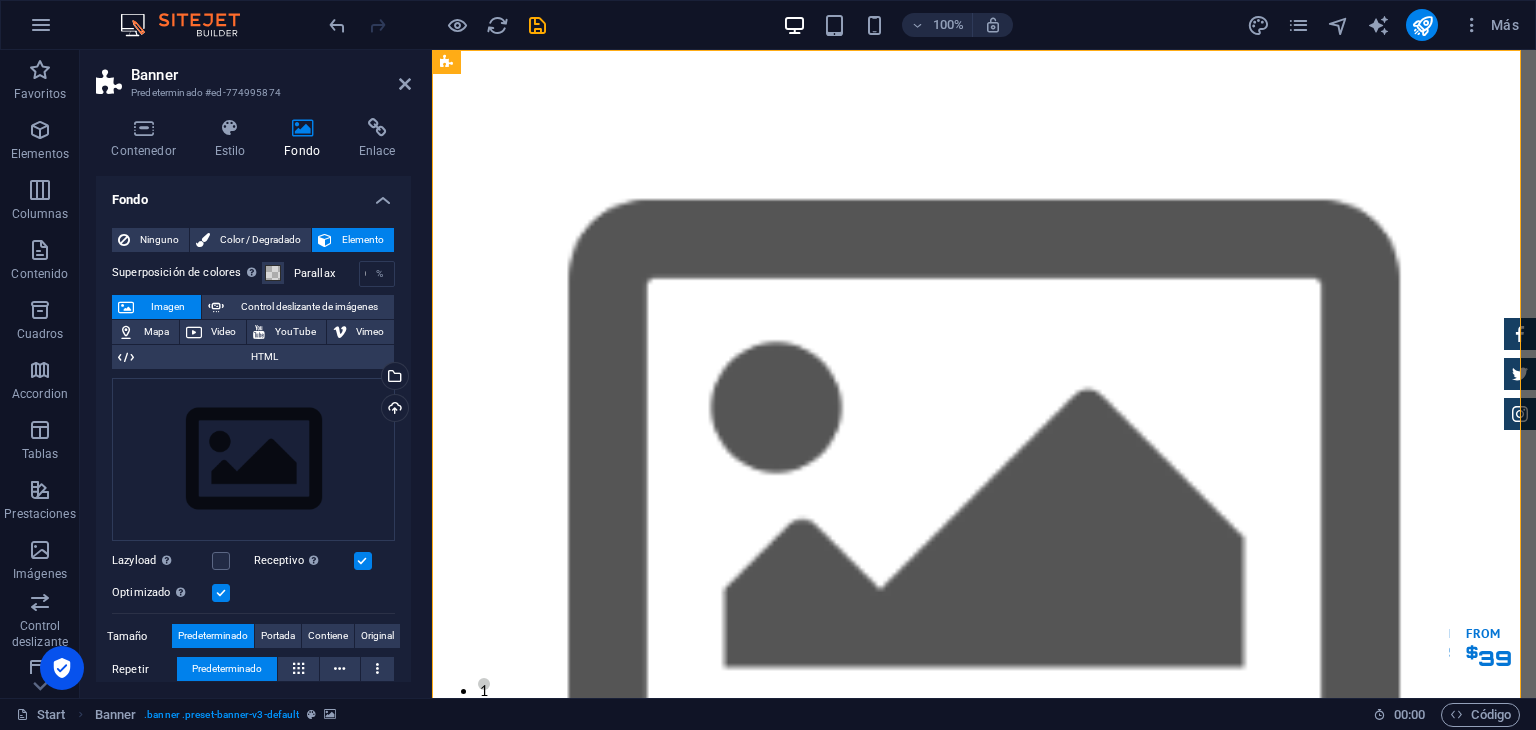 click on "Imagen" at bounding box center (167, 307) 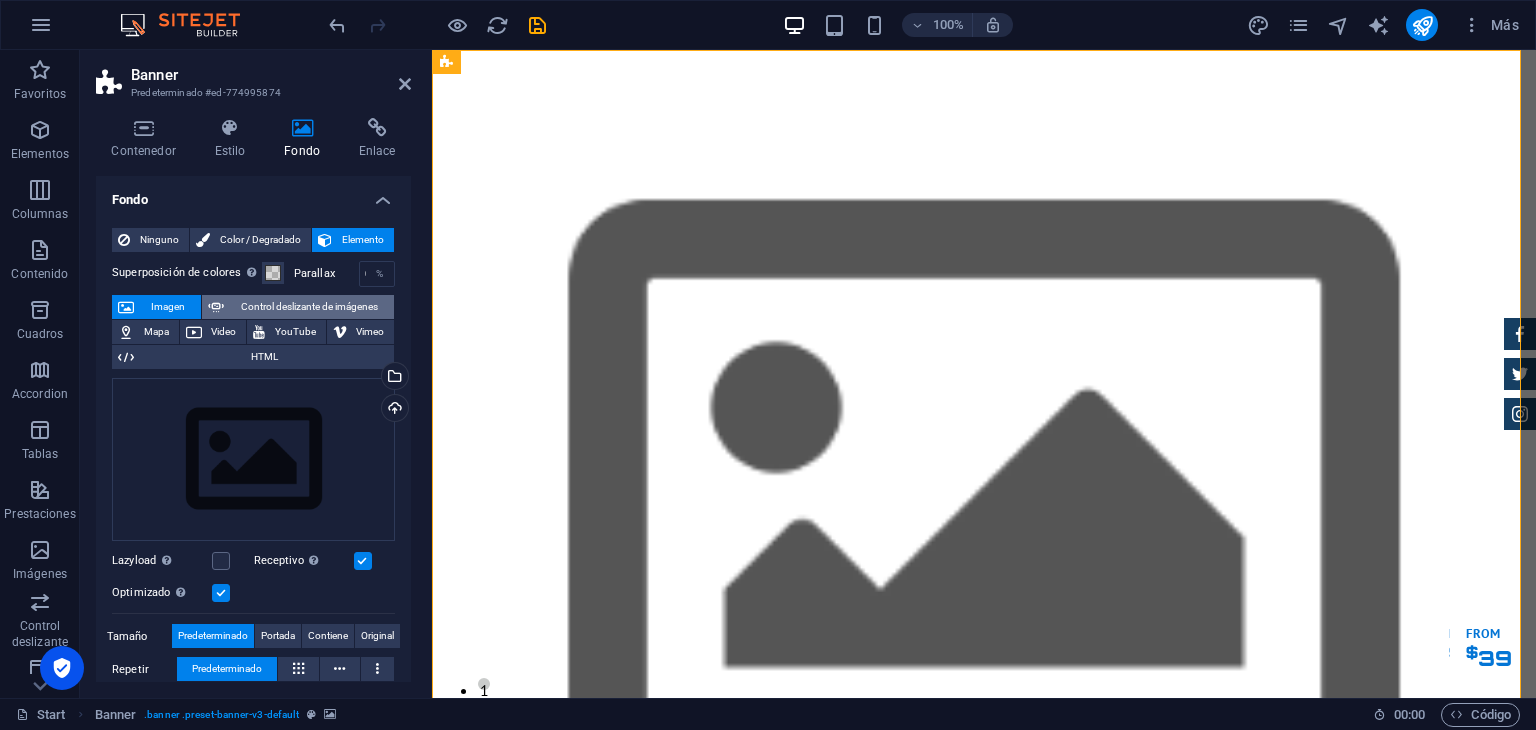 click at bounding box center (216, 307) 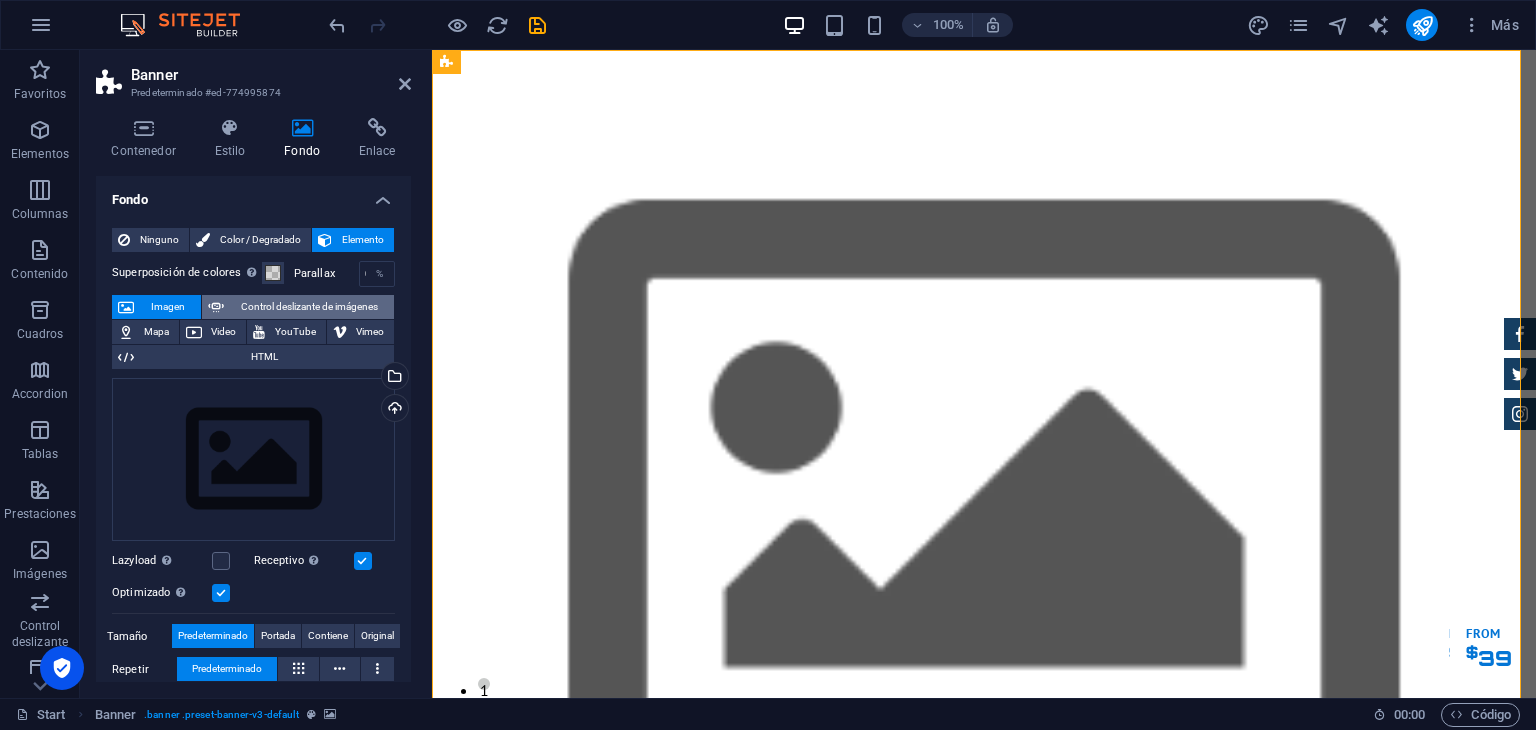 select on "s" 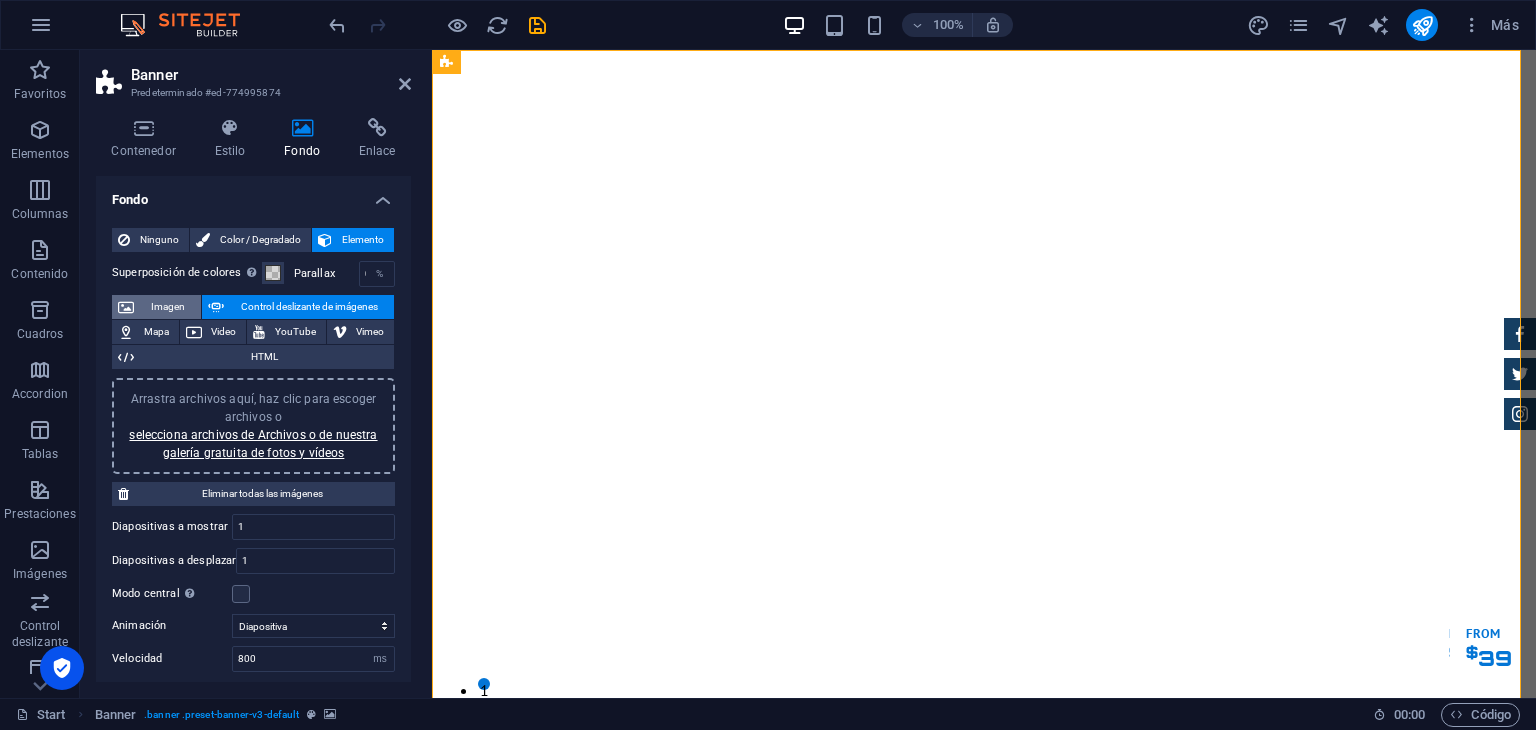 click on "Imagen" at bounding box center [167, 307] 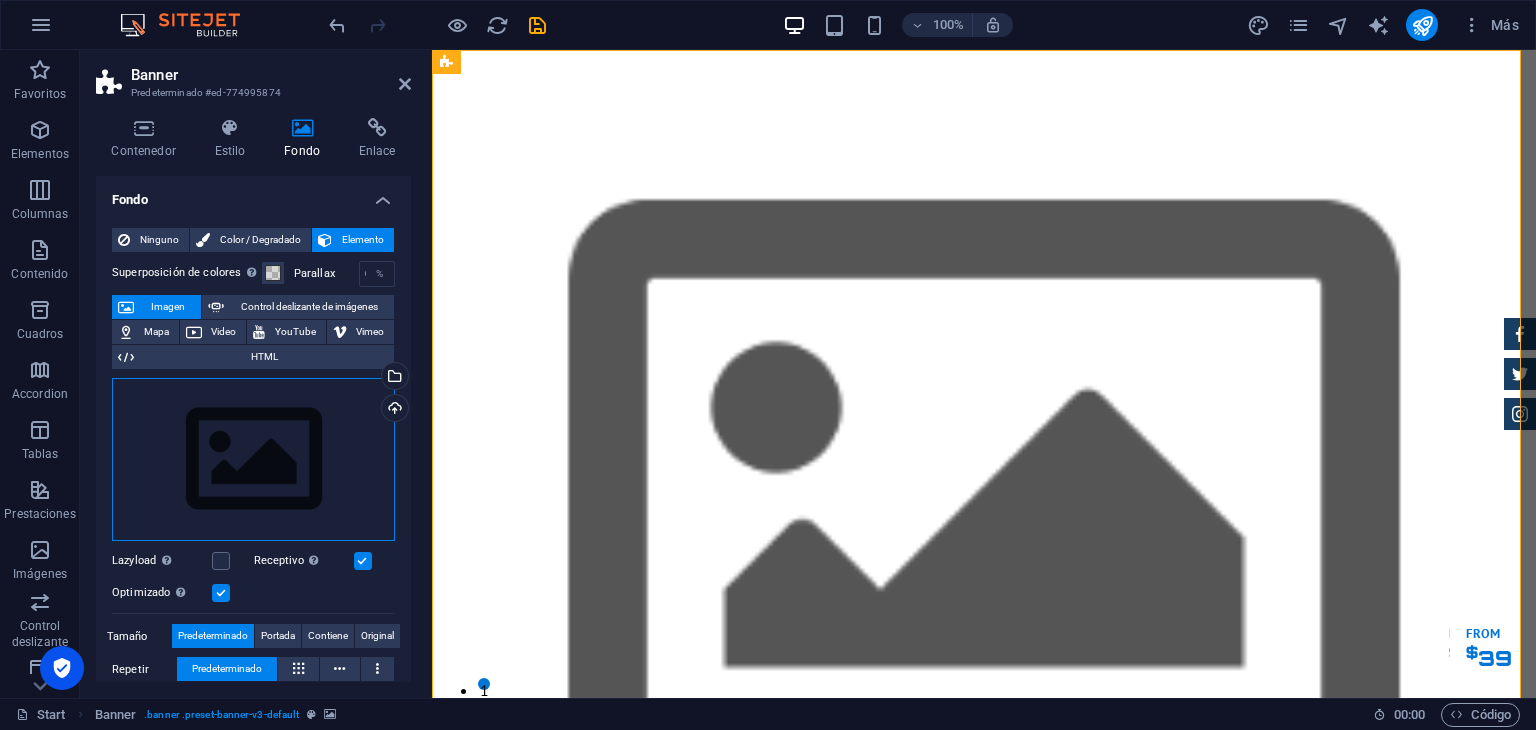 click on "Arrastra archivos aquí, haz clic para escoger archivos o  selecciona archivos de Archivos o de nuestra galería gratuita de fotos y vídeos" at bounding box center (253, 460) 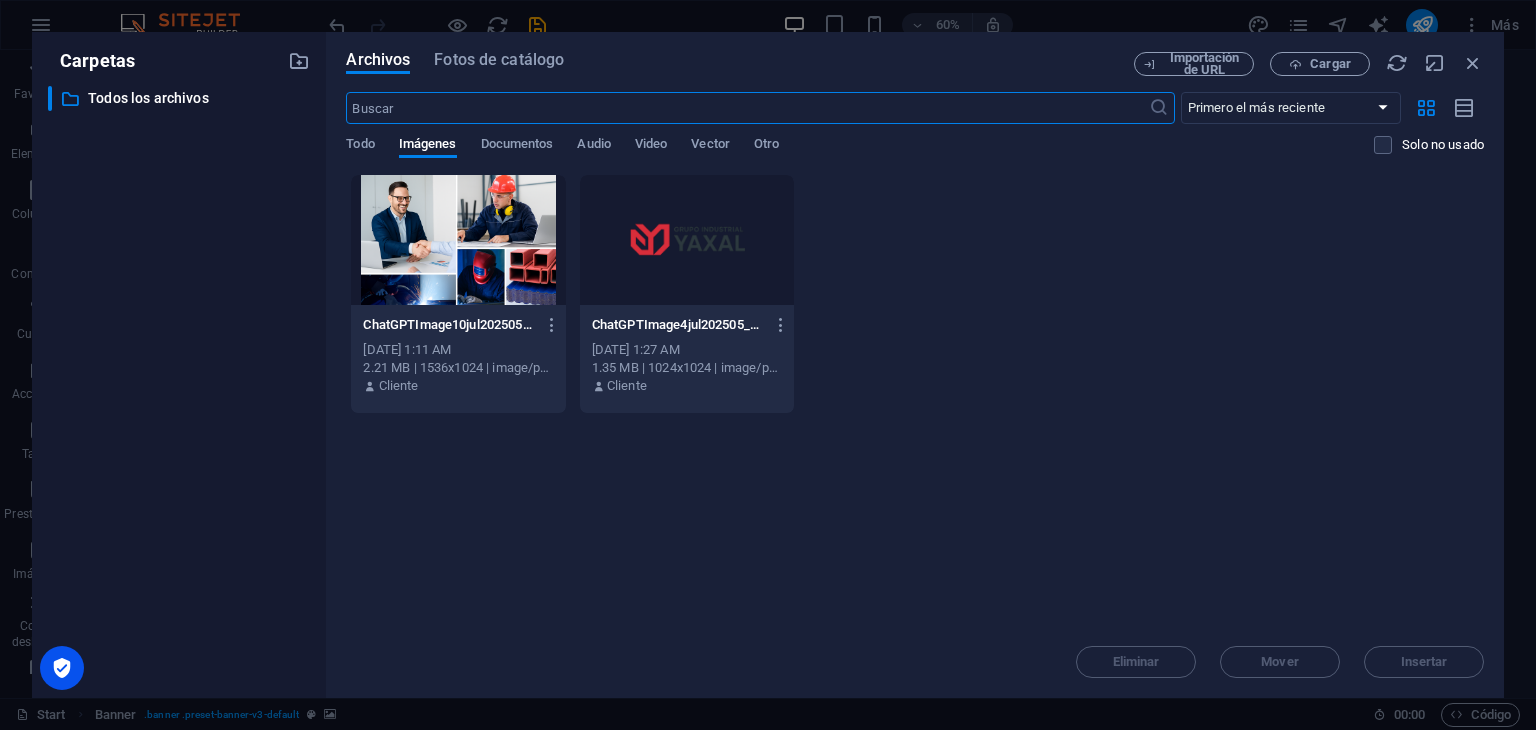 click at bounding box center [458, 240] 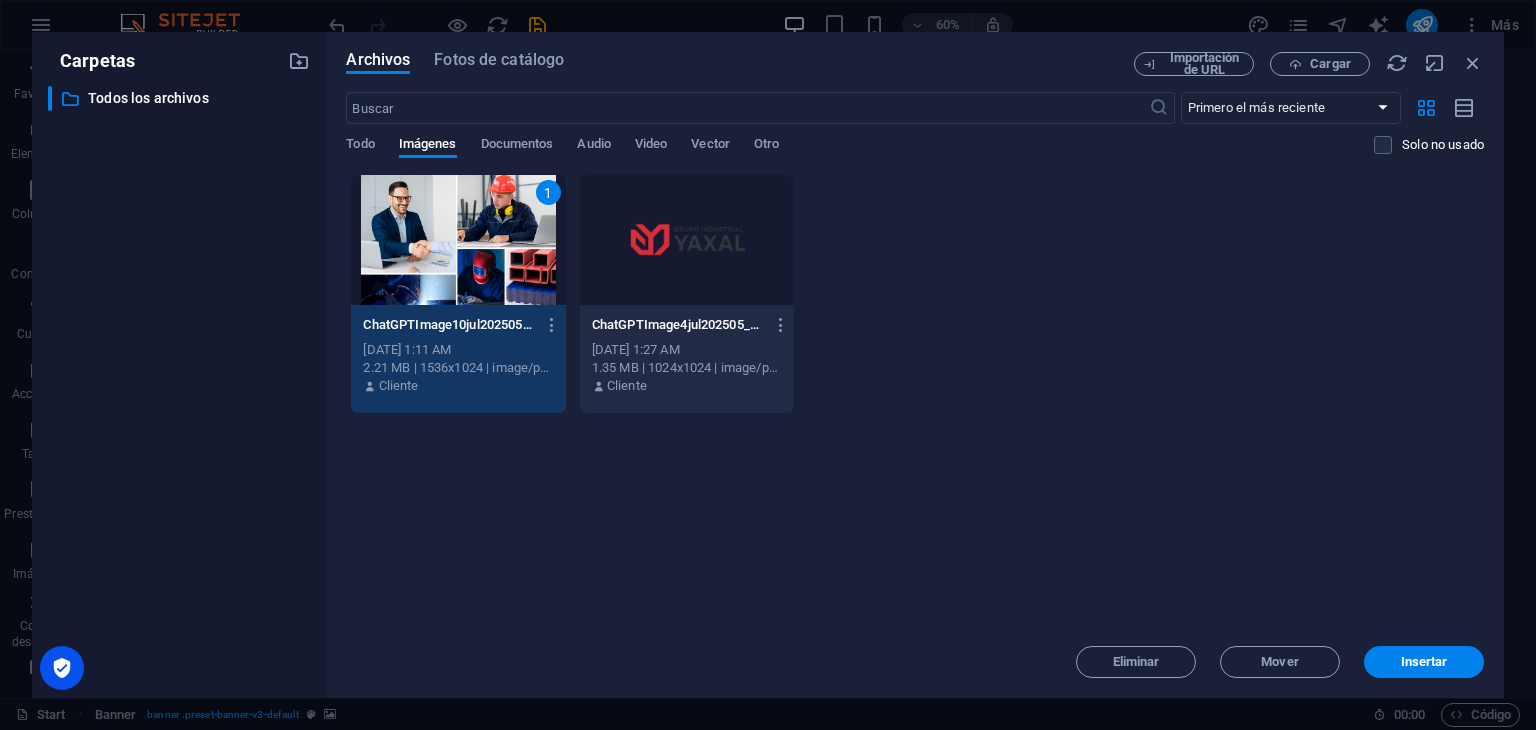 click on "1" at bounding box center (458, 240) 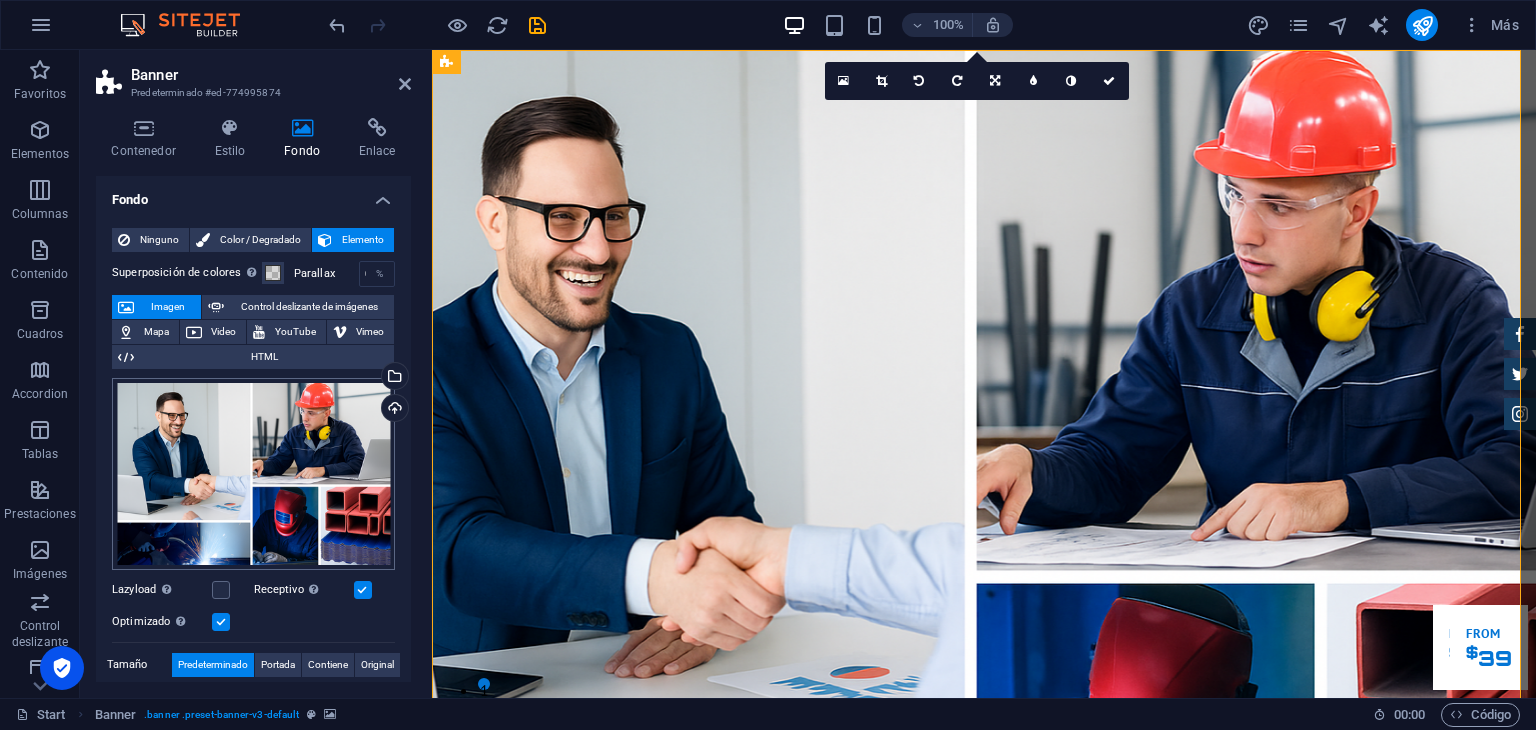 scroll, scrollTop: 100, scrollLeft: 0, axis: vertical 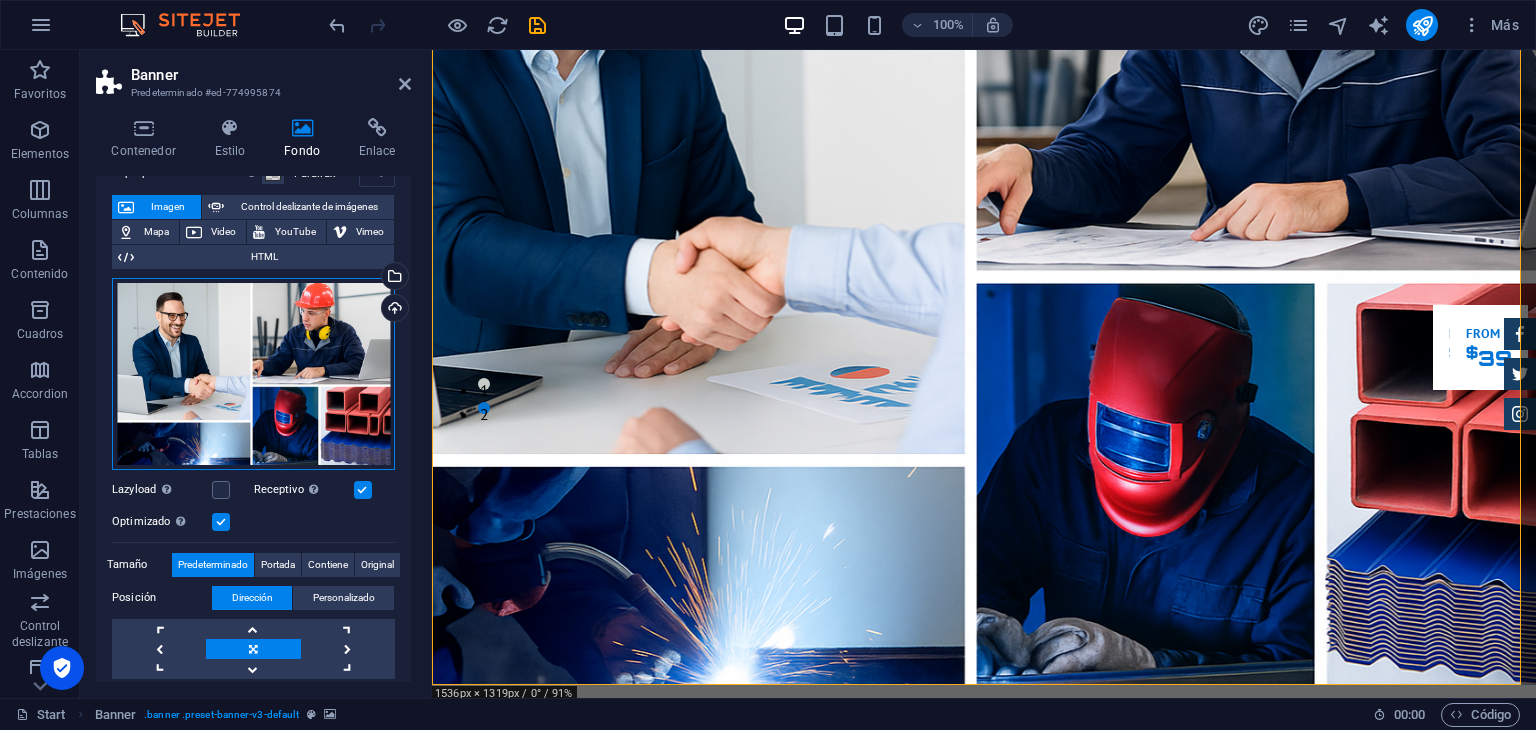click on "Arrastra archivos aquí, haz clic para escoger archivos o  selecciona archivos de Archivos o de nuestra galería gratuita de fotos y vídeos" at bounding box center (253, 374) 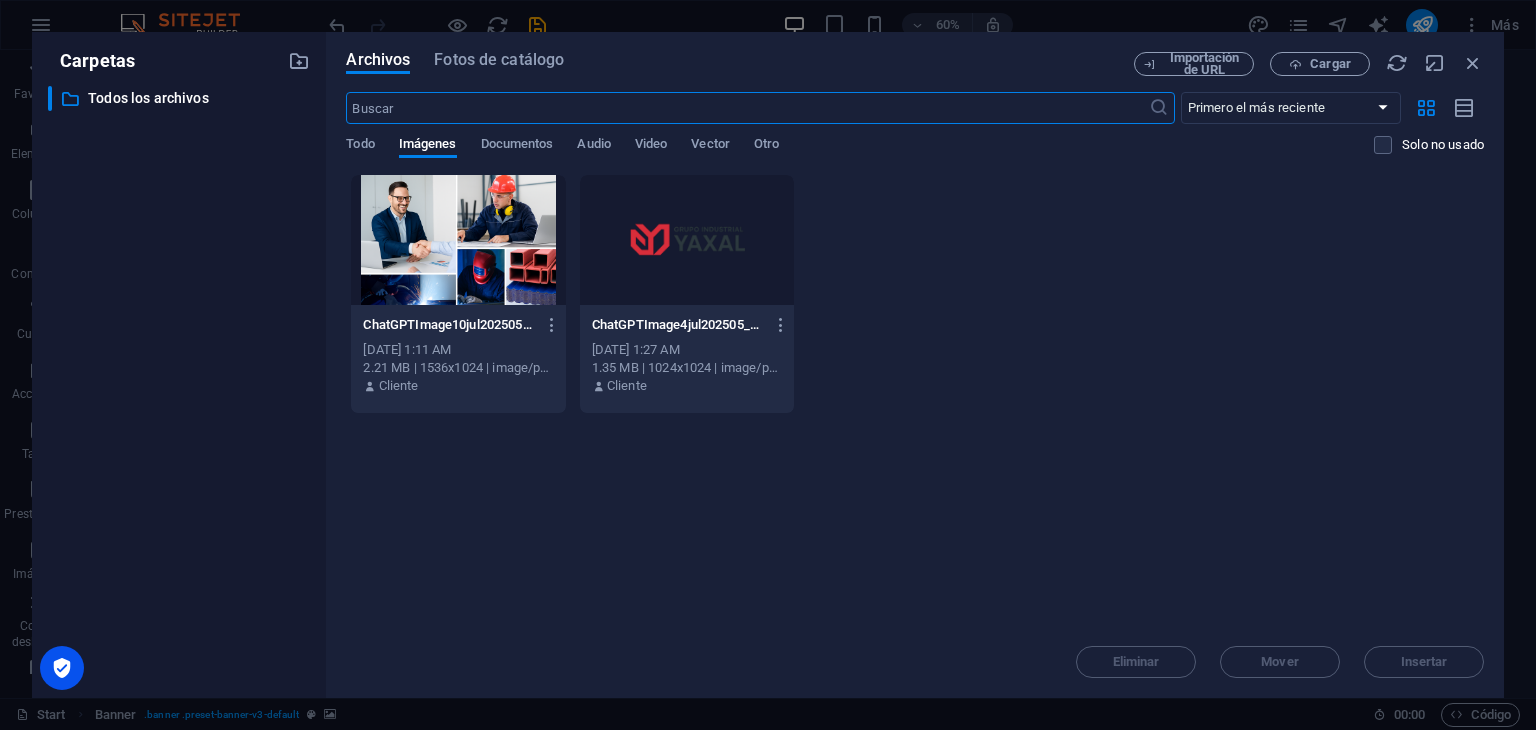 click at bounding box center (458, 240) 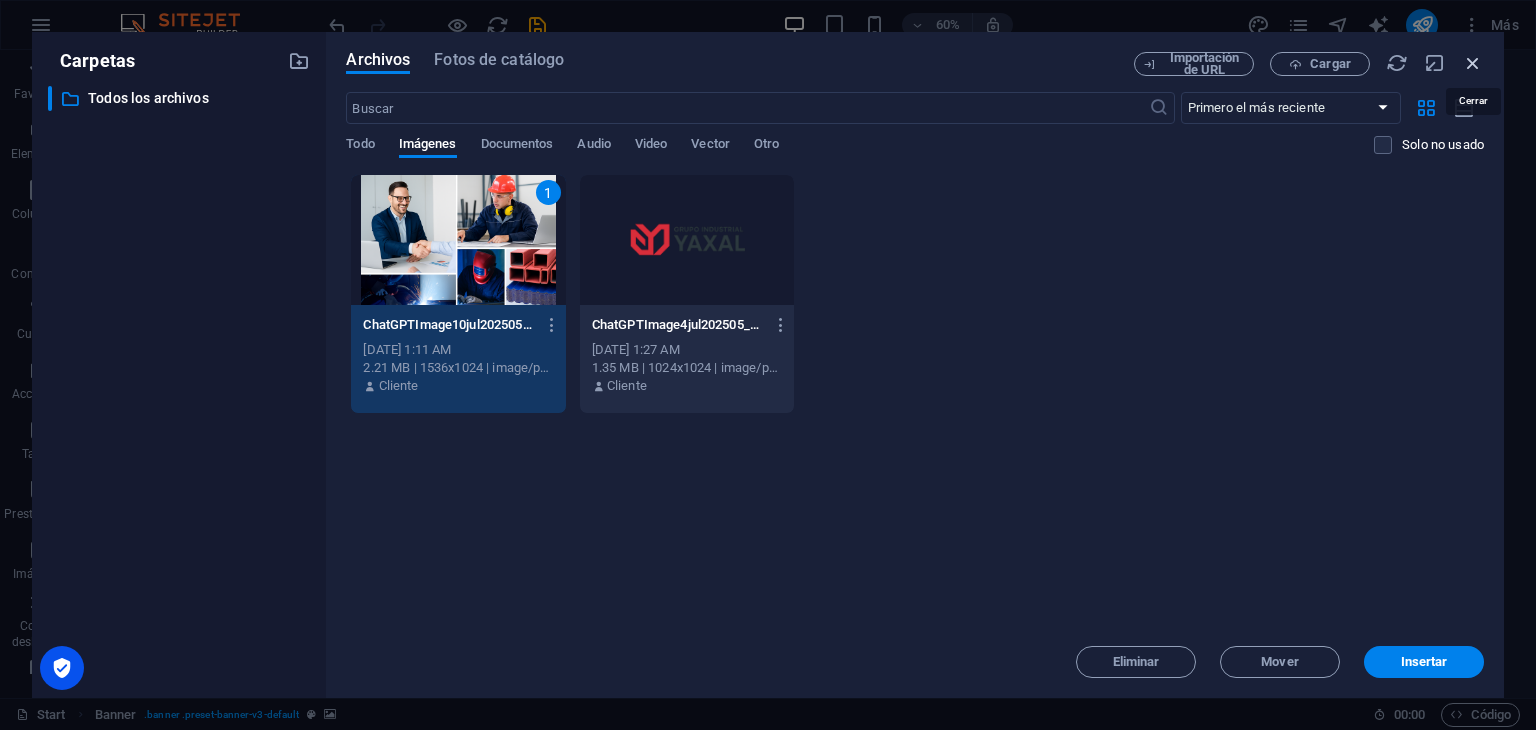 click at bounding box center [1473, 63] 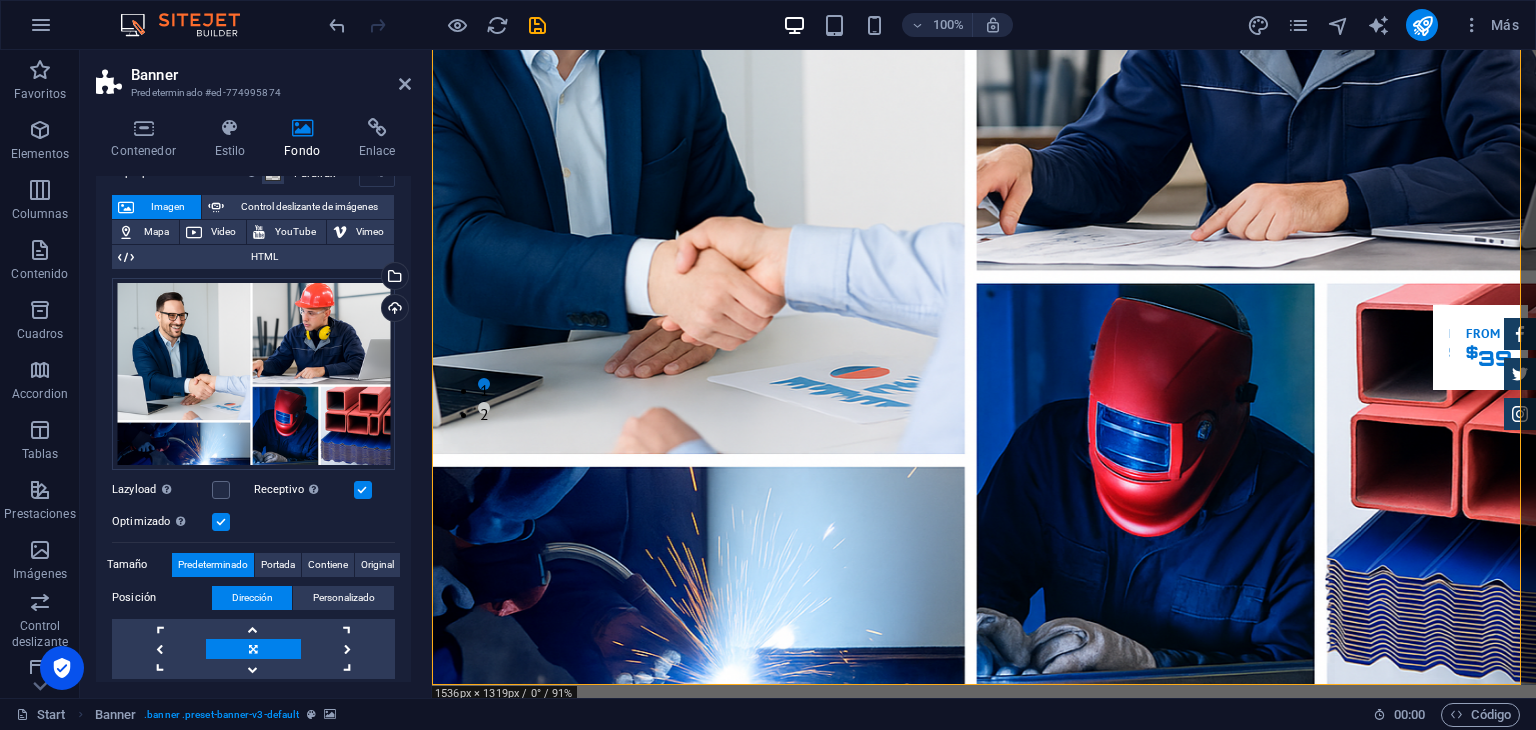 scroll, scrollTop: 200, scrollLeft: 0, axis: vertical 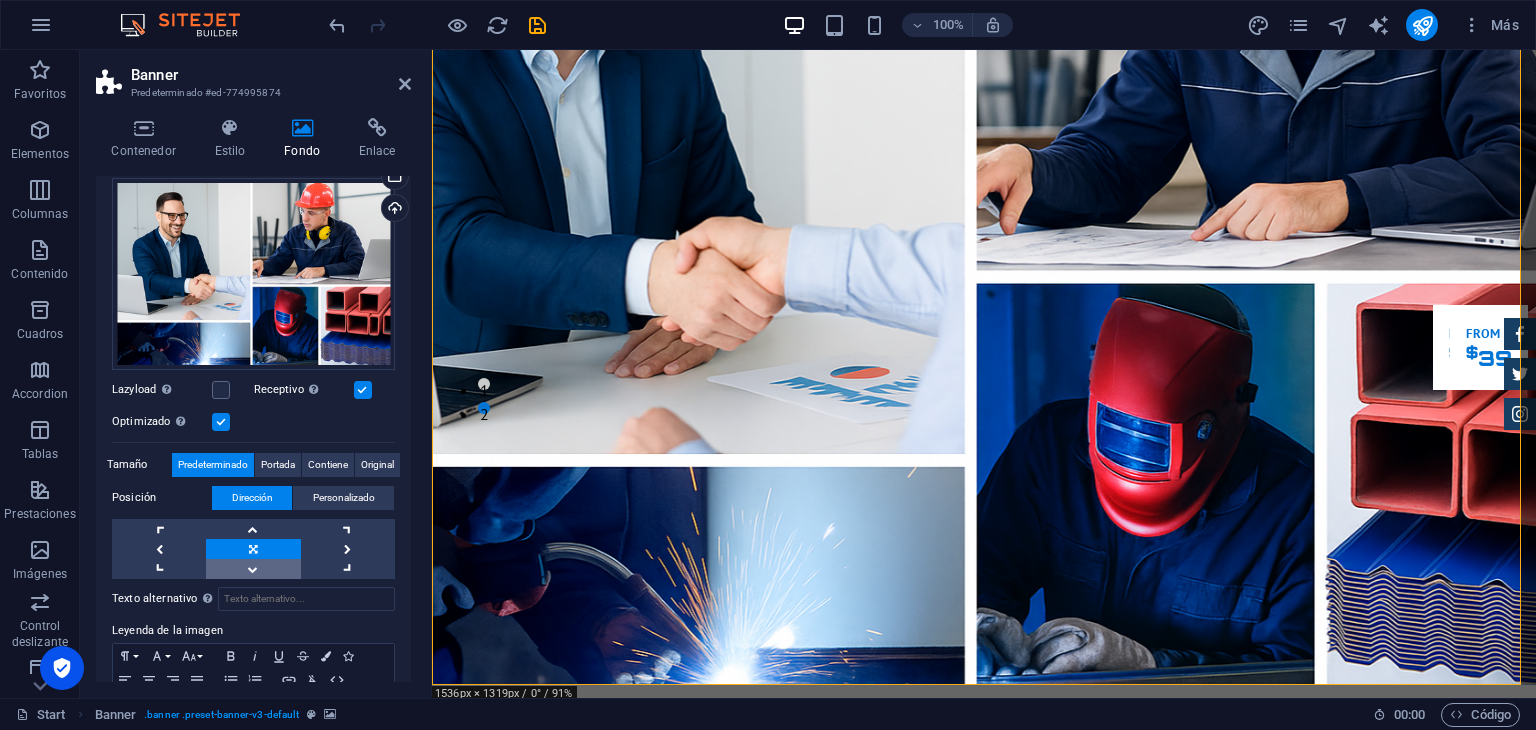 click at bounding box center [253, 569] 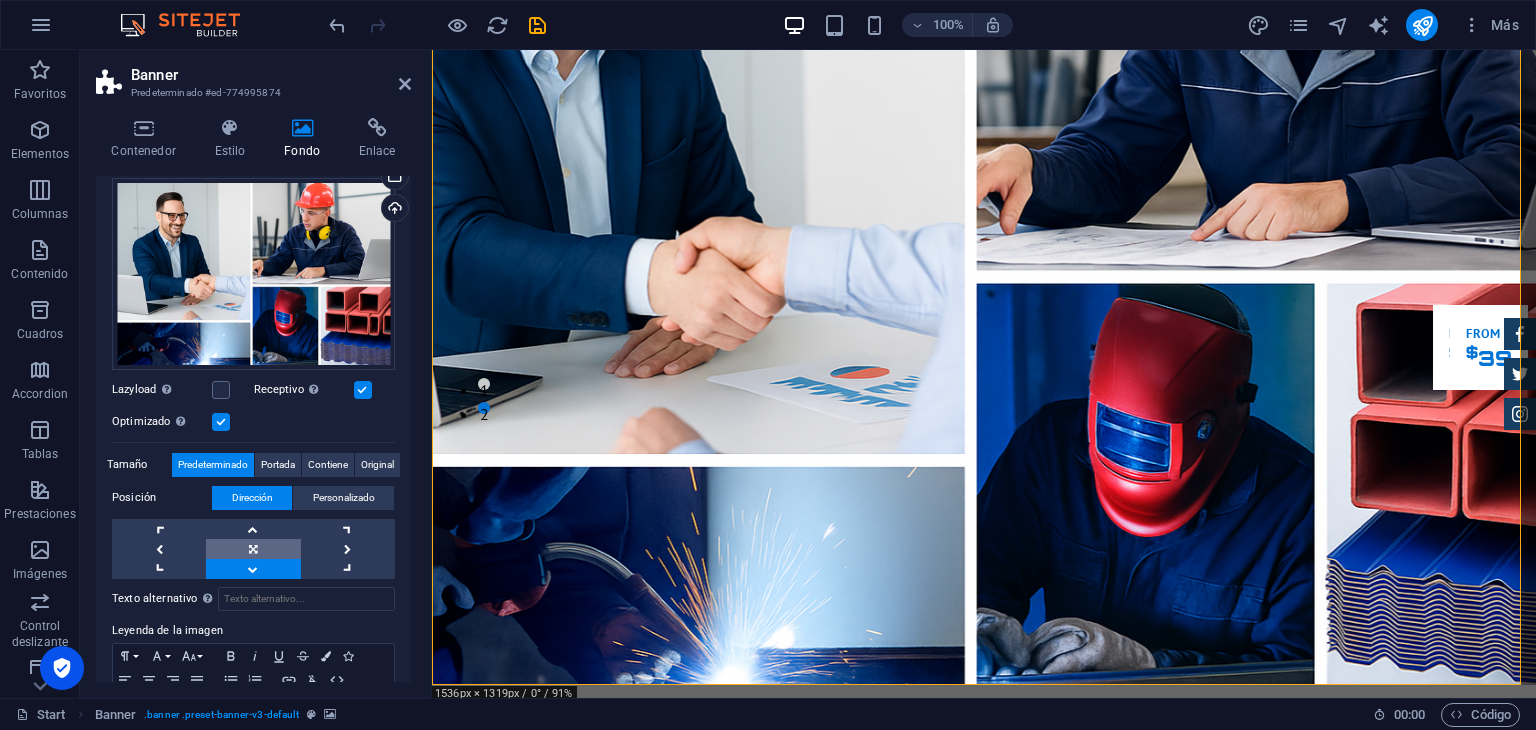 click at bounding box center (253, 549) 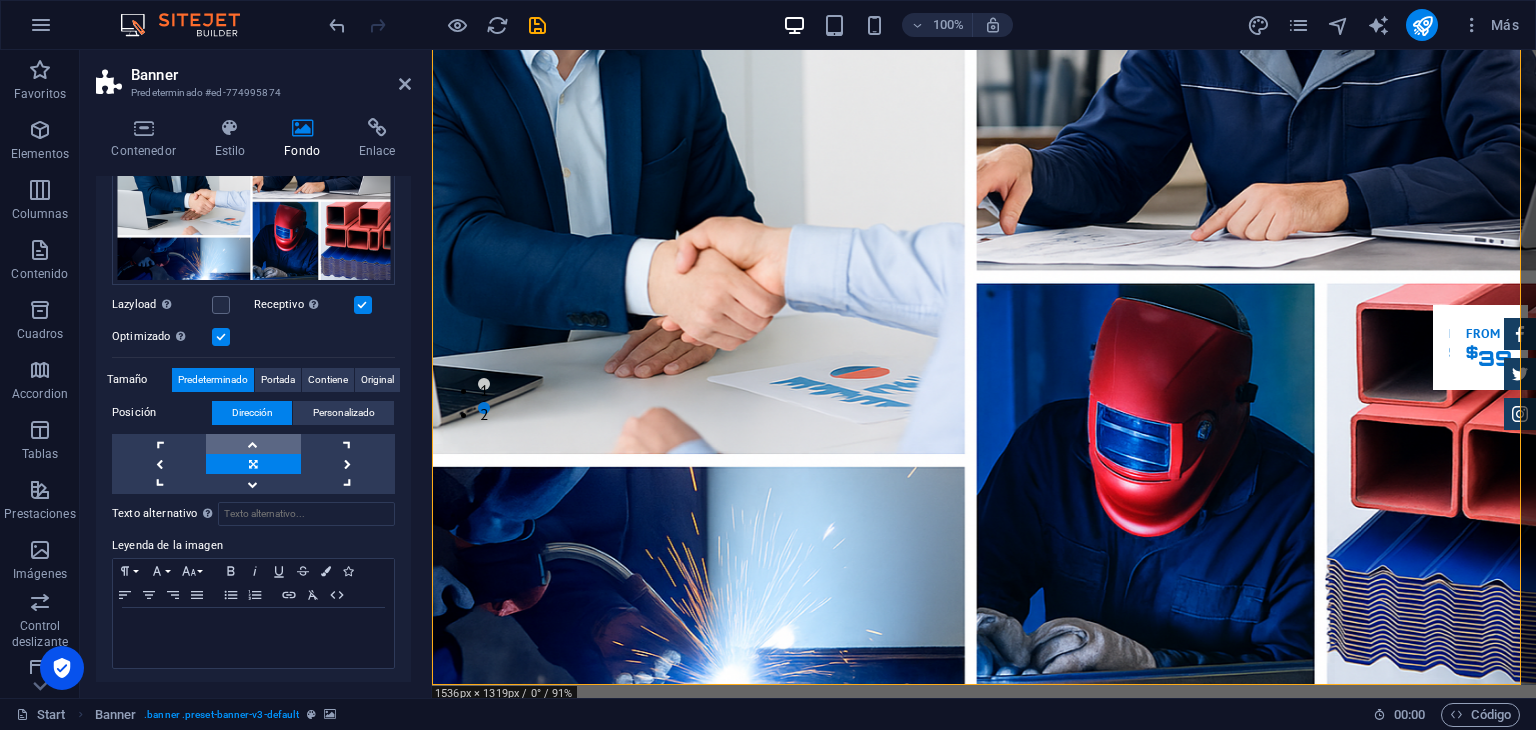 scroll, scrollTop: 185, scrollLeft: 0, axis: vertical 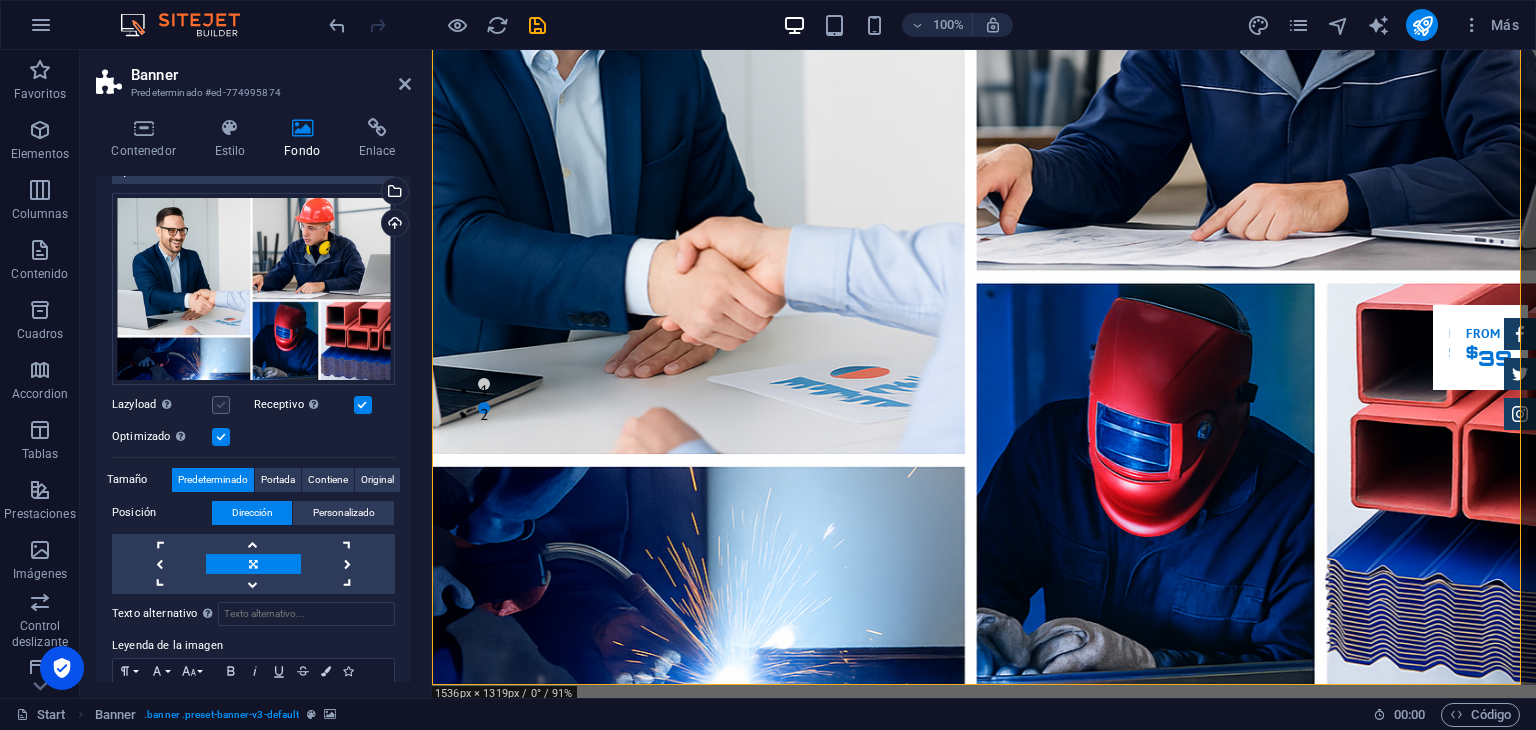 click at bounding box center [221, 405] 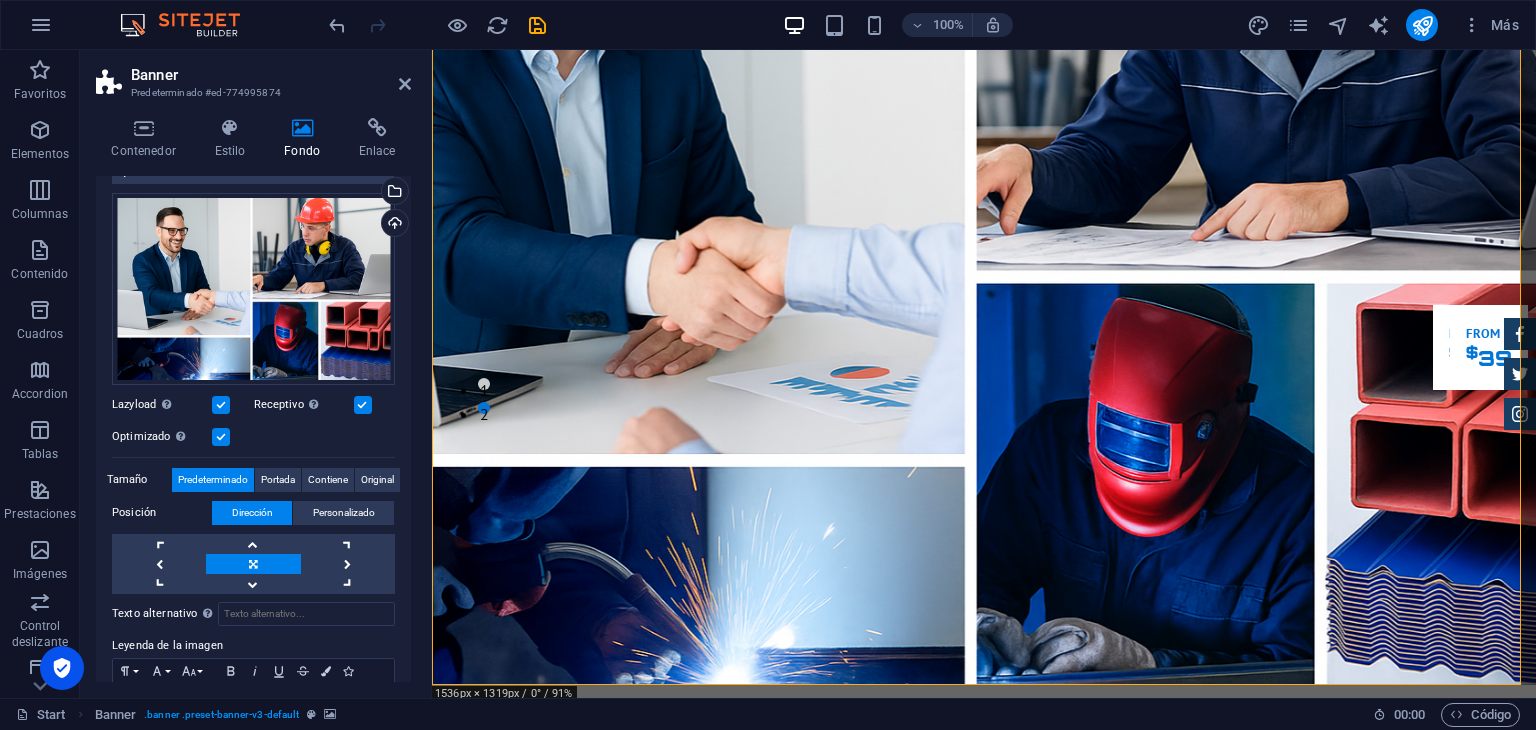 click at bounding box center [221, 405] 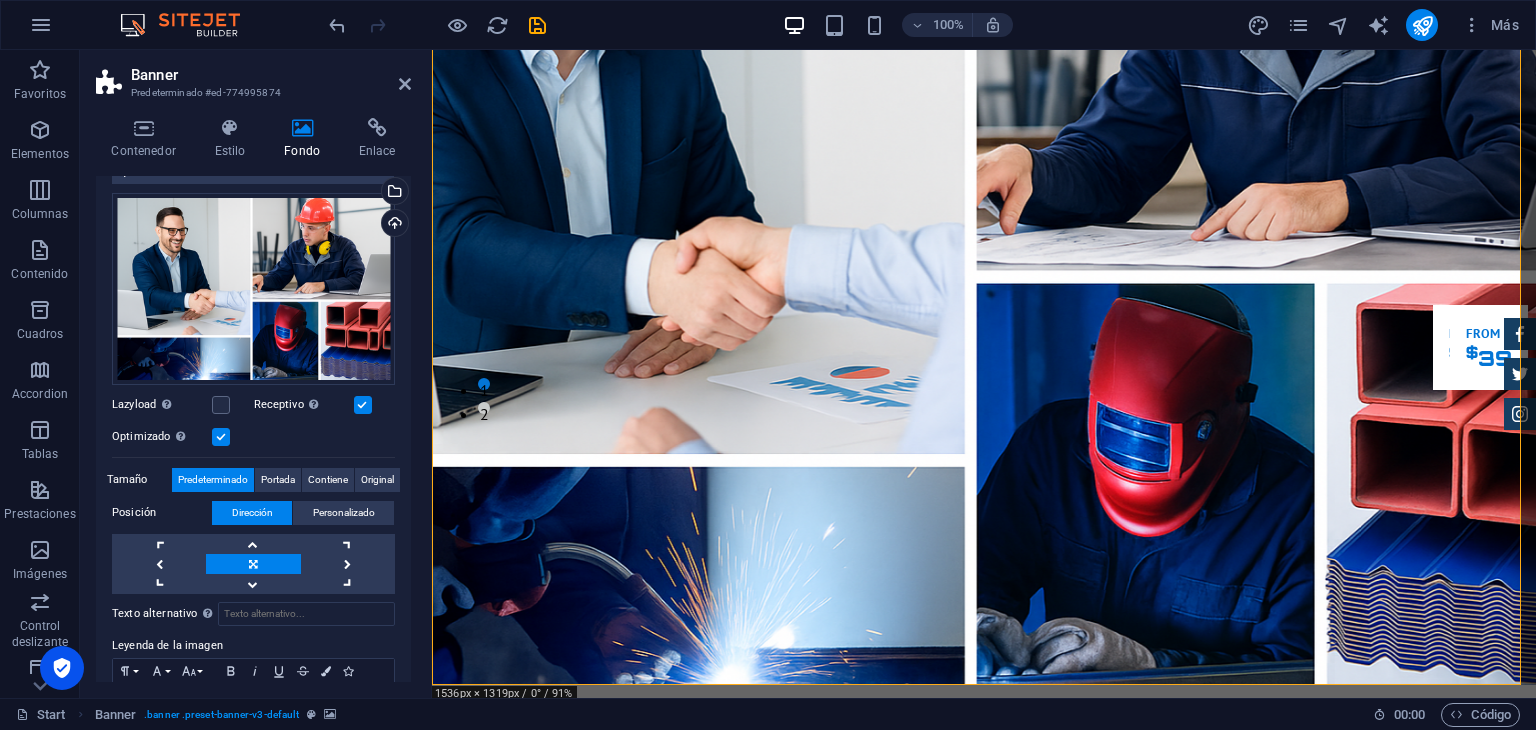 click at bounding box center (221, 437) 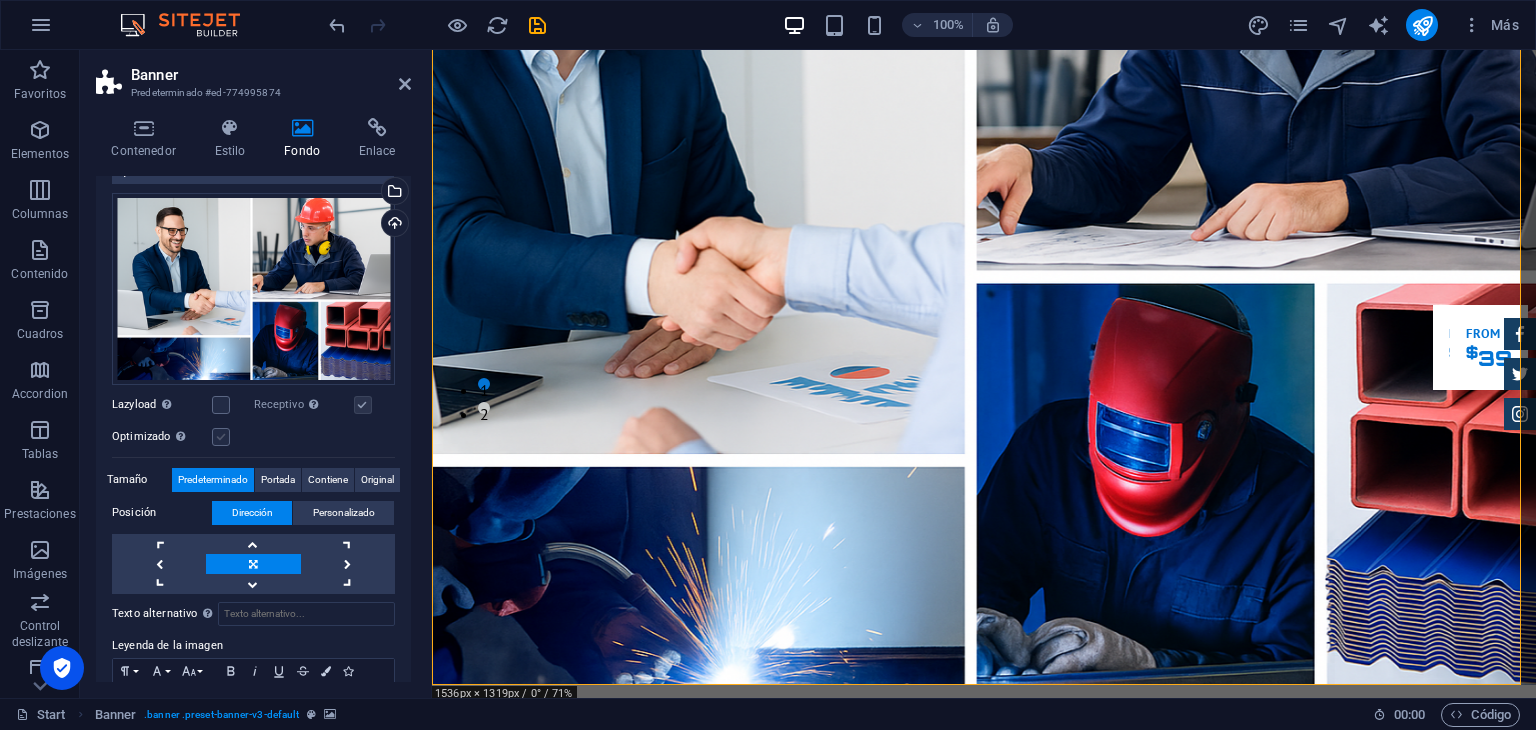 click at bounding box center (221, 437) 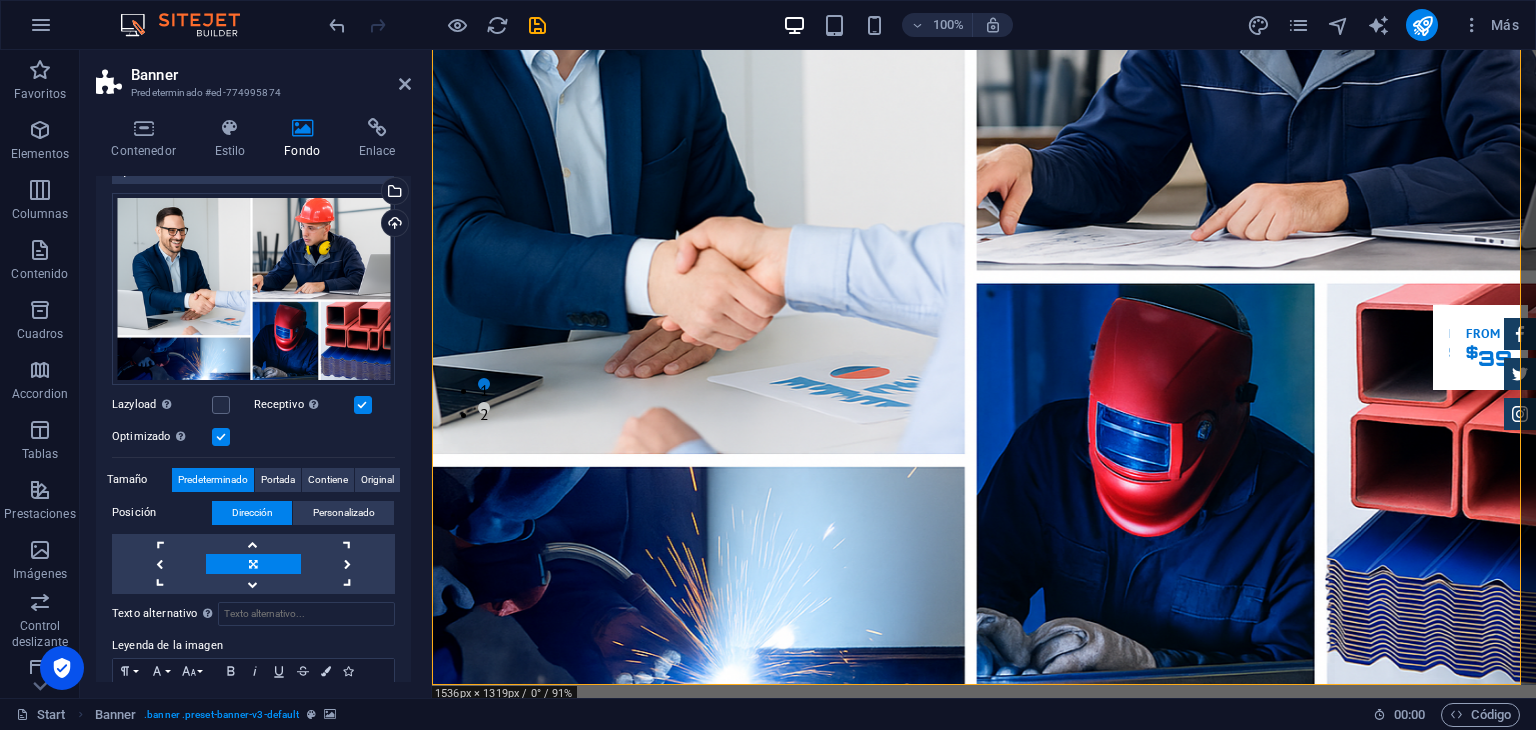 click on "Receptivo Automáticamente cargar tamaños optimizados de smartphone e imagen retina." at bounding box center [304, 405] 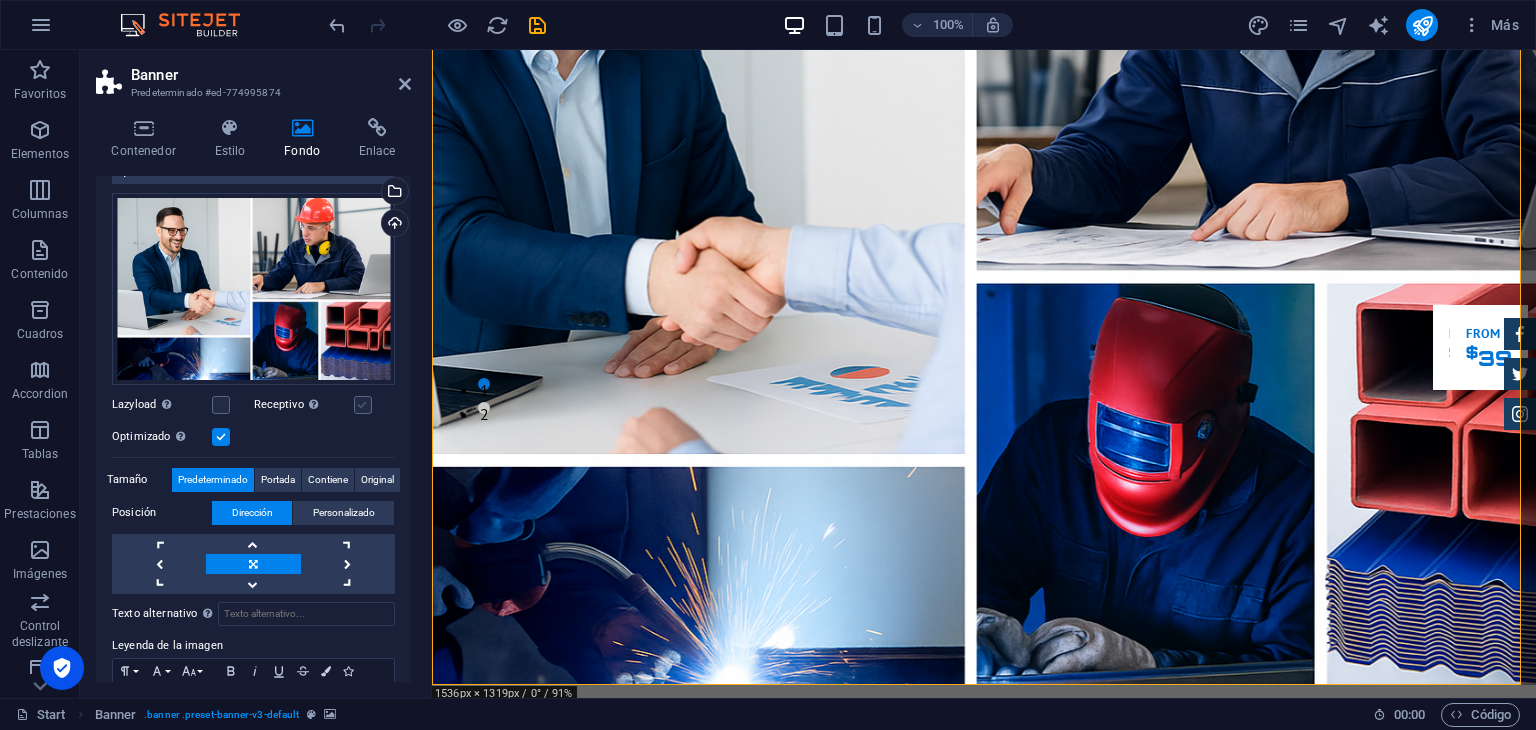 click at bounding box center [363, 405] 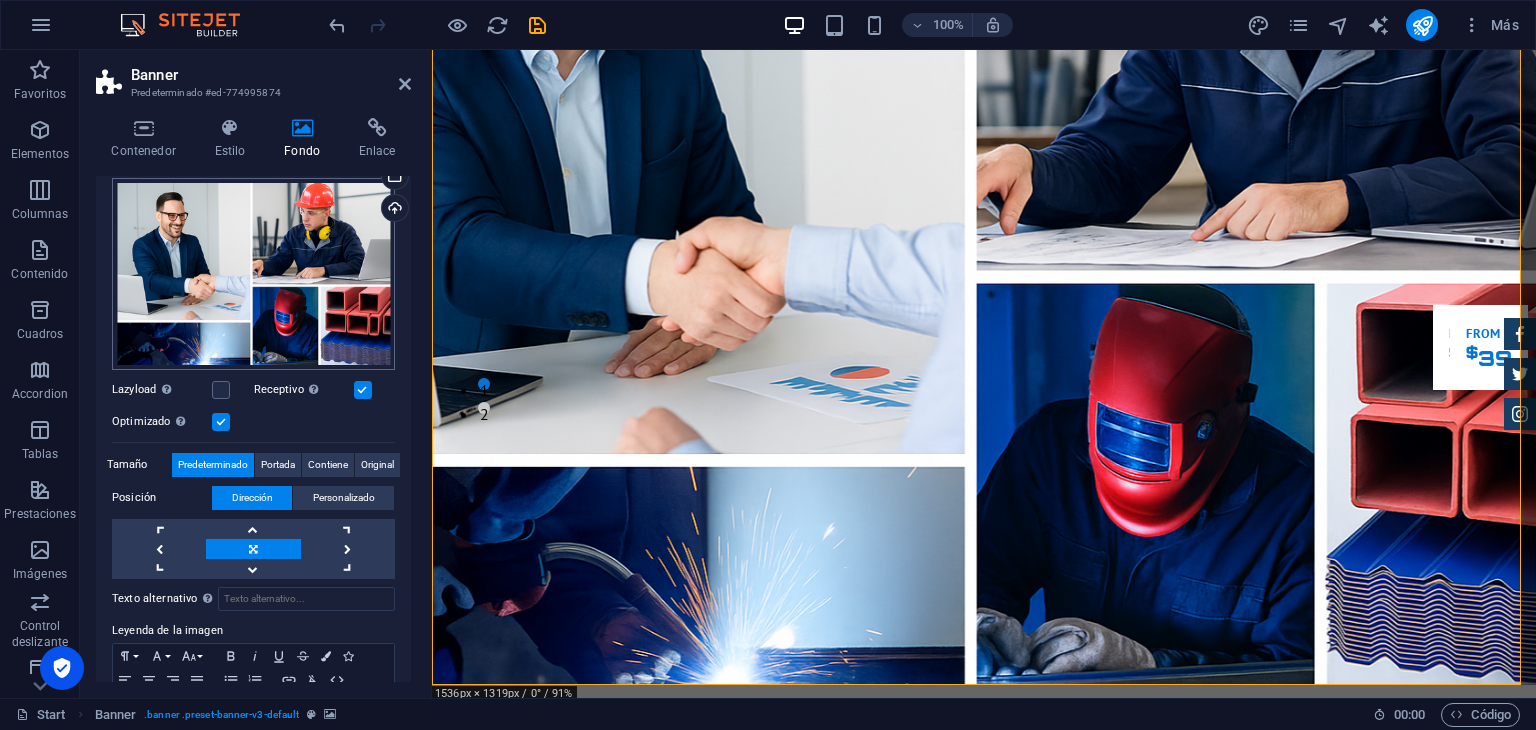 scroll, scrollTop: 285, scrollLeft: 0, axis: vertical 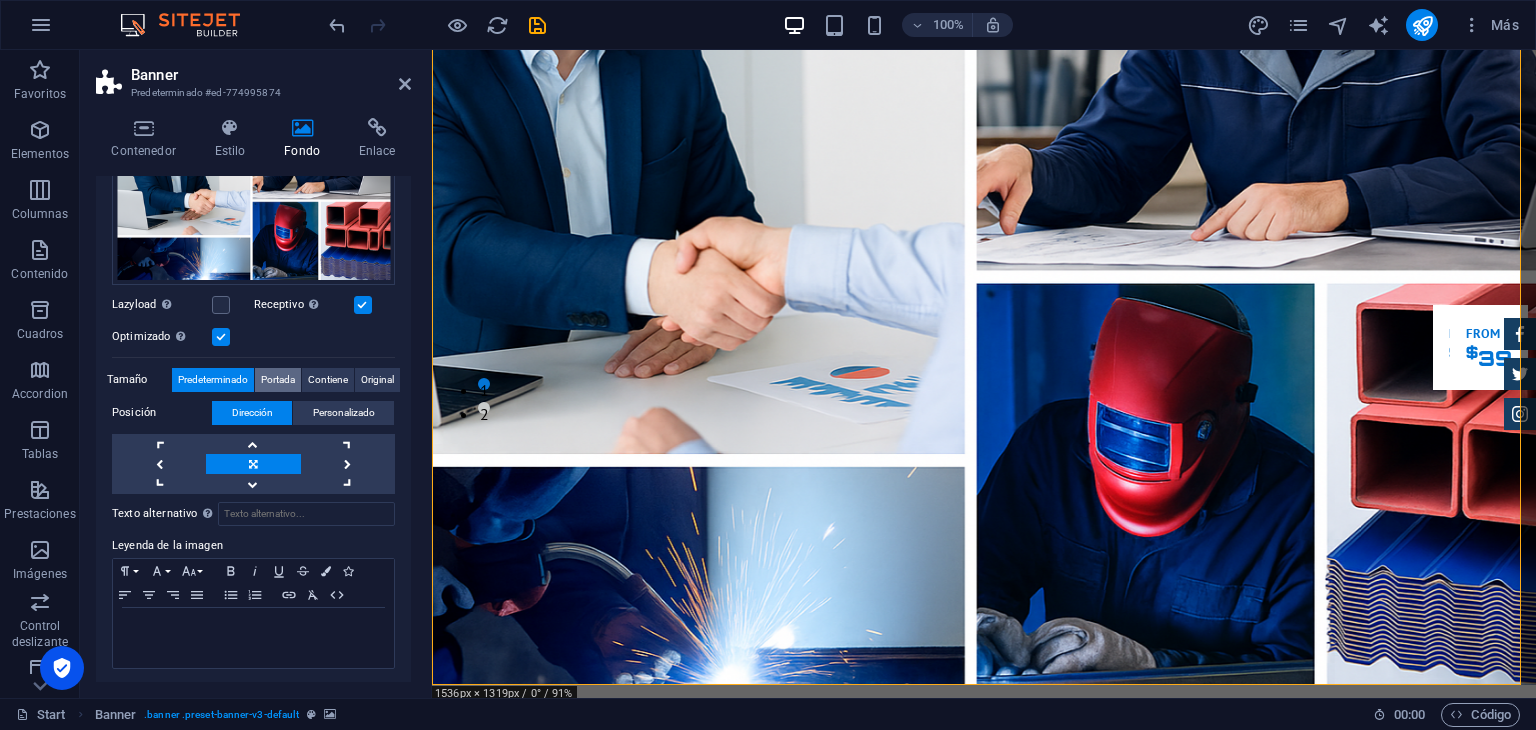 click on "Portada" at bounding box center (278, 380) 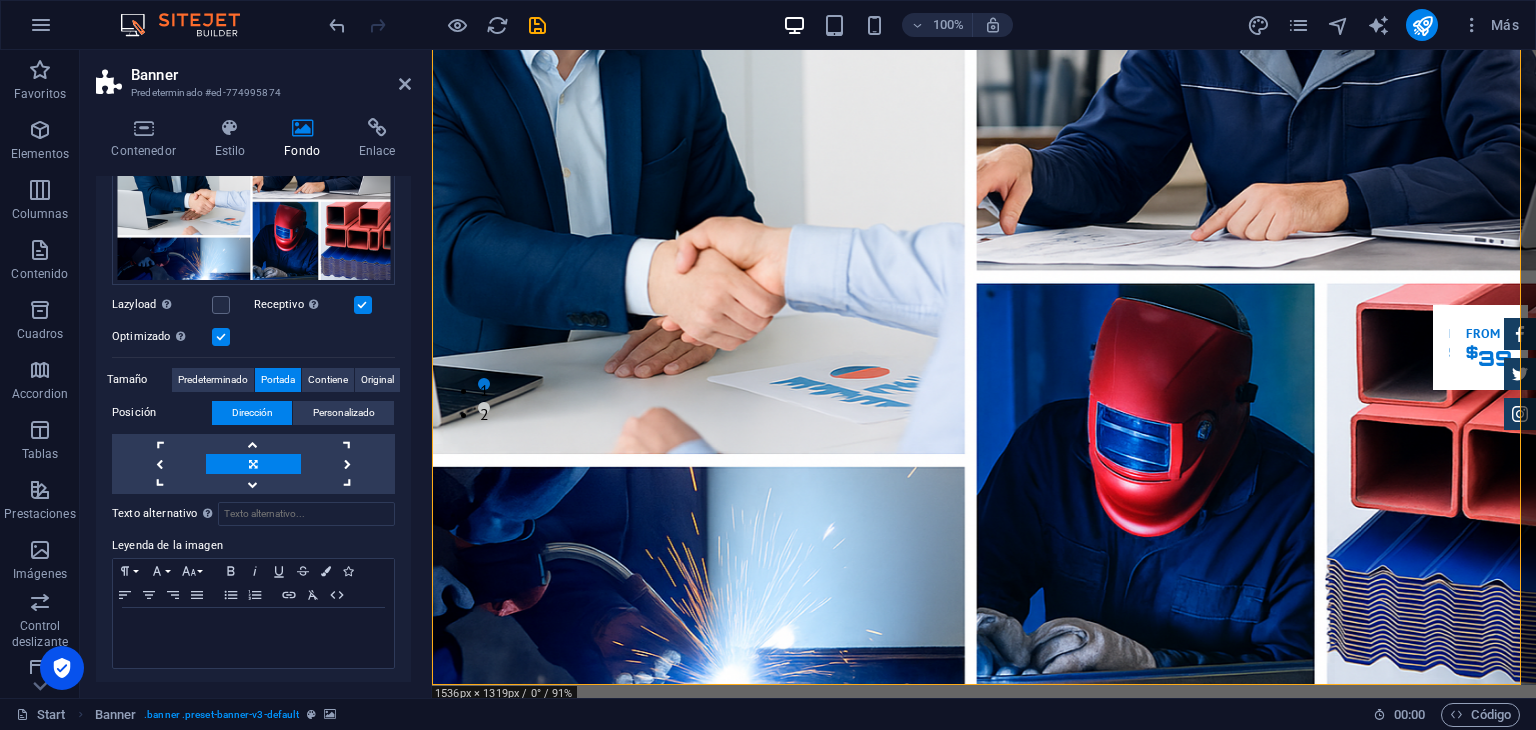 click on "Portada" at bounding box center [278, 380] 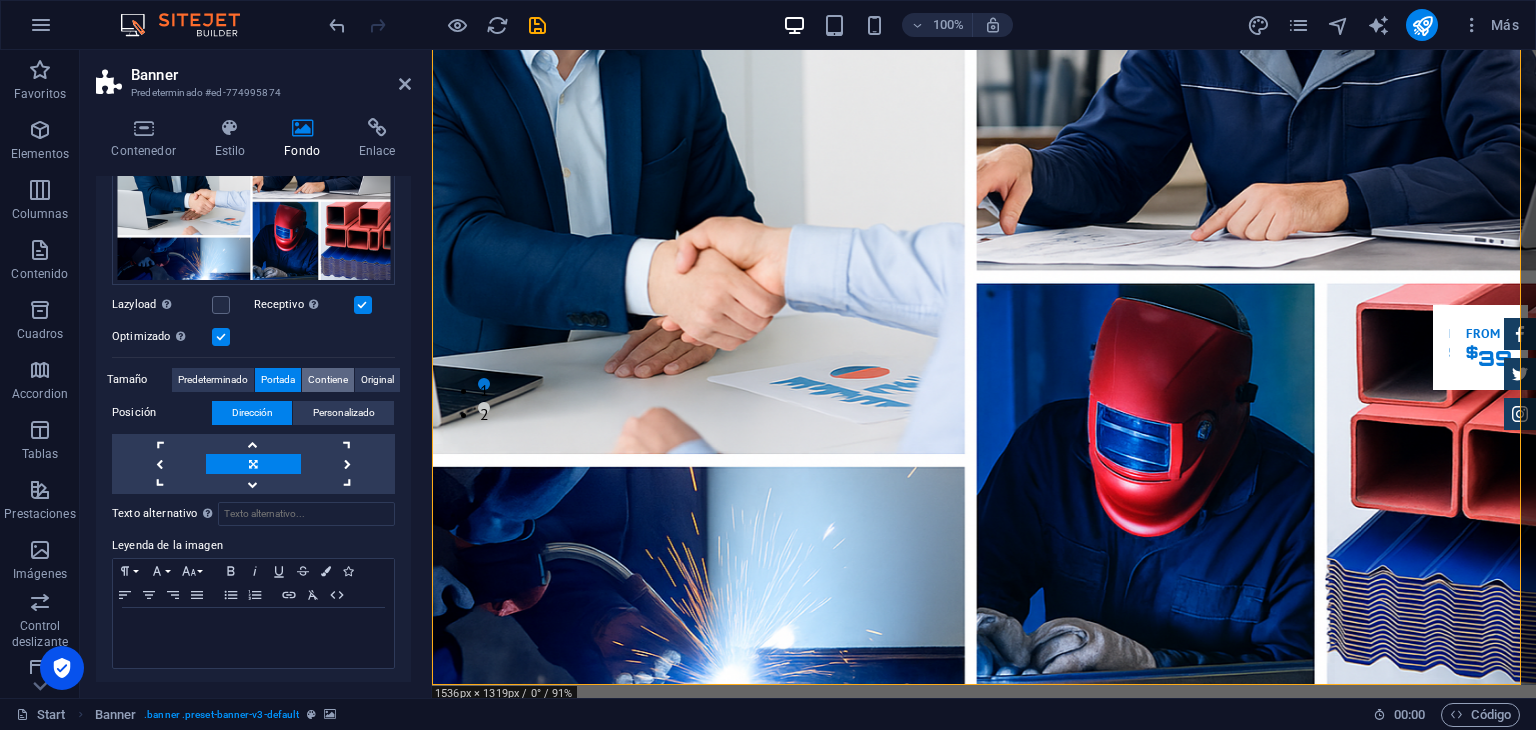 click on "Contiene" at bounding box center (328, 380) 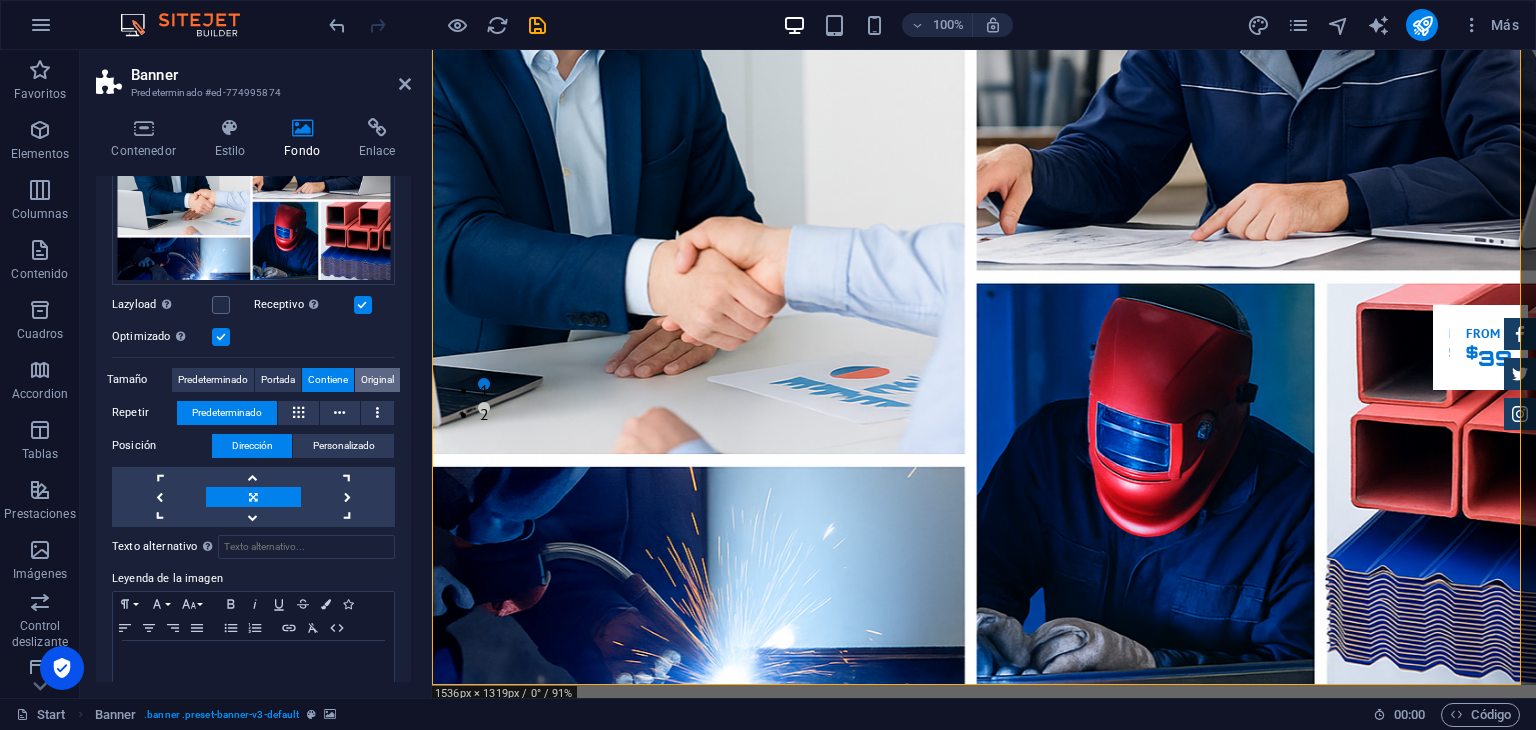 click on "Original" at bounding box center [377, 380] 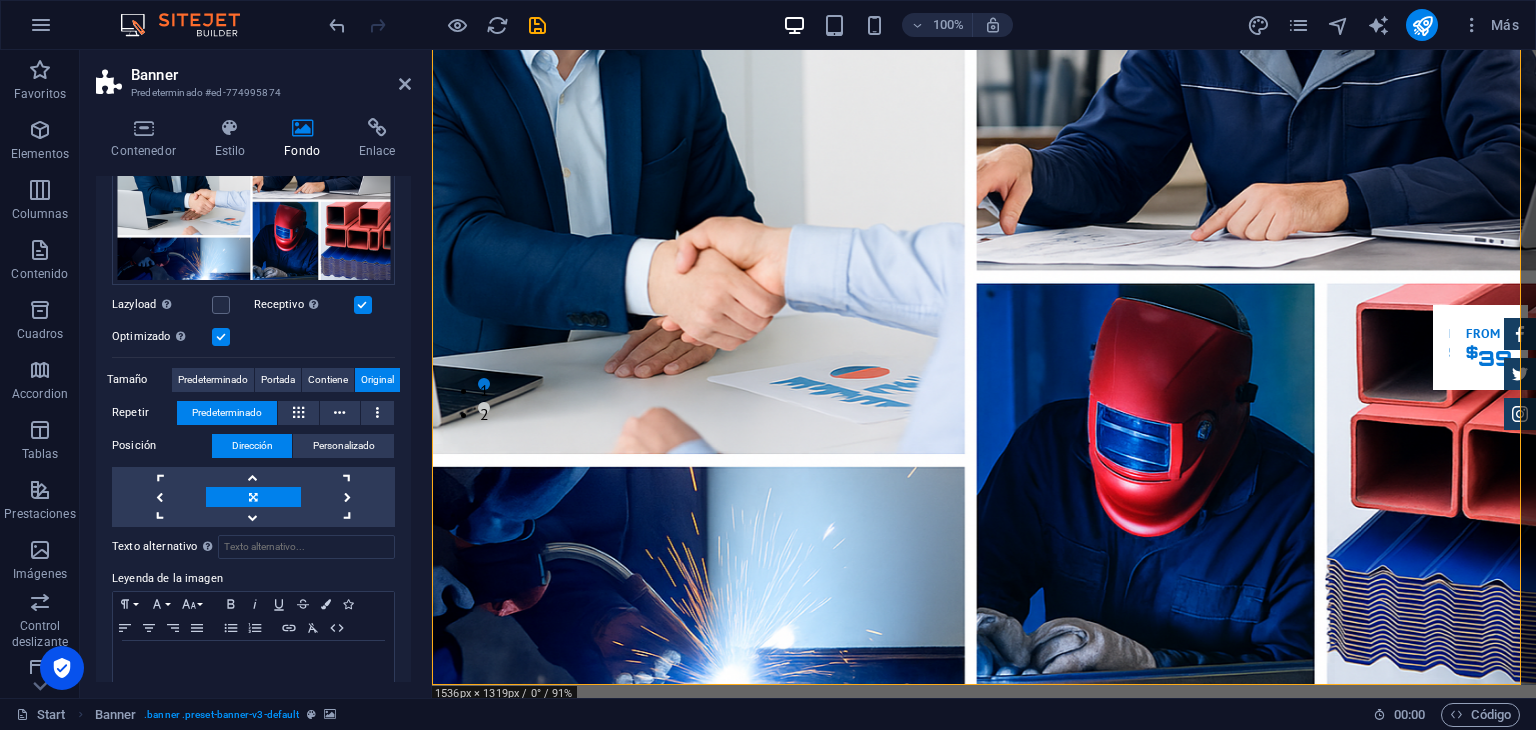 click on "Original" at bounding box center (377, 380) 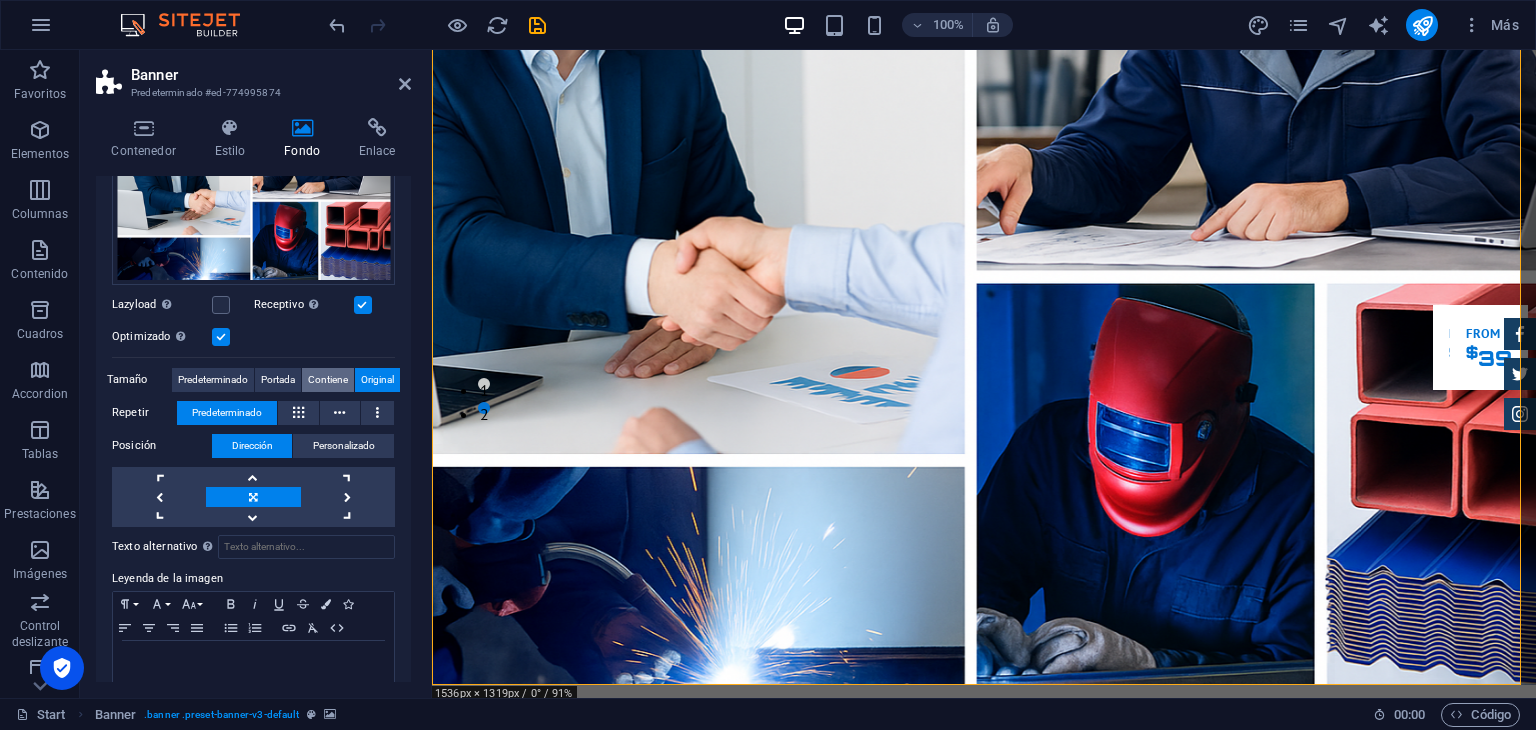 click on "Contiene" at bounding box center (328, 380) 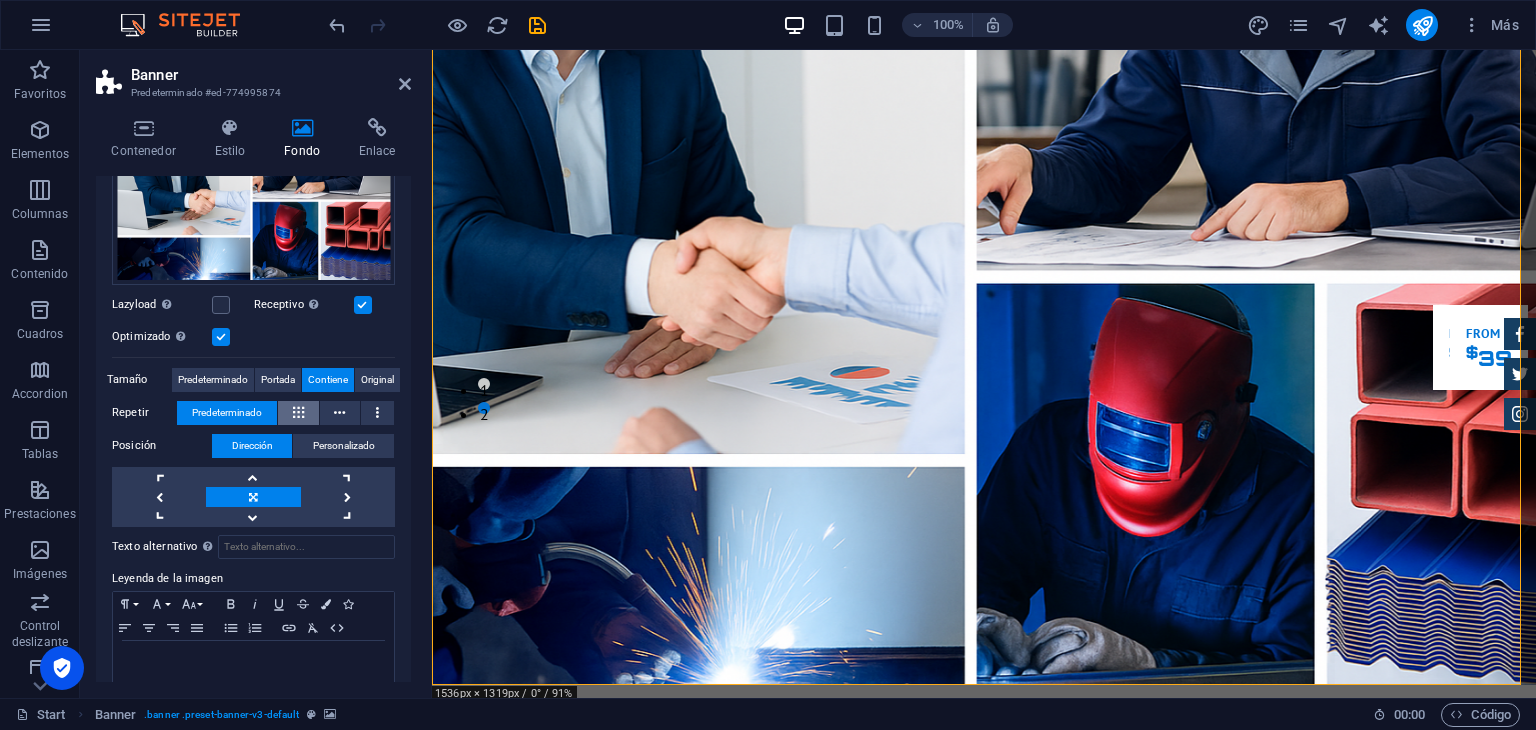 click at bounding box center [298, 413] 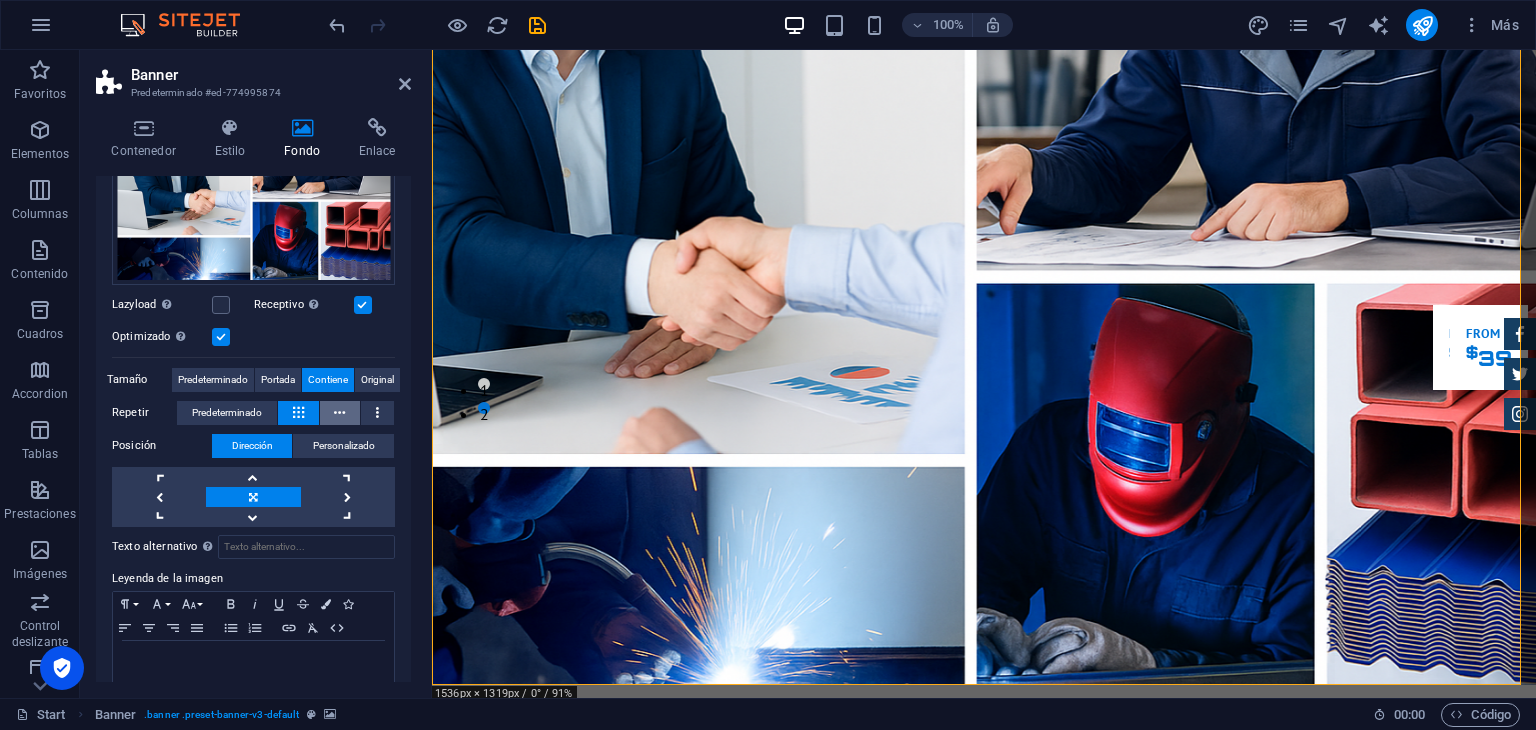 click at bounding box center [340, 413] 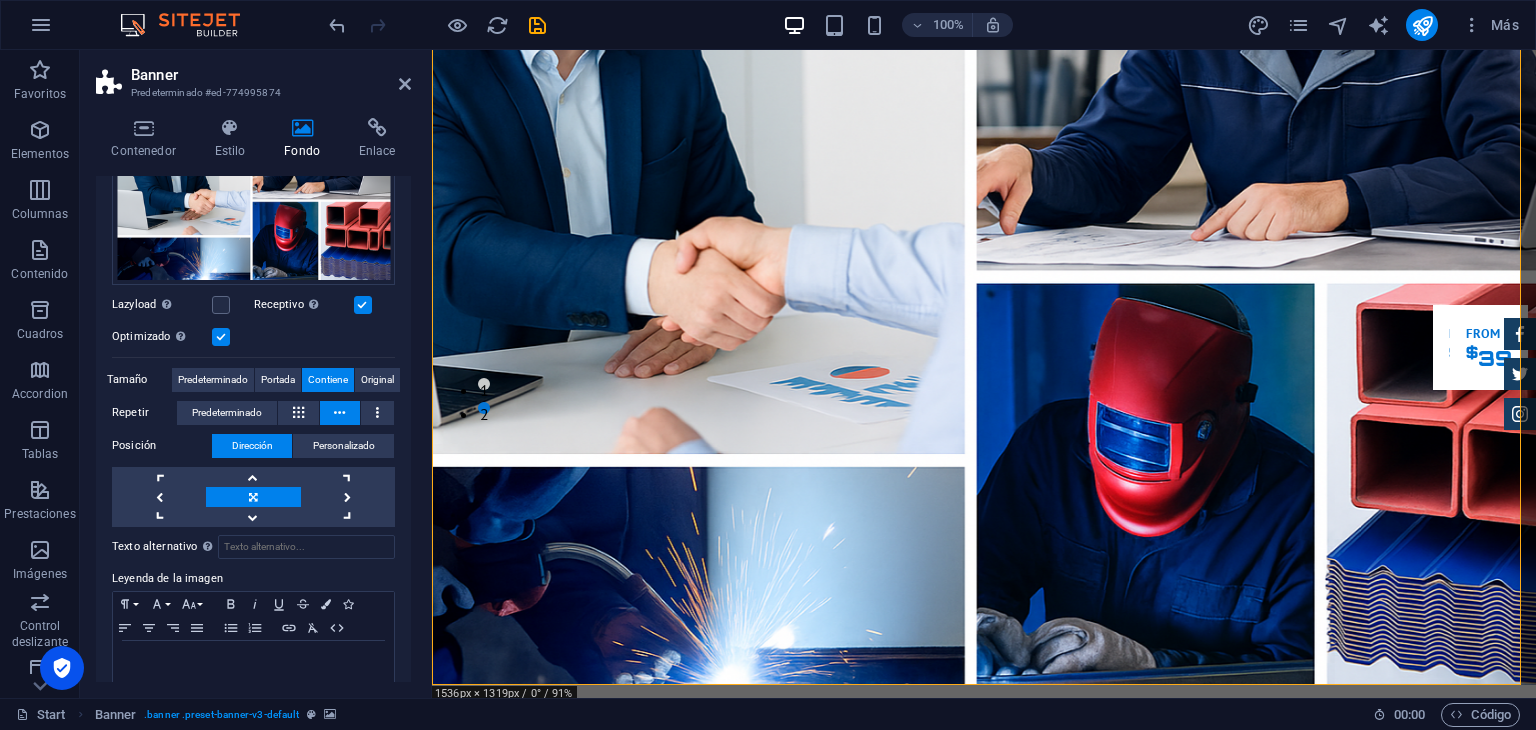 click at bounding box center [340, 413] 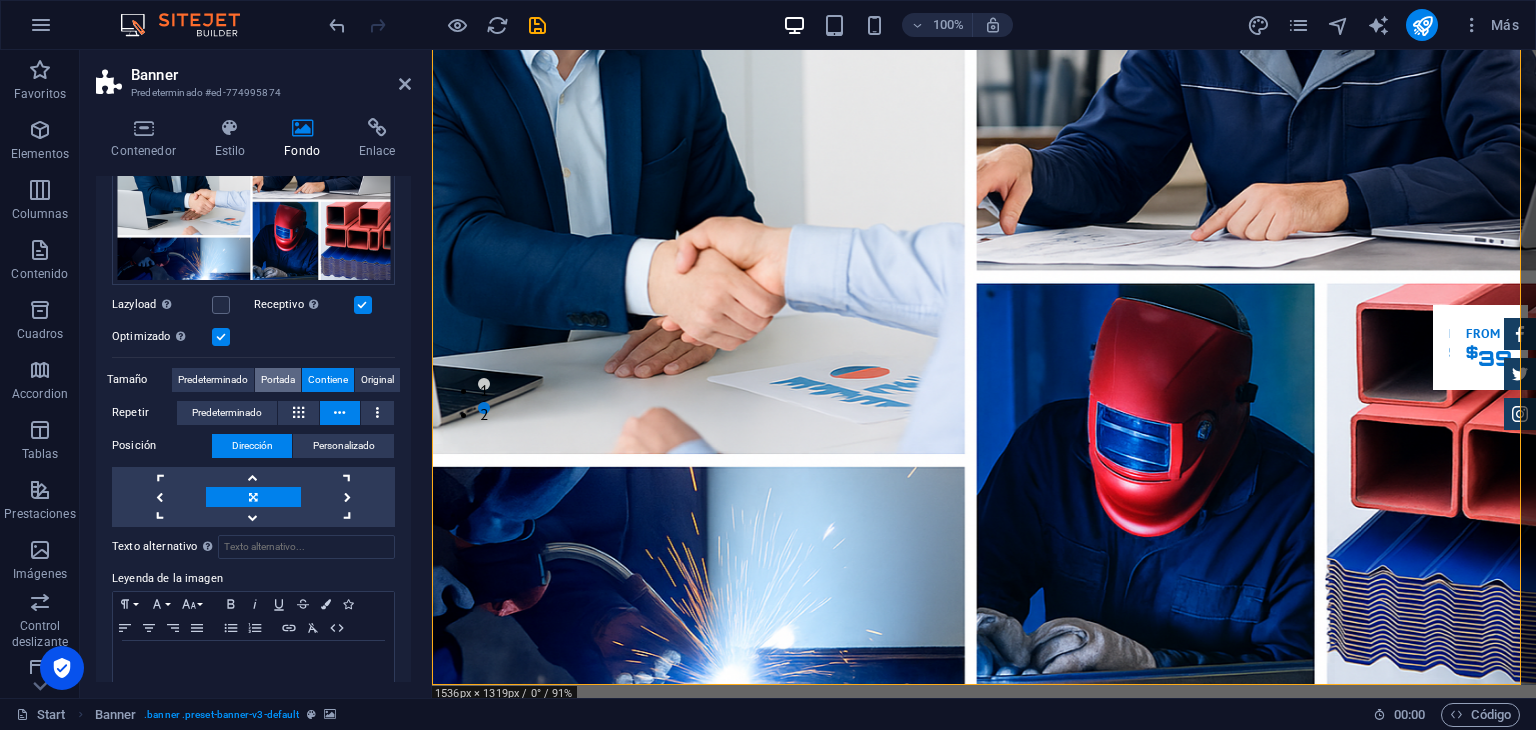 click on "Portada" at bounding box center (278, 380) 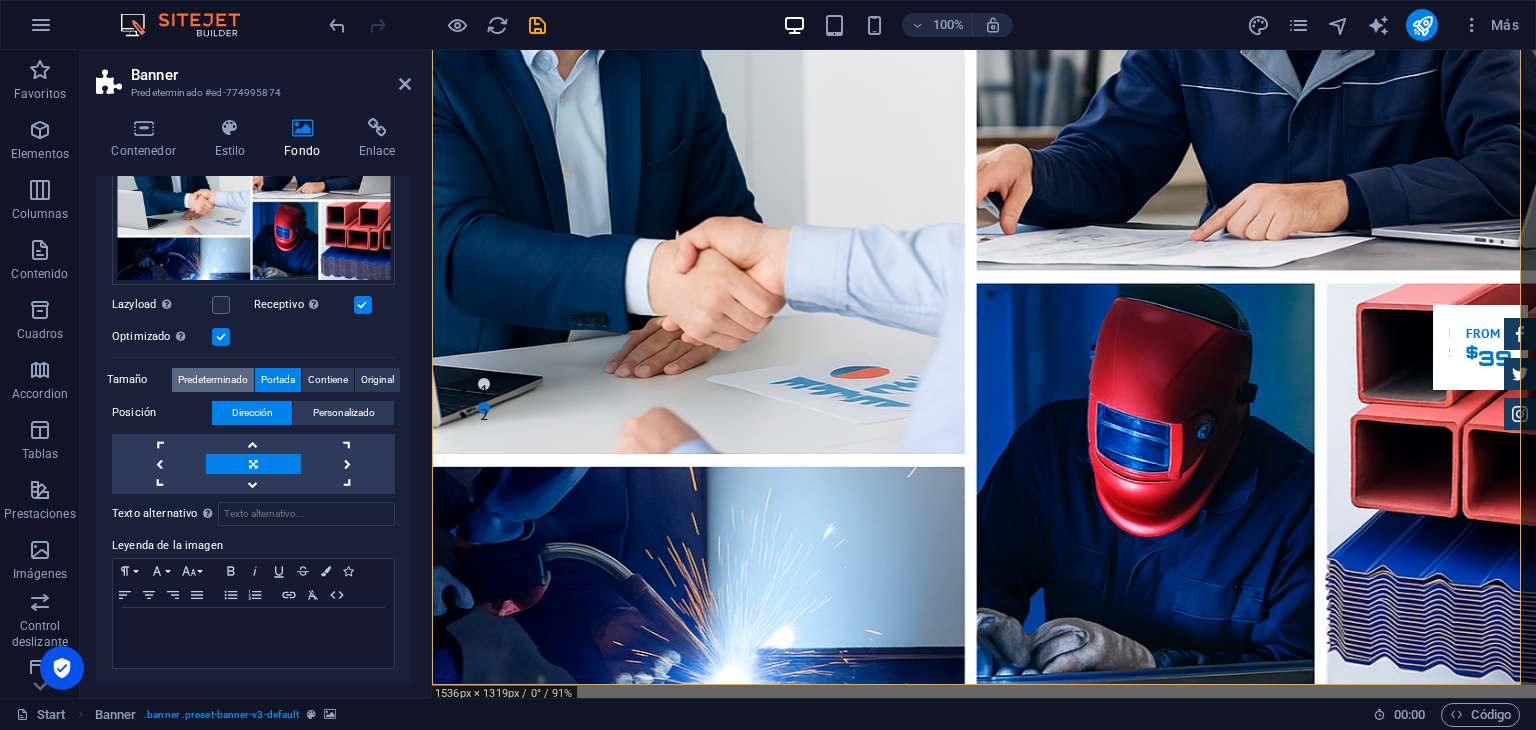click on "Predeterminado" at bounding box center [213, 380] 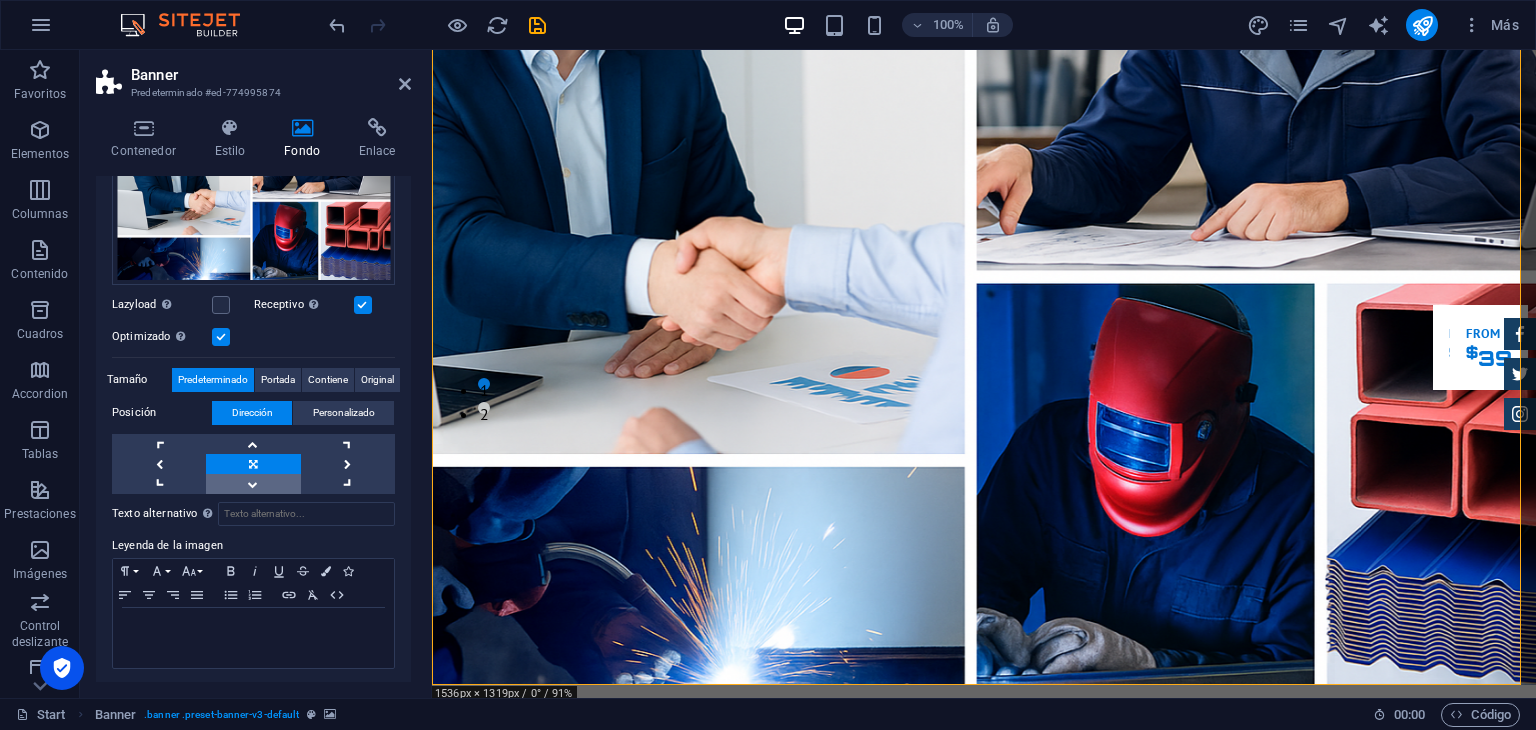 click at bounding box center (253, 484) 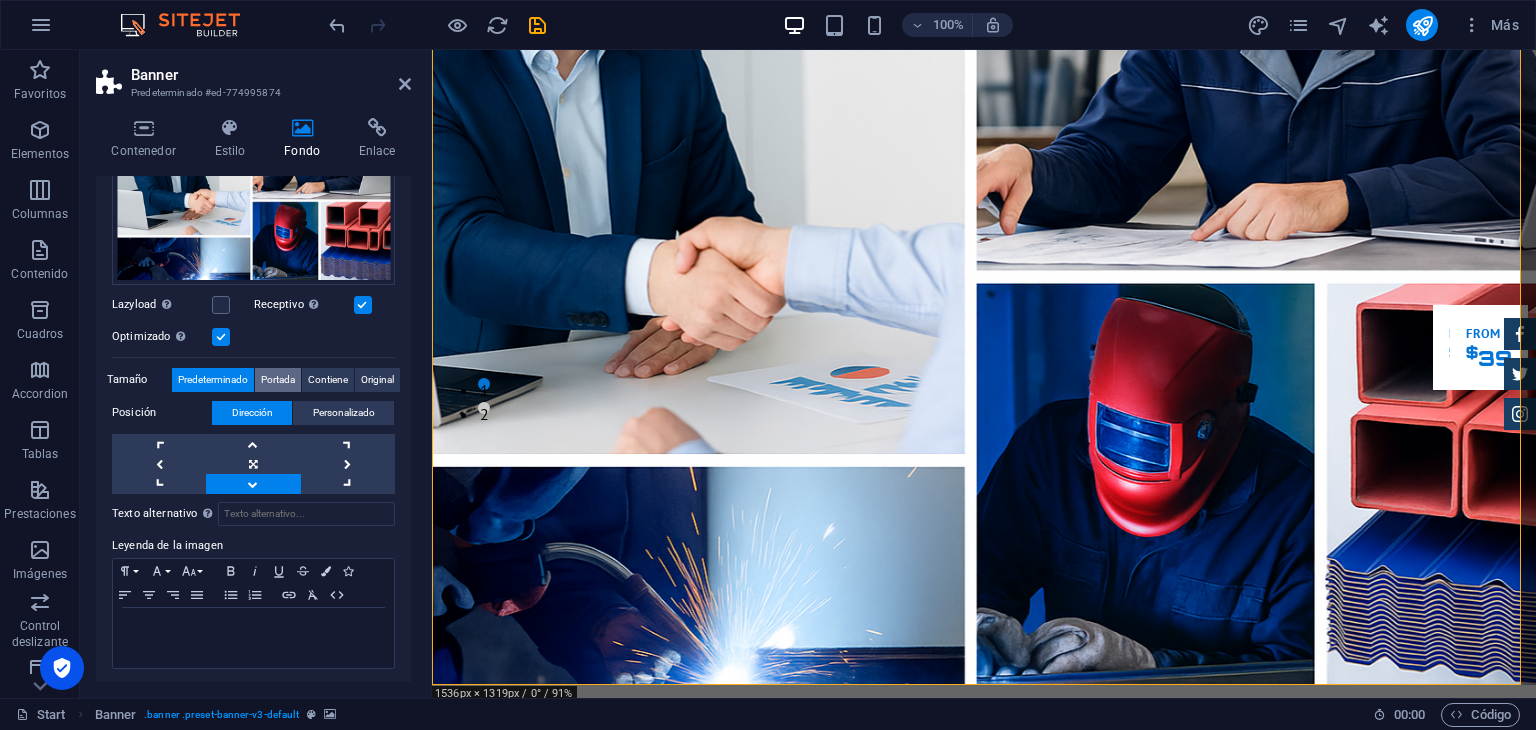 click on "Portada" at bounding box center (278, 380) 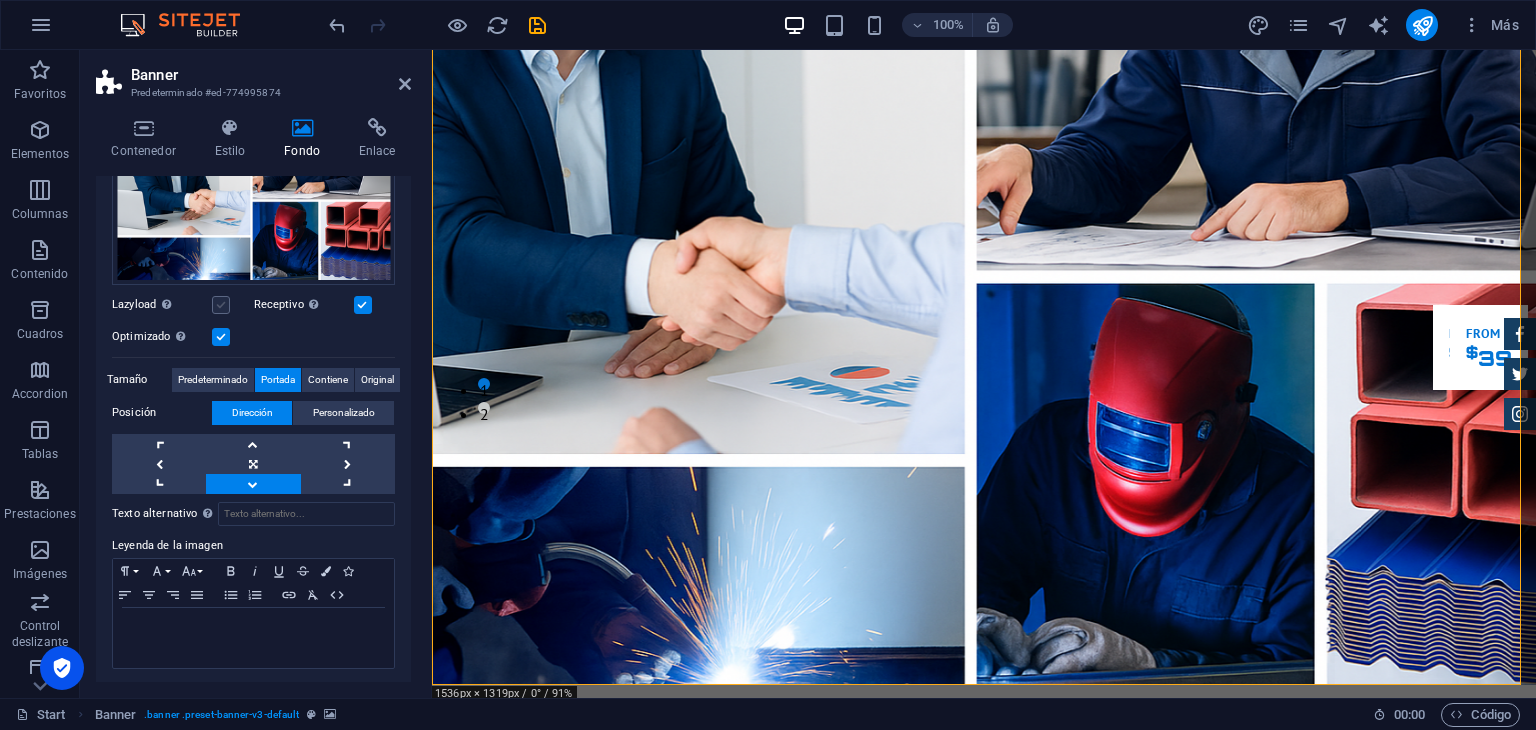 click at bounding box center (221, 305) 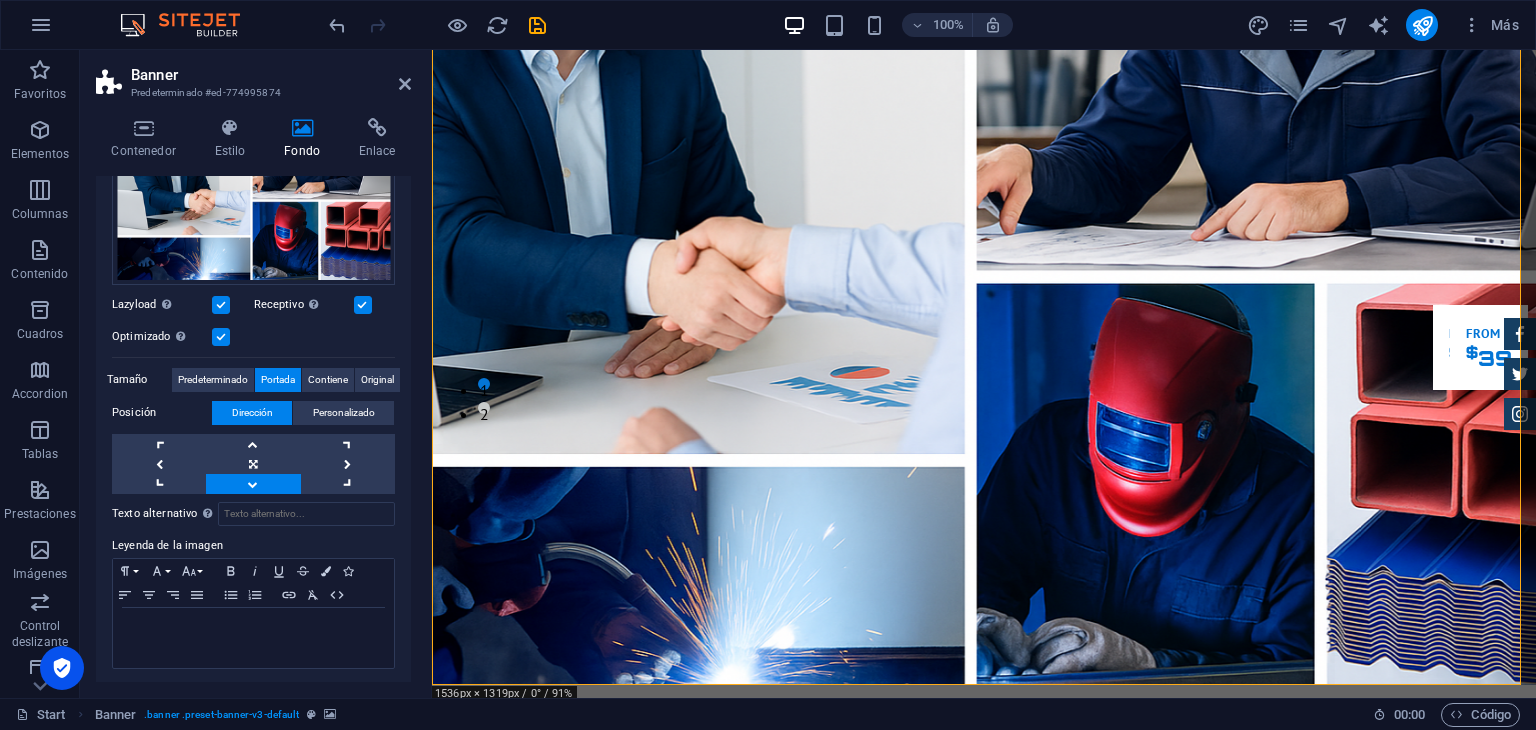 click at bounding box center [221, 337] 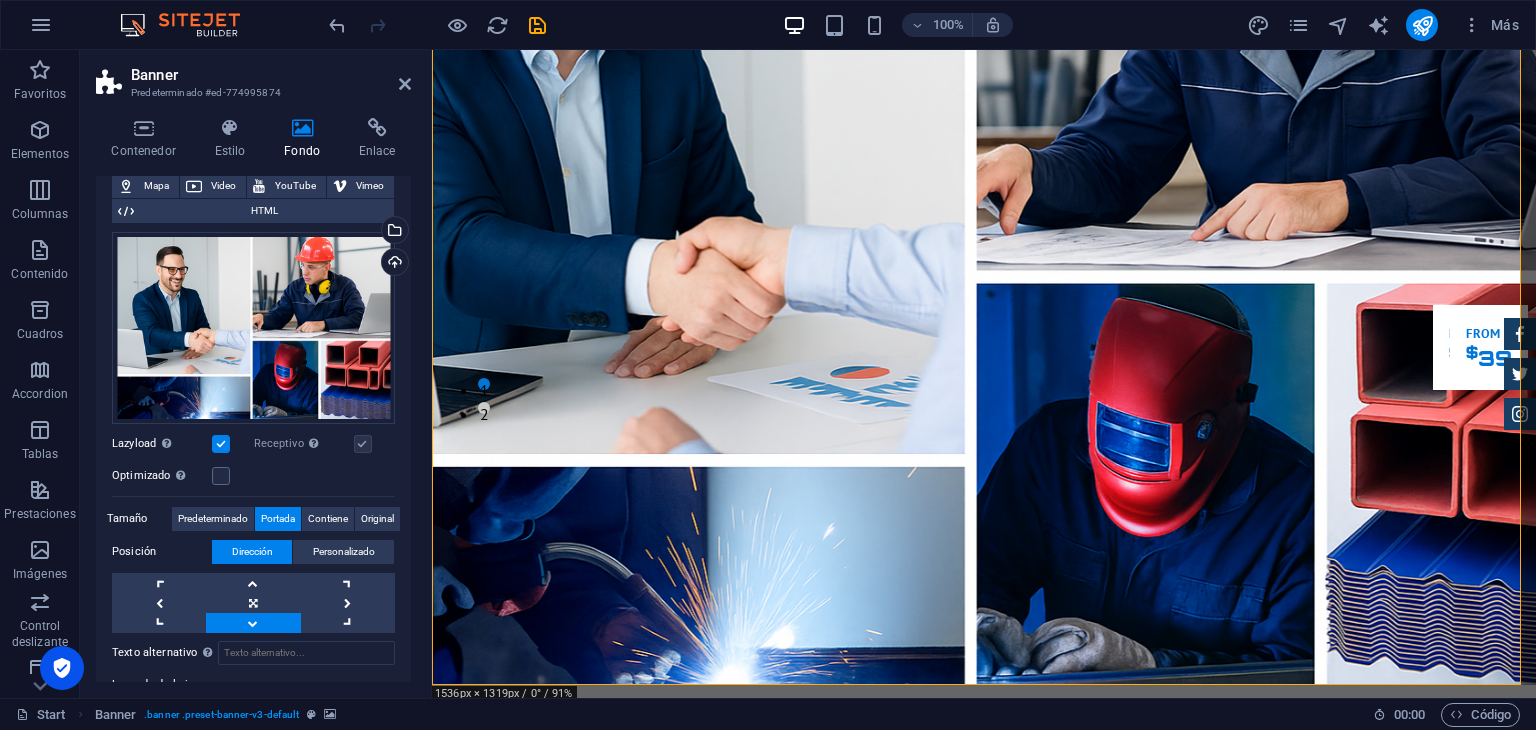 scroll, scrollTop: 0, scrollLeft: 0, axis: both 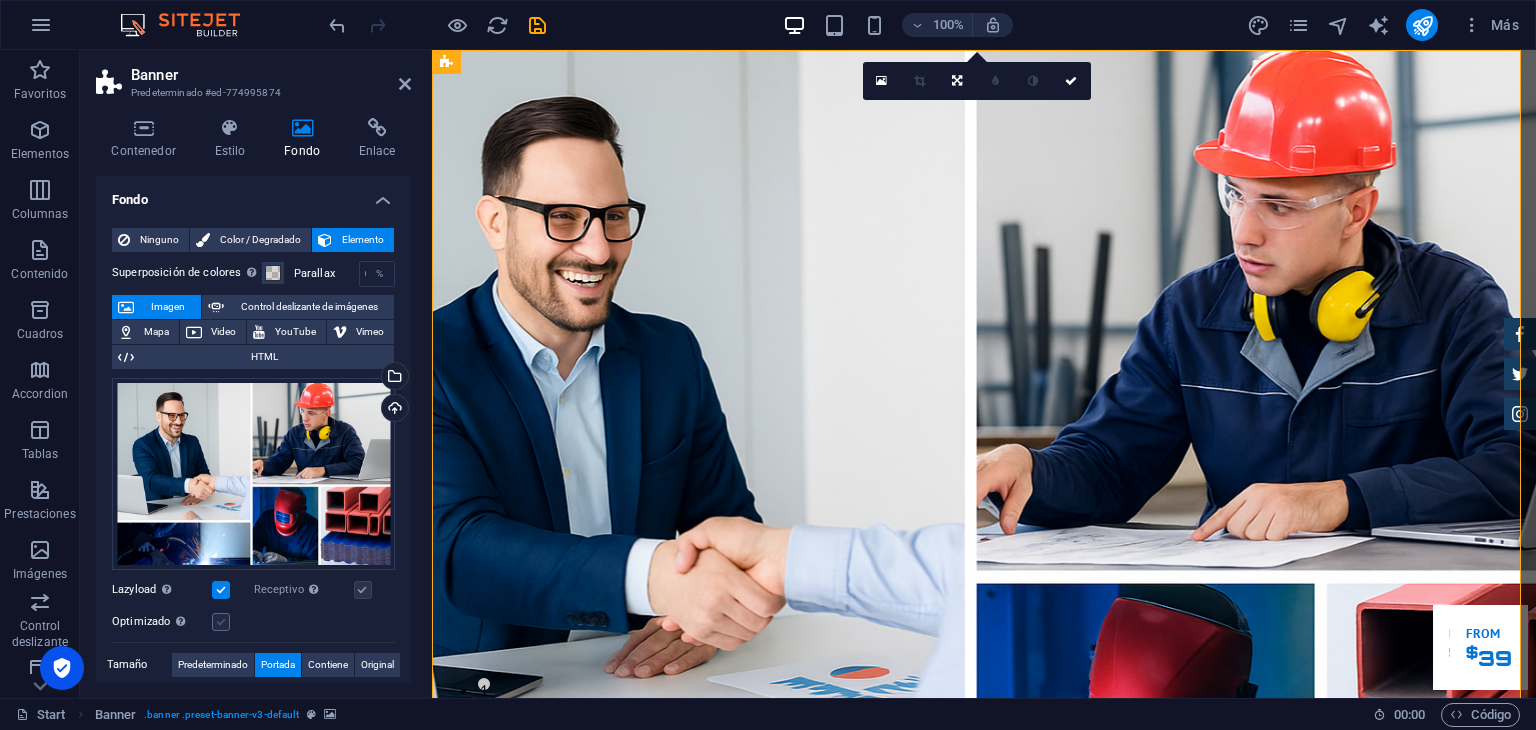 click at bounding box center (221, 622) 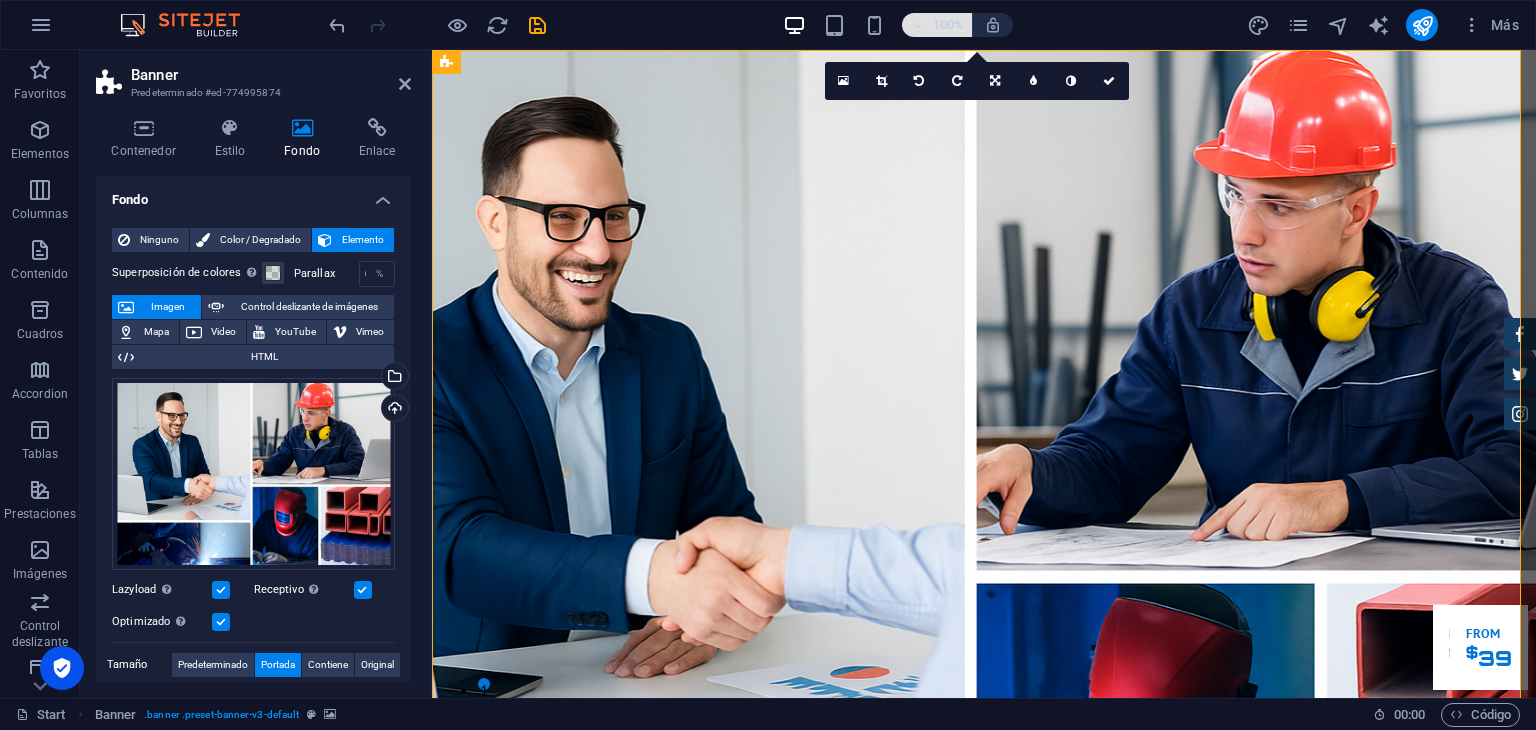 click on "100%" at bounding box center [937, 25] 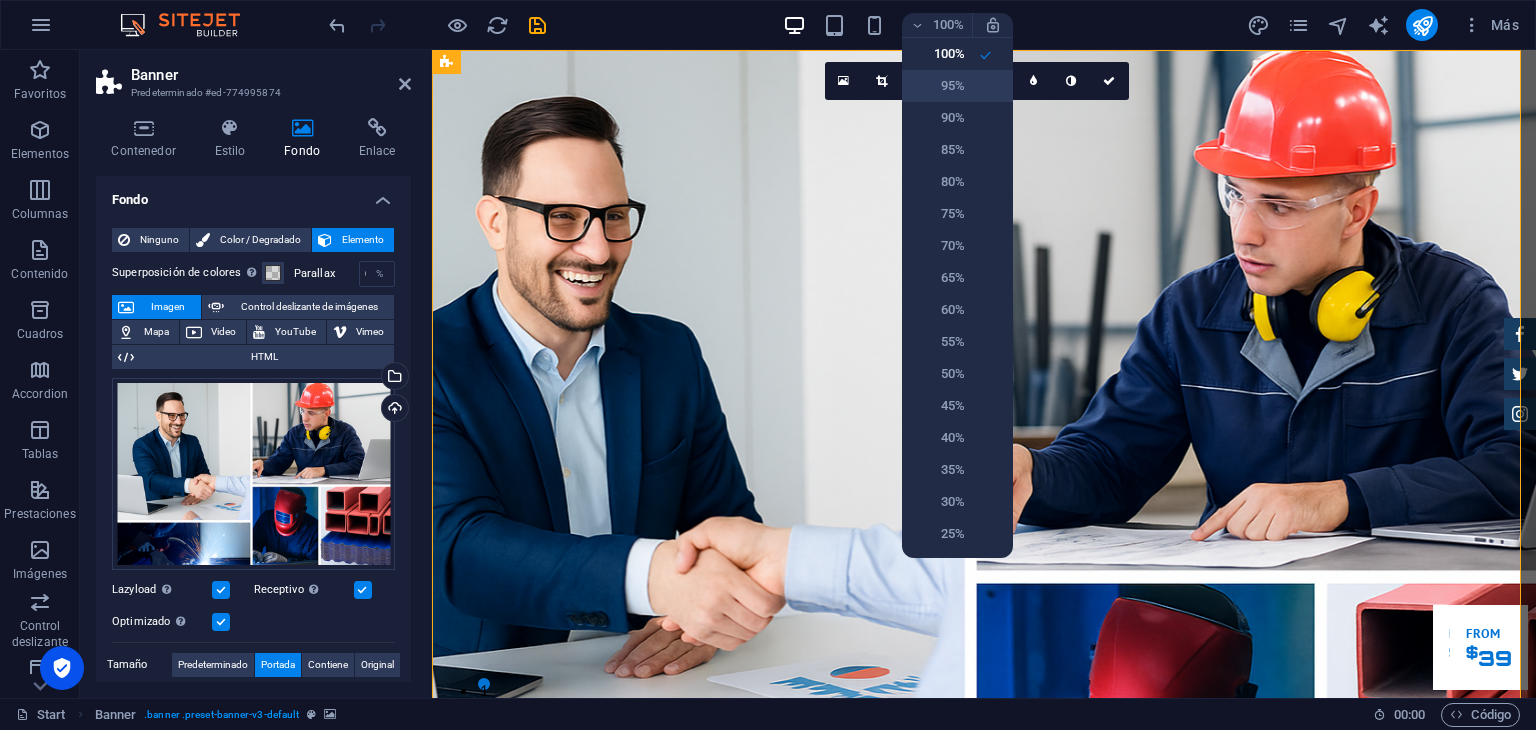 click on "95%" at bounding box center (939, 86) 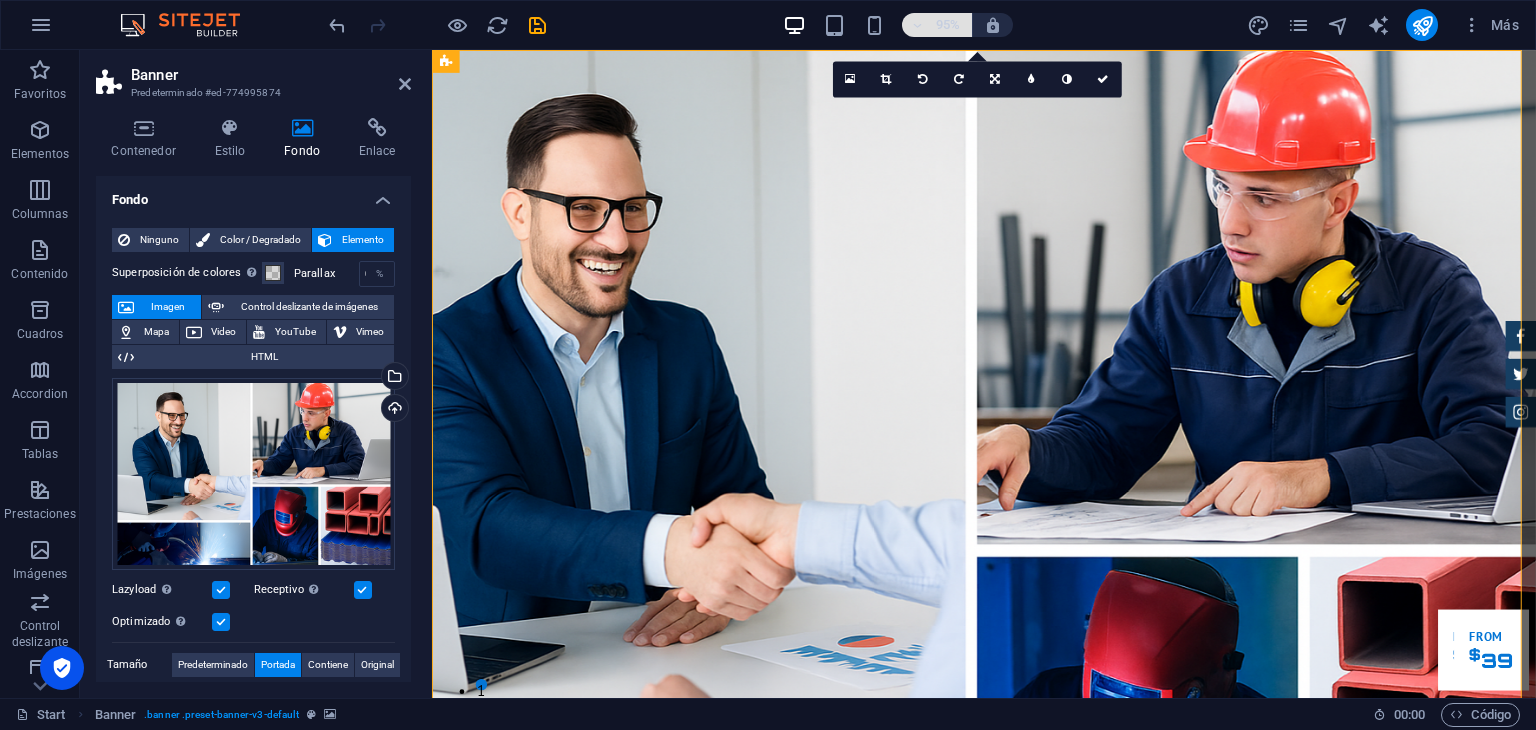 click on "95%" at bounding box center [937, 25] 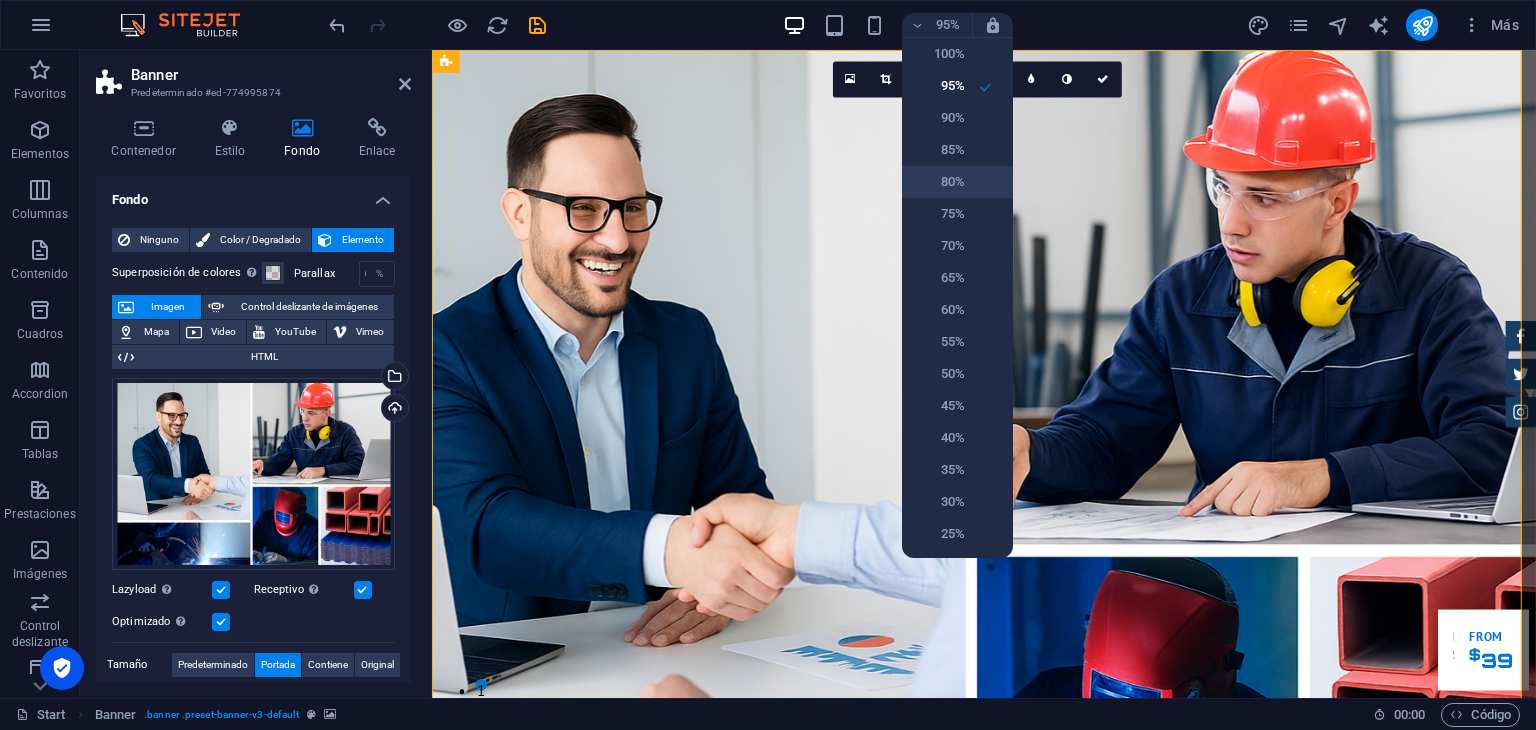click on "80%" at bounding box center (939, 182) 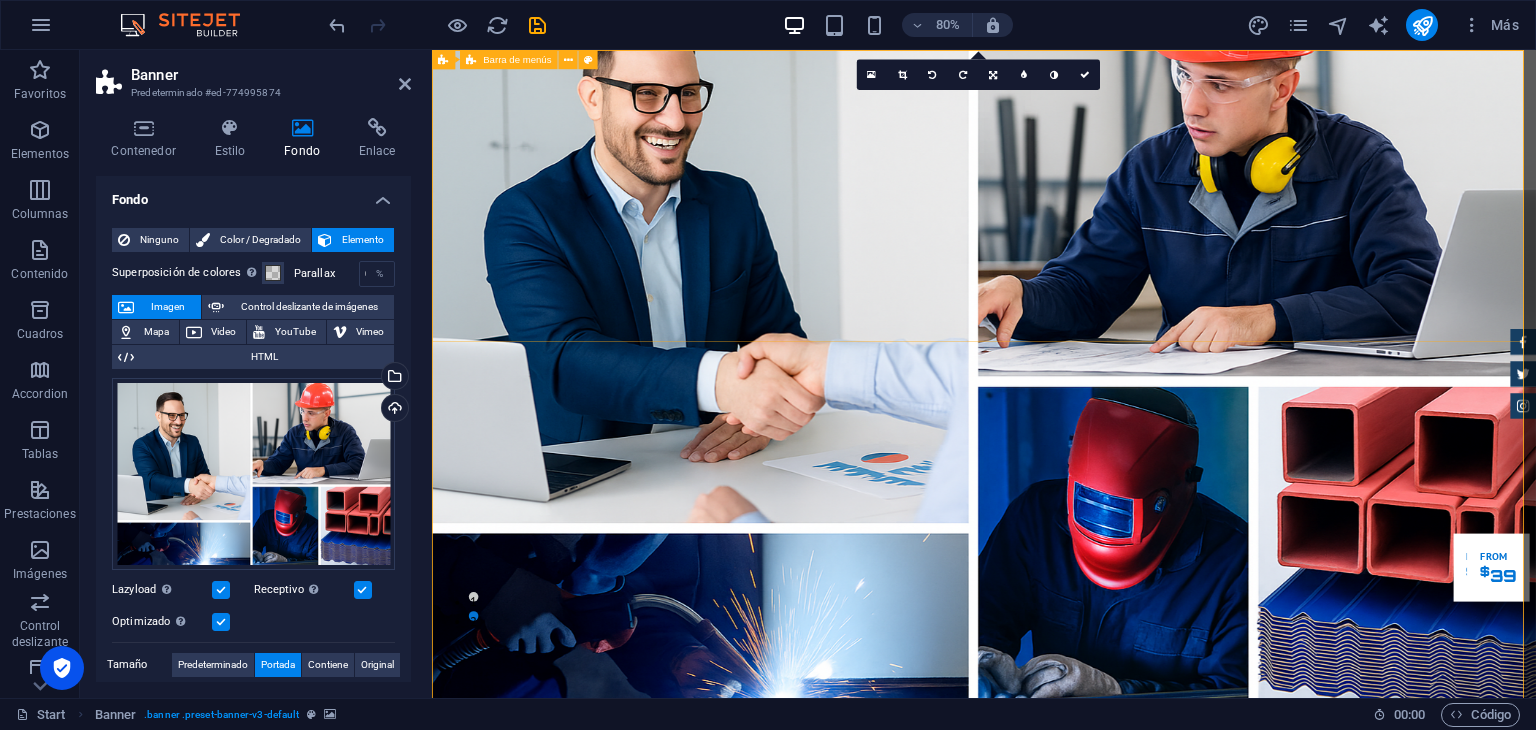 scroll, scrollTop: 0, scrollLeft: 0, axis: both 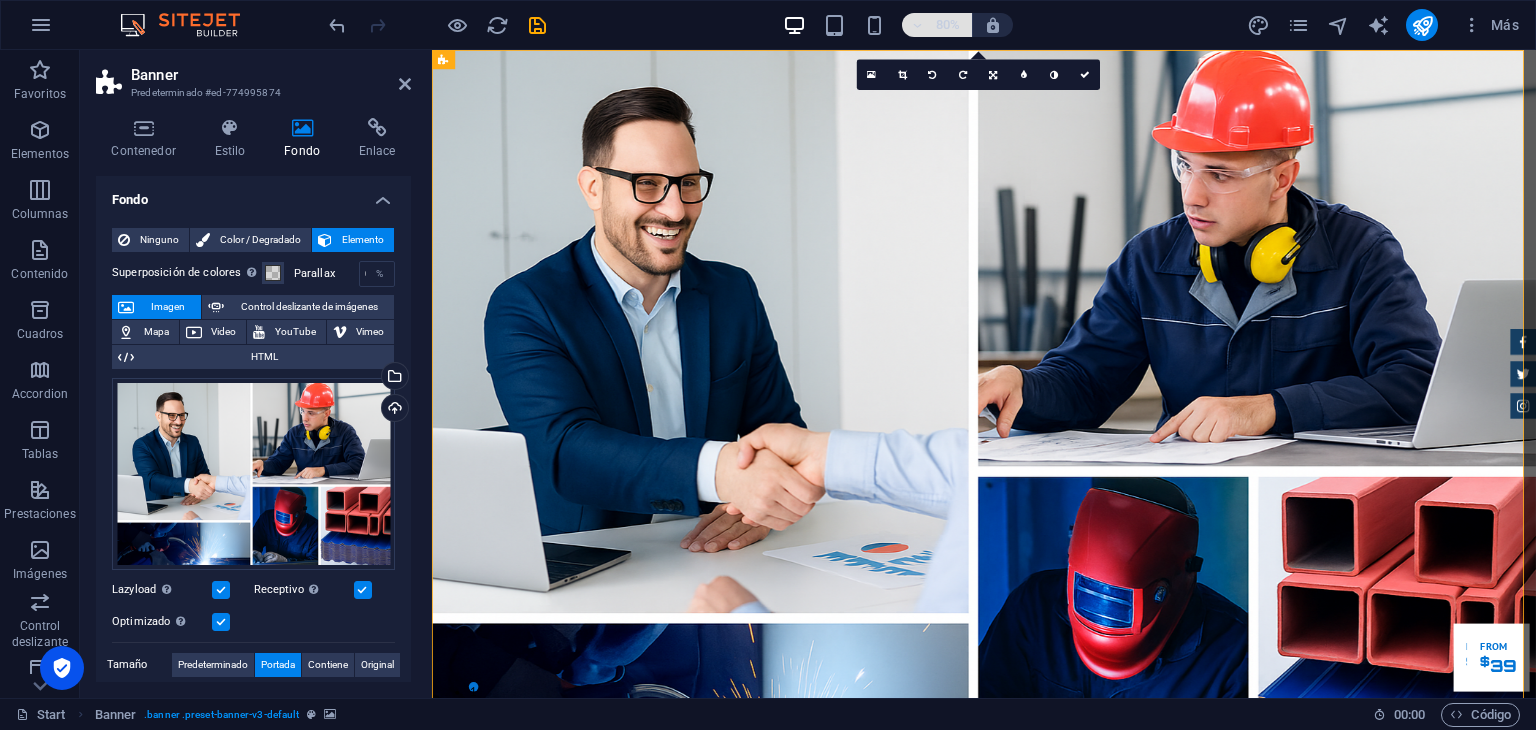 click on "80%" at bounding box center [948, 25] 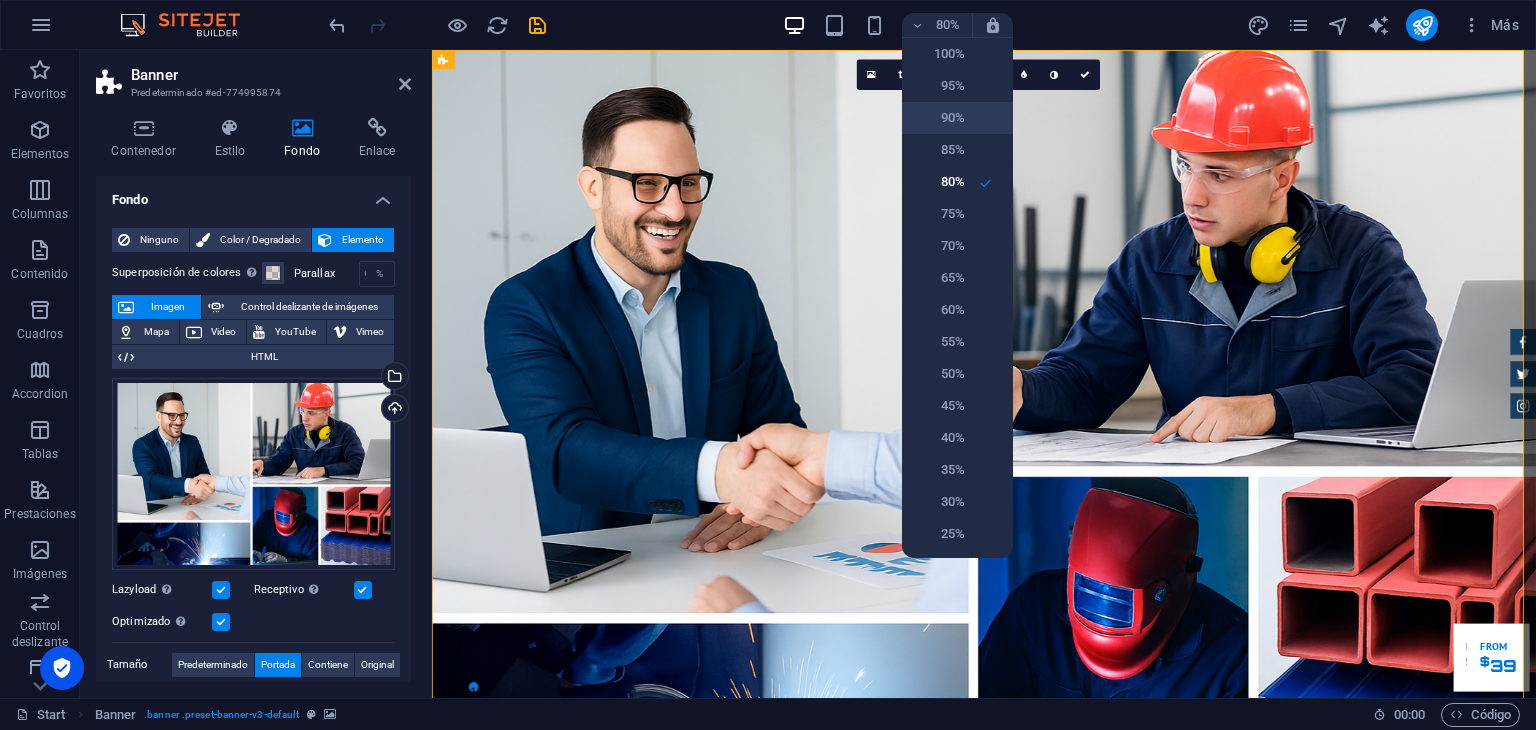 click on "90%" at bounding box center (939, 118) 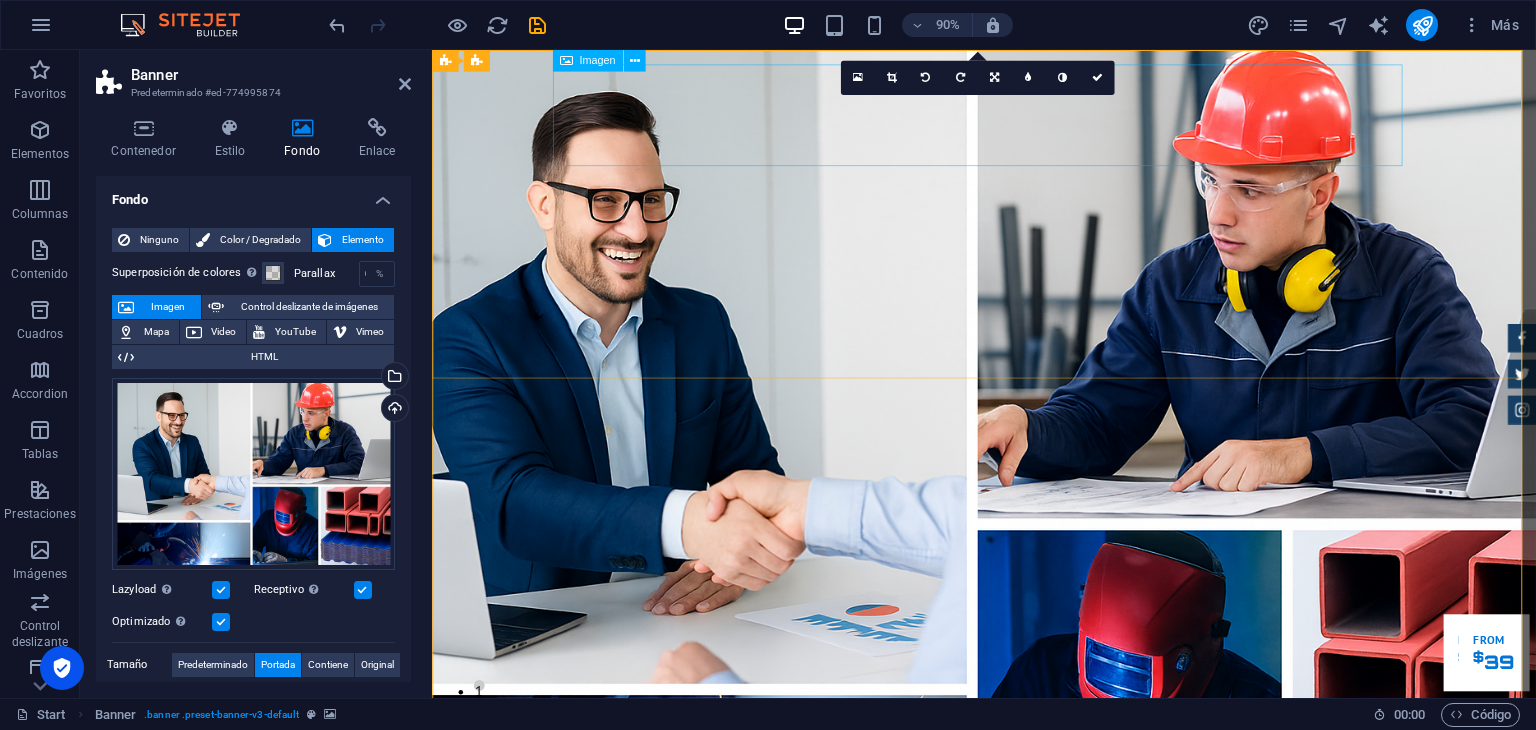 click at bounding box center [1046, 1113] 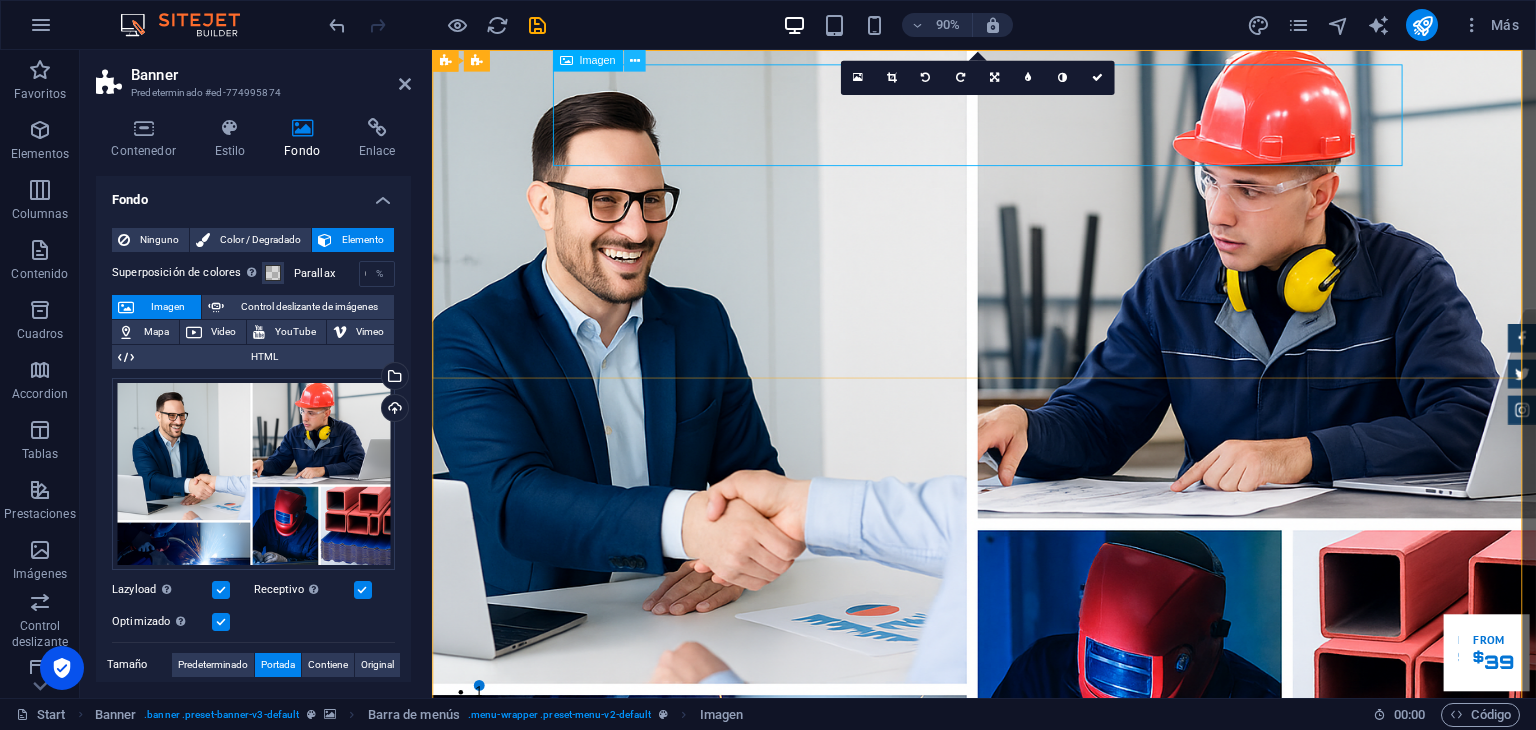 click at bounding box center [634, 60] 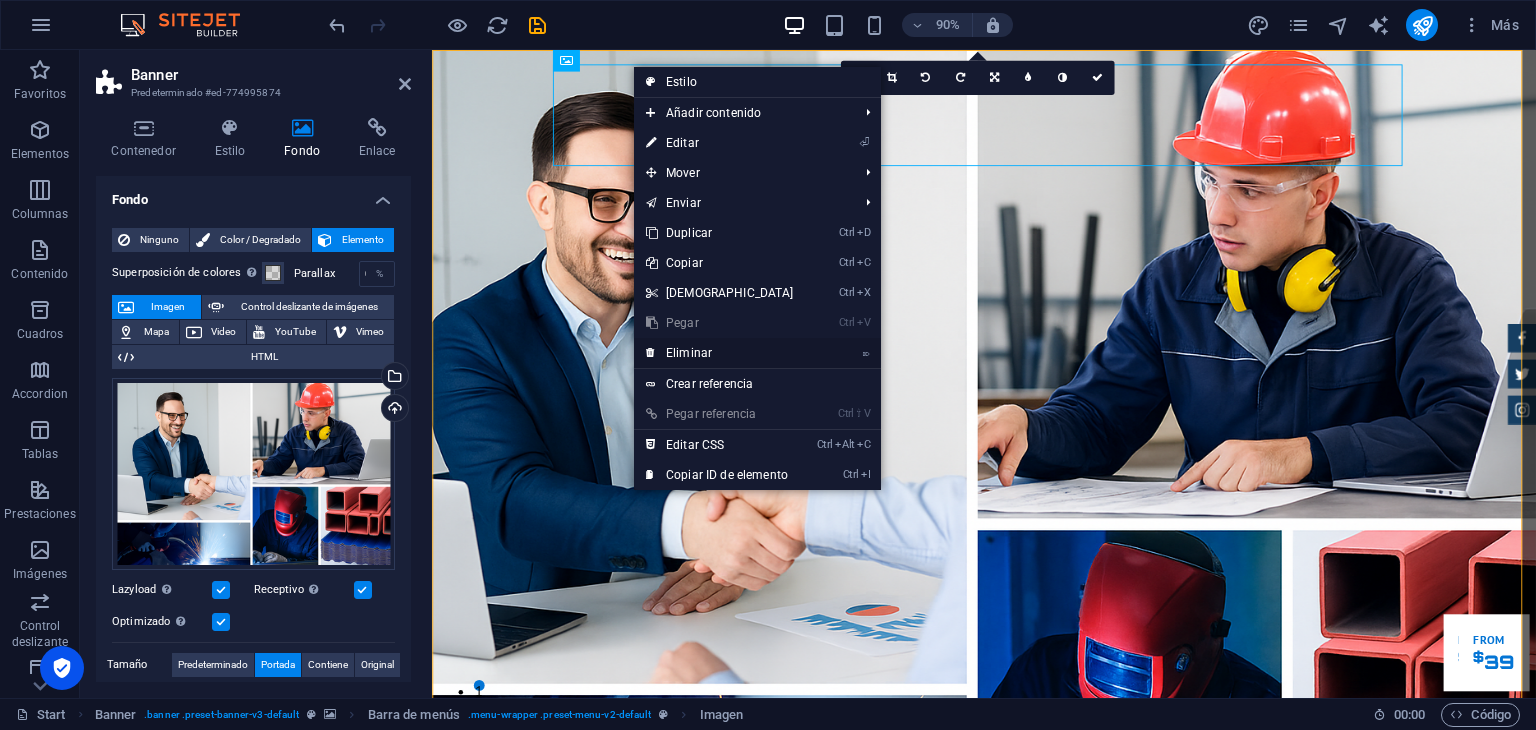 click on "⌦  Eliminar" at bounding box center [720, 353] 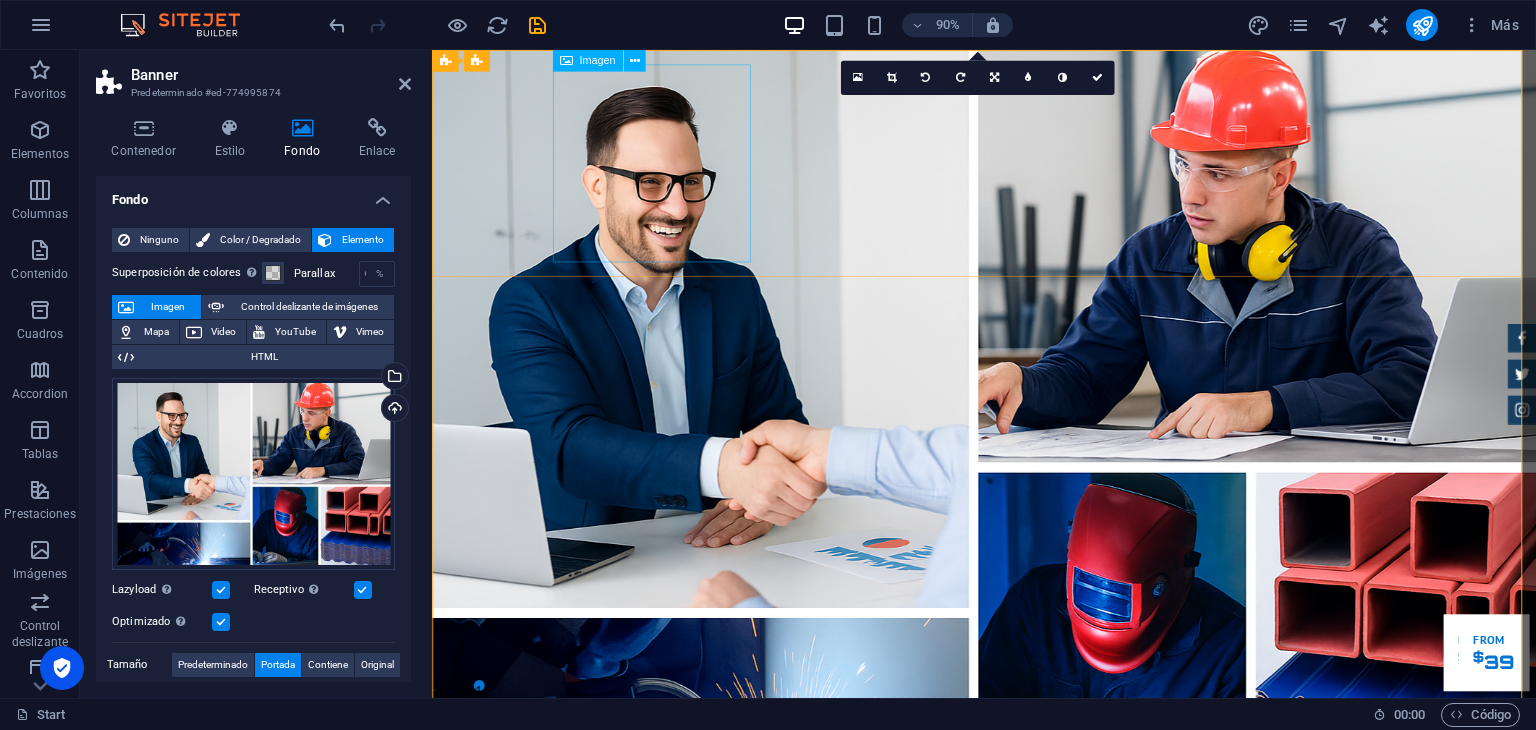 click at bounding box center (1046, 999) 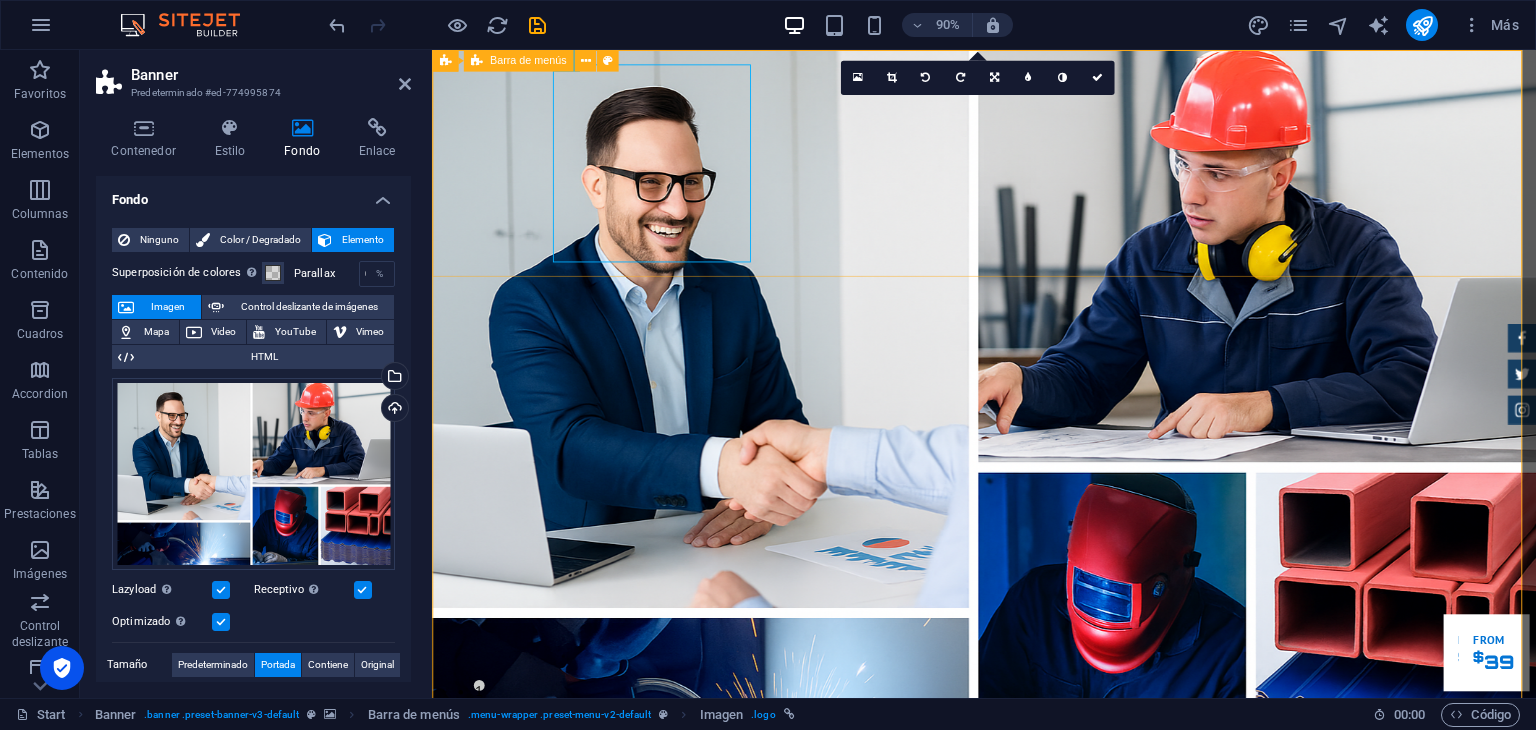 drag, startPoint x: 863, startPoint y: 220, endPoint x: 1256, endPoint y: 220, distance: 393 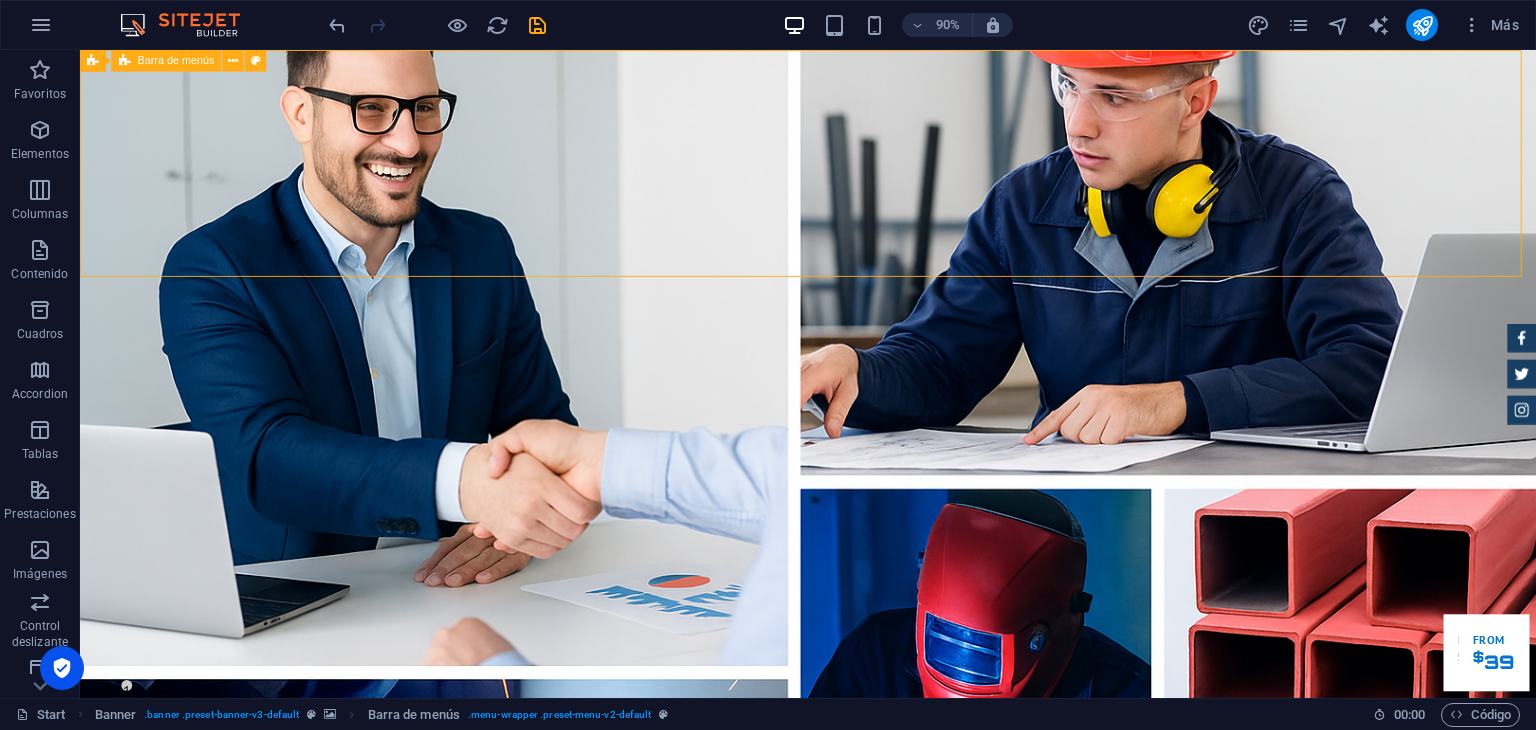 click on "Home About us Services Inventory Feedback Contact" at bounding box center [889, 1023] 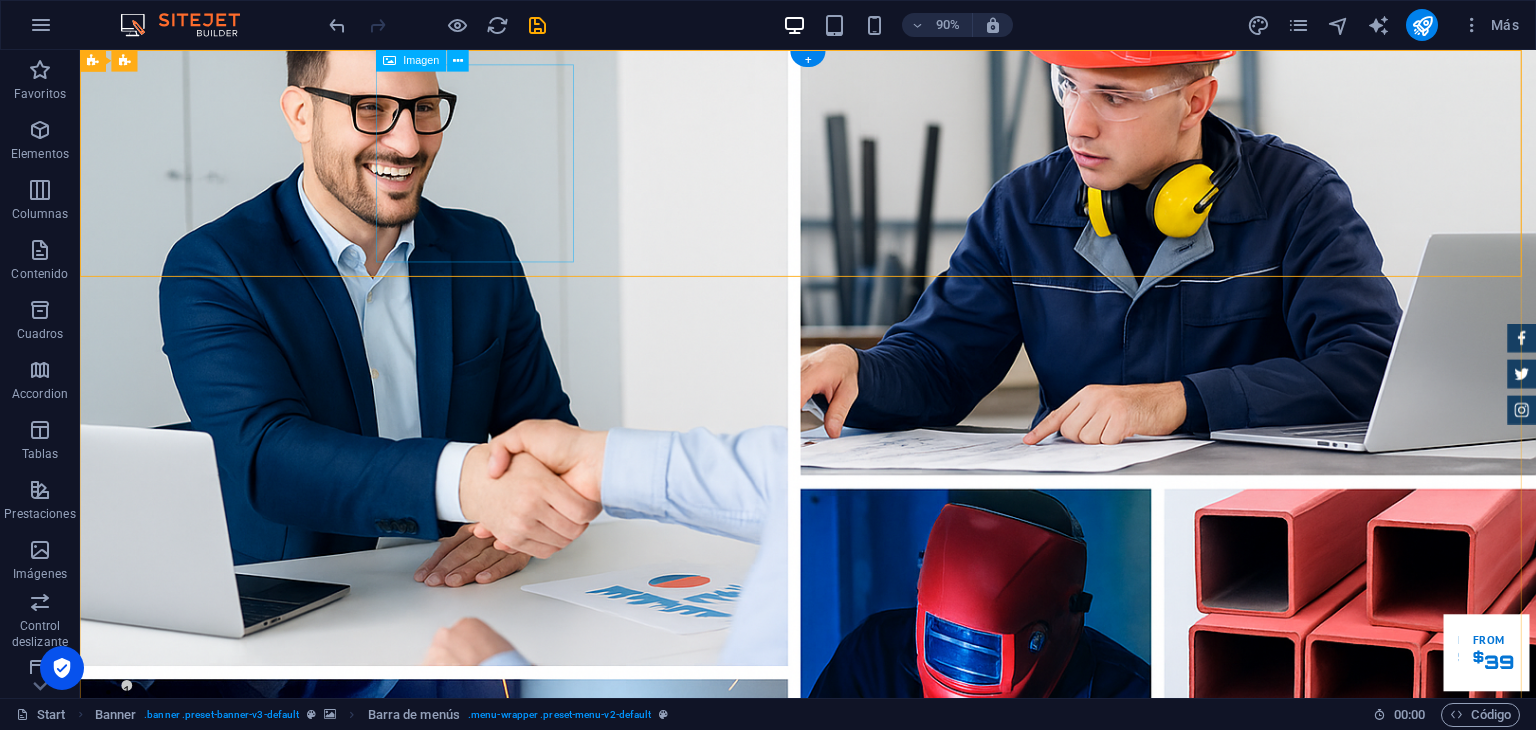 click at bounding box center [889, 999] 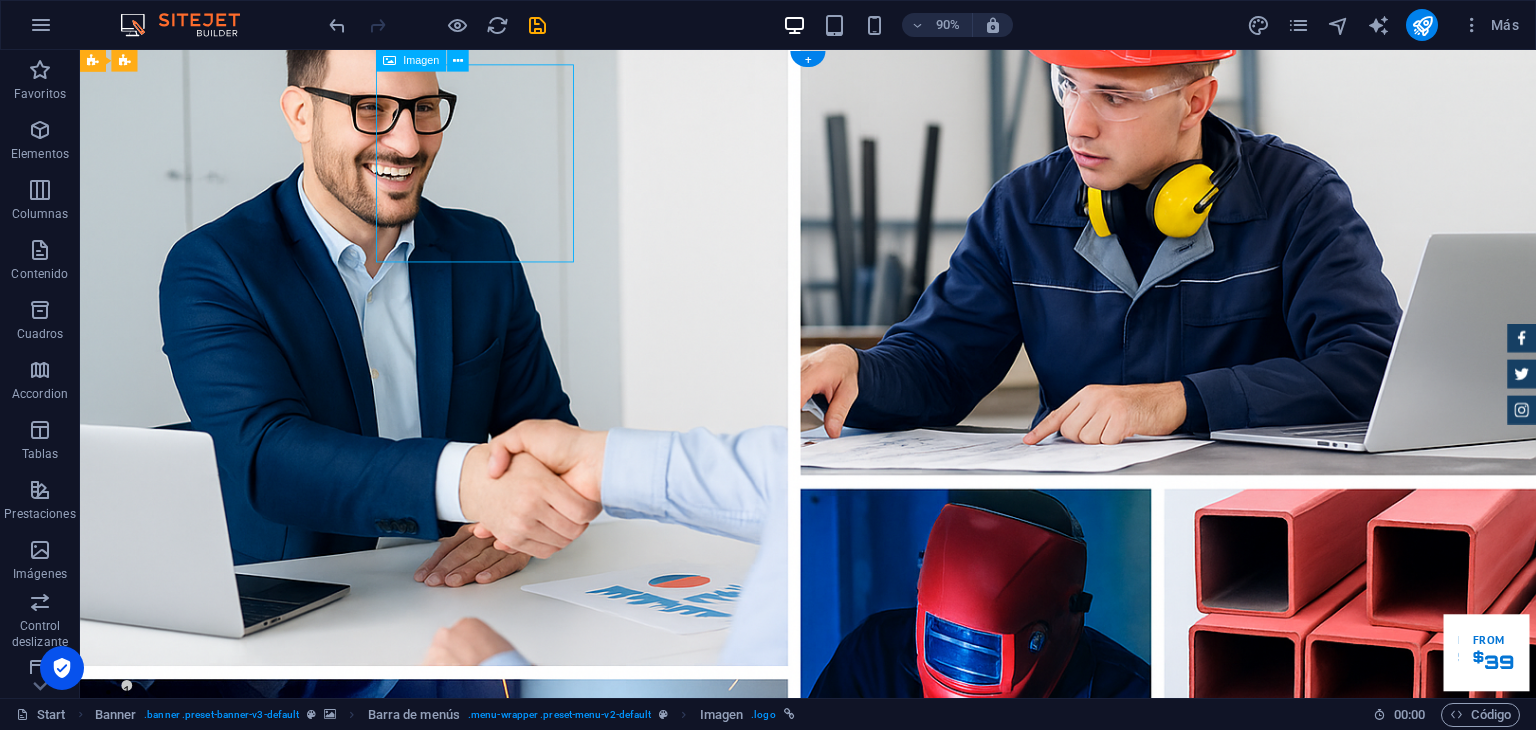 click at bounding box center (889, 999) 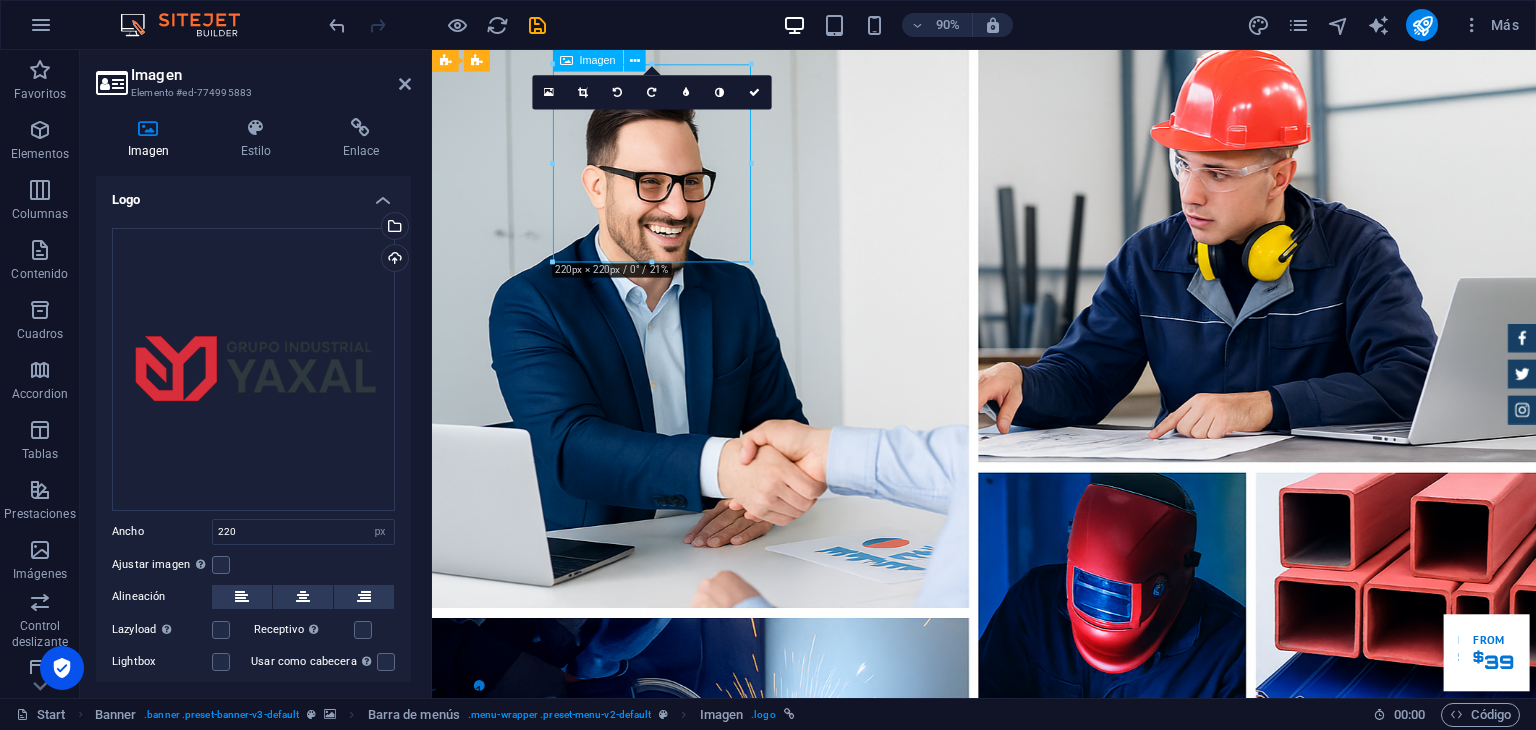 drag, startPoint x: 640, startPoint y: 162, endPoint x: 763, endPoint y: 169, distance: 123.19903 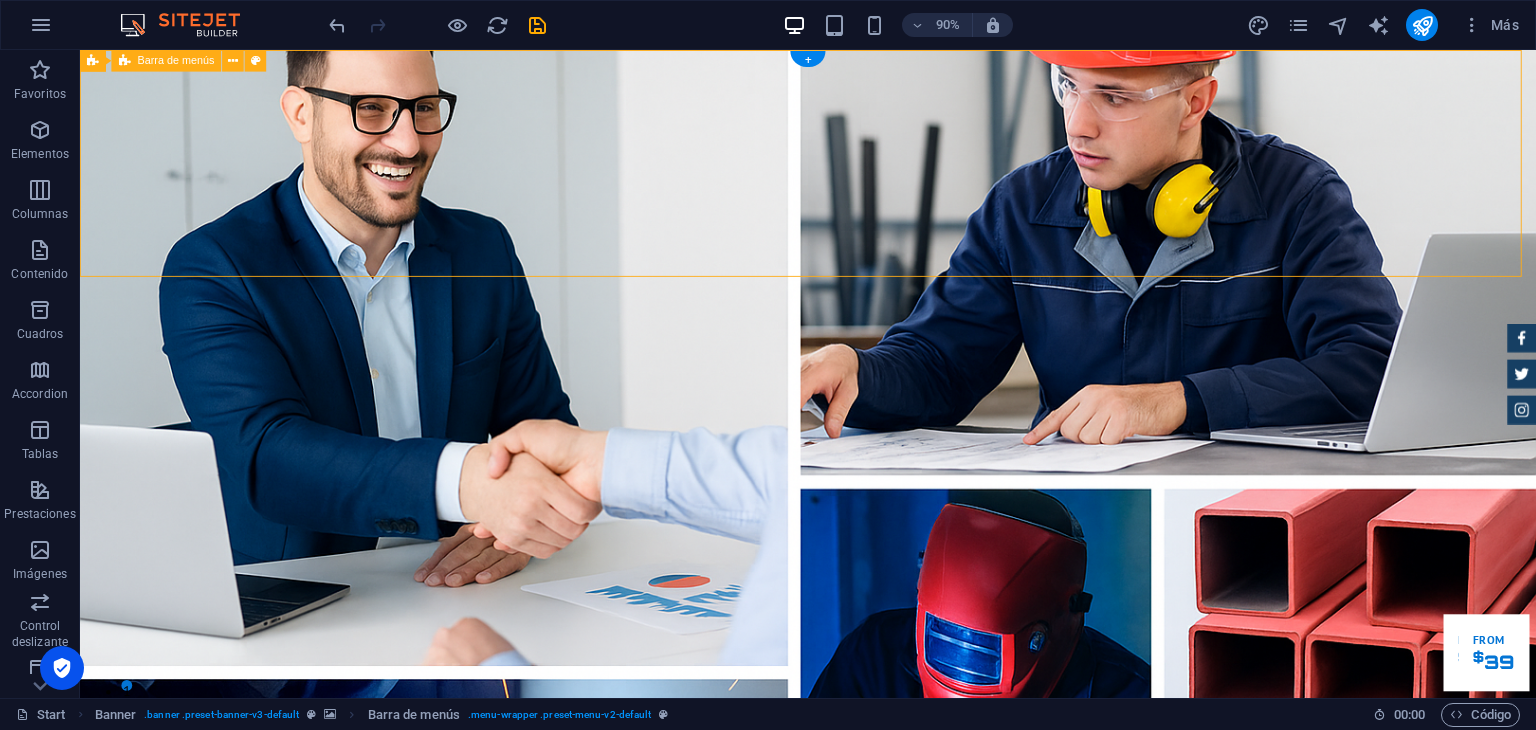 drag, startPoint x: 887, startPoint y: 179, endPoint x: 919, endPoint y: 175, distance: 32.24903 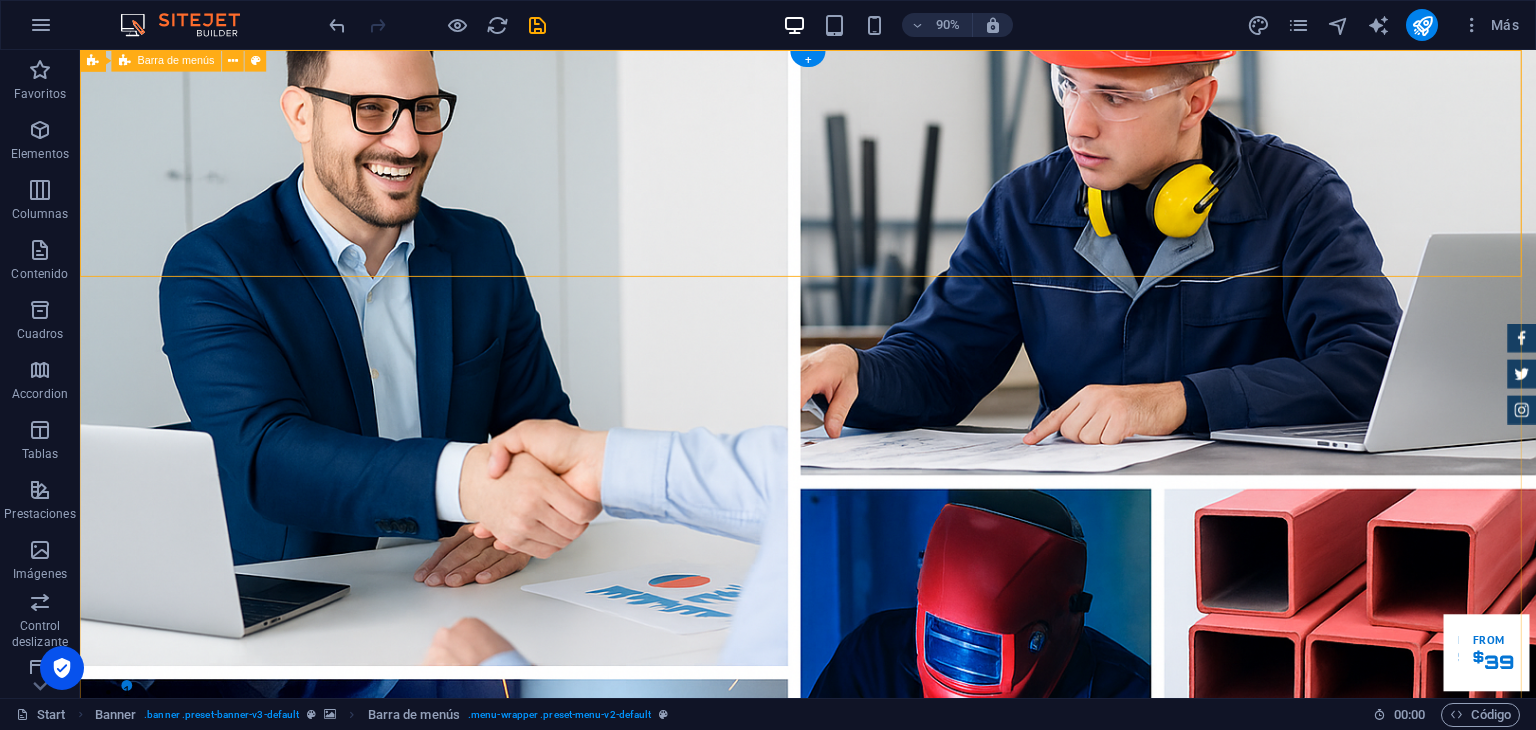click on "Home About us Services Inventory Feedback Contact" at bounding box center (889, 1023) 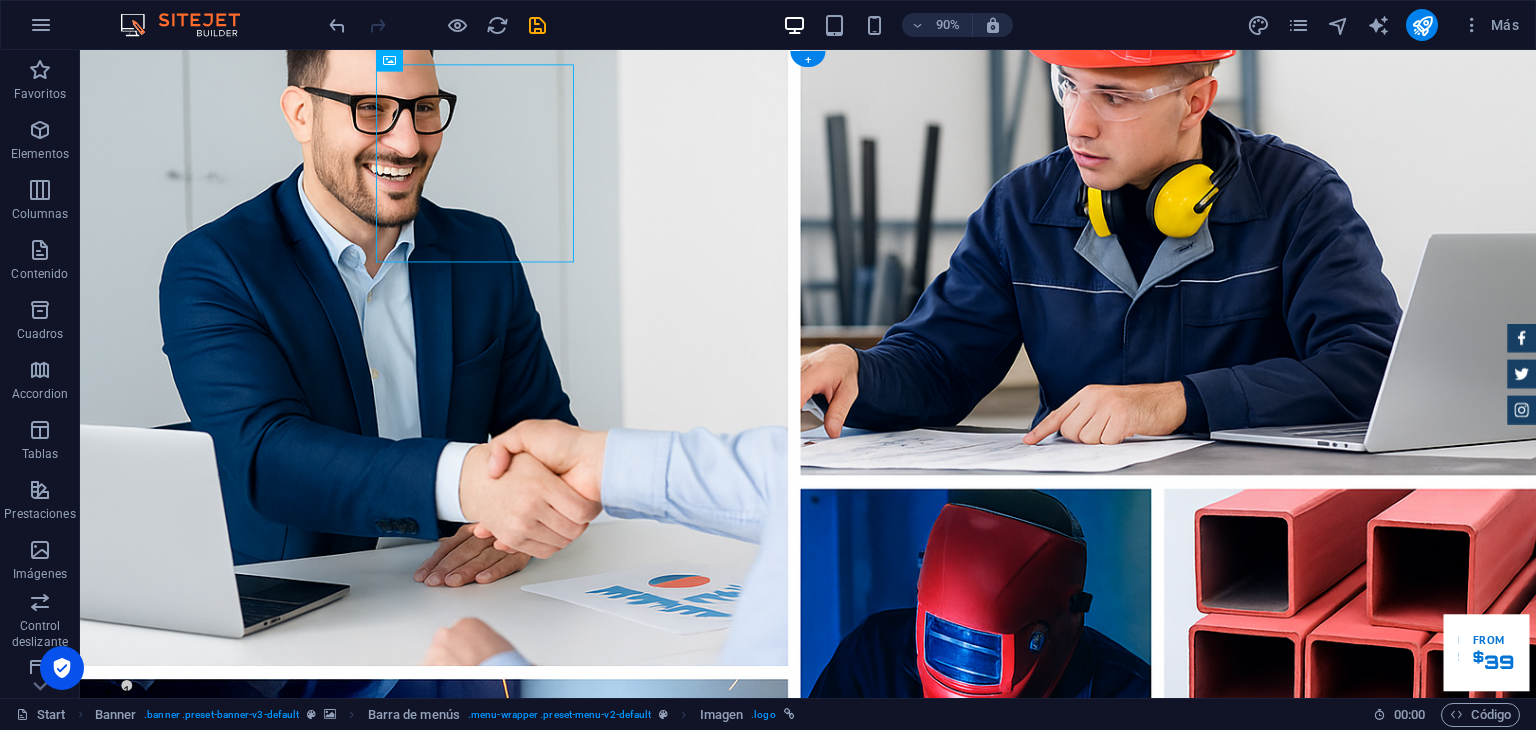drag, startPoint x: 250, startPoint y: 237, endPoint x: 443, endPoint y: 243, distance: 193.09325 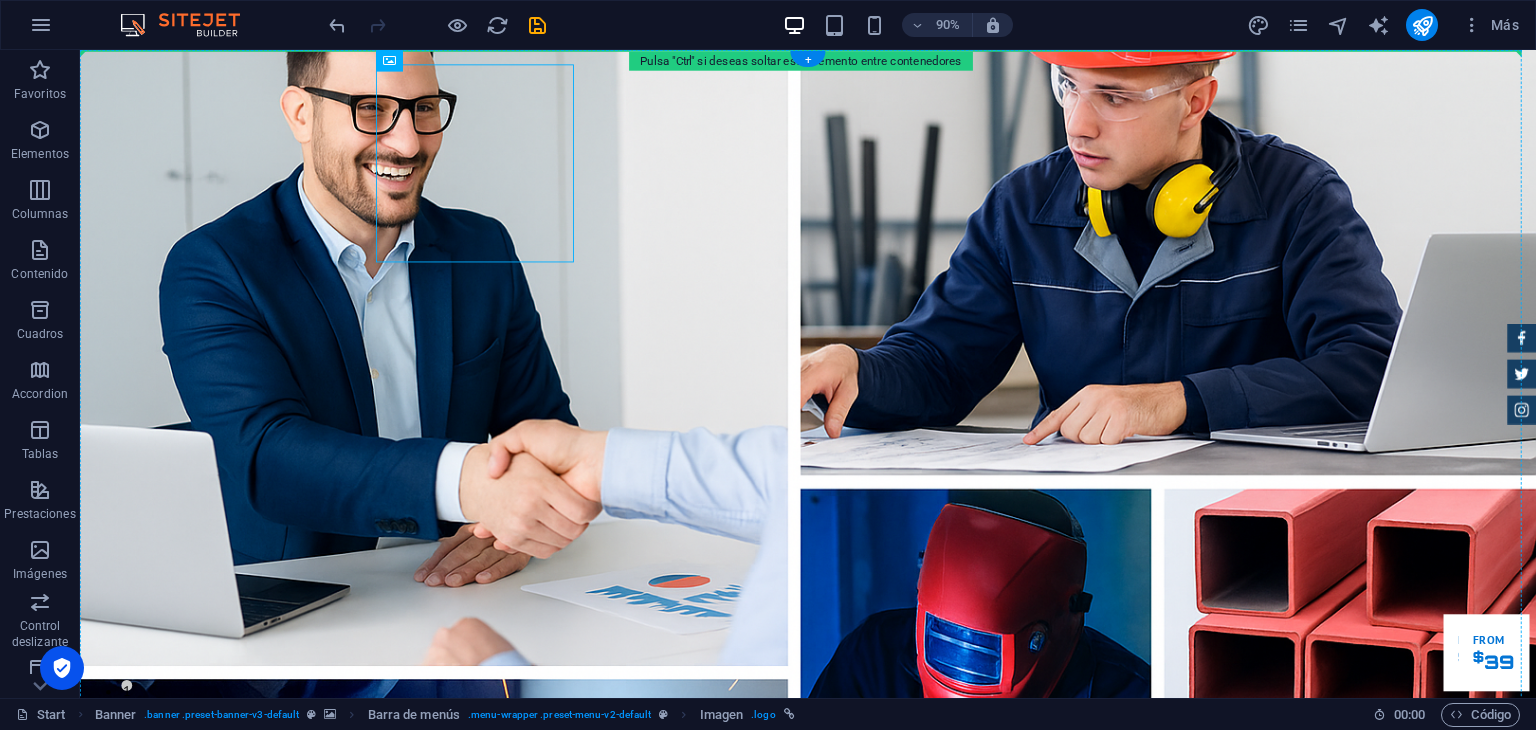 drag, startPoint x: 440, startPoint y: 243, endPoint x: 209, endPoint y: 247, distance: 231.03462 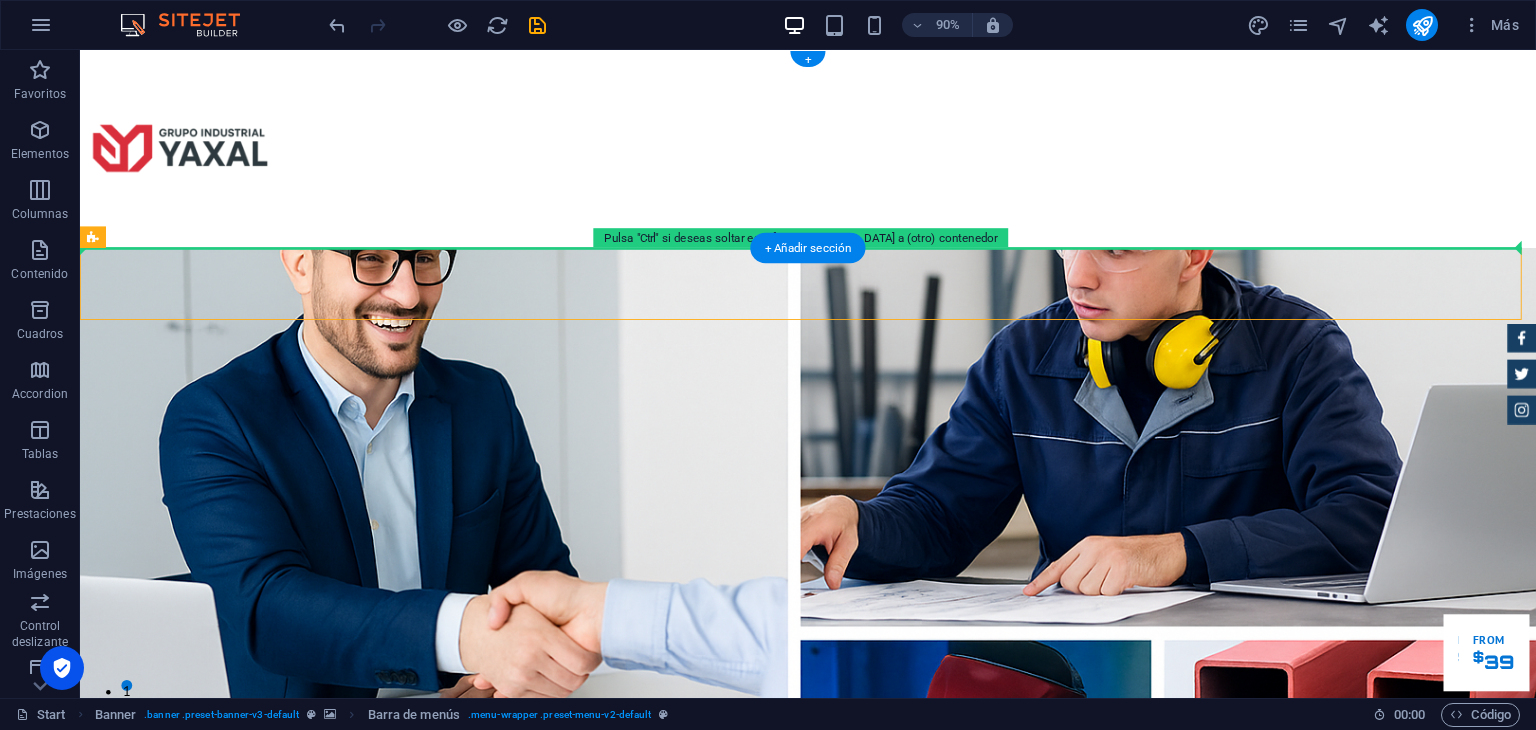 drag, startPoint x: 381, startPoint y: 301, endPoint x: 239, endPoint y: 169, distance: 193.87625 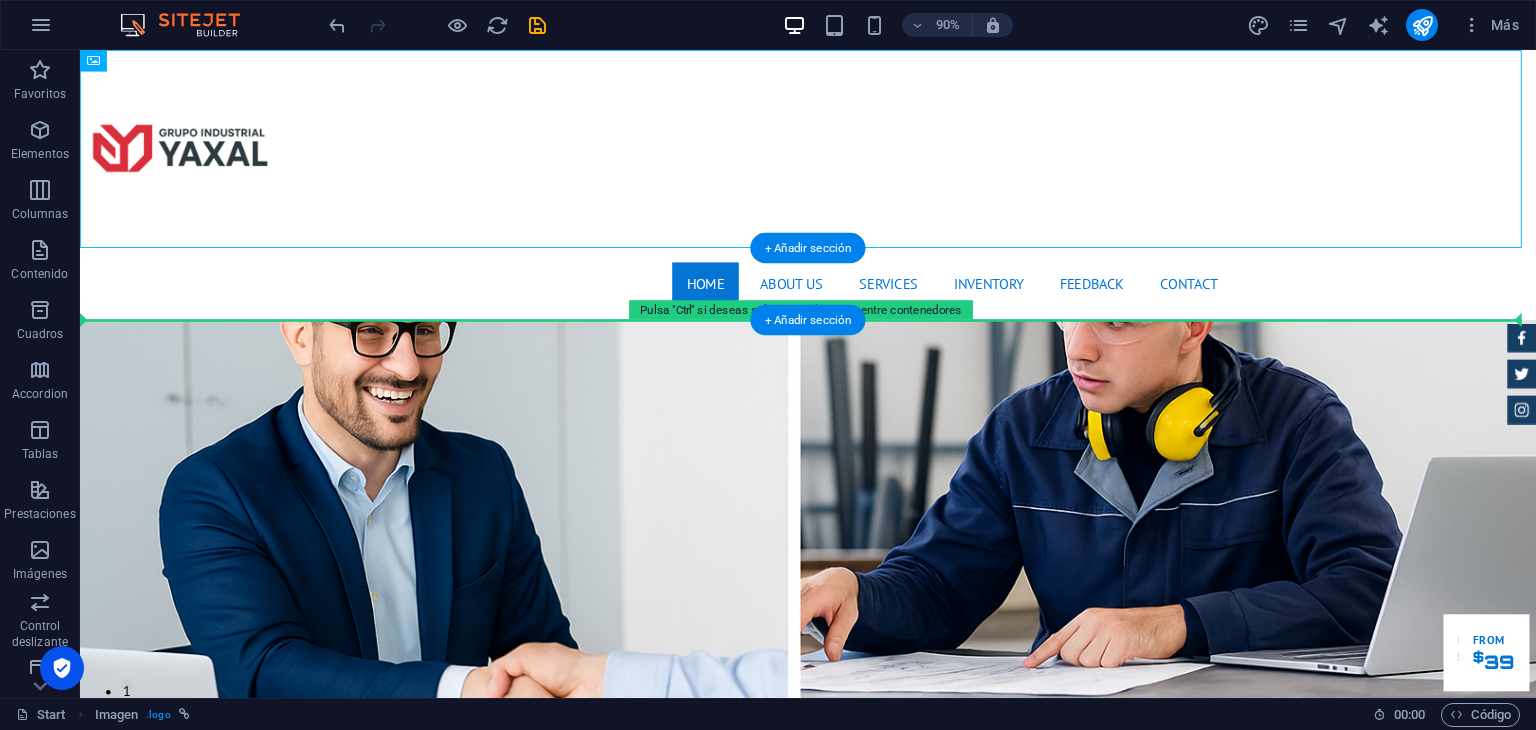 drag, startPoint x: 201, startPoint y: 178, endPoint x: 232, endPoint y: 311, distance: 136.565 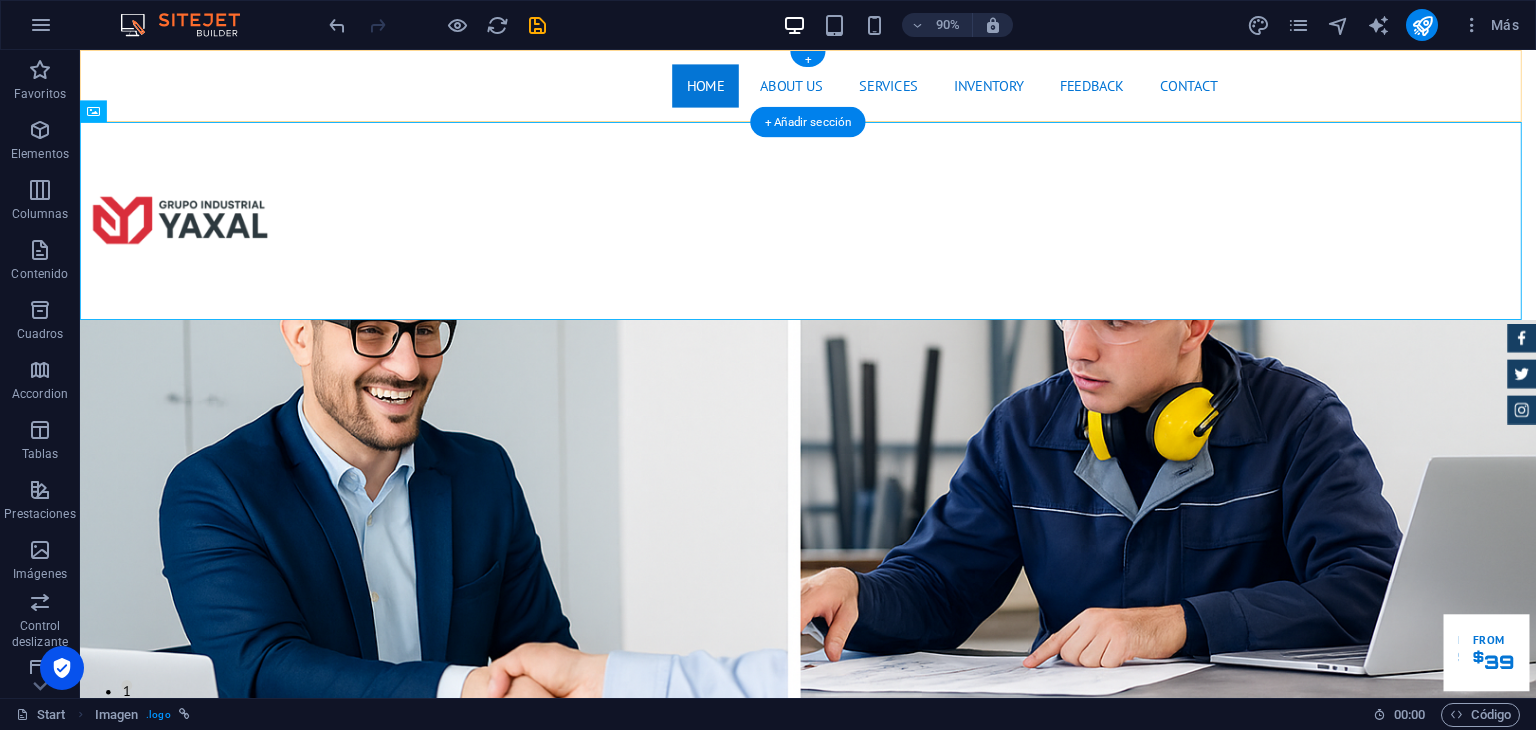 click at bounding box center (808, 374) 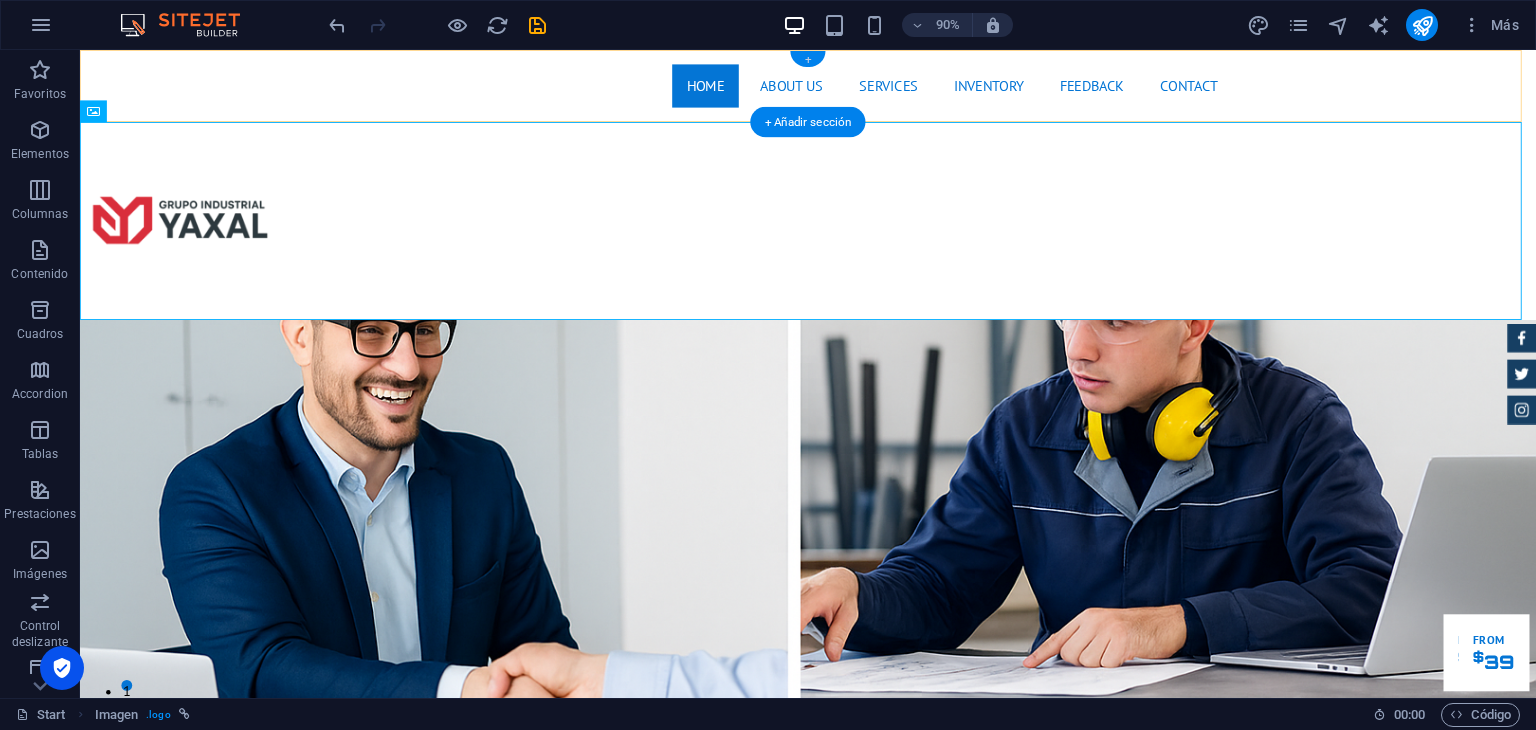 click on "+" at bounding box center (807, 59) 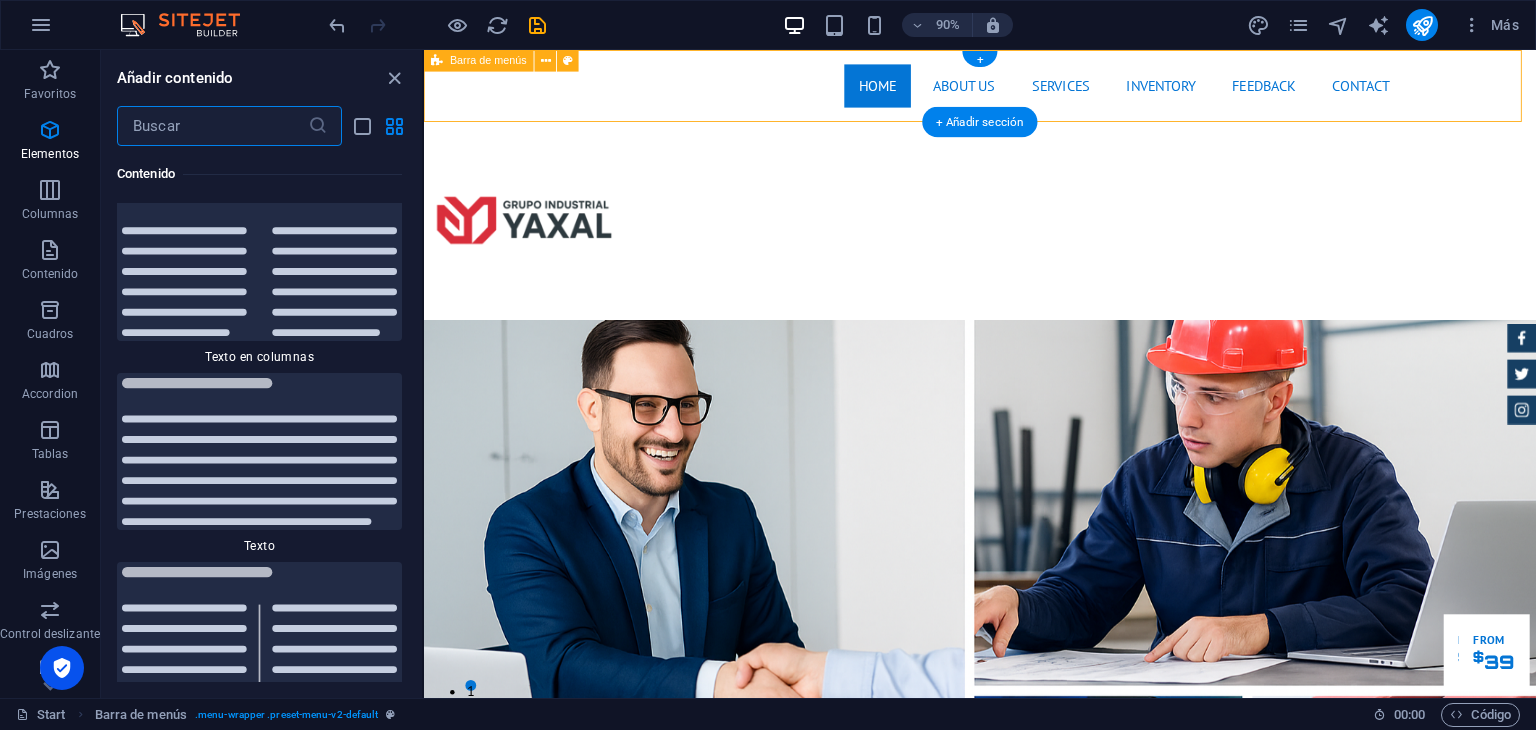 scroll, scrollTop: 6803, scrollLeft: 0, axis: vertical 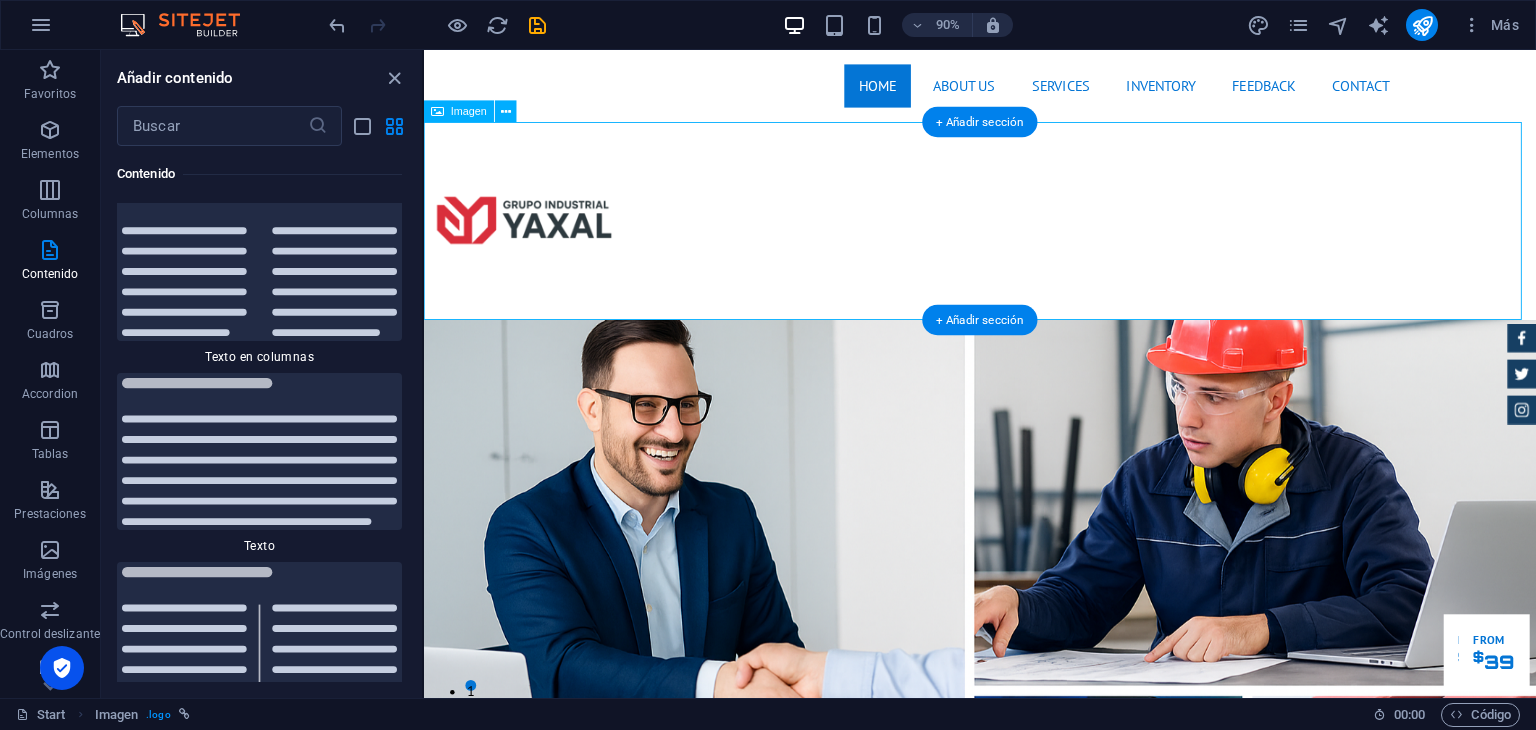 drag, startPoint x: 546, startPoint y: 235, endPoint x: 546, endPoint y: 138, distance: 97 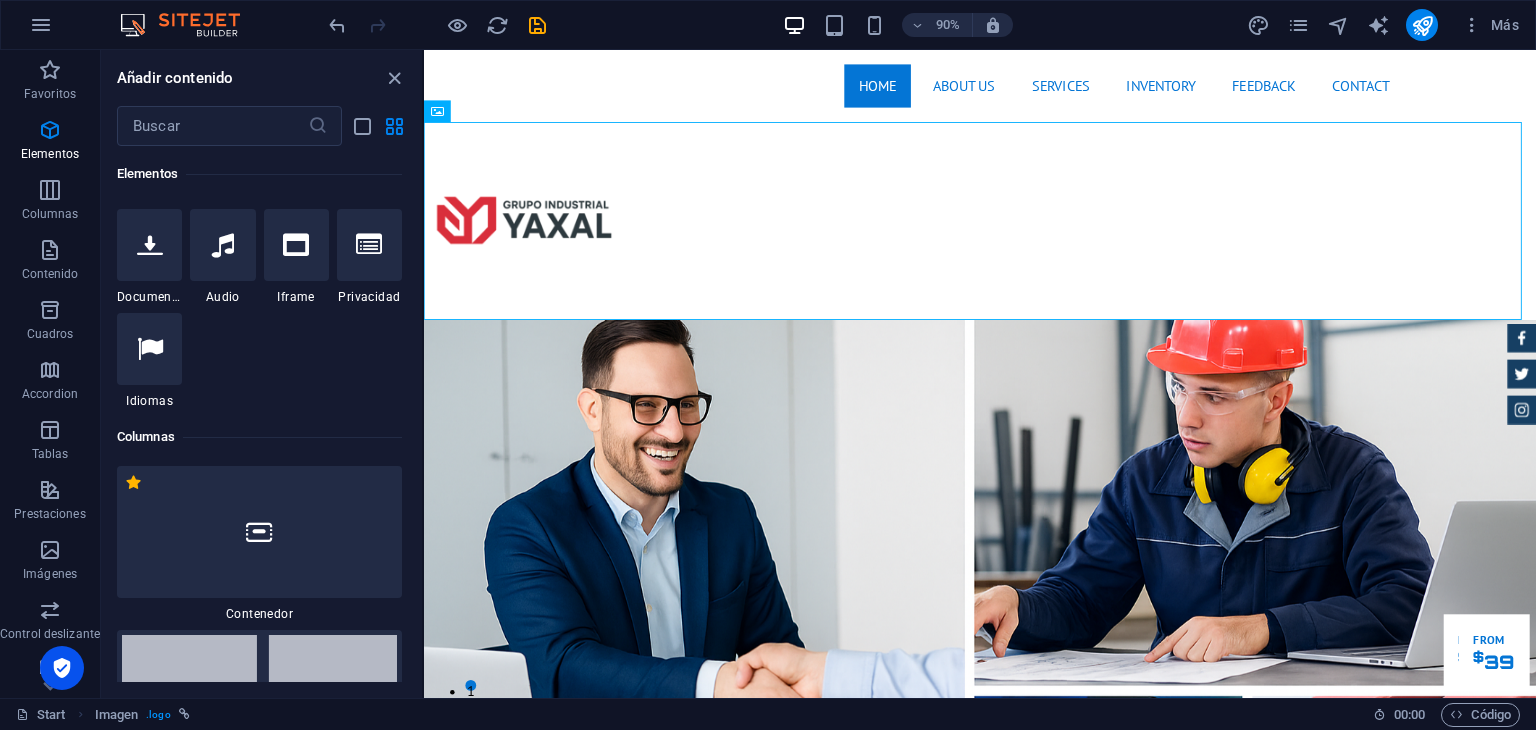scroll, scrollTop: 1248, scrollLeft: 0, axis: vertical 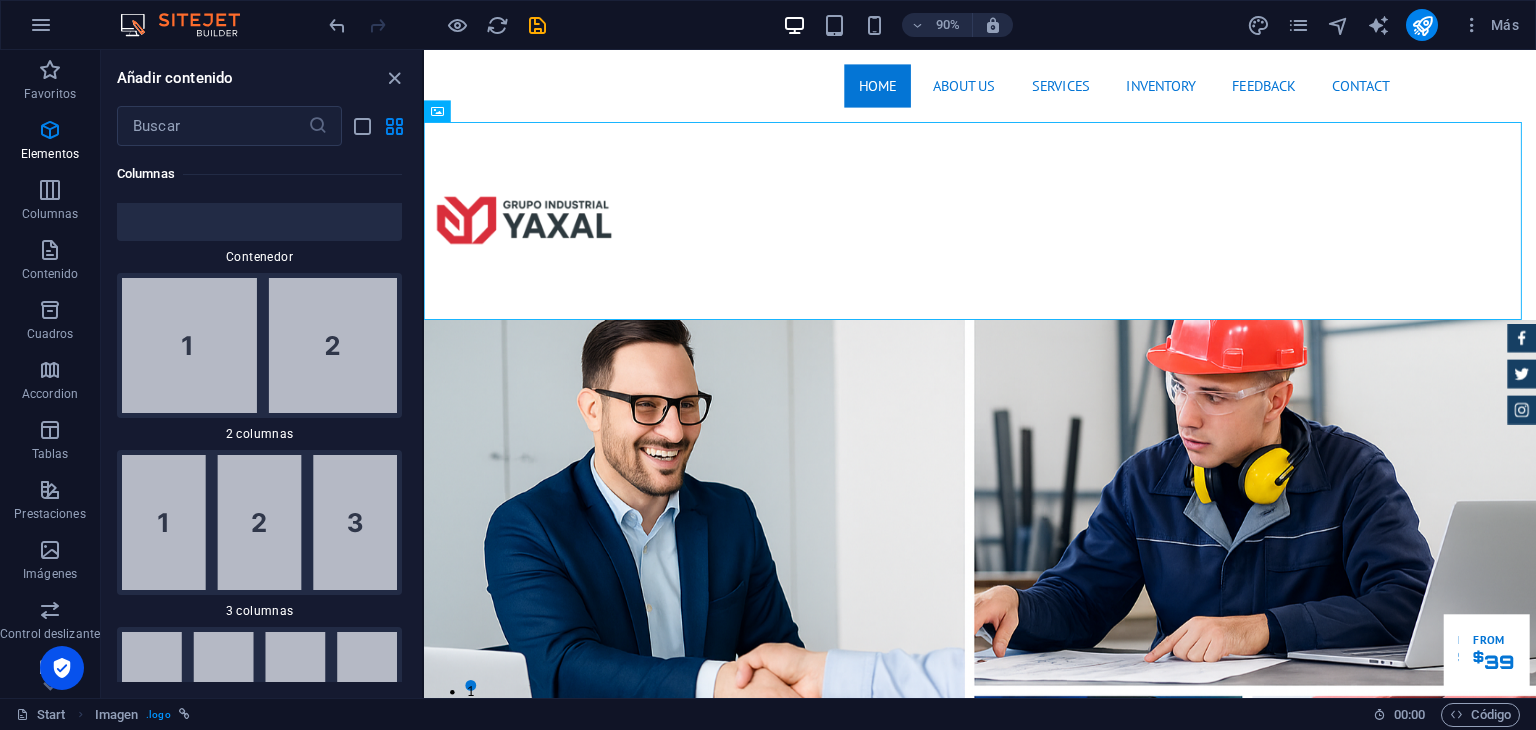 drag, startPoint x: 420, startPoint y: 208, endPoint x: 6, endPoint y: 136, distance: 420.21423 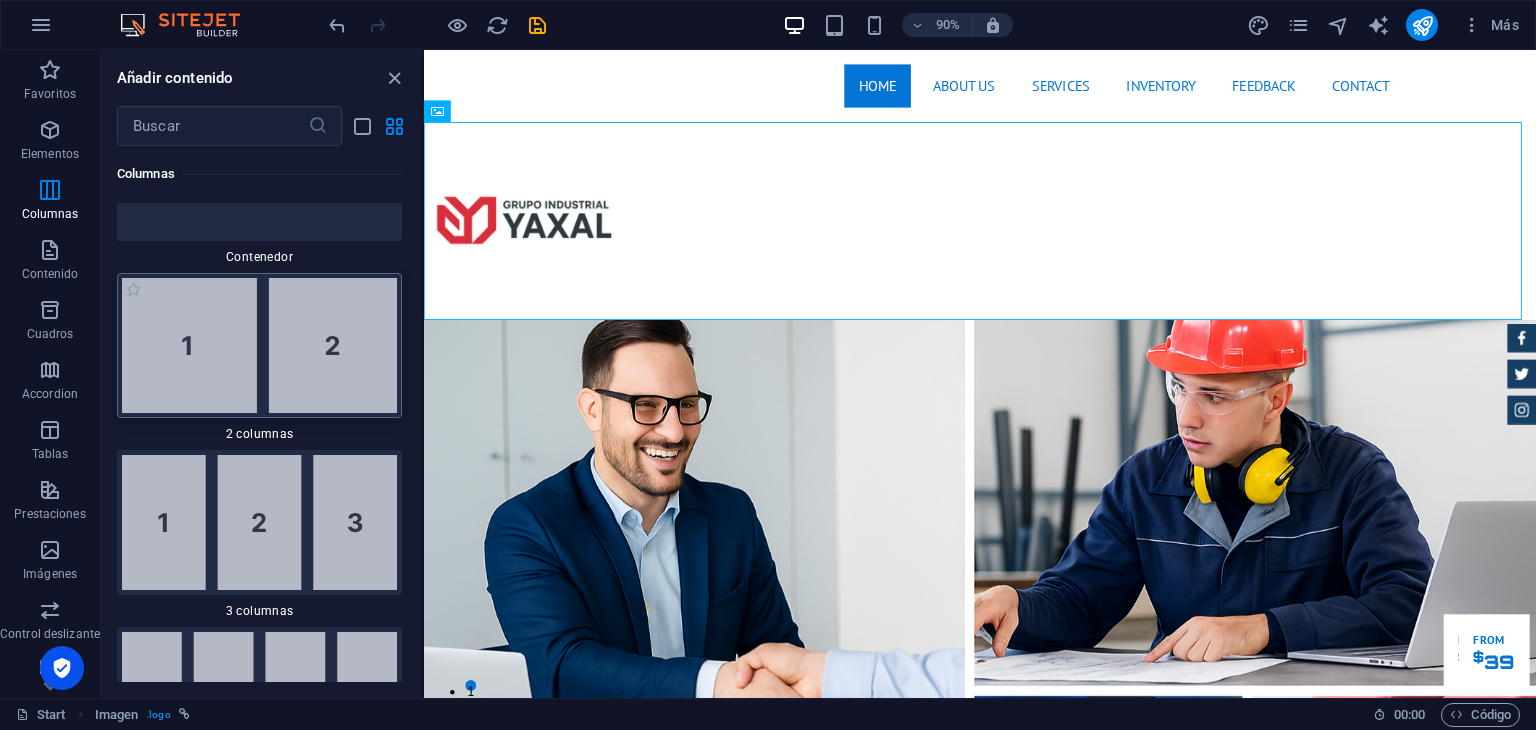 click at bounding box center (259, 345) 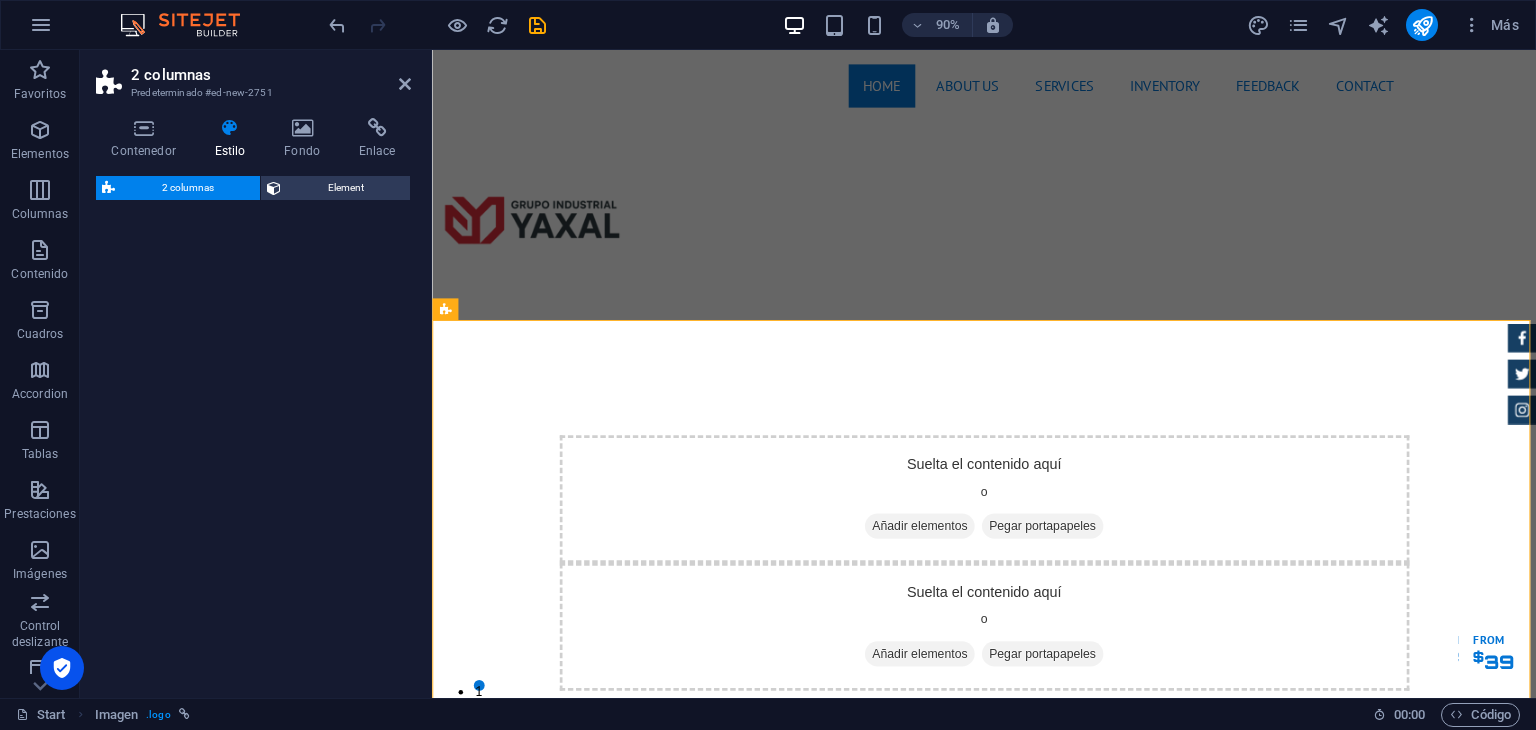 select on "rem" 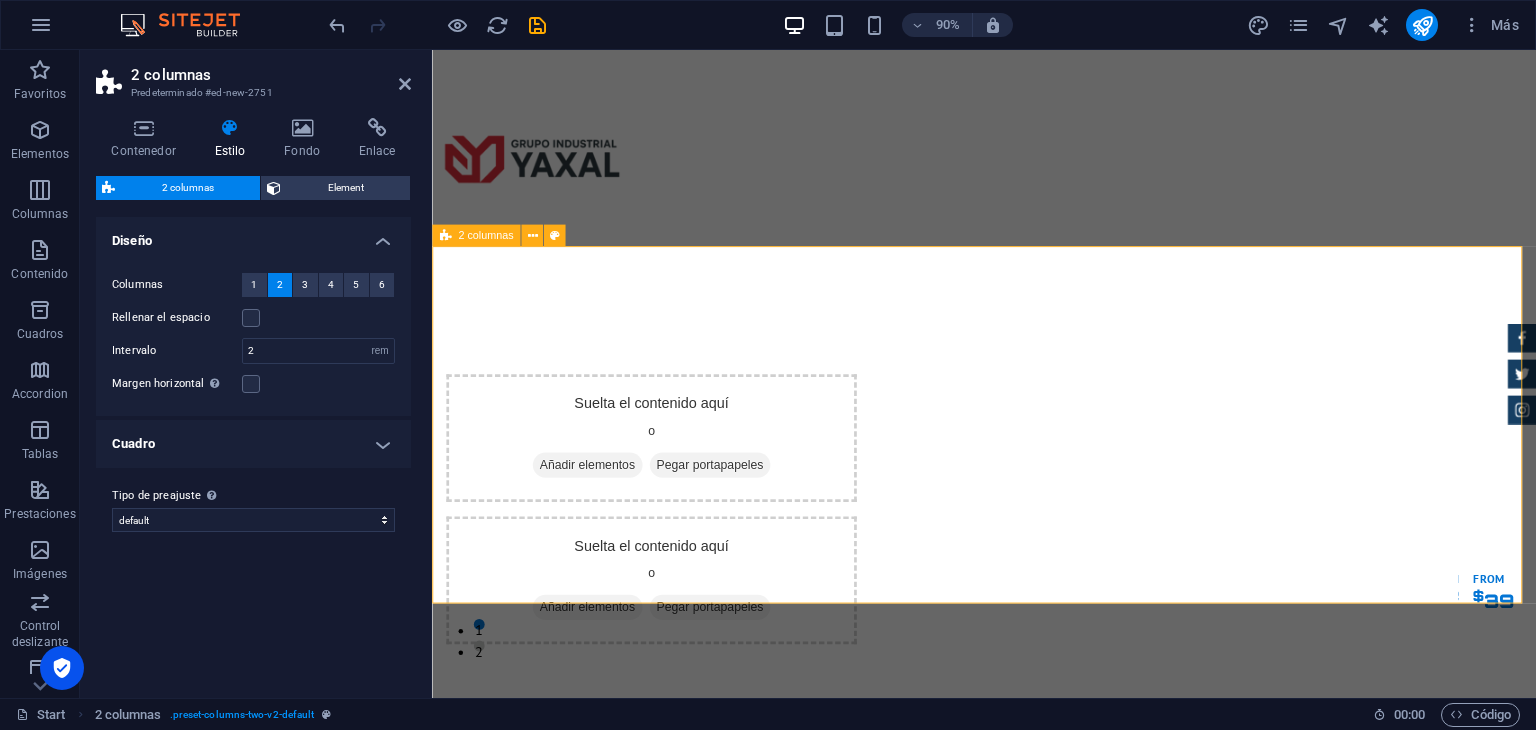 scroll, scrollTop: 100, scrollLeft: 0, axis: vertical 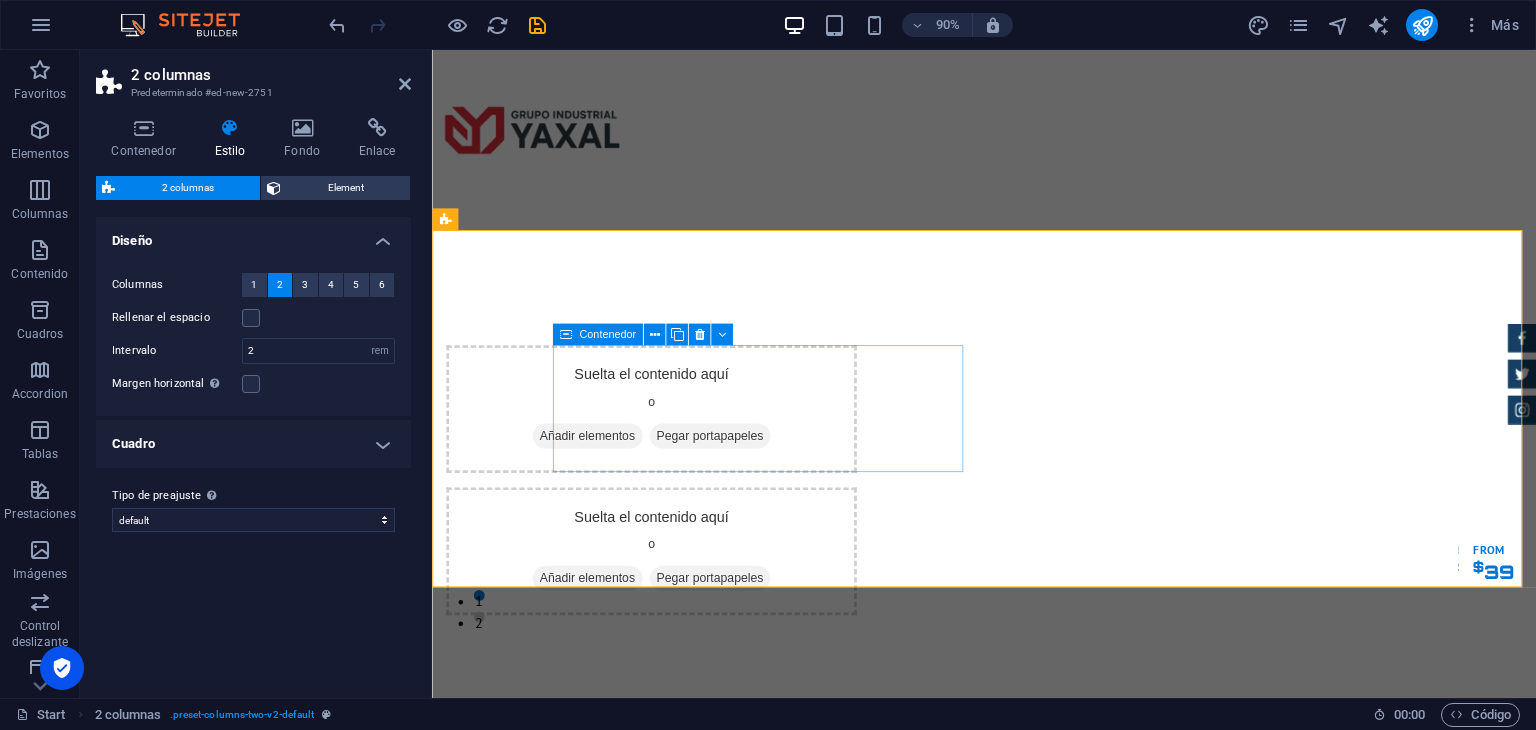 click on "Suelta el contenido aquí o  Añadir elementos  Pegar portapapeles" at bounding box center (676, 449) 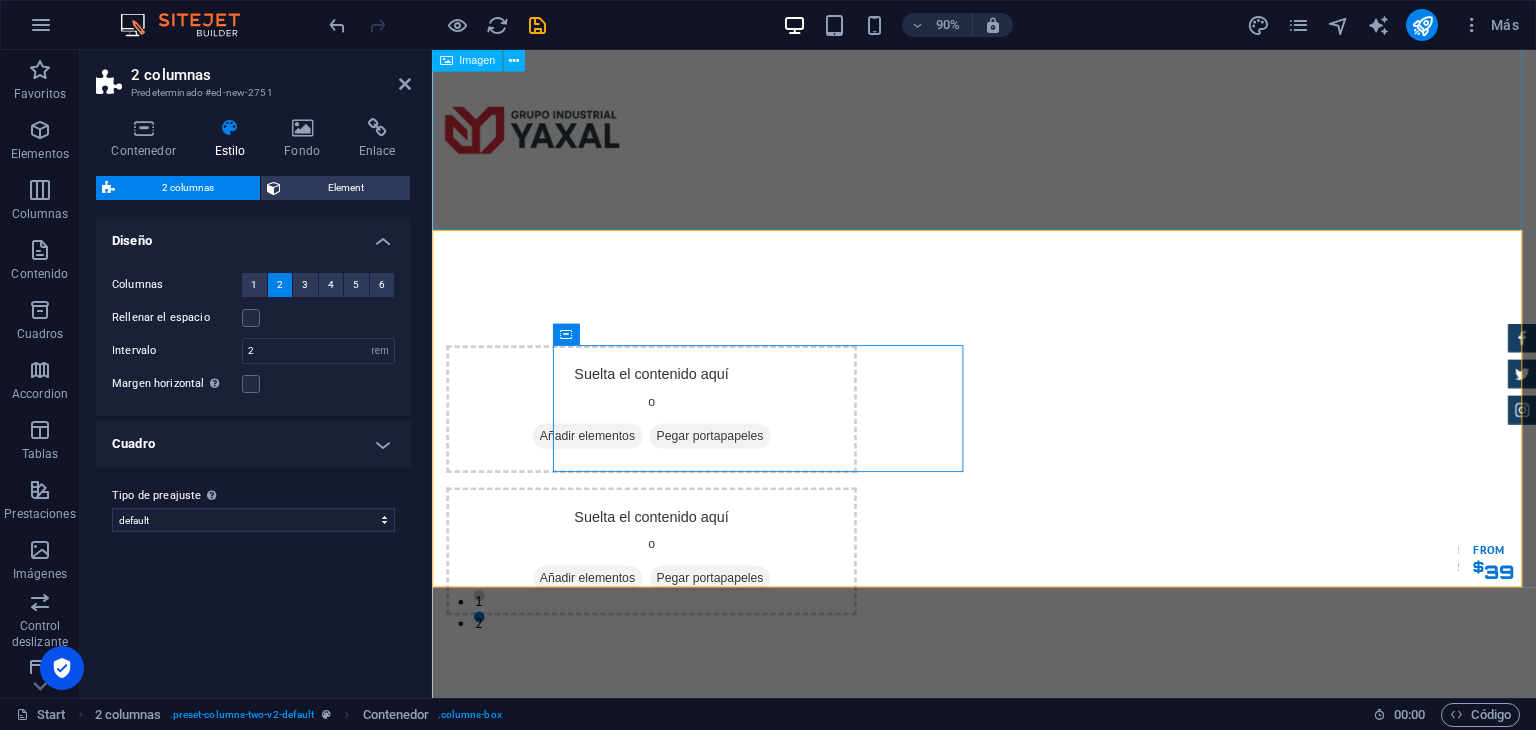 click at bounding box center (1045, 140) 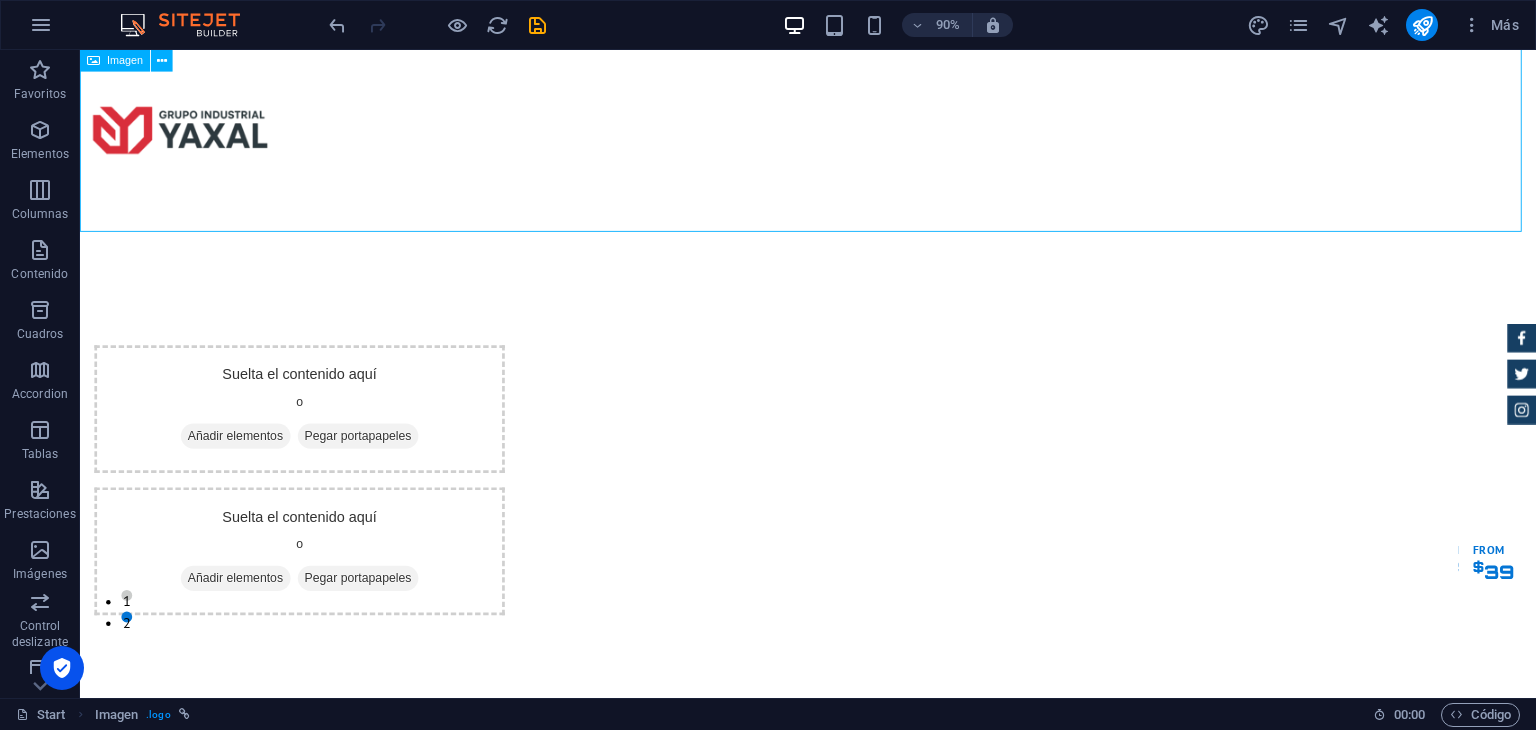 scroll, scrollTop: 88, scrollLeft: 0, axis: vertical 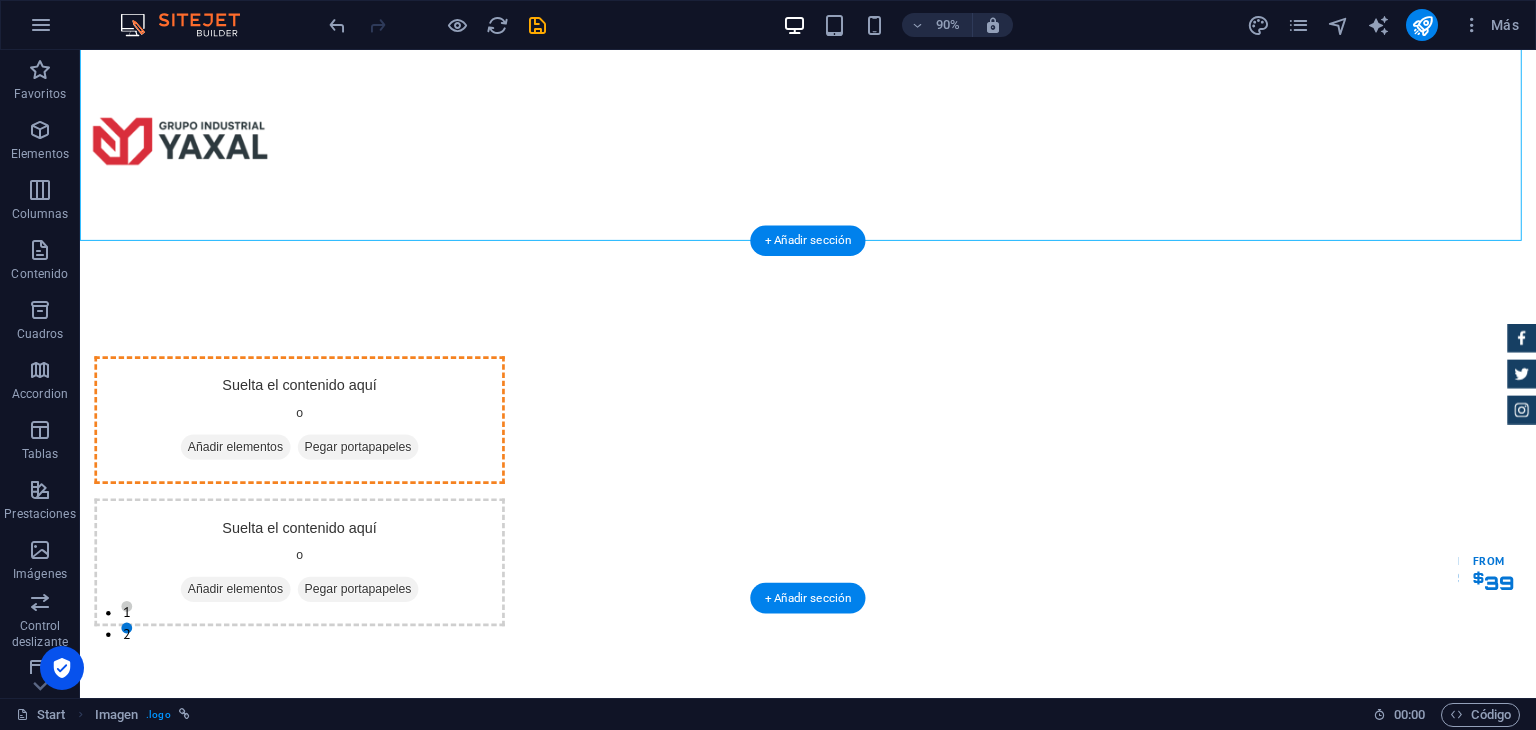 drag, startPoint x: 224, startPoint y: 140, endPoint x: 622, endPoint y: 458, distance: 509.4389 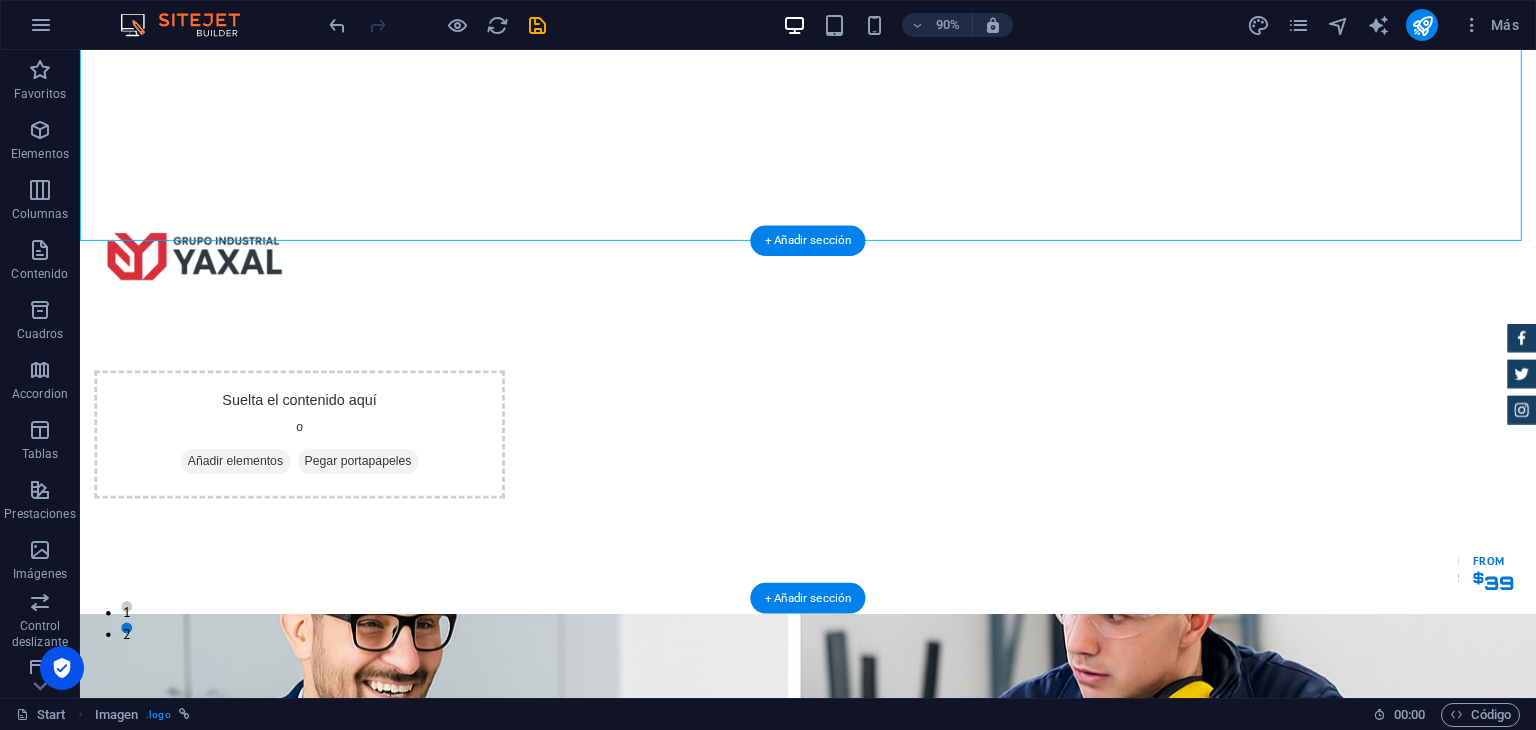 scroll, scrollTop: 0, scrollLeft: 0, axis: both 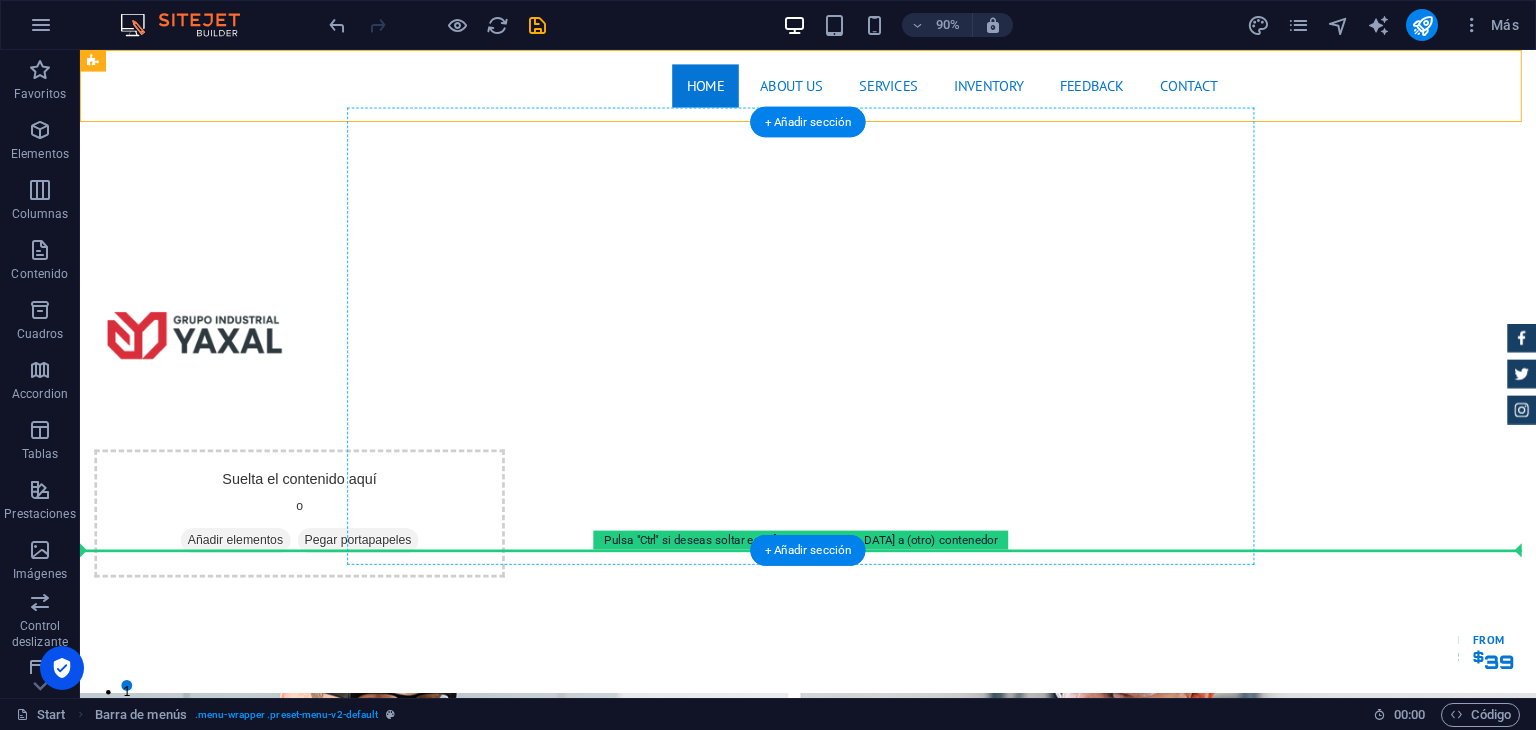 drag, startPoint x: 383, startPoint y: 85, endPoint x: 749, endPoint y: 378, distance: 468.83365 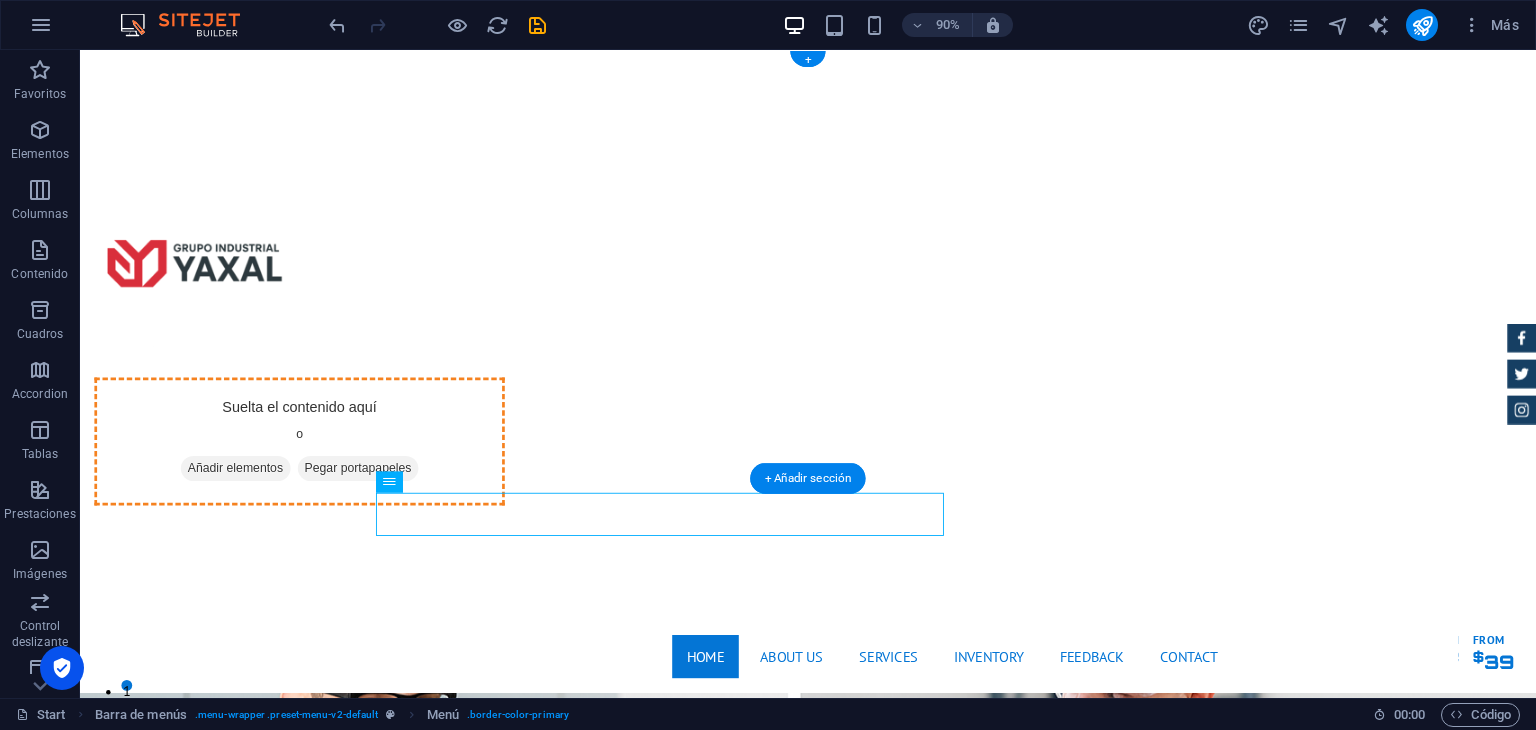 drag, startPoint x: 443, startPoint y: 567, endPoint x: 1063, endPoint y: 263, distance: 690.5186 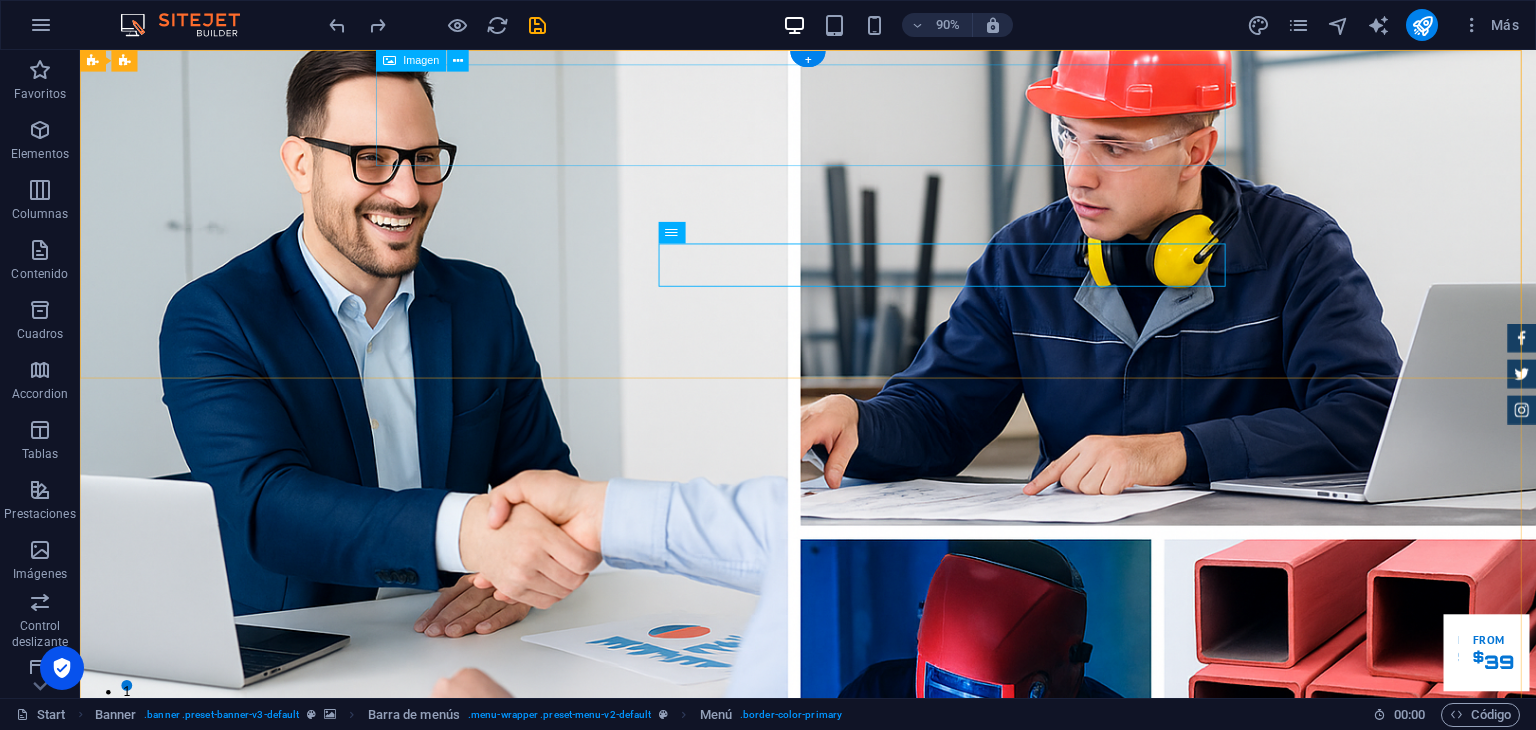click at bounding box center [889, 1057] 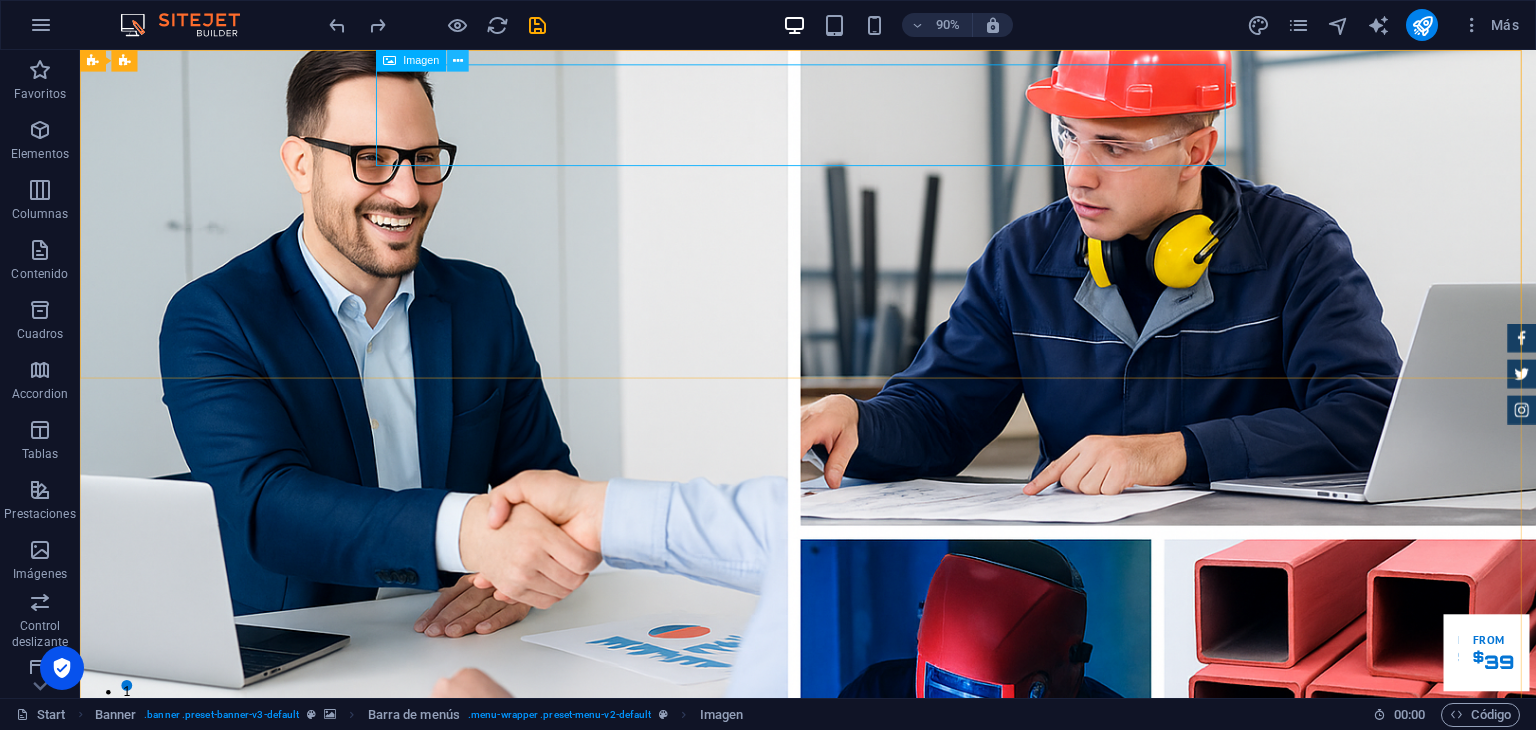 click at bounding box center (458, 60) 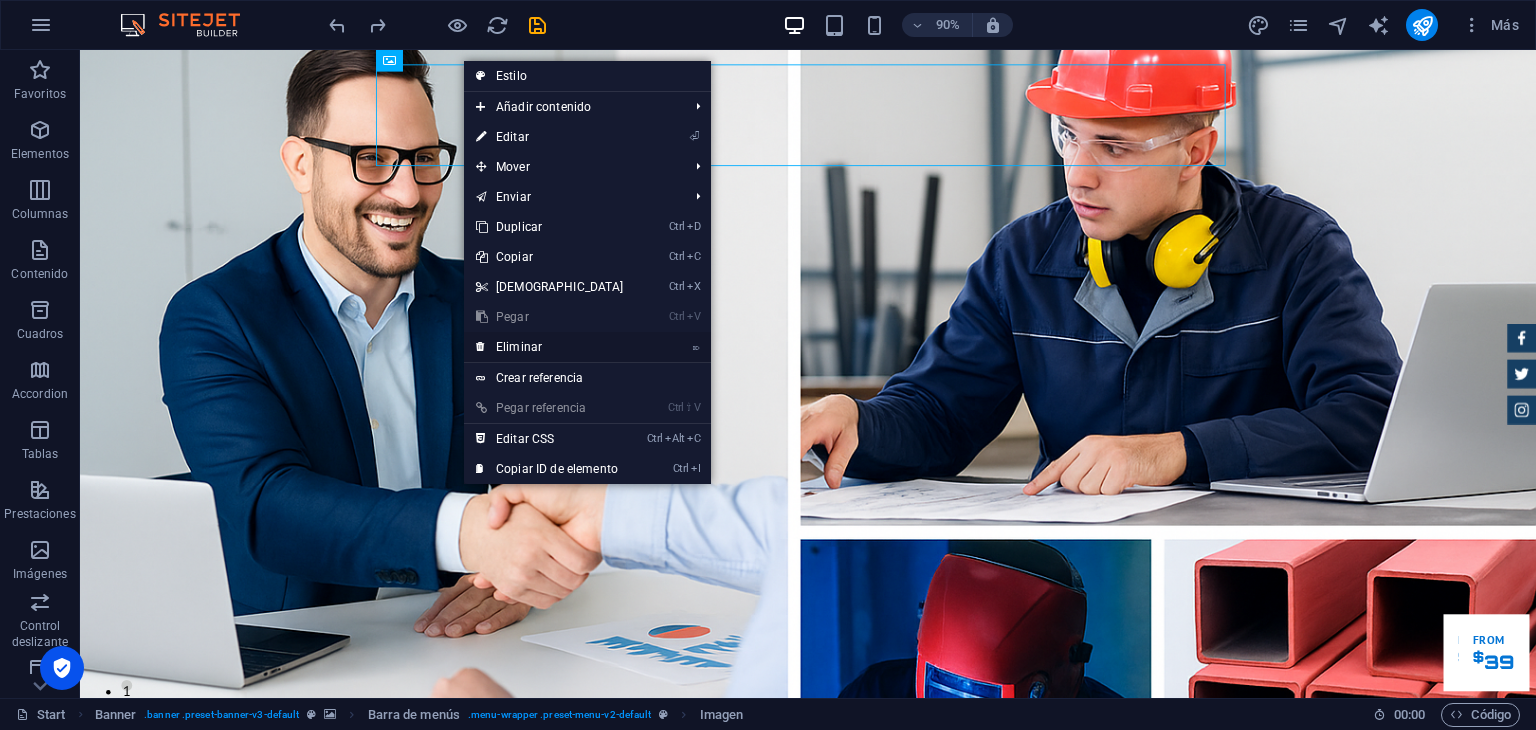 click on "⌦  Eliminar" at bounding box center (550, 347) 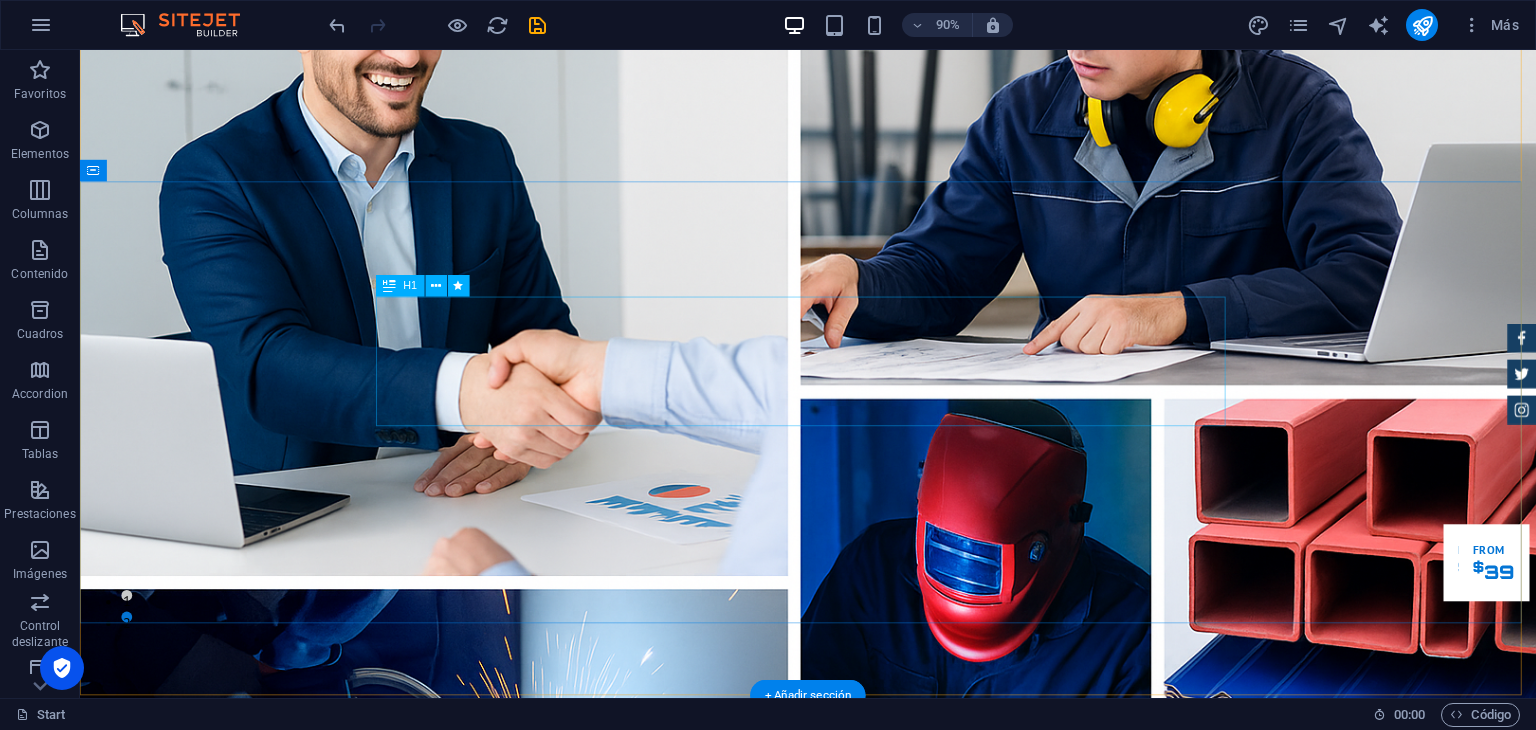 scroll, scrollTop: 200, scrollLeft: 0, axis: vertical 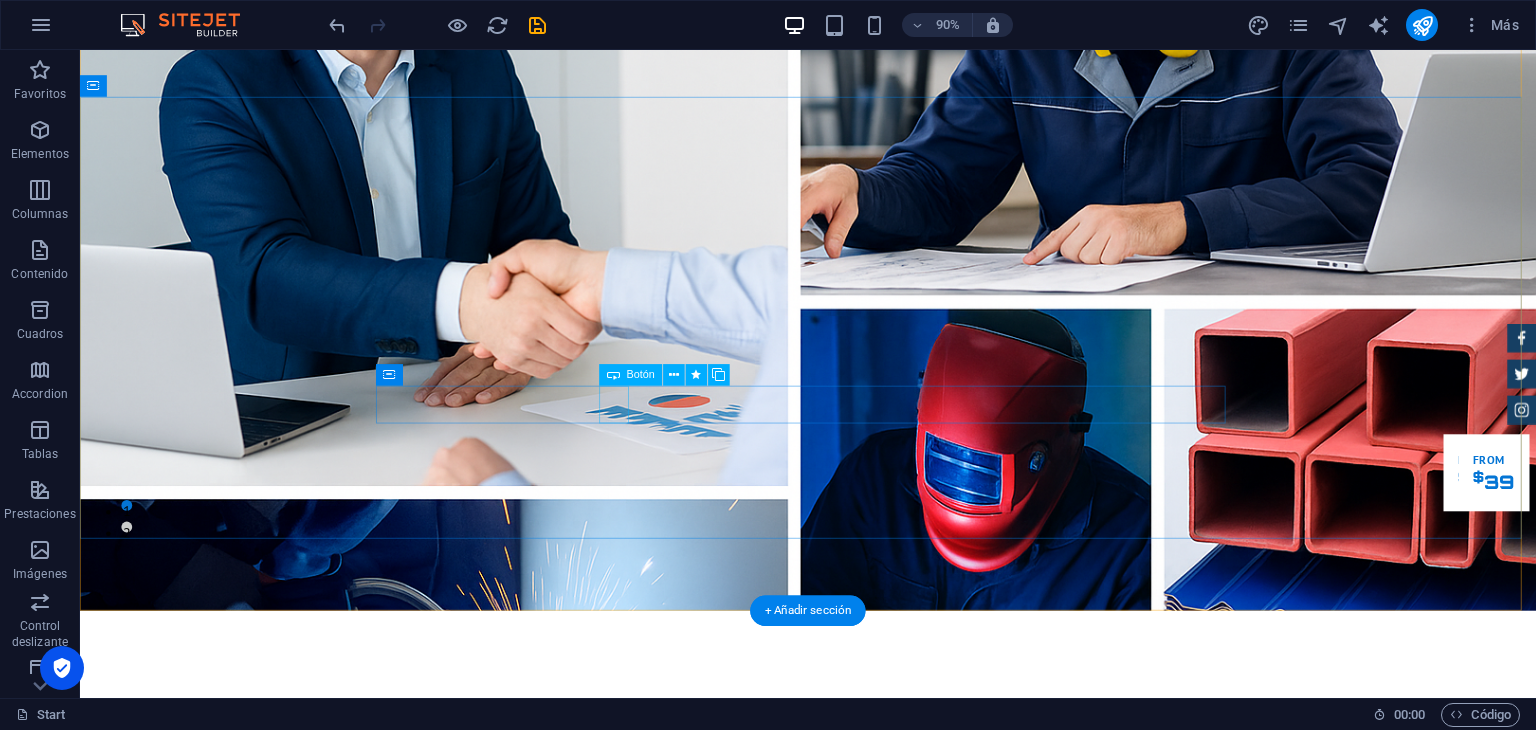 click at bounding box center [889, 1360] 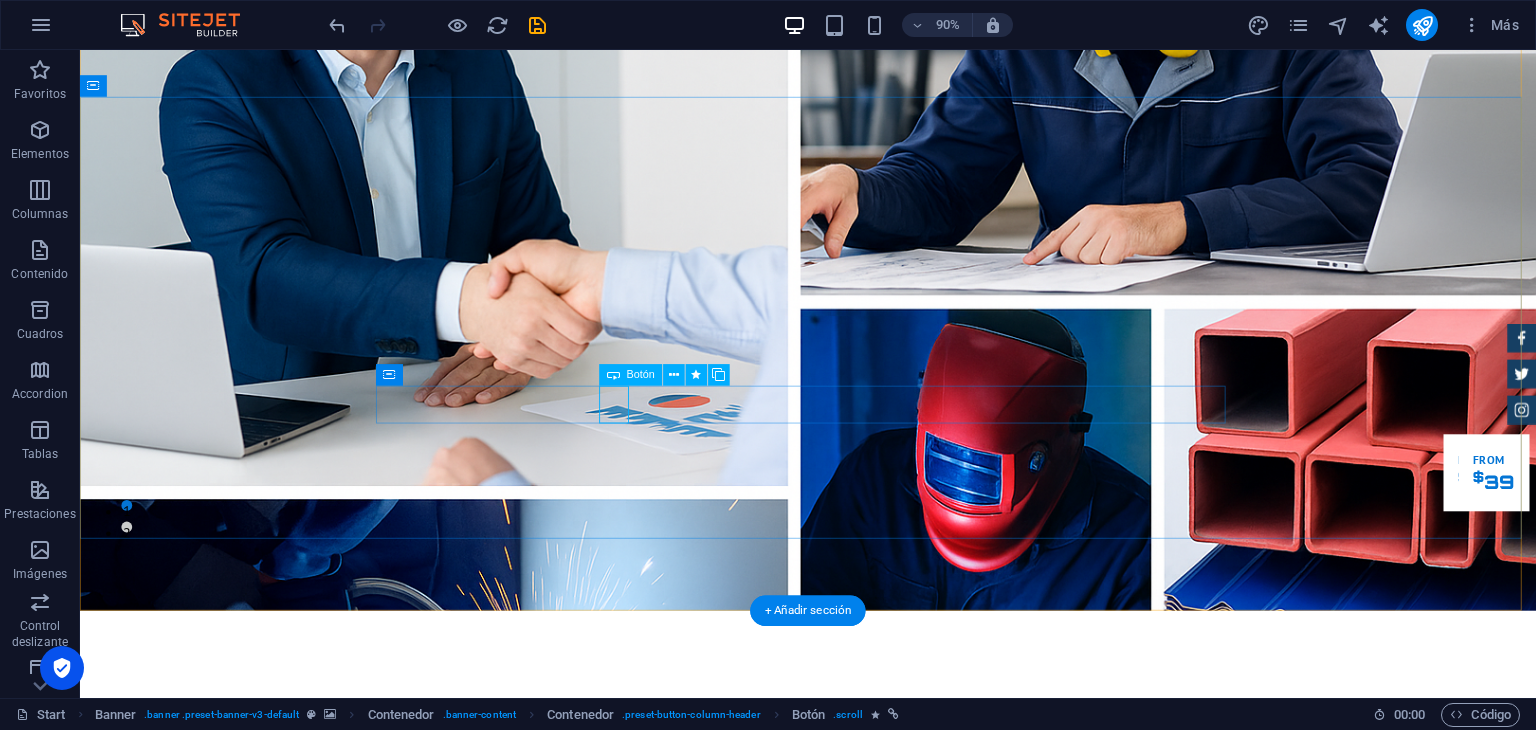 click at bounding box center (889, 1360) 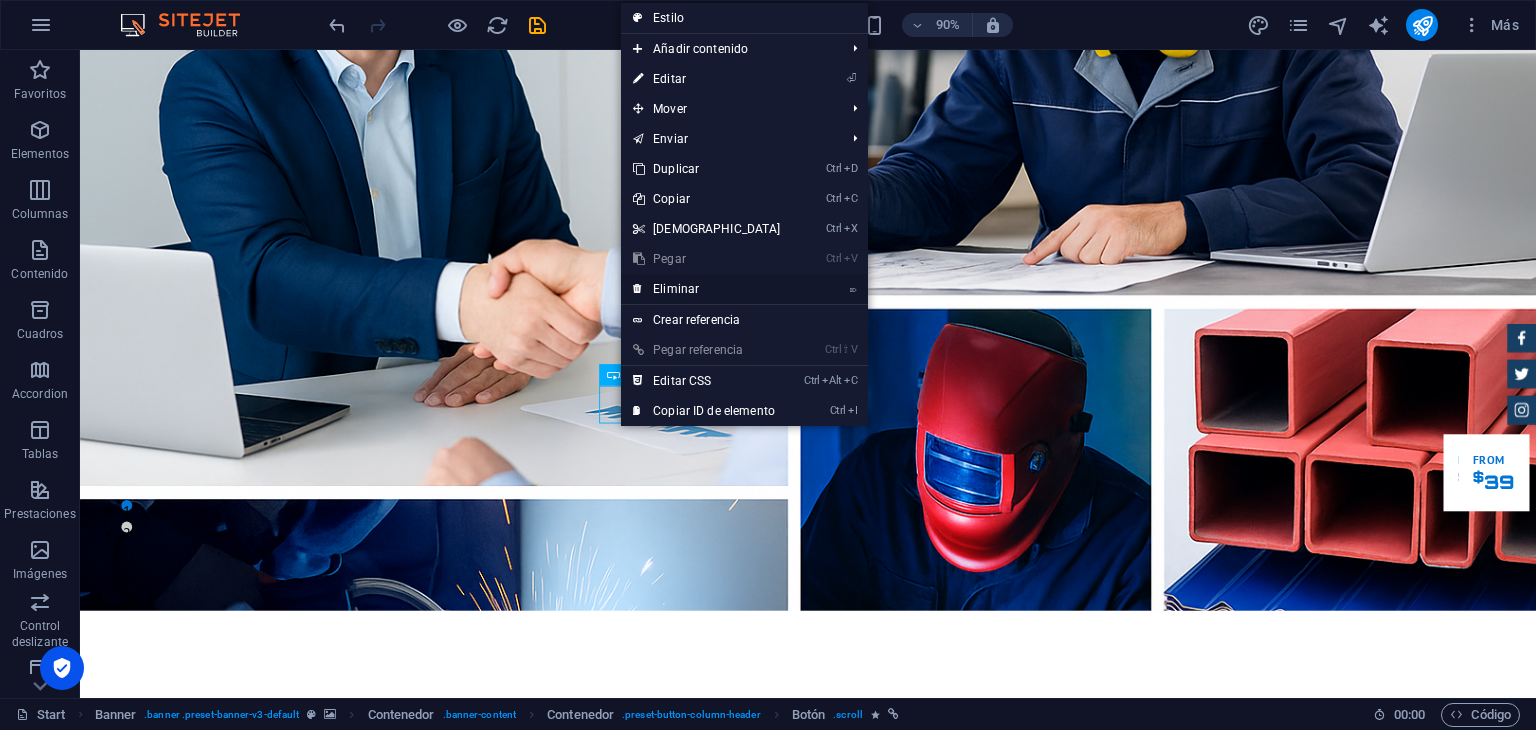 click on "⌦  Eliminar" at bounding box center [707, 289] 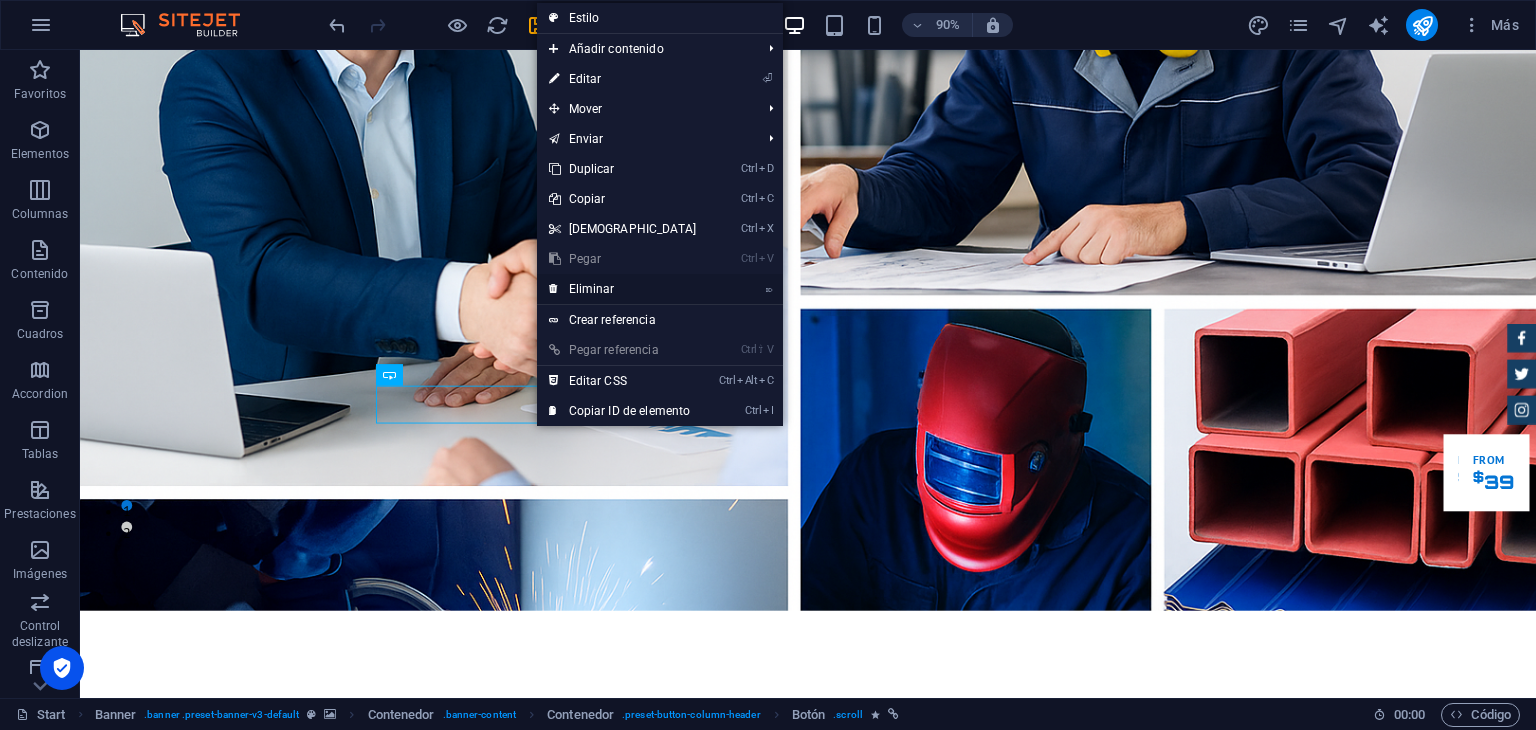 click on "⌦  Eliminar" at bounding box center (623, 289) 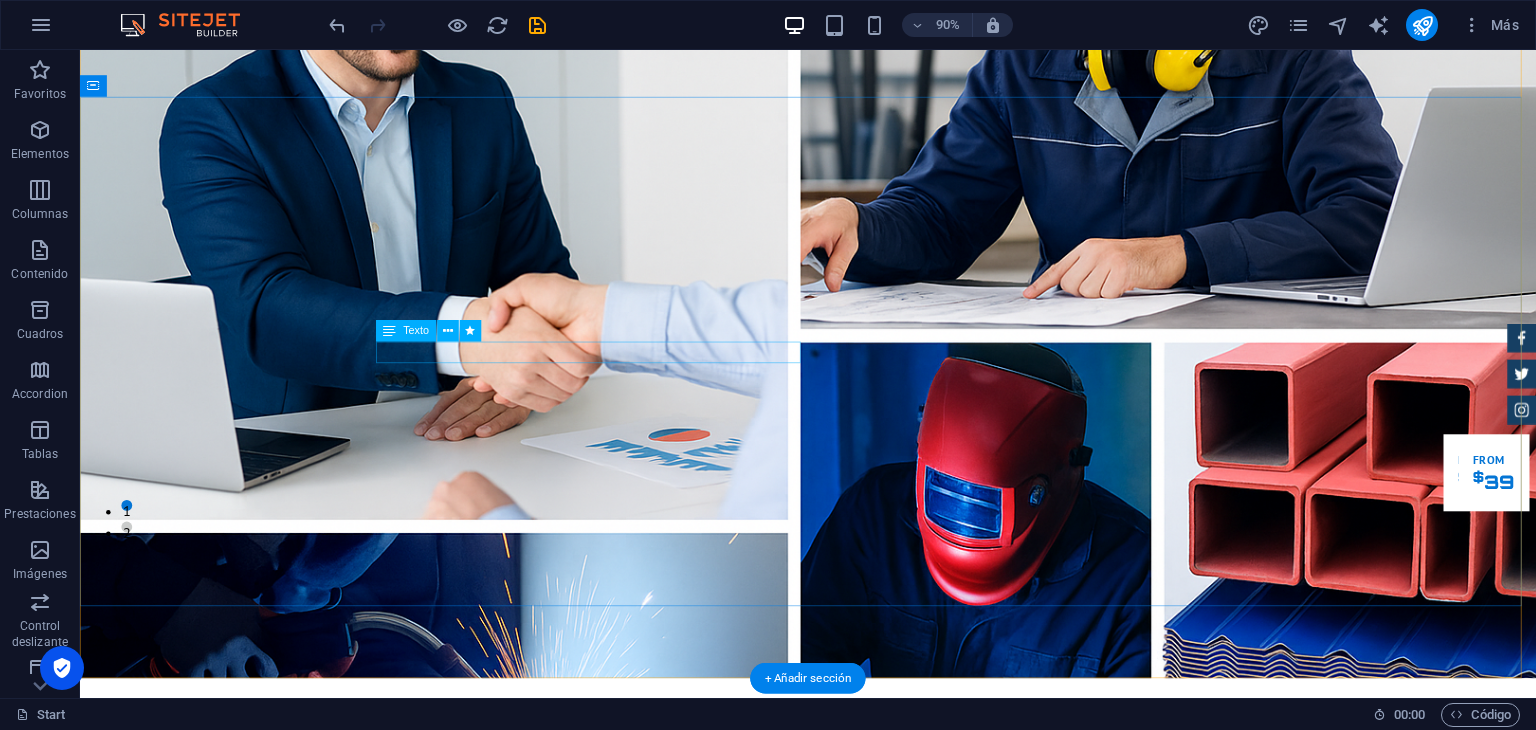 click on "“Soluciones industriales que impulsan tus proyectos”" at bounding box center [889, 1332] 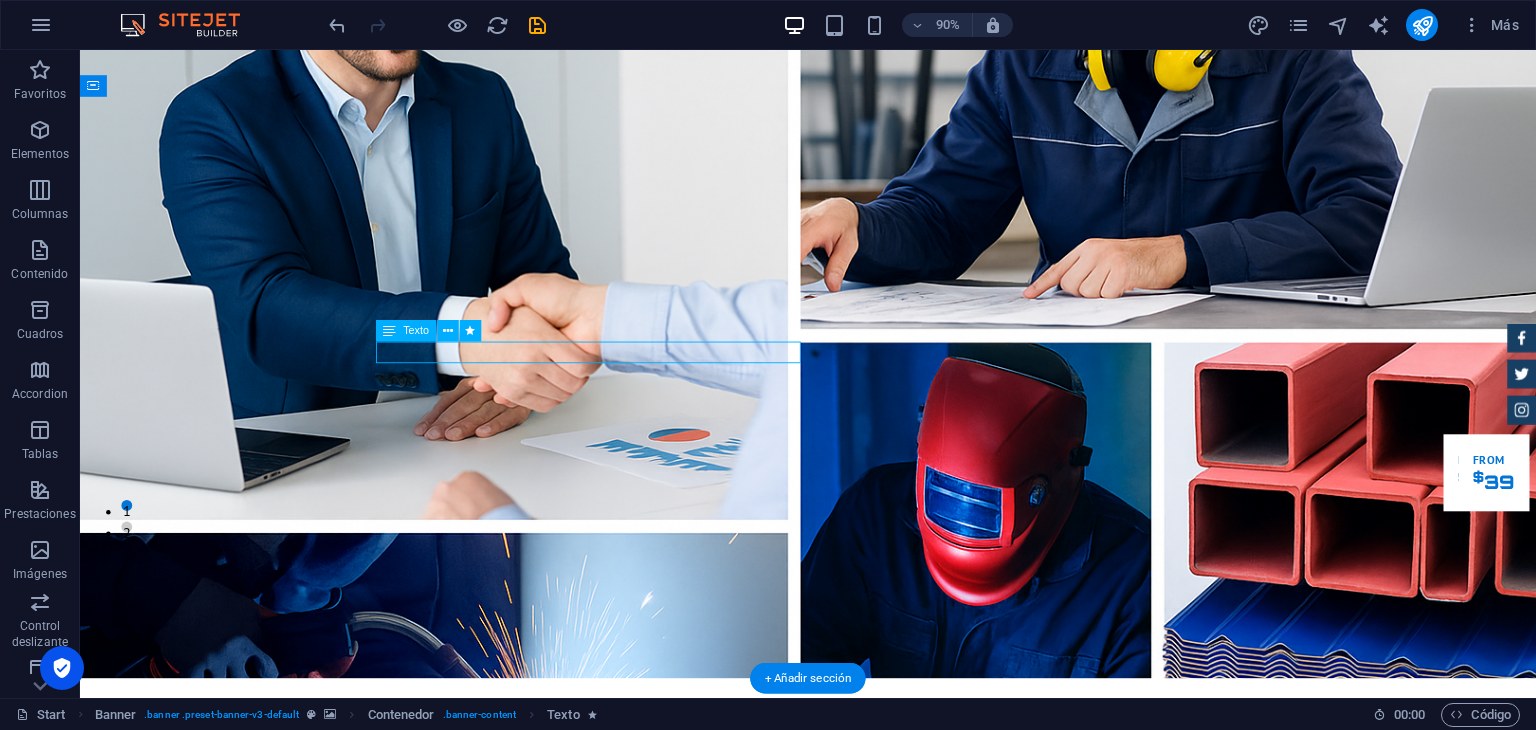 click on "“Soluciones industriales que impulsan tus proyectos”" at bounding box center (889, 1332) 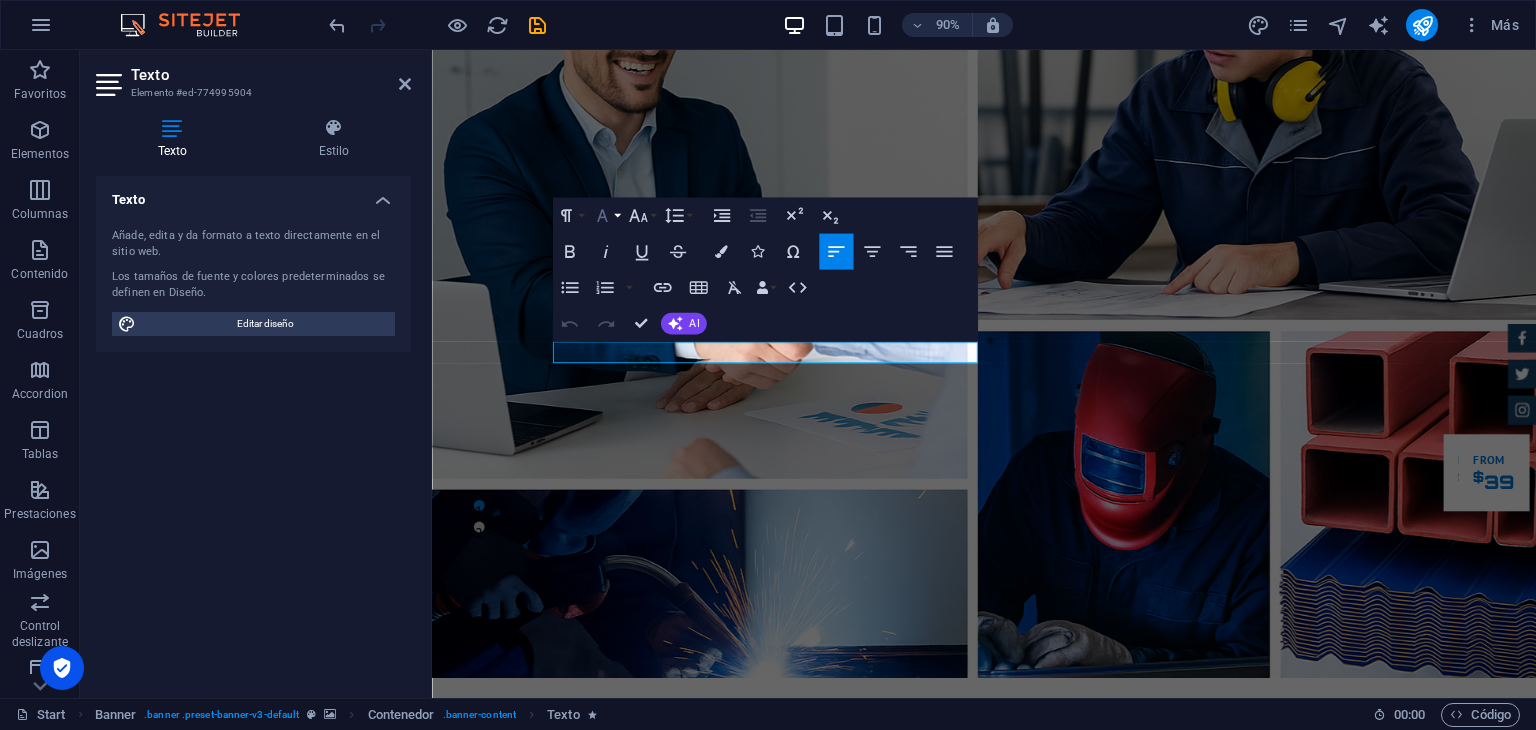 click 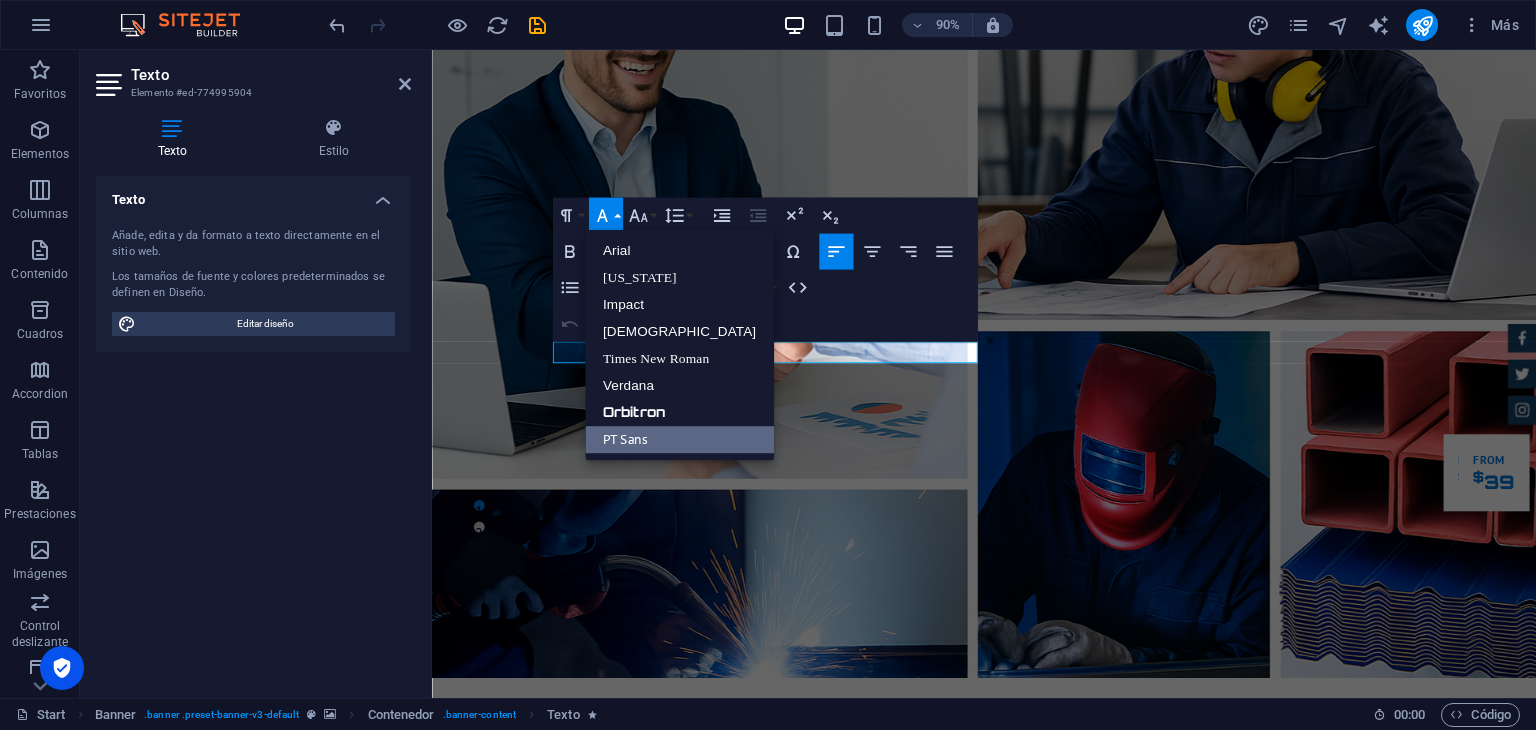 scroll, scrollTop: 0, scrollLeft: 0, axis: both 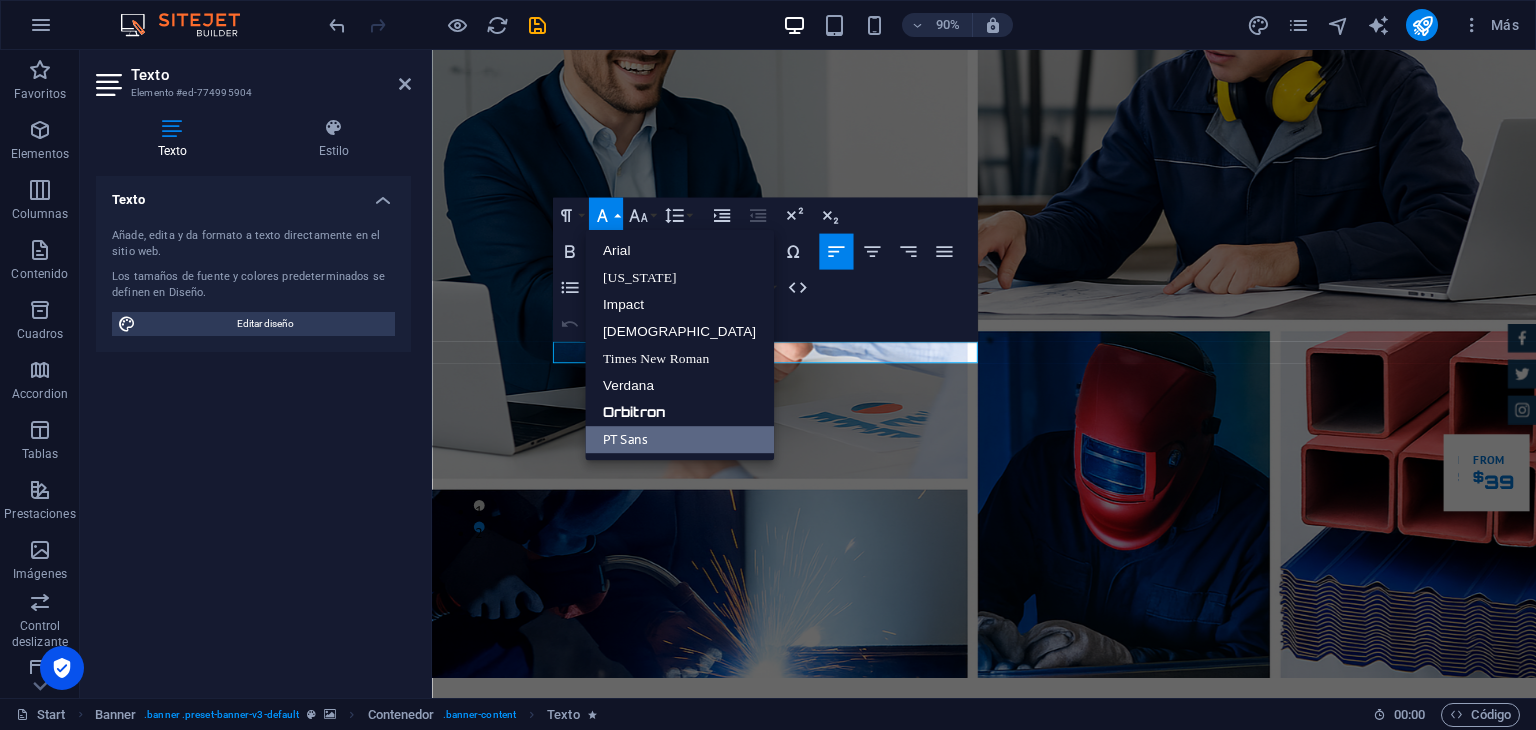 click 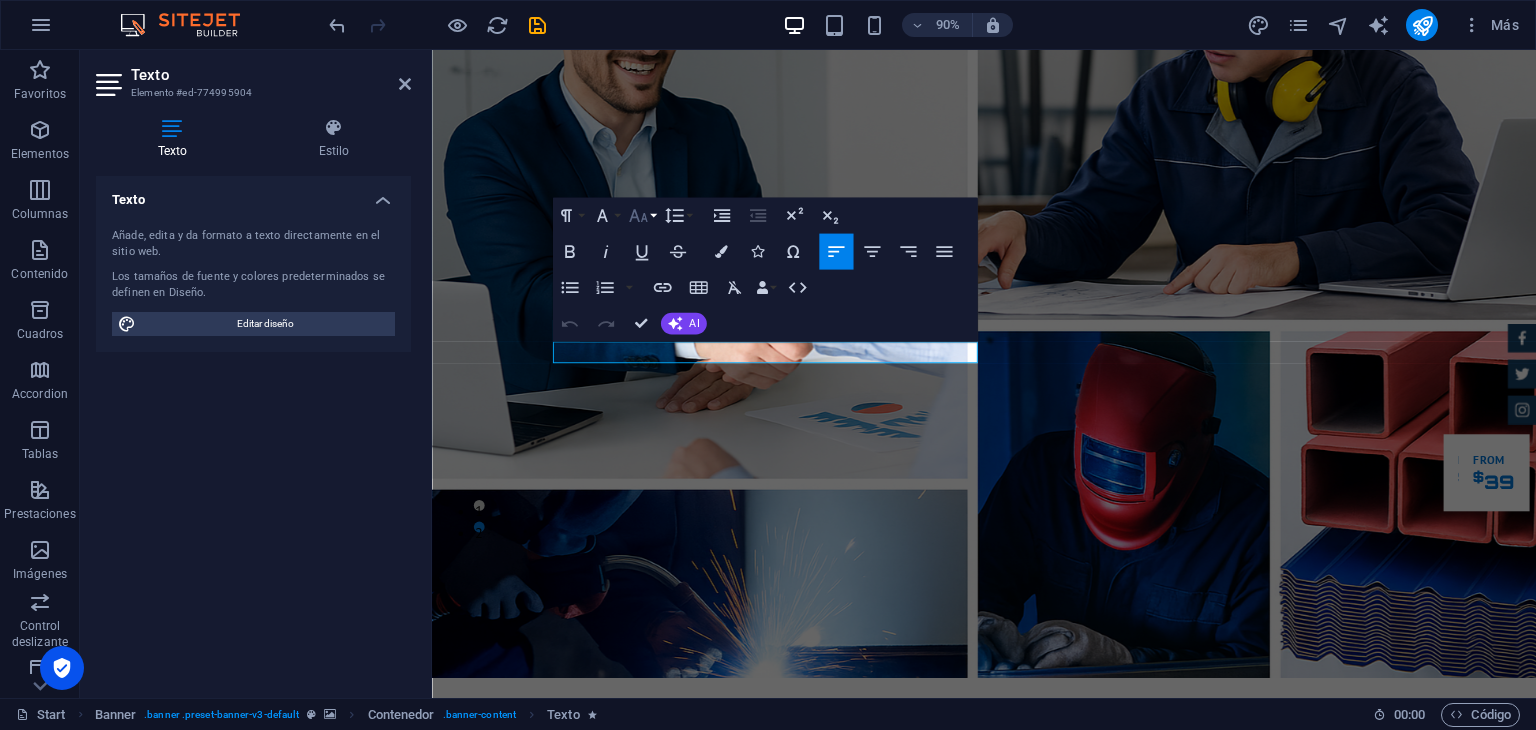 click 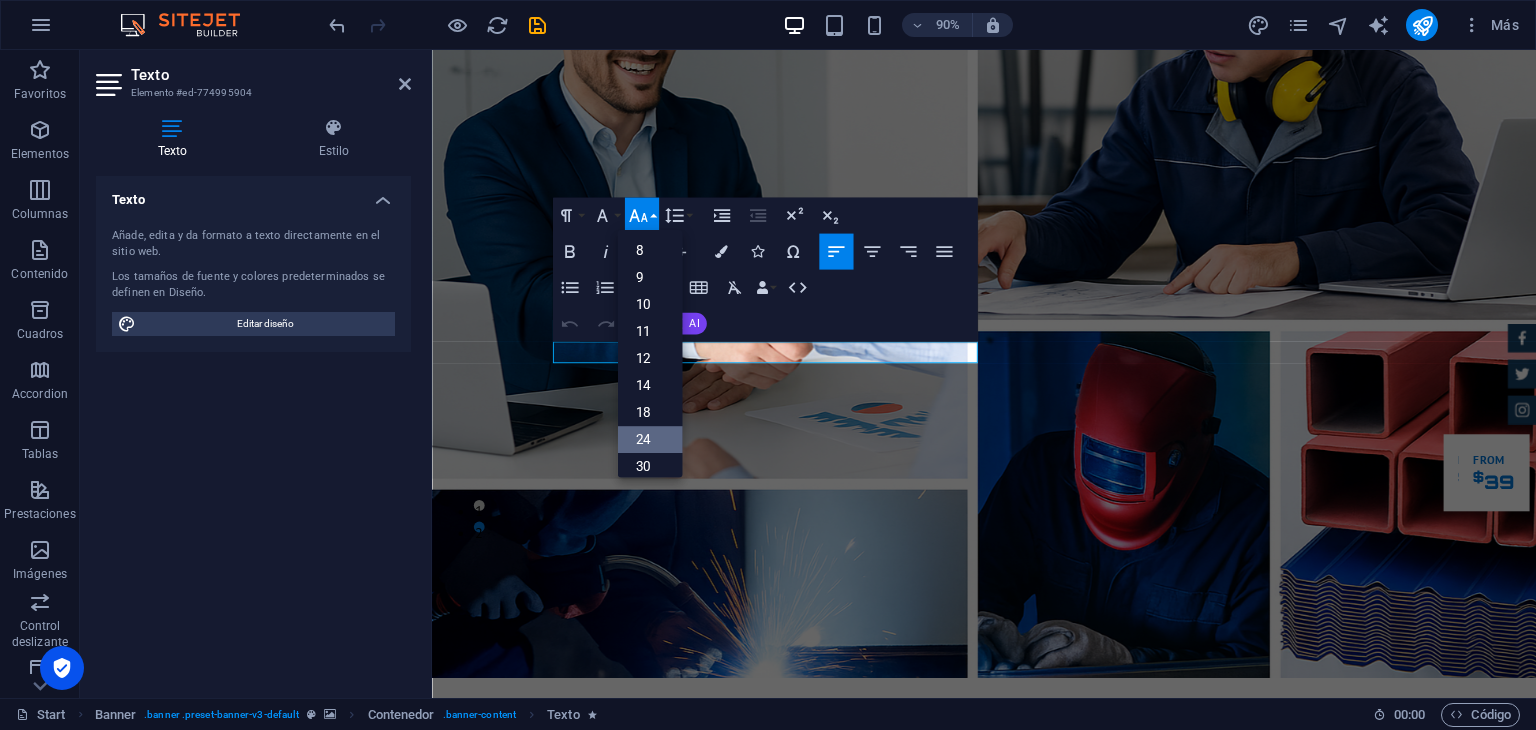 click on "24" at bounding box center [649, 439] 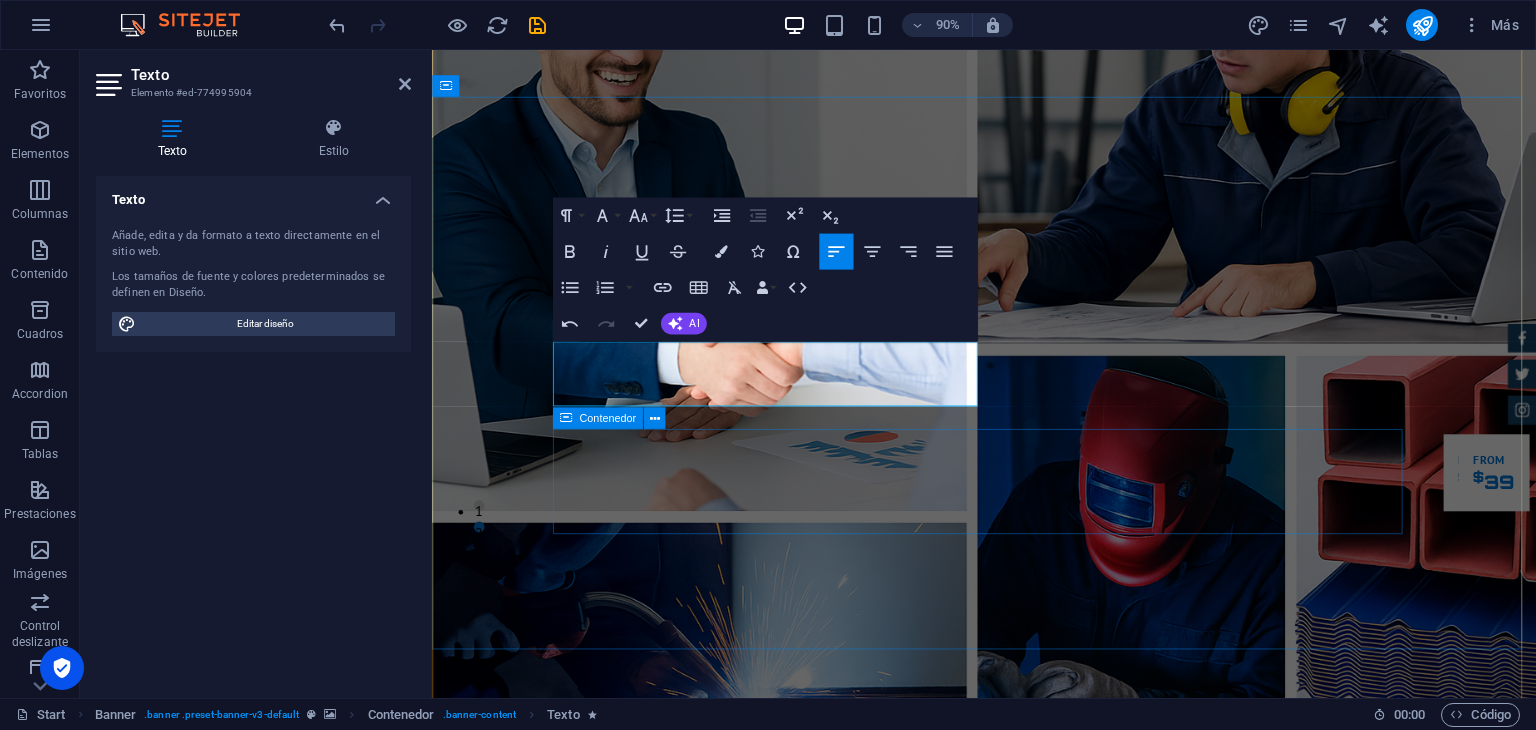 click on "Suelta el contenido aquí o  Añadir elementos  Pegar portapapeles" at bounding box center (1046, 1488) 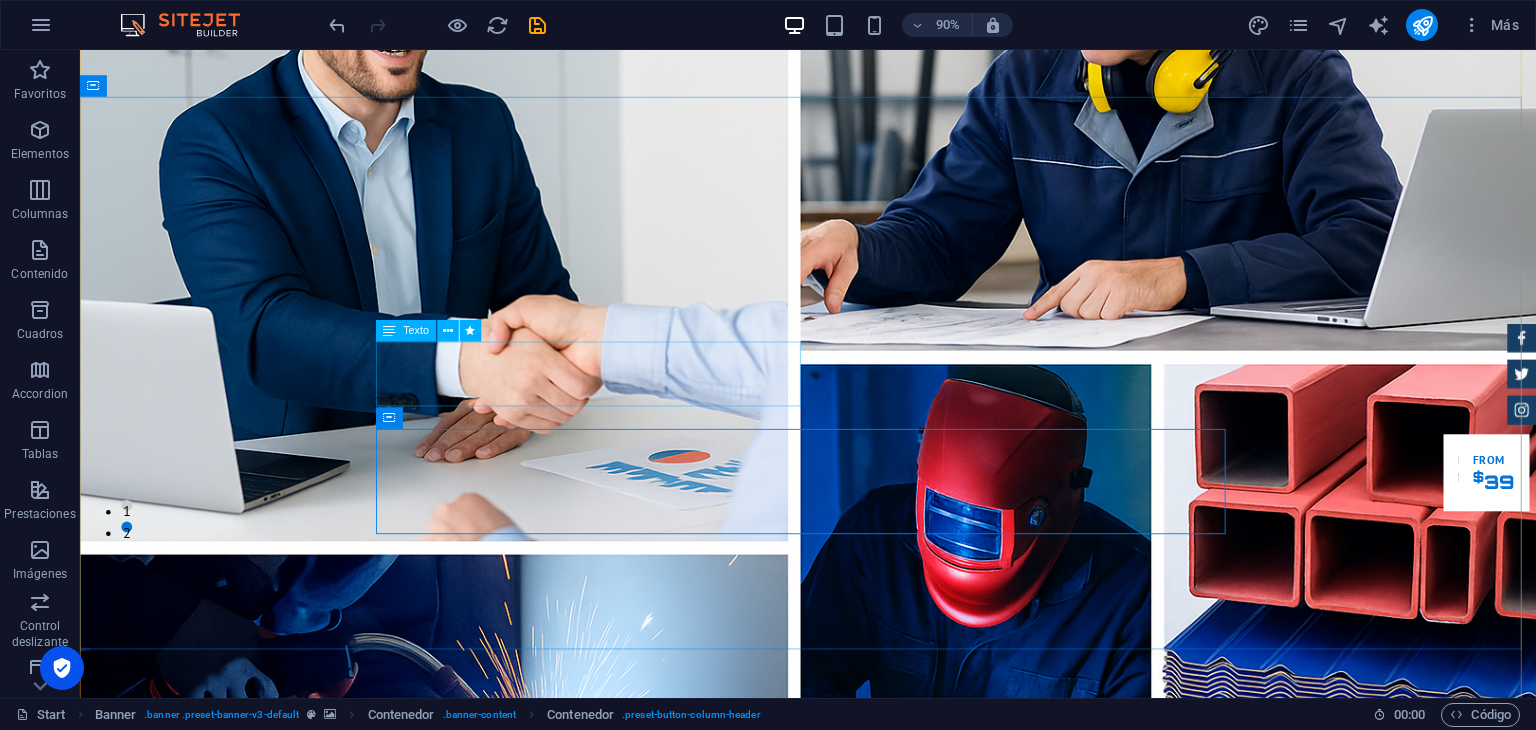 click on "“Soluciones industriales que impulsan tus proyectos”" at bounding box center [889, 1386] 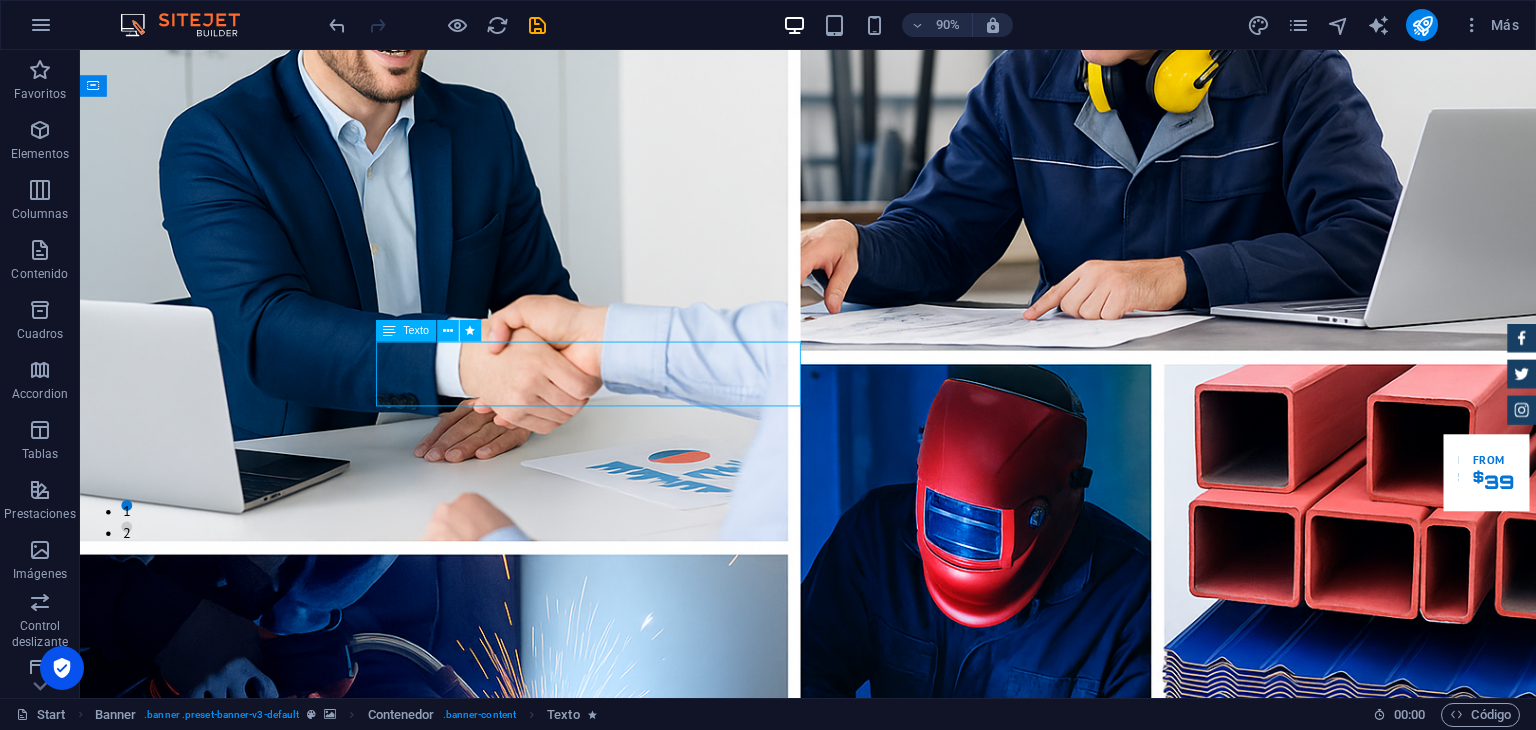 click on "Colaboramos en la estrucura de tu negocio “Soluciones industriales que impulsan tus proyectos” Suelta el contenido aquí o  Añadir elementos  Pegar portapapeles" at bounding box center [889, 1385] 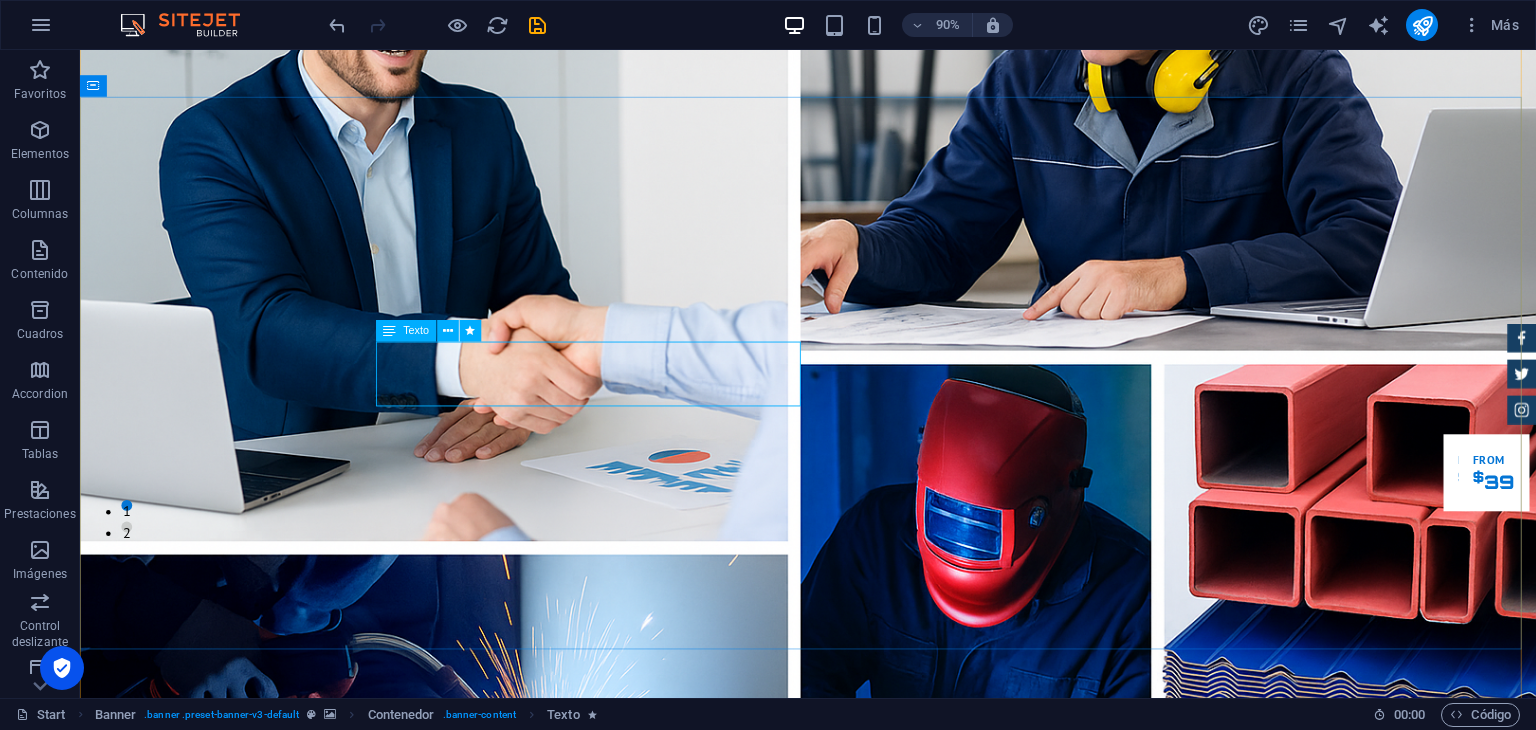 click on "“Soluciones industriales que impulsan tus proyectos”" at bounding box center [889, 1386] 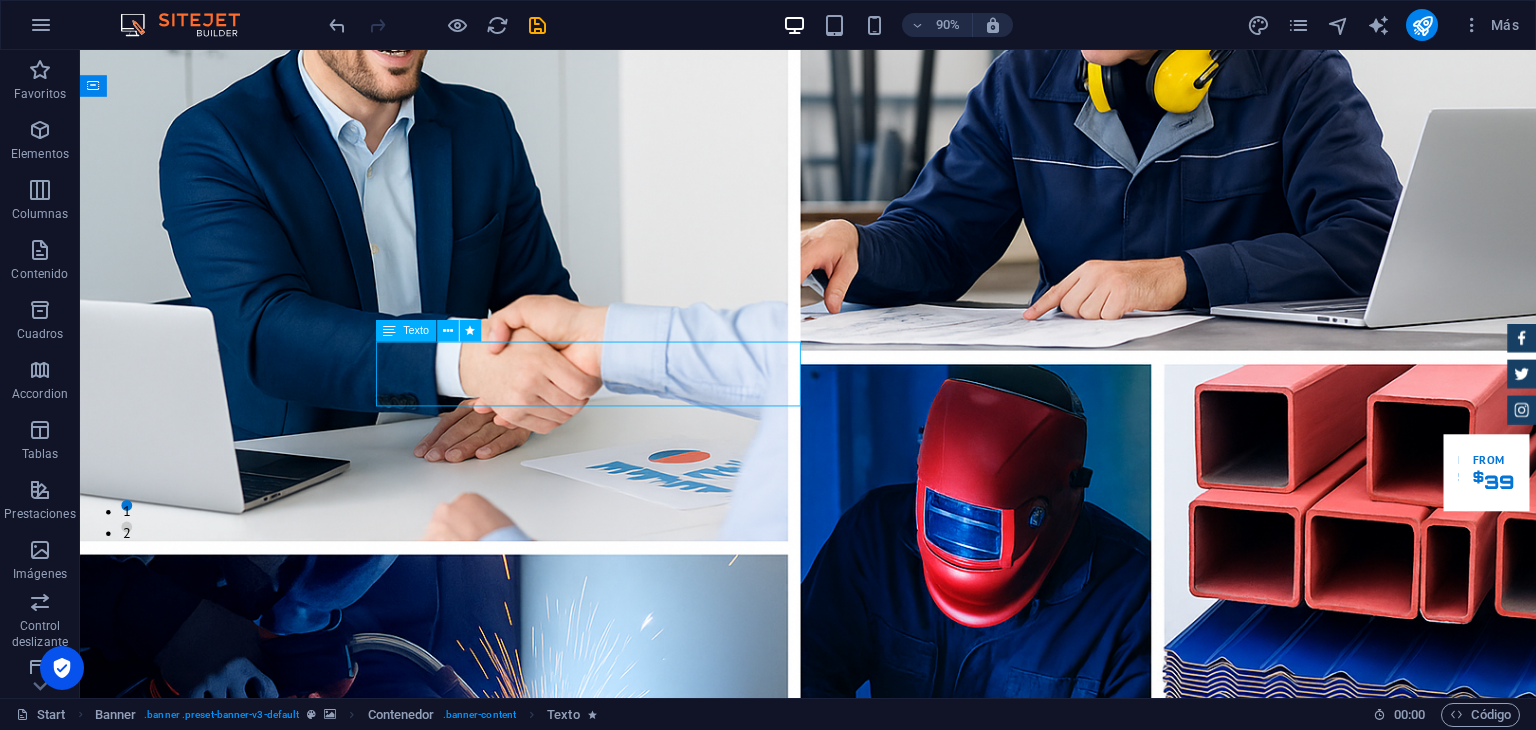 click on "“Soluciones industriales que impulsan tus proyectos”" at bounding box center [889, 1386] 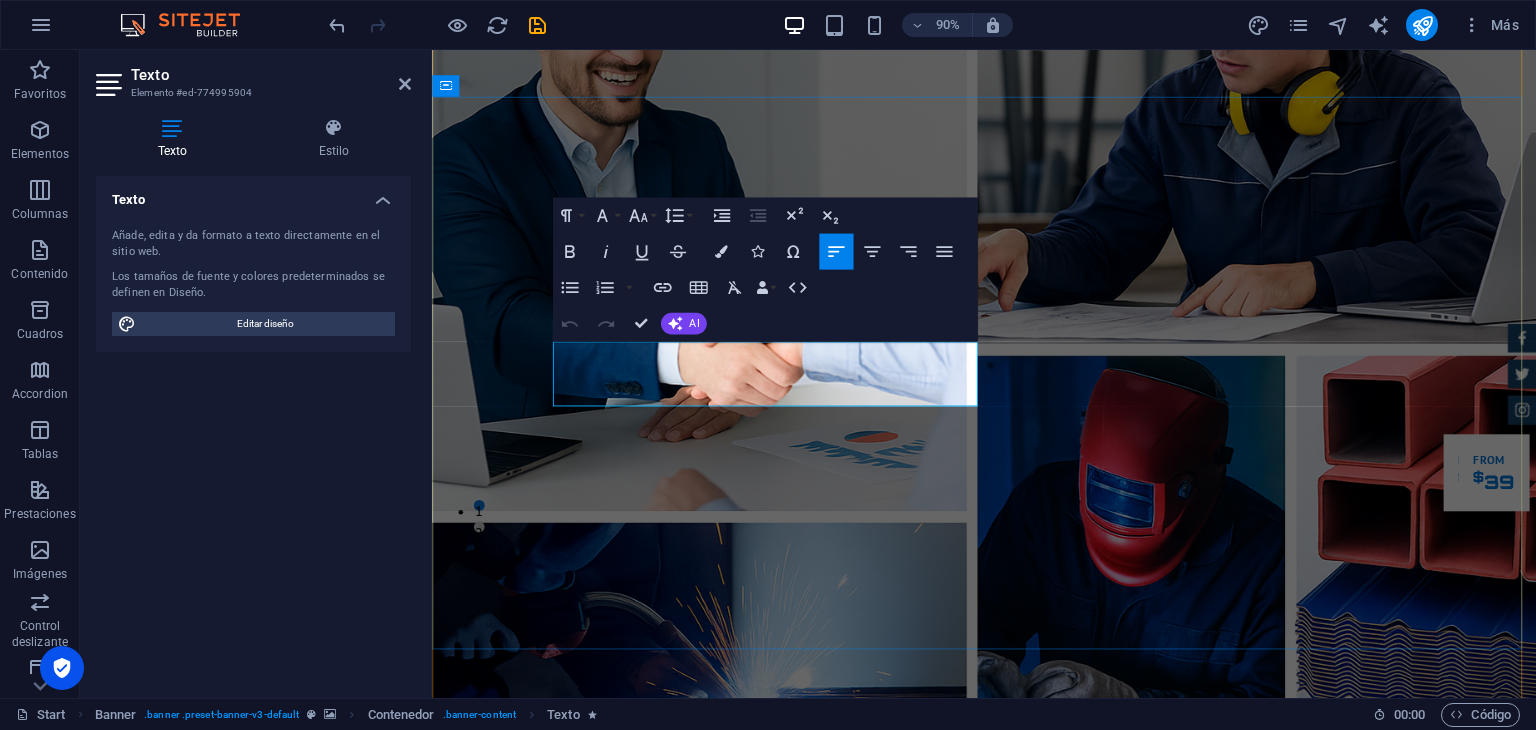 click on "“Soluciones industriales que impulsan tus proyectos”" at bounding box center (842, 1385) 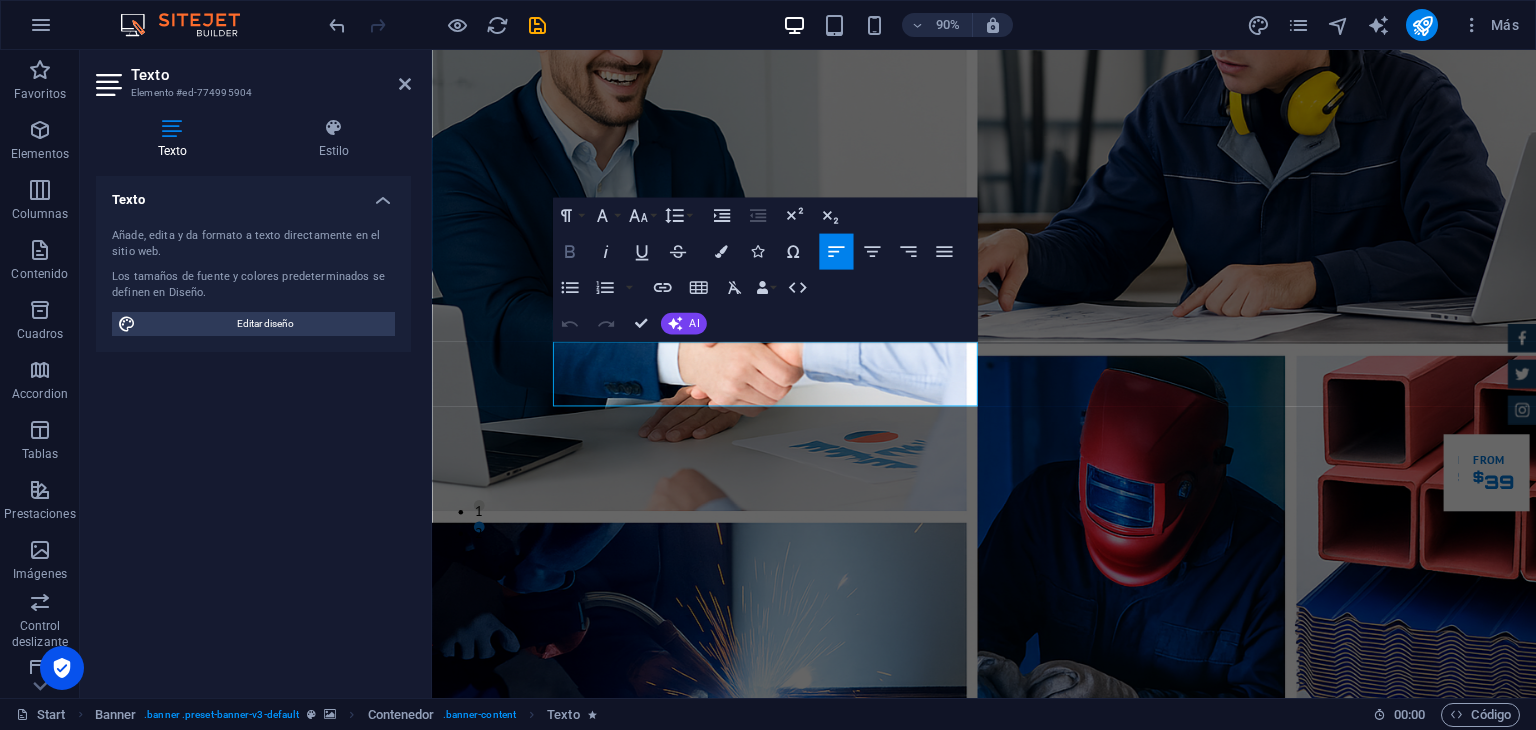 click 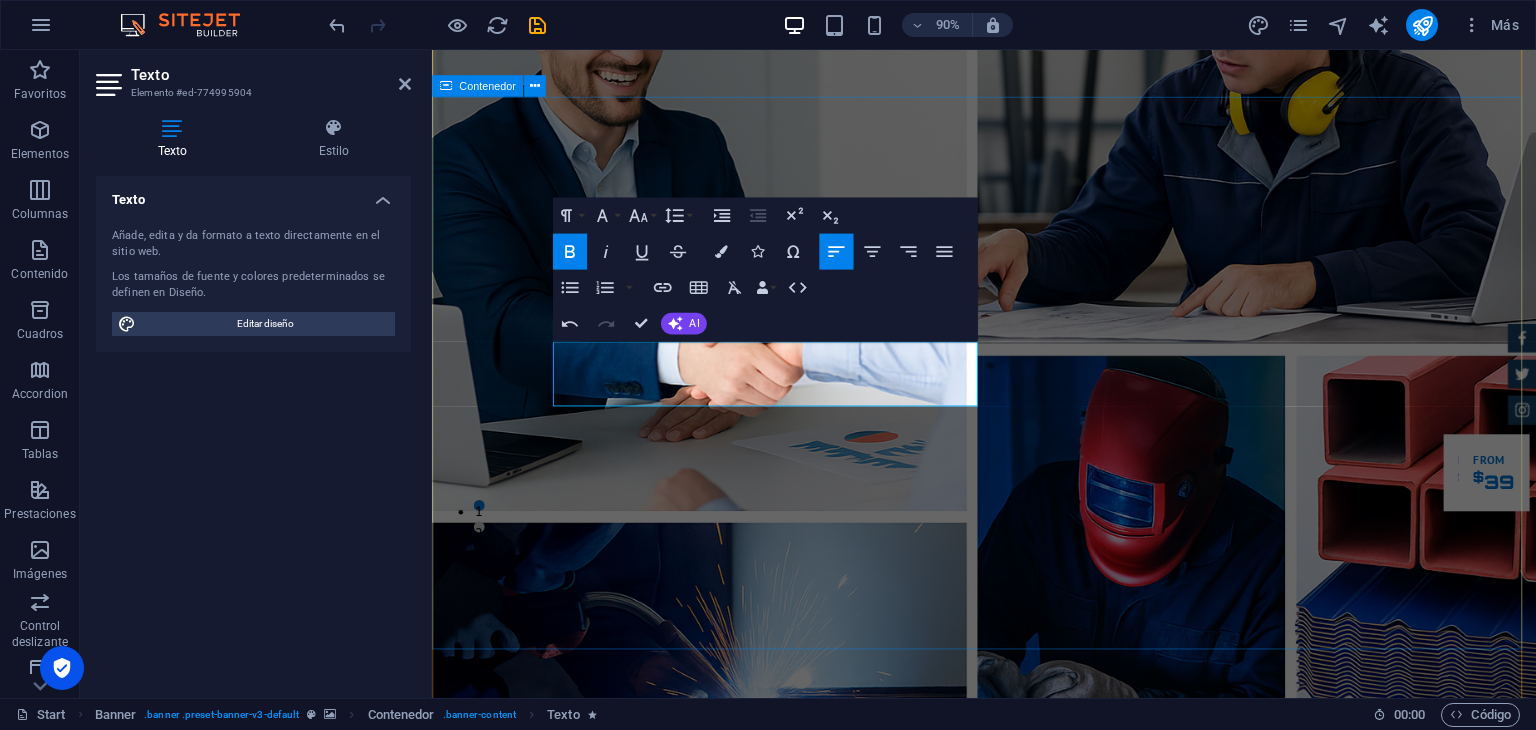 click on "Colaboramos en la estrucura de tu negocio “Soluciones industriales que impulsan tus proyectos” Suelta el contenido aquí o  Añadir elementos  Pegar portapapeles" at bounding box center [1045, 1385] 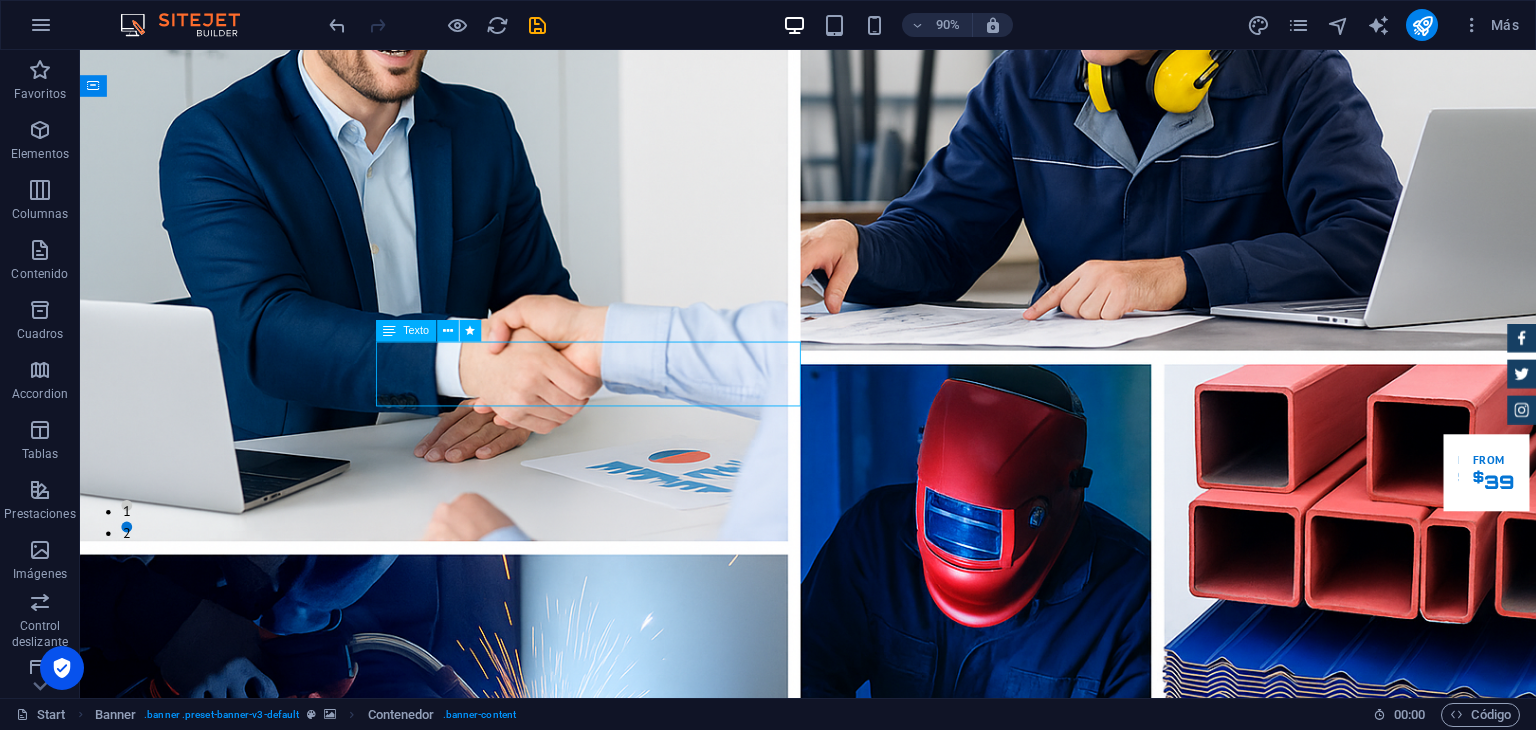 click on "“Soluciones industriales que impulsan tus proyectos”" at bounding box center [889, 1386] 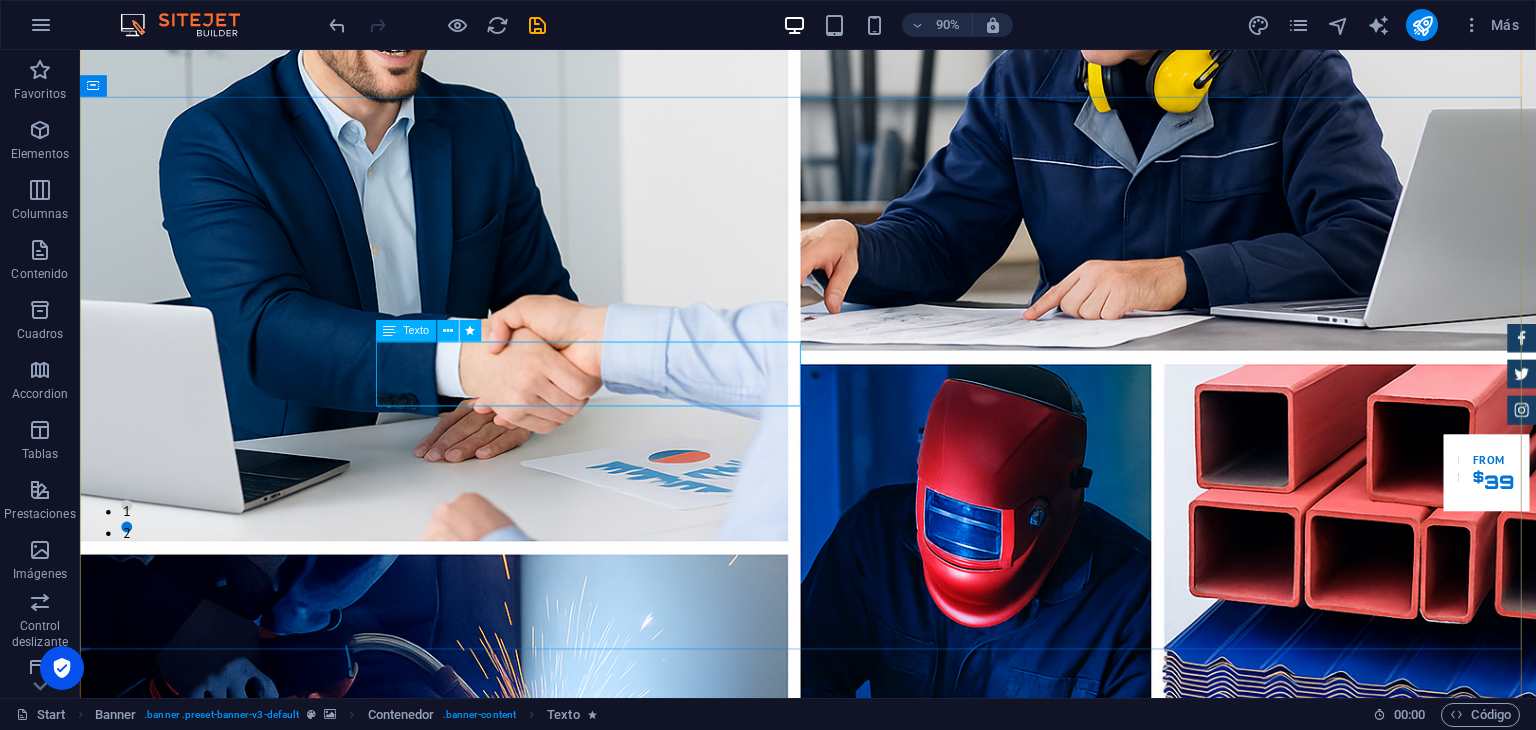 click at bounding box center (389, 331) 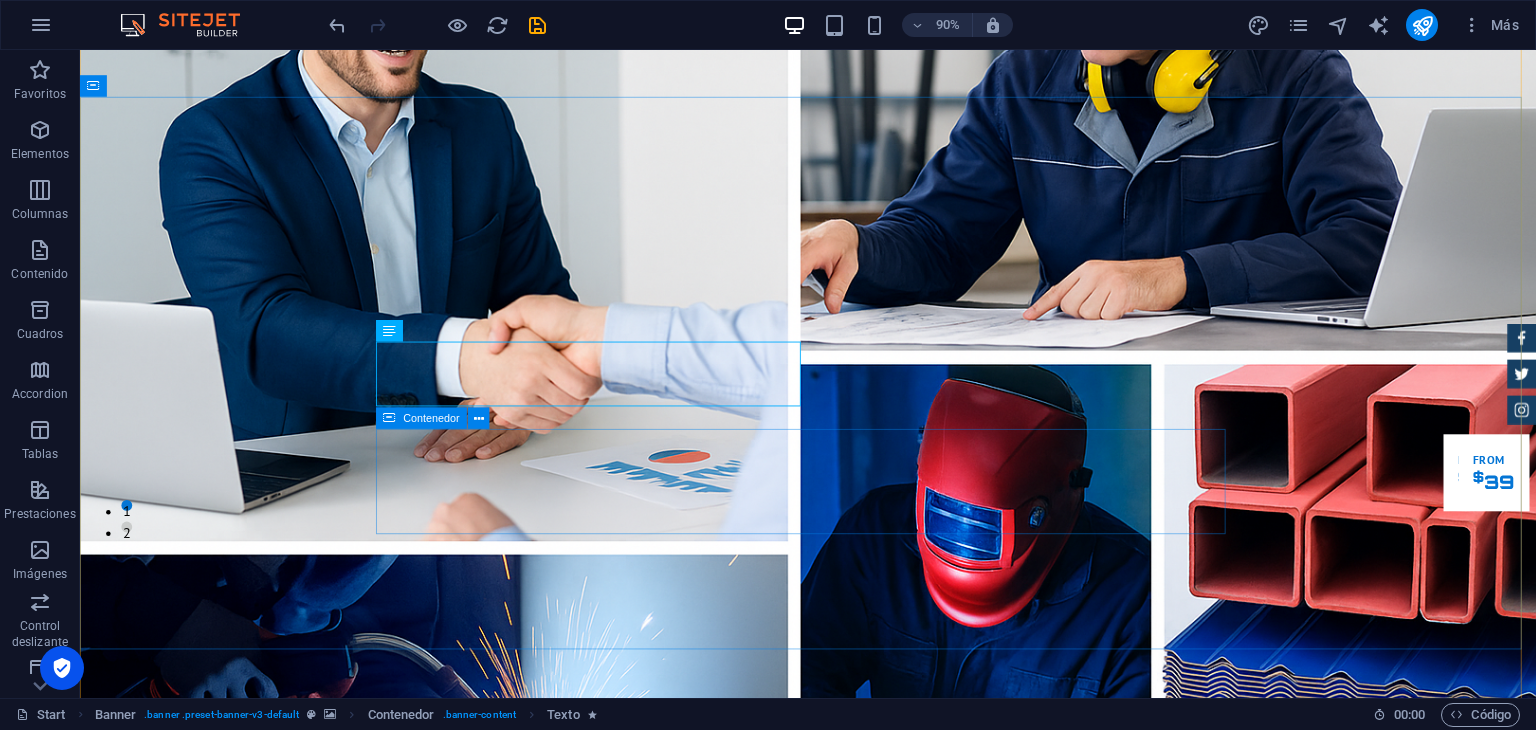 click on "Suelta el contenido aquí o  Añadir elementos  Pegar portapapeles" at bounding box center (889, 1488) 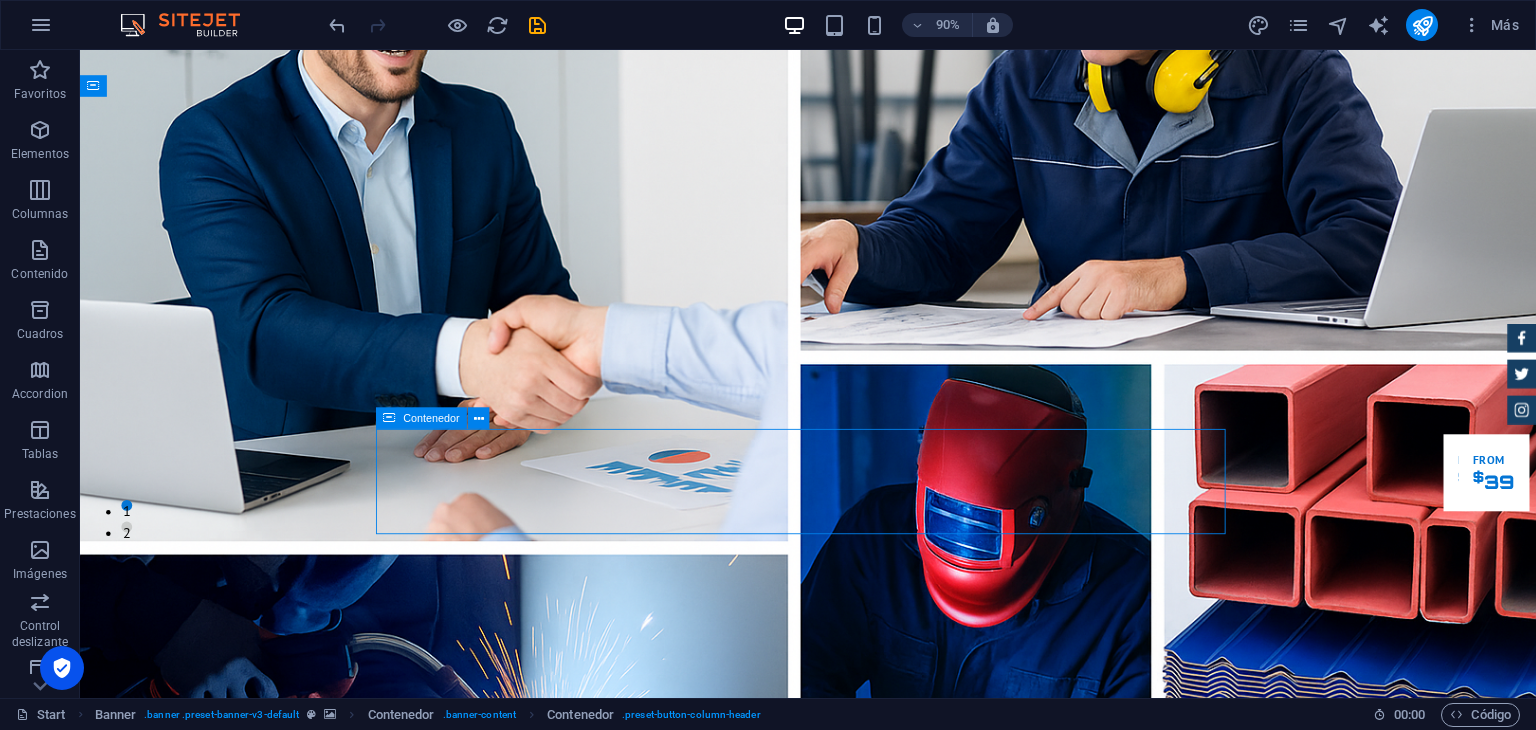 click on "Suelta el contenido aquí o  Añadir elementos  Pegar portapapeles" at bounding box center (889, 1488) 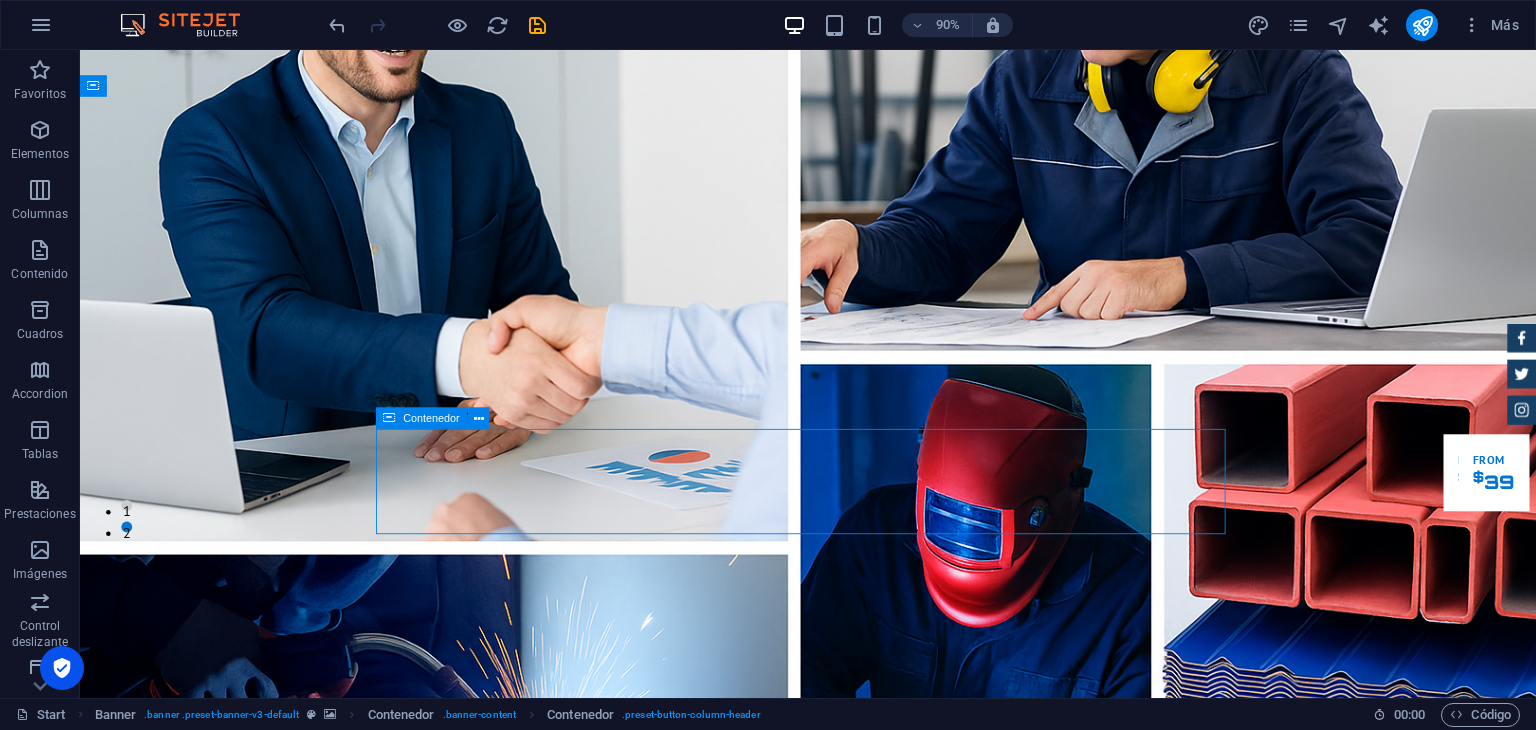 click on "Suelta el contenido aquí o  Añadir elementos  Pegar portapapeles" at bounding box center [889, 1488] 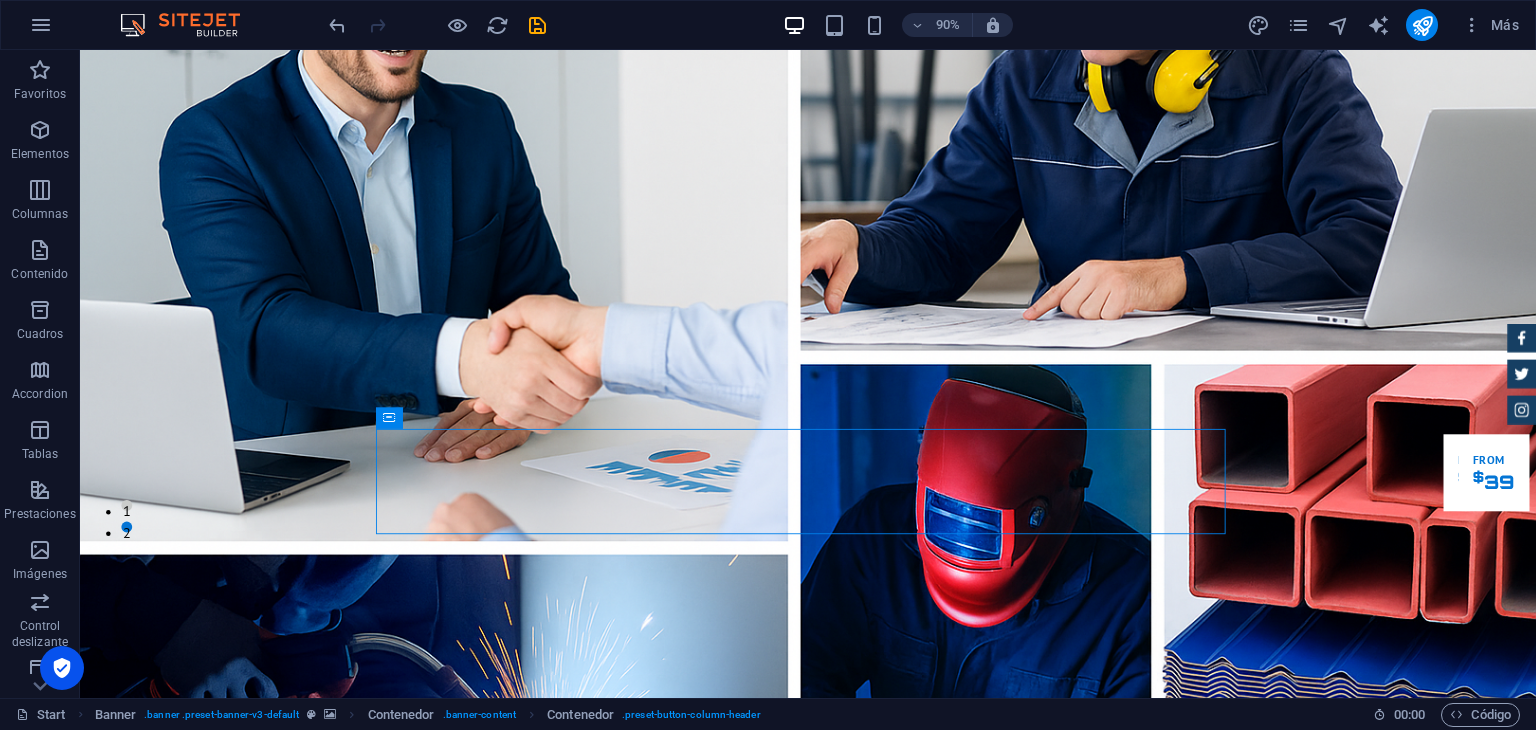 drag, startPoint x: 477, startPoint y: 495, endPoint x: 485, endPoint y: 389, distance: 106.30146 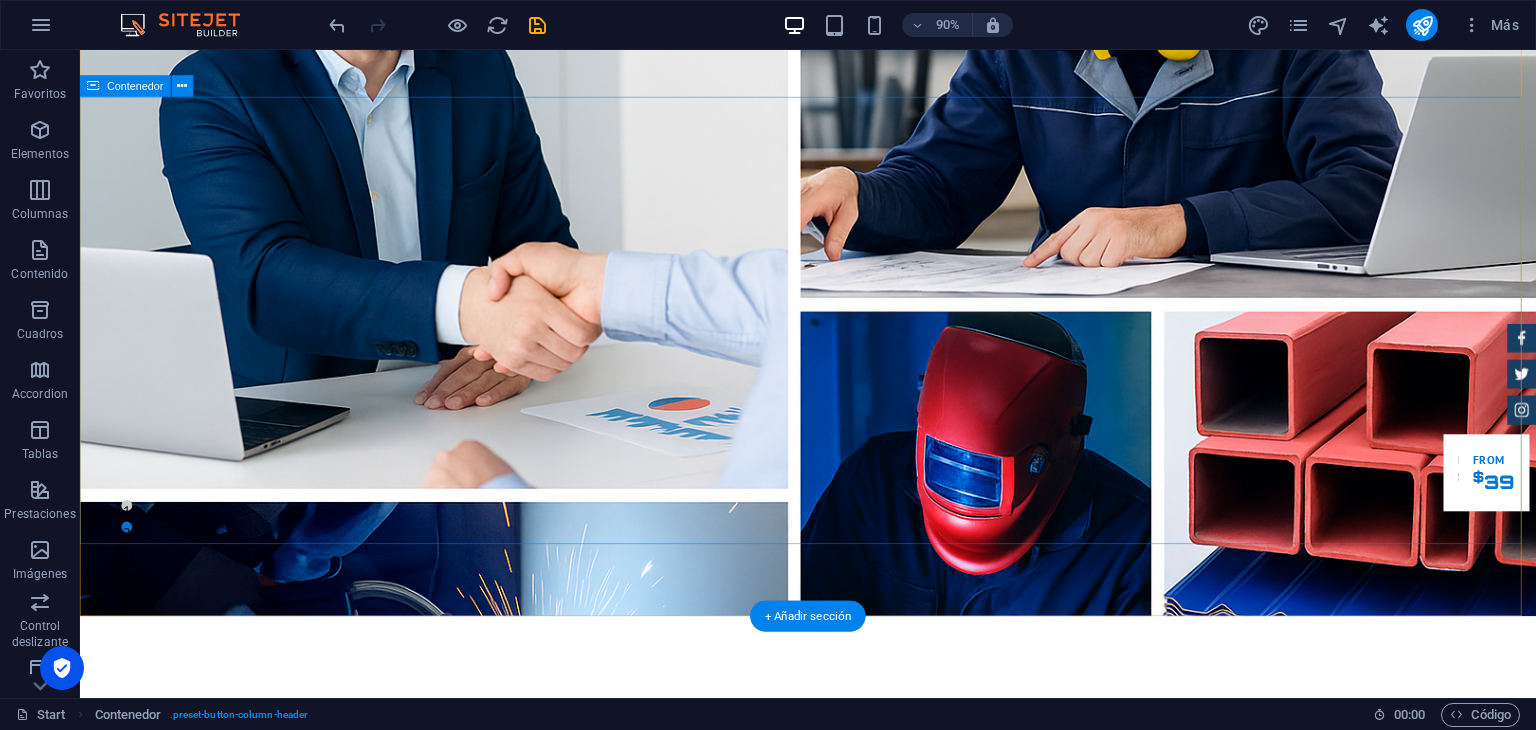 click on "Colaboramos en la estrucura de tu negocio “Soluciones industriales que impulsan tus proyectos”" at bounding box center (889, 1209) 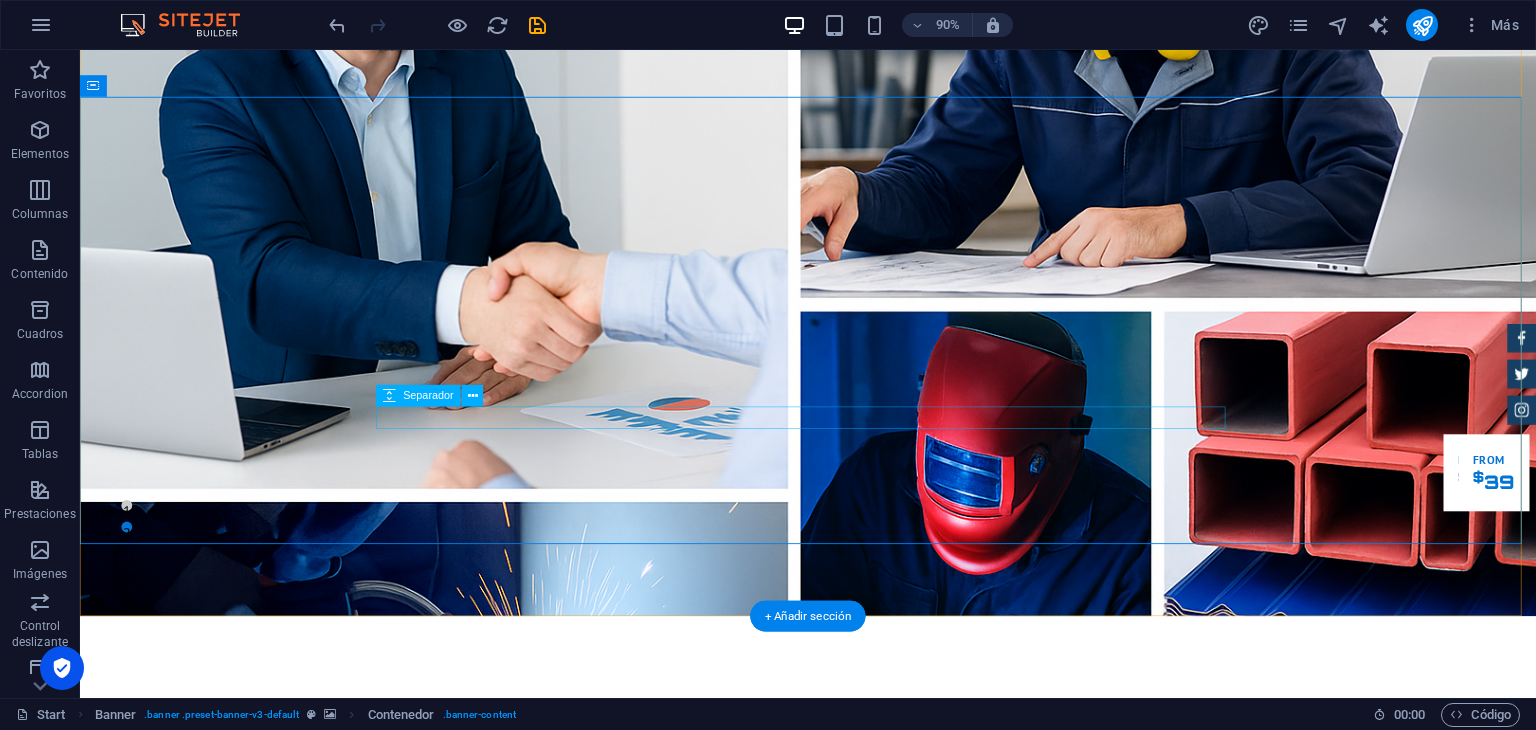 click at bounding box center [889, 1299] 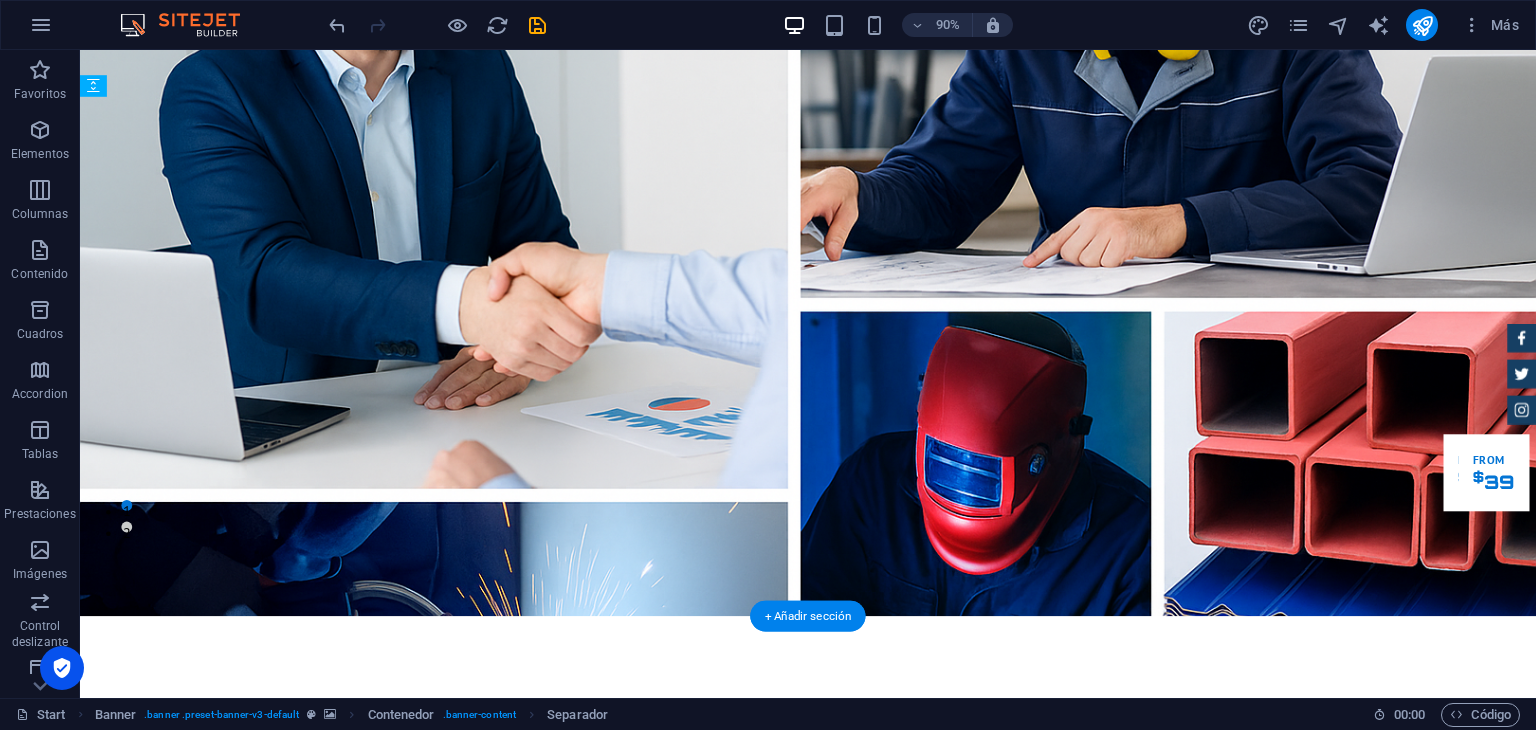 drag, startPoint x: 510, startPoint y: 449, endPoint x: 475, endPoint y: 379, distance: 78.26238 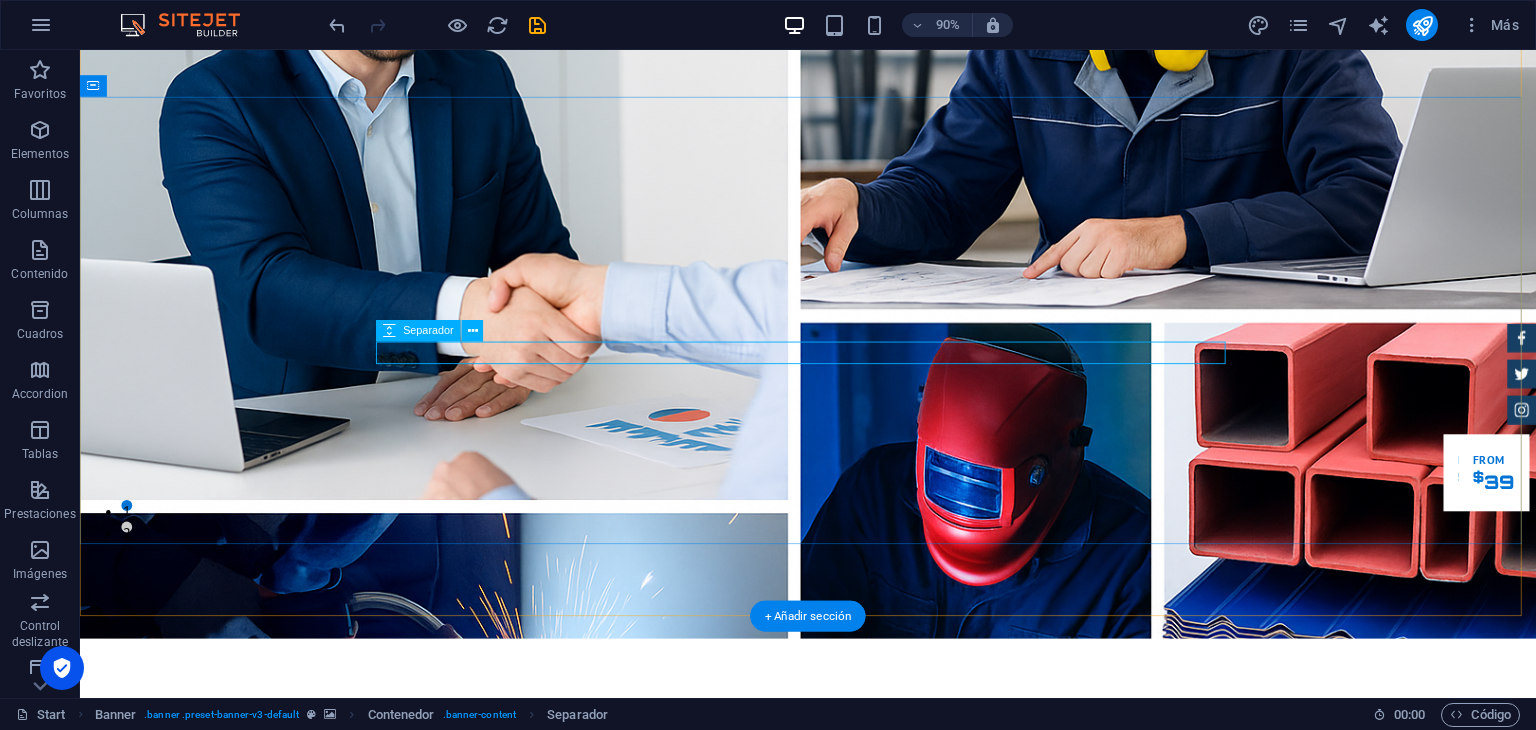 click at bounding box center [889, 1288] 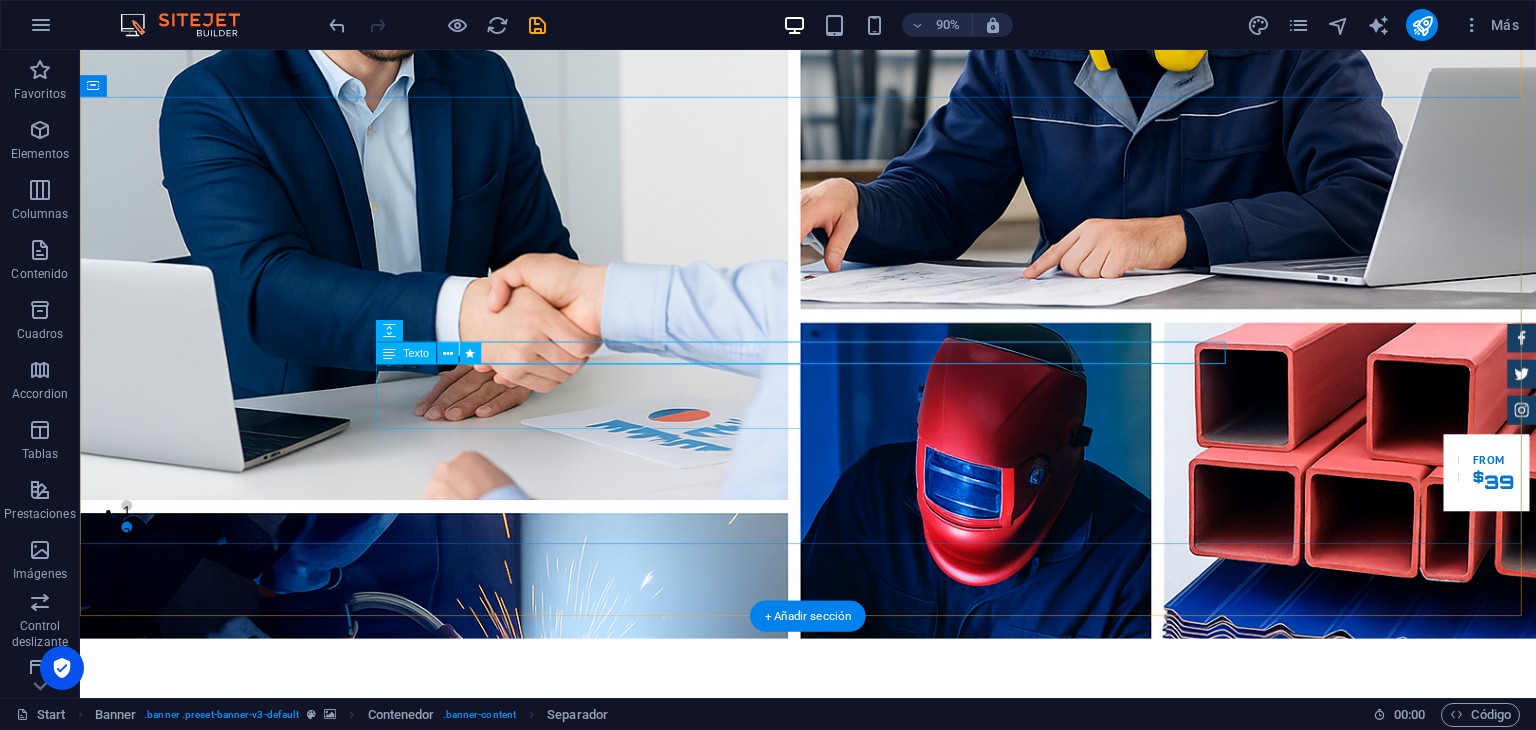 click on "“Soluciones industriales que impulsan tus proyectos”" at bounding box center [889, 1319] 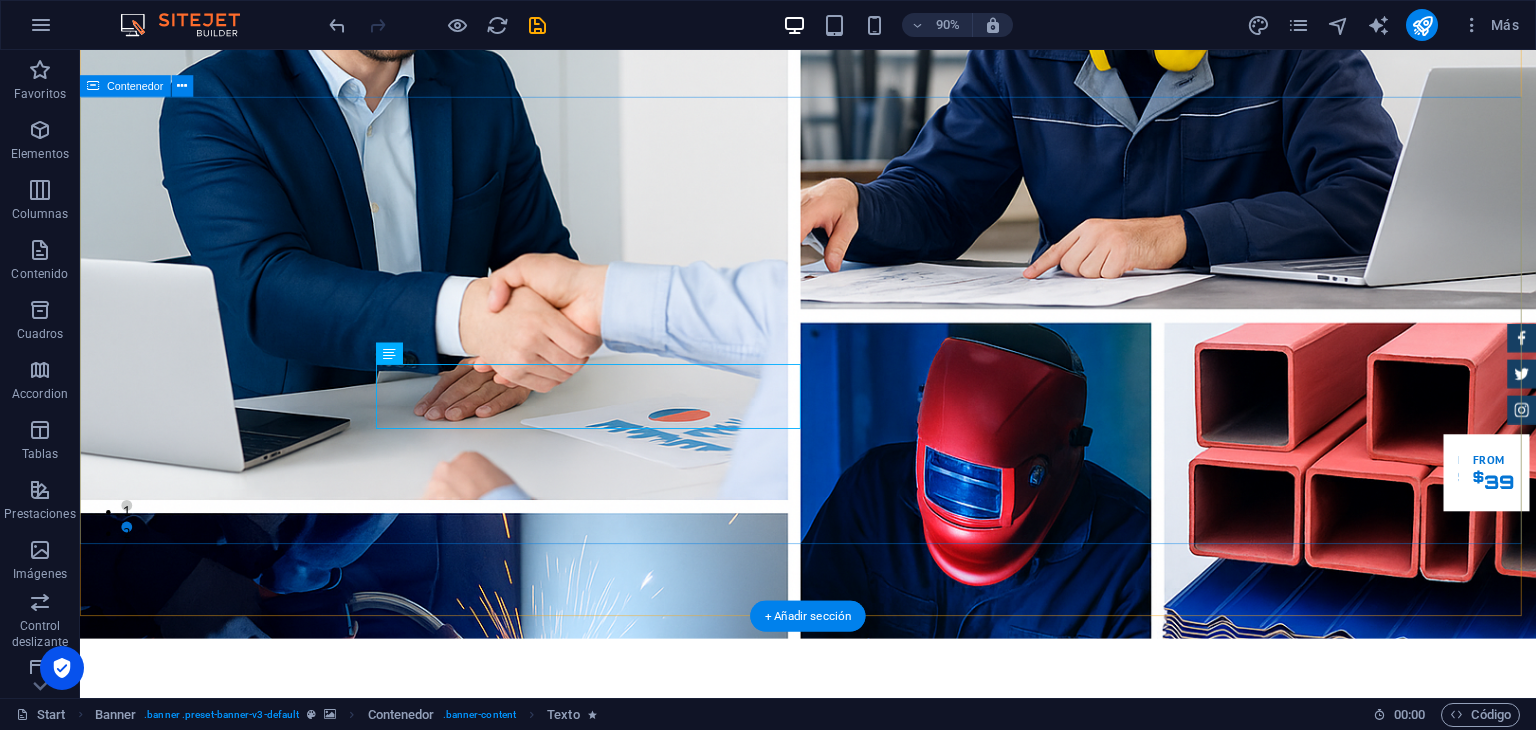 click on "Colaboramos en la estrucura de tu negocio “Soluciones industriales que impulsan tus proyectos”" at bounding box center [889, 1234] 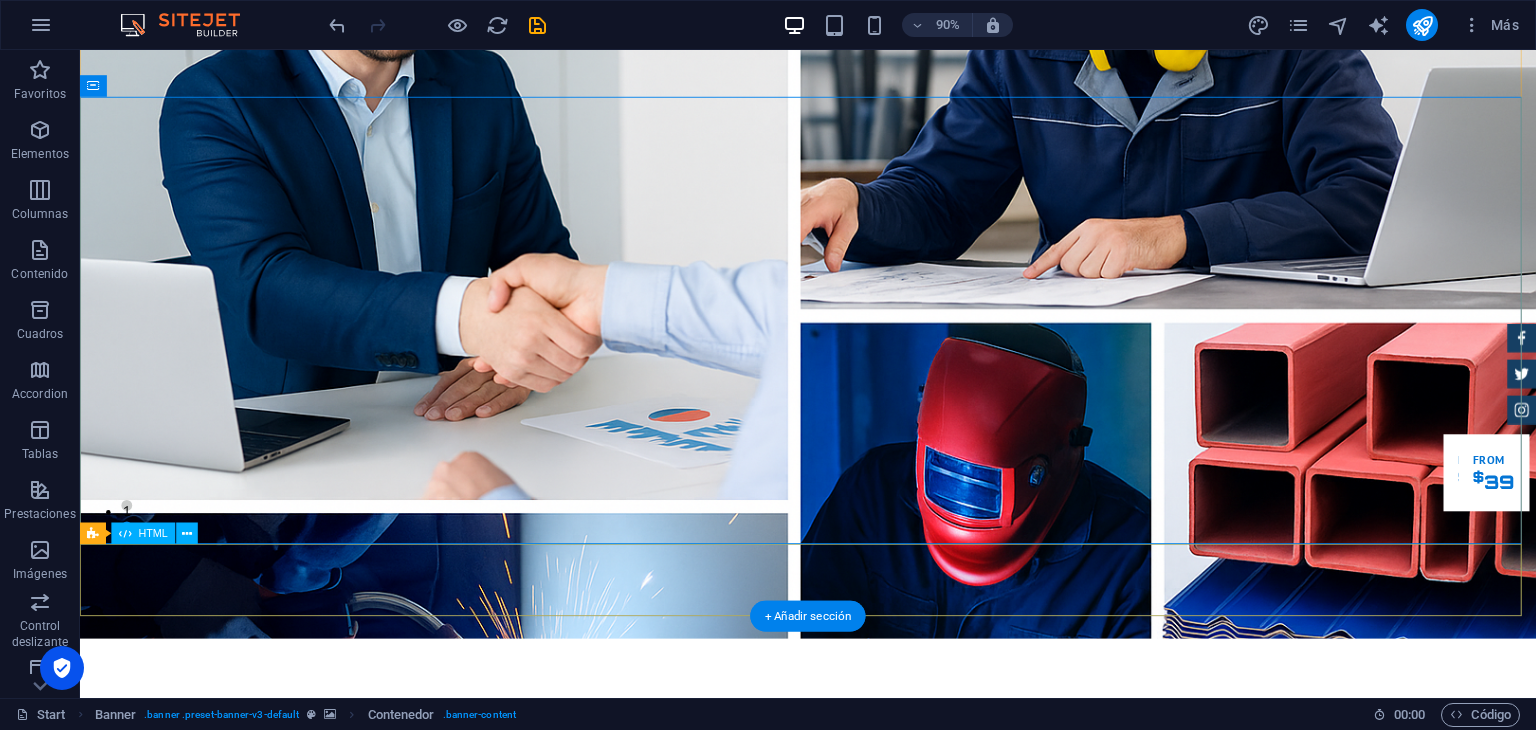 click at bounding box center (889, 1505) 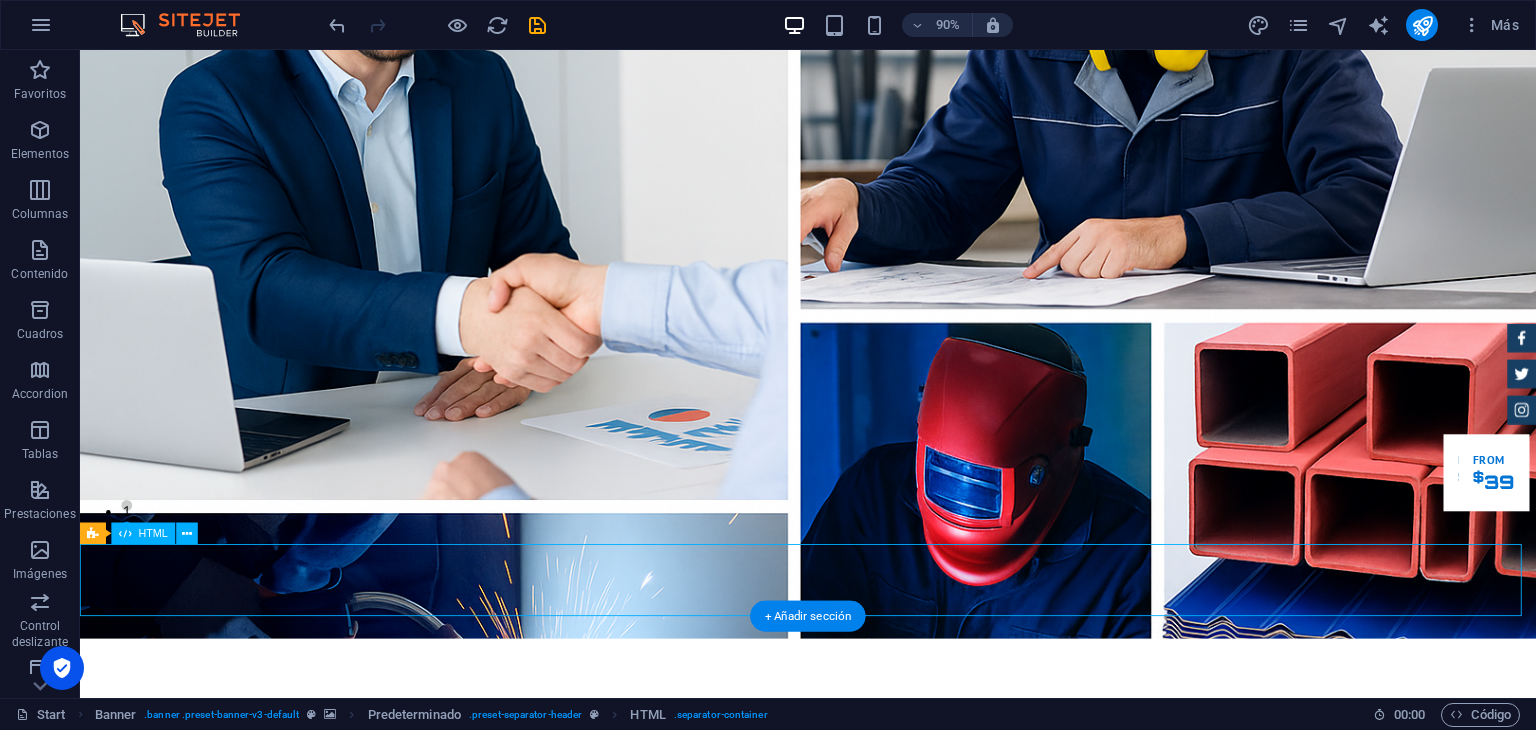 click at bounding box center (889, 1505) 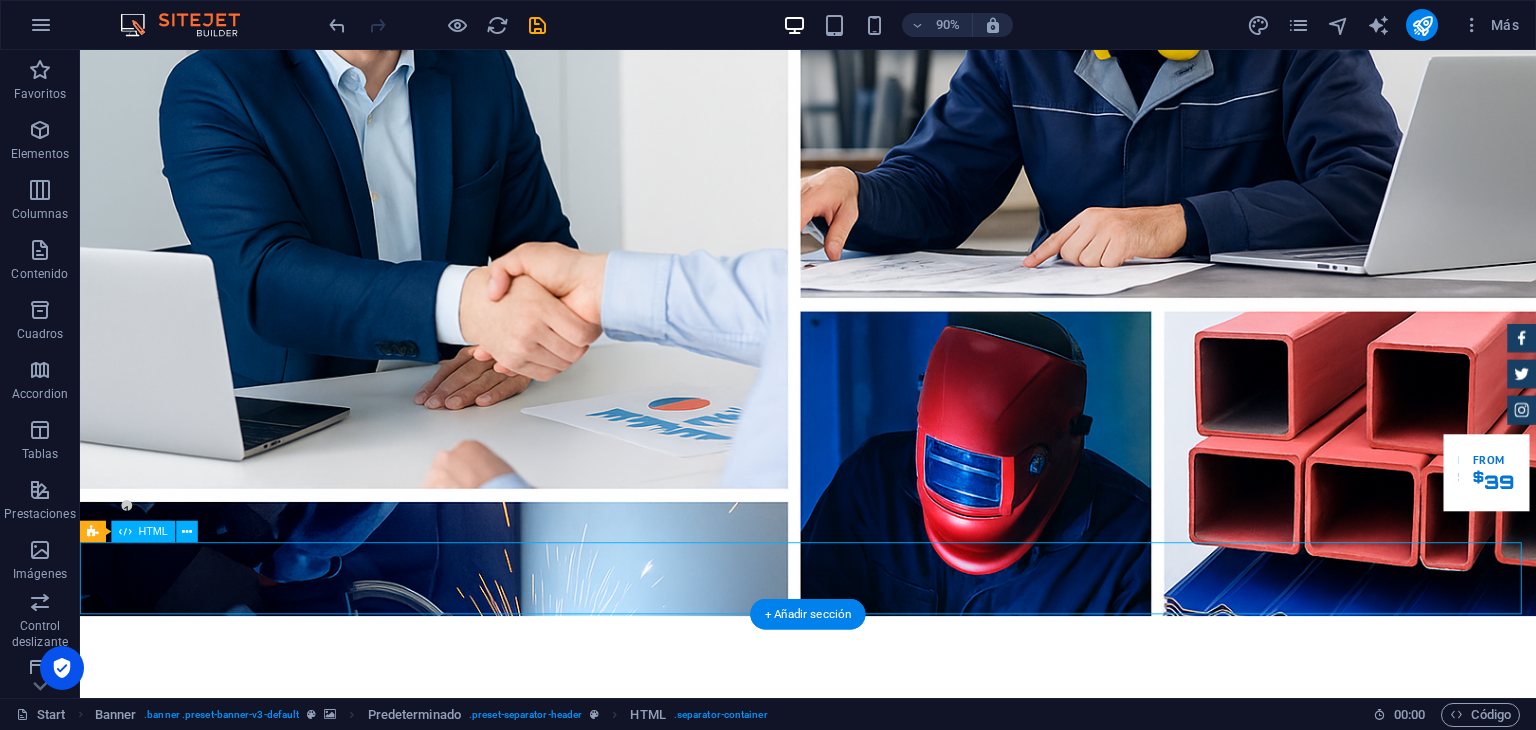 scroll, scrollTop: 300, scrollLeft: 0, axis: vertical 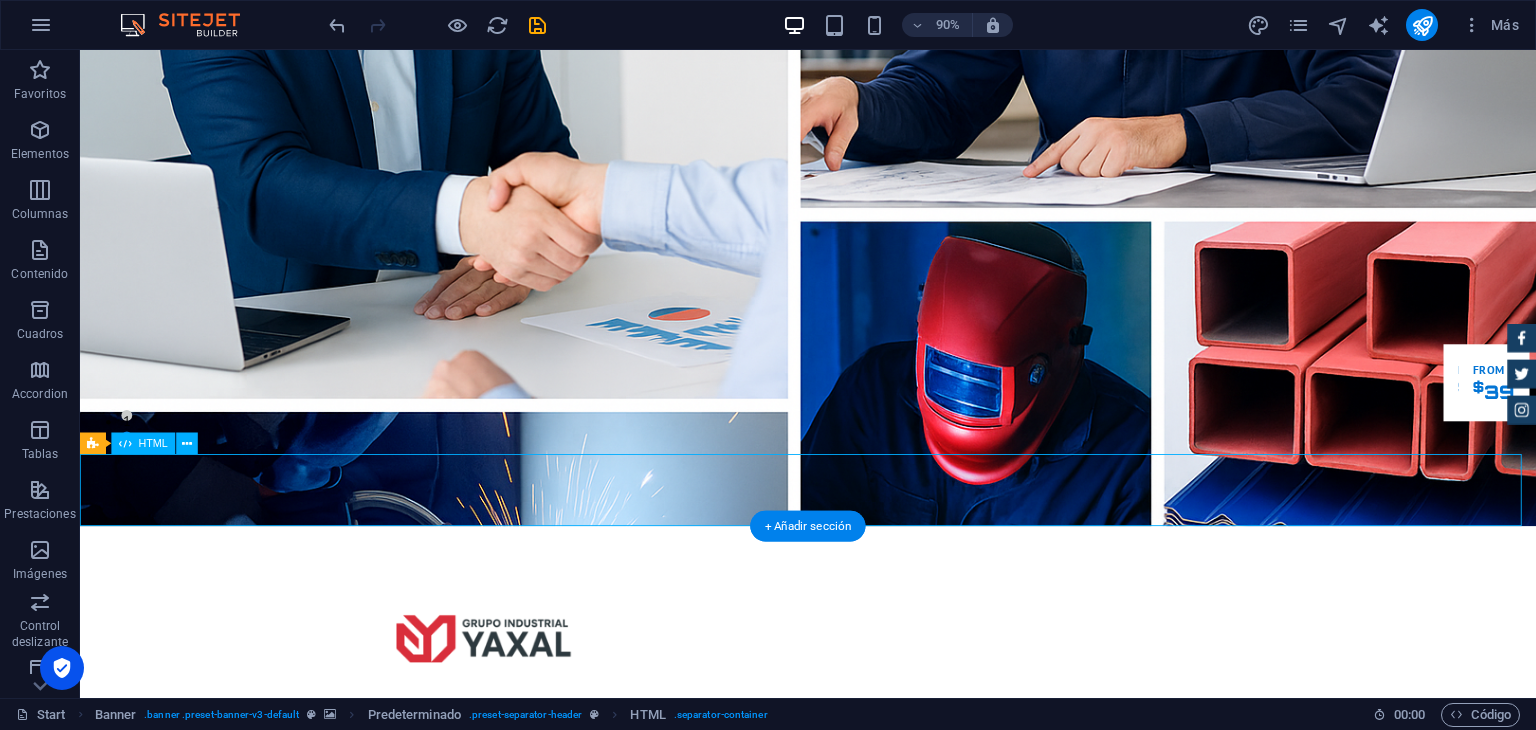 click at bounding box center [889, 1380] 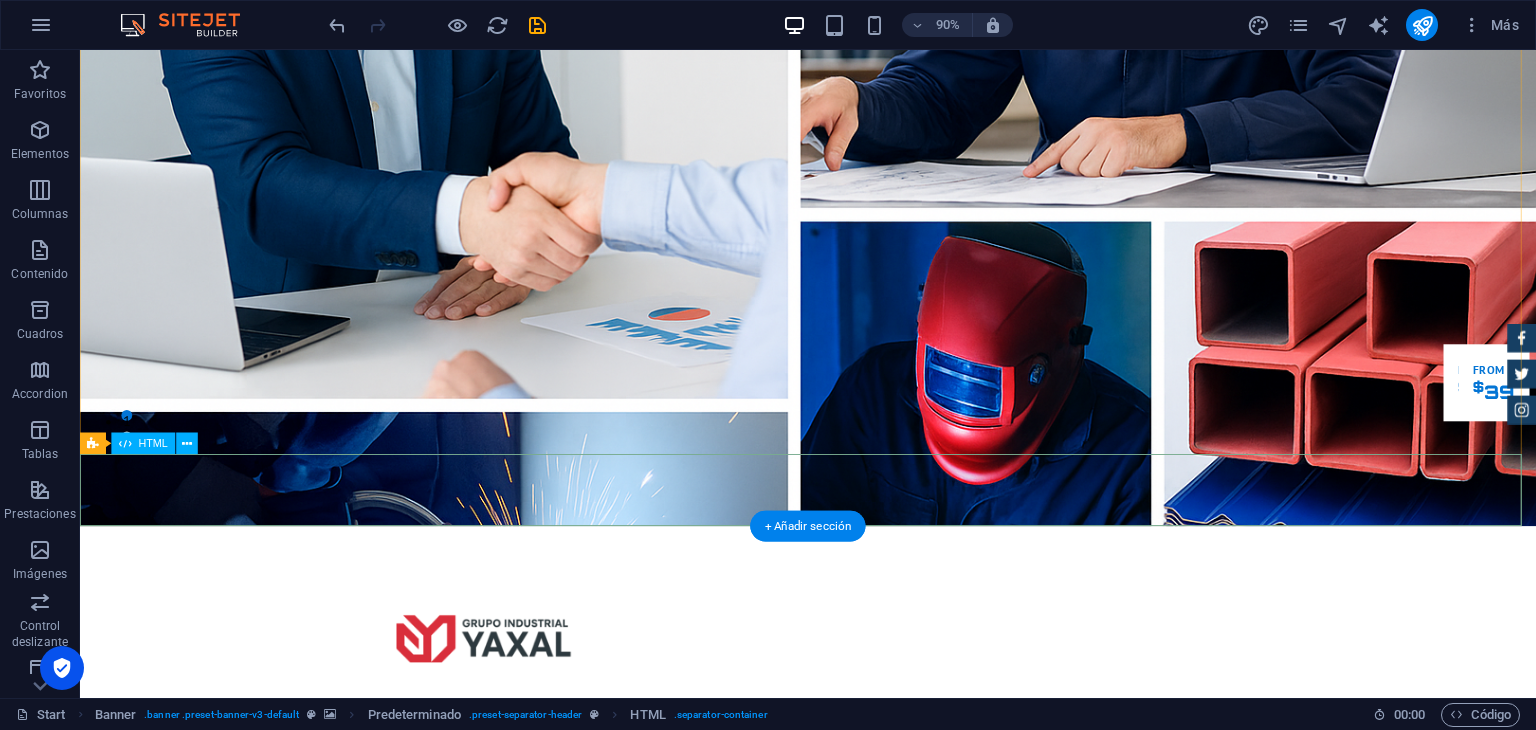 click at bounding box center (889, 1380) 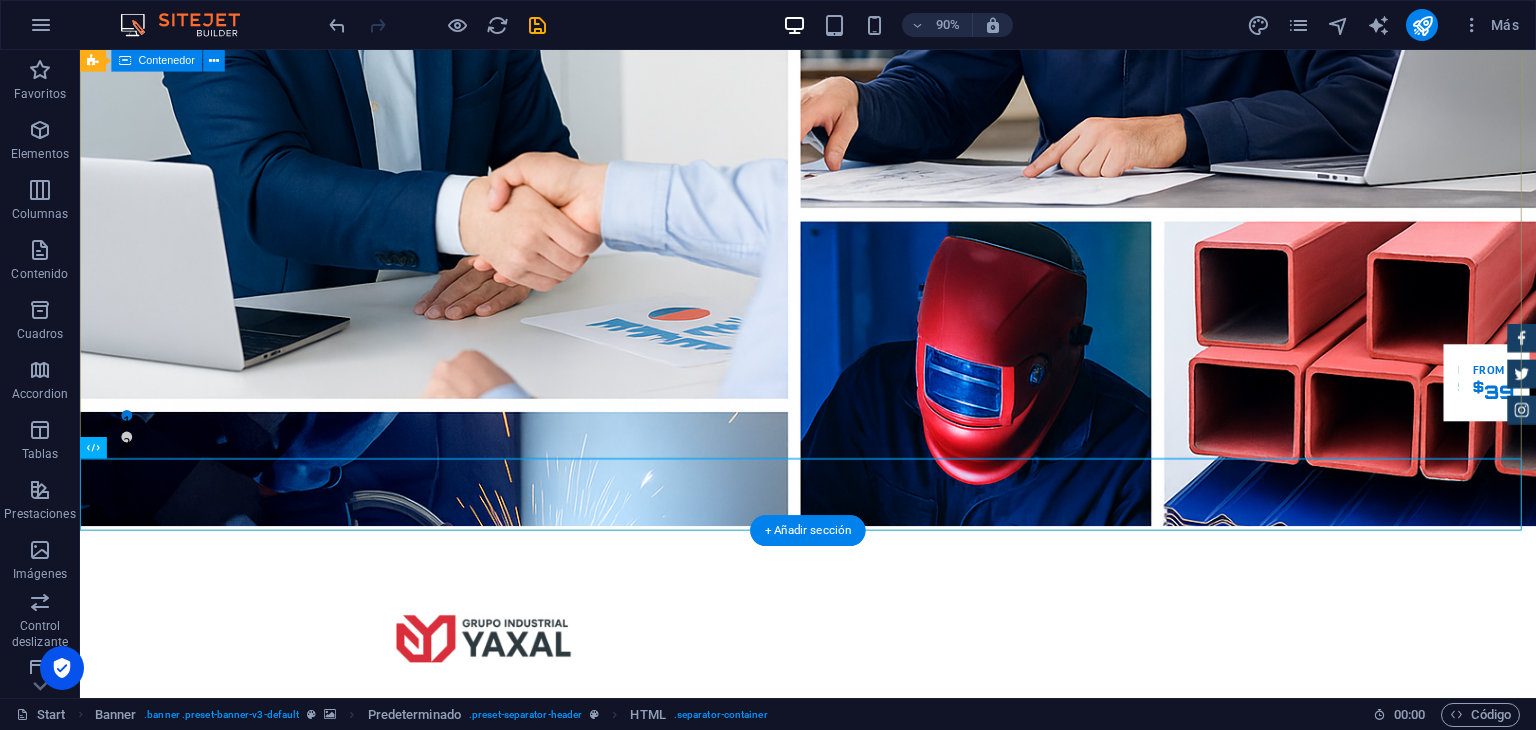 scroll, scrollTop: 0, scrollLeft: 0, axis: both 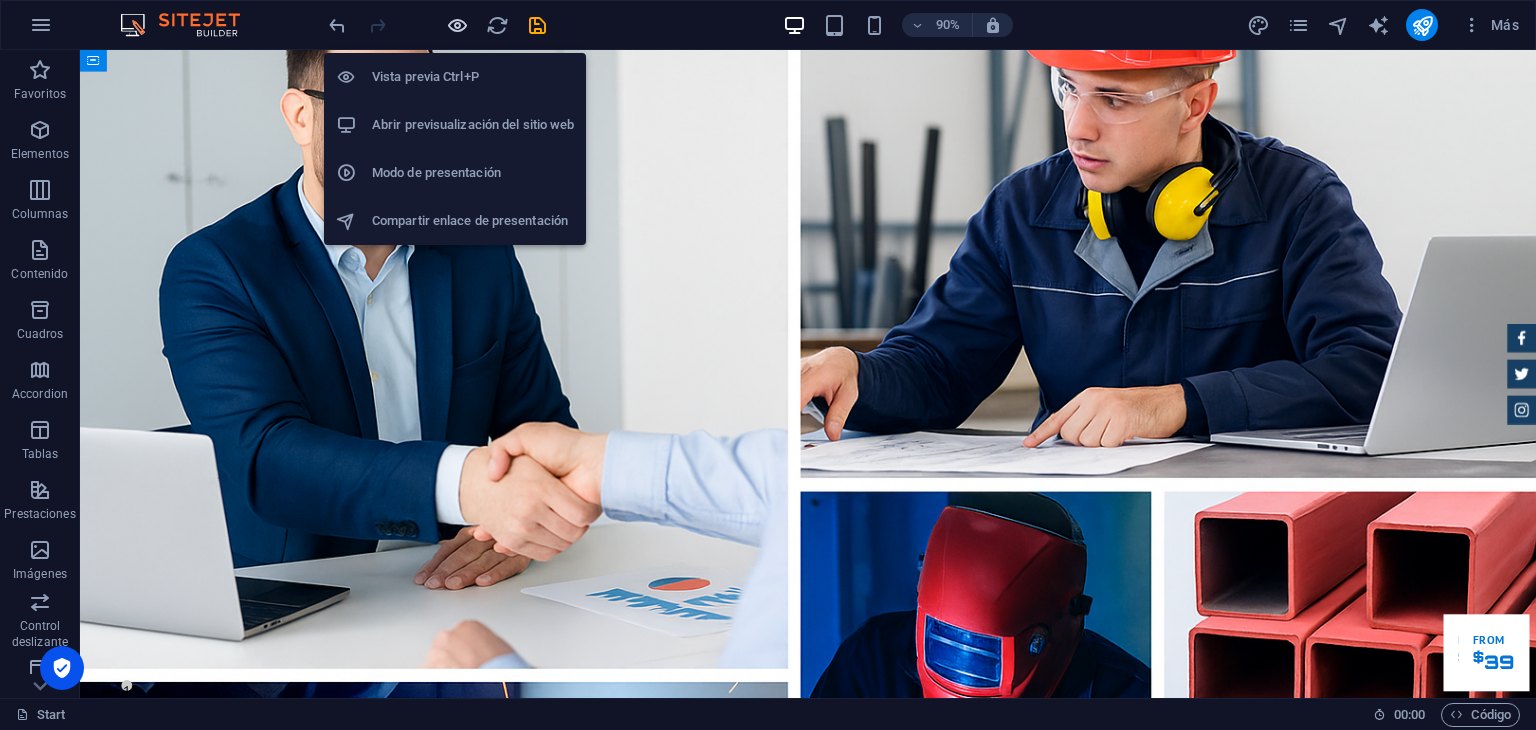 click at bounding box center (457, 25) 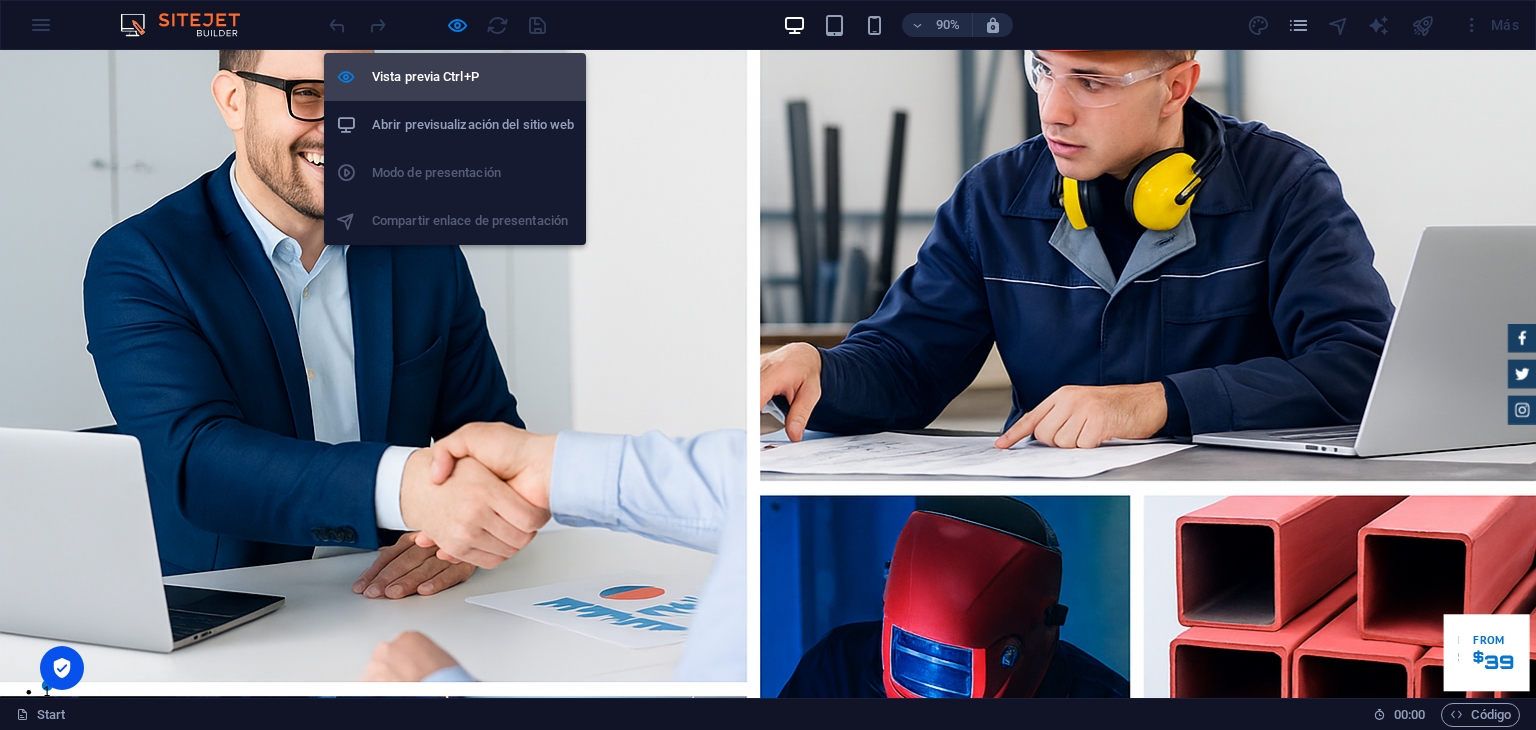 click on "Vista previa Ctrl+P" at bounding box center [473, 77] 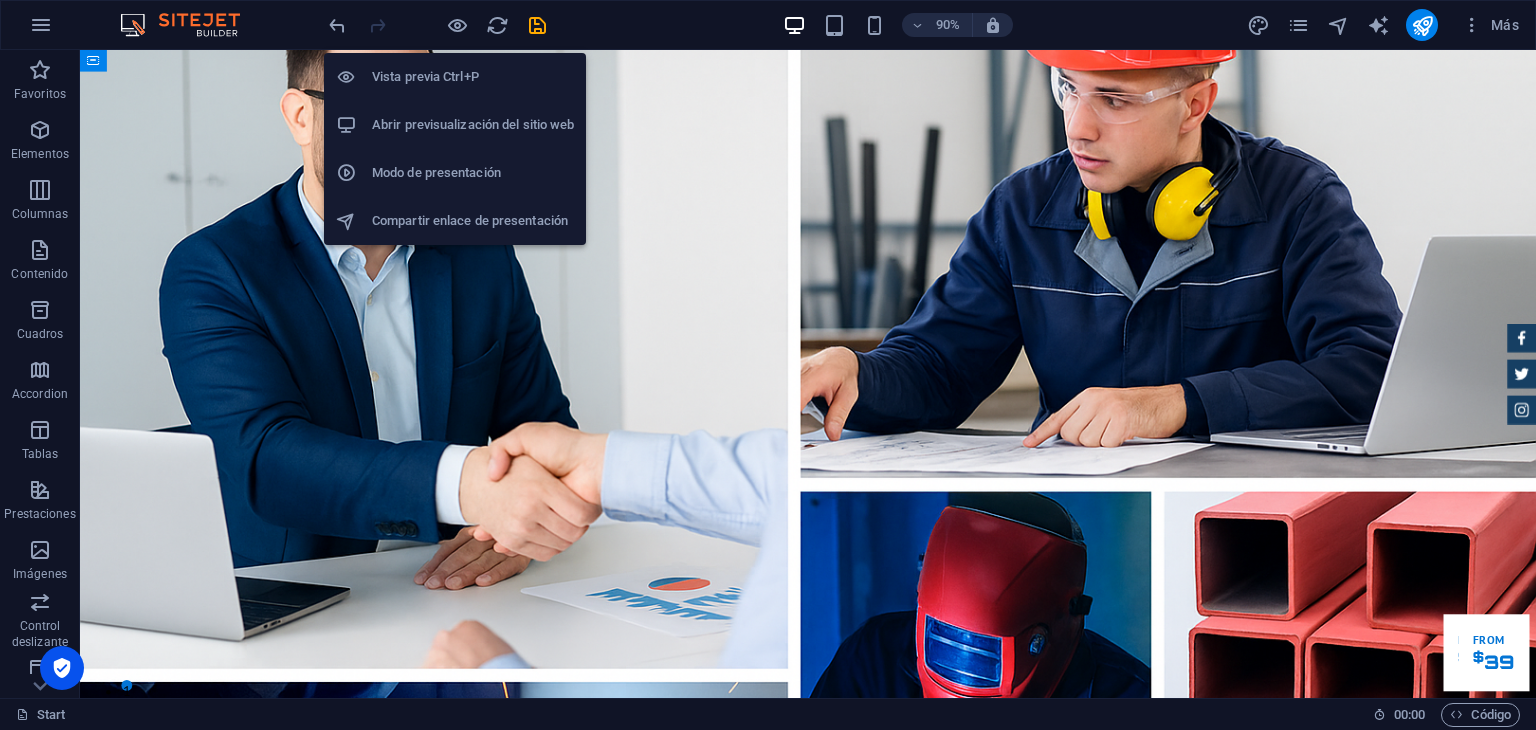 click on "Vista previa Ctrl+P" at bounding box center [473, 77] 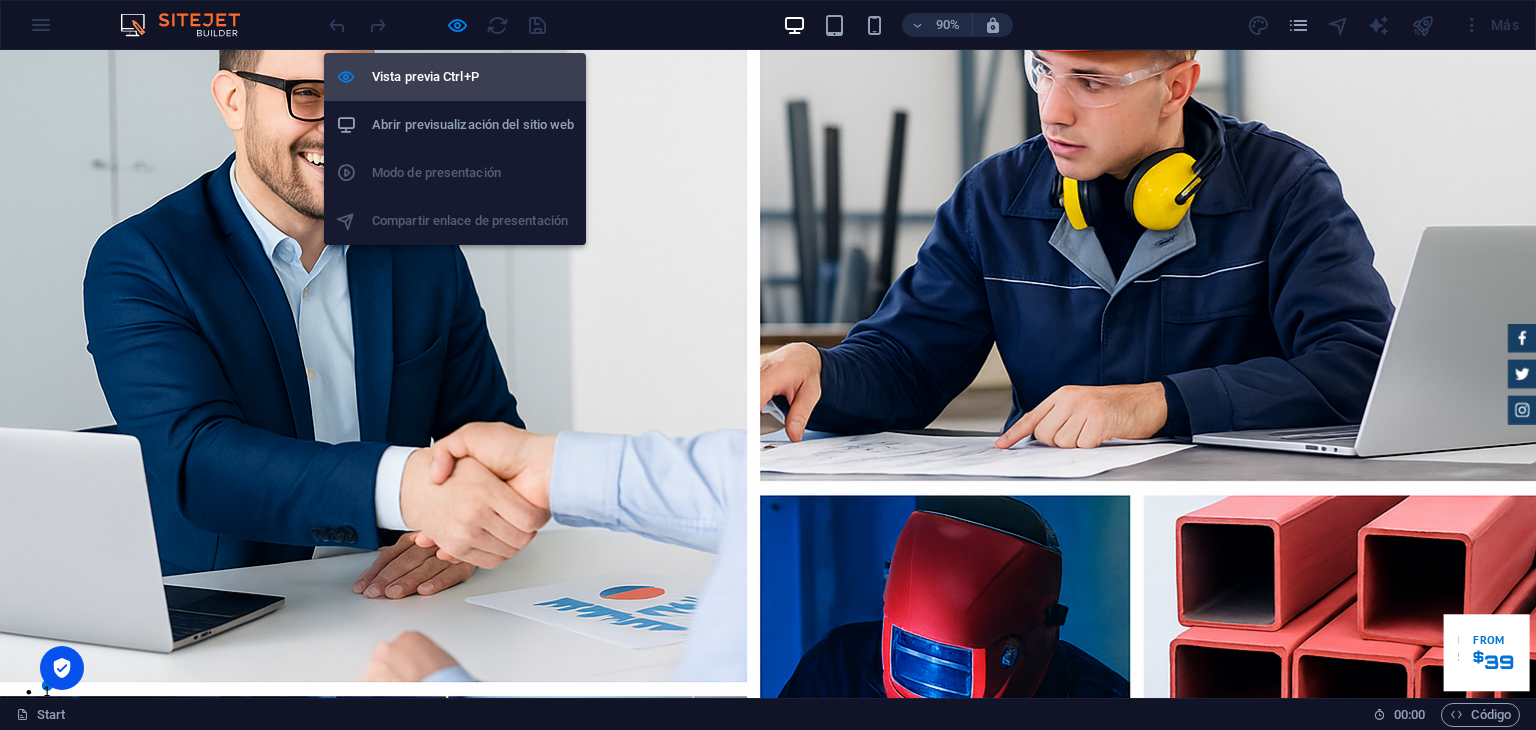 click on "Vista previa Ctrl+P" at bounding box center (473, 77) 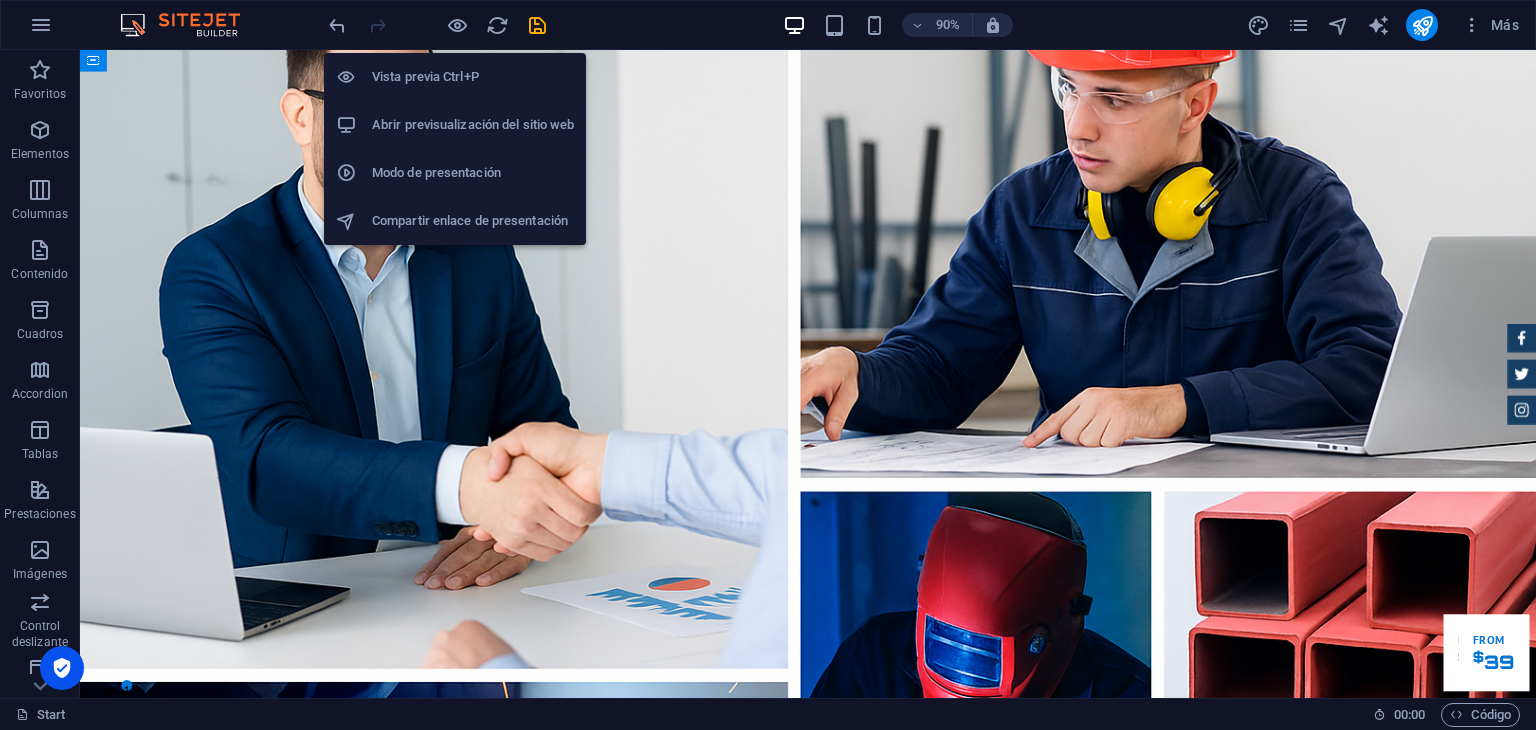 click on "Abrir previsualización del sitio web" at bounding box center [473, 125] 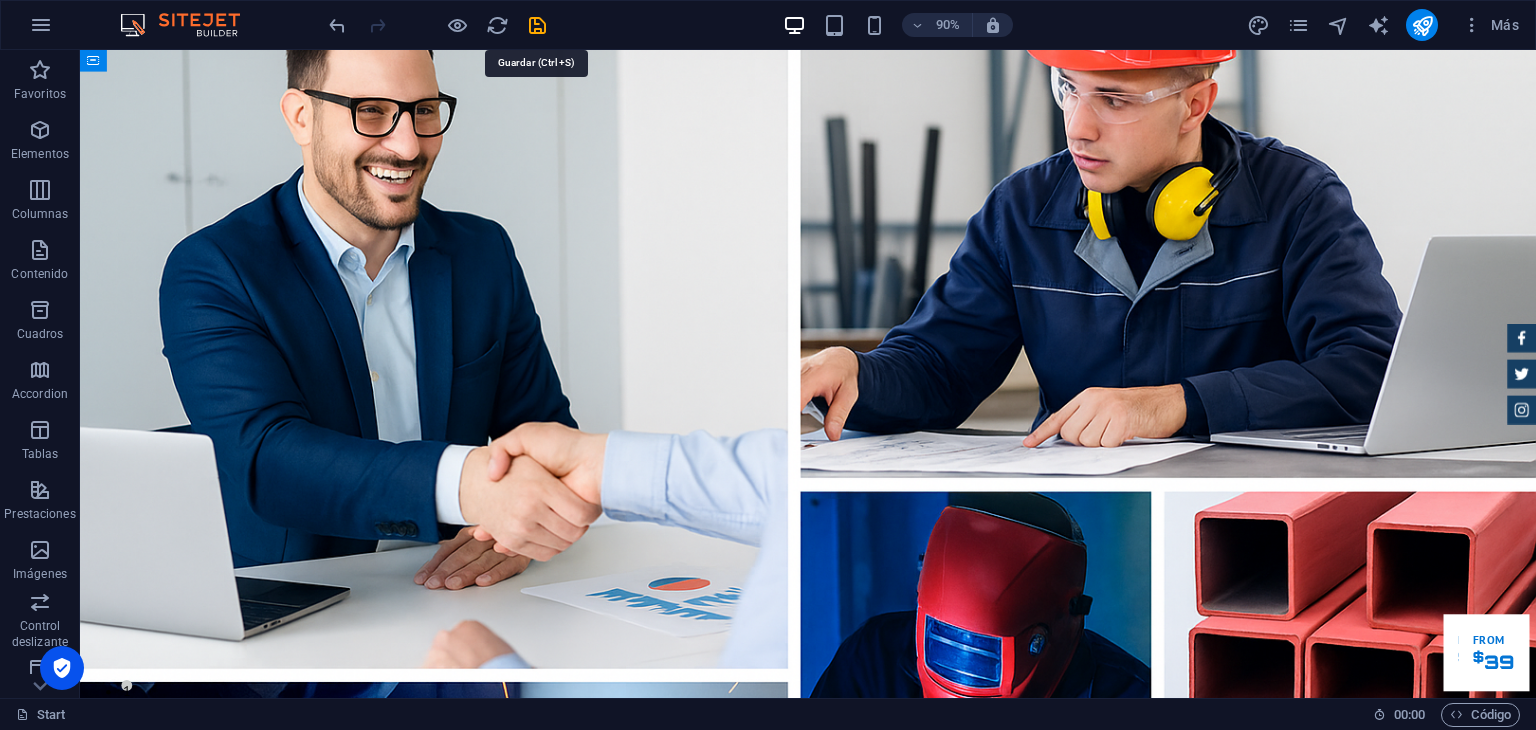 click at bounding box center (537, 25) 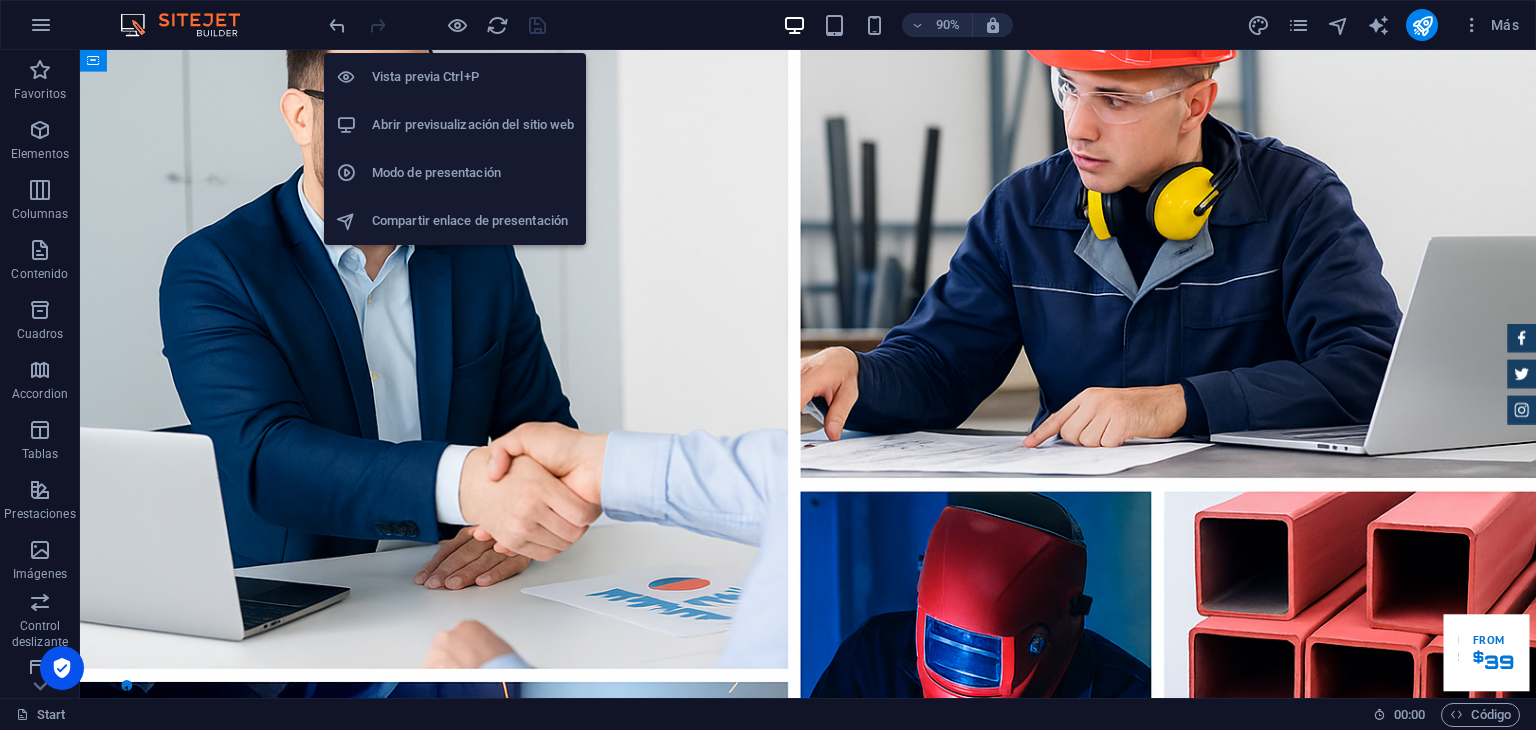 click on "Abrir previsualización del sitio web" at bounding box center [473, 125] 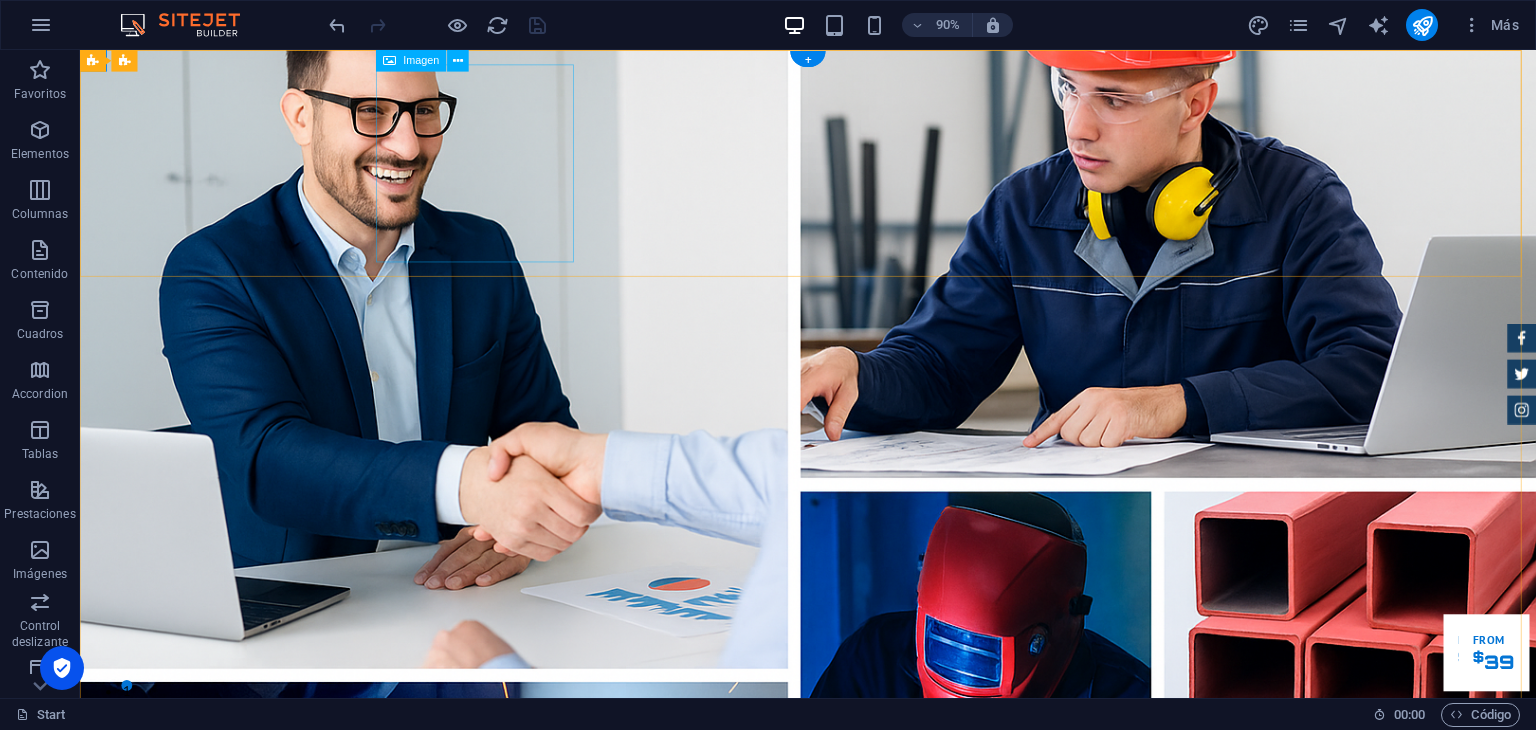 click at bounding box center [889, 1005] 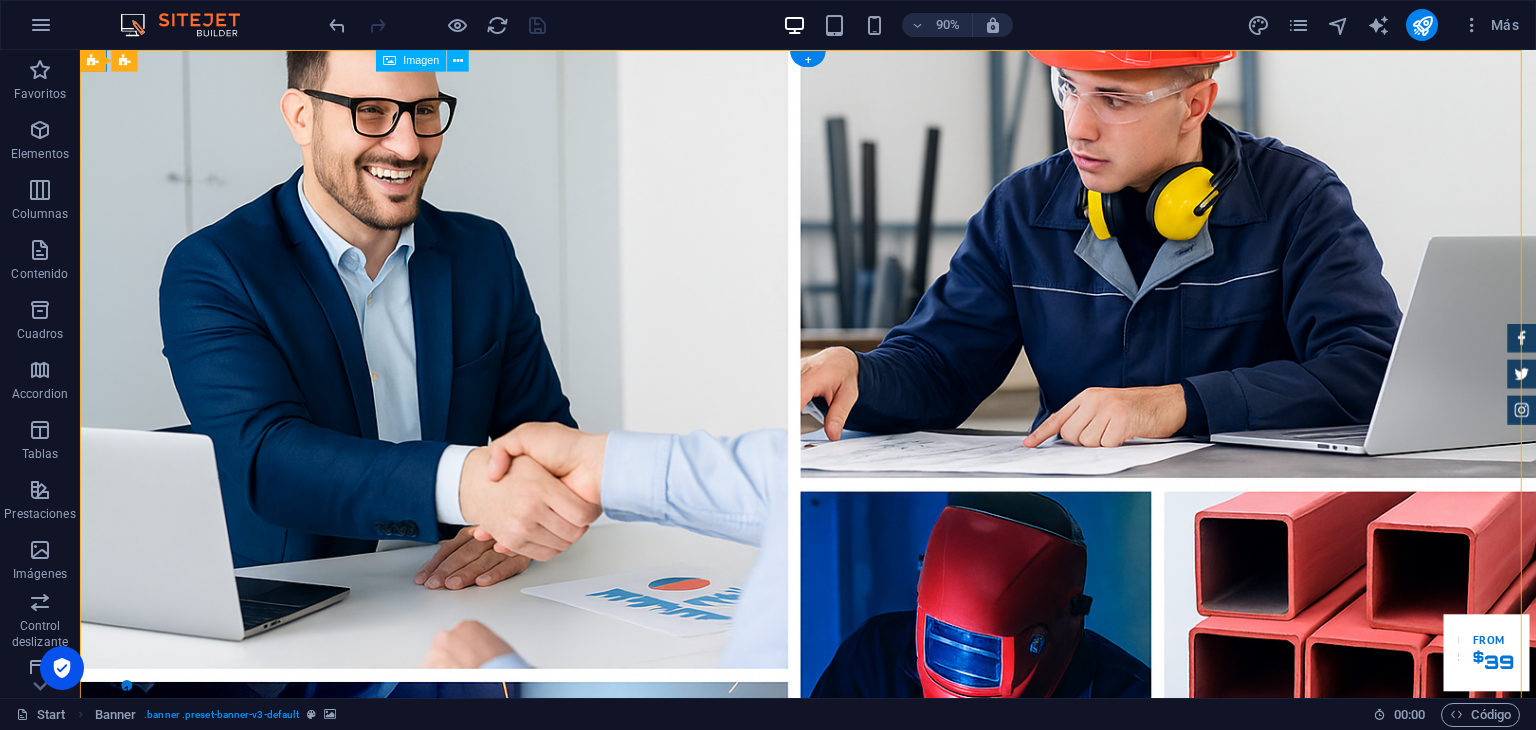 click at bounding box center [889, 1005] 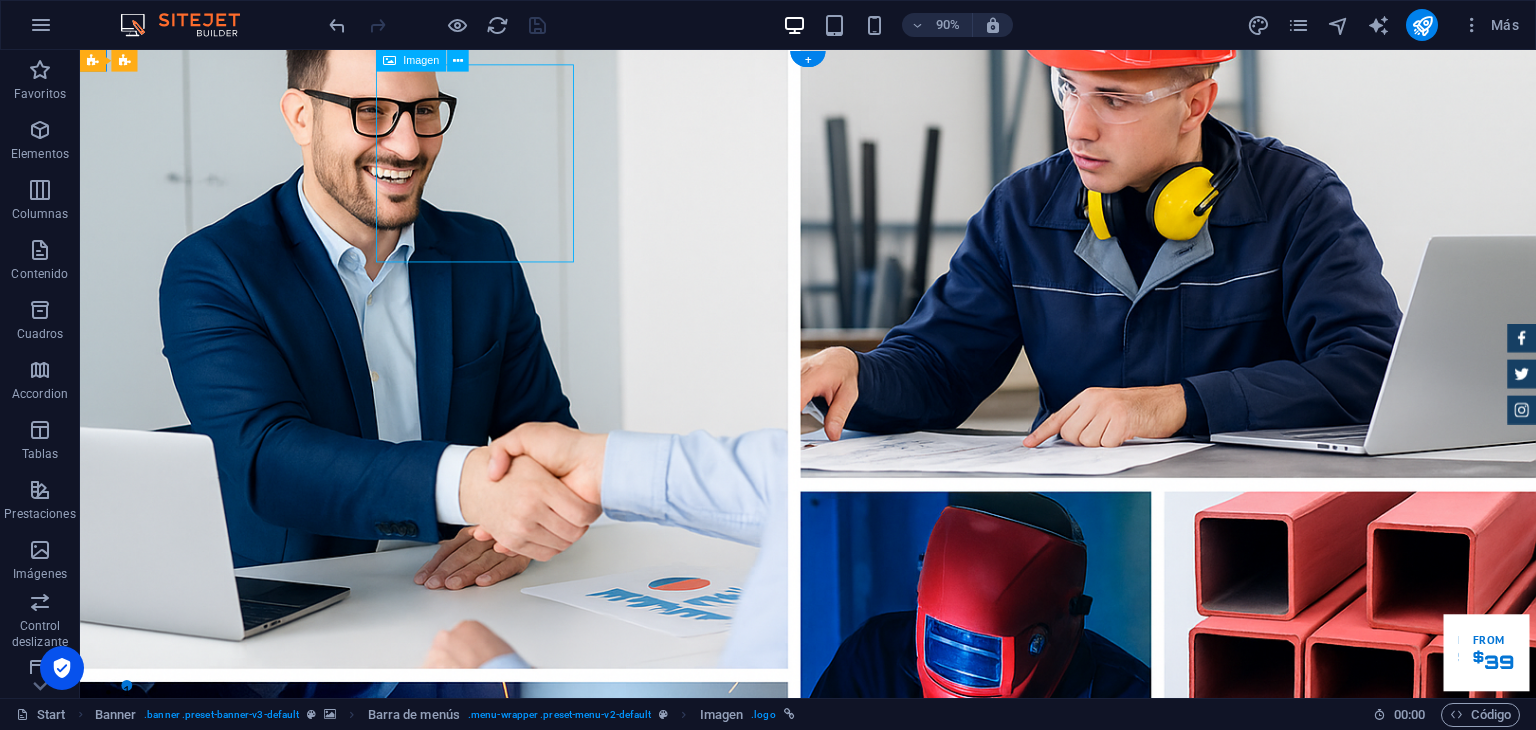 click on "Home About us Services Inventory Feedback Contact" at bounding box center (889, 1029) 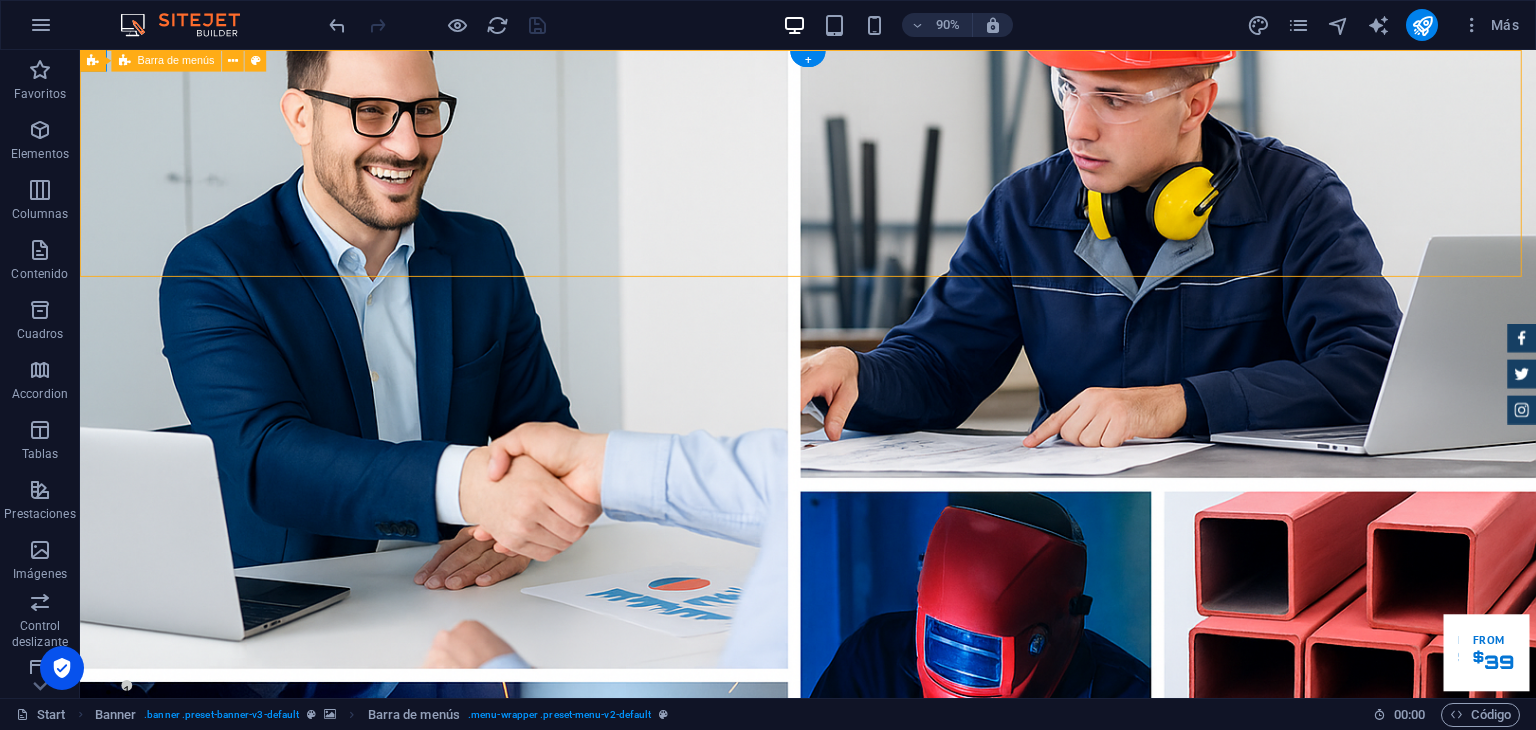 click on "Home About us Services Inventory Feedback Contact" at bounding box center (889, 1029) 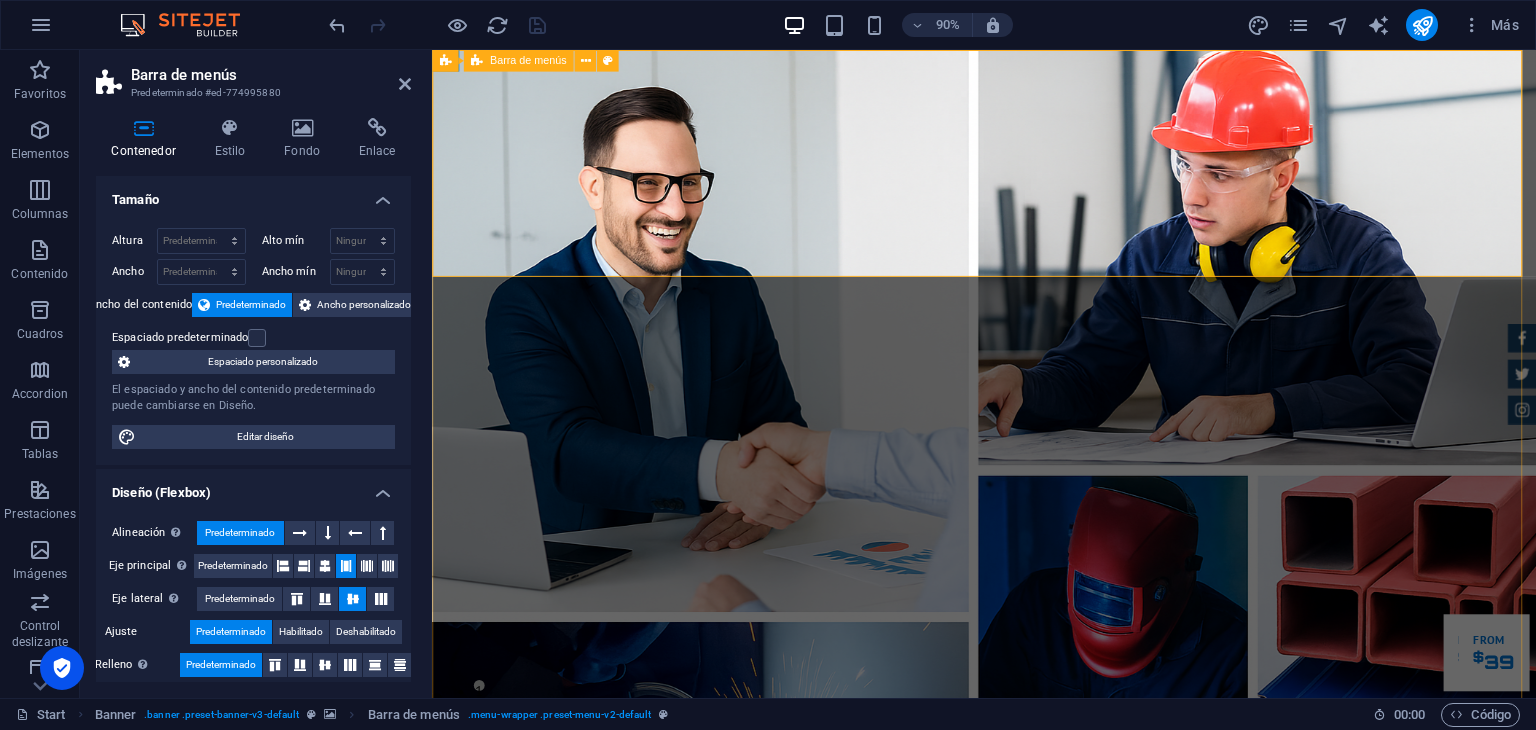 click on "Home About us Services Inventory Feedback Contact" at bounding box center (1045, 1029) 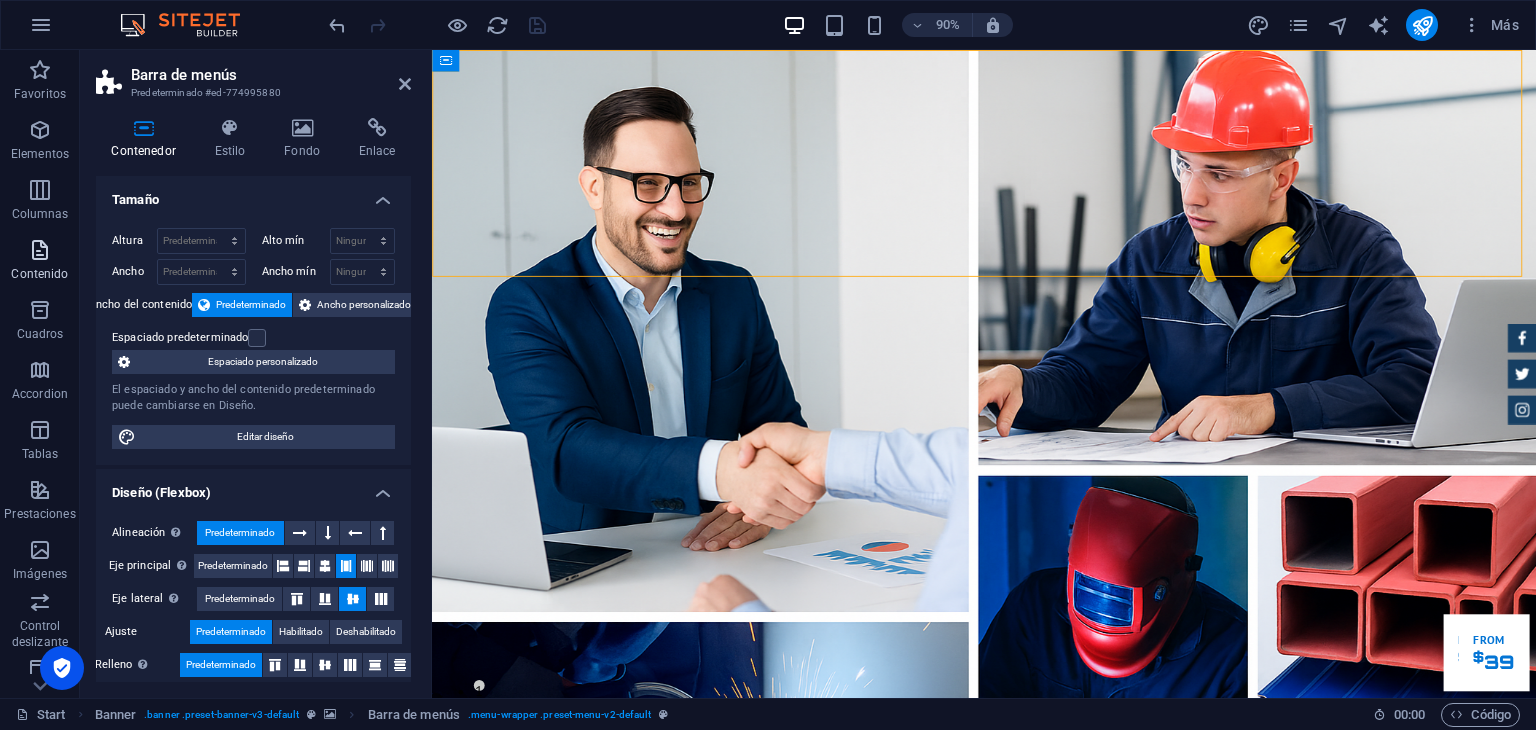 click on "Contenido" at bounding box center [39, 274] 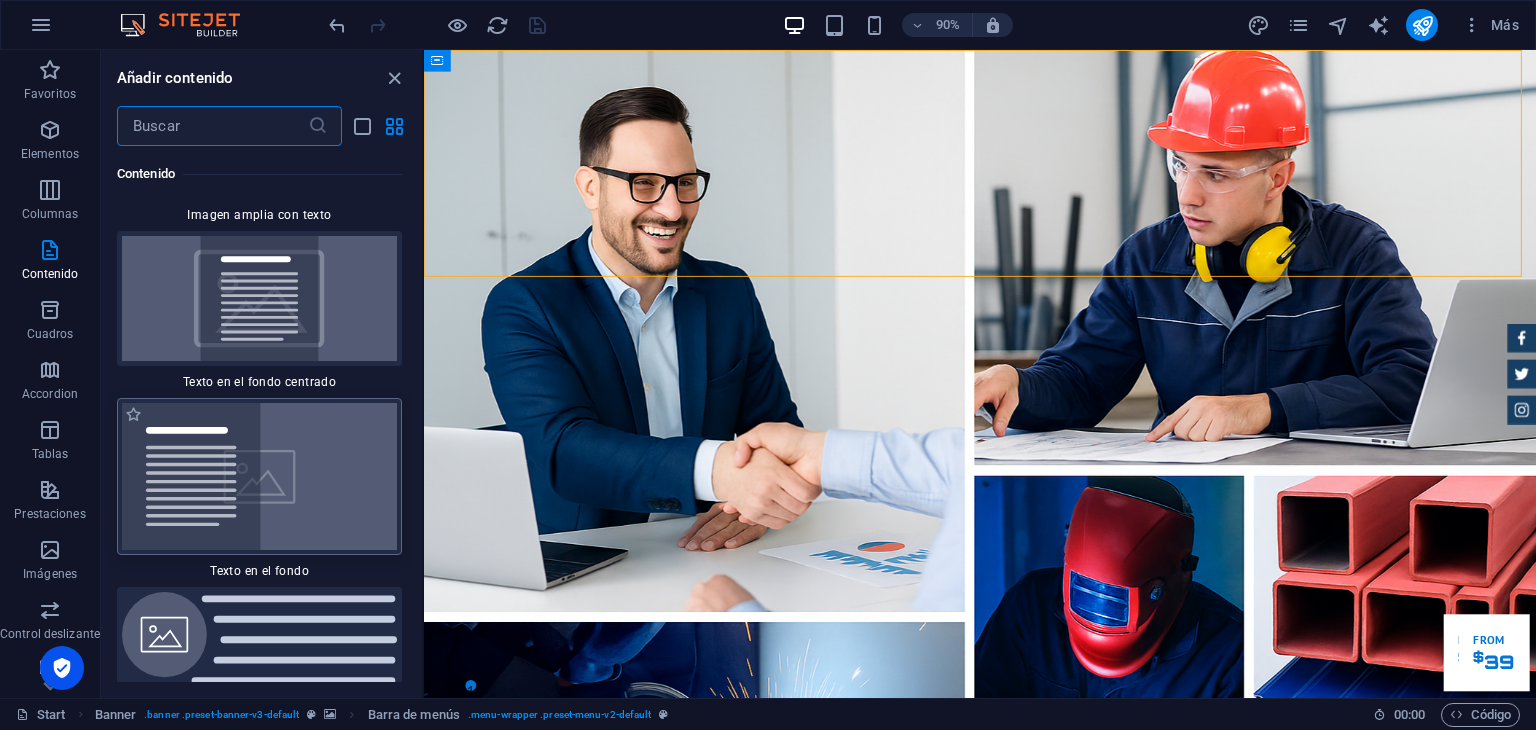 scroll, scrollTop: 8303, scrollLeft: 0, axis: vertical 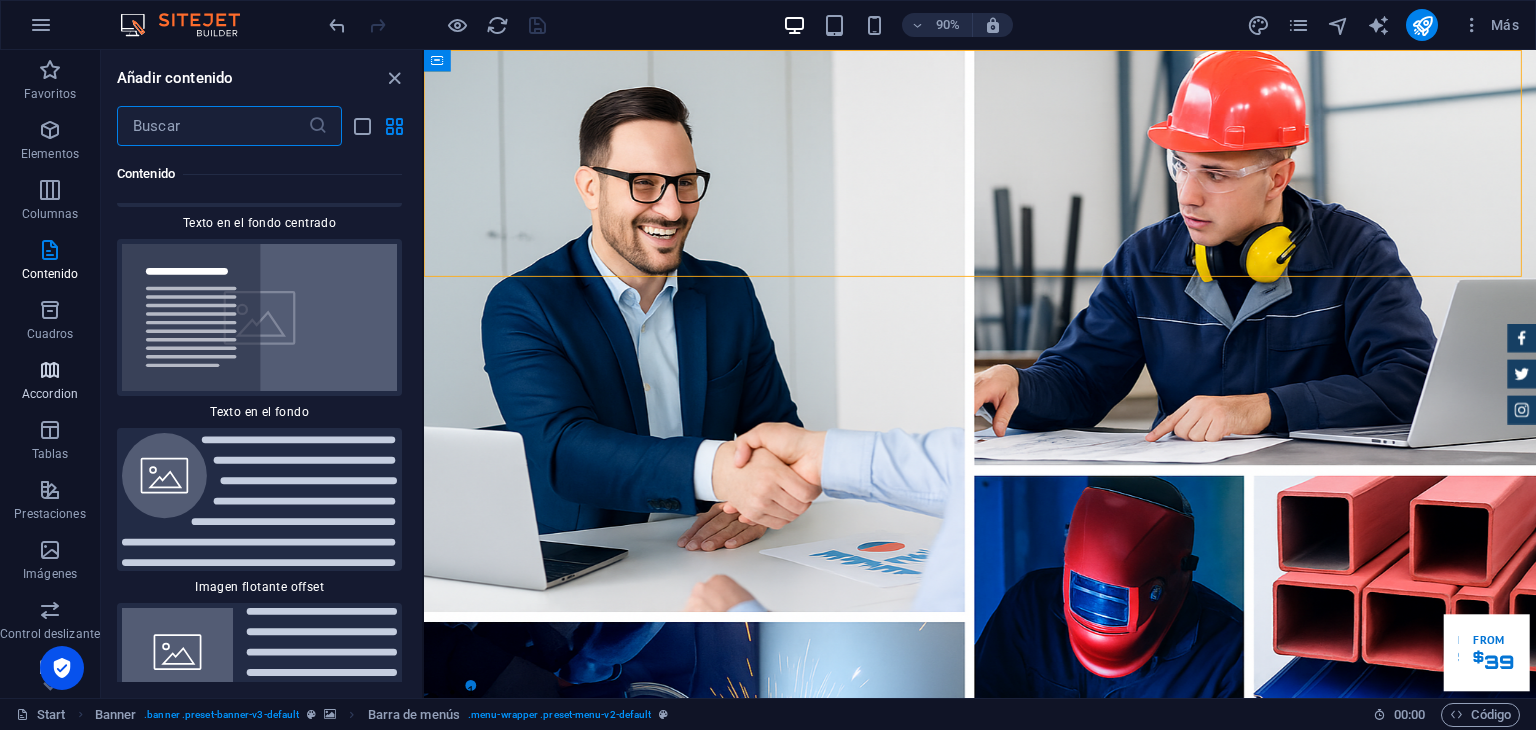 click on "Accordion" at bounding box center (50, 382) 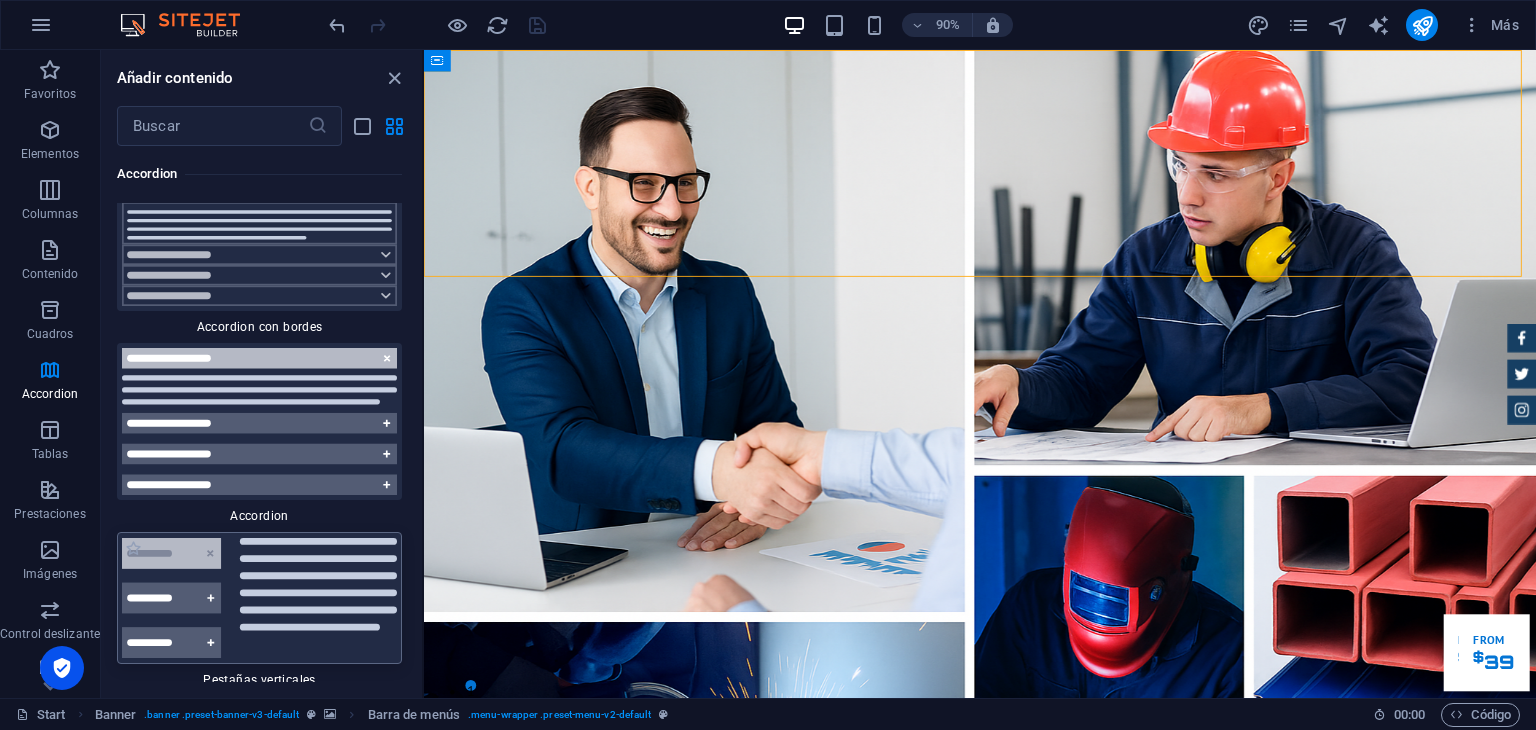 scroll, scrollTop: 12353, scrollLeft: 0, axis: vertical 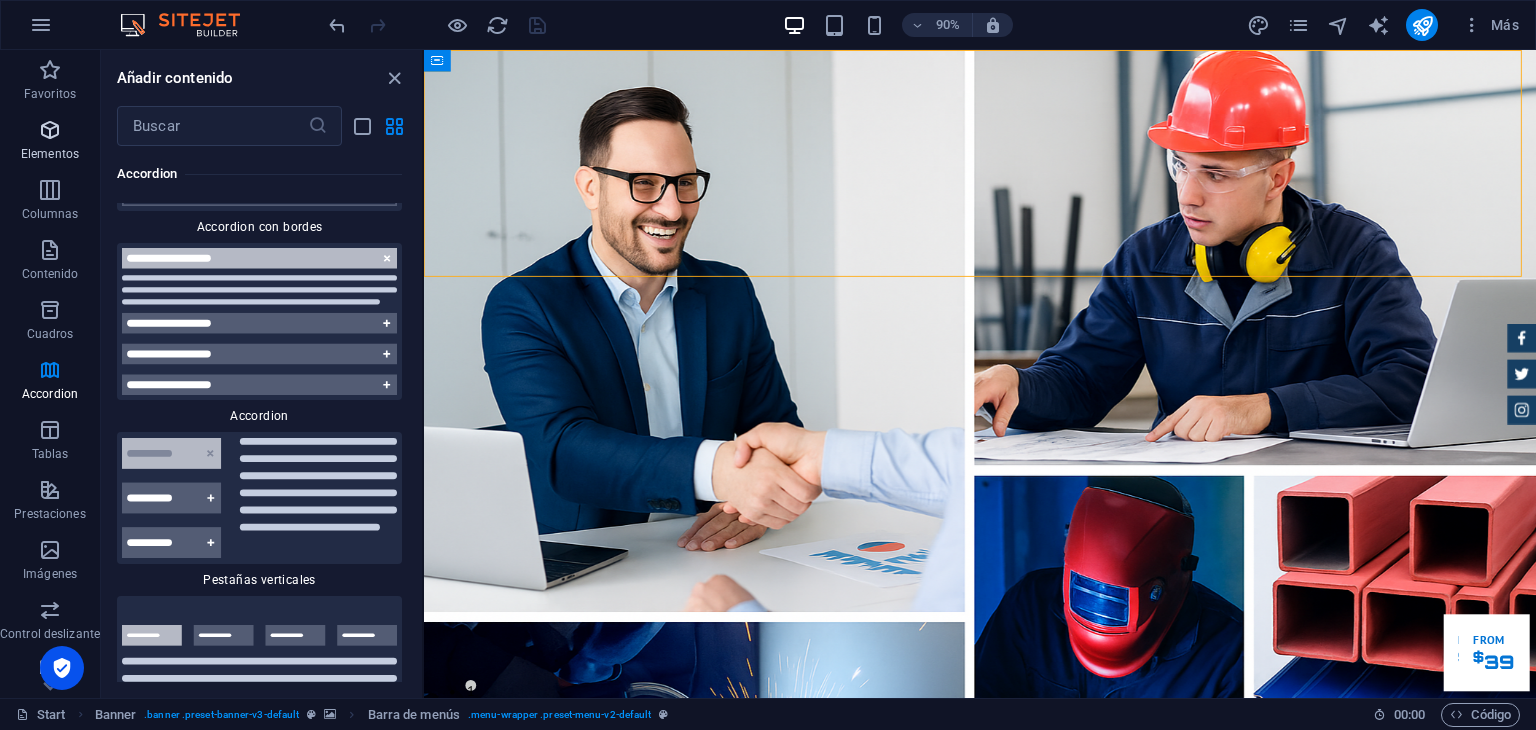 click on "Elementos" at bounding box center [50, 142] 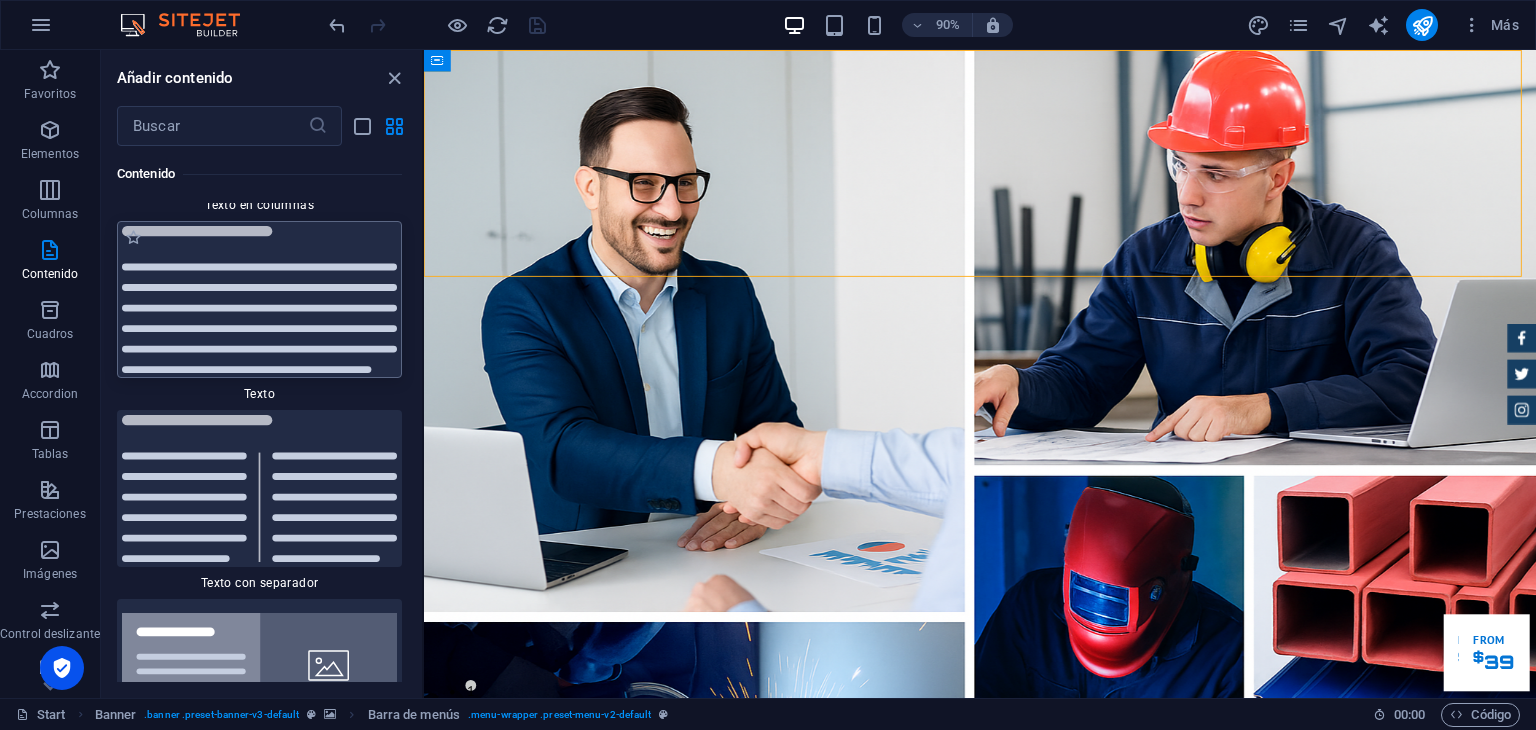 scroll, scrollTop: 6976, scrollLeft: 0, axis: vertical 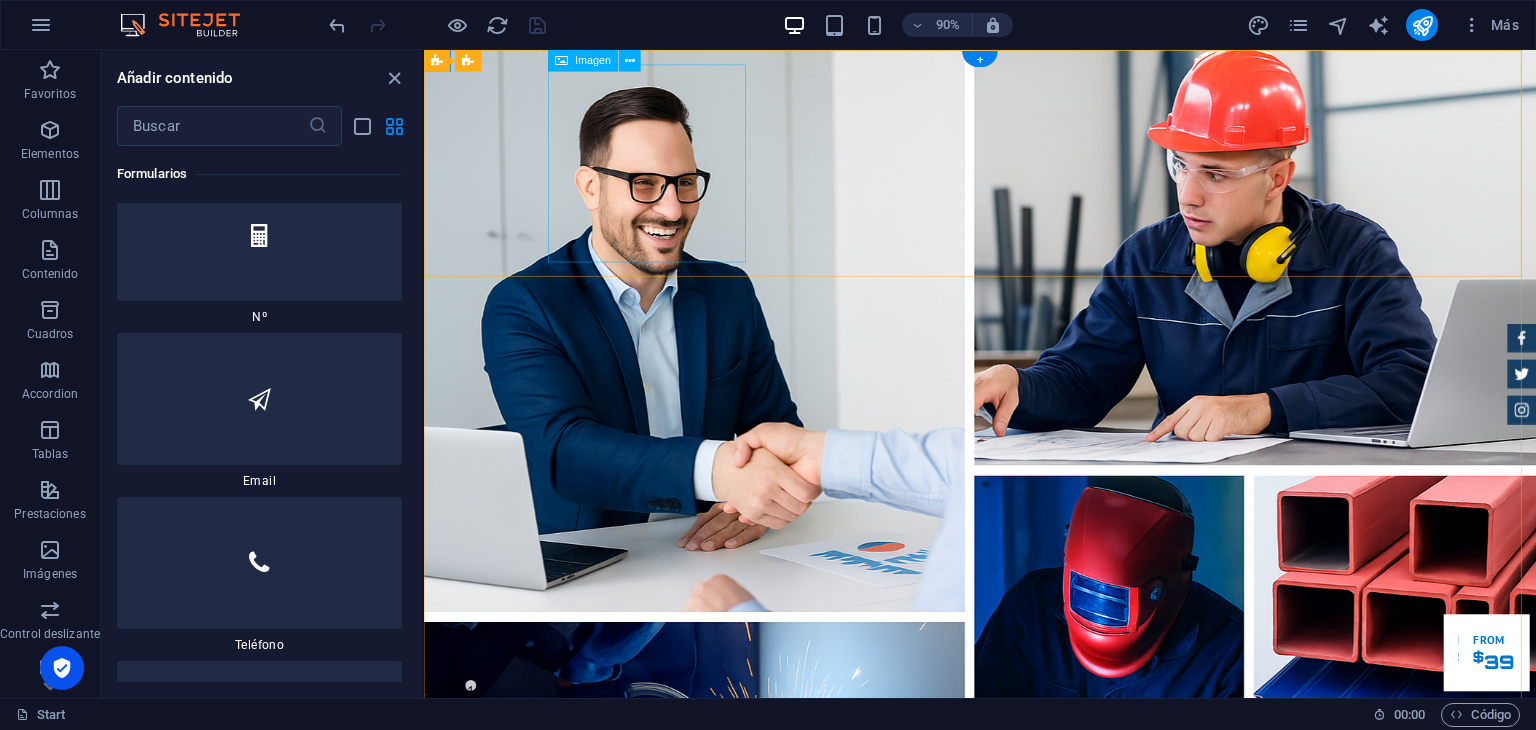 click at bounding box center [1042, 1005] 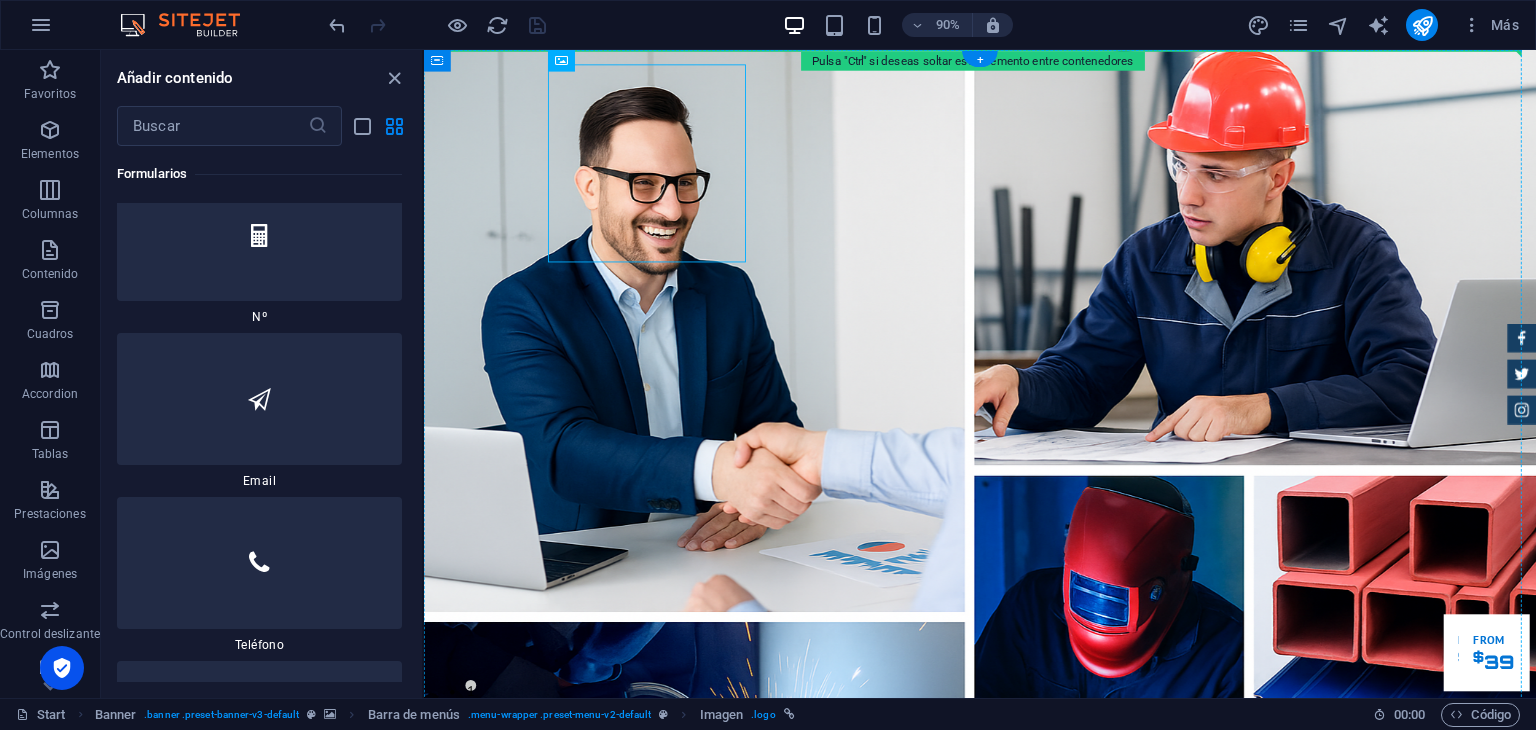 drag, startPoint x: 723, startPoint y: 172, endPoint x: 511, endPoint y: 203, distance: 214.25452 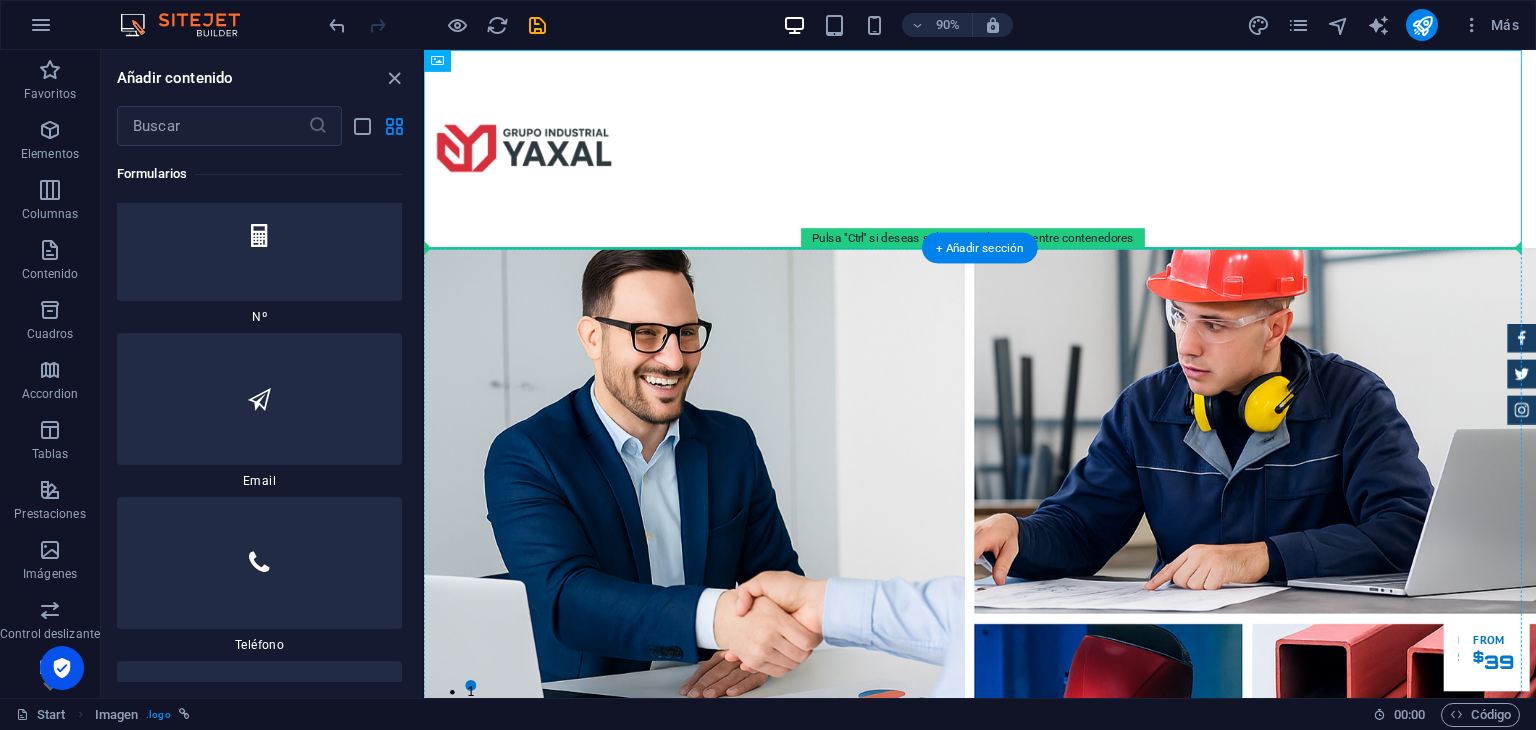 drag, startPoint x: 508, startPoint y: 191, endPoint x: 544, endPoint y: 319, distance: 132.96616 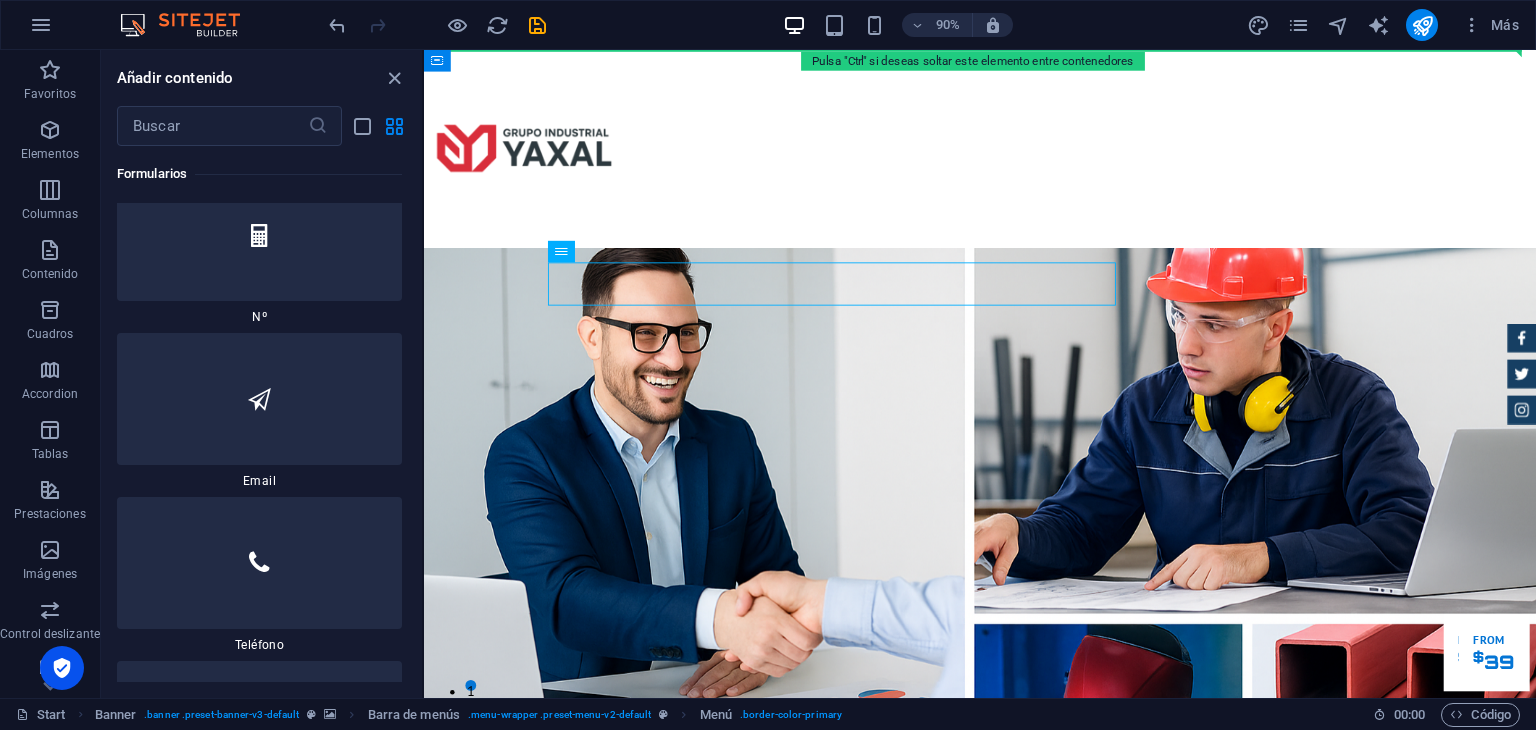 drag, startPoint x: 976, startPoint y: 301, endPoint x: 807, endPoint y: 102, distance: 261.07852 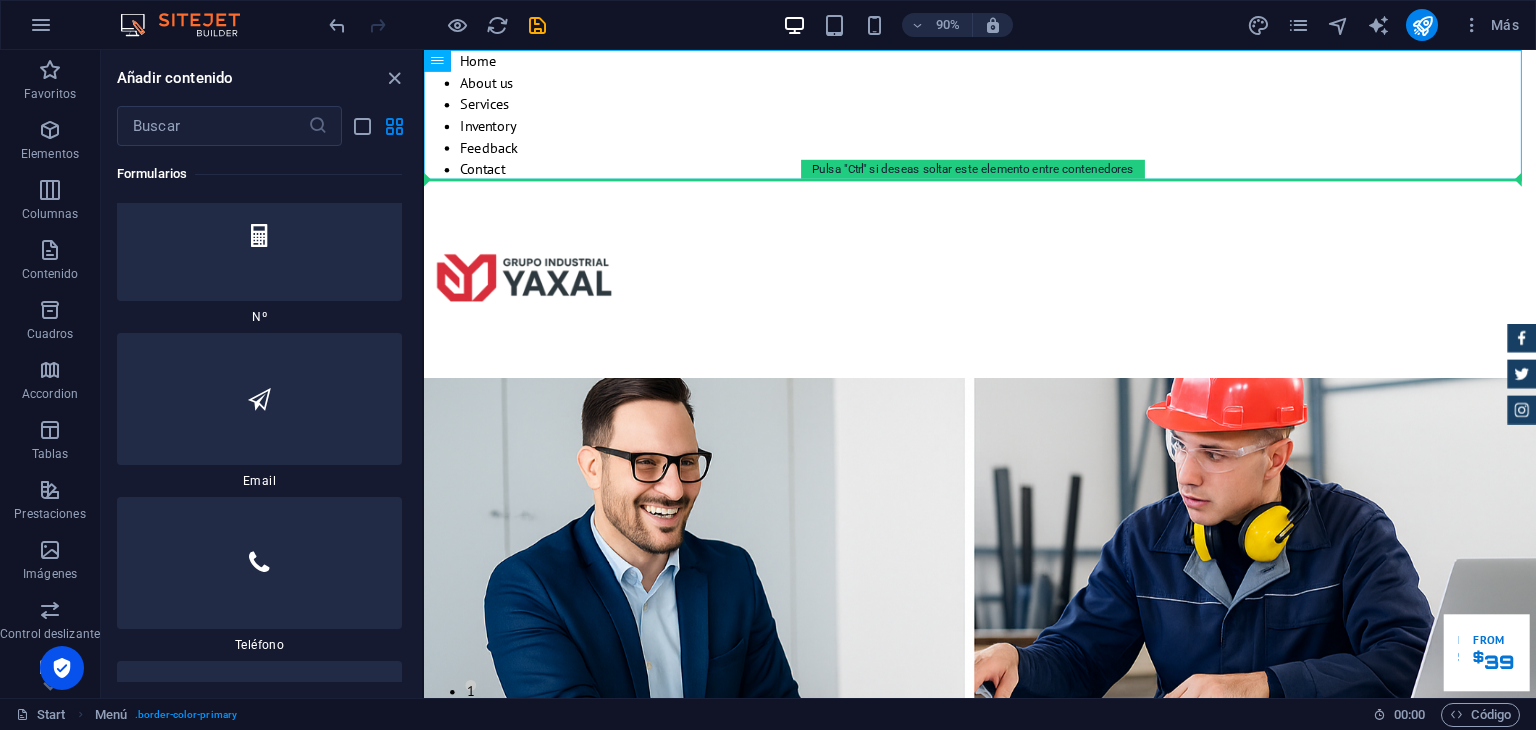 drag, startPoint x: 861, startPoint y: 105, endPoint x: 739, endPoint y: 282, distance: 214.97209 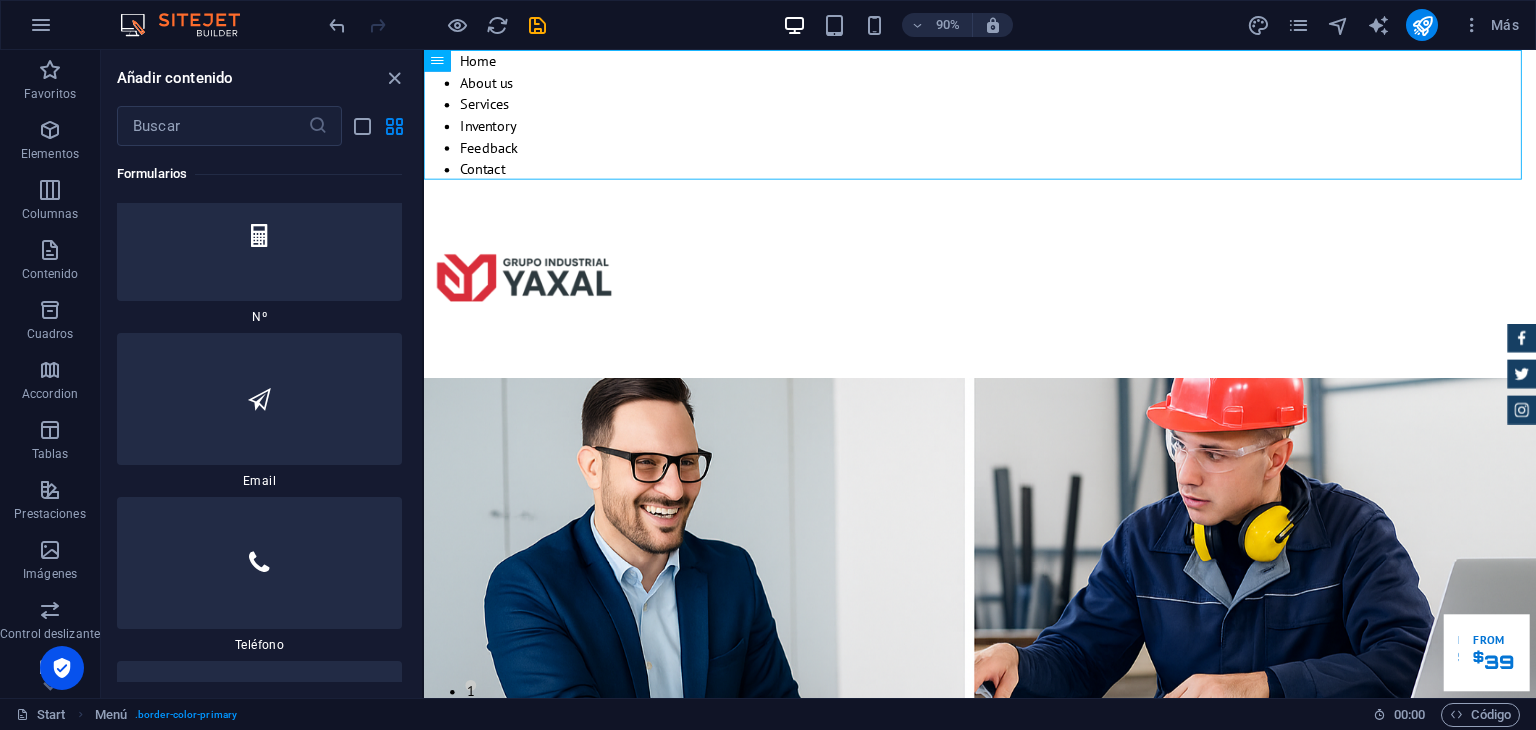 click at bounding box center (1042, 304) 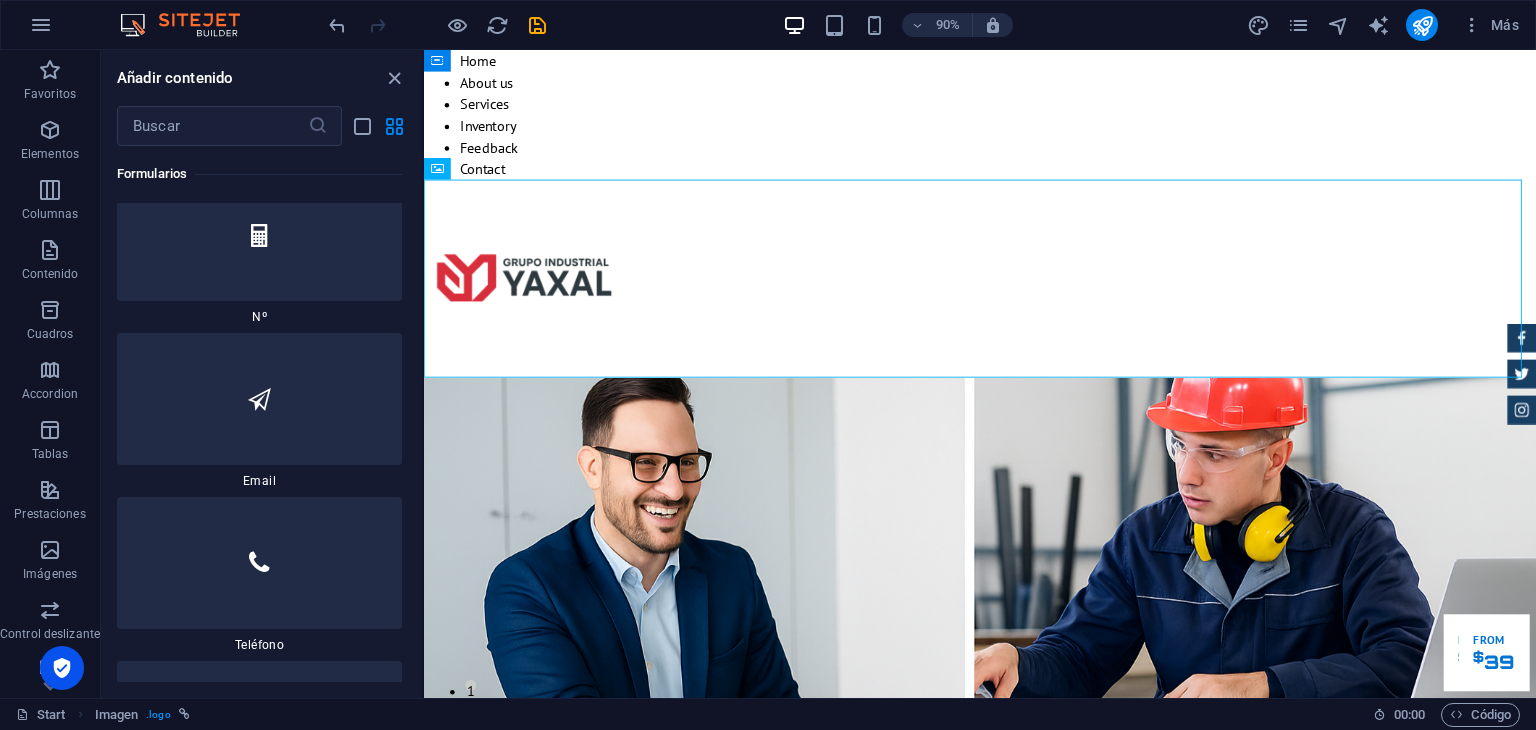 click at bounding box center [1042, 304] 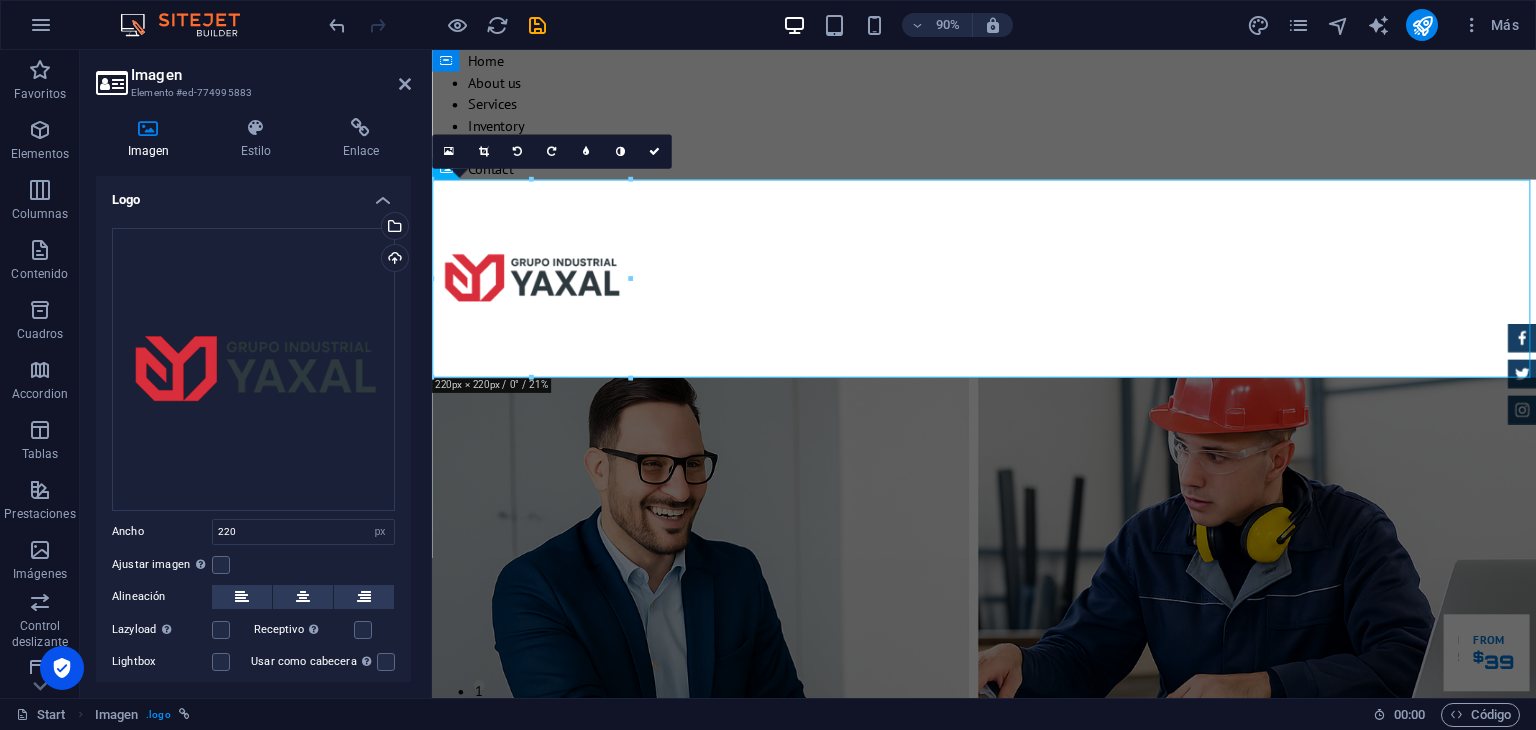 click at bounding box center (1045, 304) 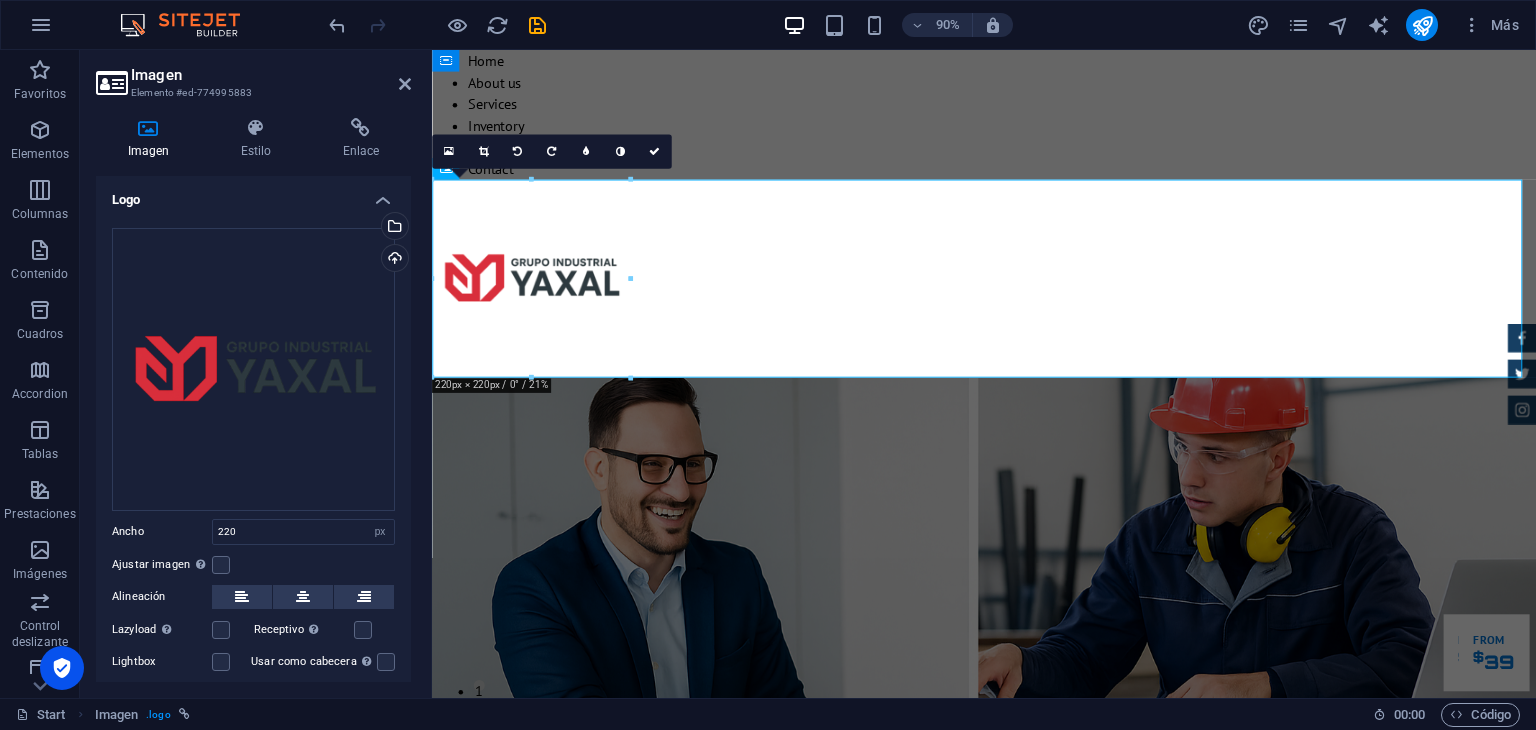 click at bounding box center (1045, 304) 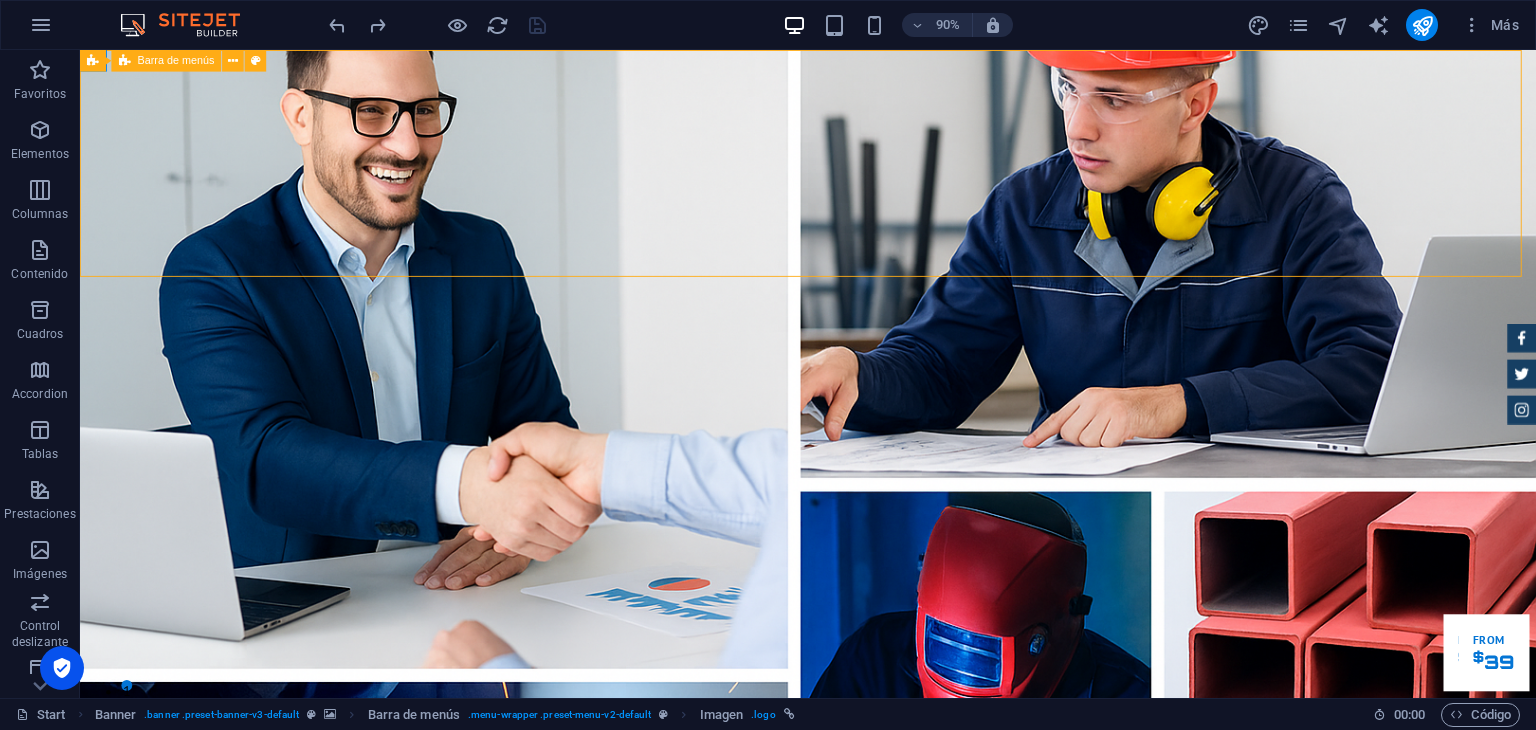 drag, startPoint x: 522, startPoint y: 277, endPoint x: 915, endPoint y: 276, distance: 393.00128 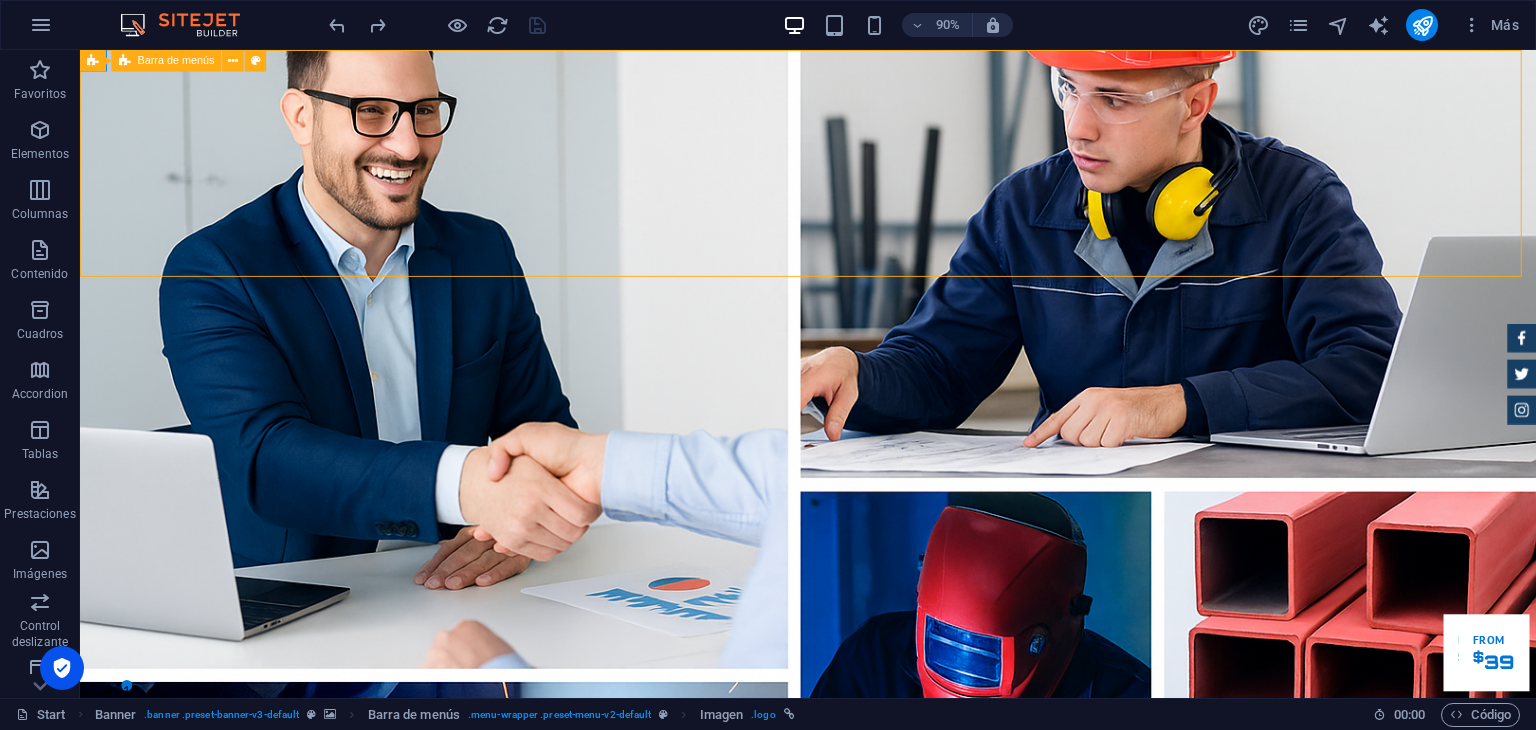 click on "Home About us Services Inventory Feedback Contact" at bounding box center [889, 1029] 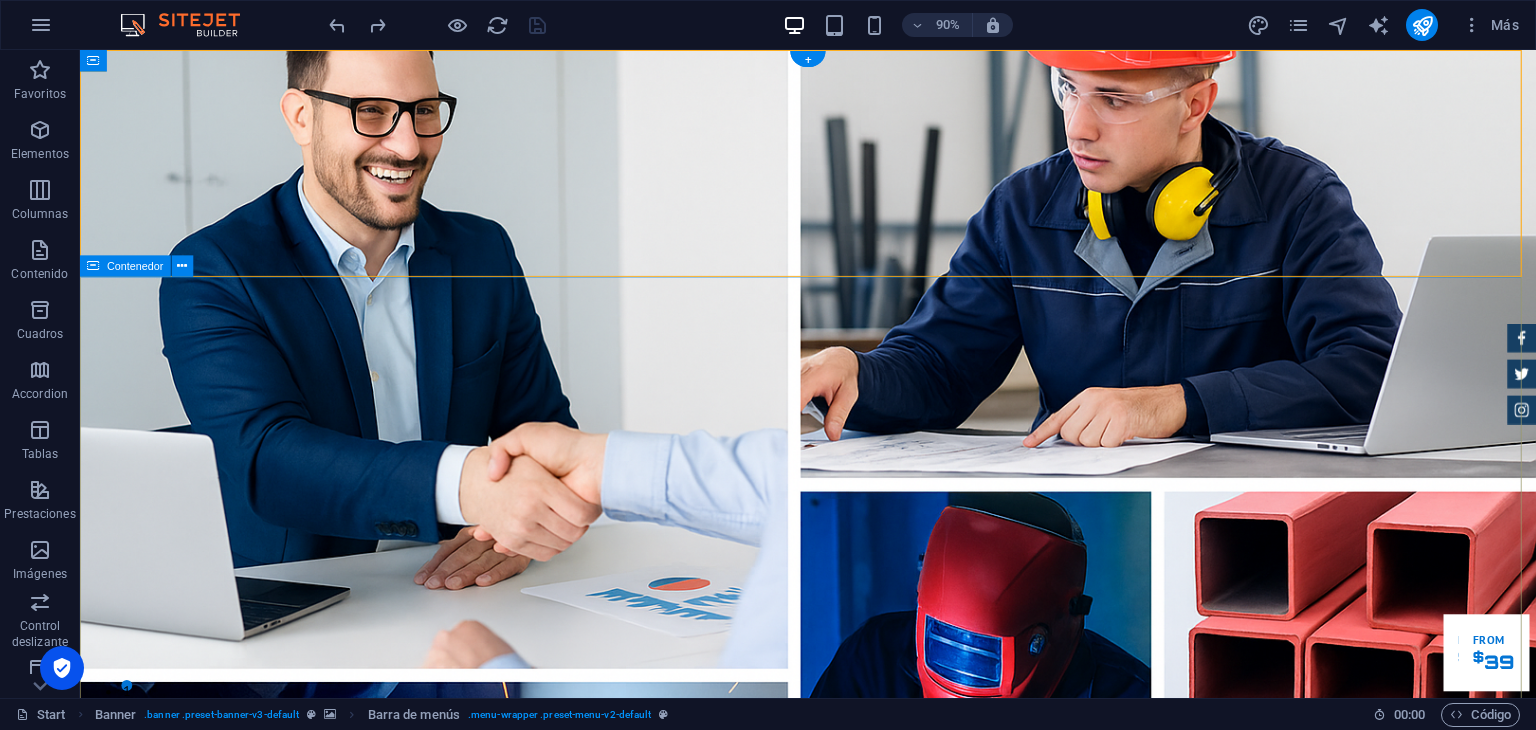 click on "Colaboramos en la estrucura de tu negocio “Soluciones industriales que impulsan tus proyectos”" at bounding box center (889, 1409) 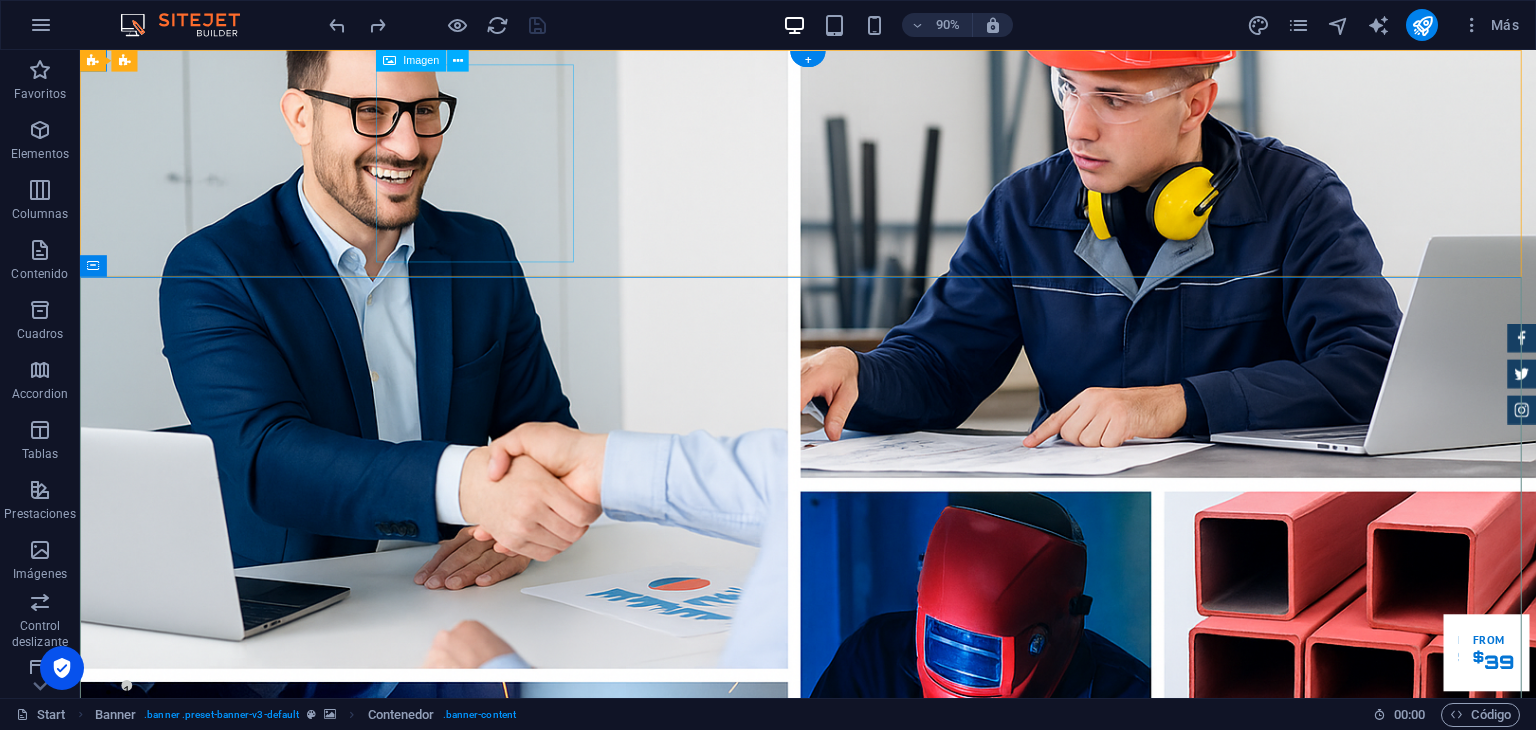 click at bounding box center (889, 1005) 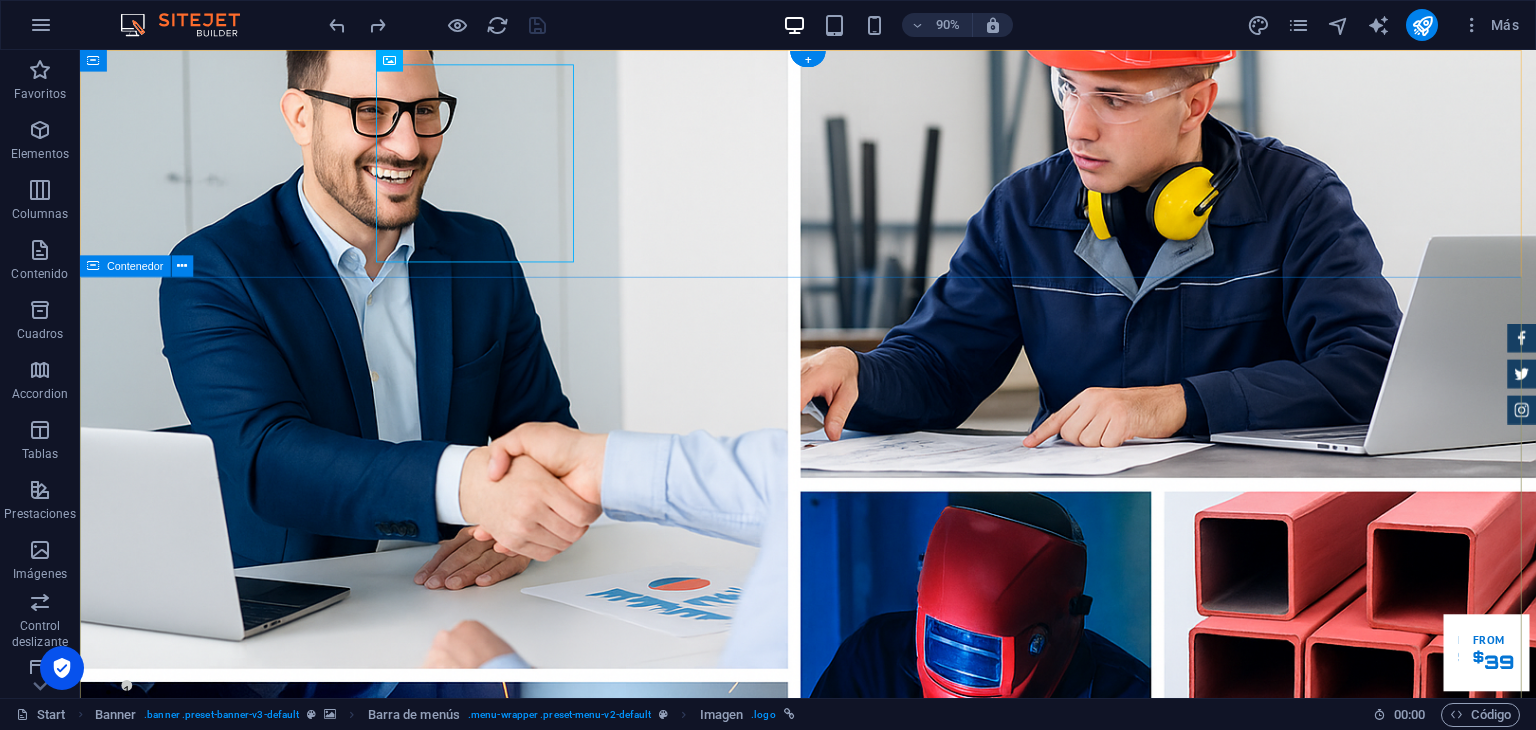 click on "Colaboramos en la estrucura de tu negocio “Soluciones industriales que impulsan tus proyectos”" at bounding box center (889, 1409) 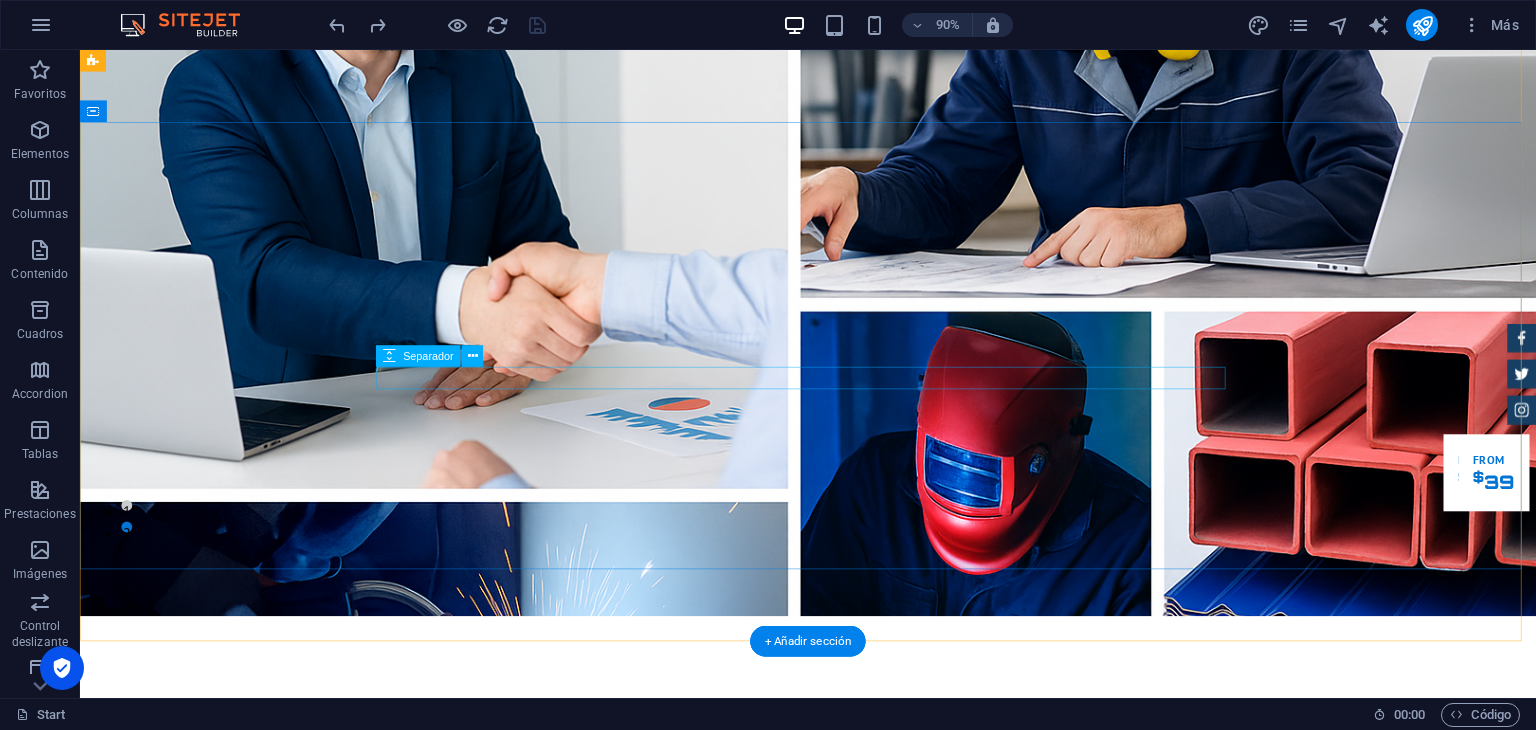 scroll, scrollTop: 0, scrollLeft: 0, axis: both 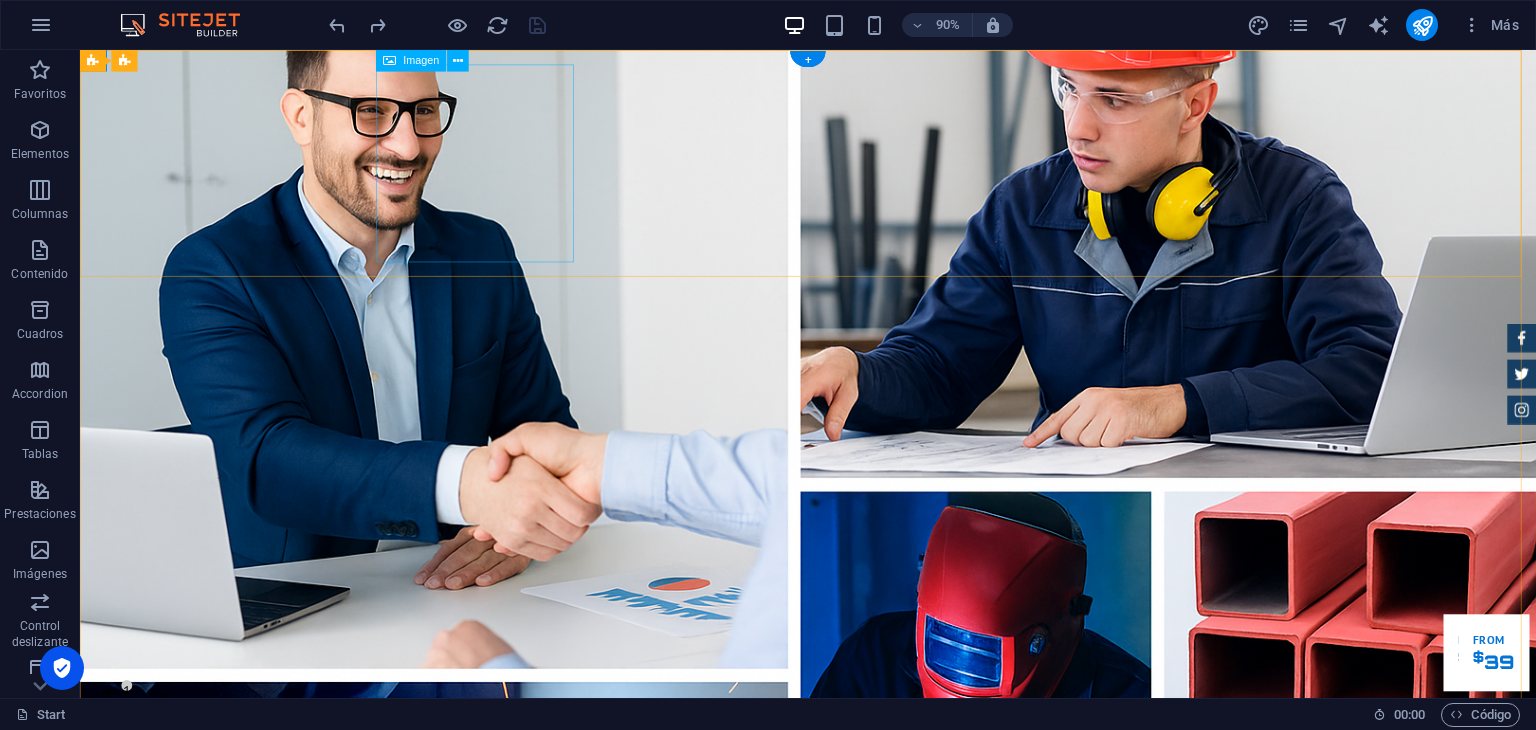 click at bounding box center [889, 1005] 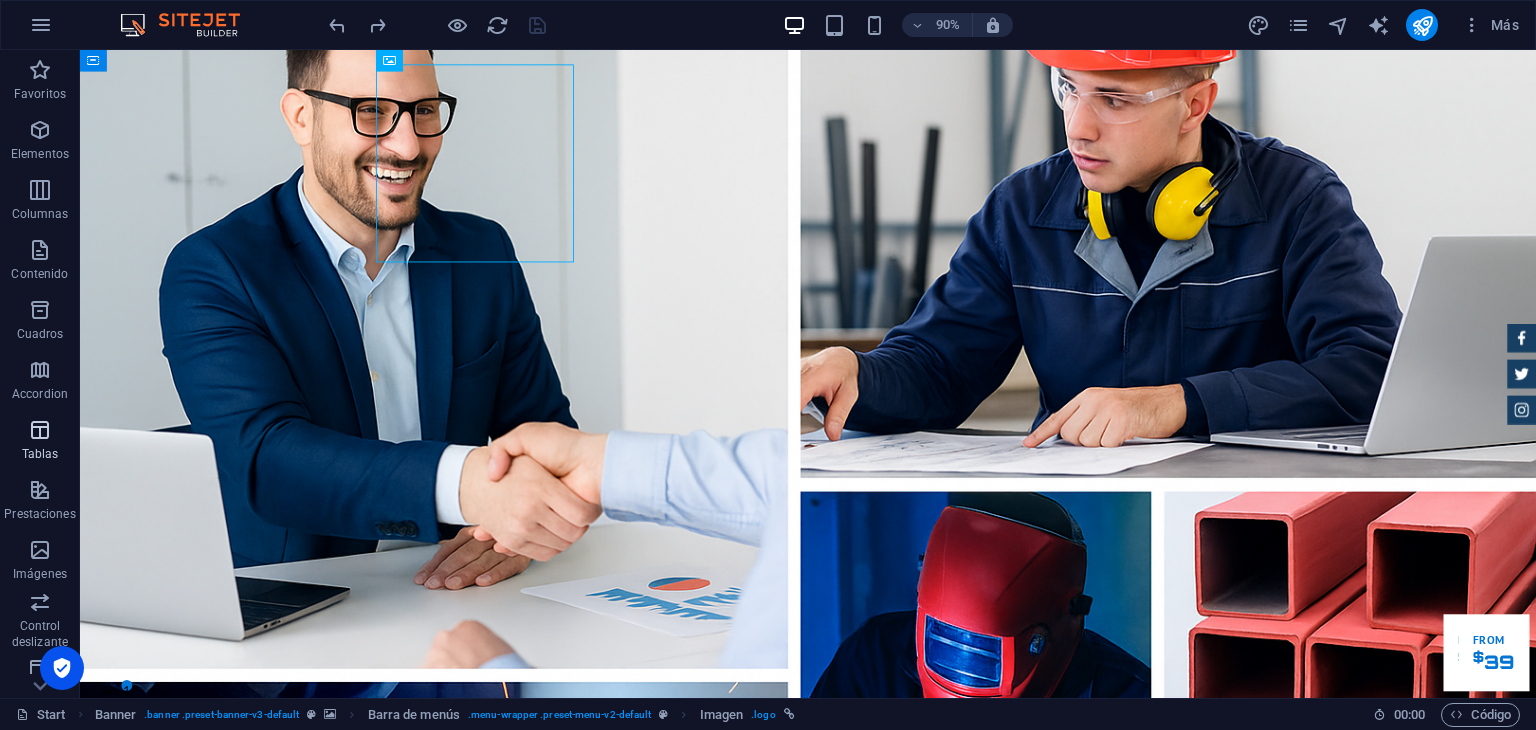 click on "Tablas" at bounding box center [40, 454] 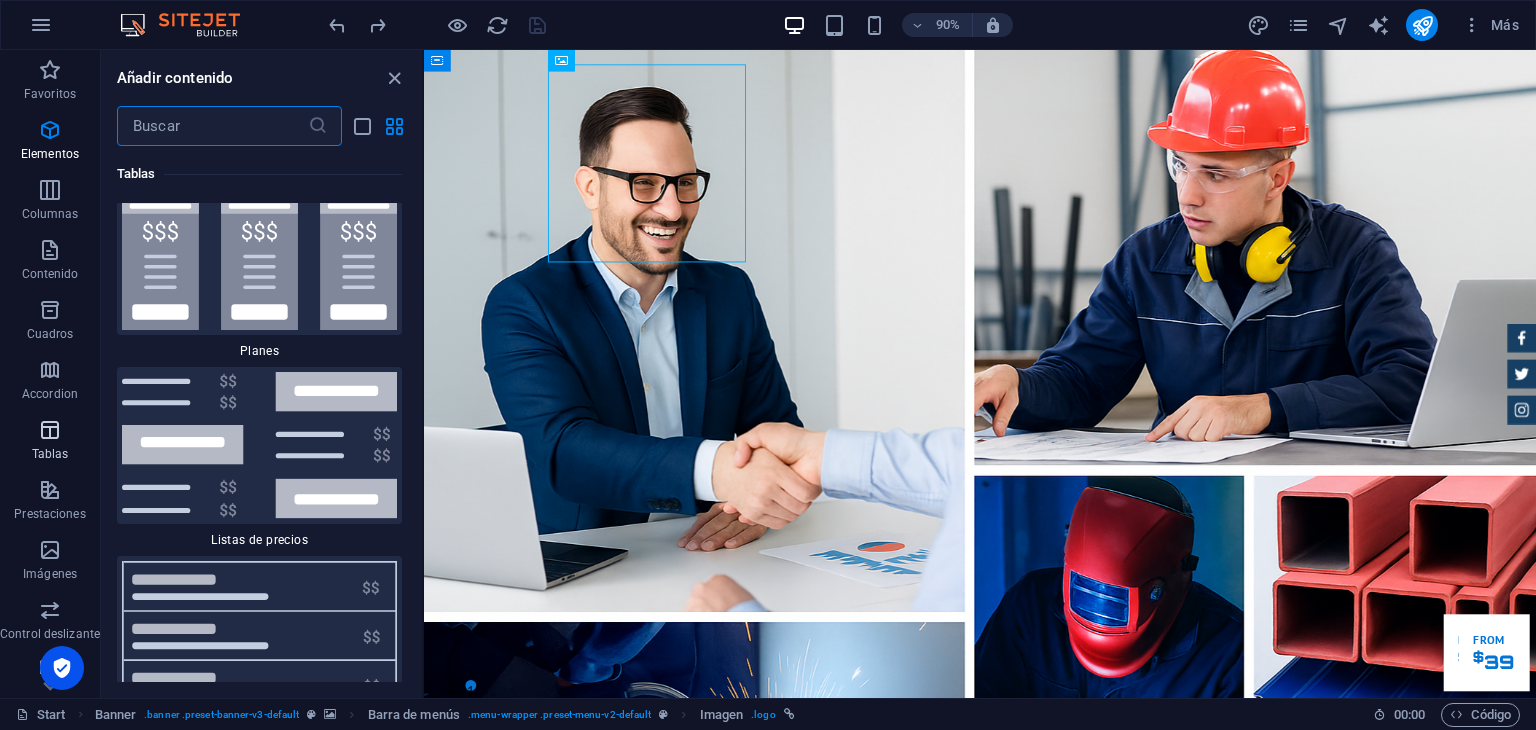 scroll, scrollTop: 13364, scrollLeft: 0, axis: vertical 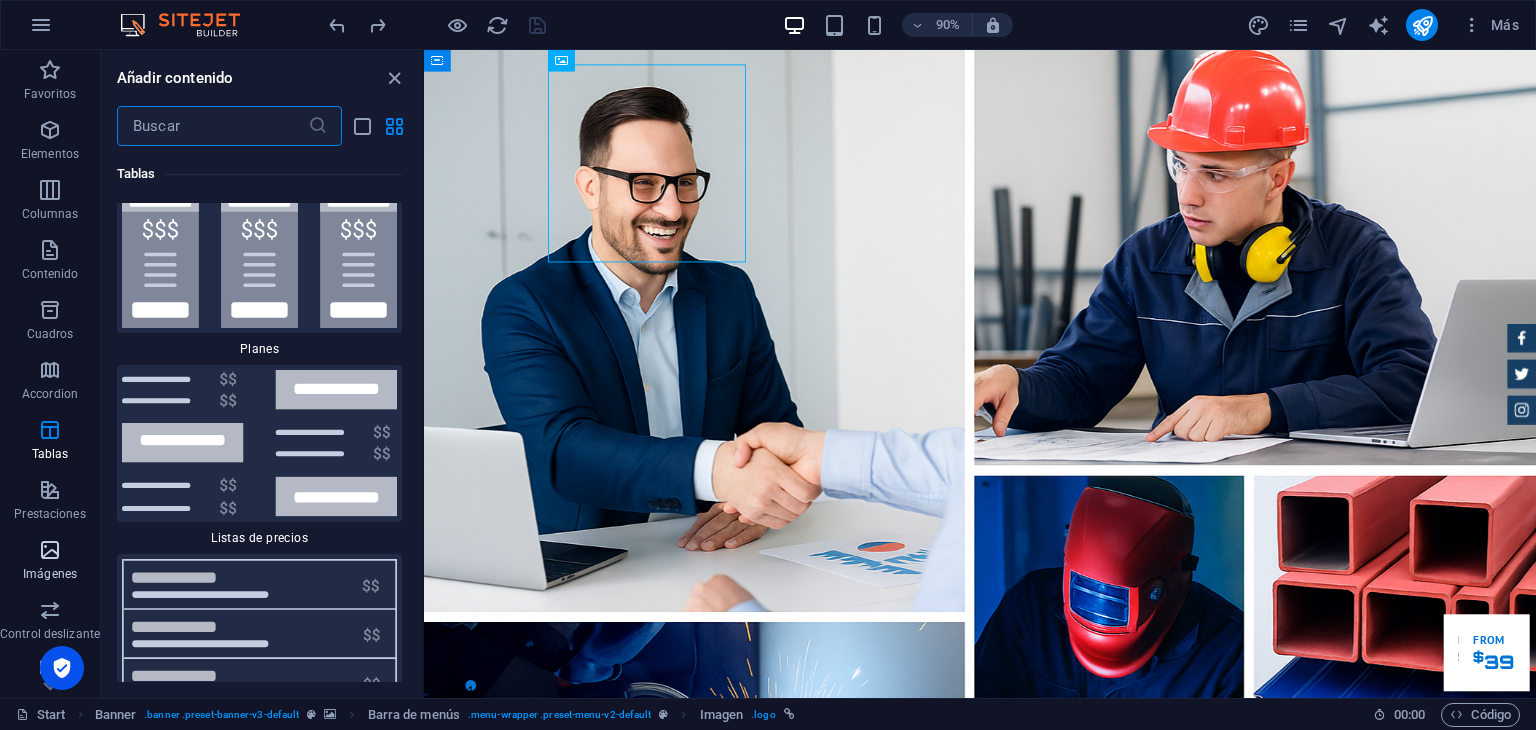 click on "Imágenes" at bounding box center (50, 574) 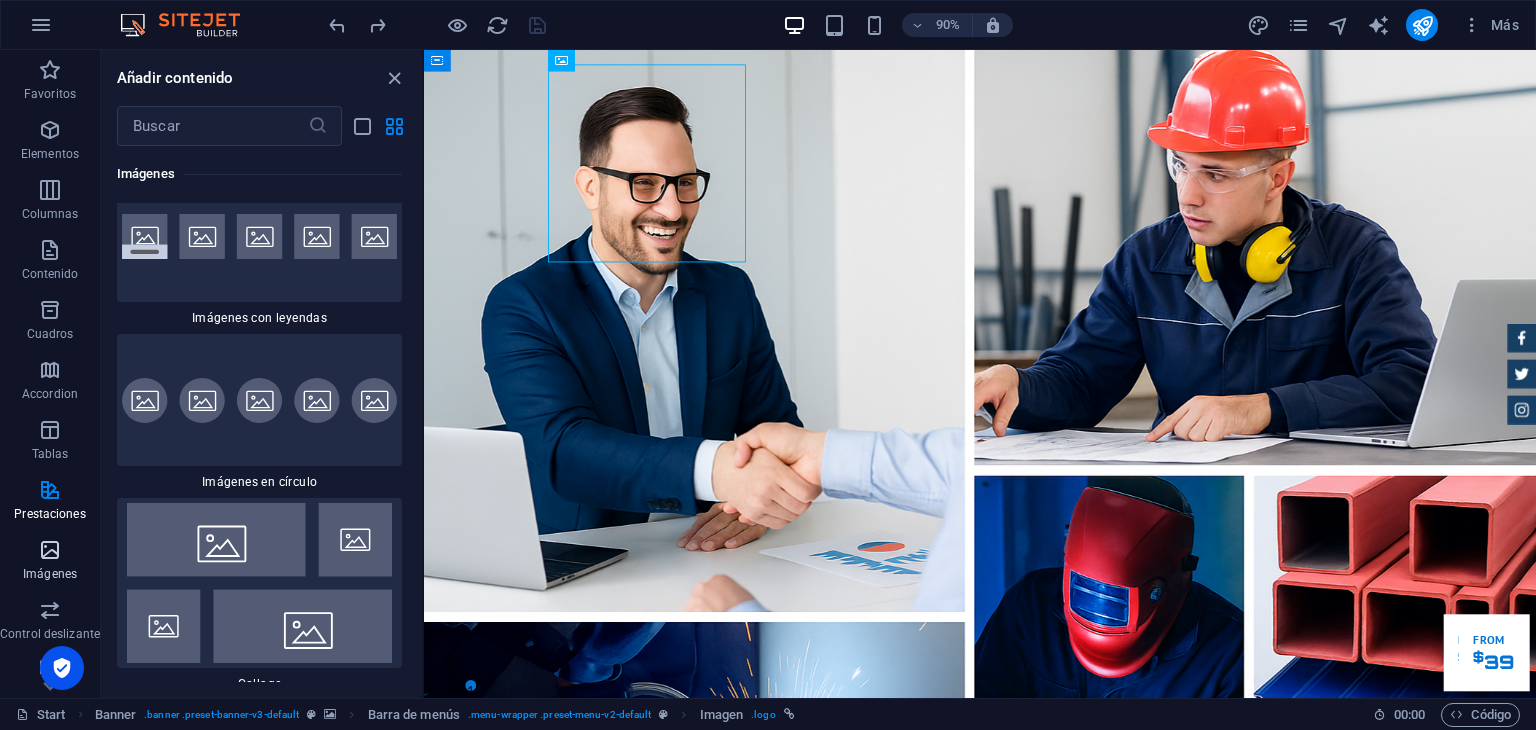 scroll, scrollTop: 19920, scrollLeft: 0, axis: vertical 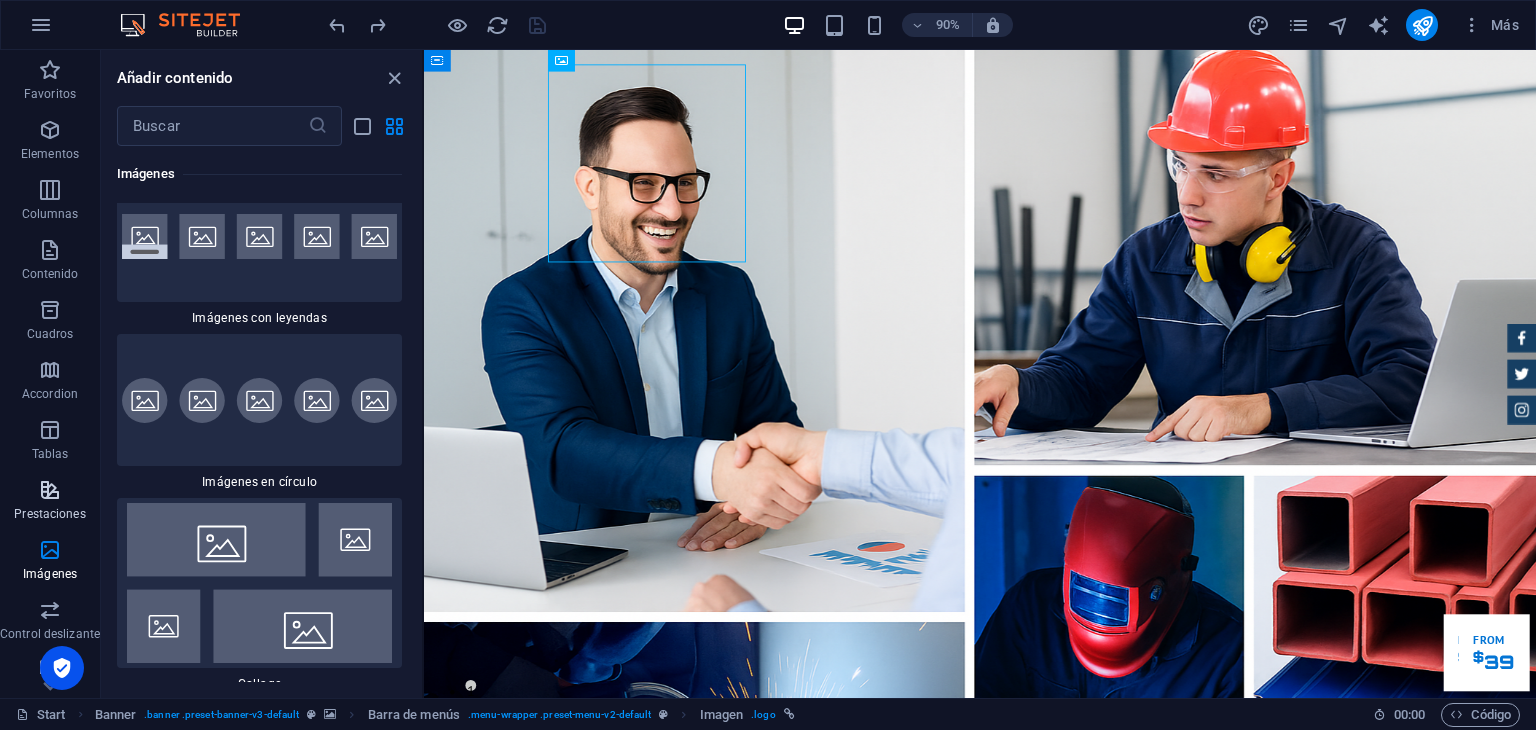 click at bounding box center (50, 490) 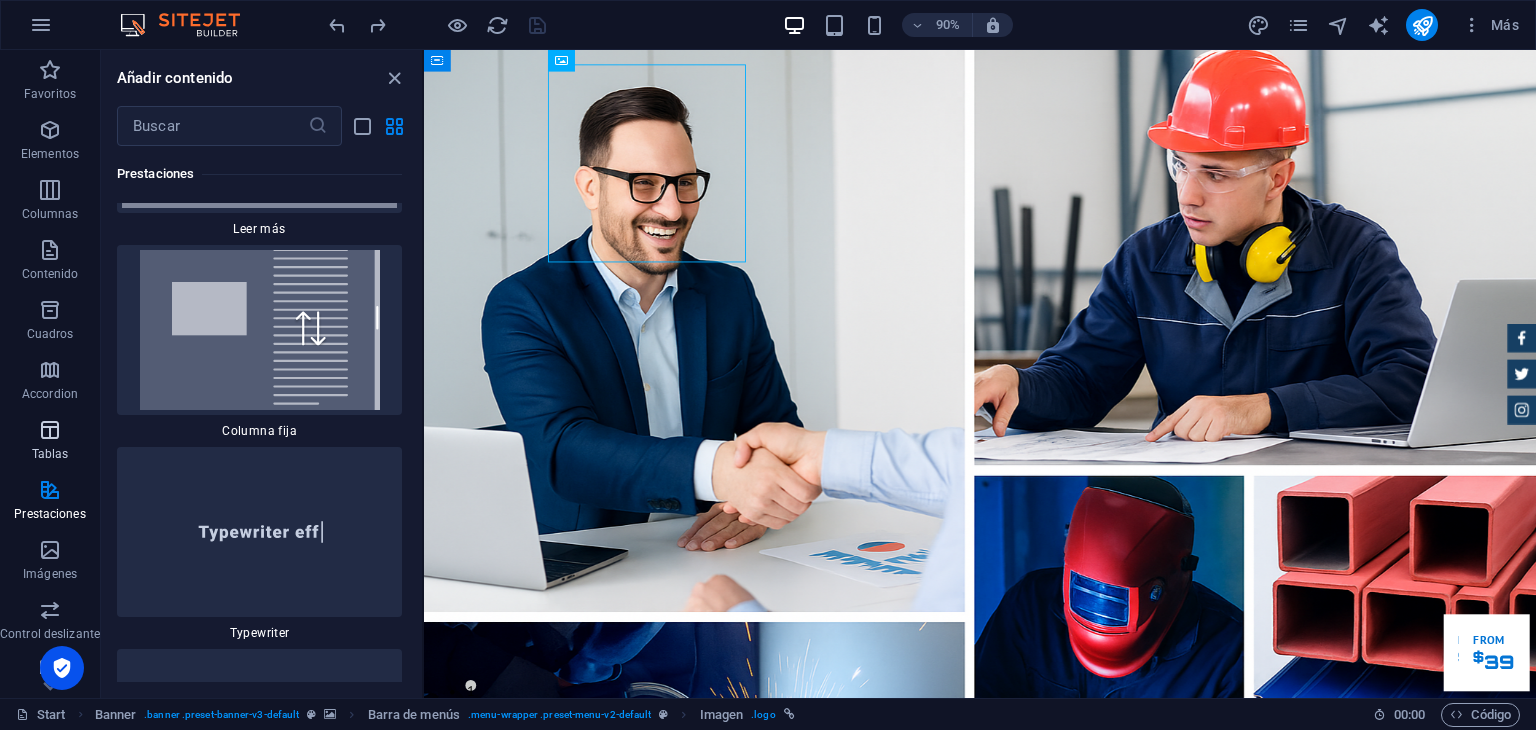 click on "Tablas" at bounding box center (50, 454) 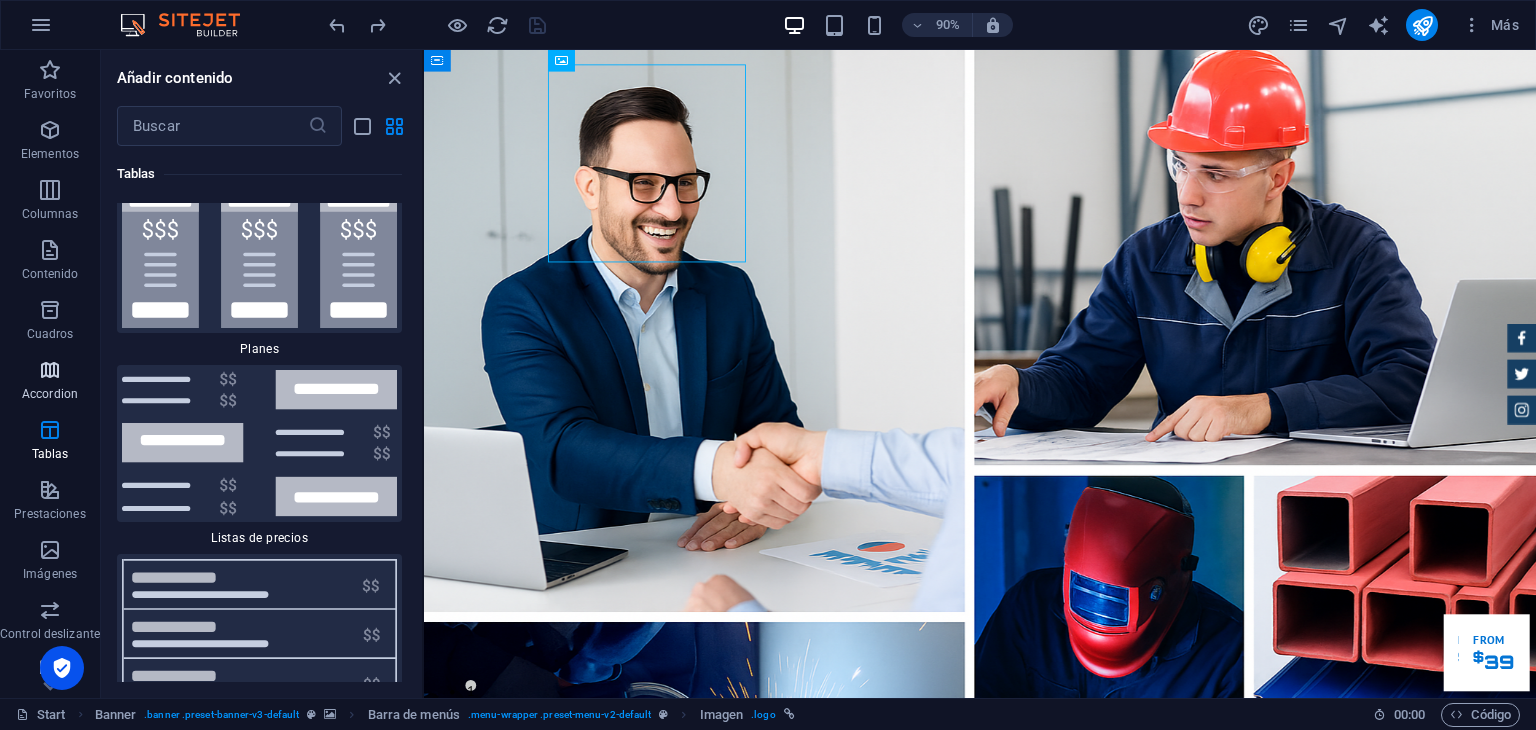 click on "Accordion" at bounding box center [50, 394] 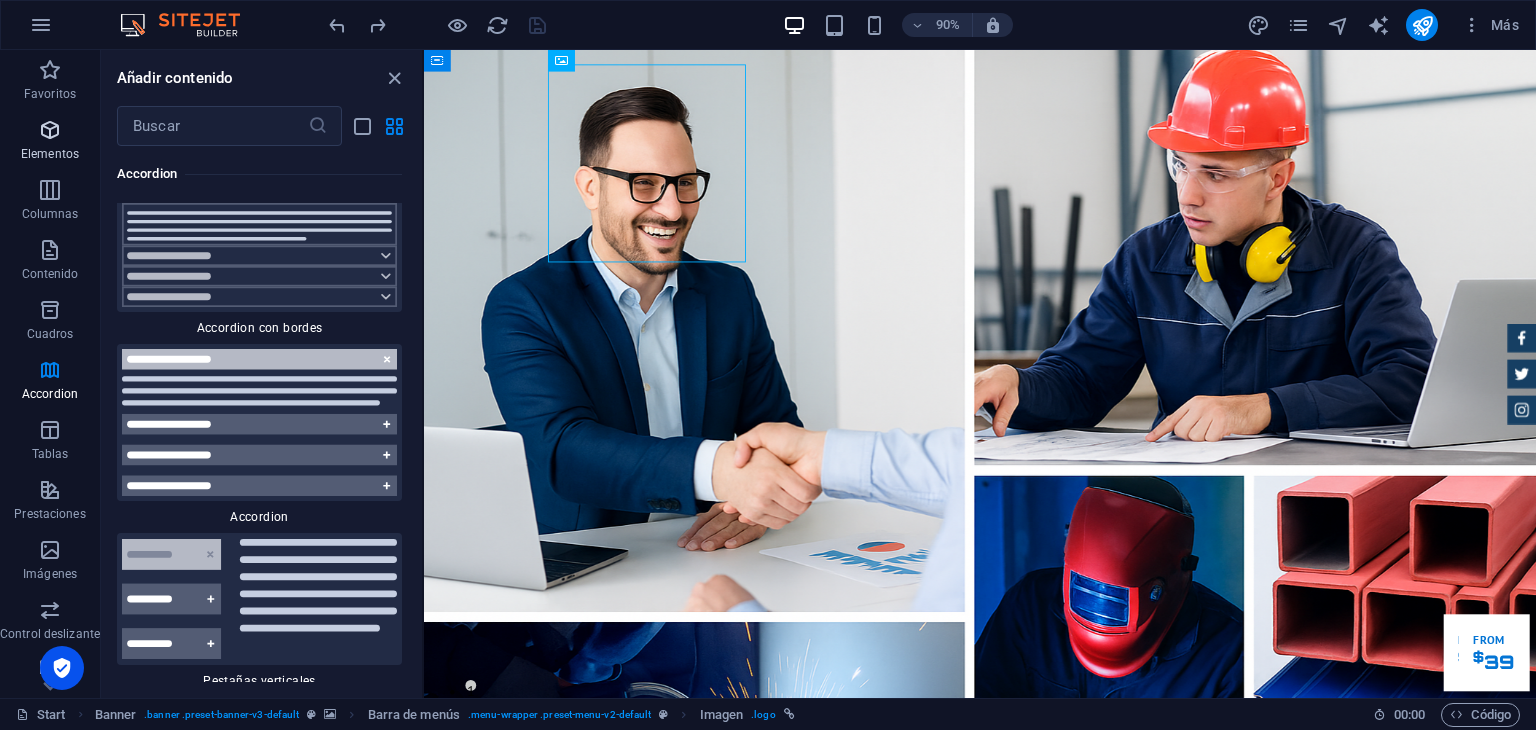 click on "Elementos" at bounding box center (50, 154) 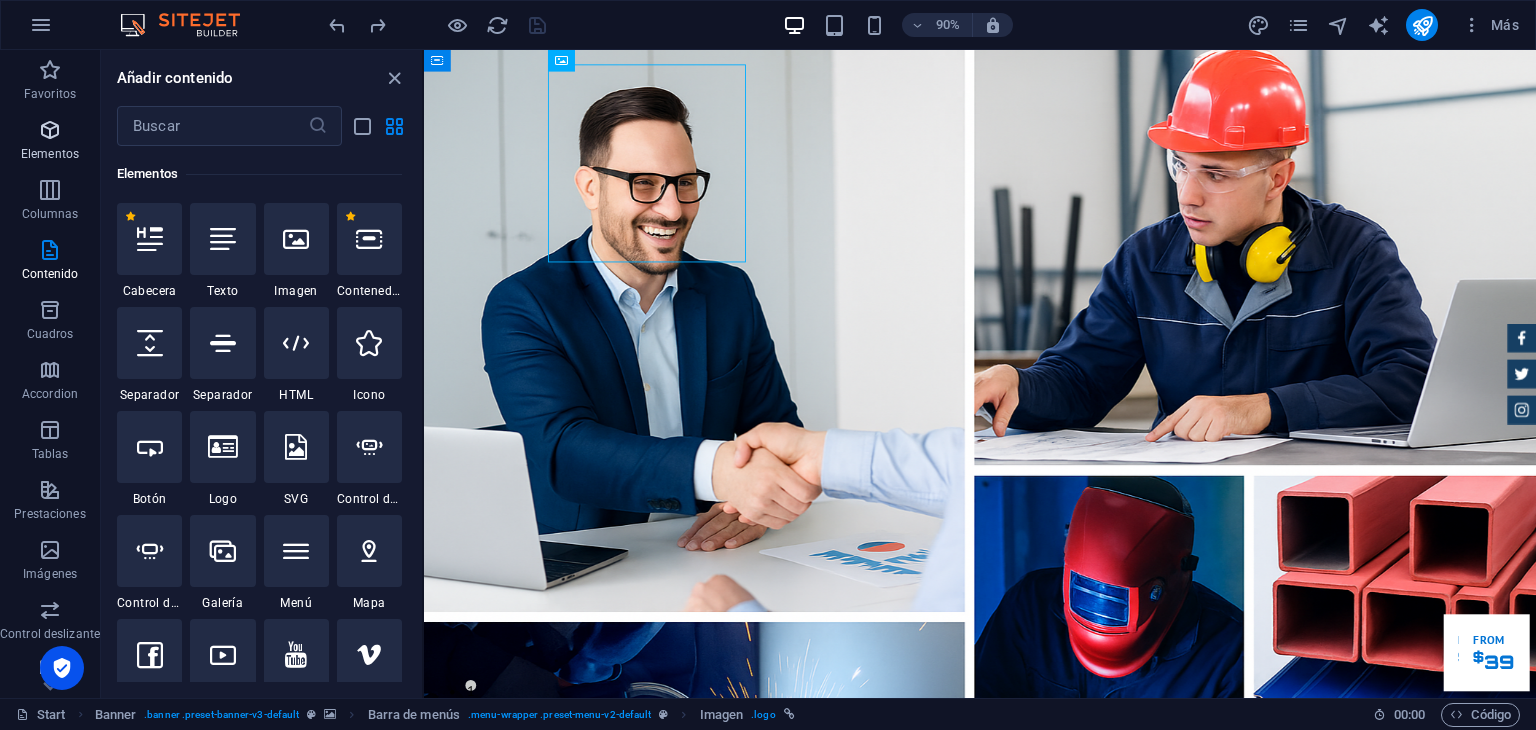 scroll, scrollTop: 376, scrollLeft: 0, axis: vertical 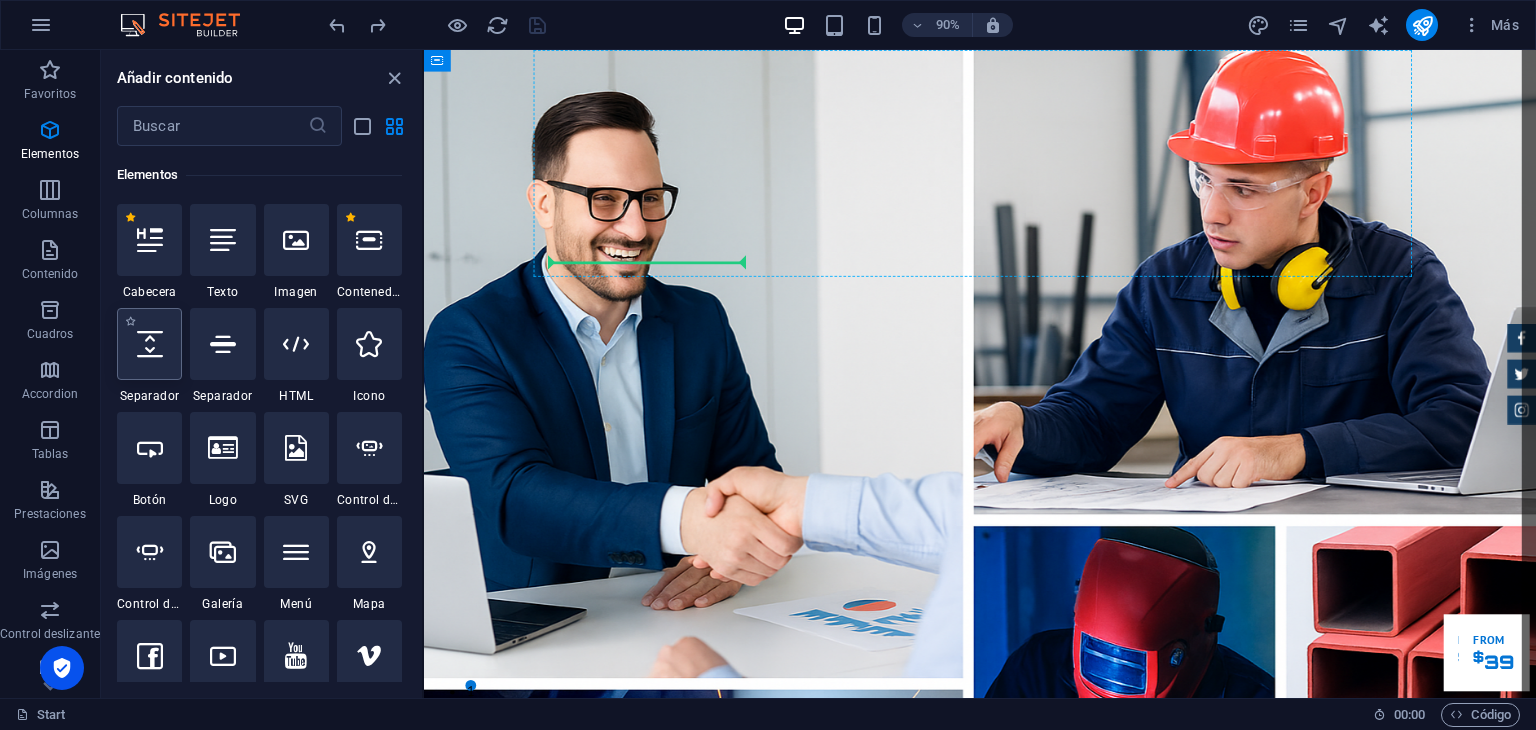 select on "px" 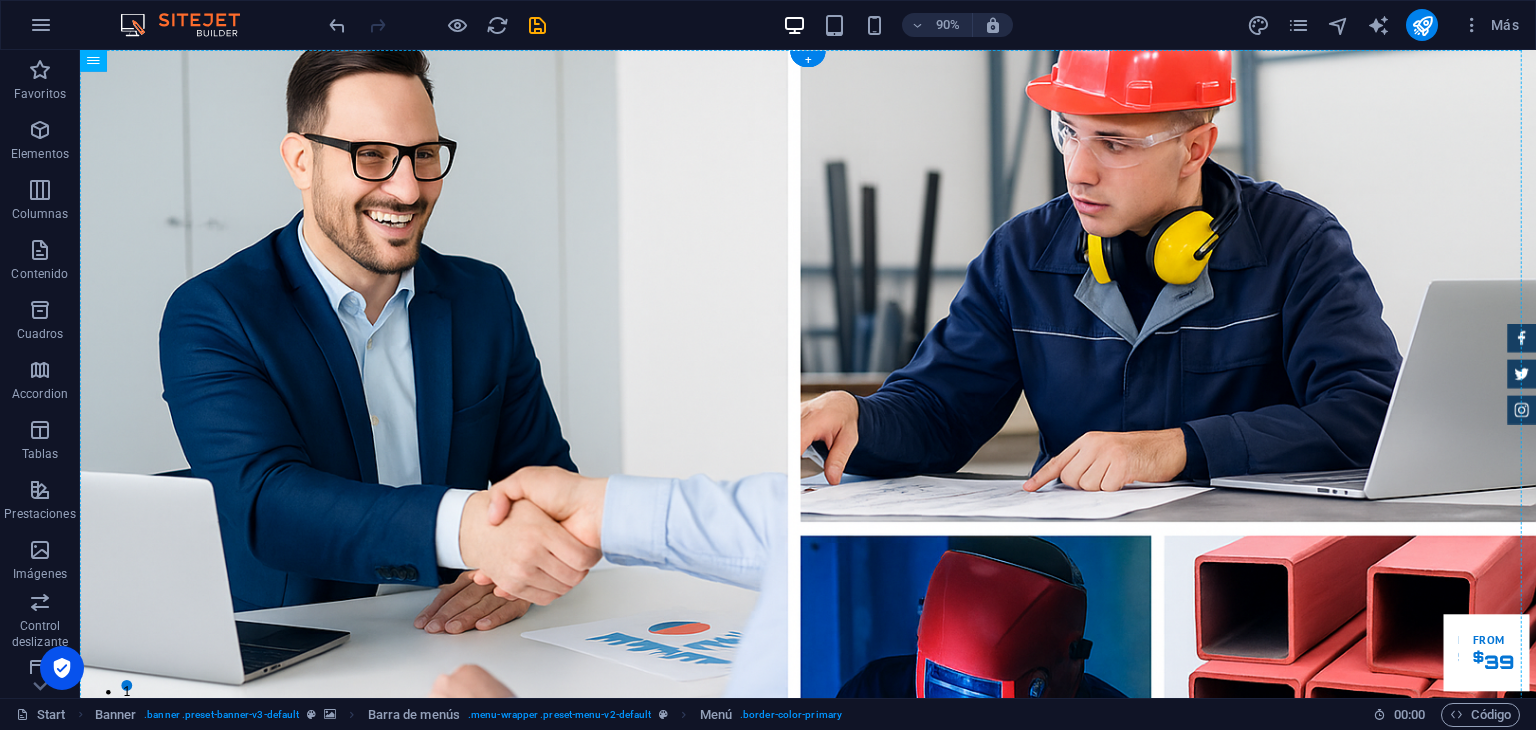 drag, startPoint x: 223, startPoint y: 343, endPoint x: 600, endPoint y: 142, distance: 427.2353 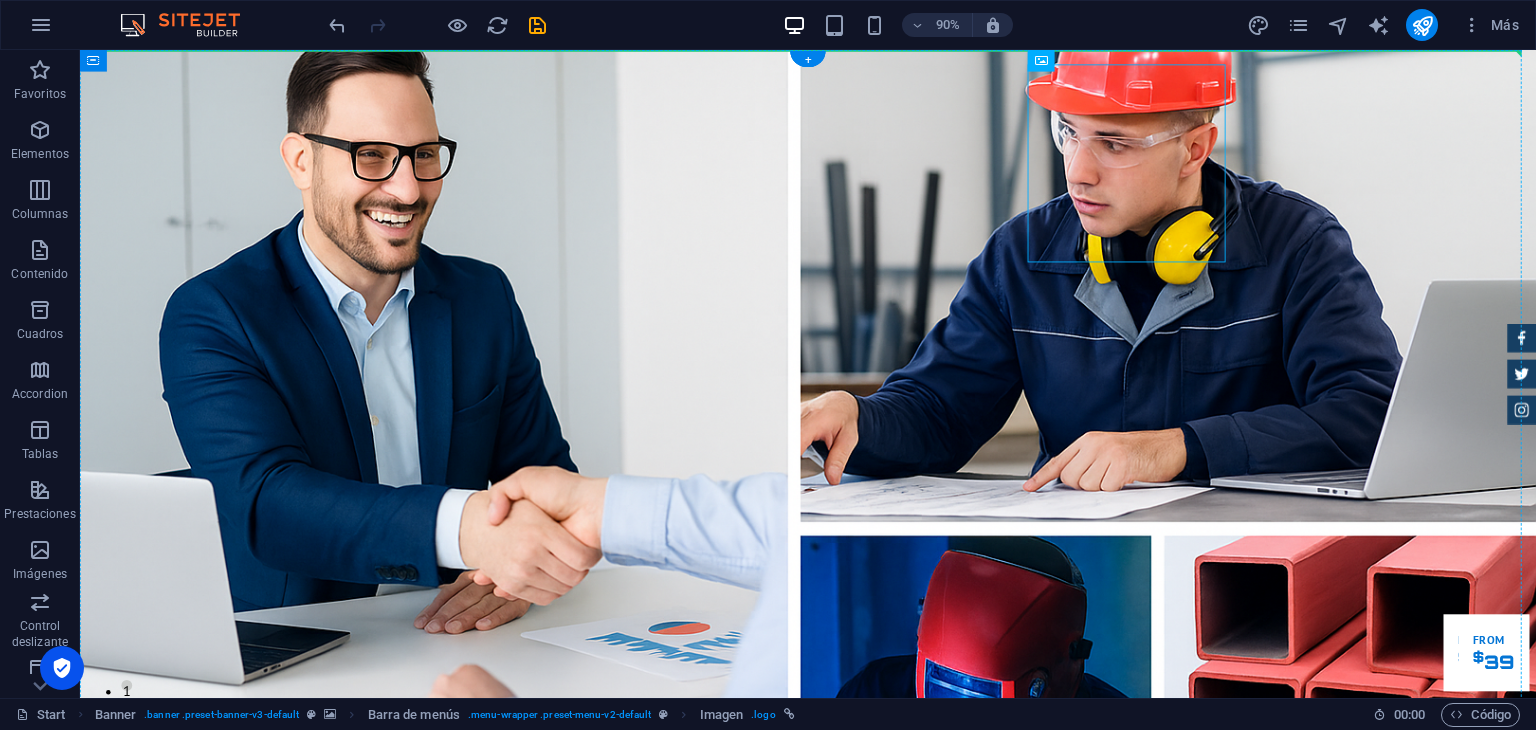 drag, startPoint x: 1167, startPoint y: 179, endPoint x: 1439, endPoint y: 169, distance: 272.18375 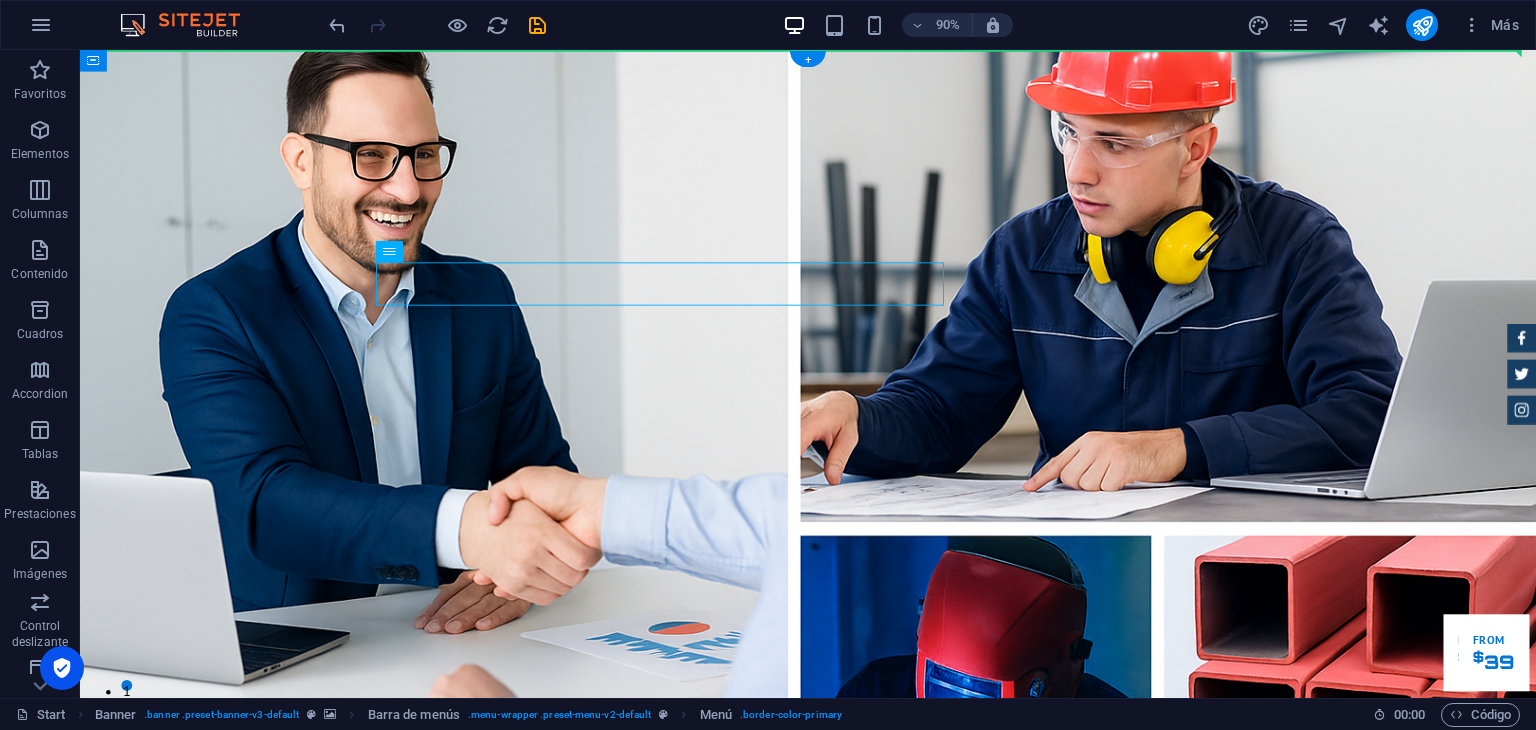 drag, startPoint x: 435, startPoint y: 312, endPoint x: 700, endPoint y: 177, distance: 297.40546 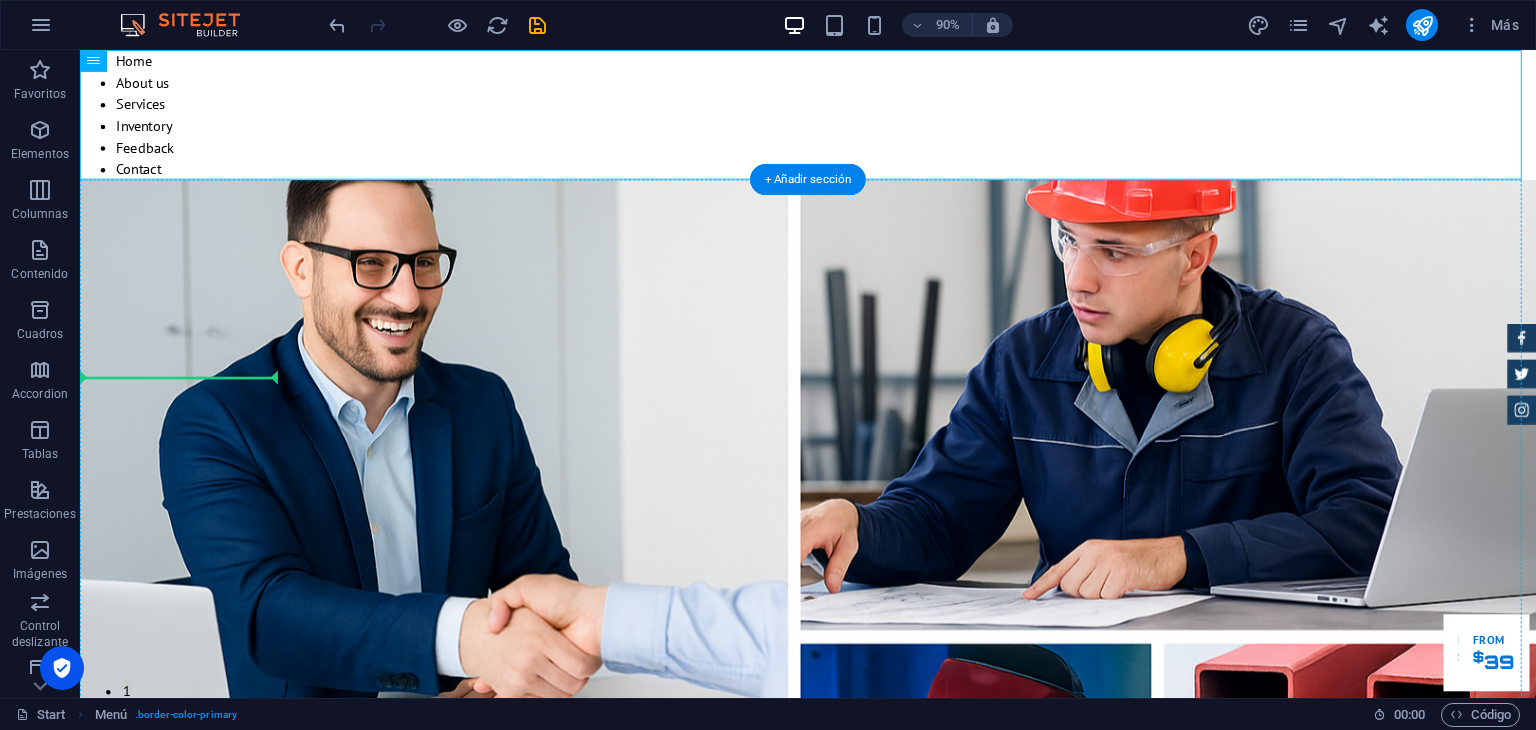 drag, startPoint x: 188, startPoint y: 111, endPoint x: 250, endPoint y: 381, distance: 277.02707 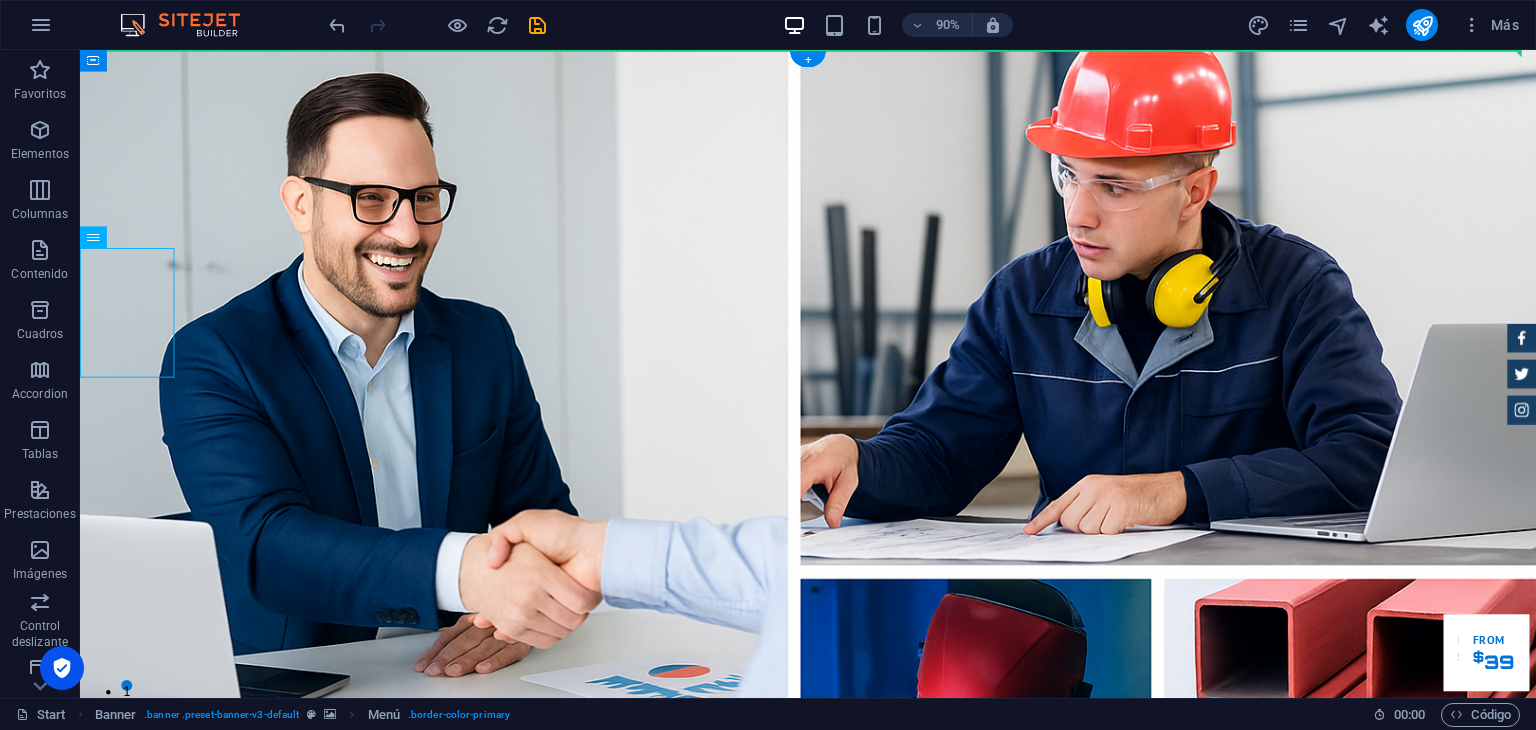 drag, startPoint x: 168, startPoint y: 284, endPoint x: 304, endPoint y: 161, distance: 183.37122 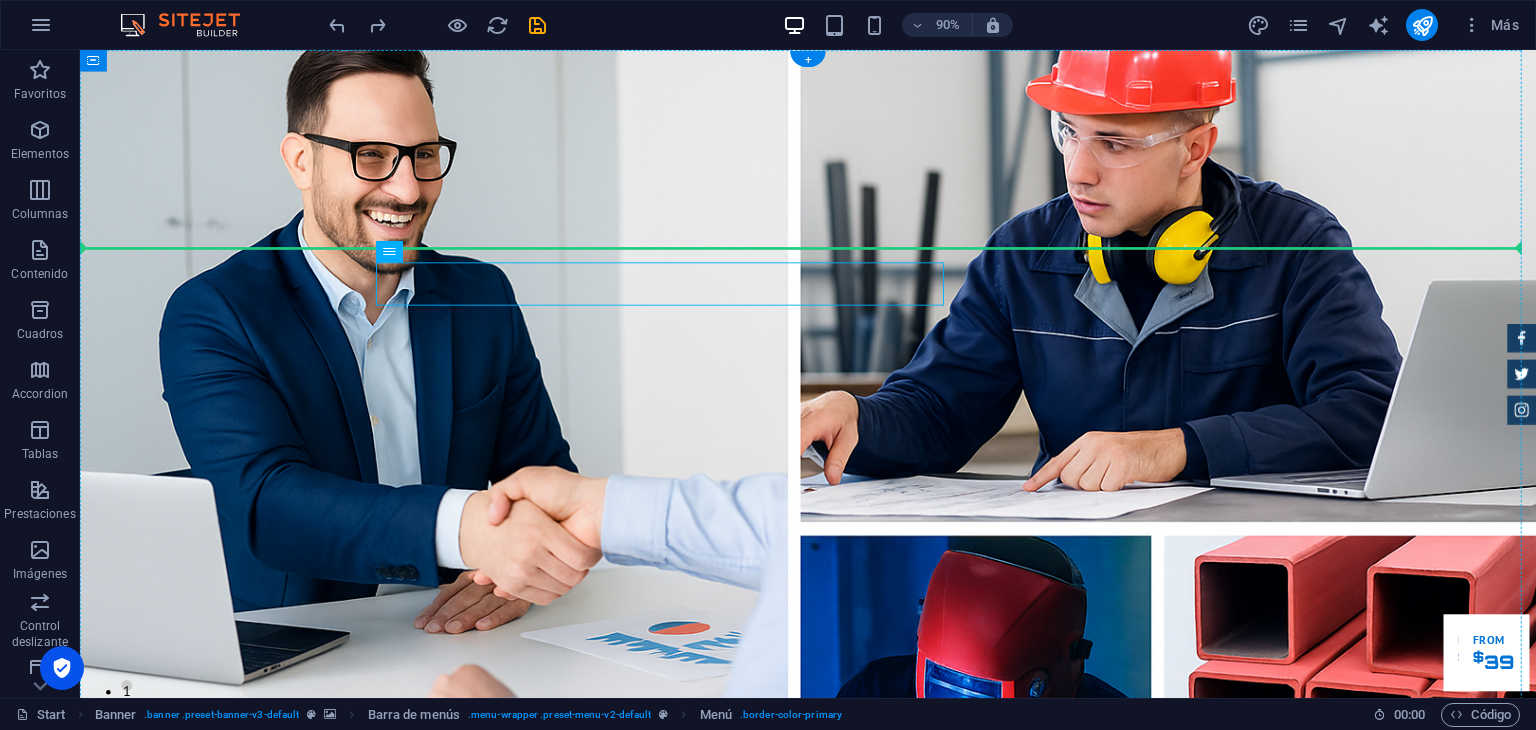 drag, startPoint x: 460, startPoint y: 302, endPoint x: 711, endPoint y: 274, distance: 252.55693 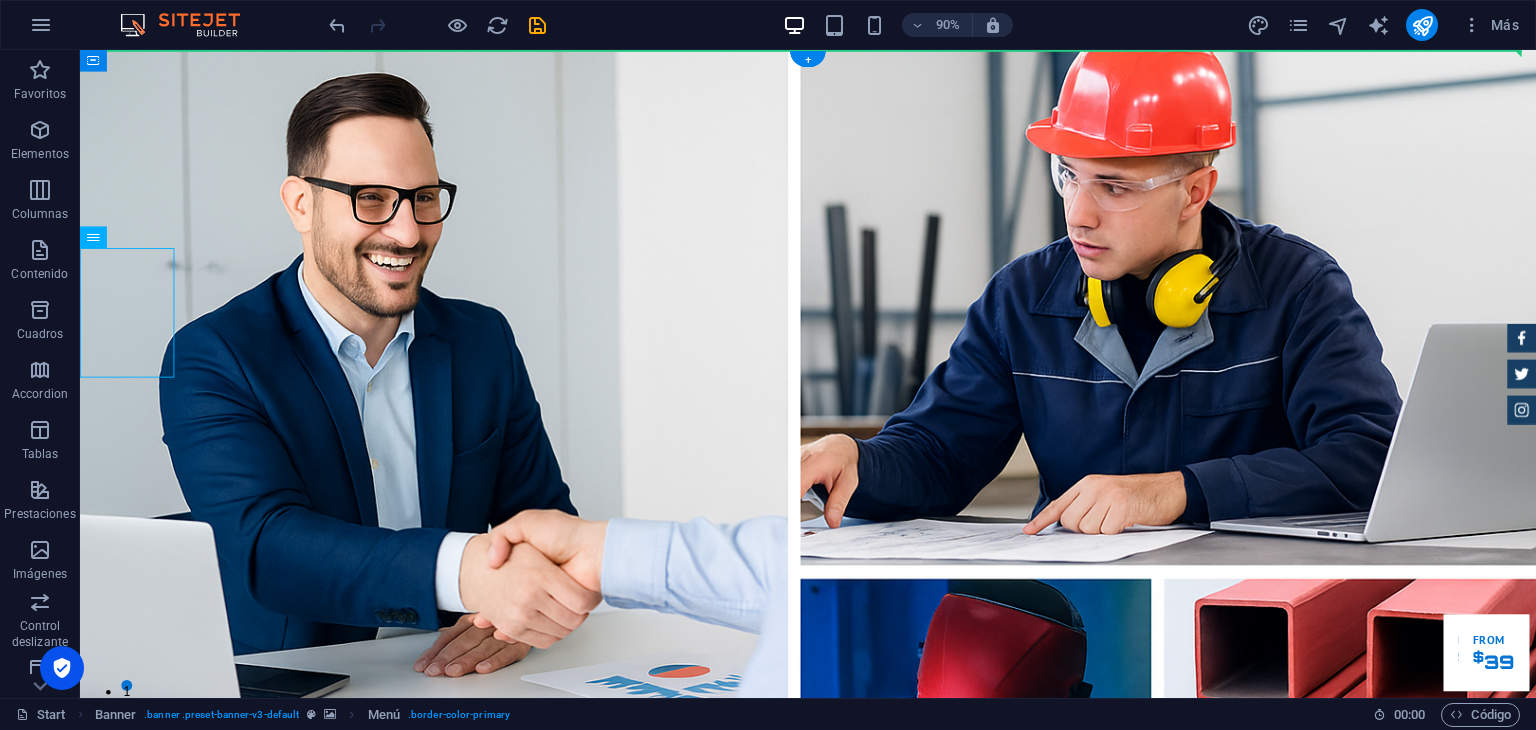 drag, startPoint x: 169, startPoint y: 282, endPoint x: 531, endPoint y: 376, distance: 374.00534 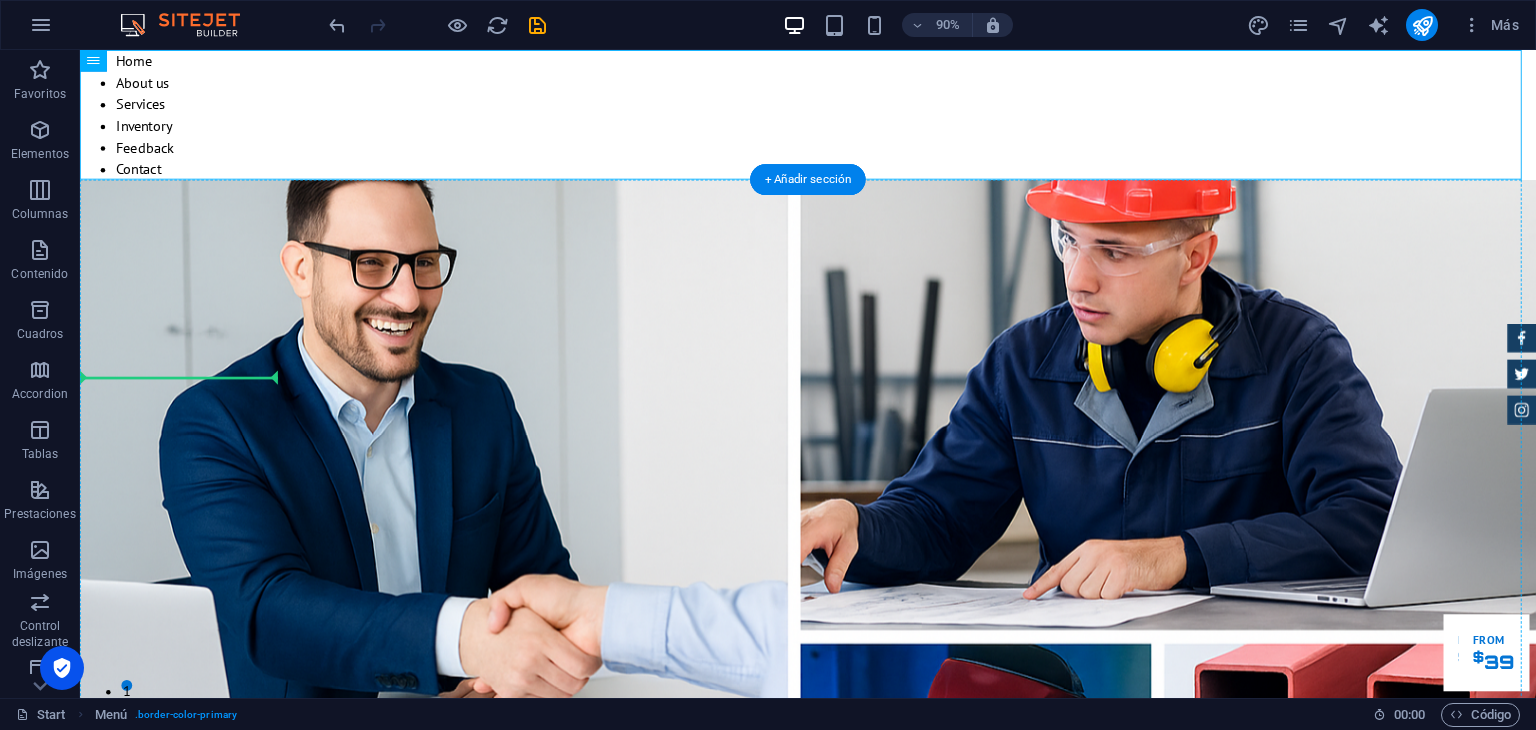 drag, startPoint x: 170, startPoint y: 112, endPoint x: 182, endPoint y: 355, distance: 243.29611 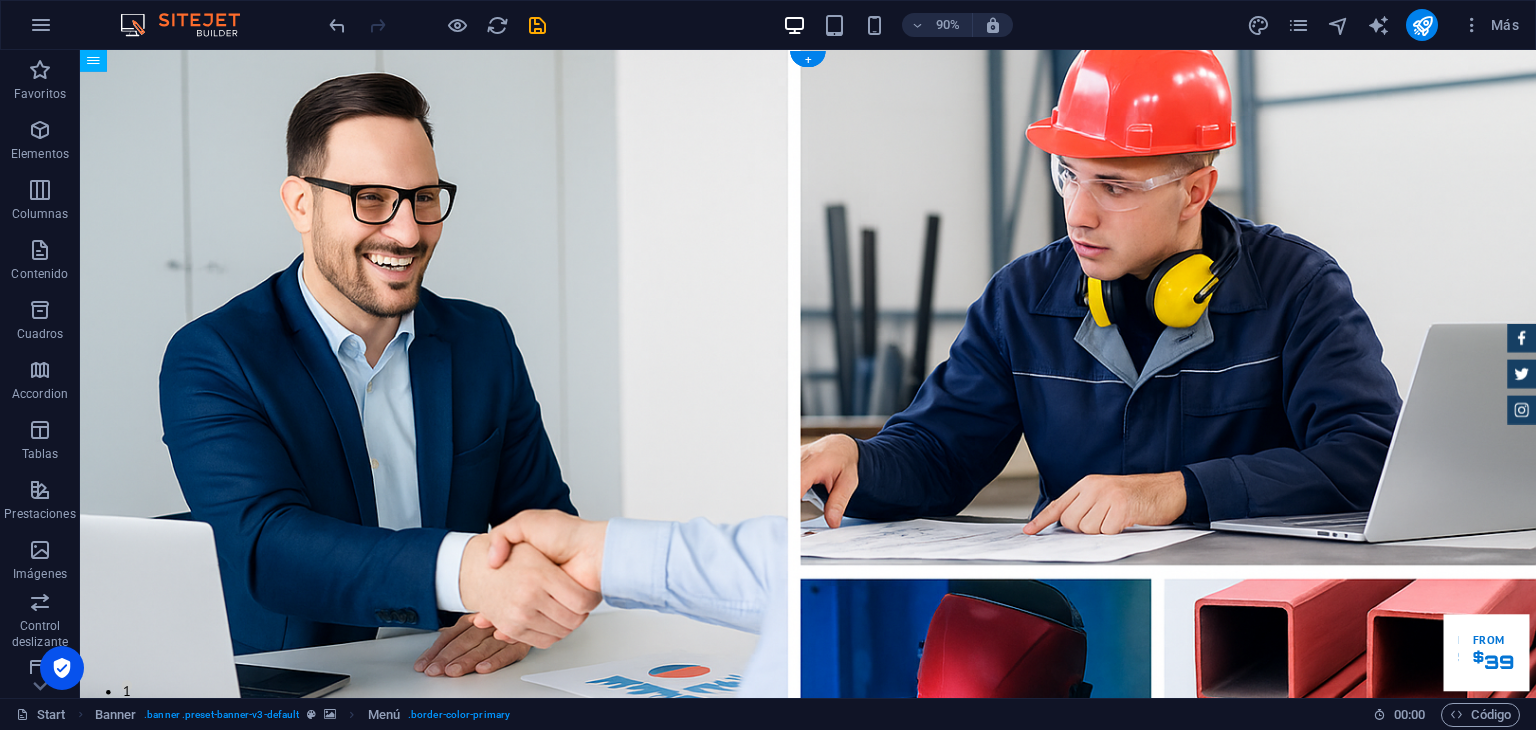 drag, startPoint x: 191, startPoint y: 288, endPoint x: 126, endPoint y: 164, distance: 140.00357 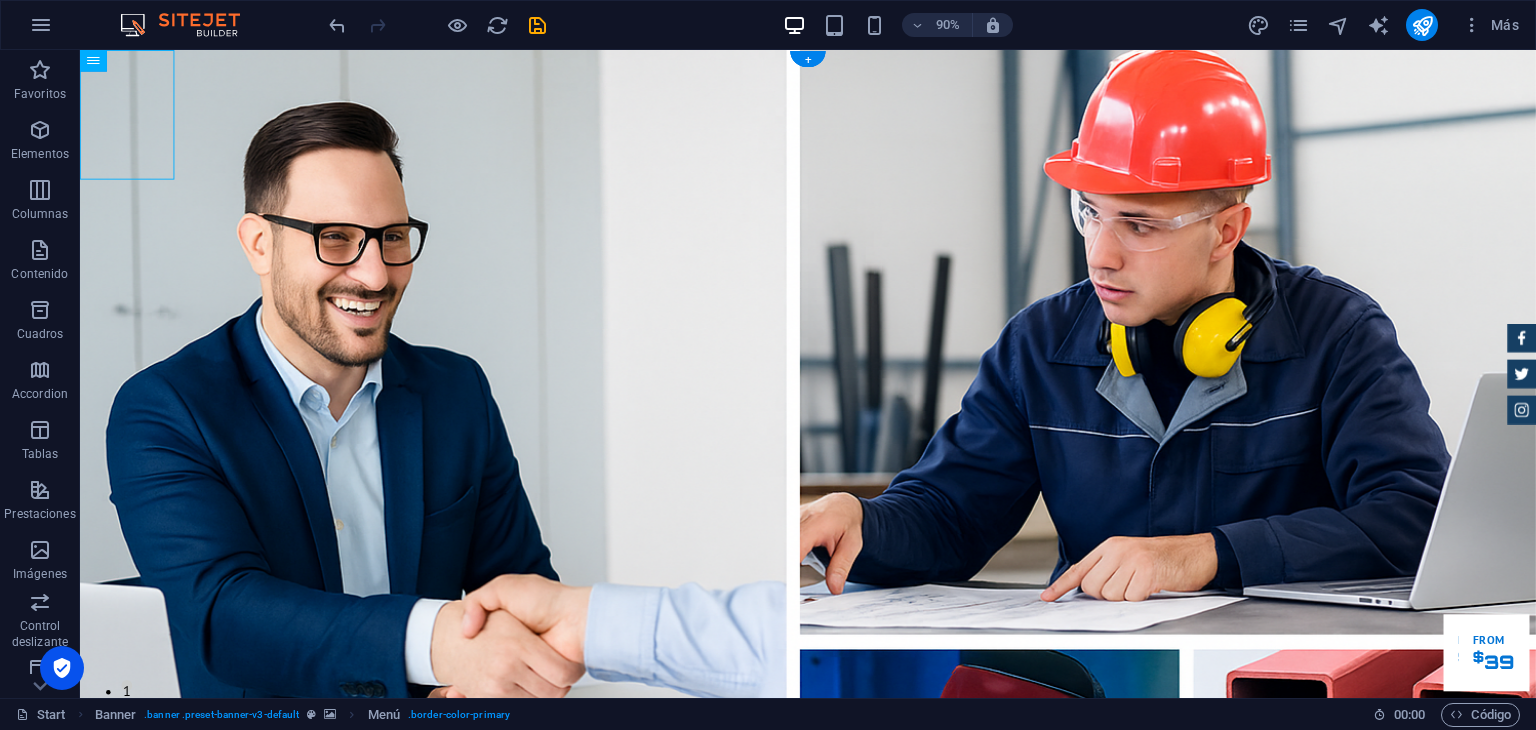 click at bounding box center [889, 633] 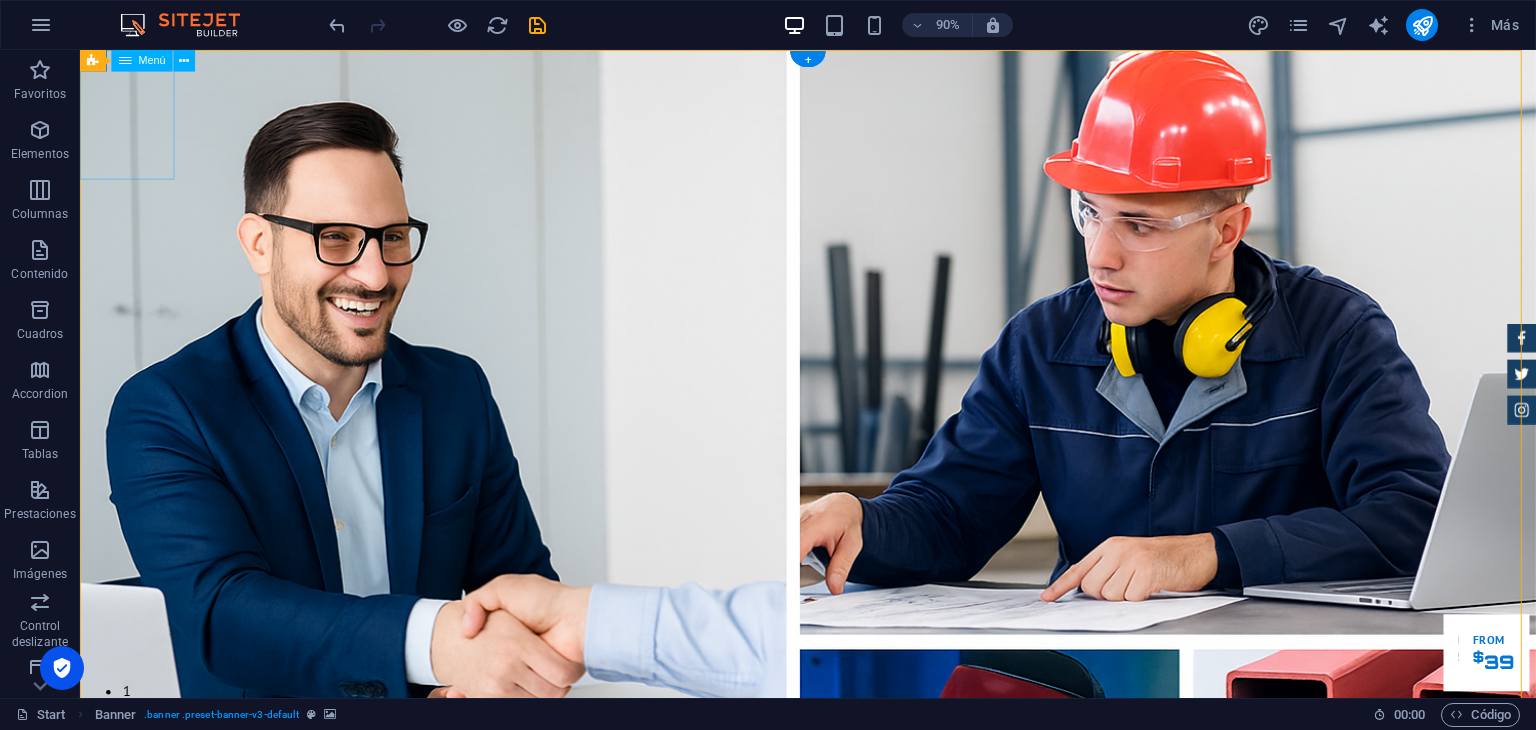 click on "Home About us Services Inventory Feedback Contact" at bounding box center [889, 1289] 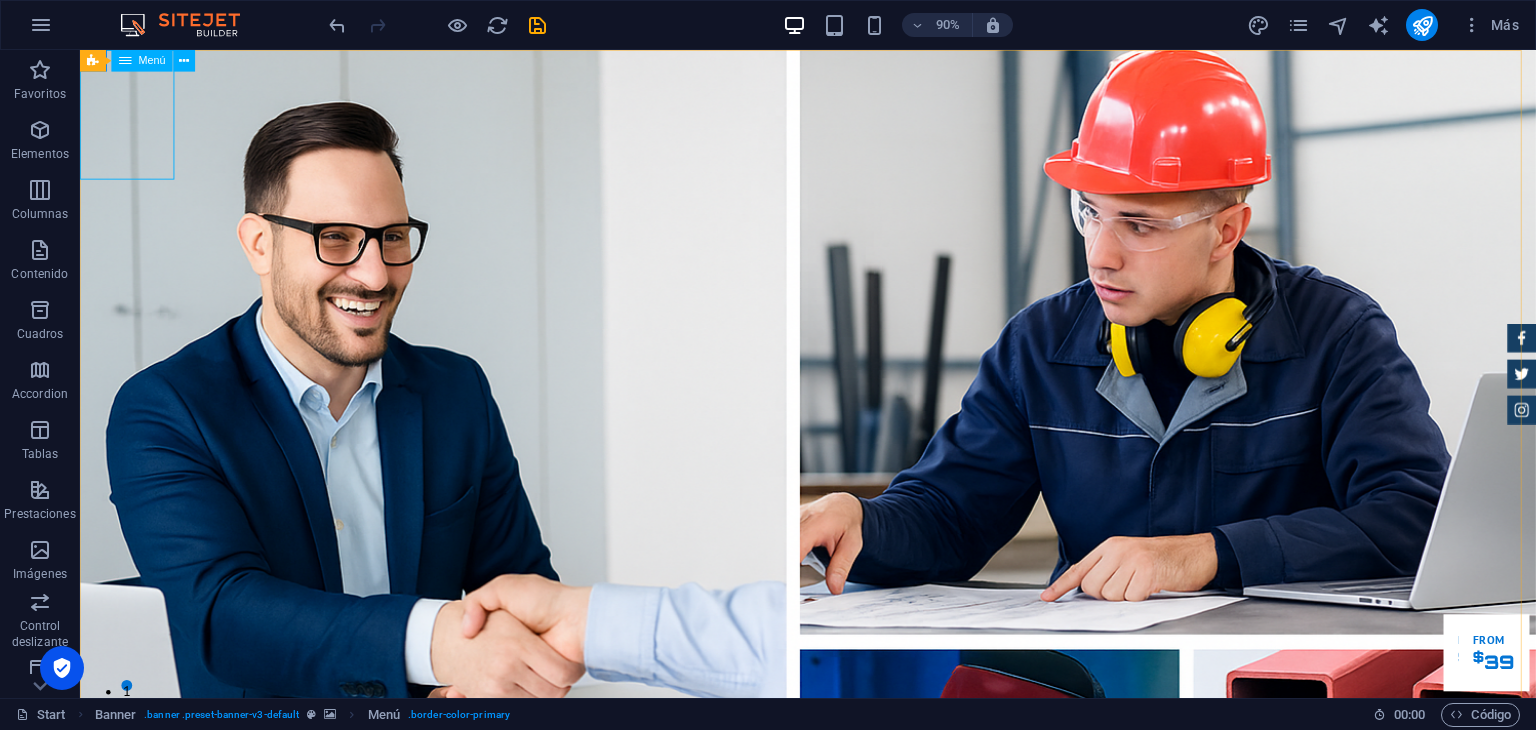 click on "Menú" at bounding box center [152, 60] 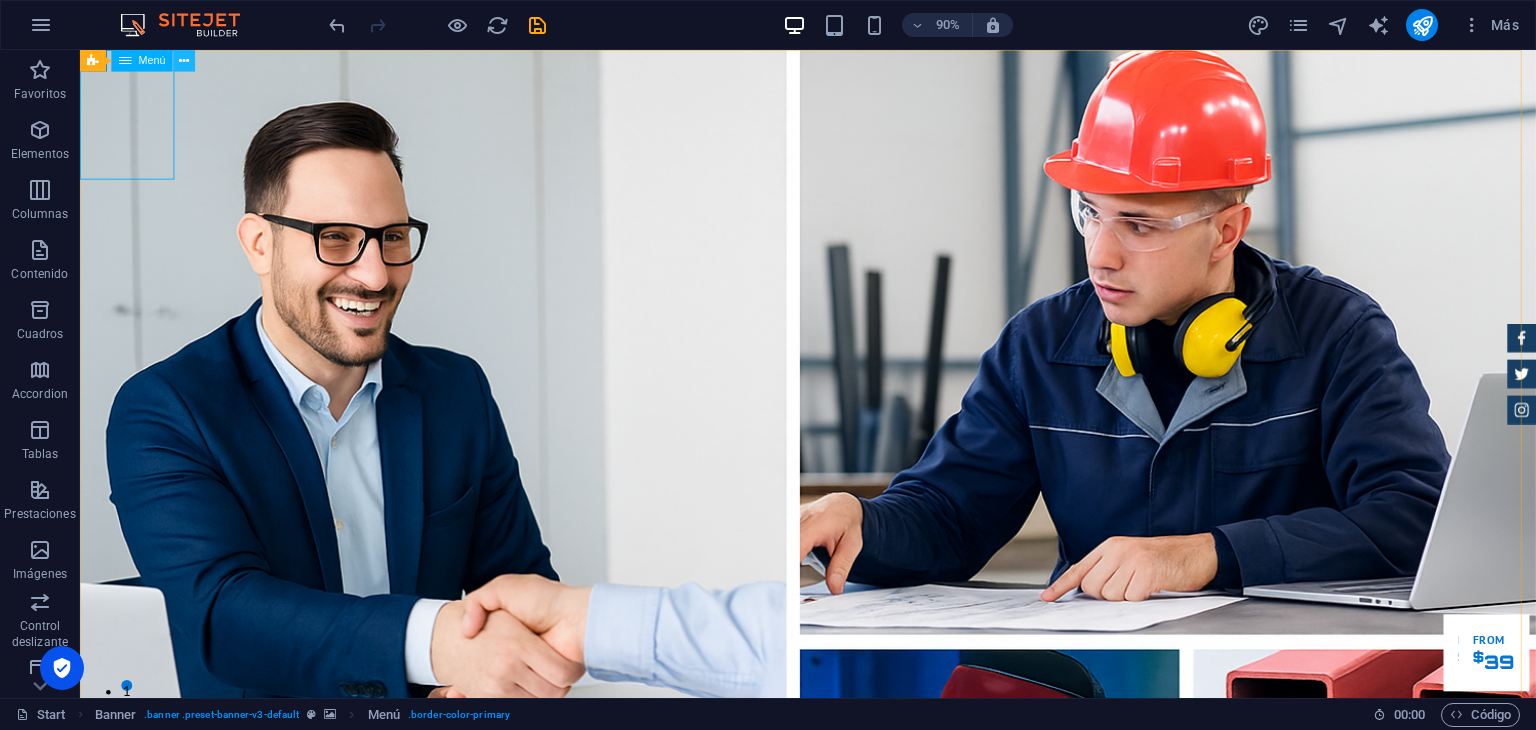 click at bounding box center (184, 60) 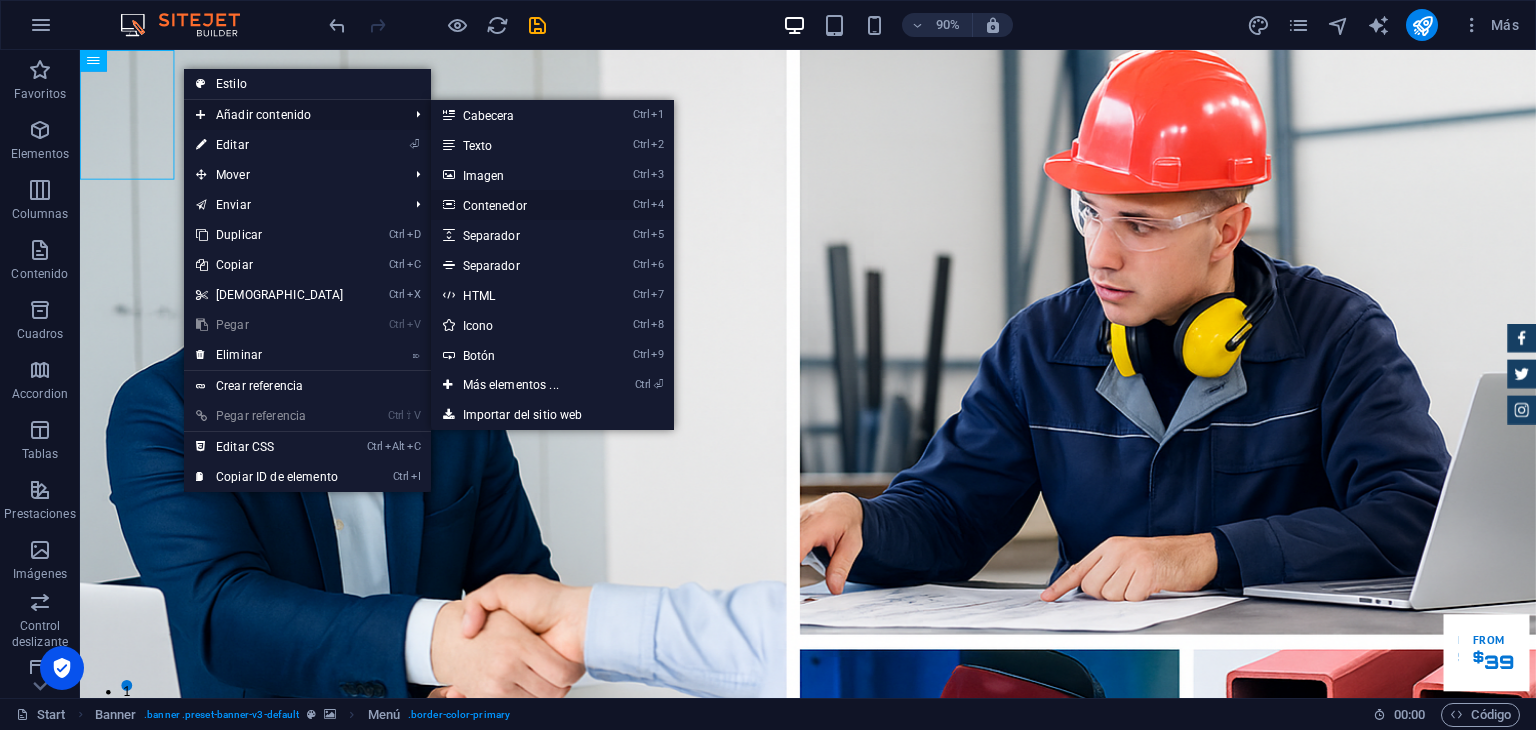 click on "Ctrl 4  Contenedor" at bounding box center (515, 205) 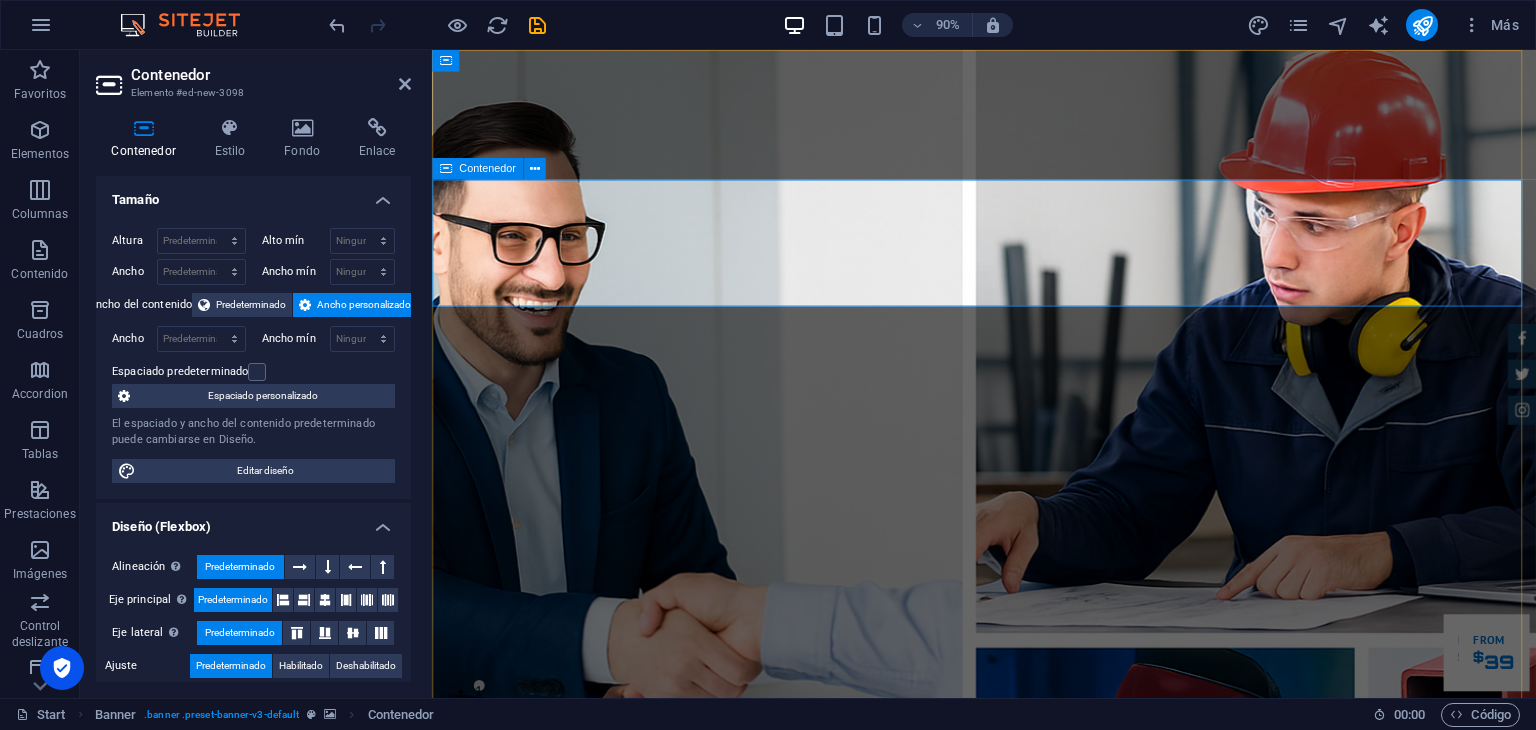click on "Suelta el contenido aquí o  Añadir elementos  Pegar portapapeles" at bounding box center [1045, 1429] 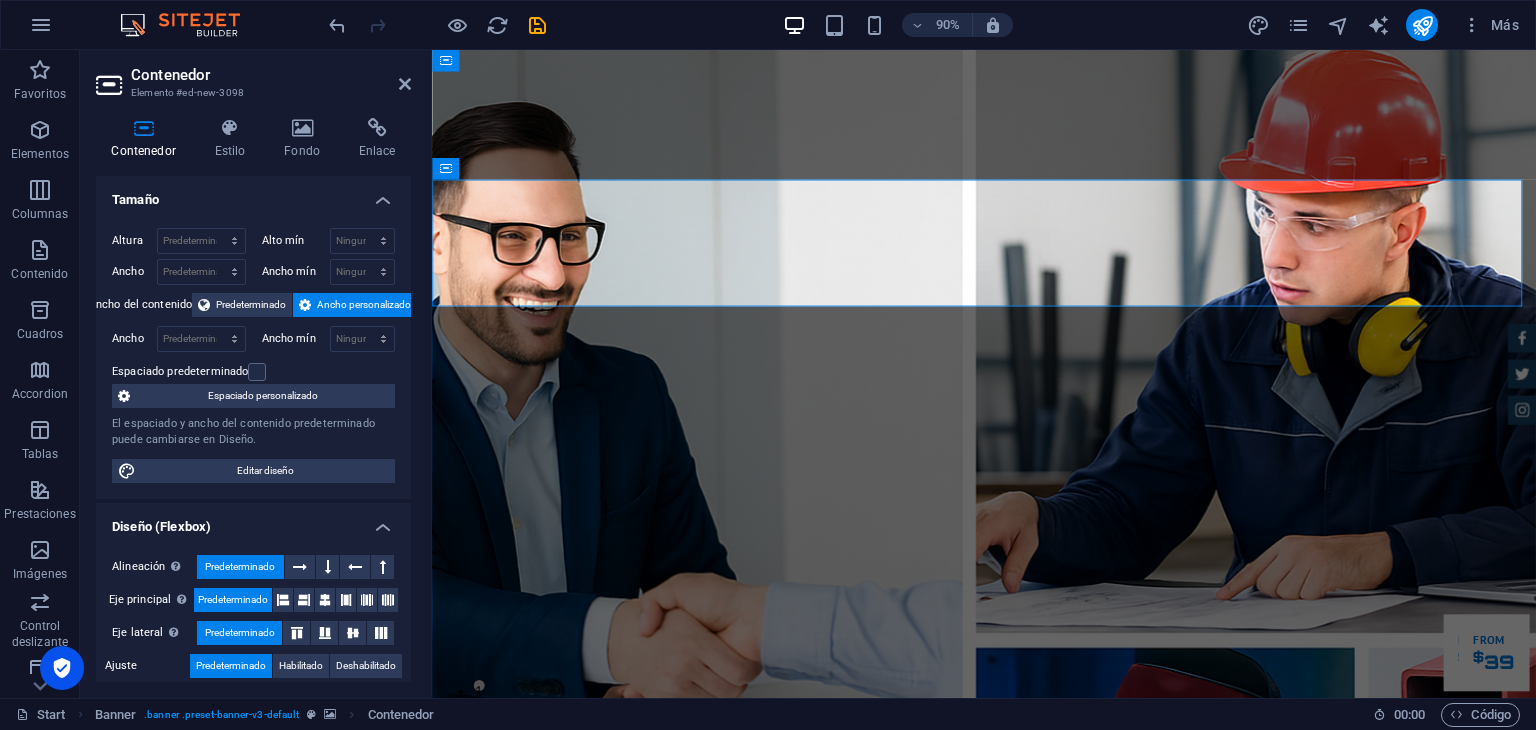 click at bounding box center [1045, 632] 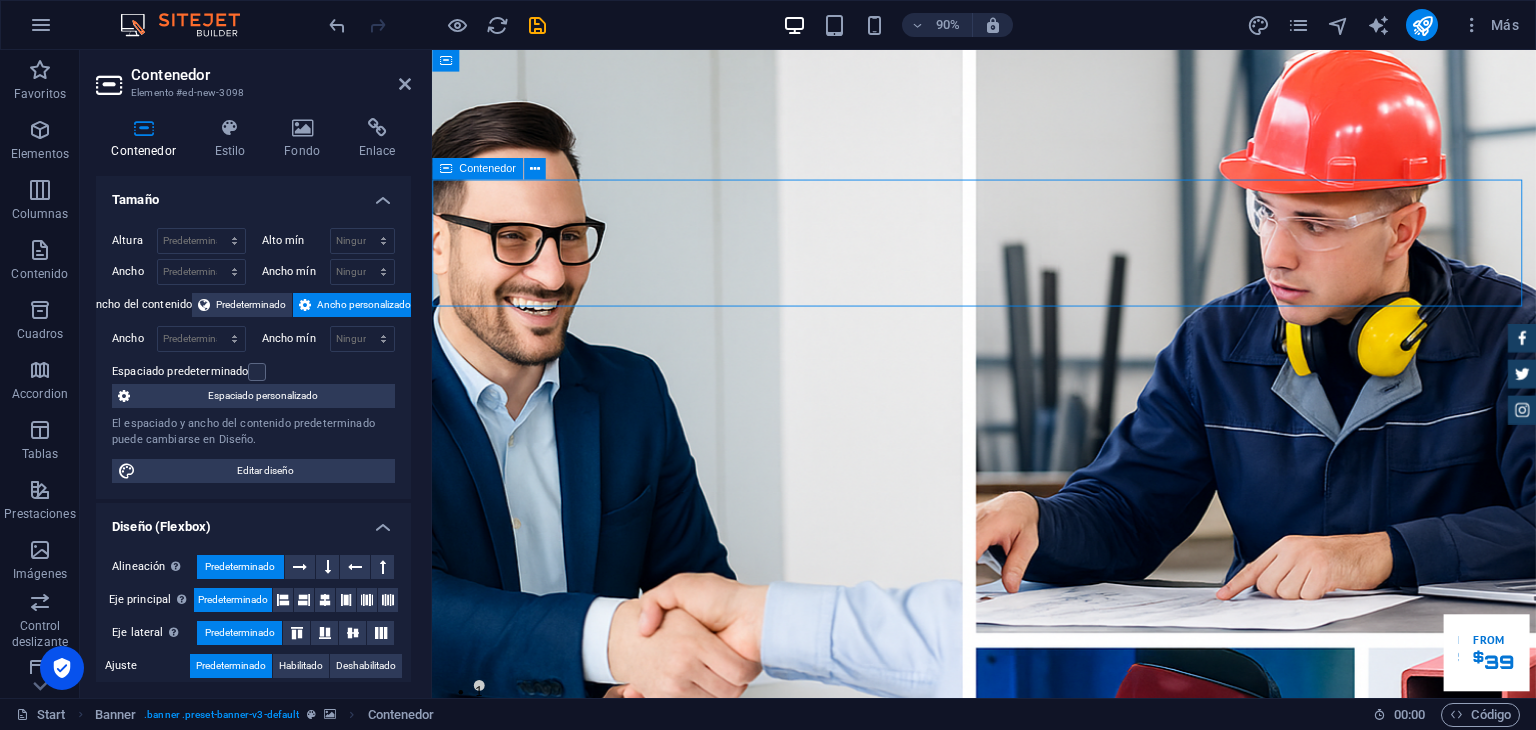 click on "Suelta el contenido aquí o  Añadir elementos  Pegar portapapeles" at bounding box center [1045, 1429] 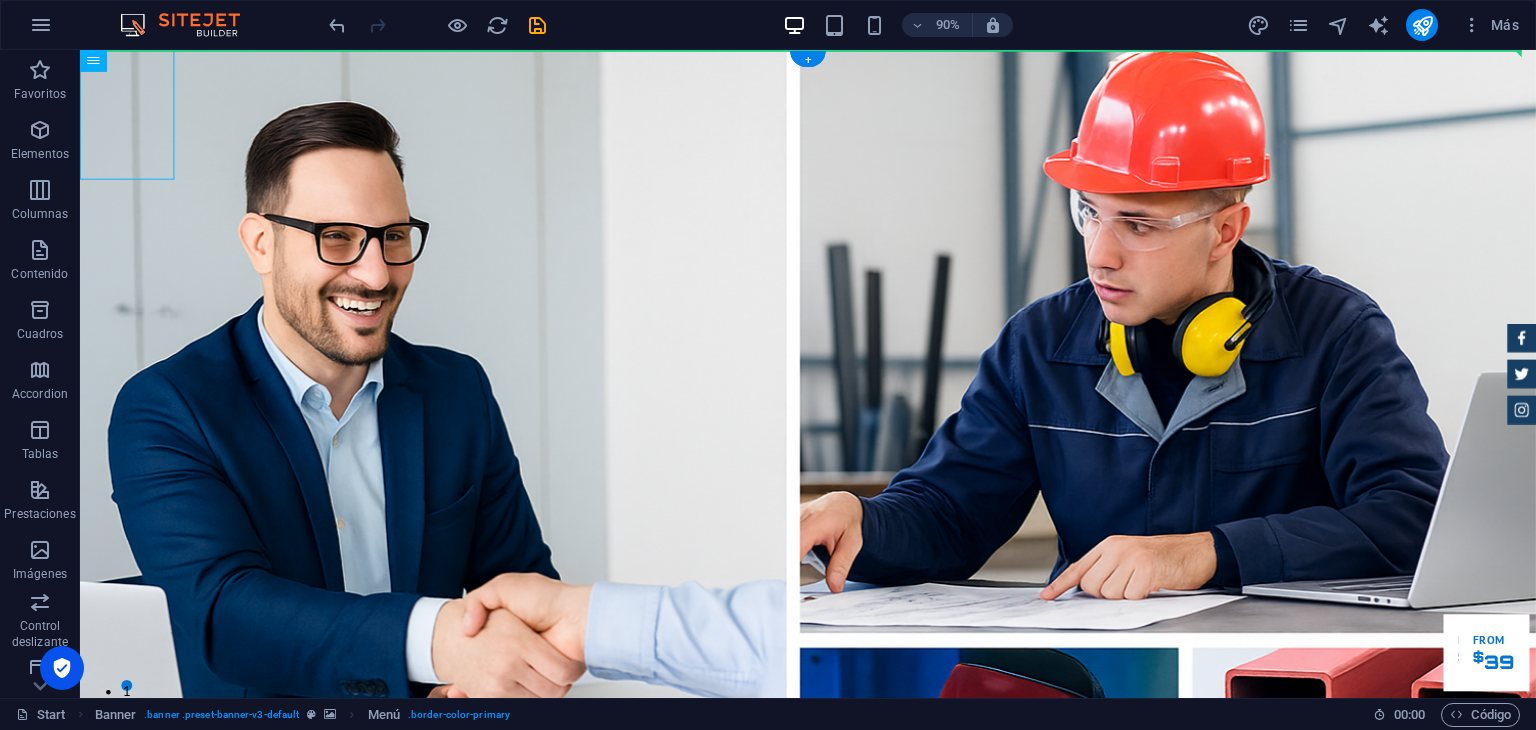 drag, startPoint x: 557, startPoint y: 111, endPoint x: 262, endPoint y: 139, distance: 296.32584 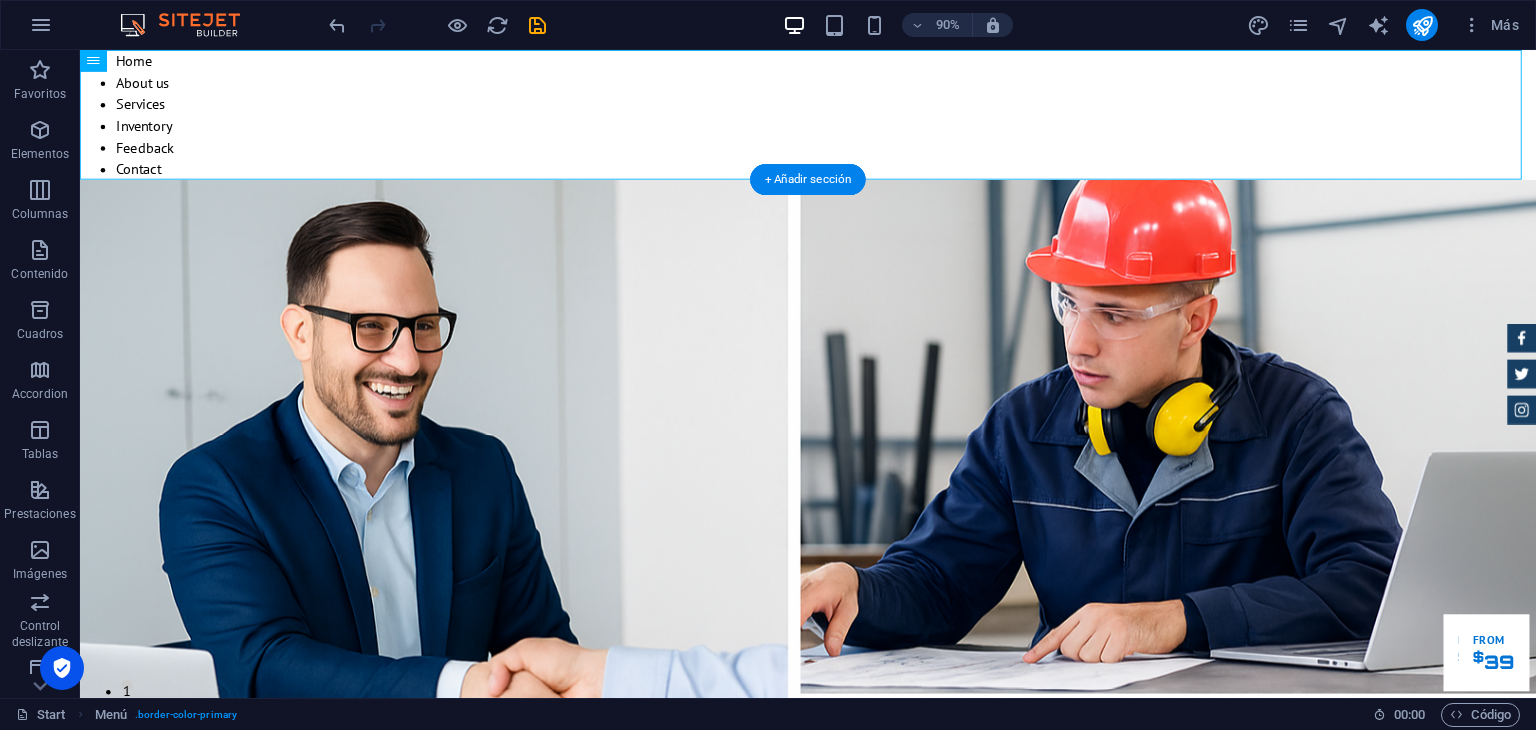 drag, startPoint x: 180, startPoint y: 113, endPoint x: 454, endPoint y: 263, distance: 312.37158 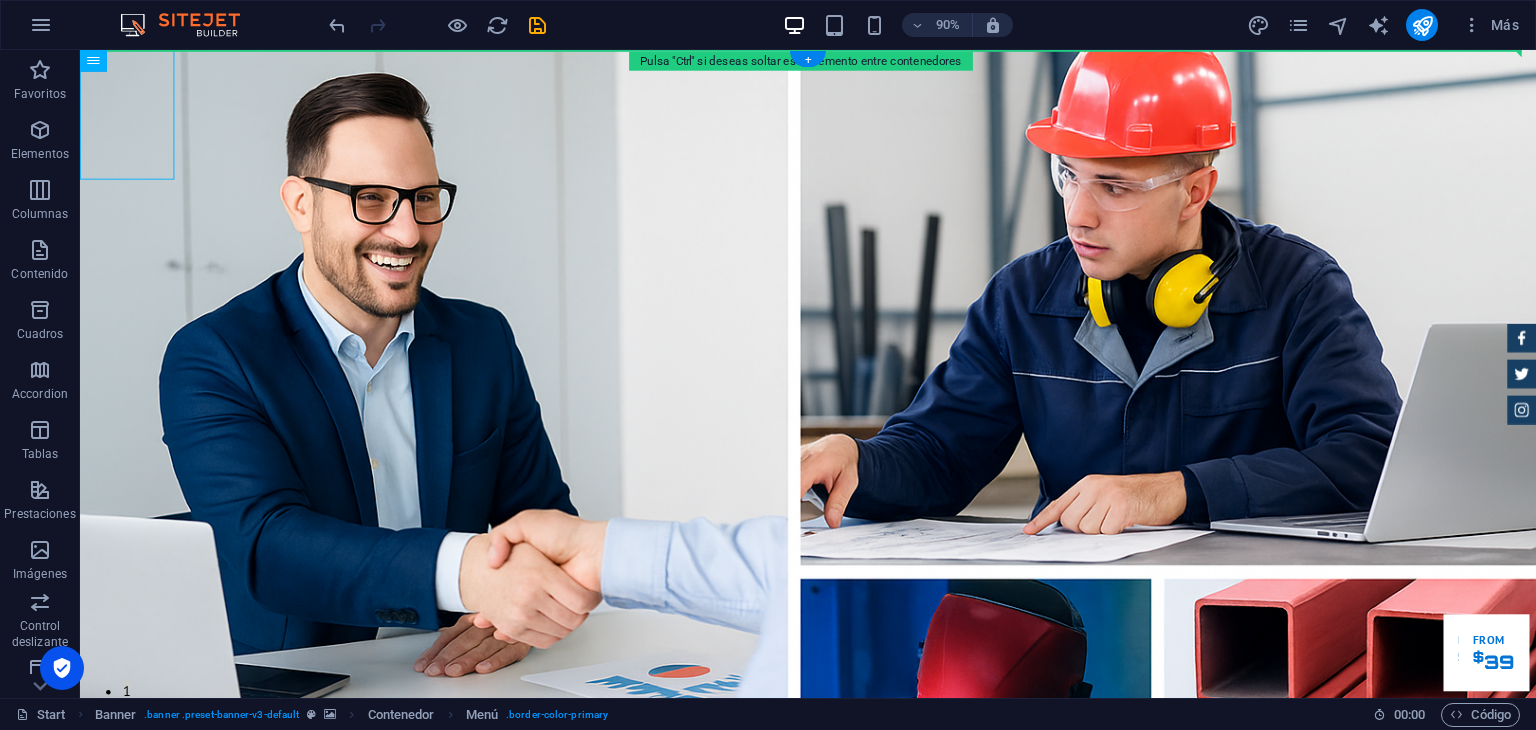 drag, startPoint x: 135, startPoint y: 146, endPoint x: 495, endPoint y: 326, distance: 402.49225 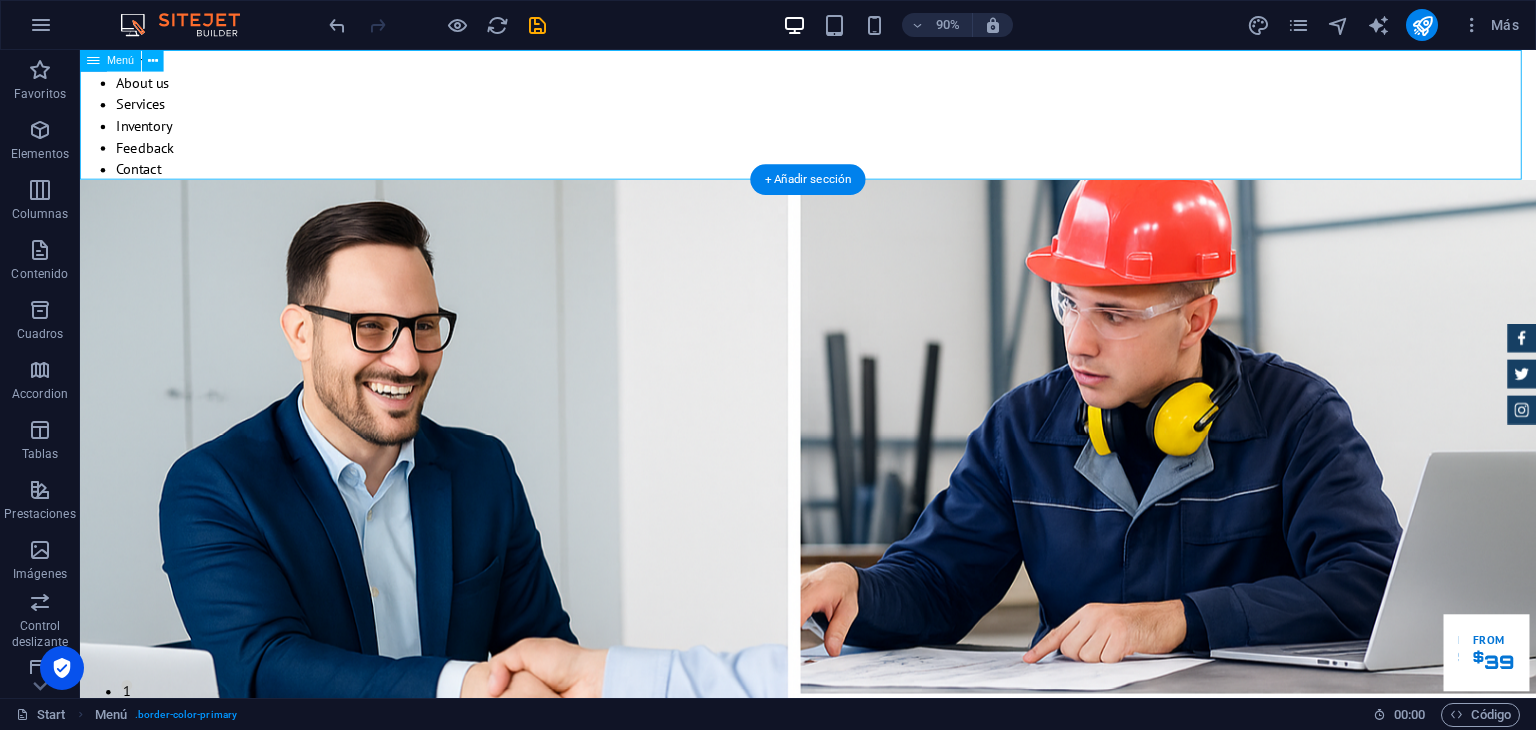 drag, startPoint x: 154, startPoint y: 143, endPoint x: 144, endPoint y: 129, distance: 17.20465 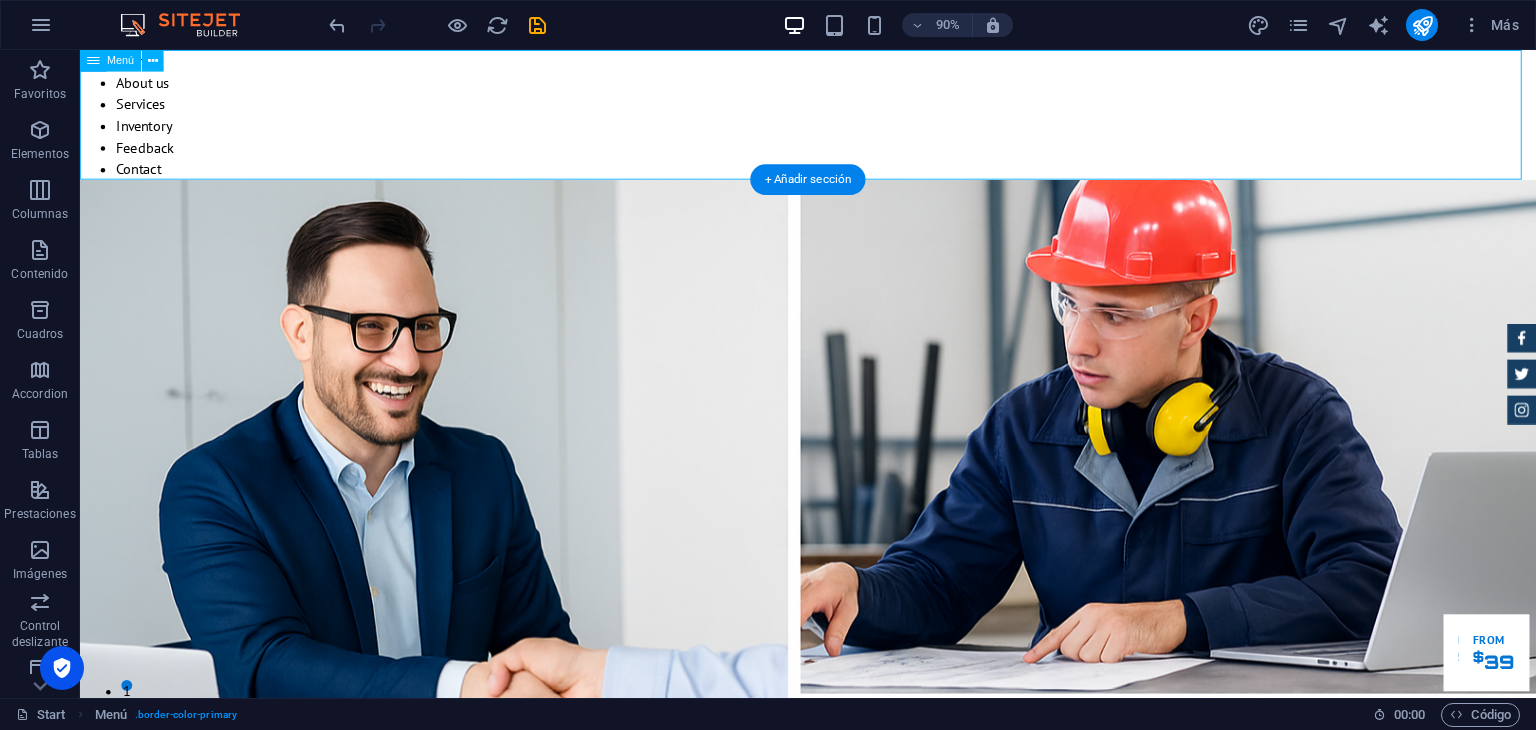 click on "Home About us Services Inventory Feedback Contact" at bounding box center (889, 122) 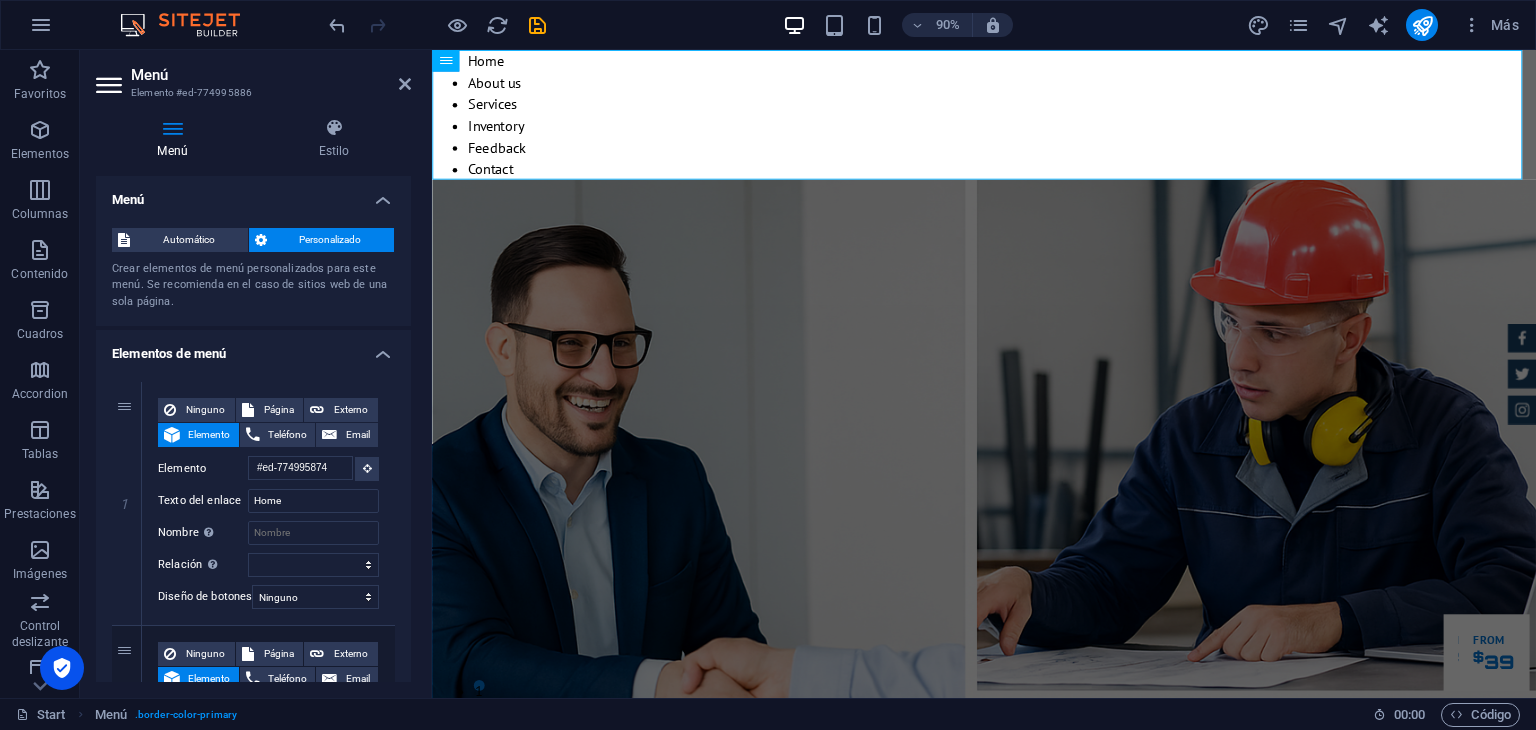 click at bounding box center (172, 128) 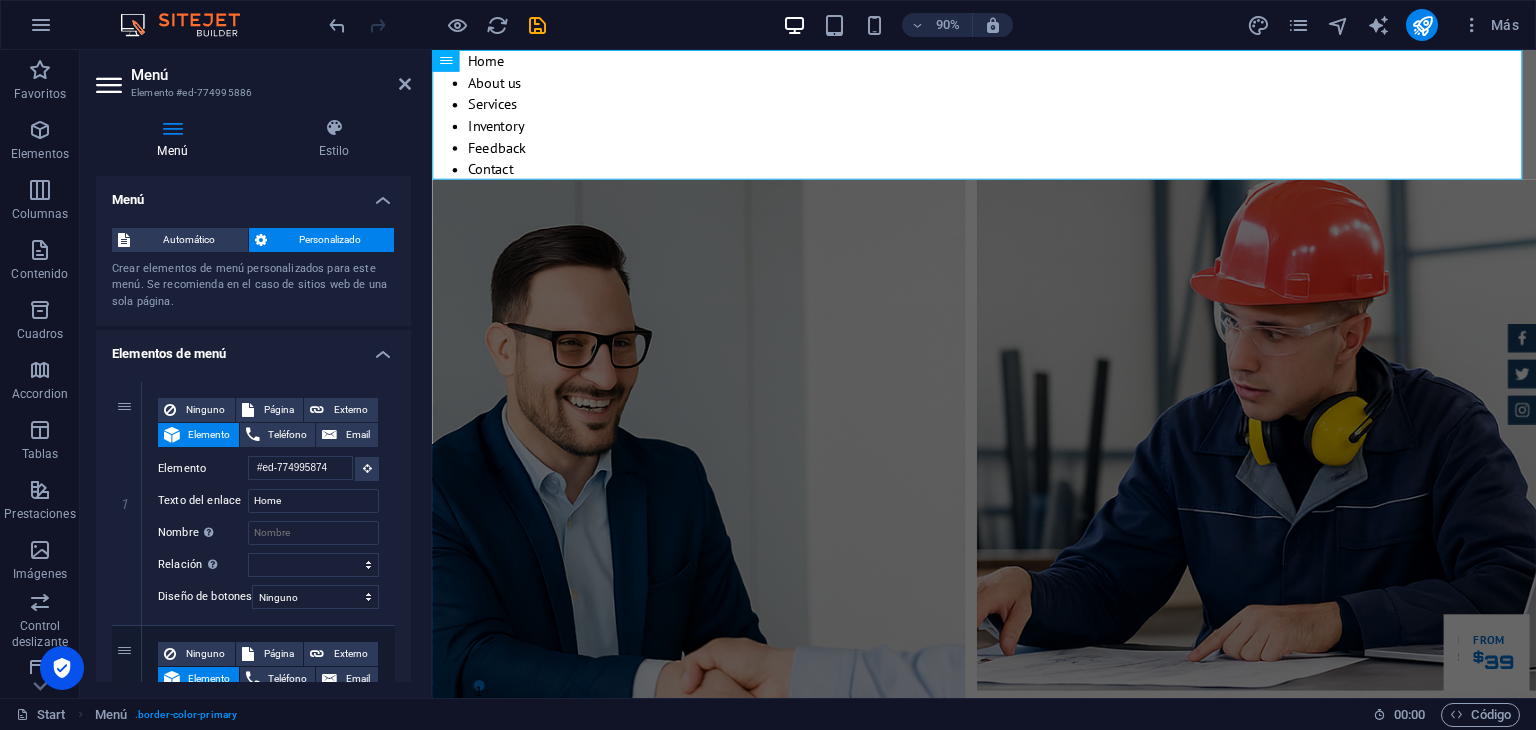 click on "Menú Elemento #ed-774995886 Menú Estilo Menú Automático Personalizado Crear elementos de menú personalizados para este menú. Se recomienda en el caso de sitios web de una sola página. Gestionar páginas Elementos de menú 1 Ninguno Página Externo Elemento Teléfono Email Página Start Subpage Legal Notice Privacy Elemento #ed-774995874
URL Teléfono Email Texto del enlace Home Destino del enlace Nueva pestaña Misma pestaña Superposición Nombre Una descripción adicional del enlace no debería ser igual al texto del enlace. El título suele mostrarse como un texto de información cuando se mueve el ratón por encima del elemento. Déjalo en blanco en caso de dudas. Relación Define la  relación de este enlace con el destino del enlace . Por ejemplo, el valor "nofollow" indica a los buscadores que no sigan al enlace. Puede dejarse vacío. alternativo autor marcador externo ayuda licencia siguiente nofollow noreferrer noopener ant buscar etiqueta Diseño de botones Ninguno 2 3" at bounding box center [256, 374] 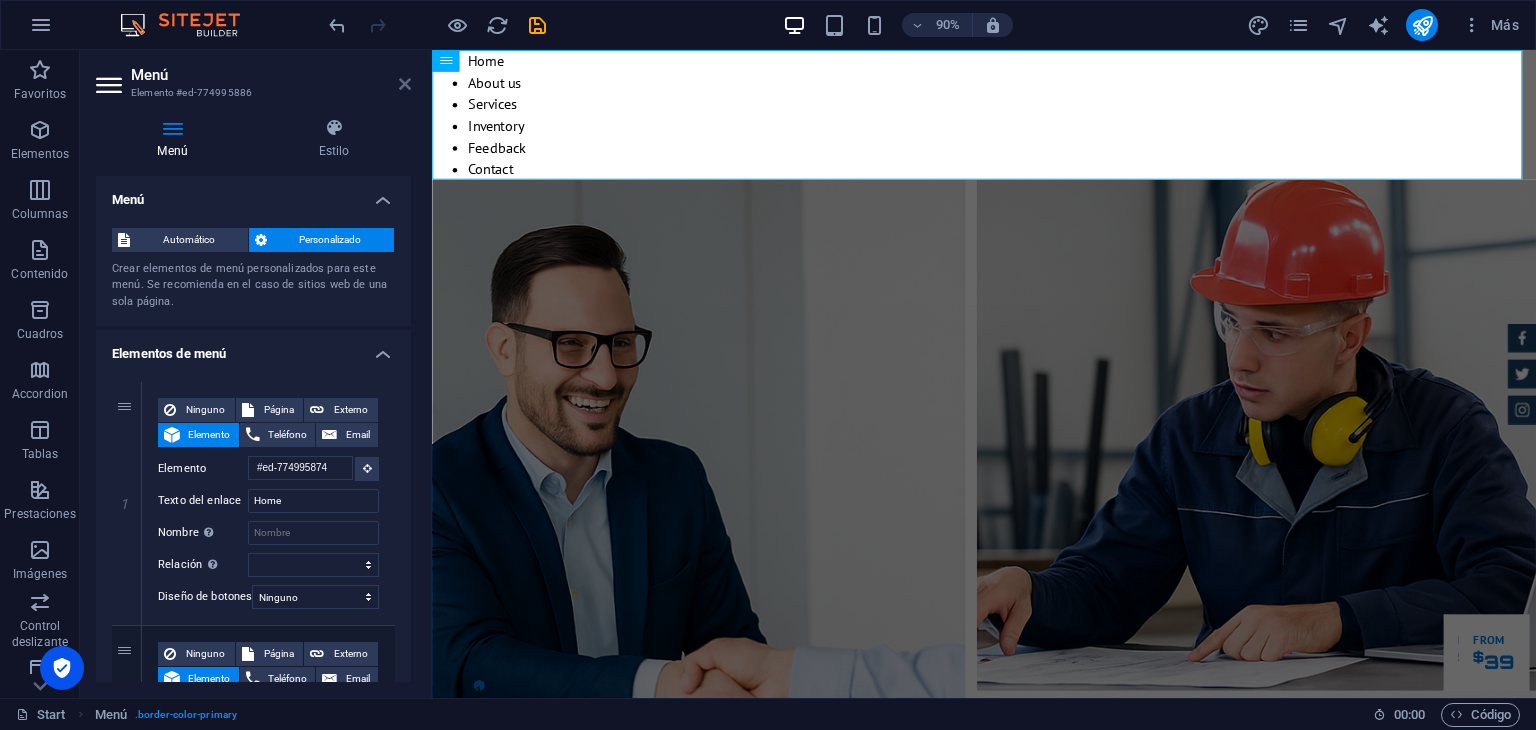 click at bounding box center [405, 84] 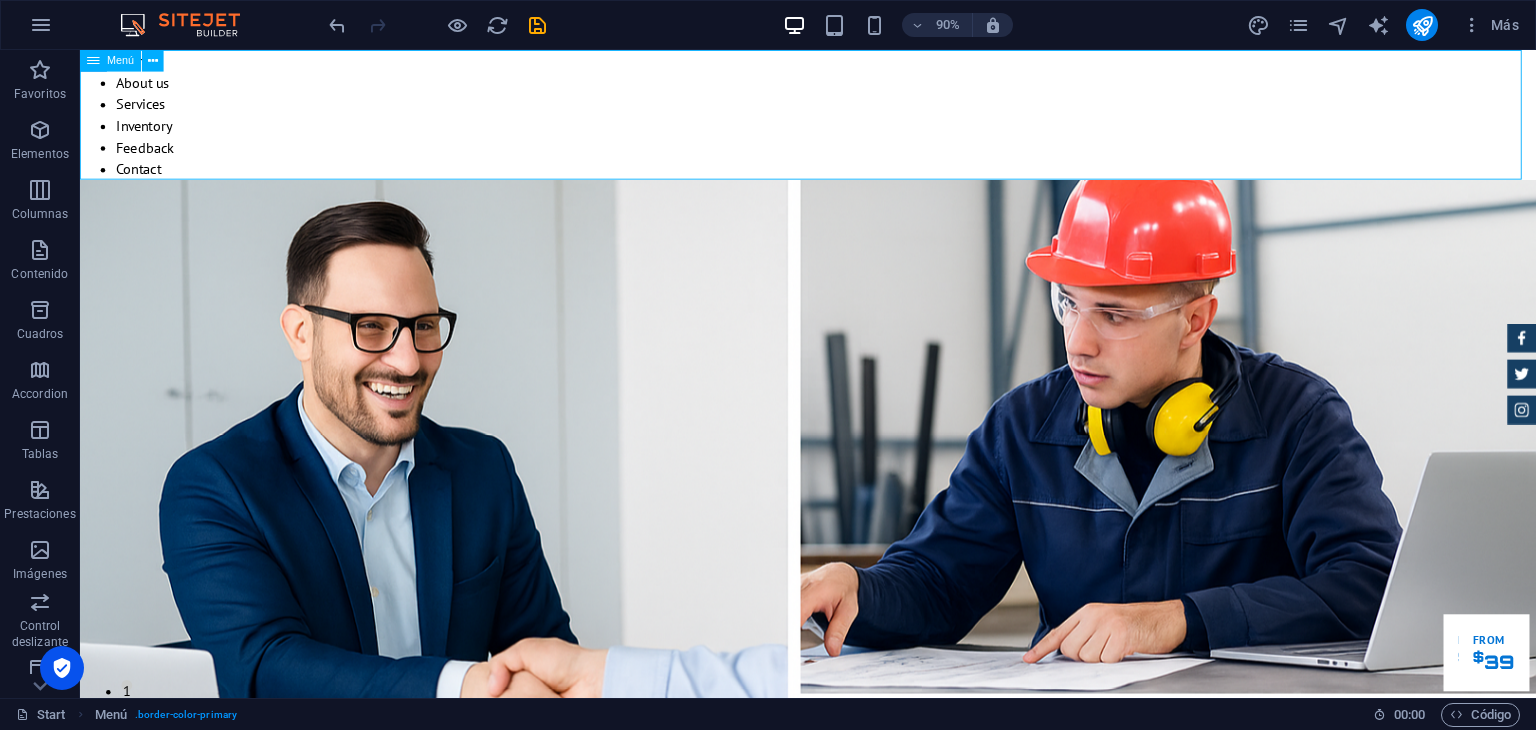 click at bounding box center (93, 61) 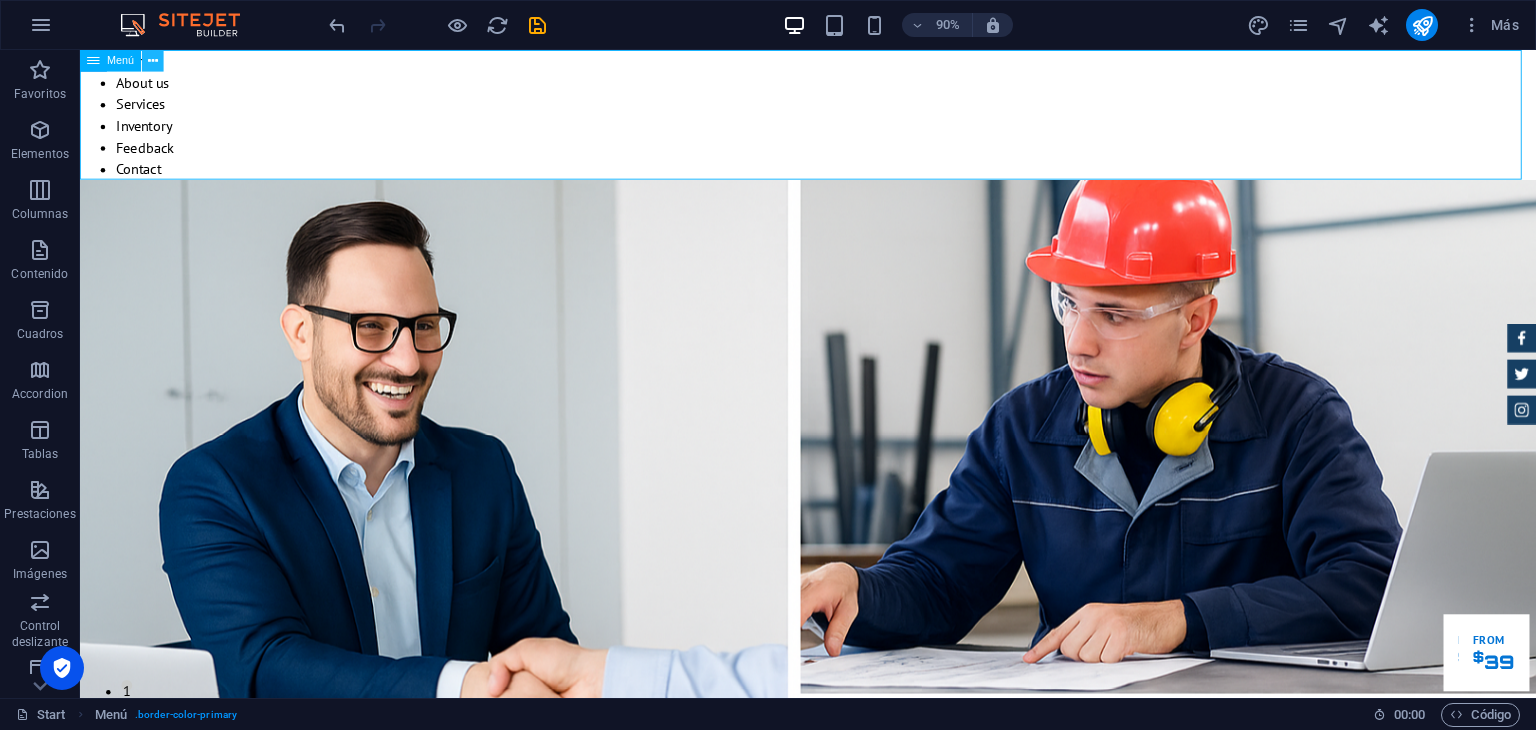 click at bounding box center [153, 61] 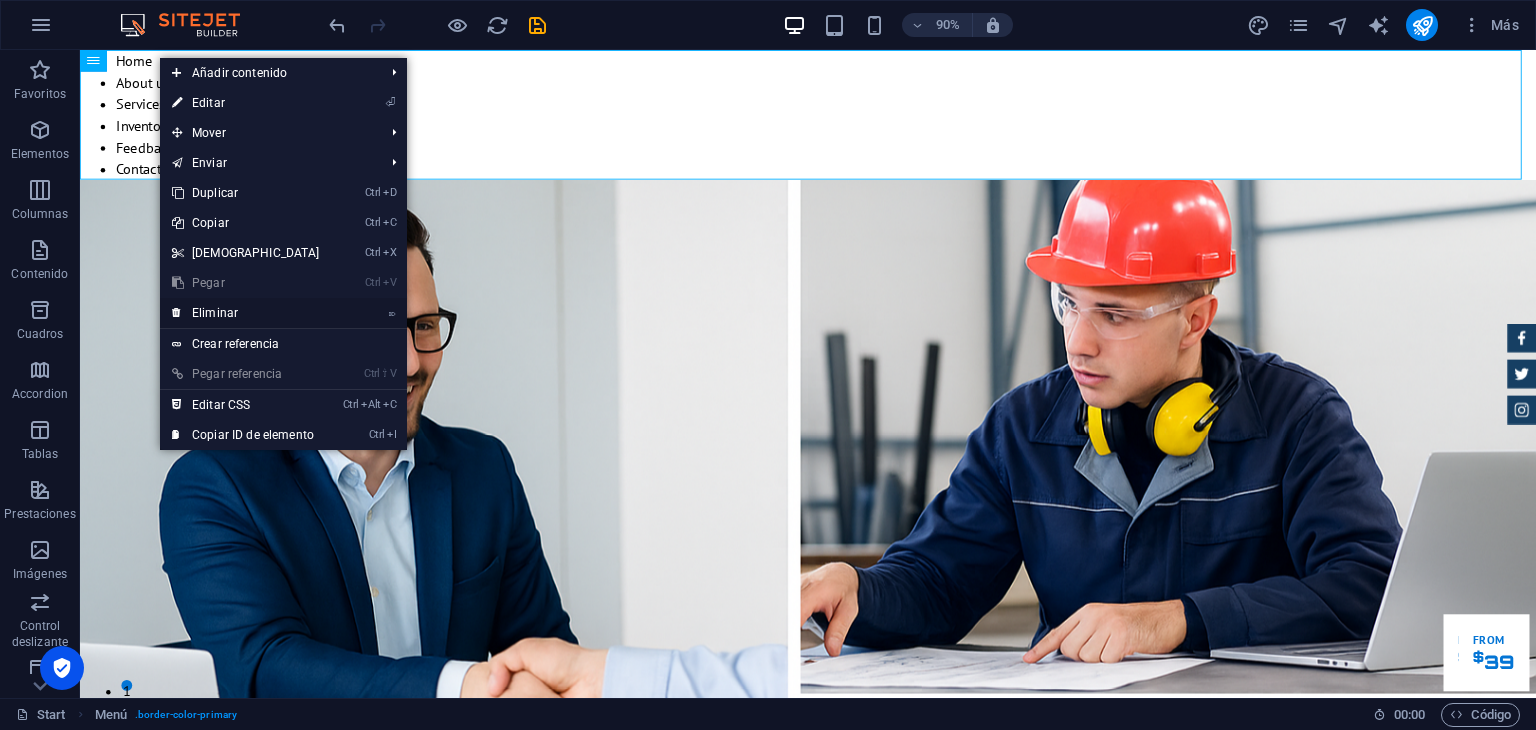 click on "⌦  Eliminar" at bounding box center (246, 313) 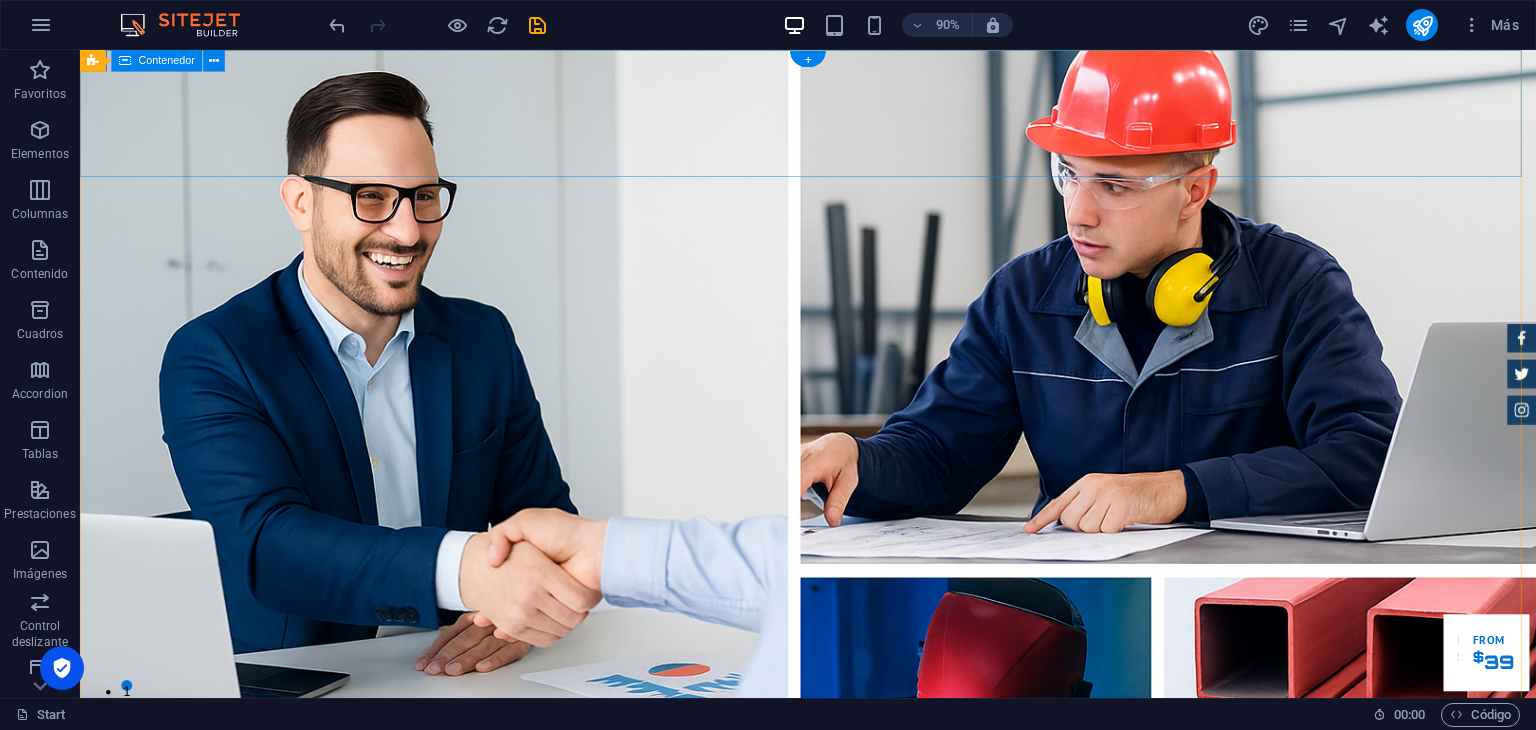 click on "Suelta el contenido aquí o  Añadir elementos  Pegar portapapeles" at bounding box center (889, 1141) 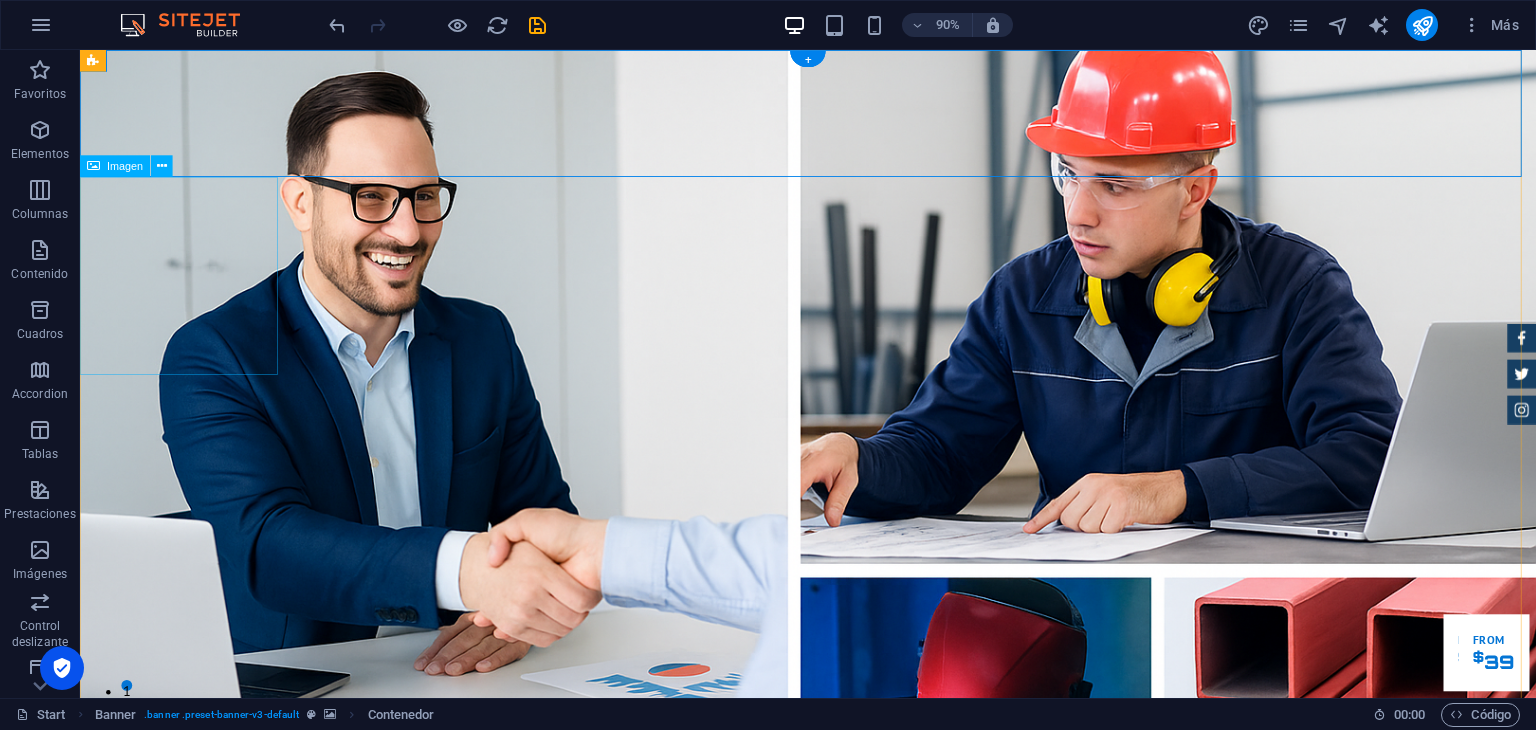 click at bounding box center [889, 1322] 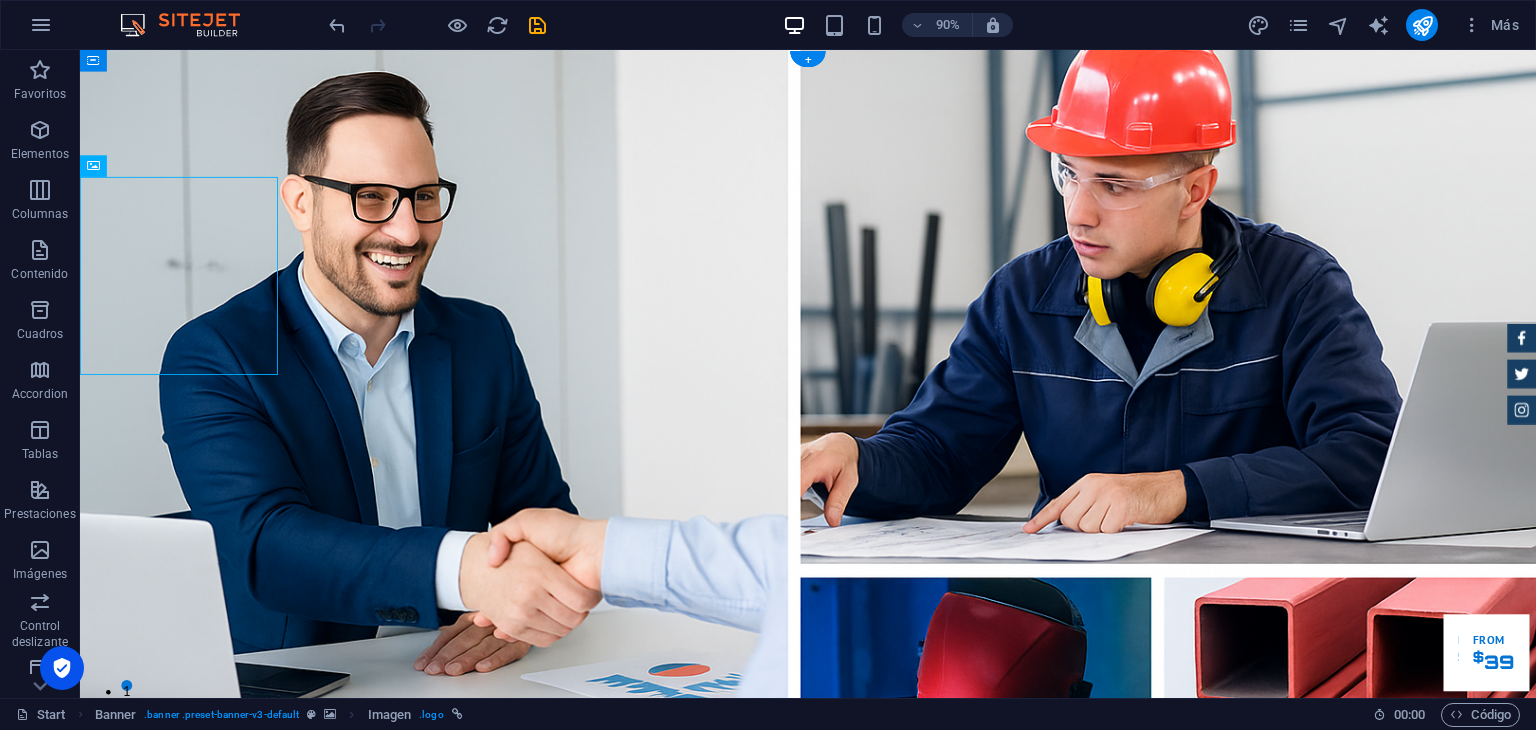drag, startPoint x: 184, startPoint y: 214, endPoint x: 116, endPoint y: 120, distance: 116.01724 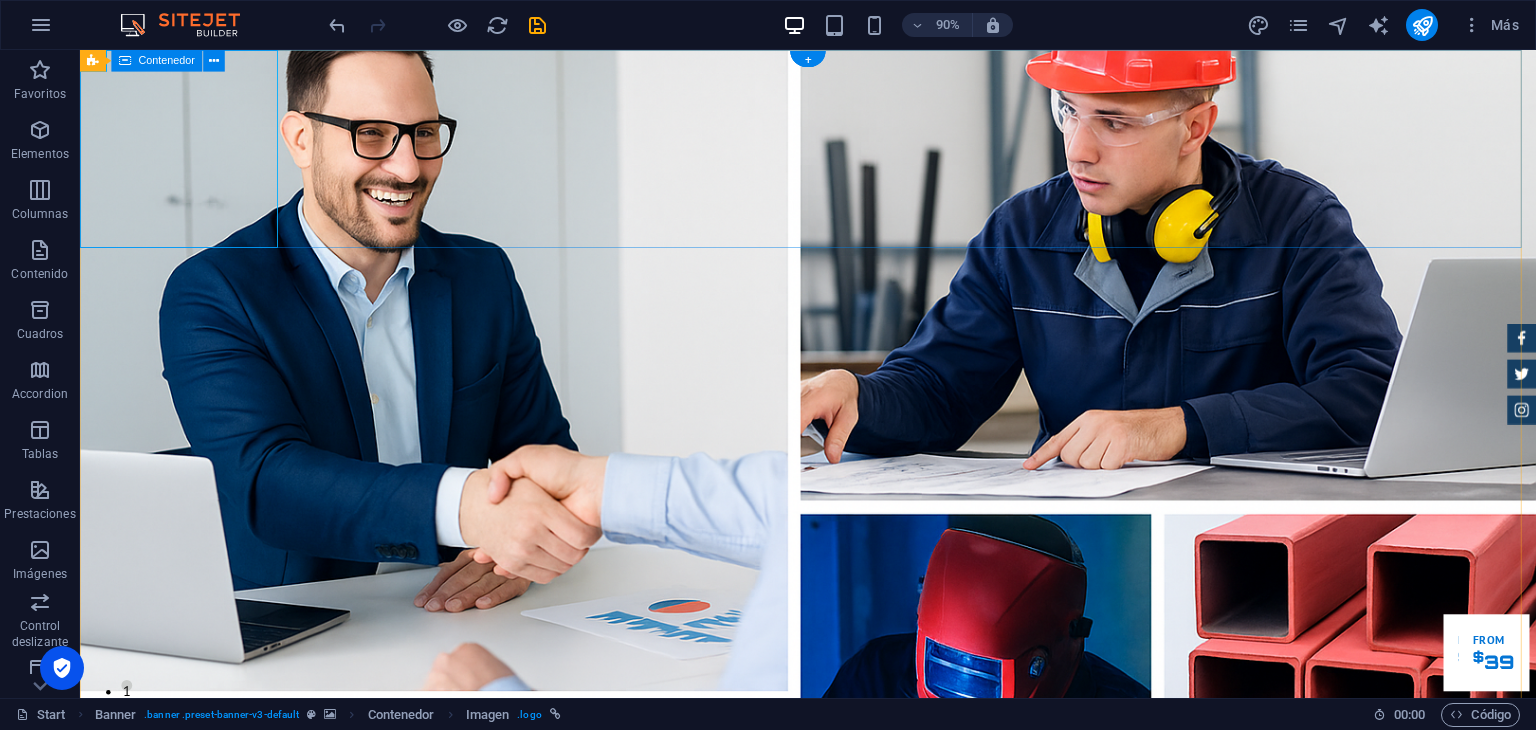 click at bounding box center [889, 1039] 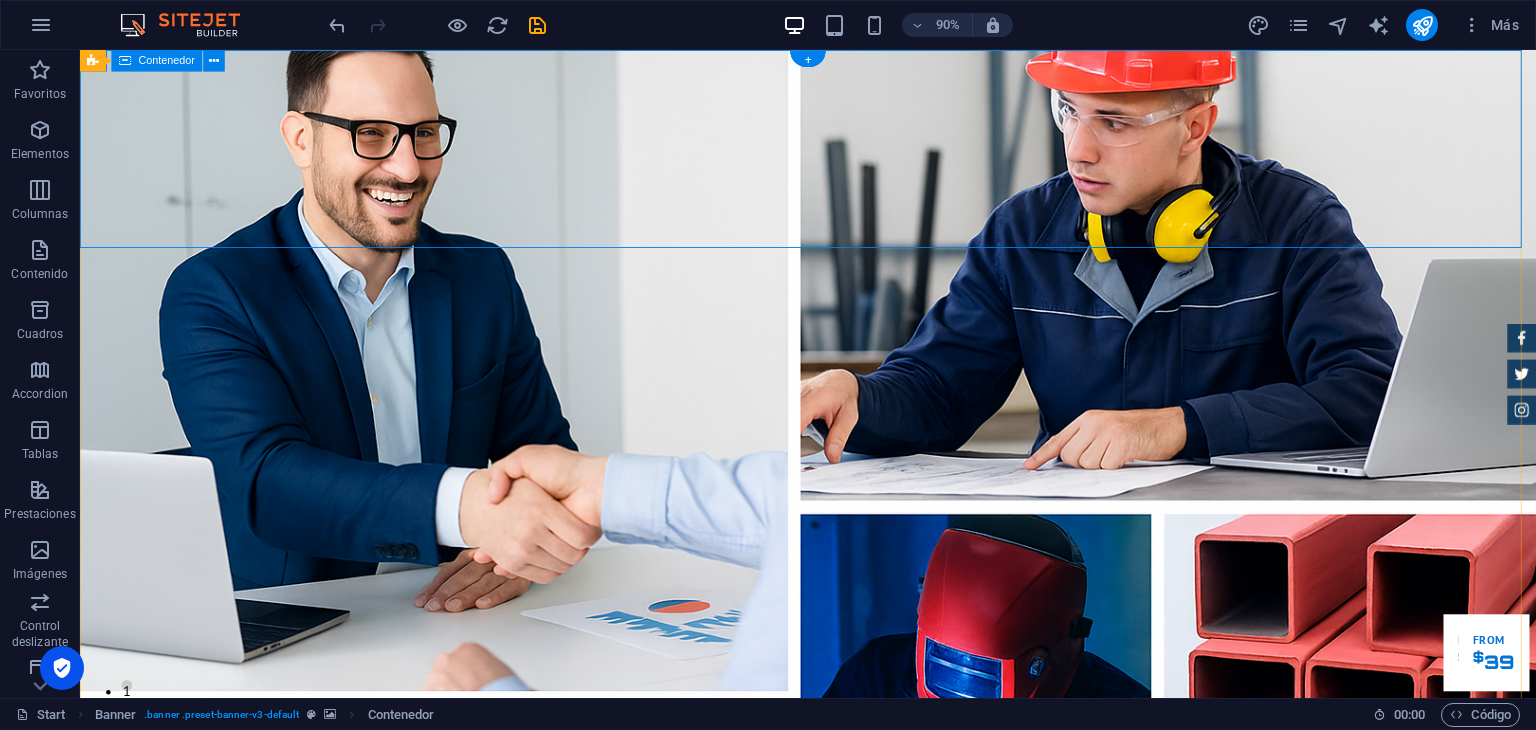 click at bounding box center (889, 1039) 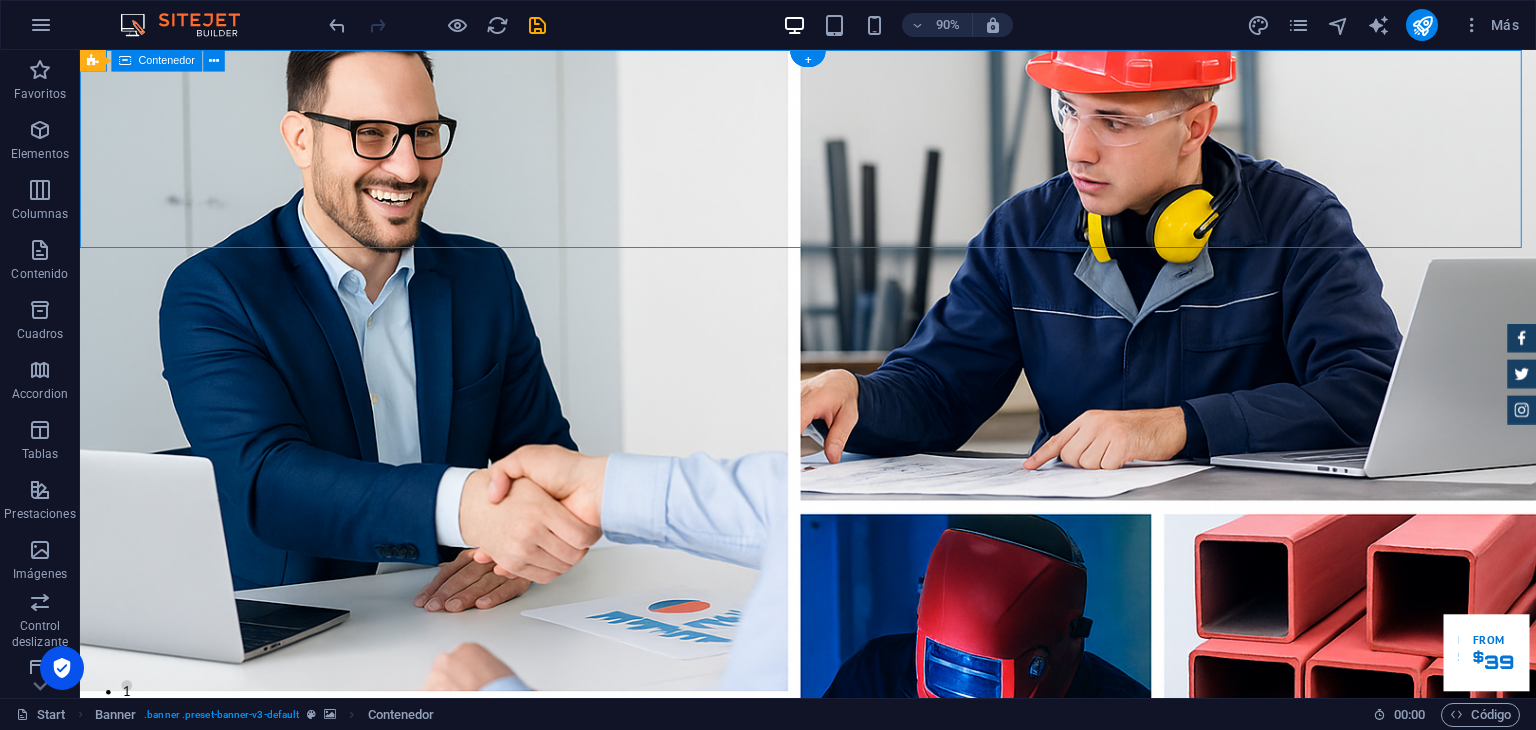 click at bounding box center (889, 1039) 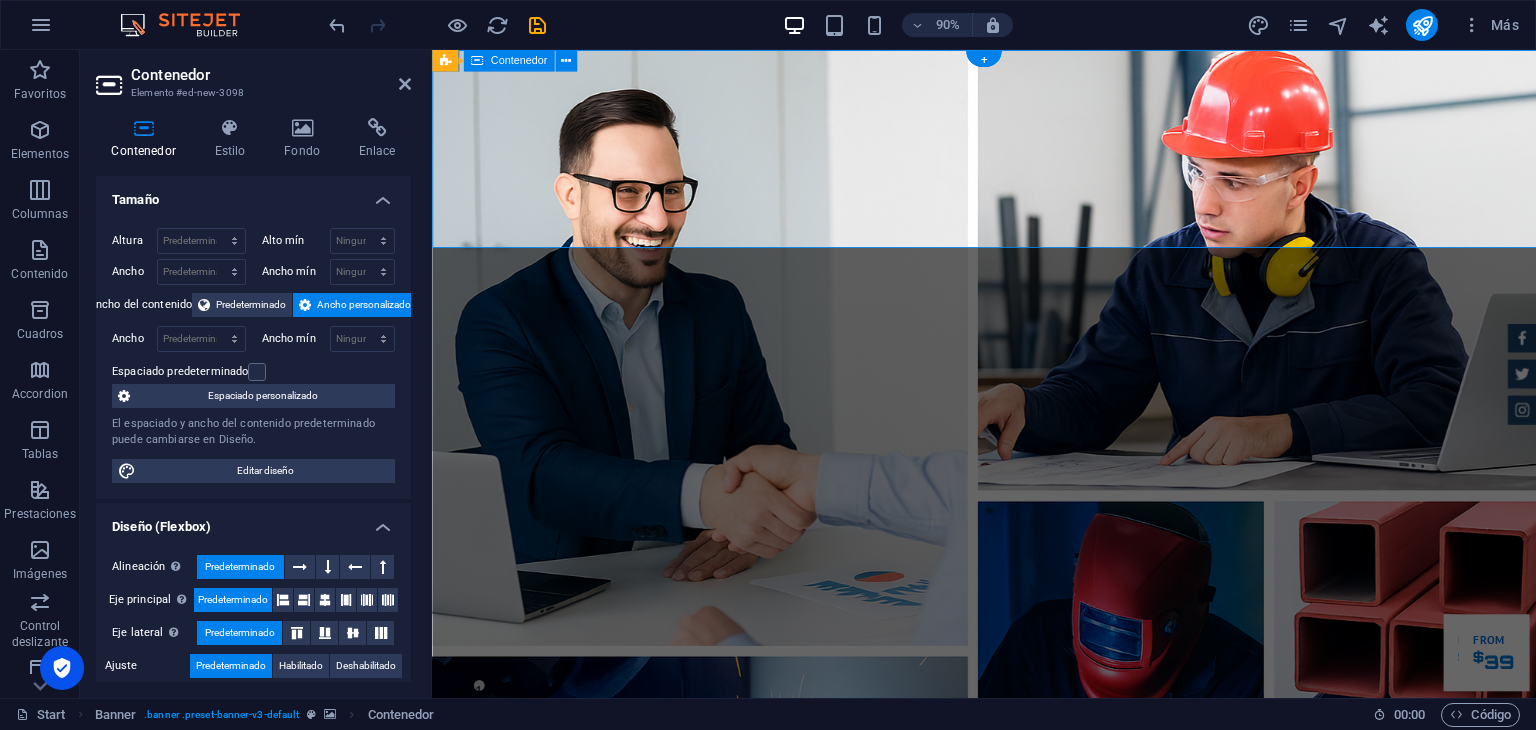 click at bounding box center [1045, 1039] 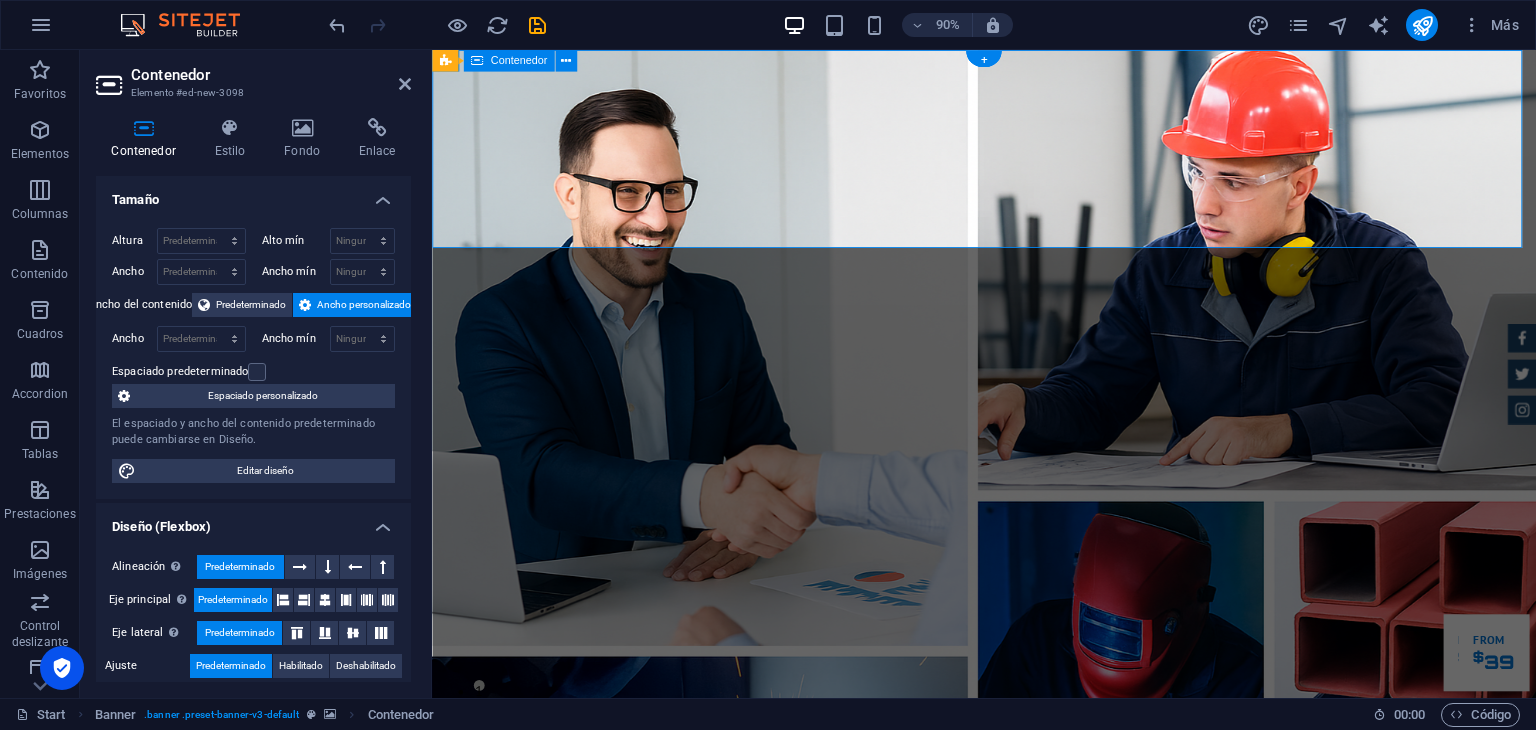 click at bounding box center (1045, 1039) 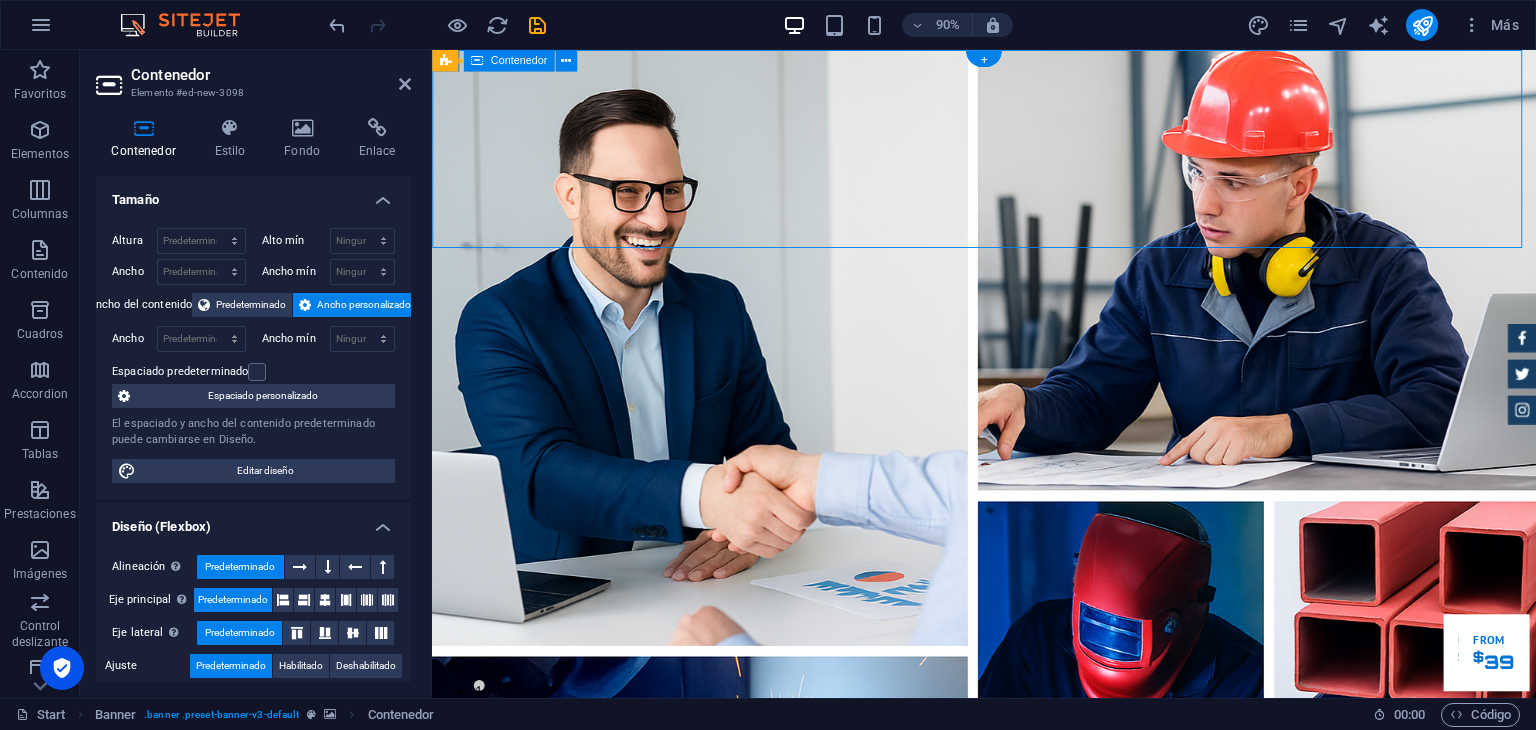 click at bounding box center [1045, 1190] 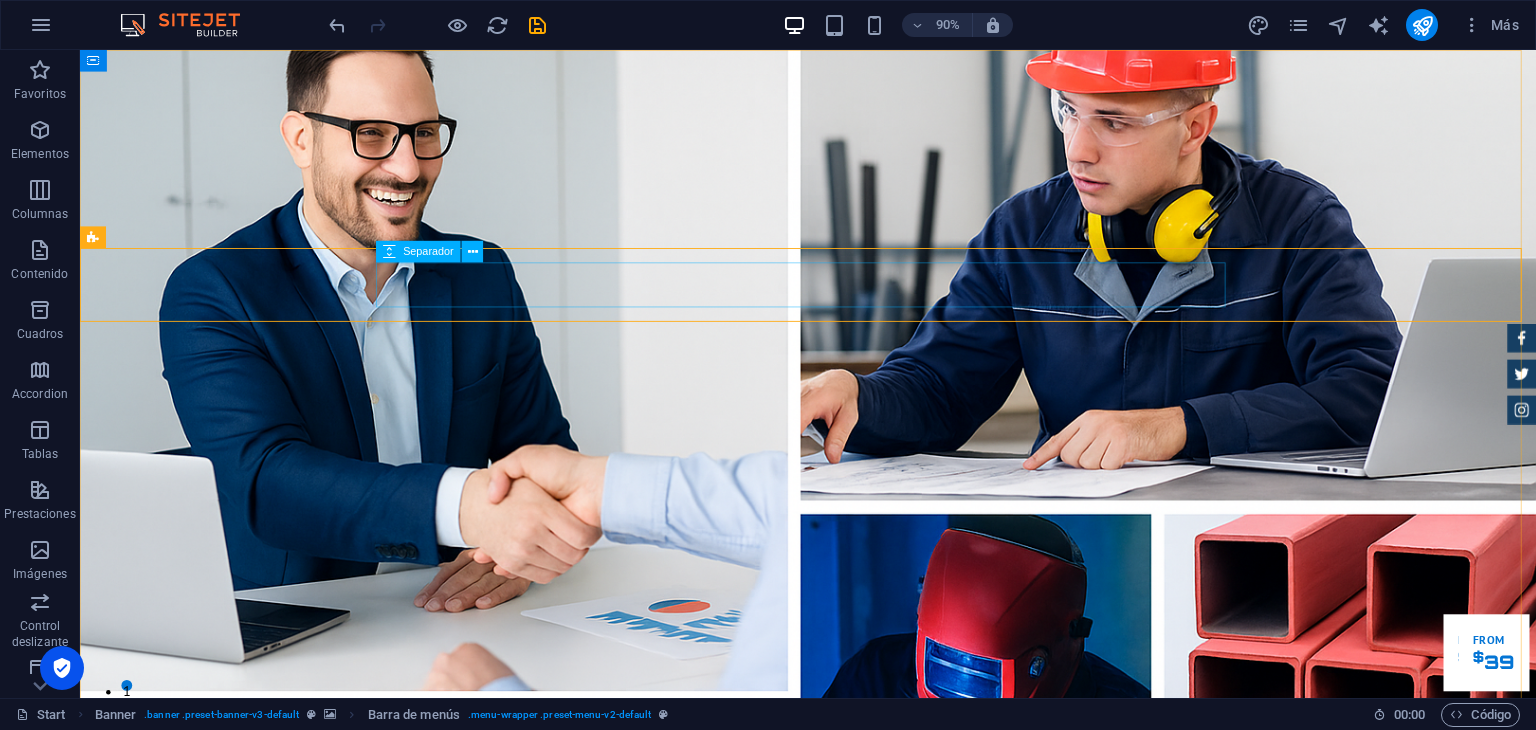 click on "Separador" at bounding box center (428, 251) 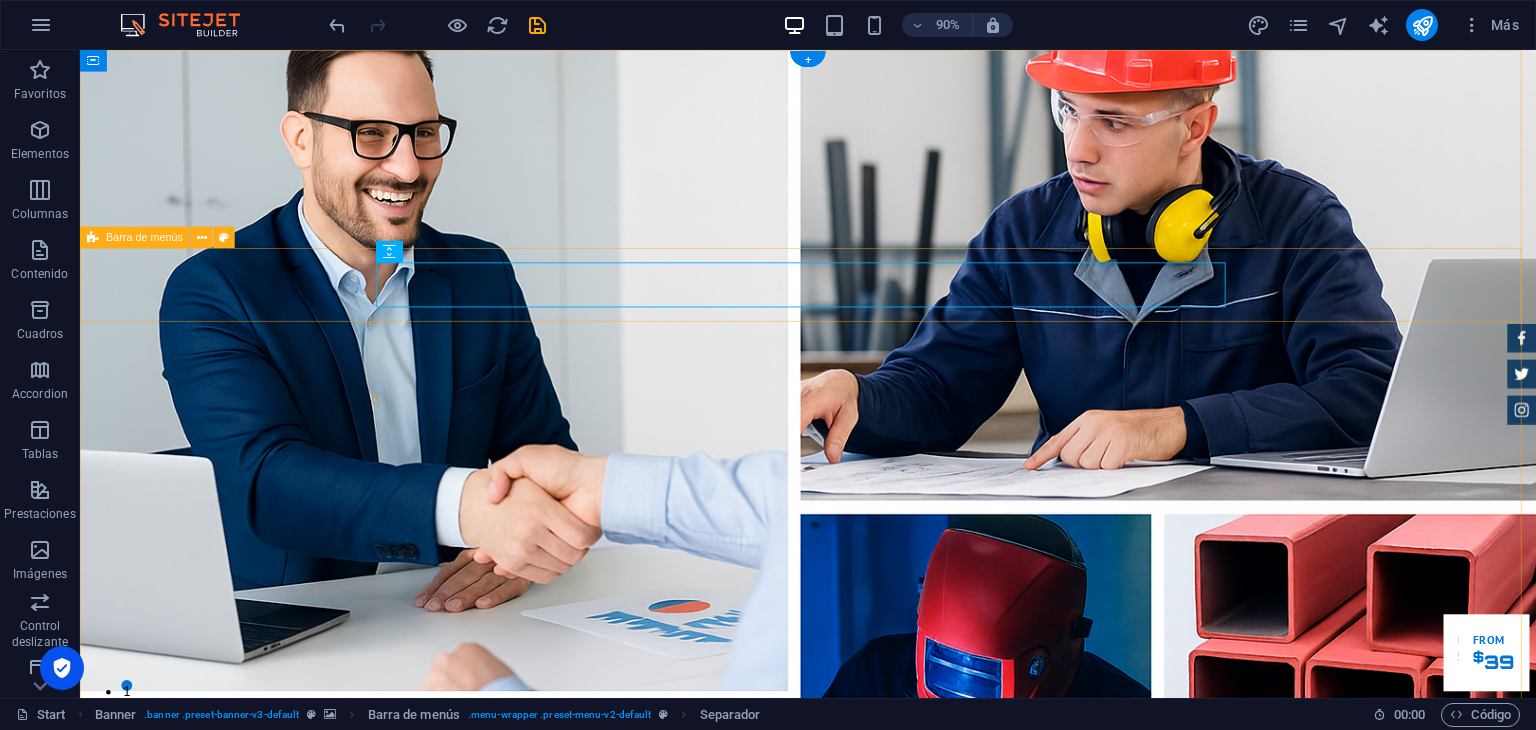 click at bounding box center (889, 1190) 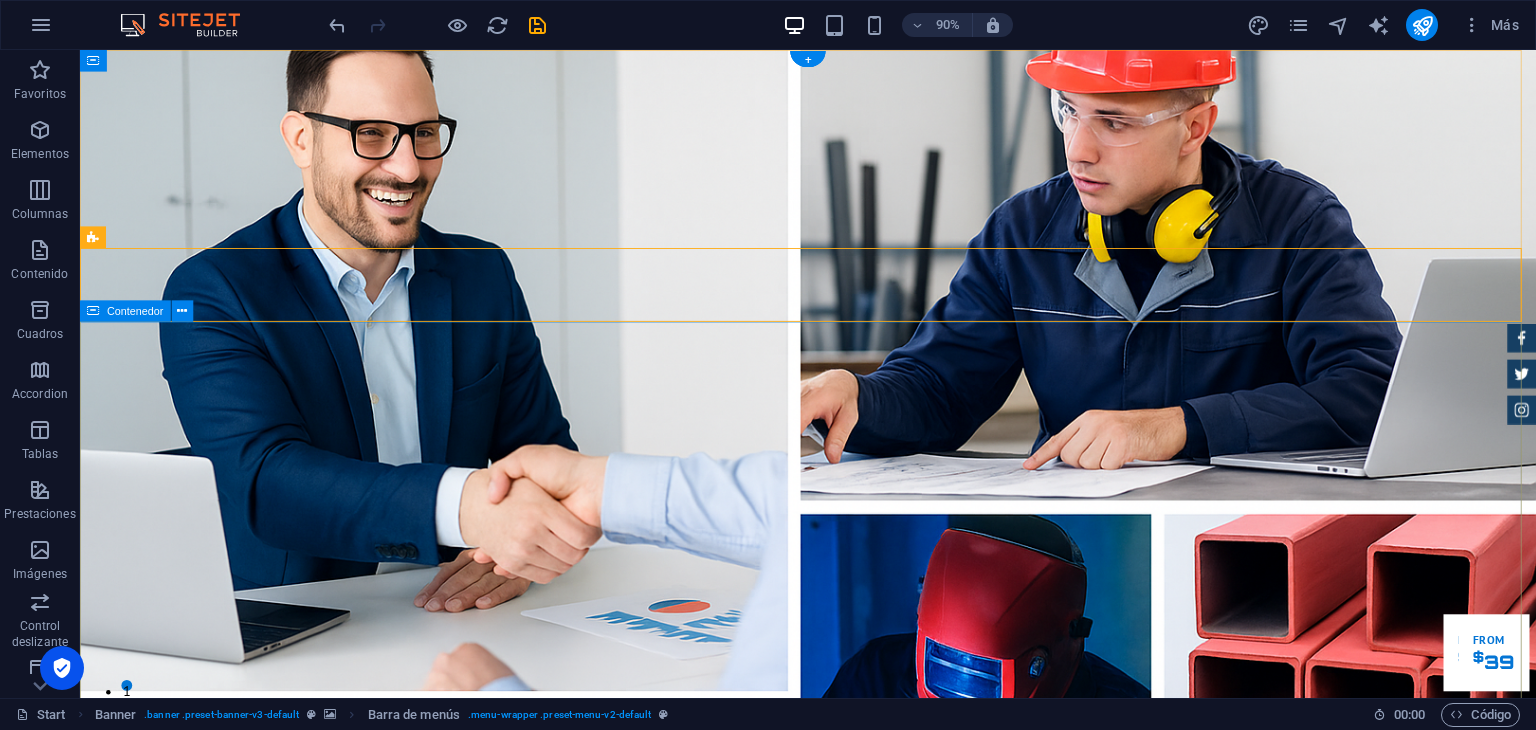 click on "Colaboramos en la estrucura de tu negocio “Soluciones industriales que impulsan tus proyectos”" at bounding box center (889, 1461) 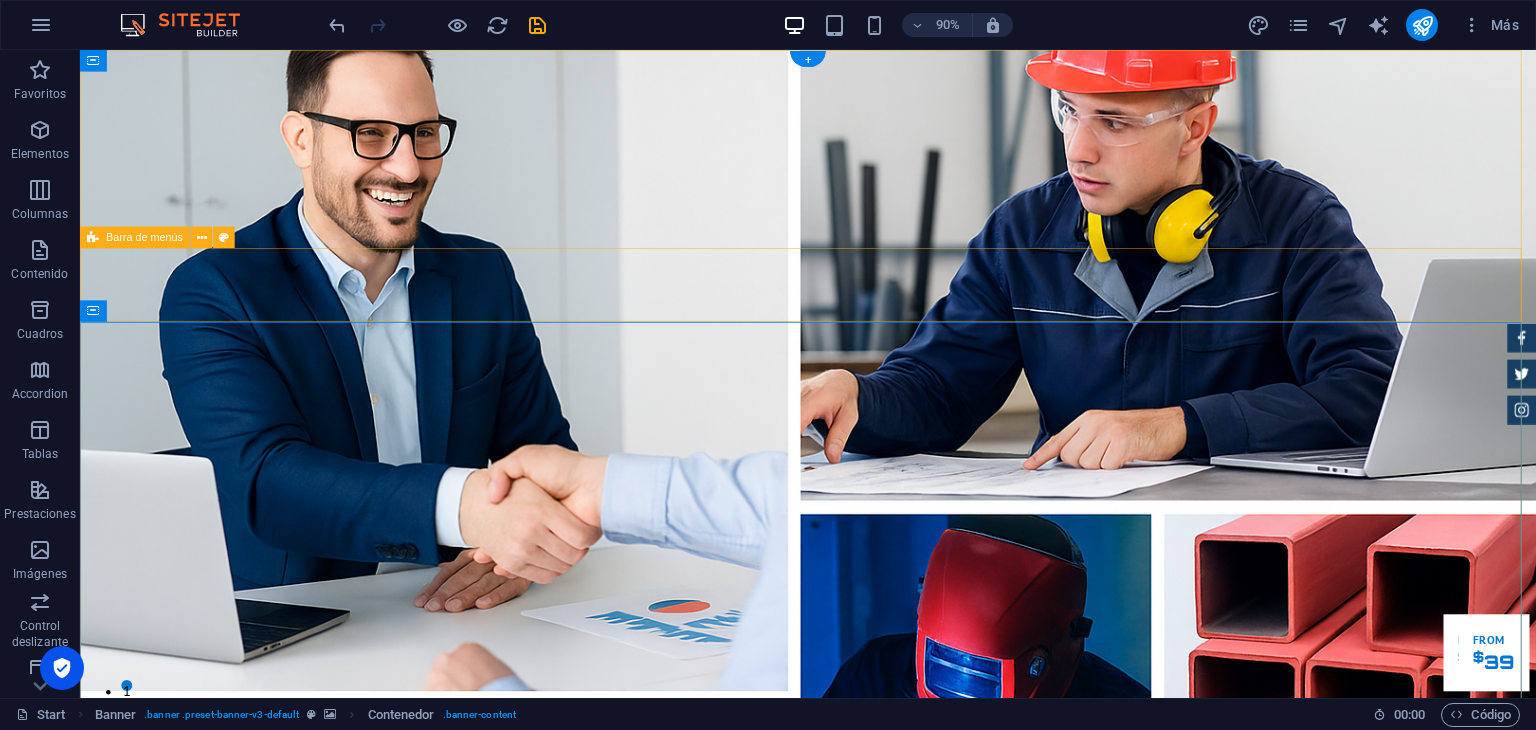 click at bounding box center (889, 1190) 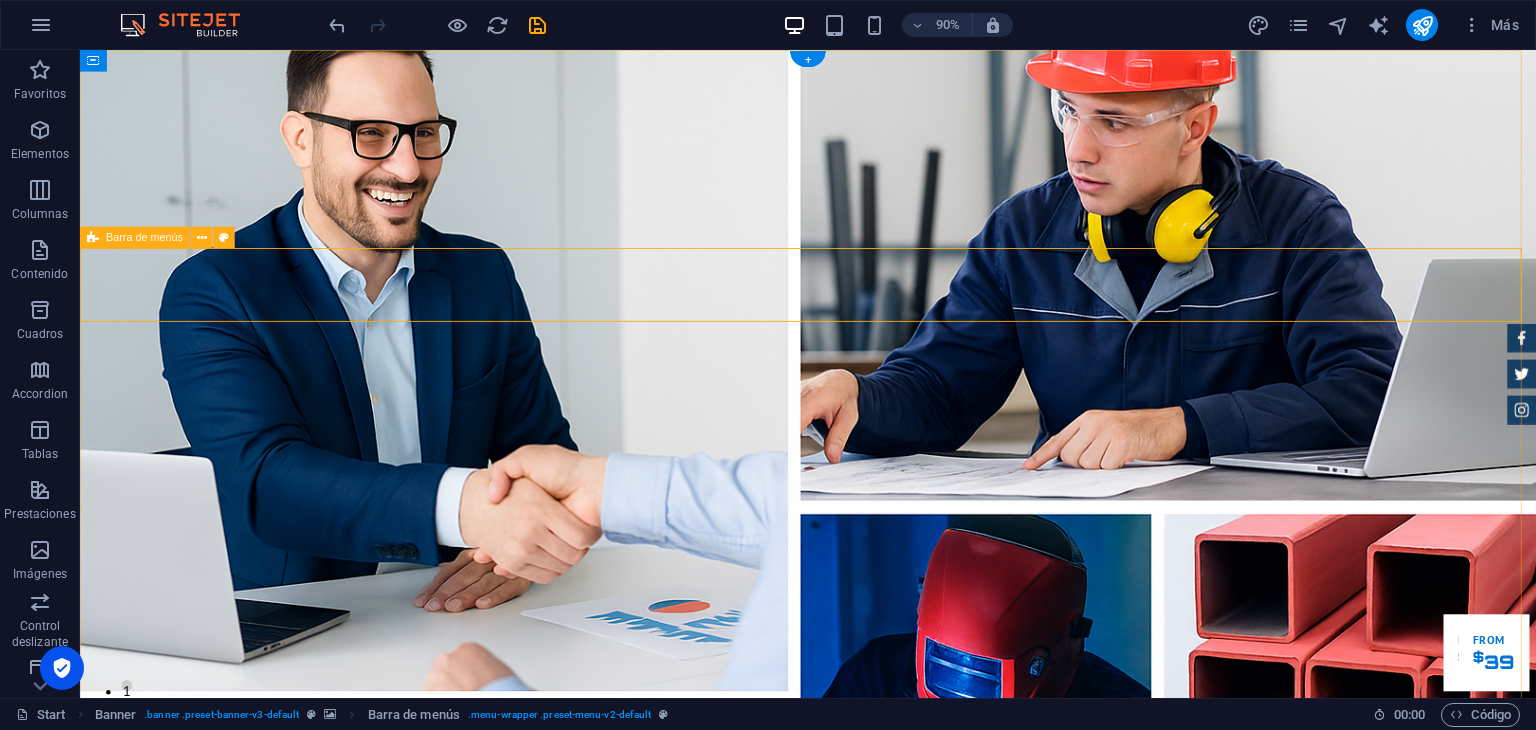 click at bounding box center [889, 1190] 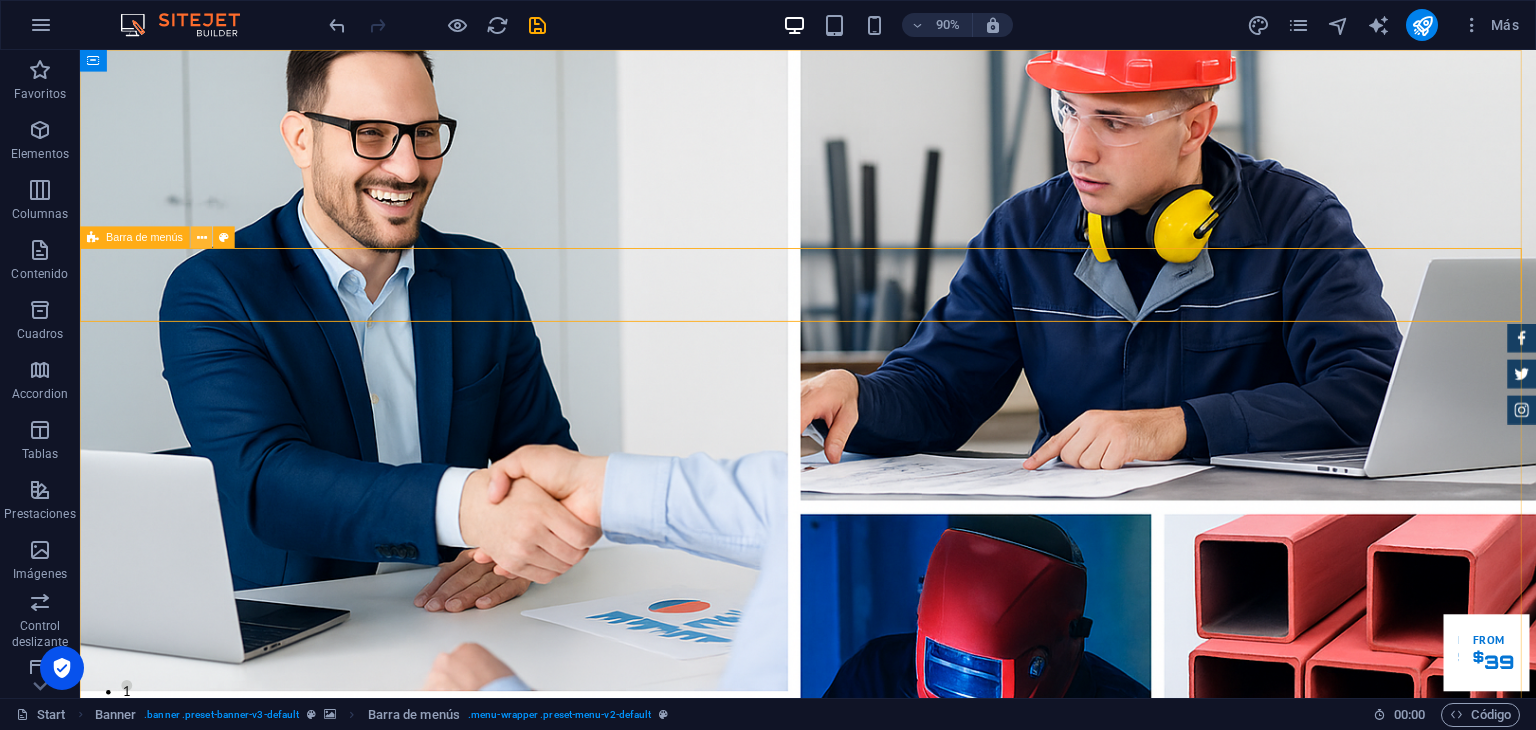 click at bounding box center (202, 237) 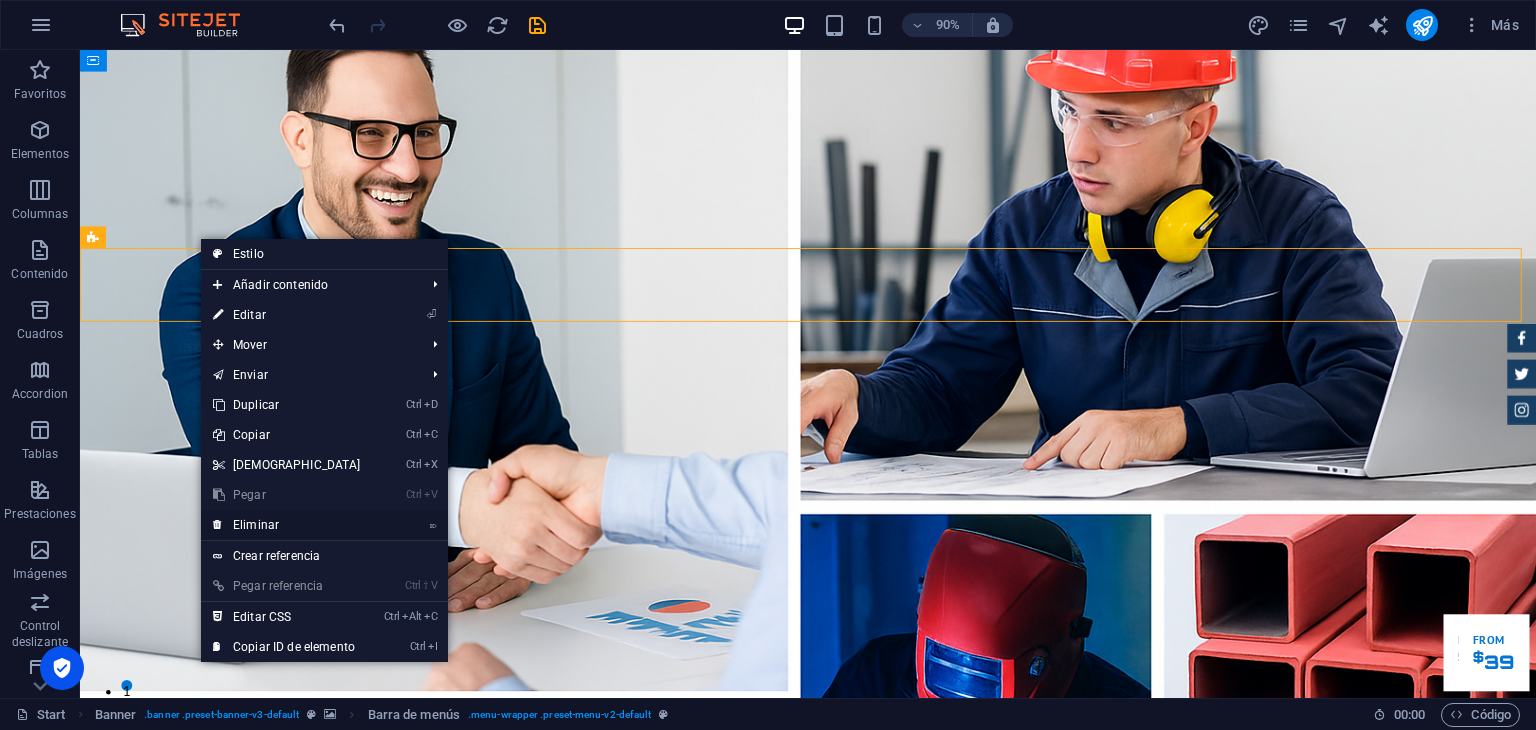click on "⌦  Eliminar" at bounding box center [287, 525] 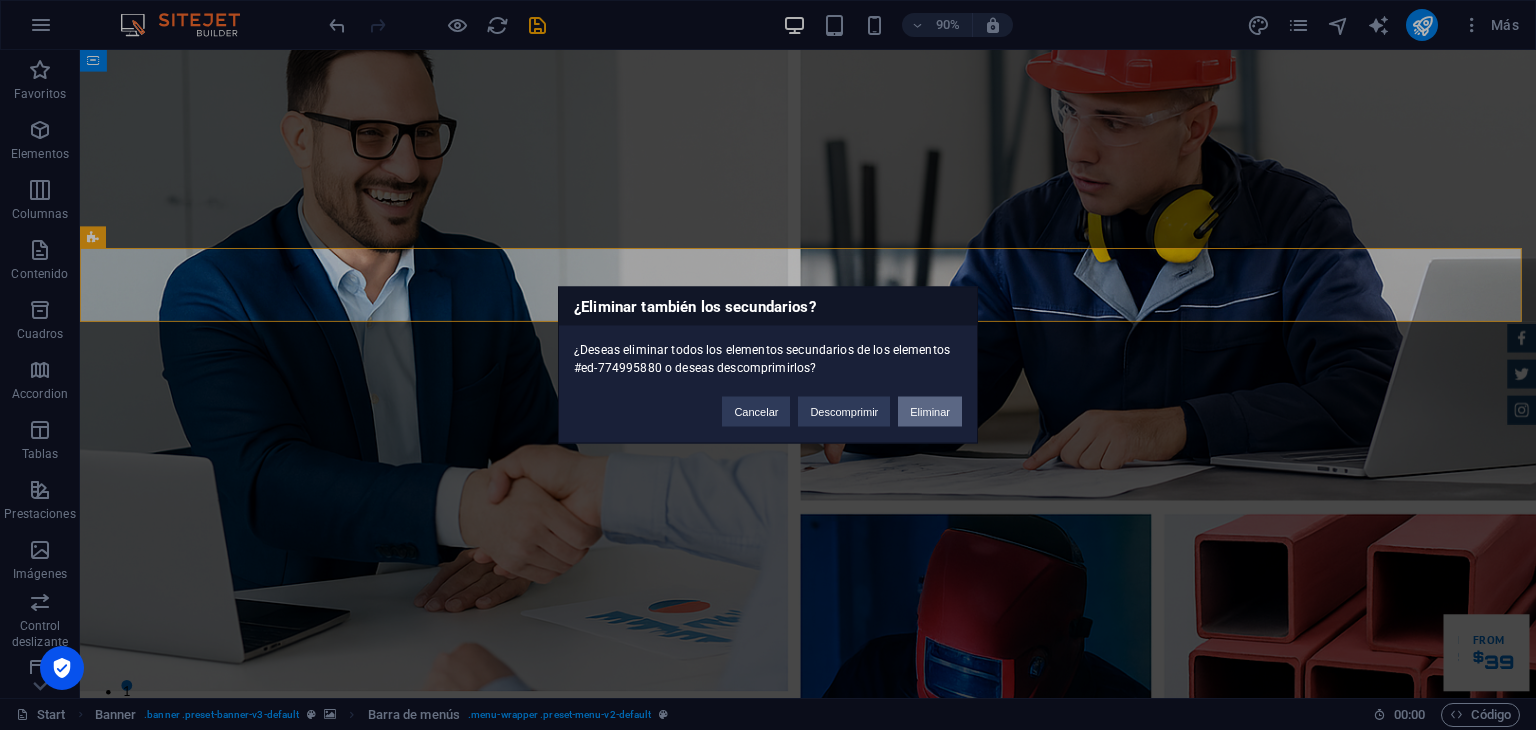 drag, startPoint x: 926, startPoint y: 415, endPoint x: 941, endPoint y: 405, distance: 18.027756 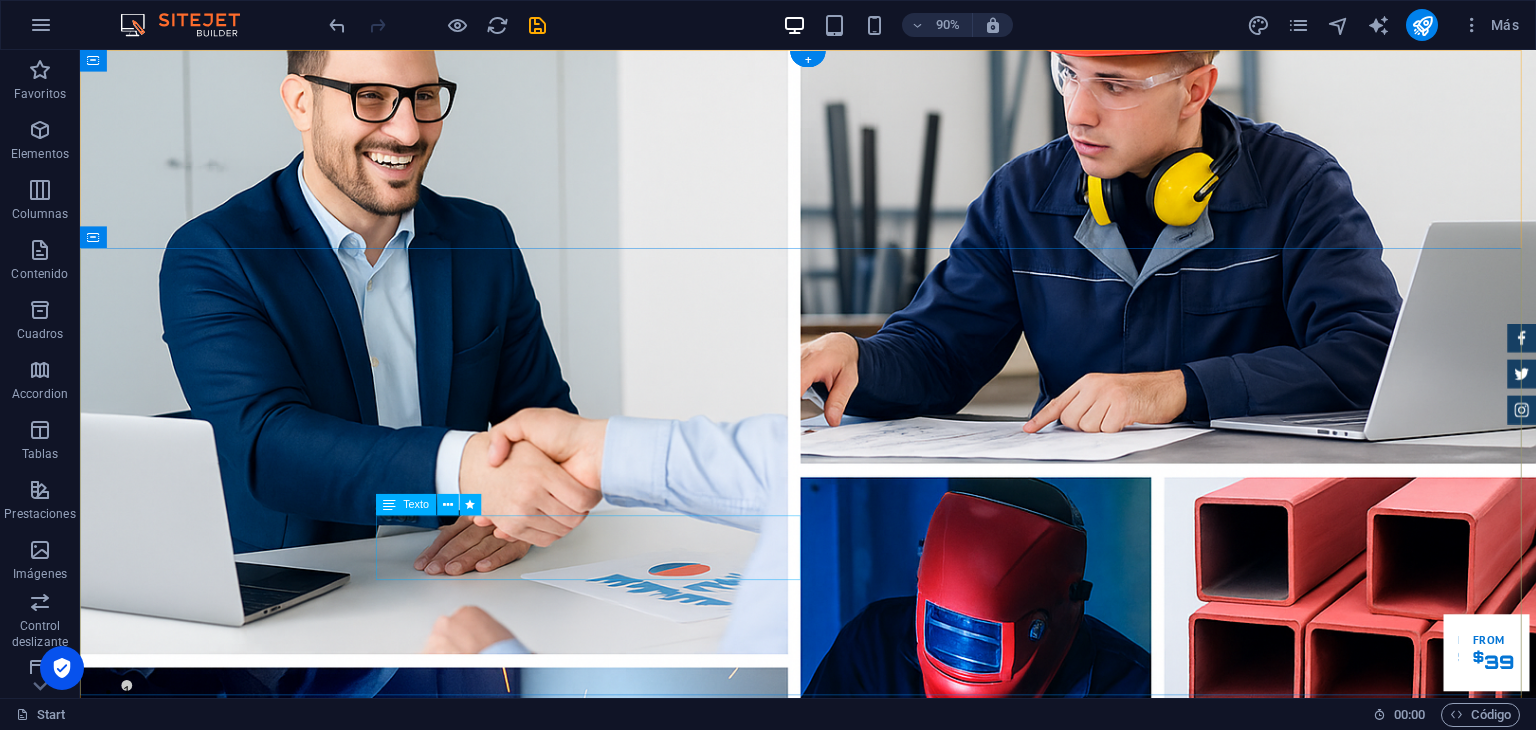 click on "“Soluciones industriales que impulsan tus proyectos”" at bounding box center [889, 1382] 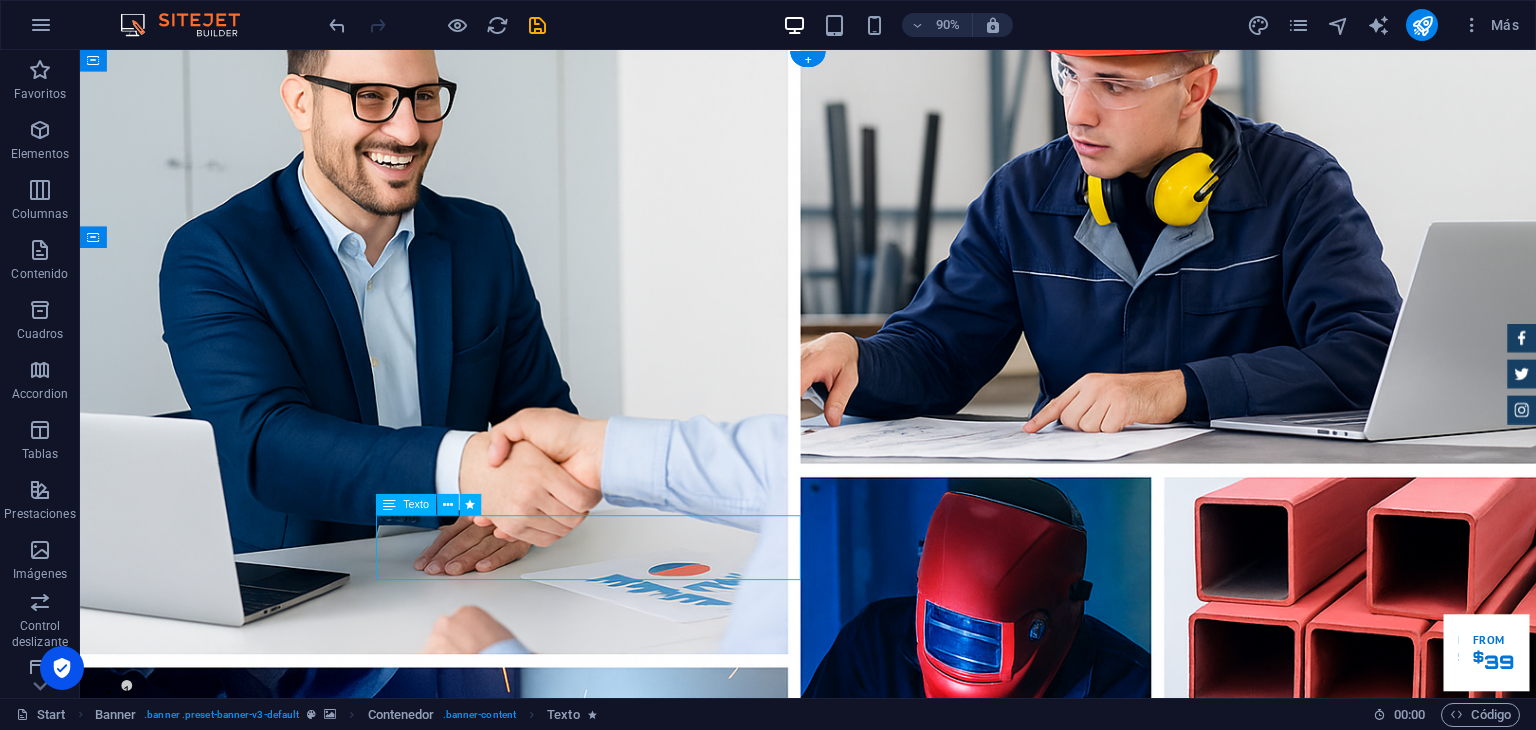 click on "“Soluciones industriales que impulsan tus proyectos”" at bounding box center (889, 1382) 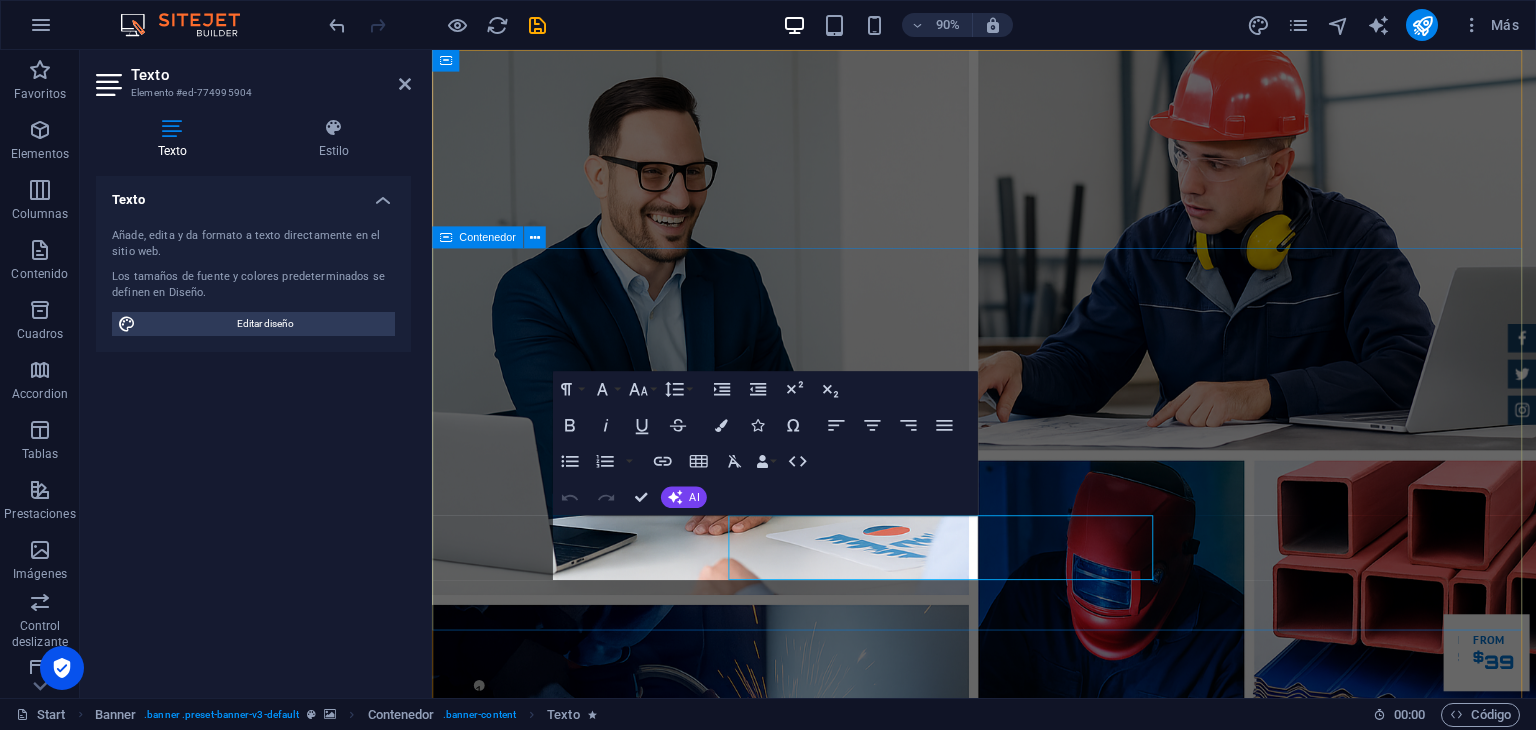 drag, startPoint x: 839, startPoint y: 611, endPoint x: 449, endPoint y: 611, distance: 390 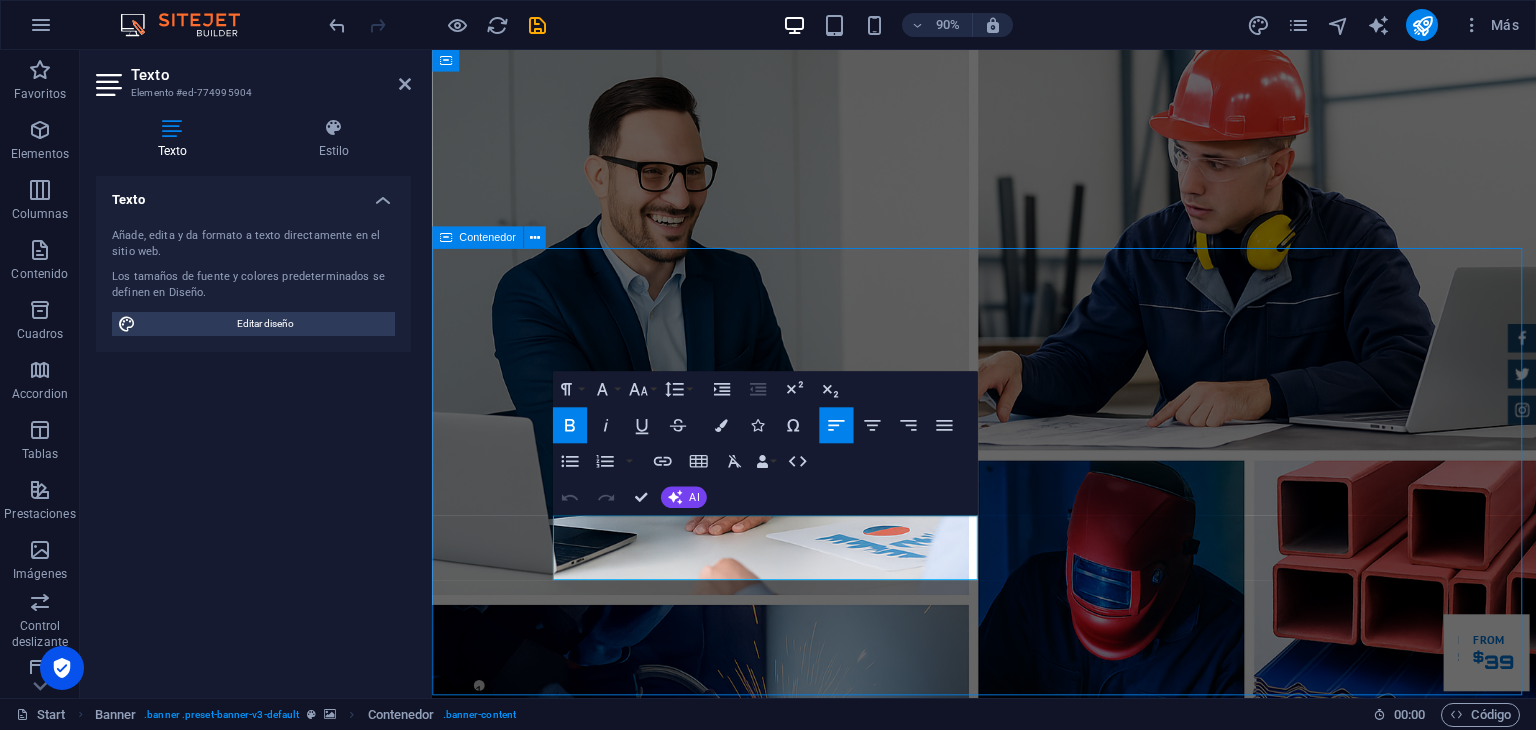 click on "Colaboramos en la estrucura de tu negocio “Soluciones industriales que impulsan tus proyectos”" at bounding box center (1045, 1297) 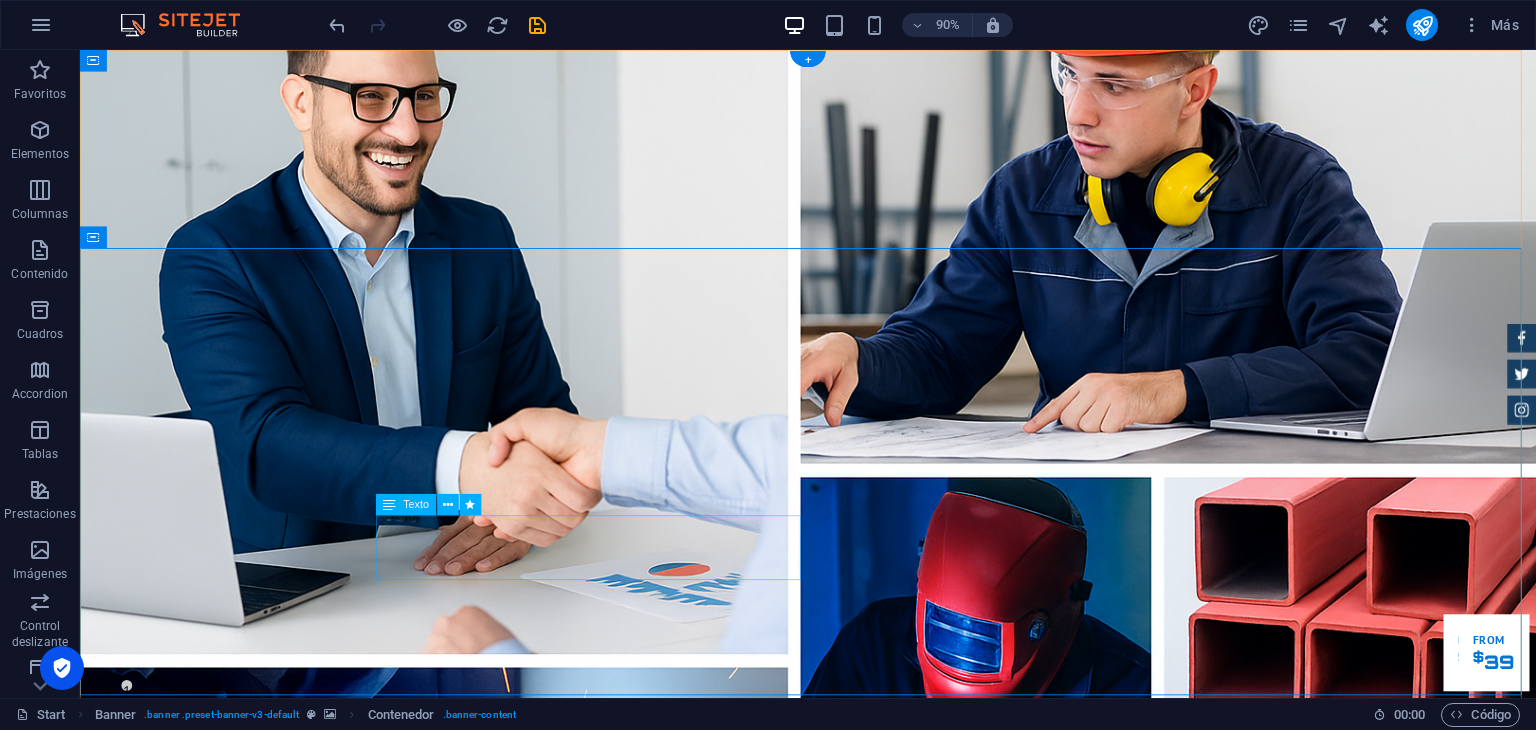 click on "“Soluciones industriales que impulsan tus proyectos”" at bounding box center (889, 1382) 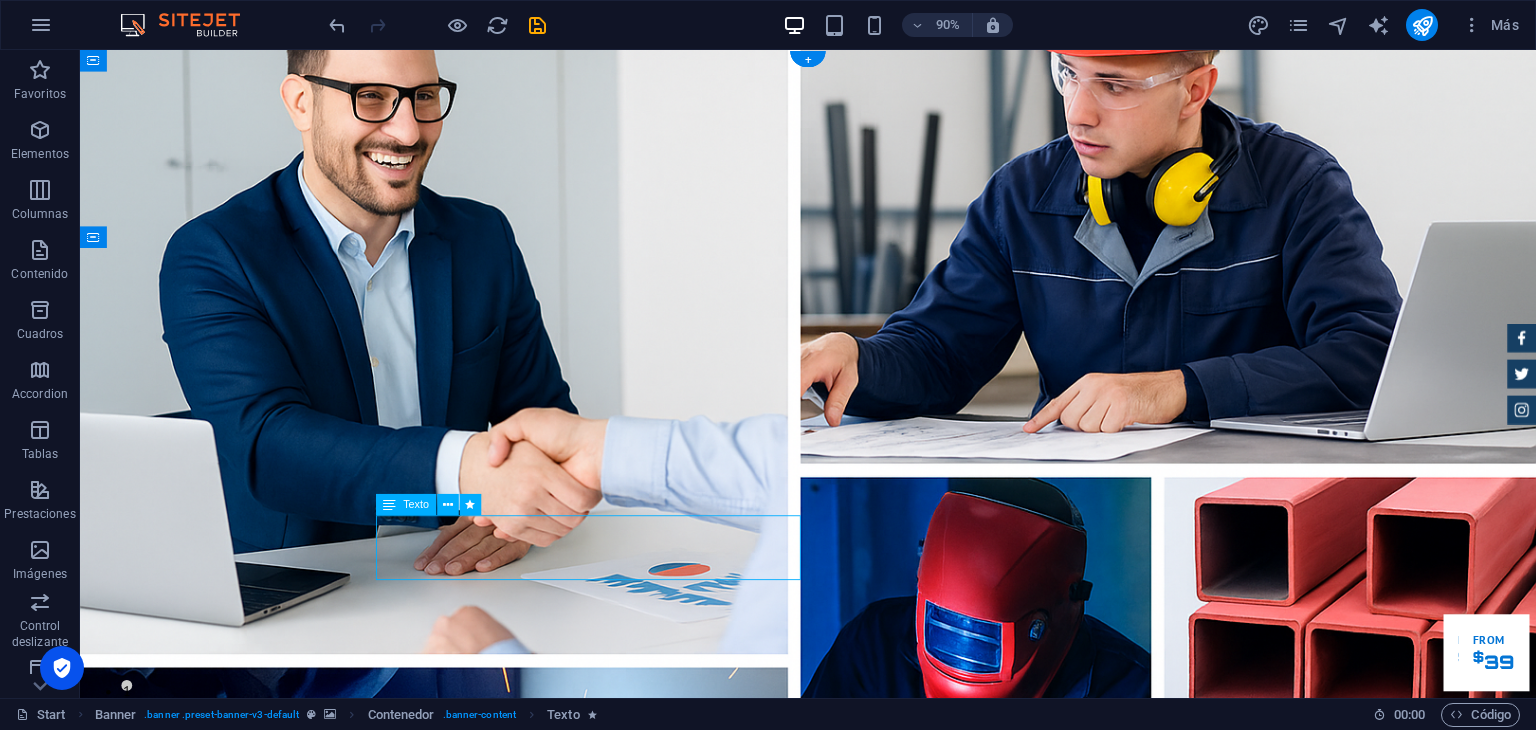 click on "“Soluciones industriales que impulsan tus proyectos”" at bounding box center (889, 1382) 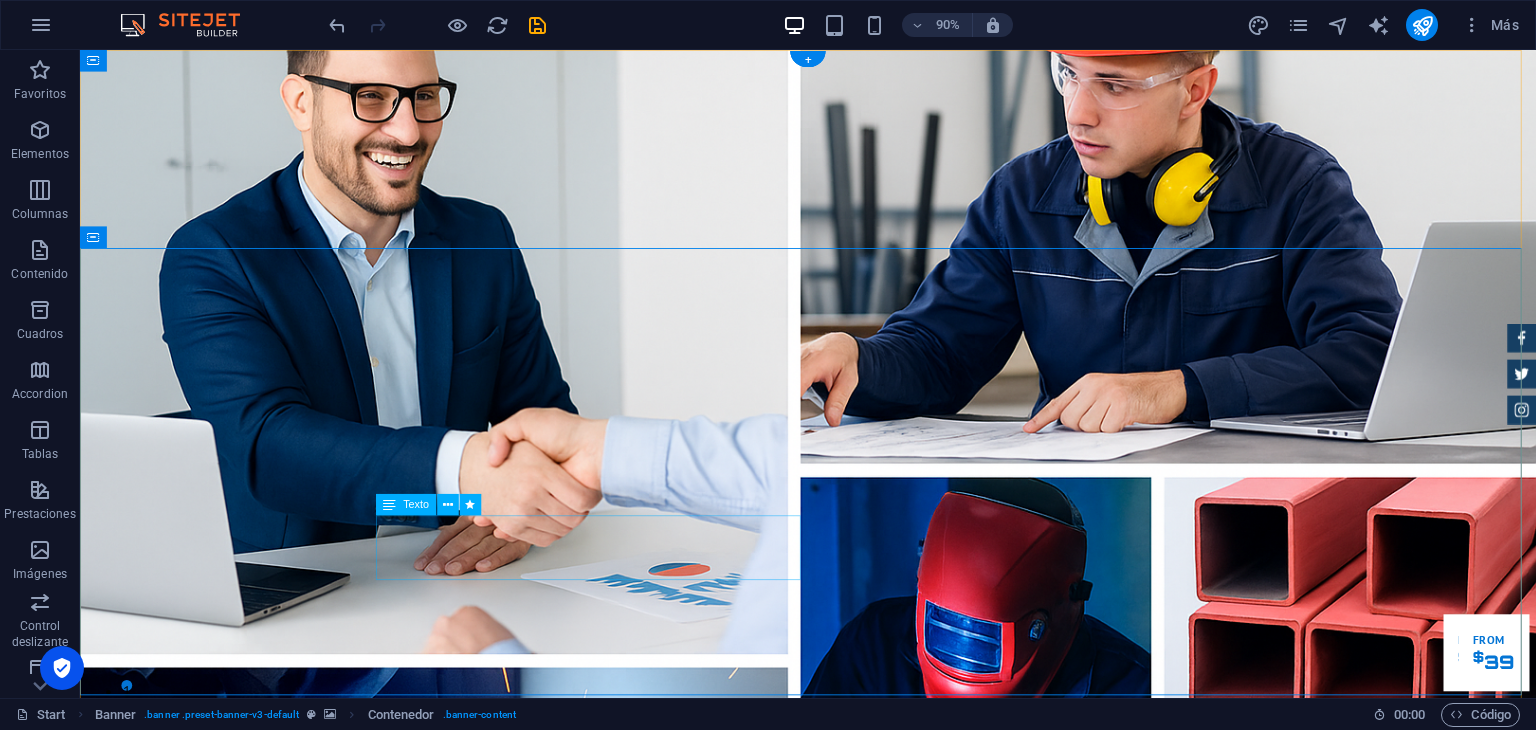 click on "“Soluciones industriales que impulsan tus proyectos”" at bounding box center (889, 1382) 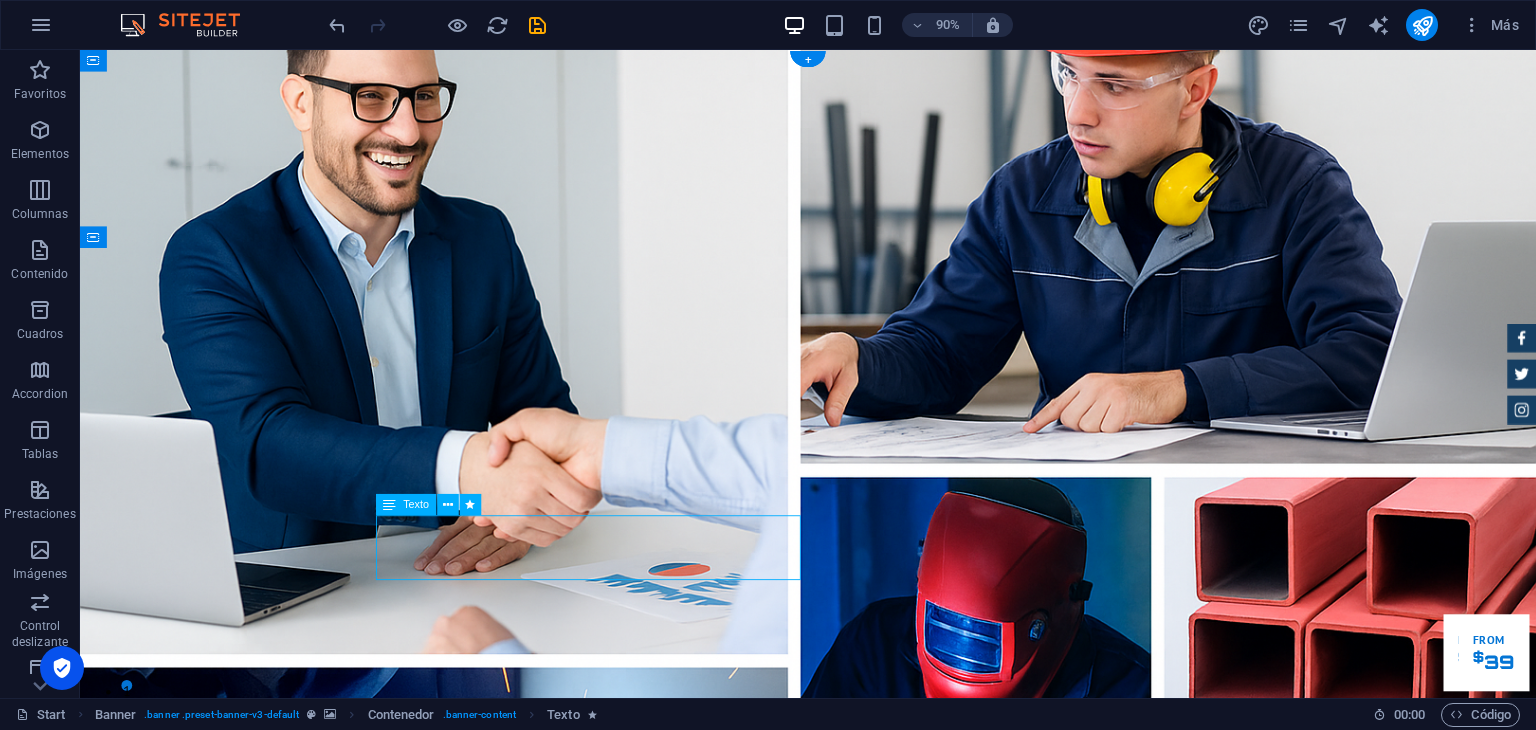 click on "“Soluciones industriales que impulsan tus proyectos”" at bounding box center (889, 1382) 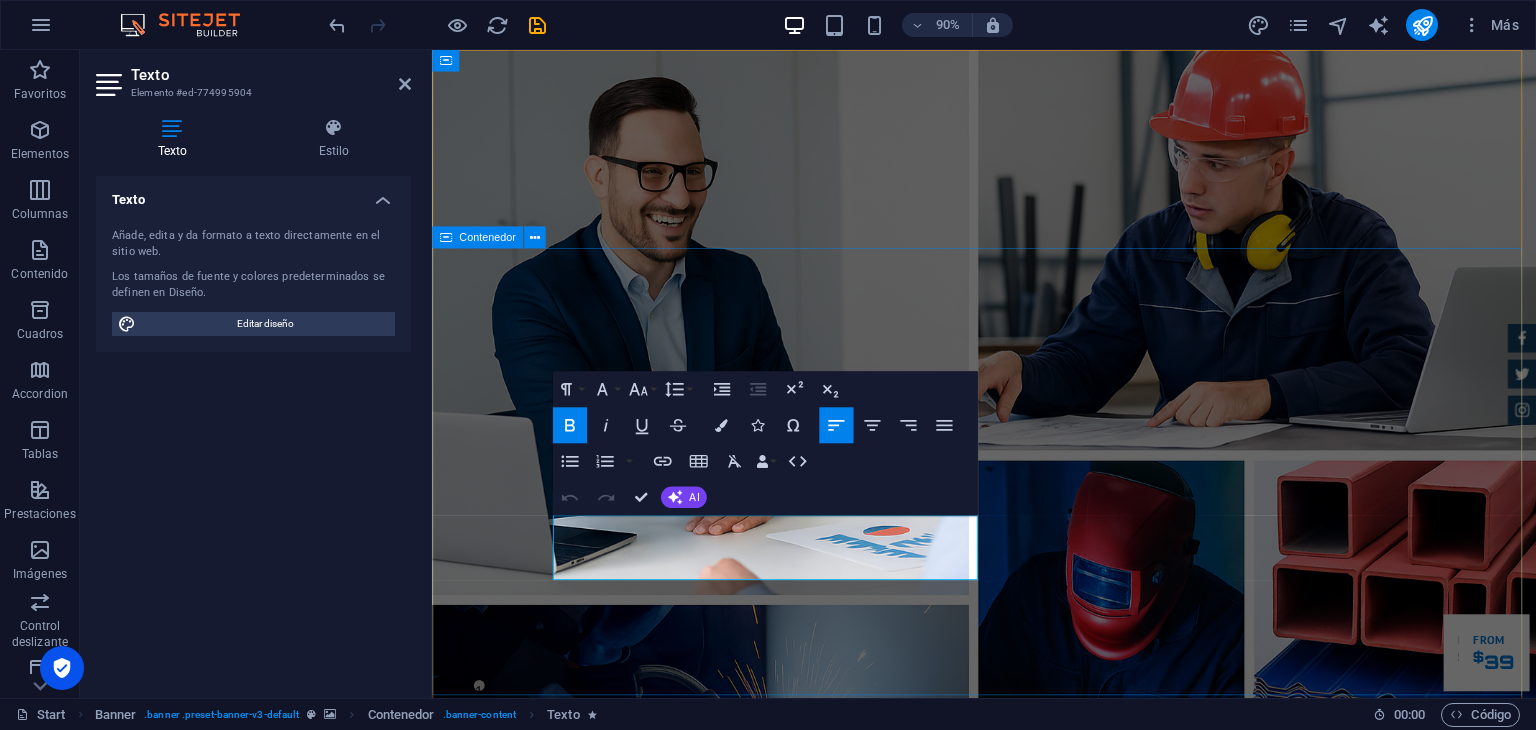 drag, startPoint x: 680, startPoint y: 622, endPoint x: 562, endPoint y: 584, distance: 123.967735 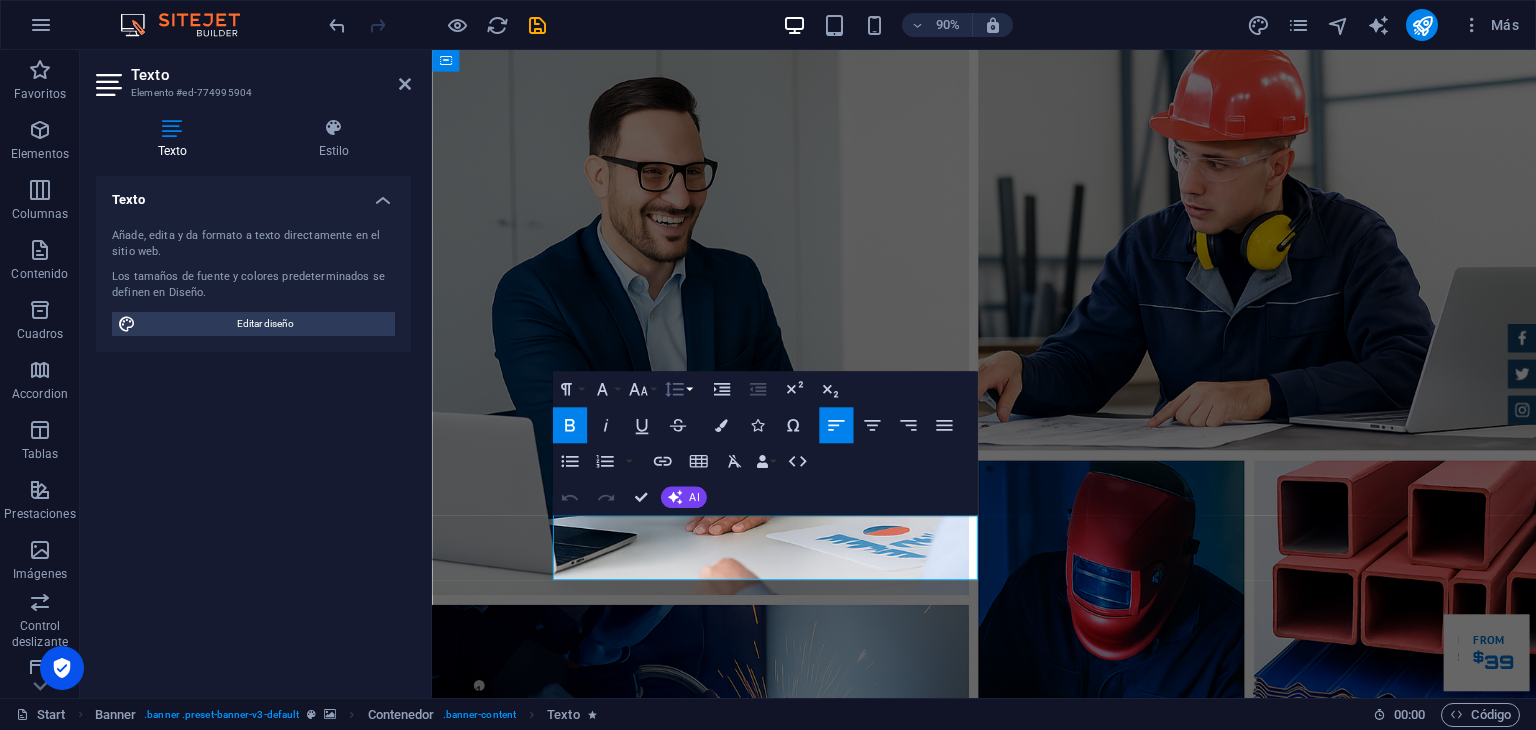 click on "Line Height" at bounding box center (677, 389) 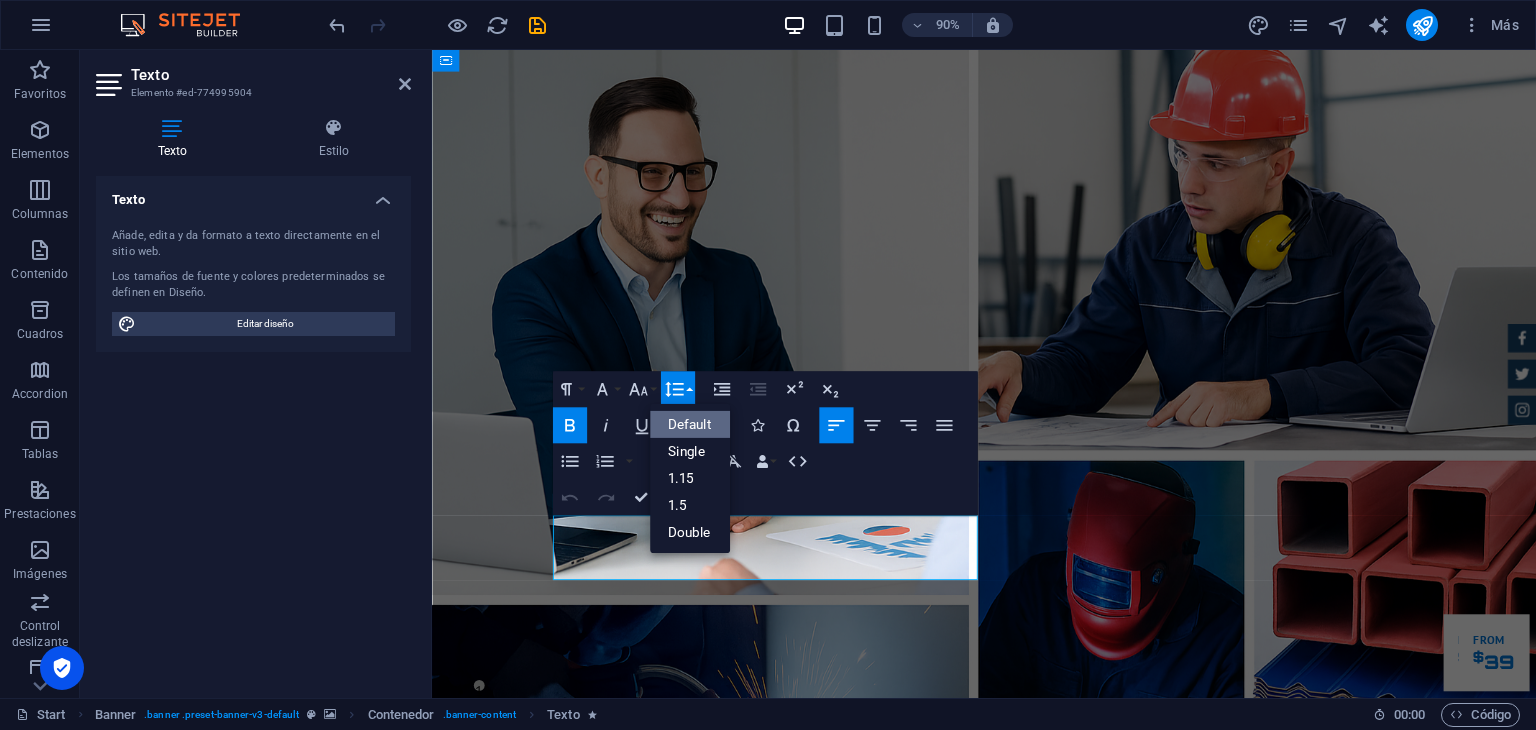 scroll, scrollTop: 0, scrollLeft: 0, axis: both 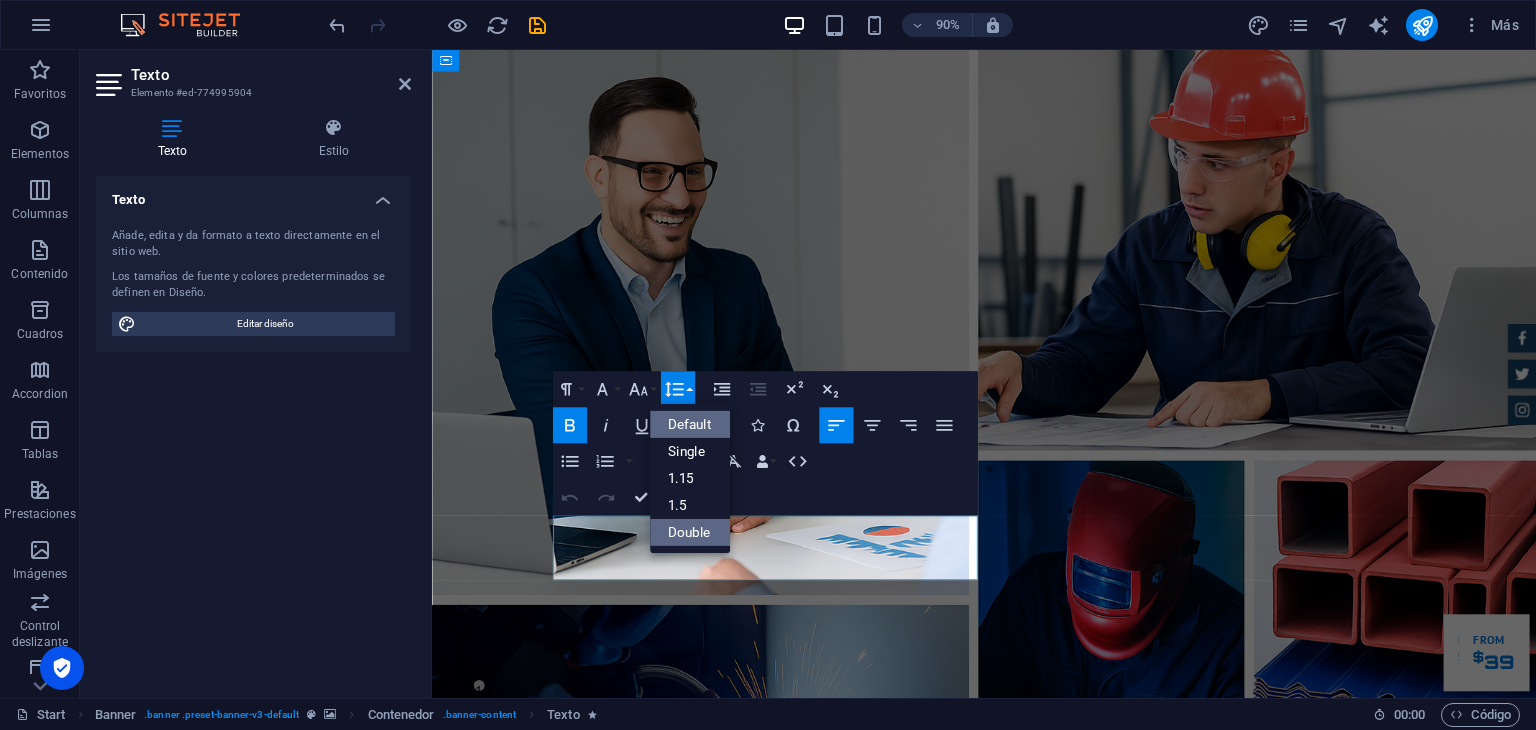click on "Double" at bounding box center (689, 532) 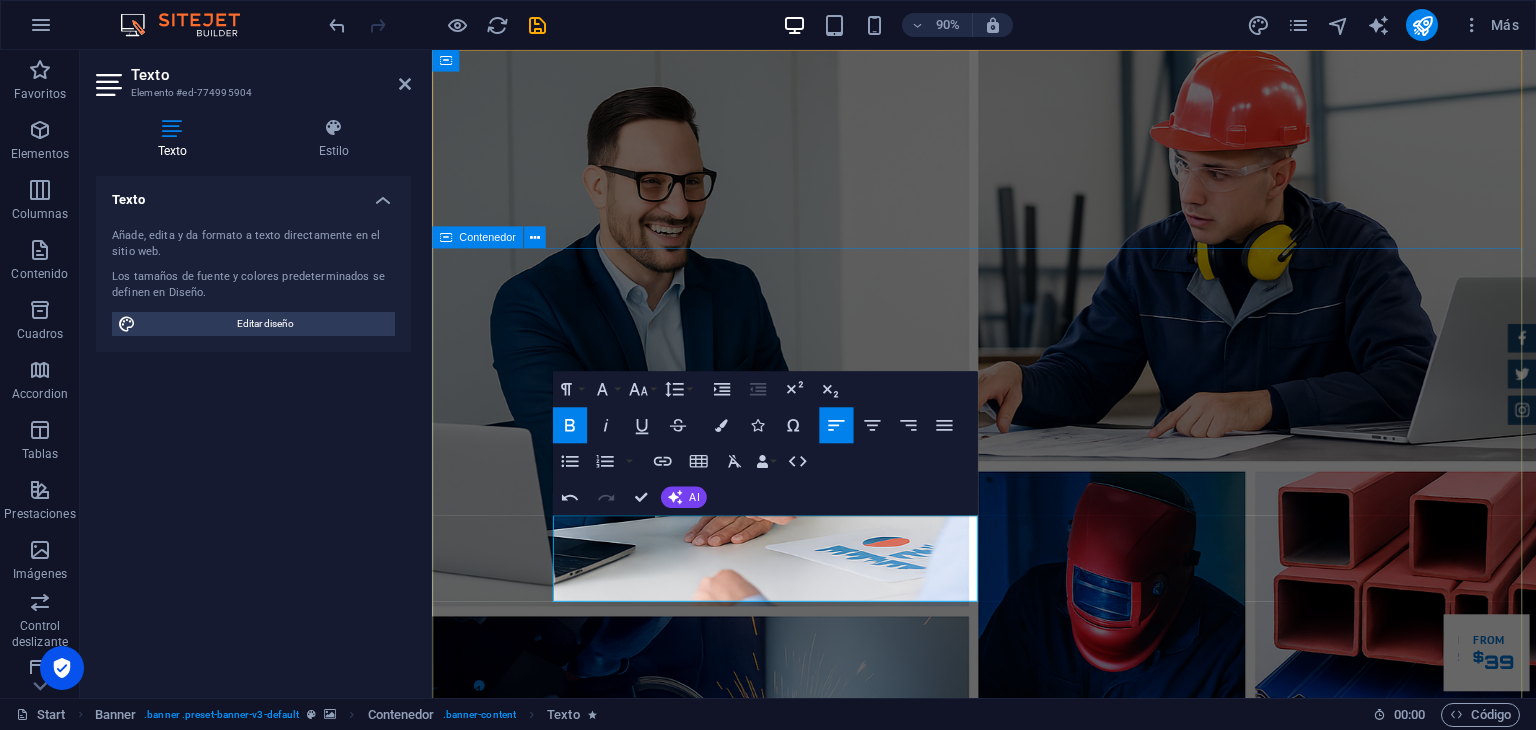 click on "Colaboramos en la estrucura de tu negocio “Soluciones industriales que impulsan tus proyectos”" at bounding box center [1045, 1327] 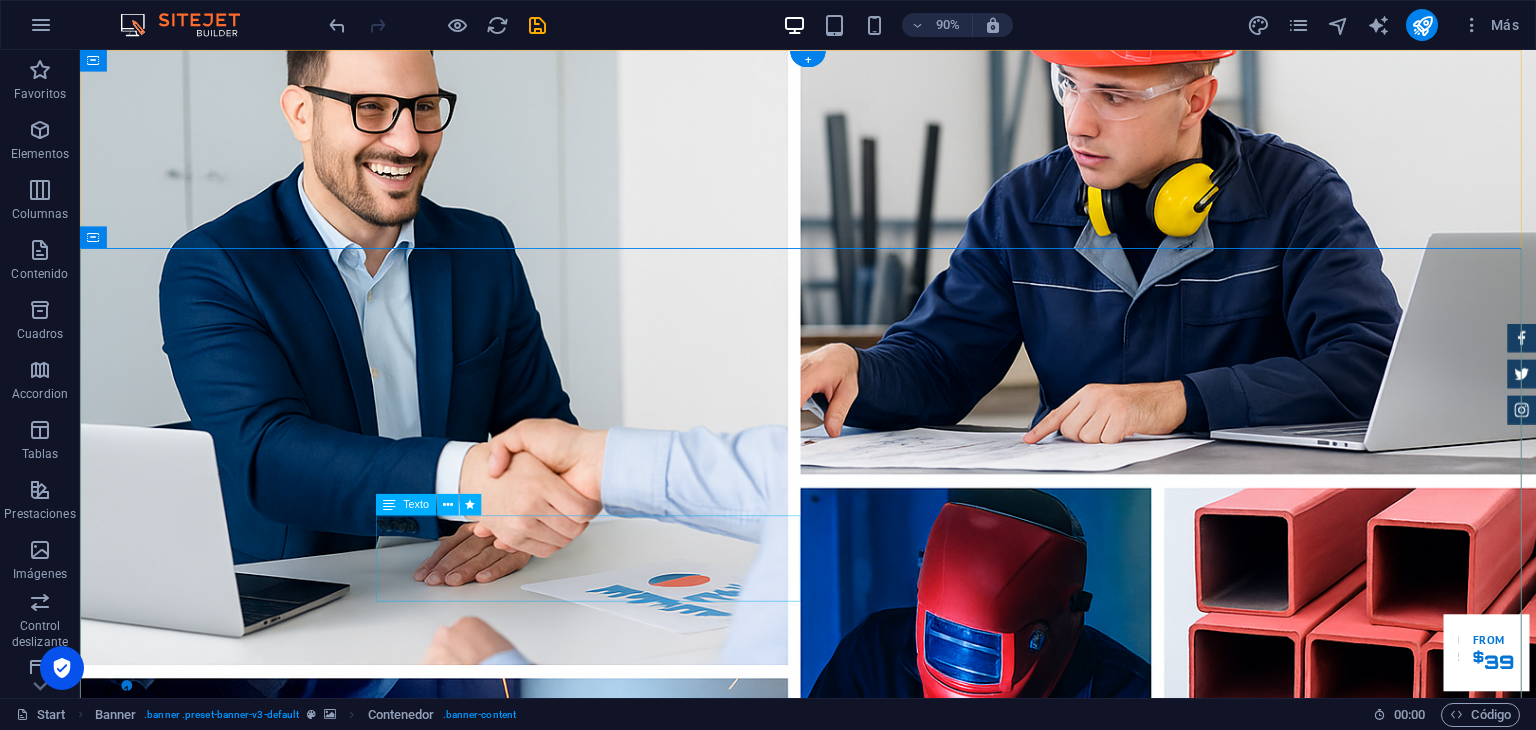 click on "“Soluciones industriales que impulsan tus proyectos”" at bounding box center (889, 1412) 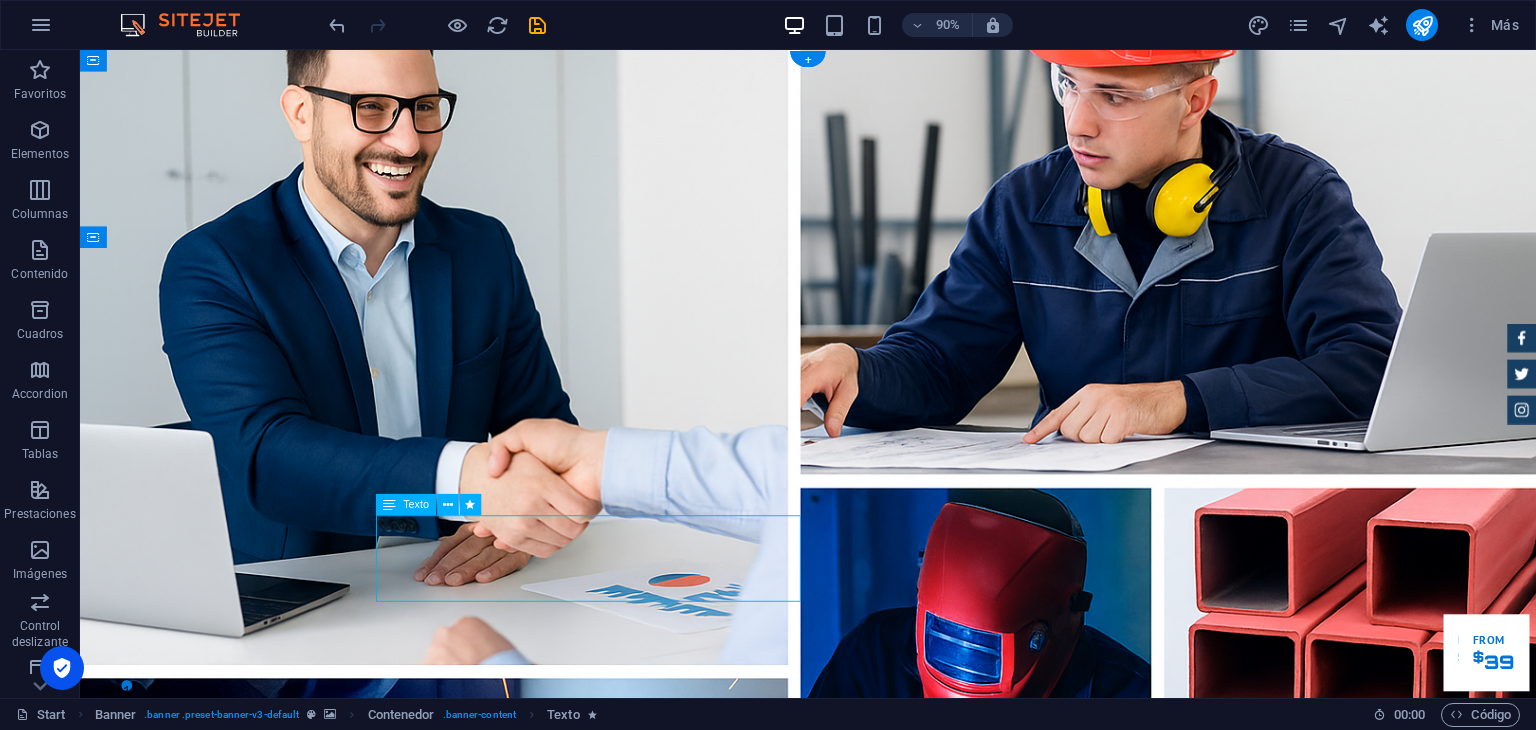 click on "Colaboramos en la estrucura de tu negocio “Soluciones industriales que impulsan tus proyectos”" at bounding box center [889, 1327] 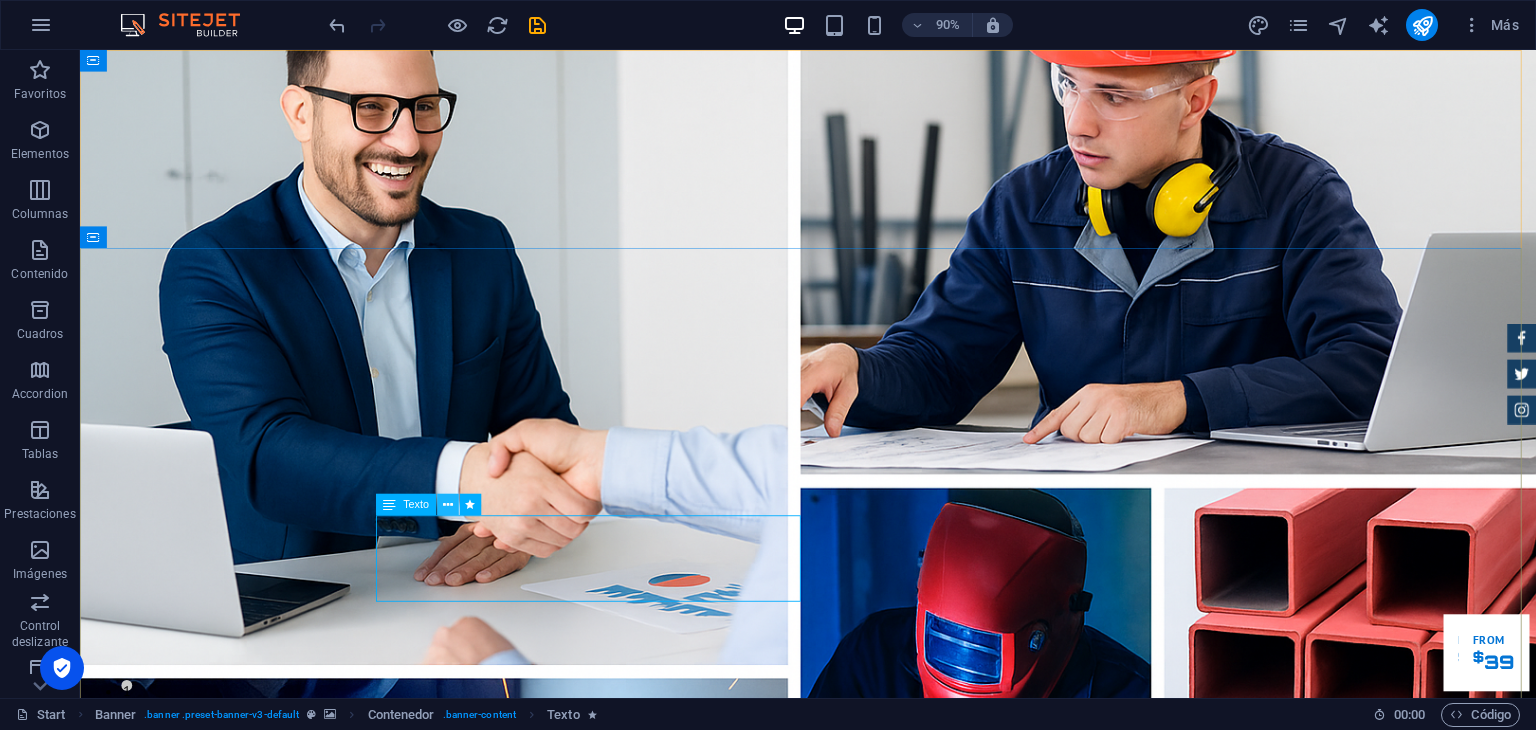 click at bounding box center [448, 504] 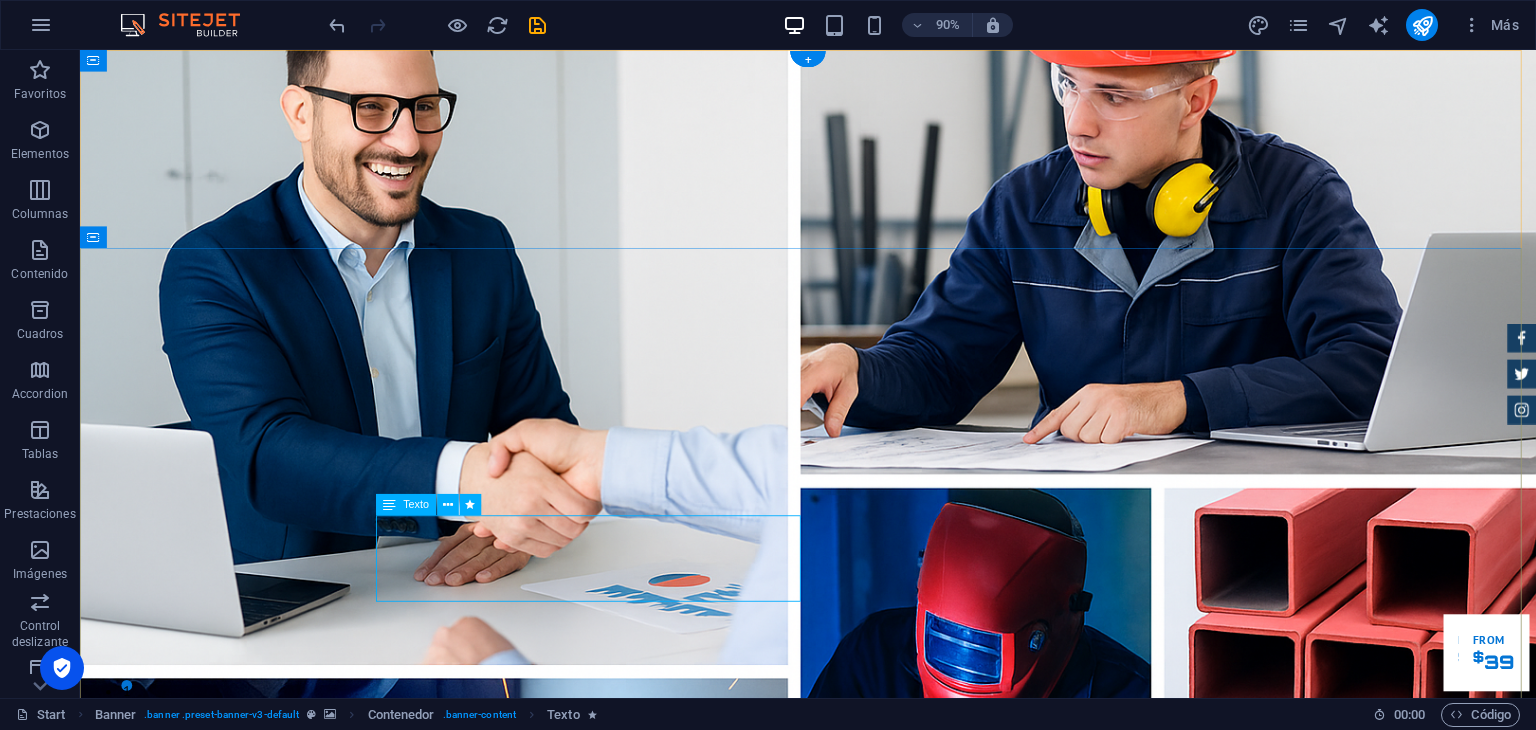 click on "“Soluciones industriales que impulsan tus proyectos”" at bounding box center (889, 1412) 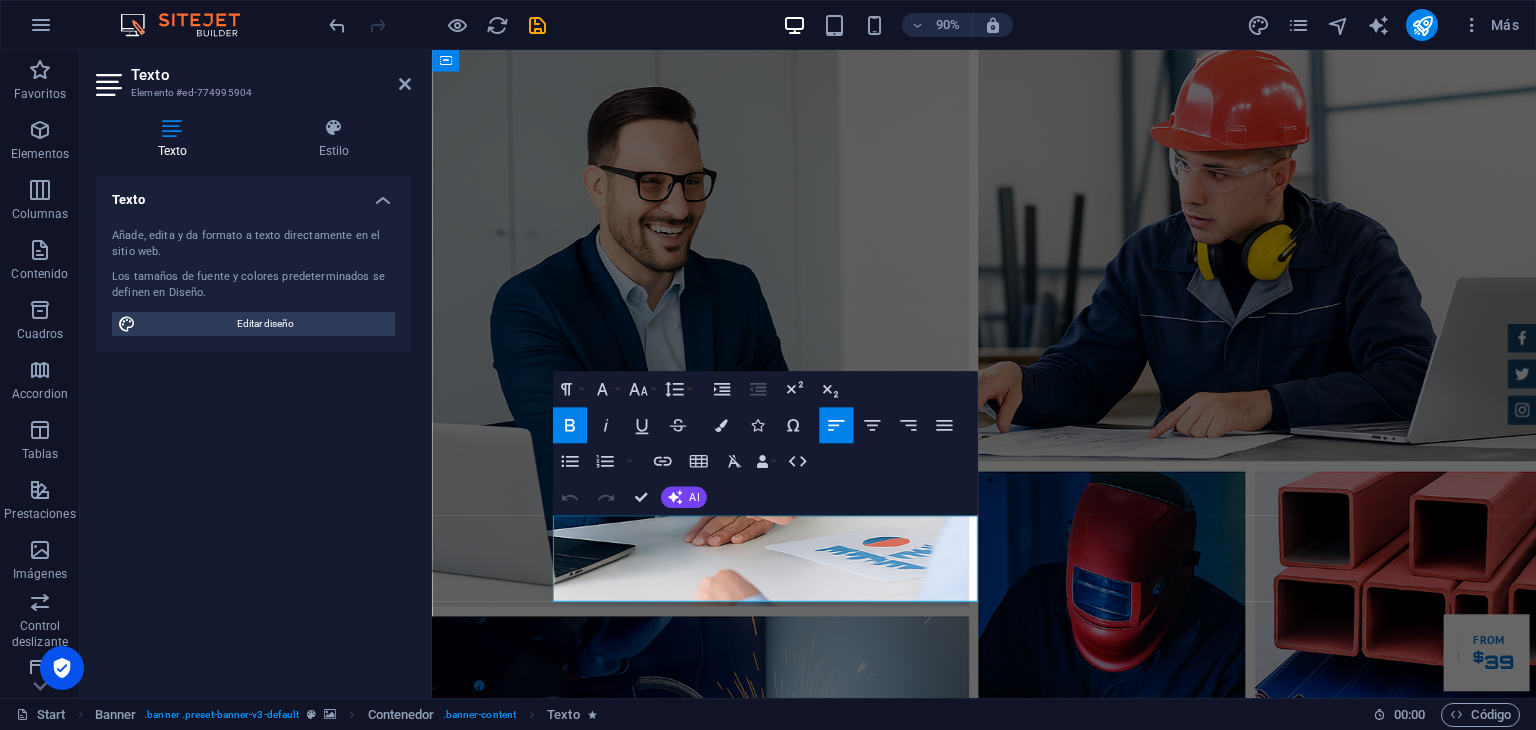 click on "Texto Añade, edita y da formato a texto directamente en el sitio web. Los tamaños de fuente y colores predeterminados se definen en Diseño. Editar diseño Alineación Alineado a la izquierda Centrado Alineado a la derecha" at bounding box center [253, 429] 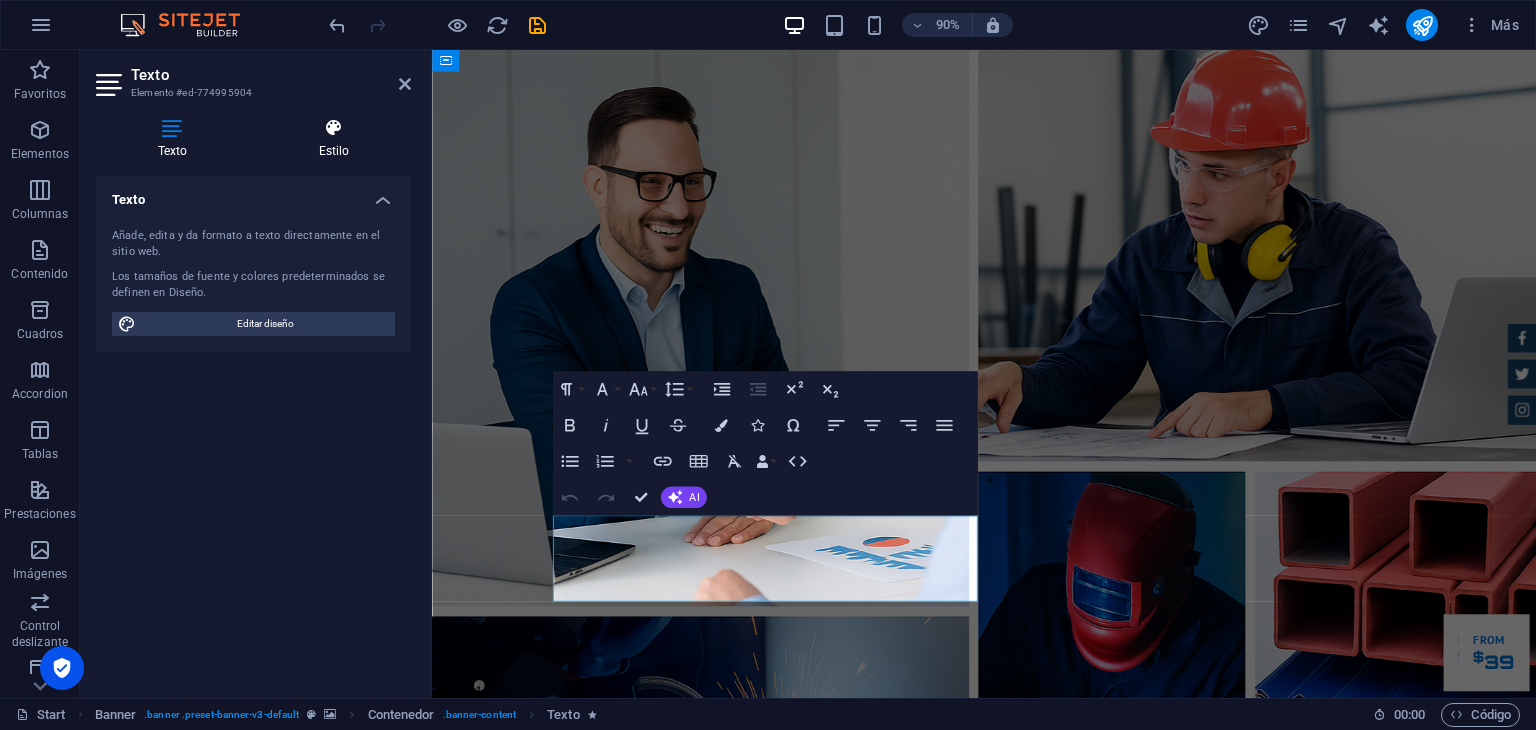 click on "Estilo" at bounding box center (334, 139) 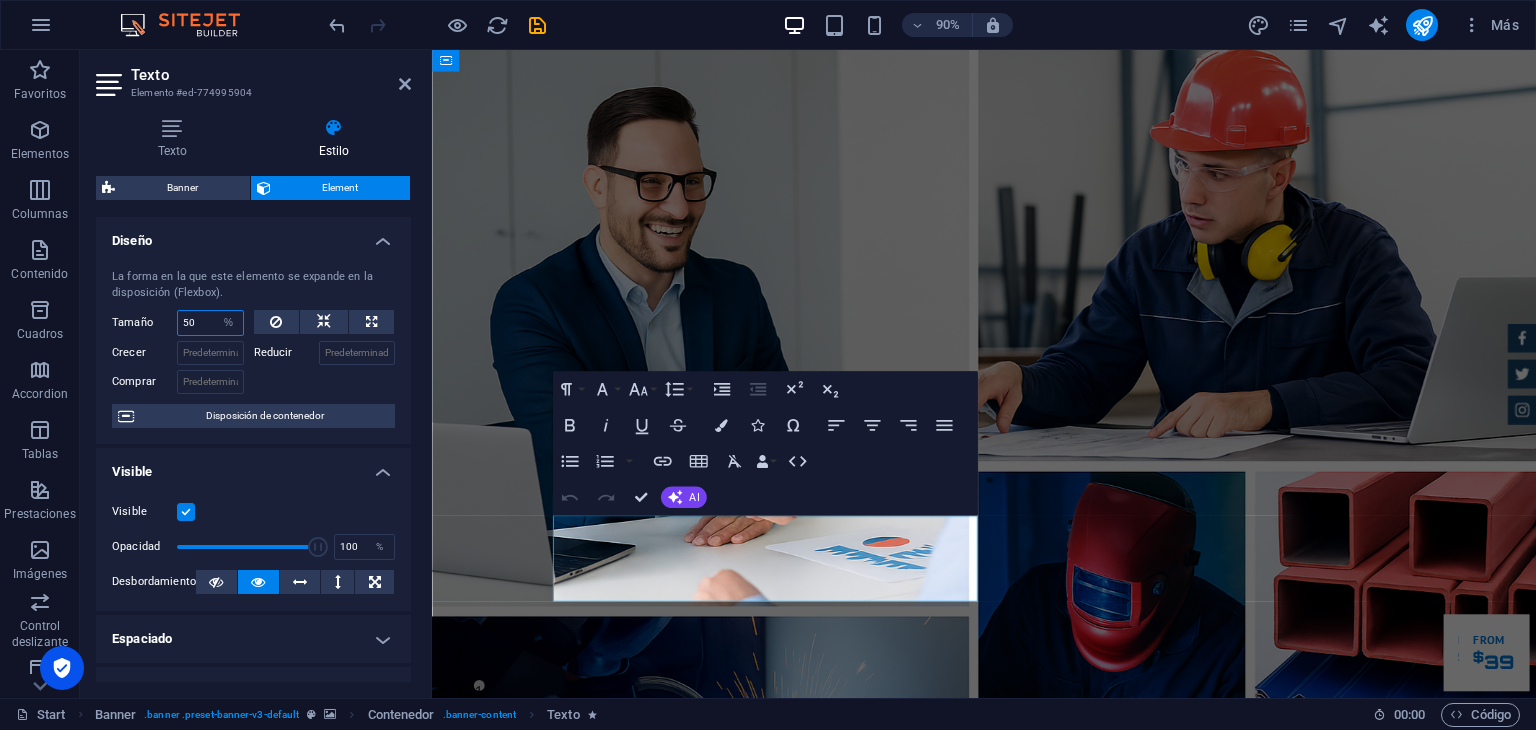 click on "50" at bounding box center [210, 323] 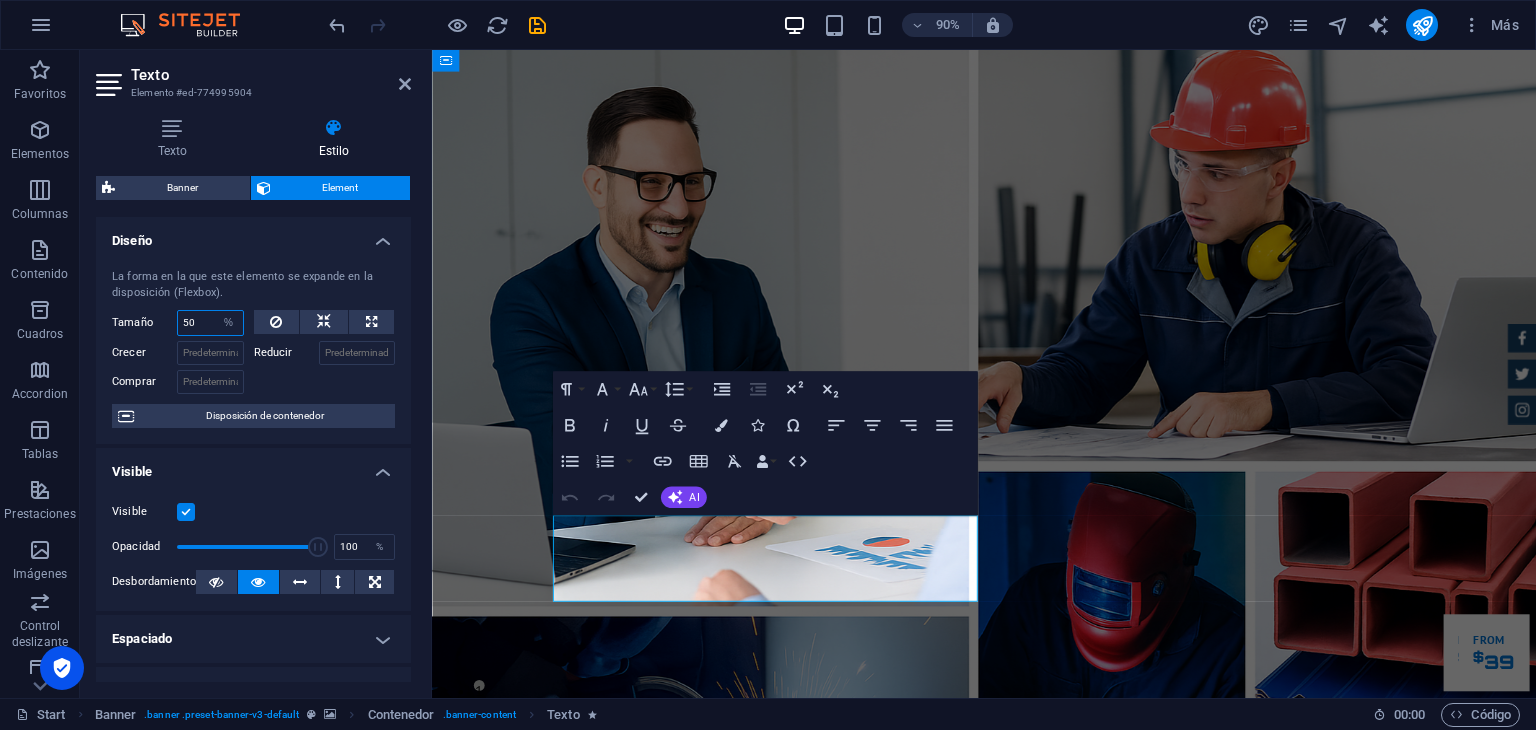 type on "5" 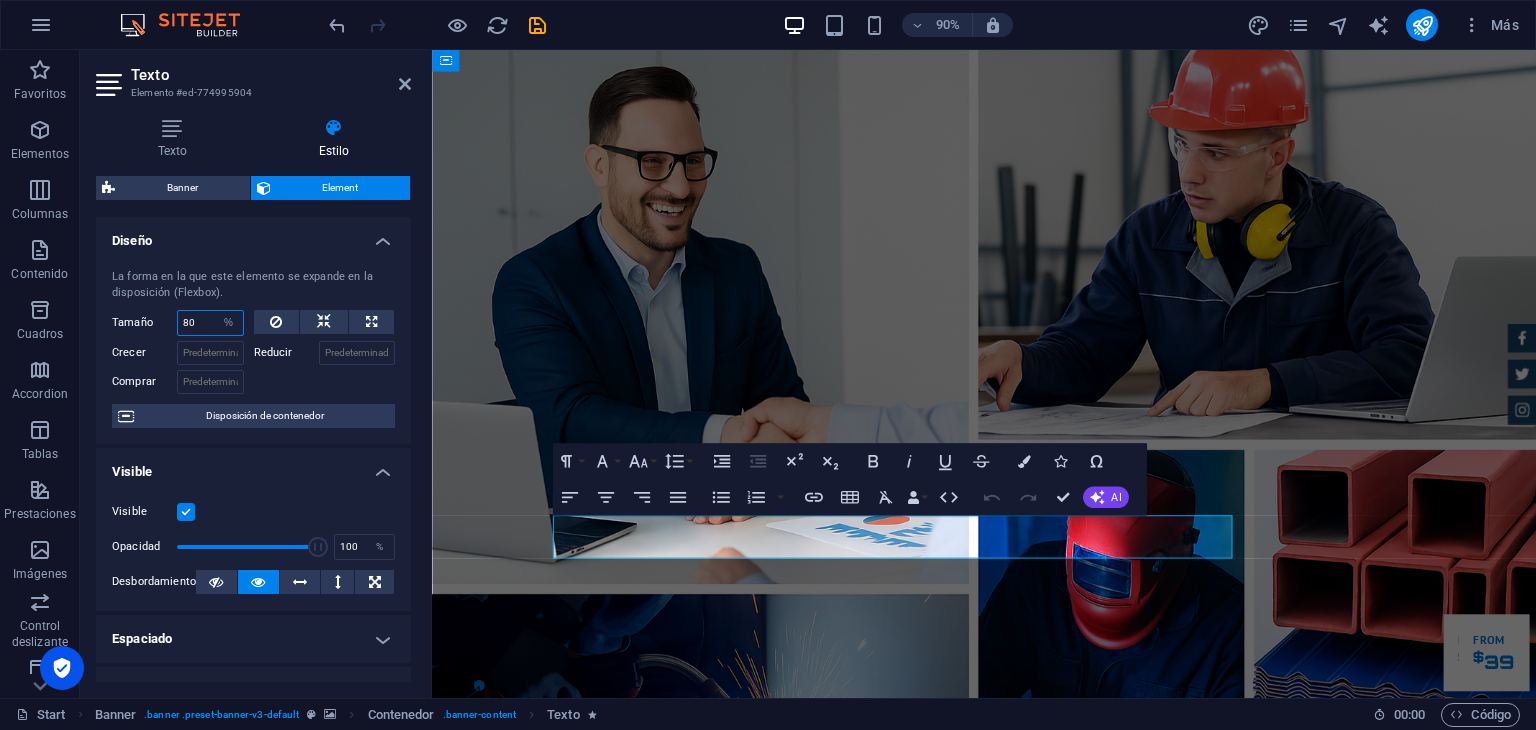 type on "8" 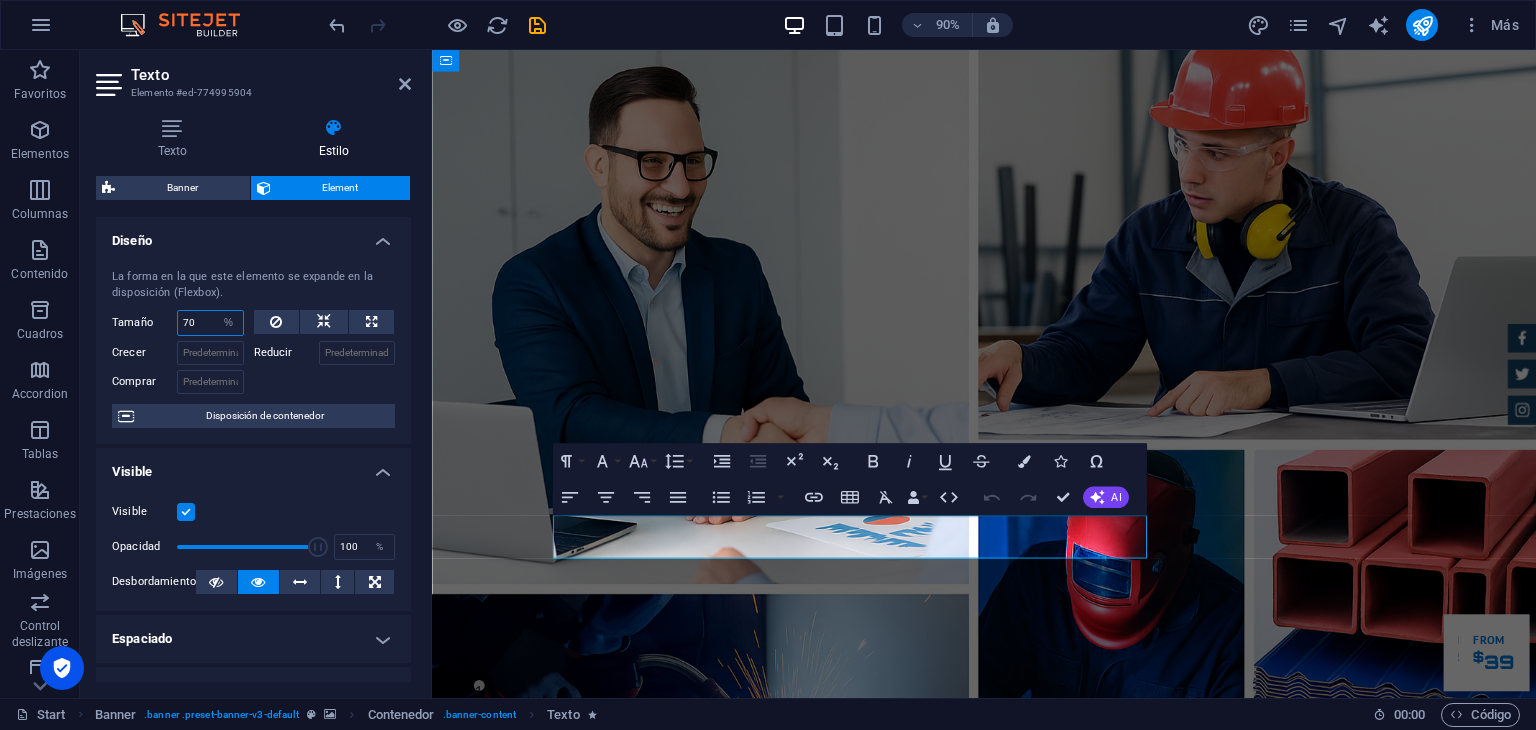 type on "70" 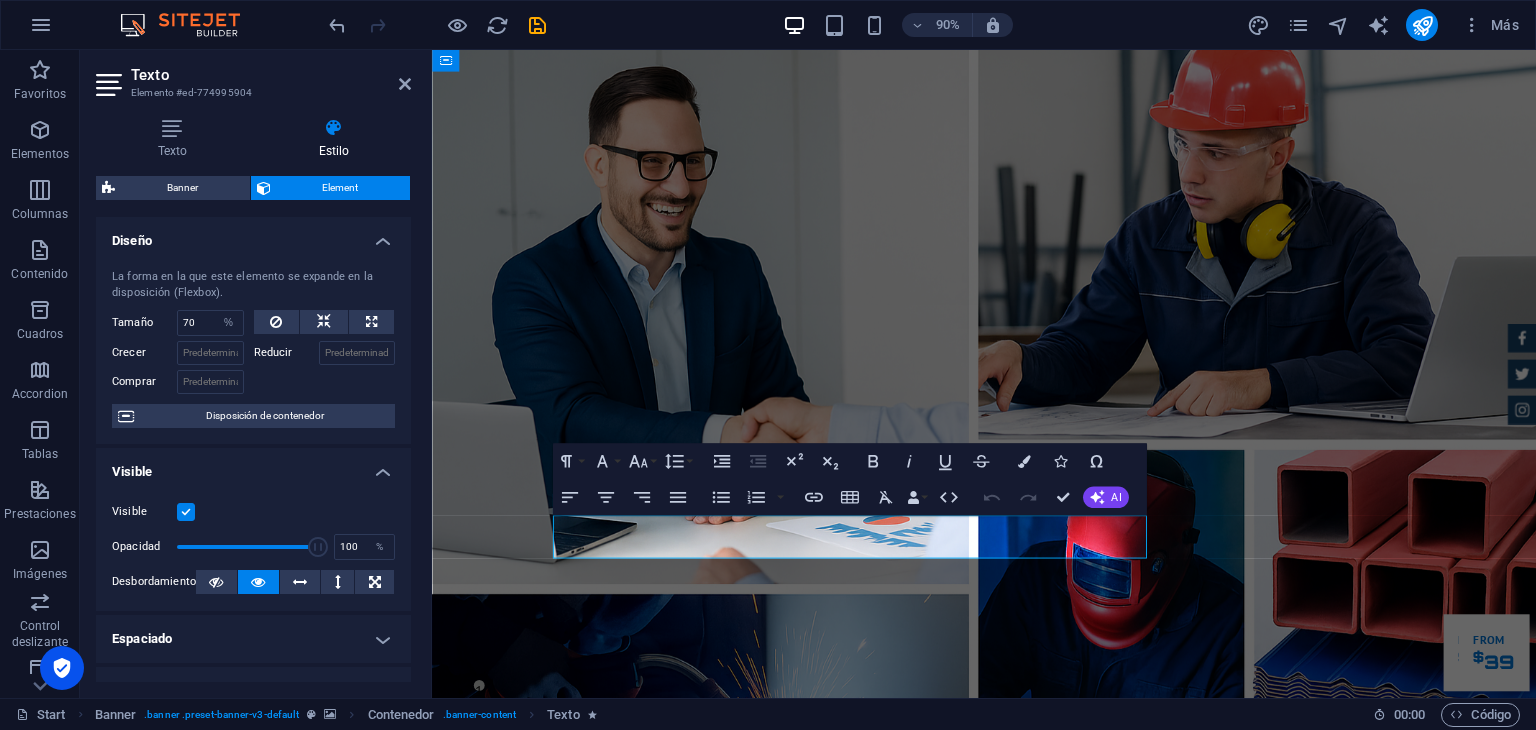 click at bounding box center [325, 379] 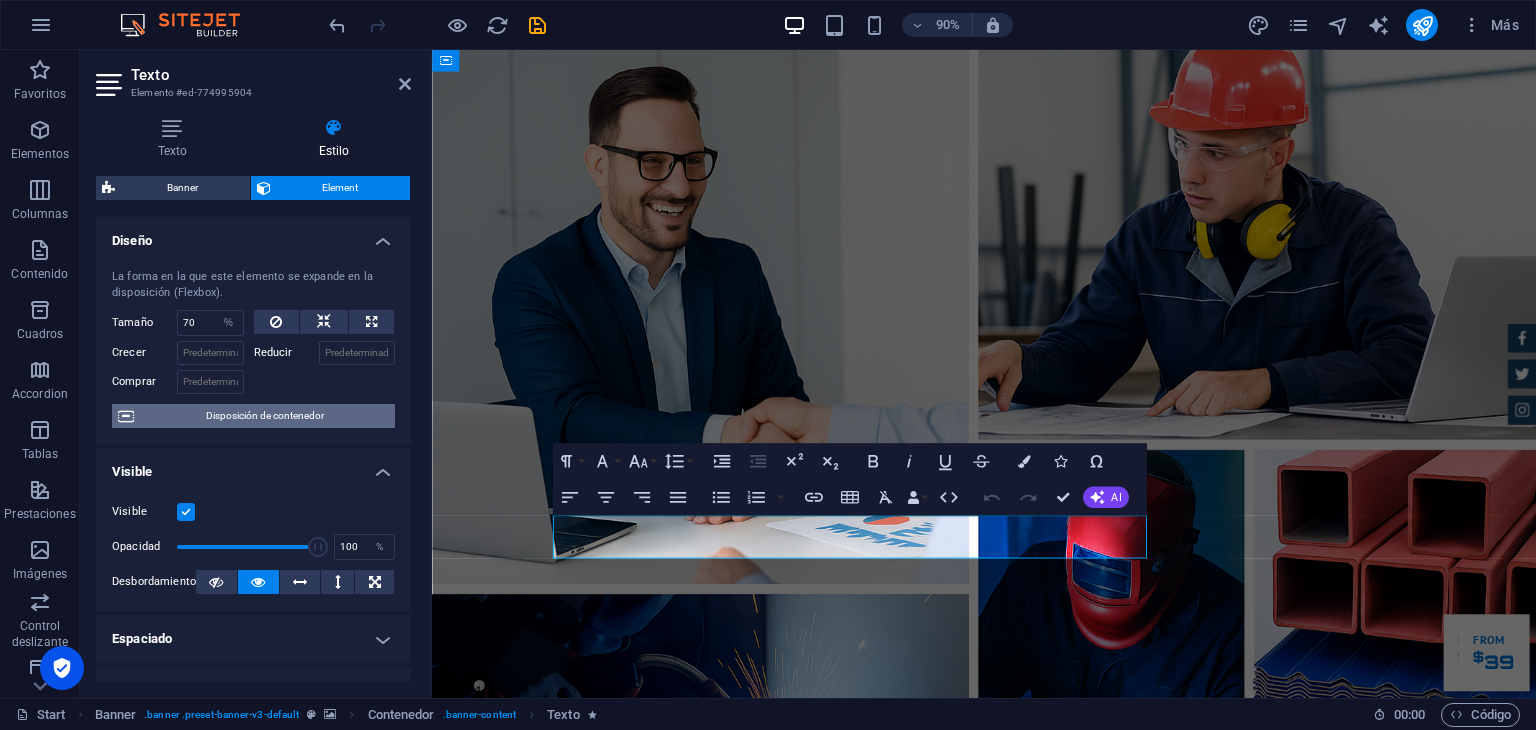 scroll, scrollTop: 100, scrollLeft: 0, axis: vertical 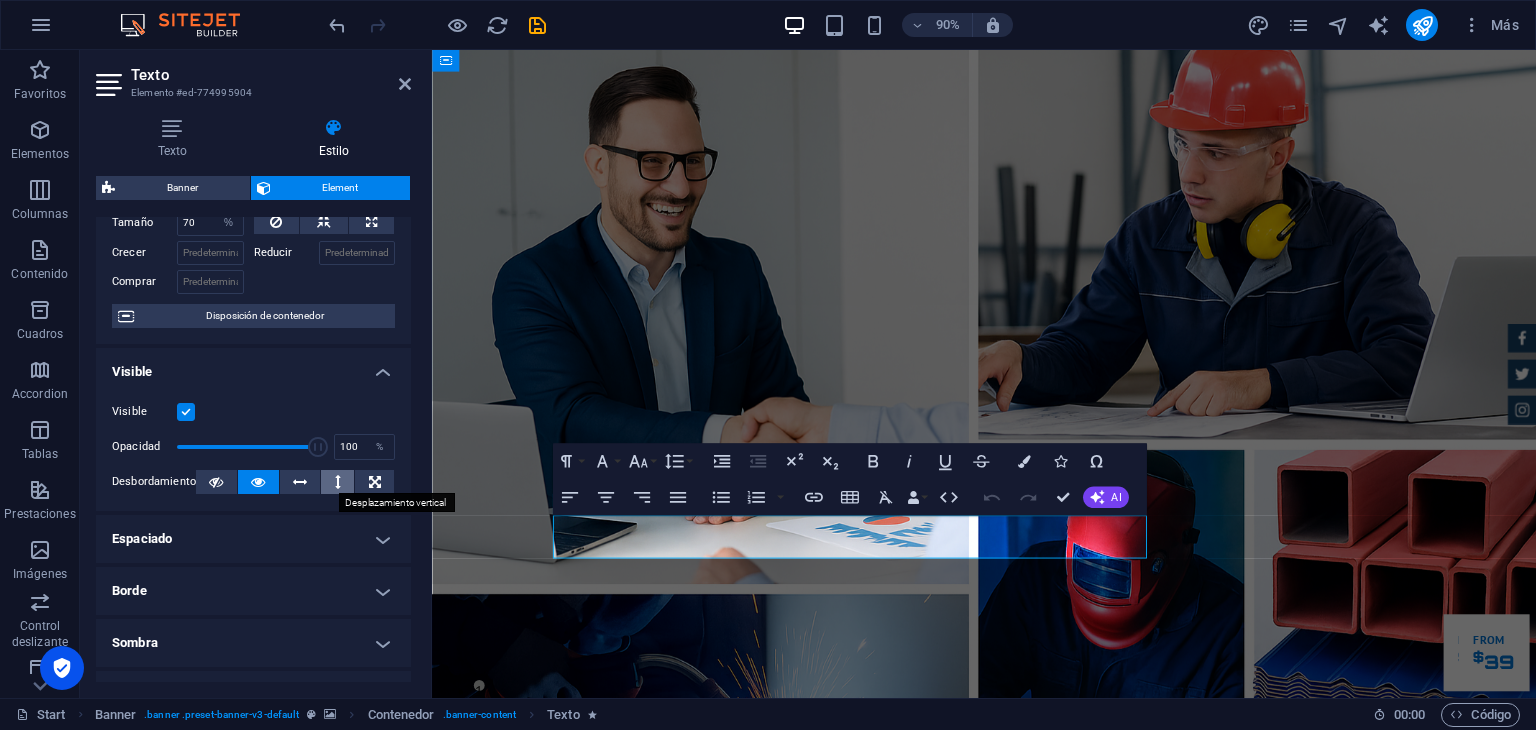click at bounding box center (338, 482) 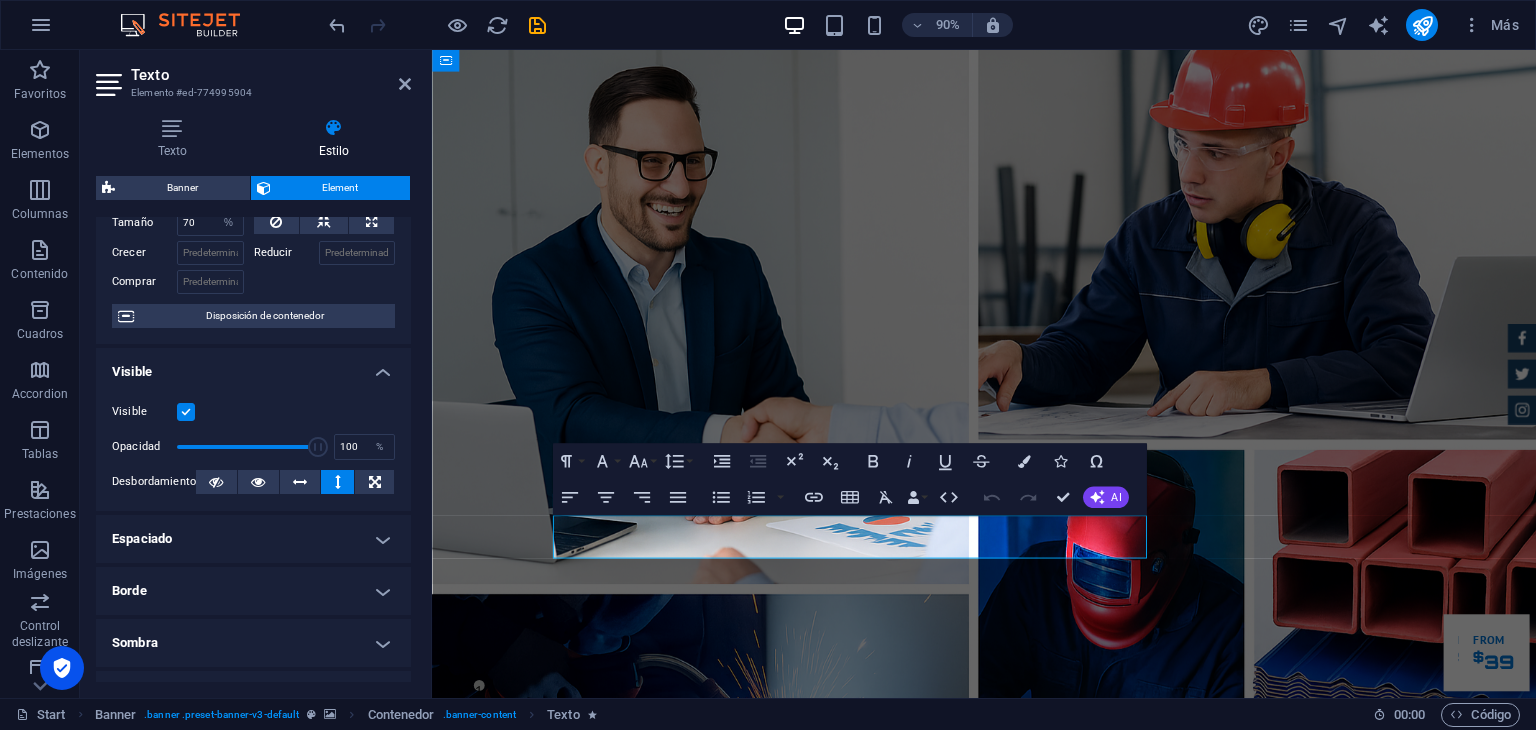 click at bounding box center [338, 482] 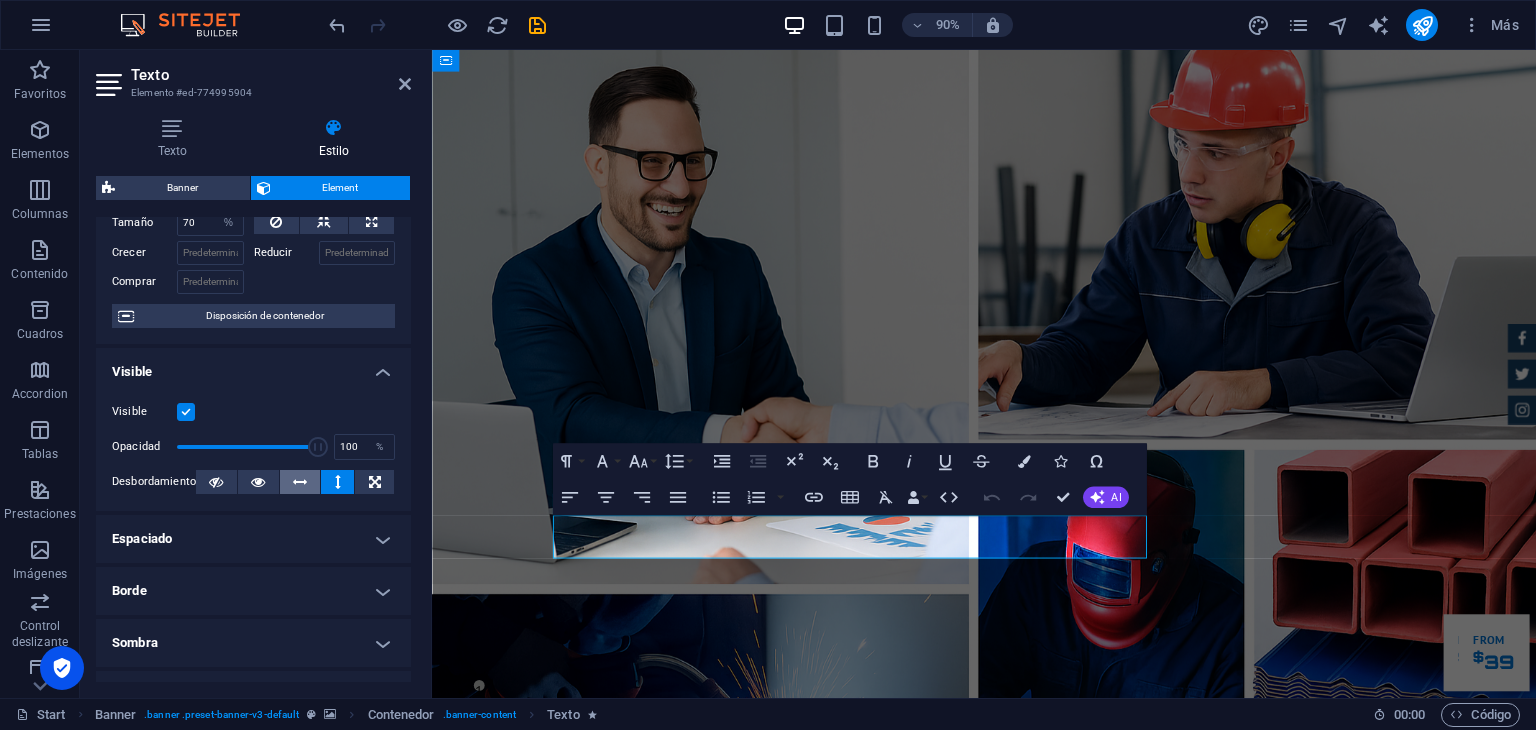 click at bounding box center (300, 482) 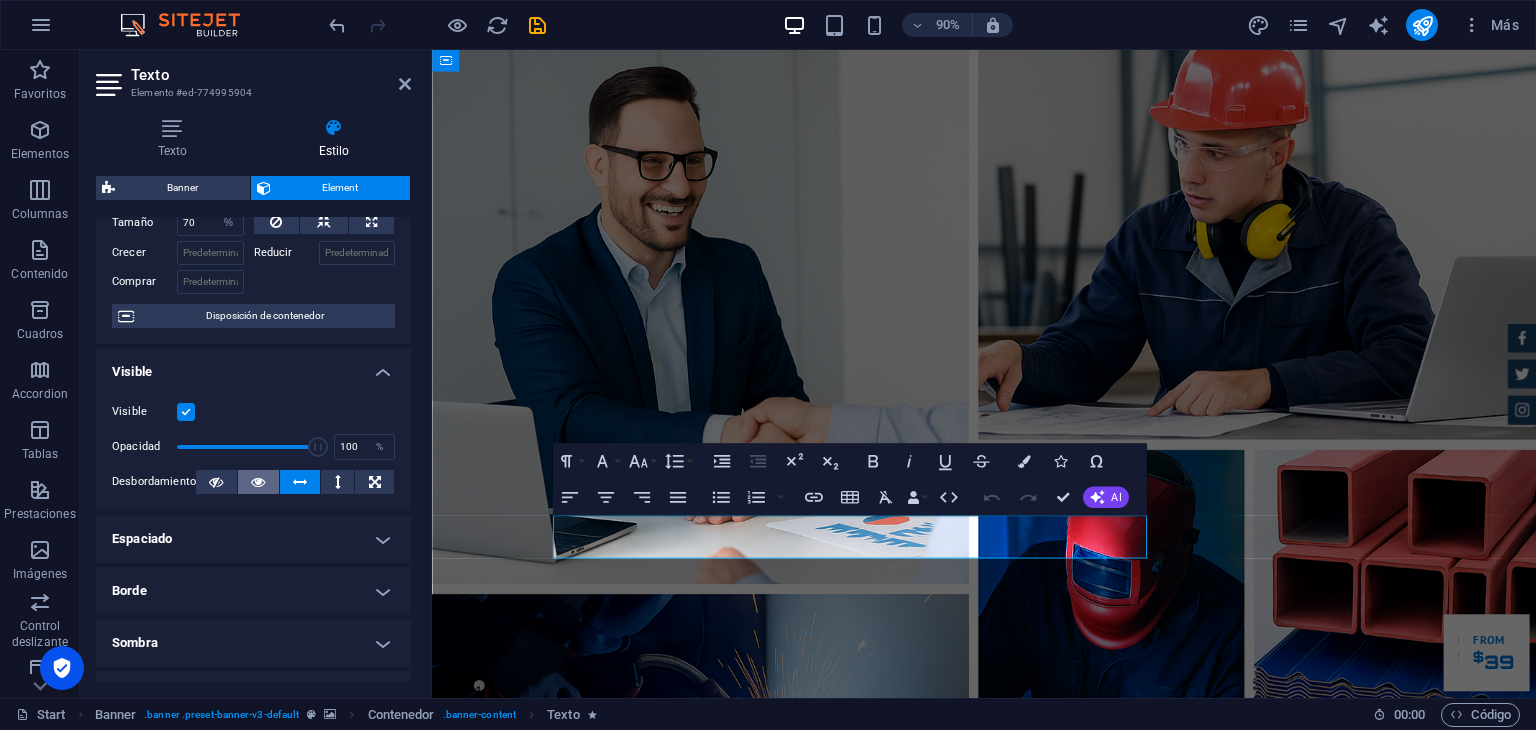 click at bounding box center [258, 482] 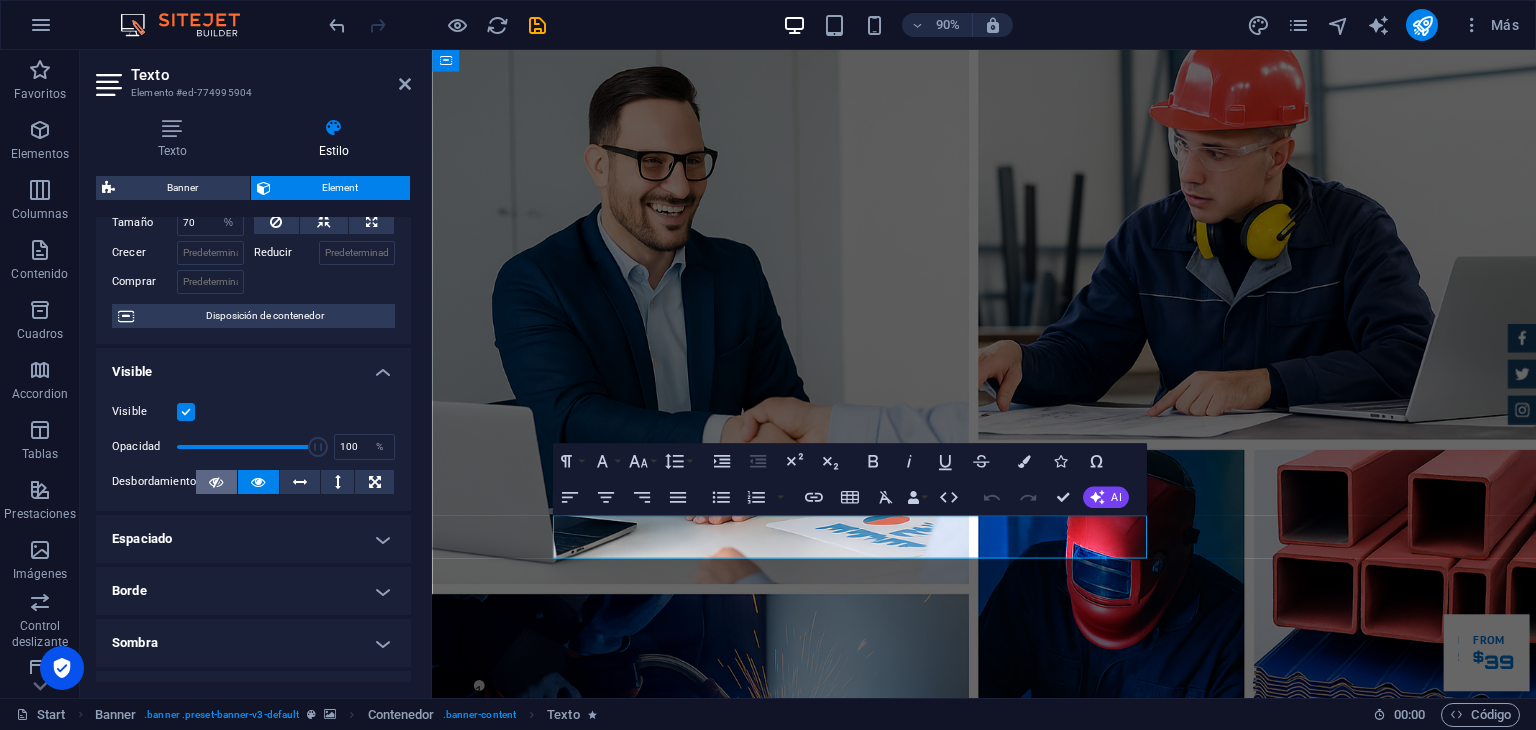 click at bounding box center [216, 482] 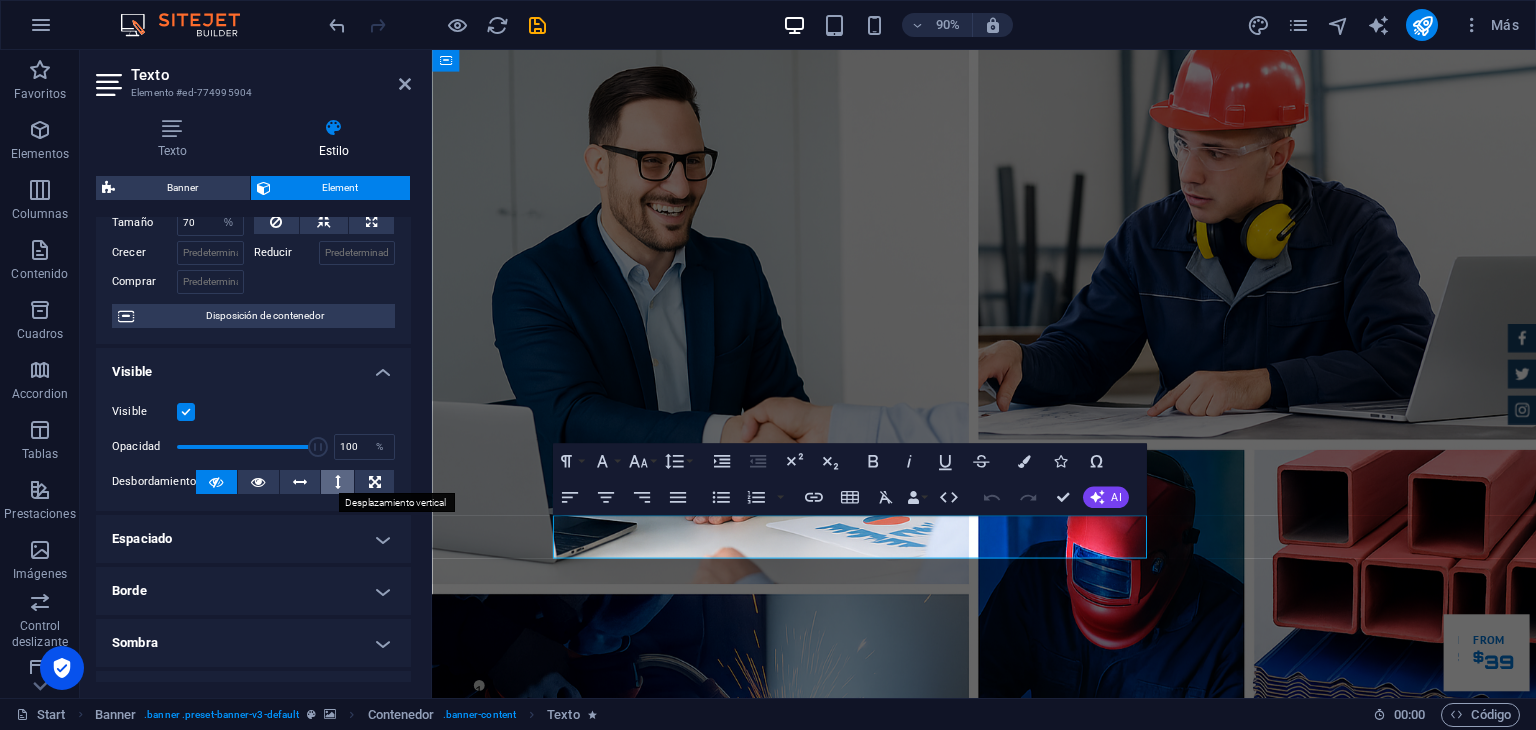 click at bounding box center [338, 482] 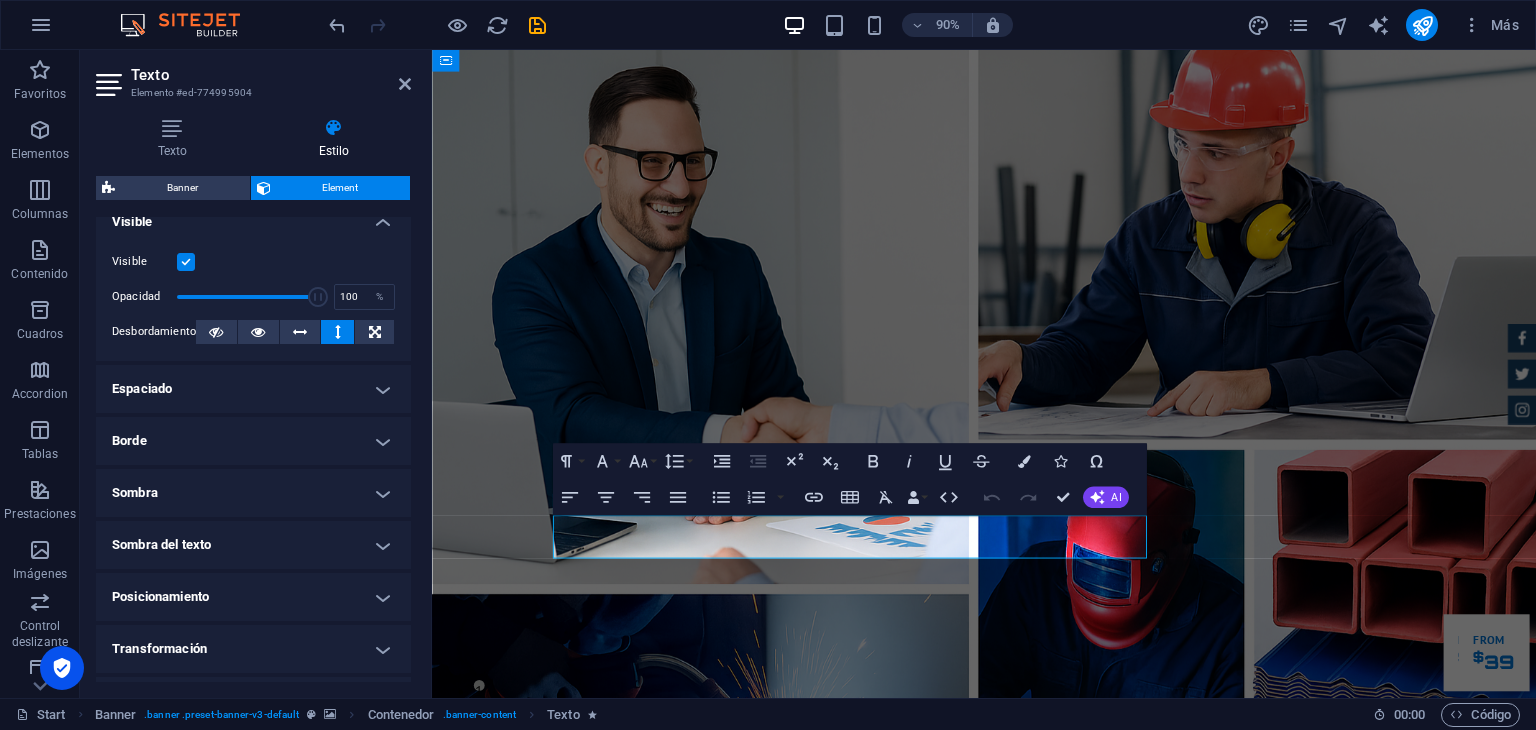 scroll, scrollTop: 300, scrollLeft: 0, axis: vertical 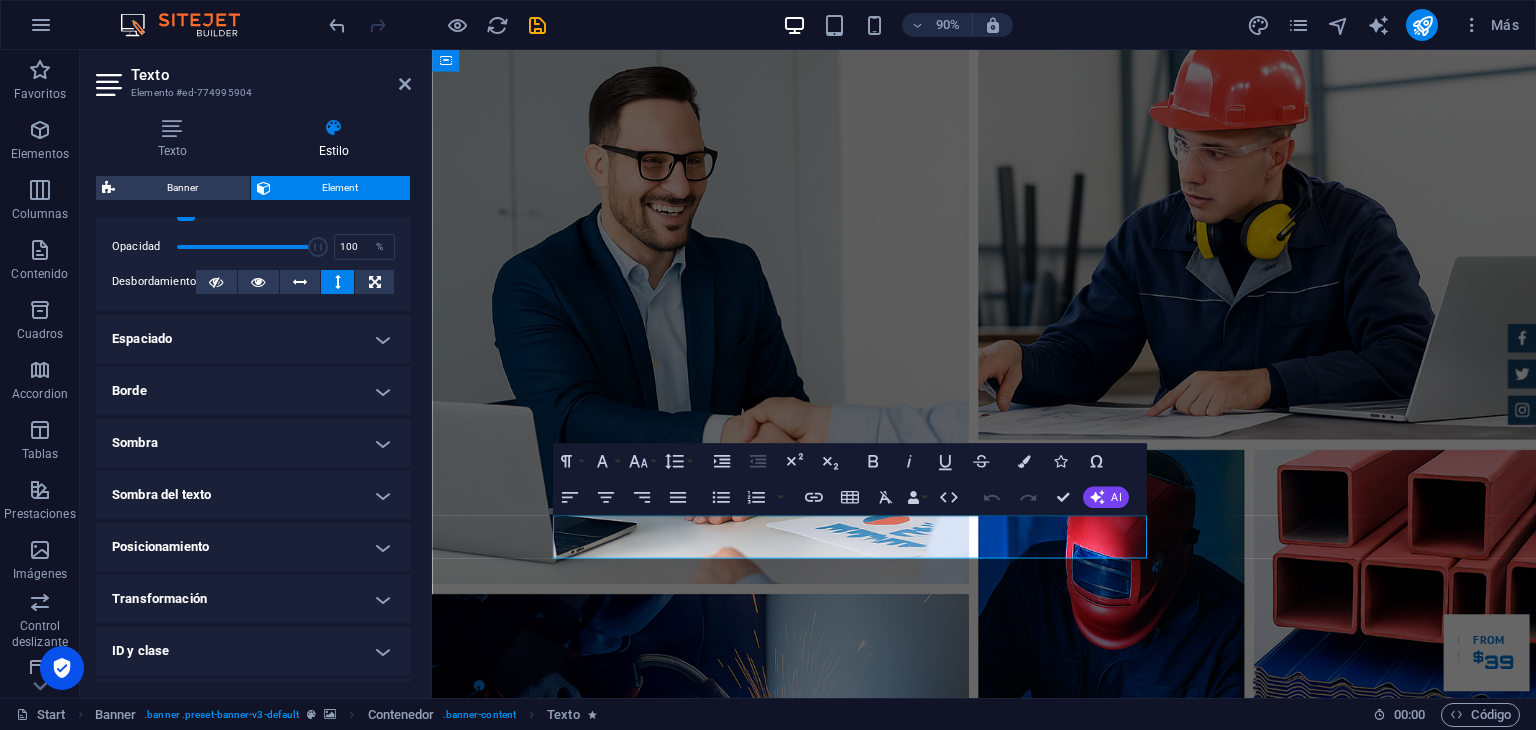 click on "Espaciado" at bounding box center [253, 339] 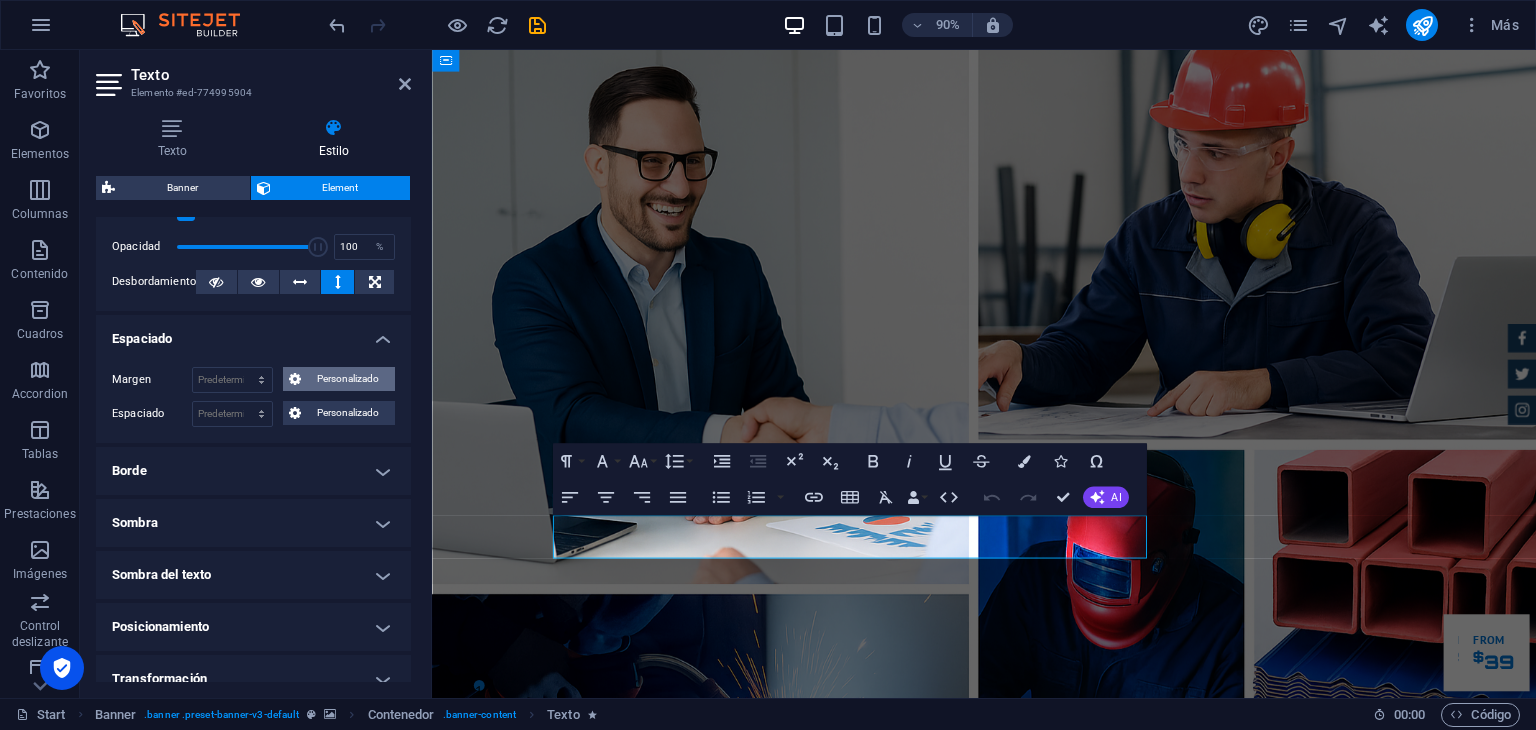 click on "Personalizado" at bounding box center [348, 379] 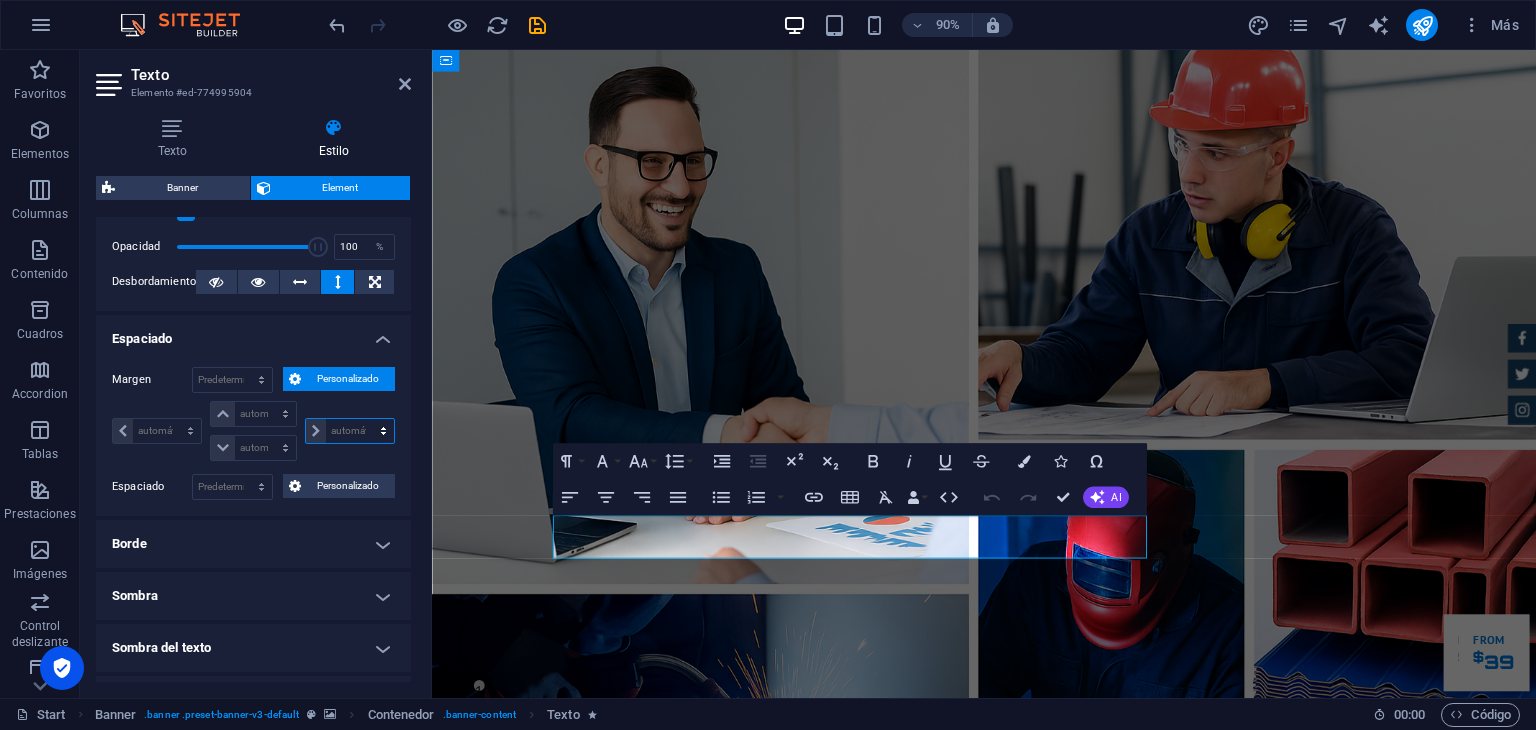 click on "automático px % rem vw vh" at bounding box center [350, 431] 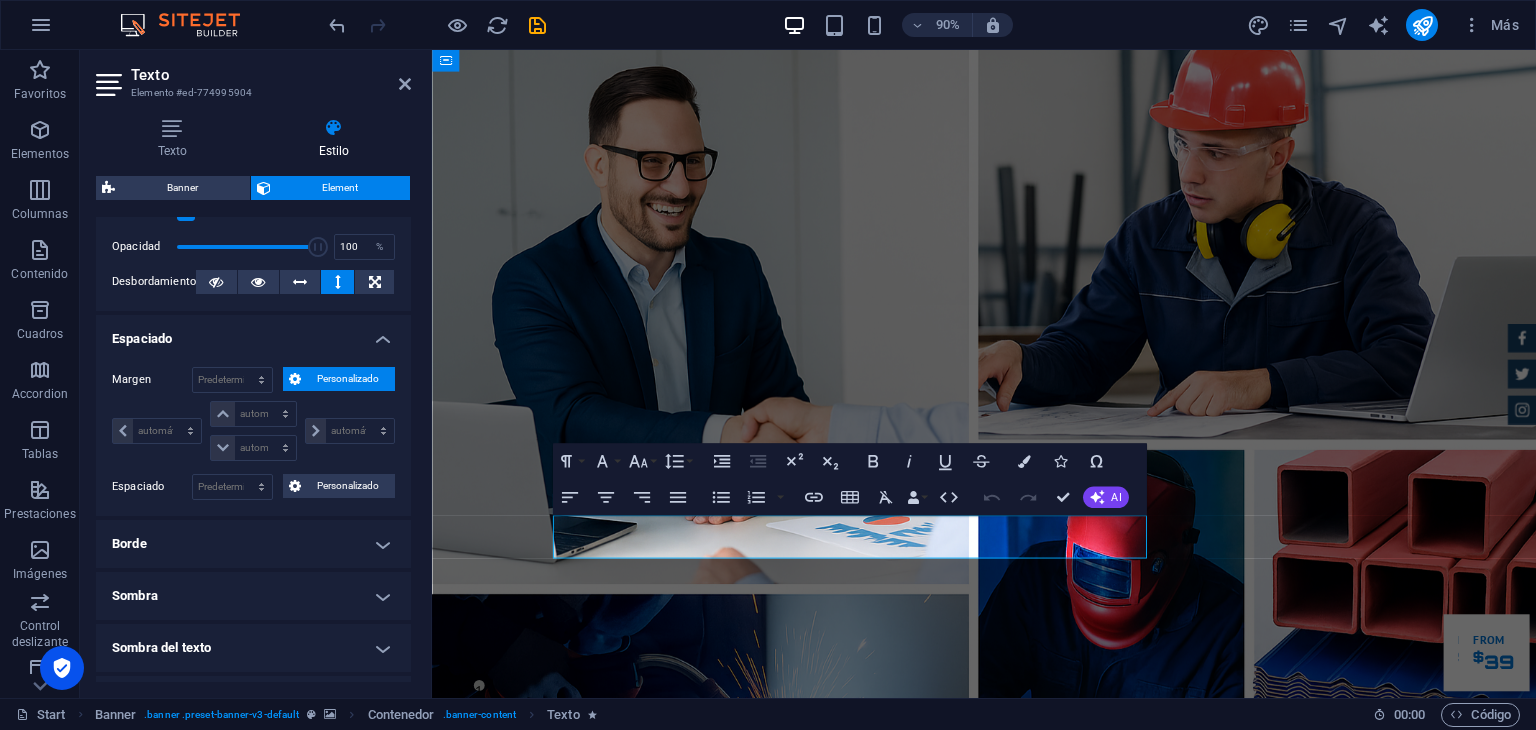 click on "Espaciado" at bounding box center (253, 333) 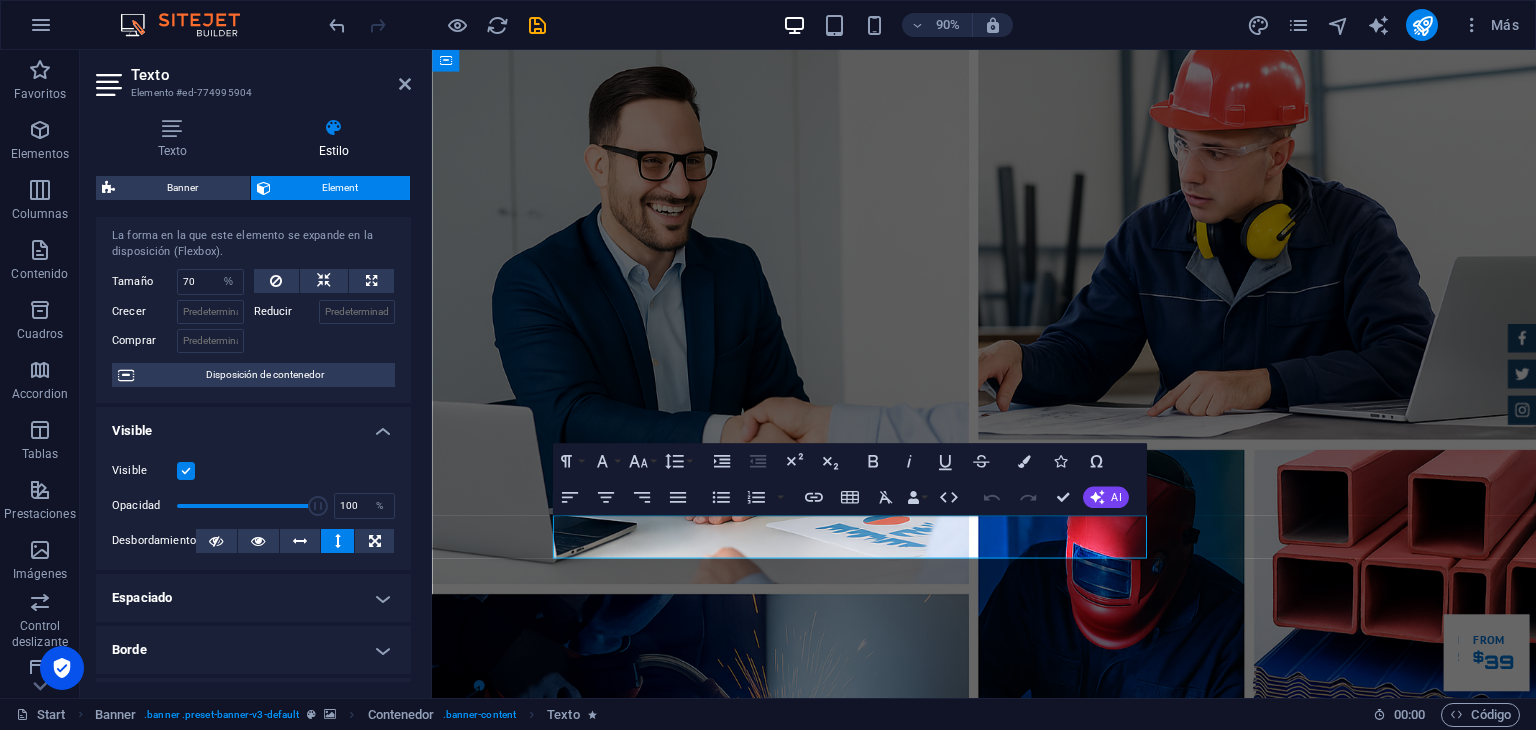 scroll, scrollTop: 0, scrollLeft: 0, axis: both 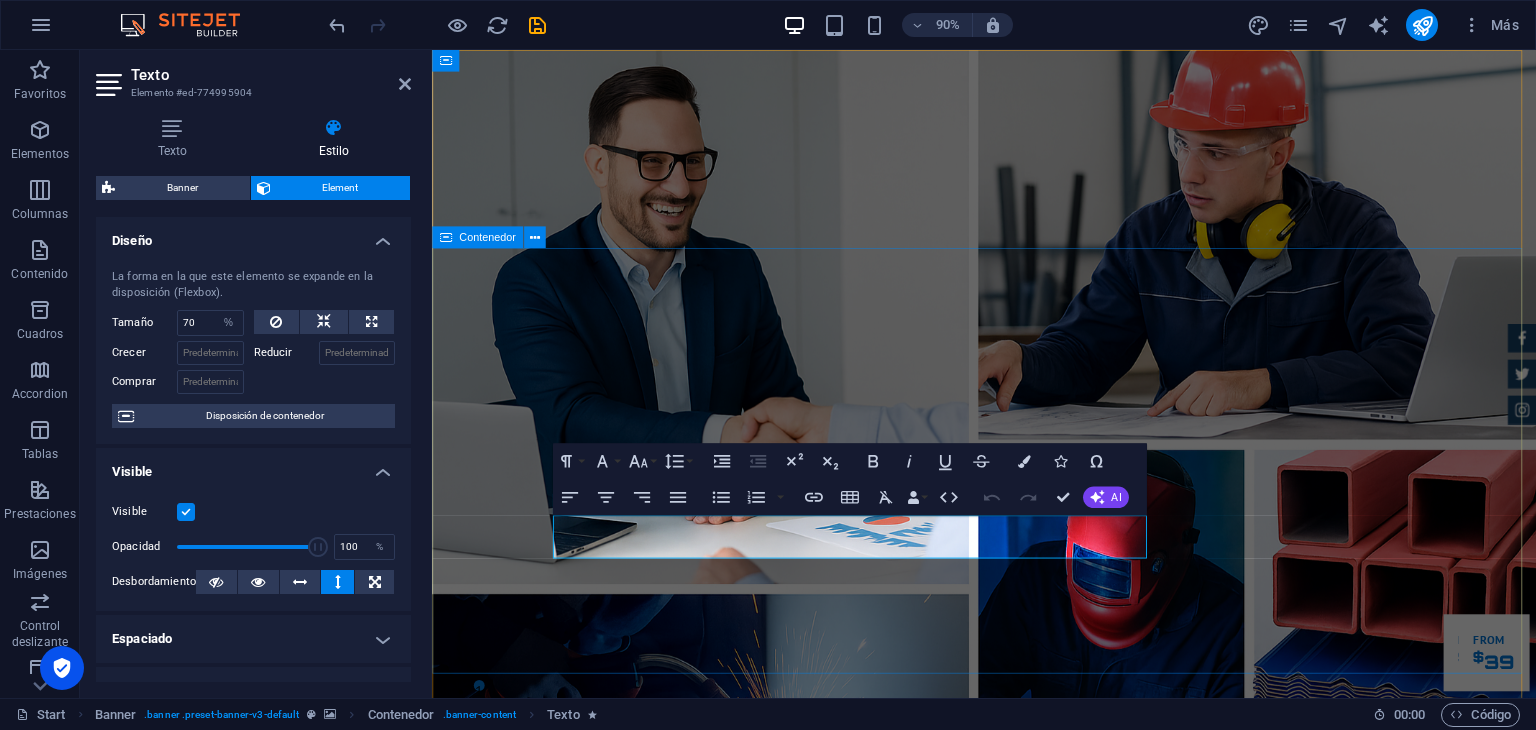 drag, startPoint x: 895, startPoint y: 308, endPoint x: 1286, endPoint y: 305, distance: 391.0115 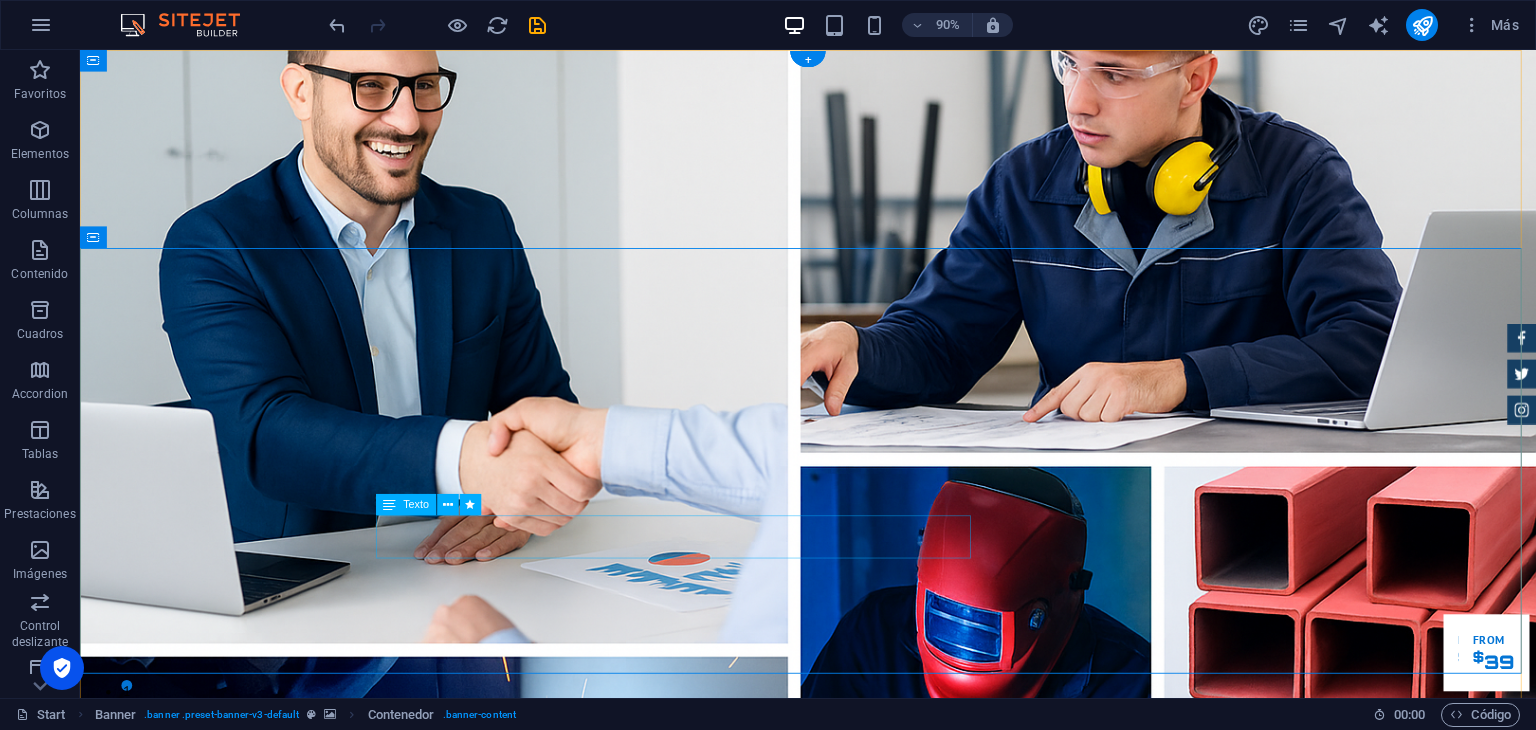 click on "“Soluciones industriales que impulsan tus proyectos”" at bounding box center (889, 1364) 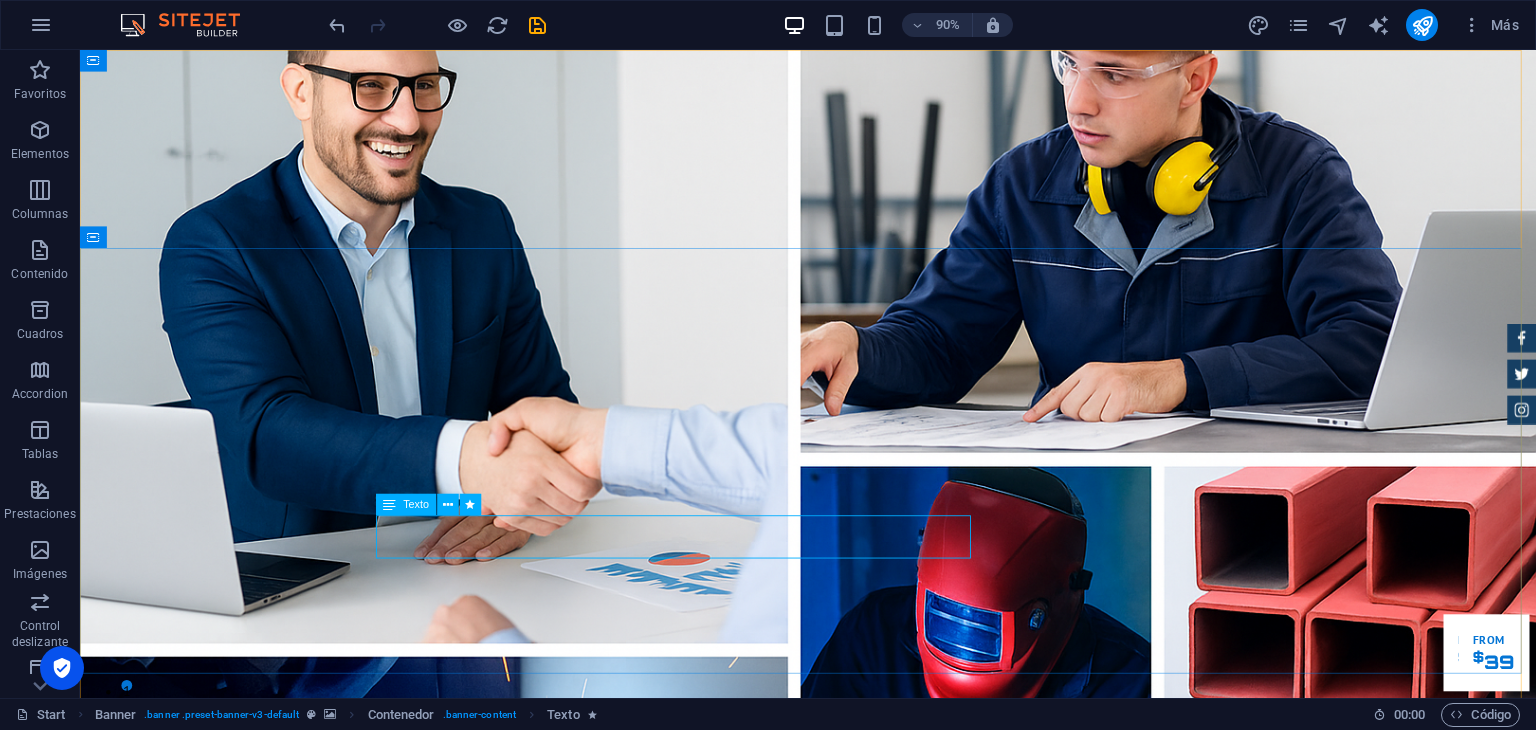 click on "Texto" at bounding box center [406, 505] 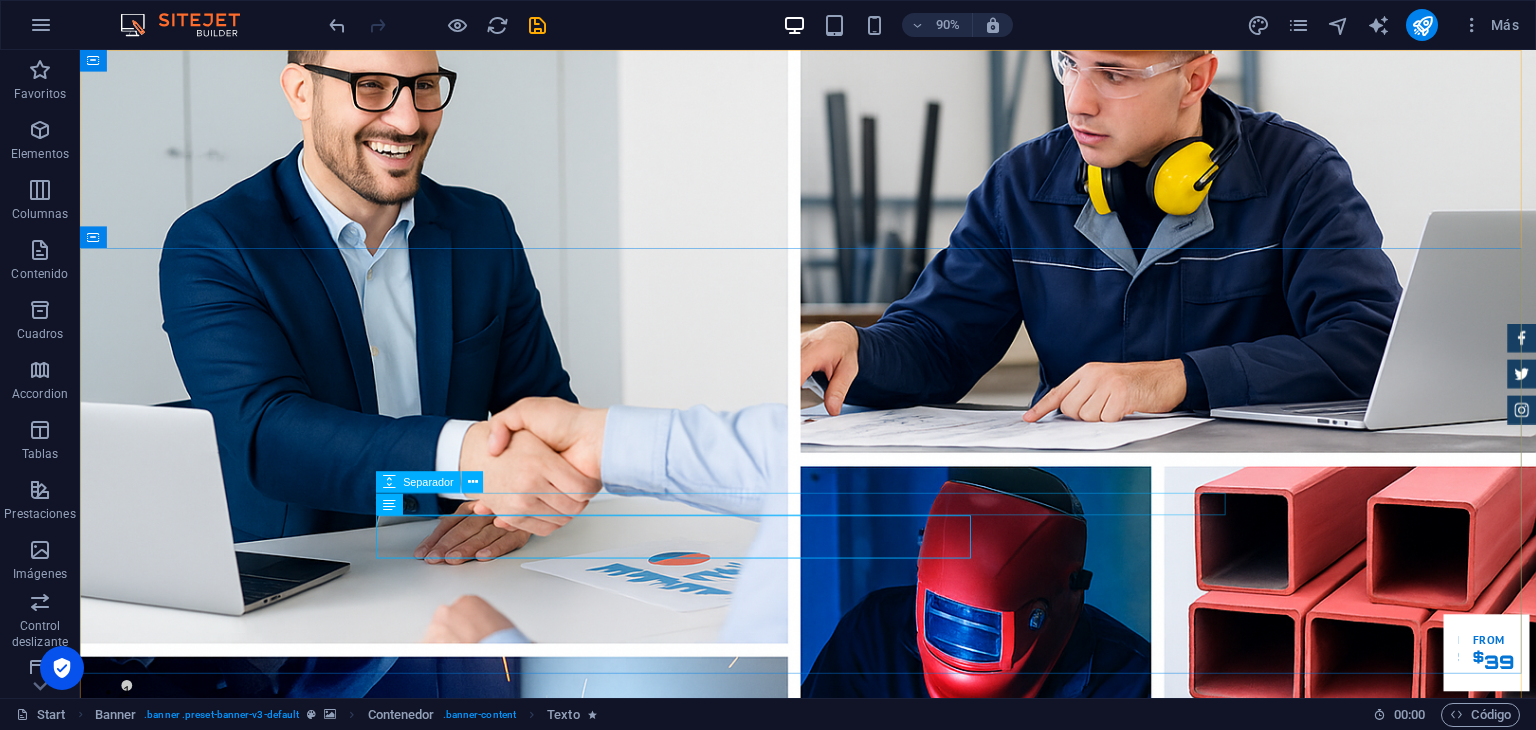 click on "Separador" at bounding box center [428, 482] 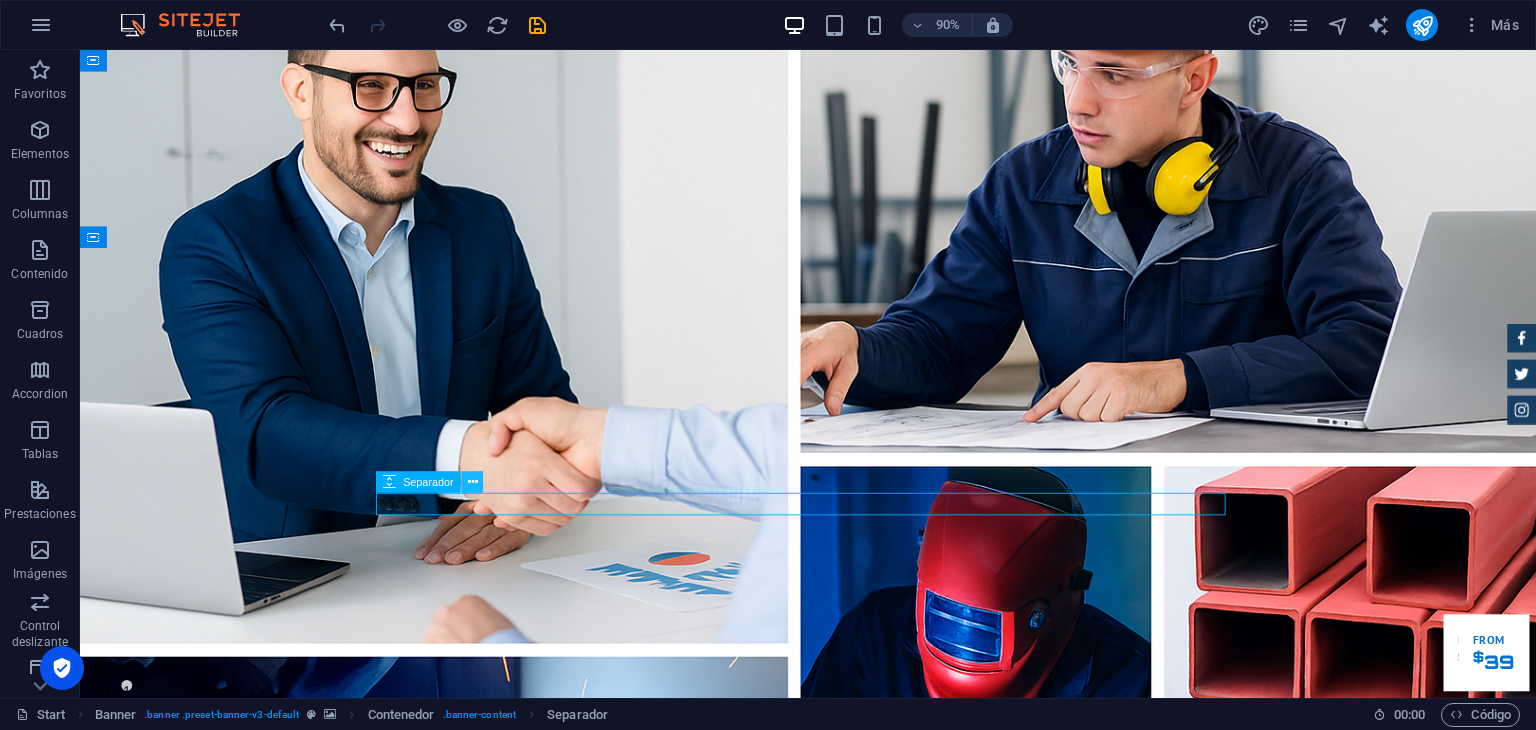 click at bounding box center (473, 482) 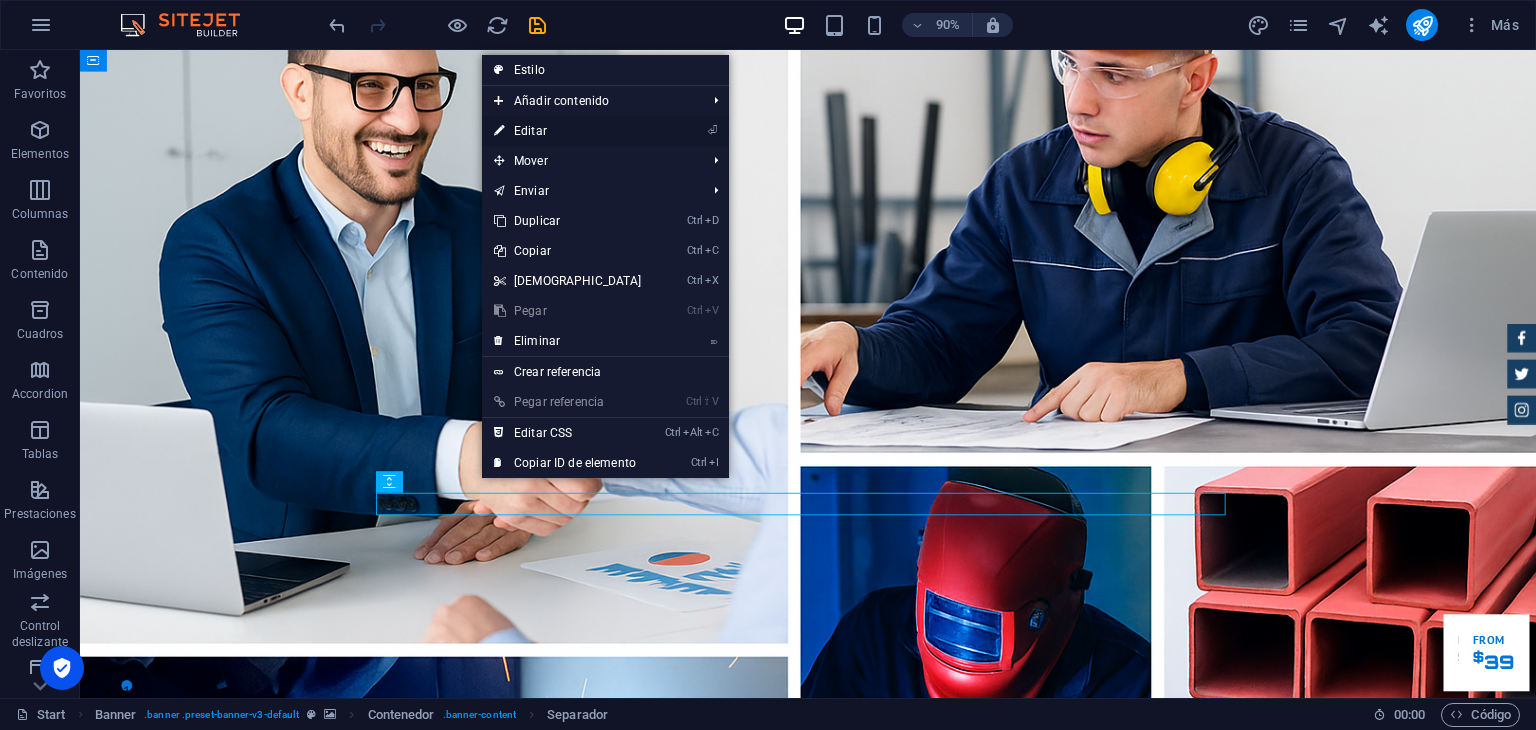 click on "⏎  Editar" at bounding box center (568, 131) 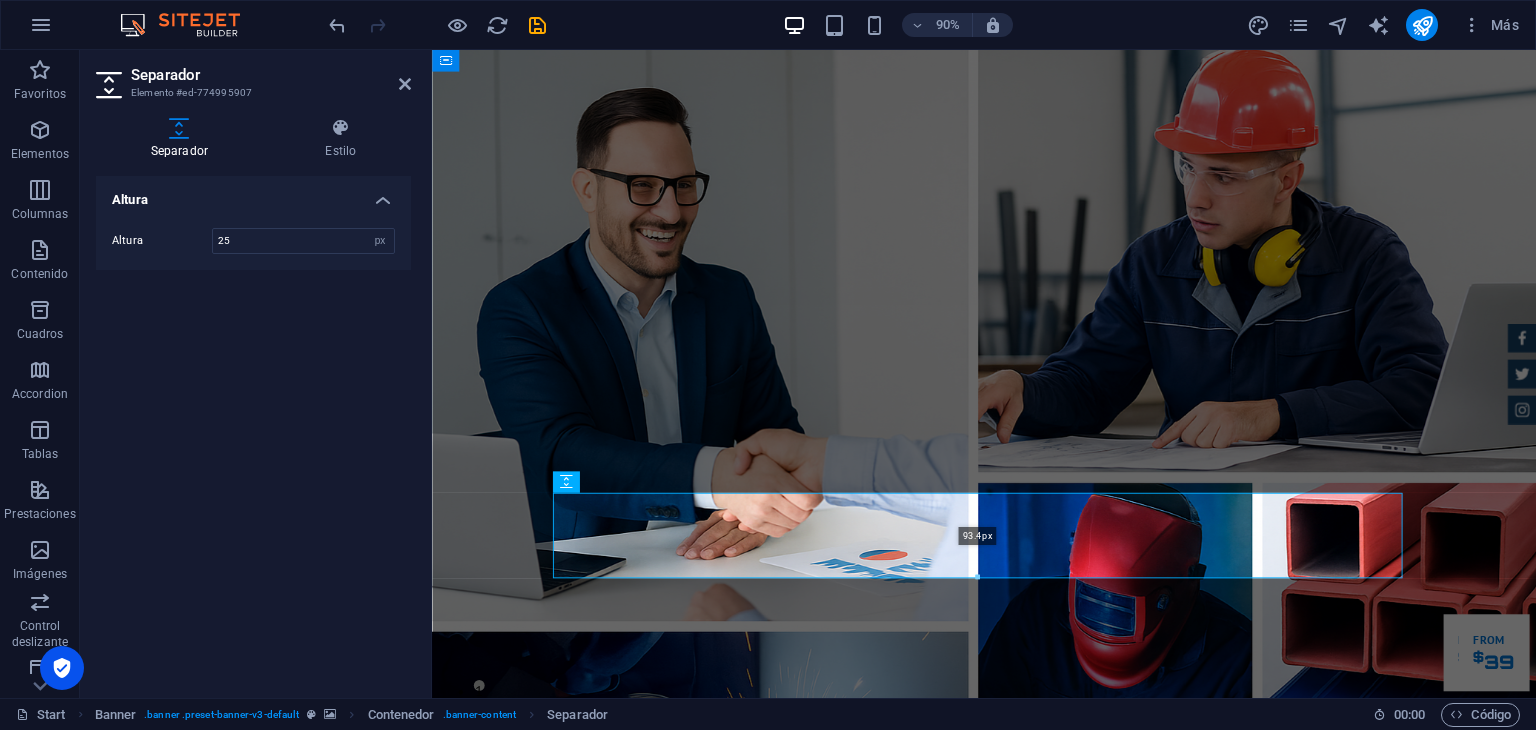 drag, startPoint x: 604, startPoint y: 517, endPoint x: 596, endPoint y: 591, distance: 74.431175 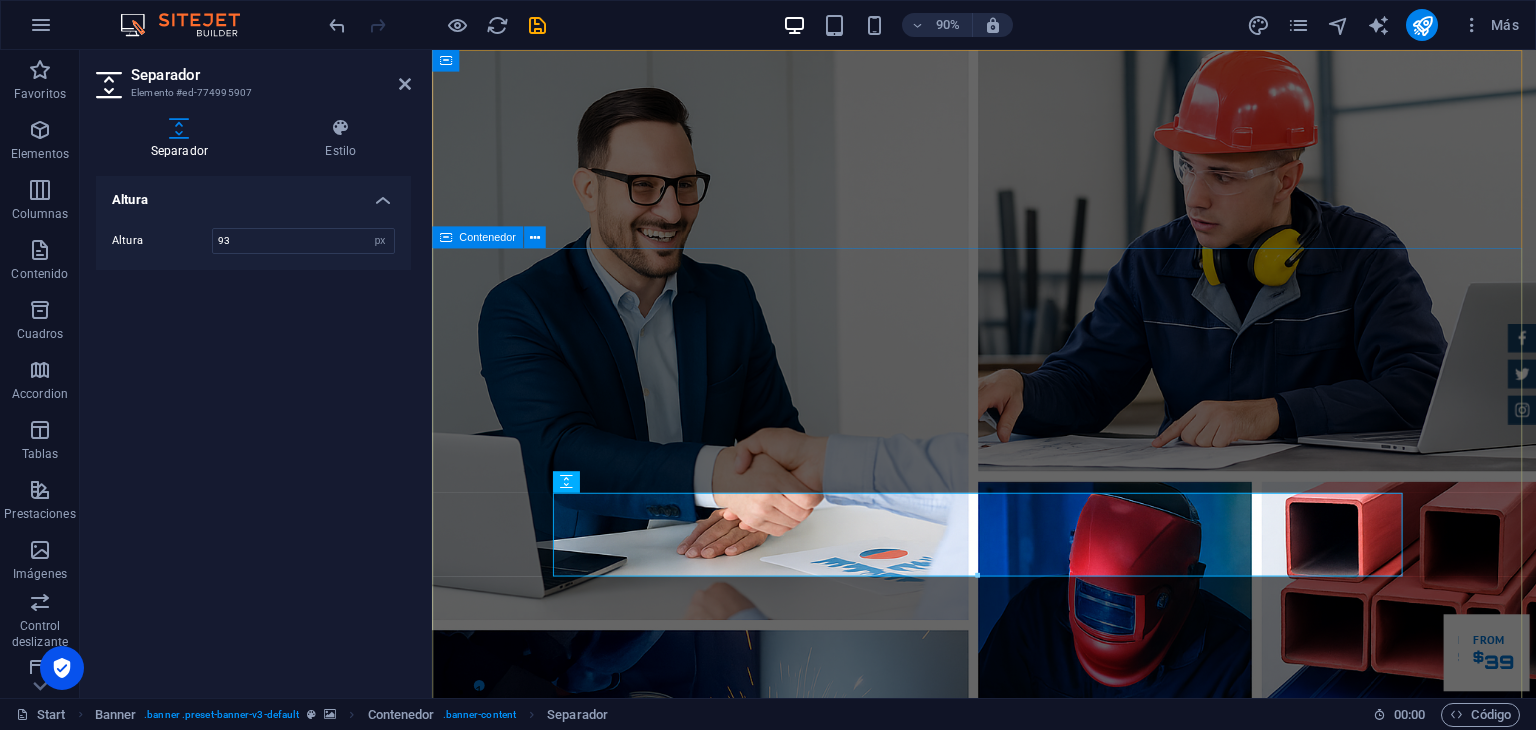 drag, startPoint x: 880, startPoint y: 283, endPoint x: 1273, endPoint y: 283, distance: 393 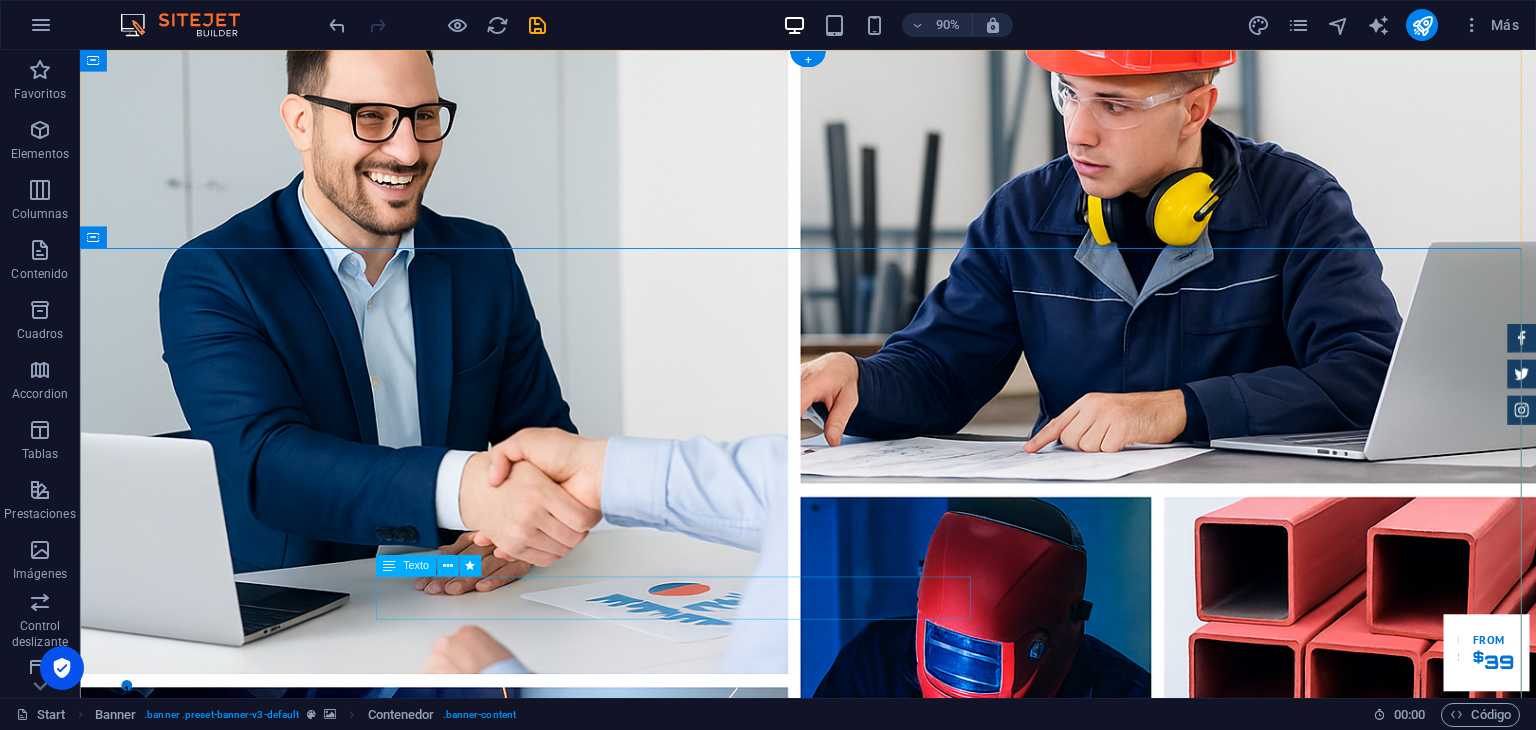 click on "“Soluciones industriales que impulsan tus proyectos”" at bounding box center (889, 1500) 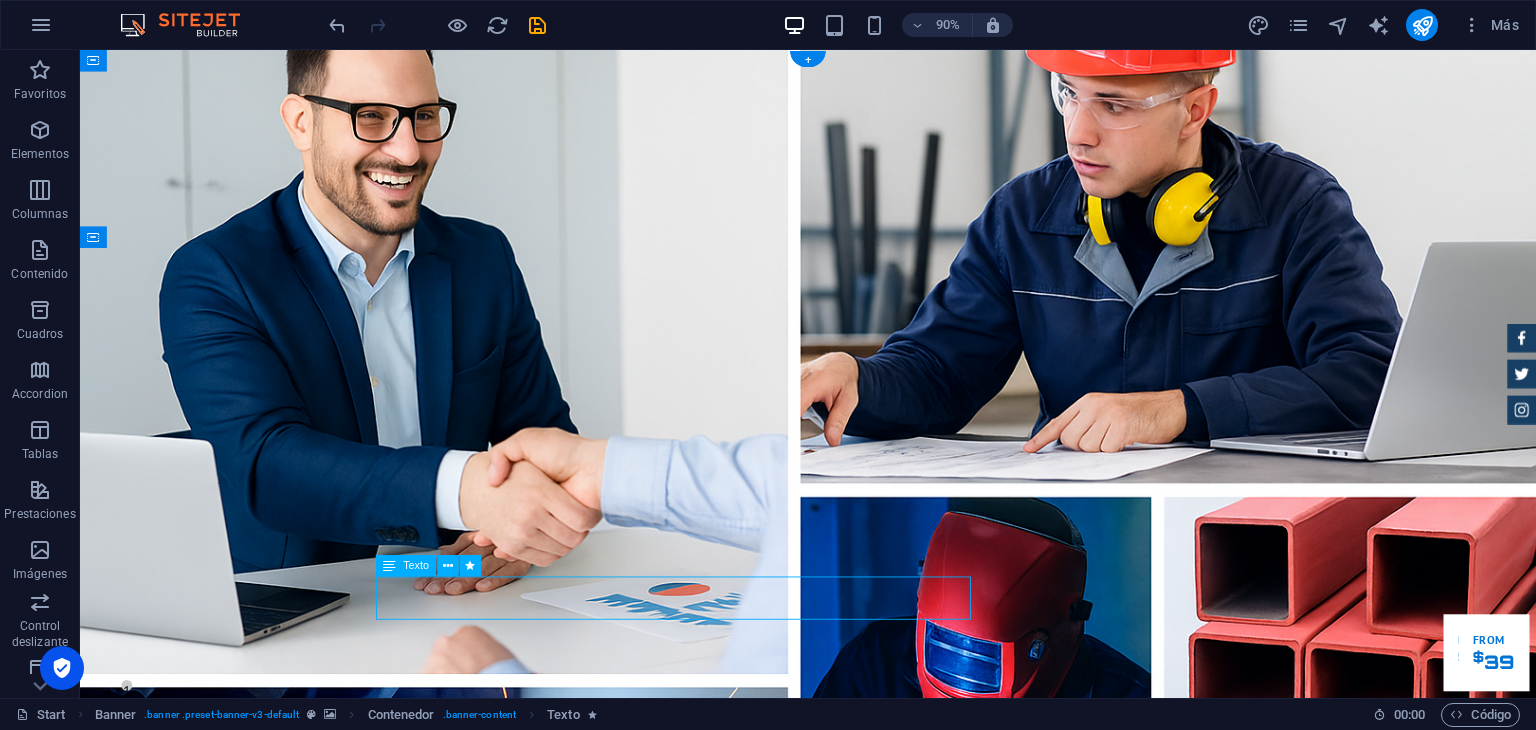 click on "“Soluciones industriales que impulsan tus proyectos”" at bounding box center [889, 1500] 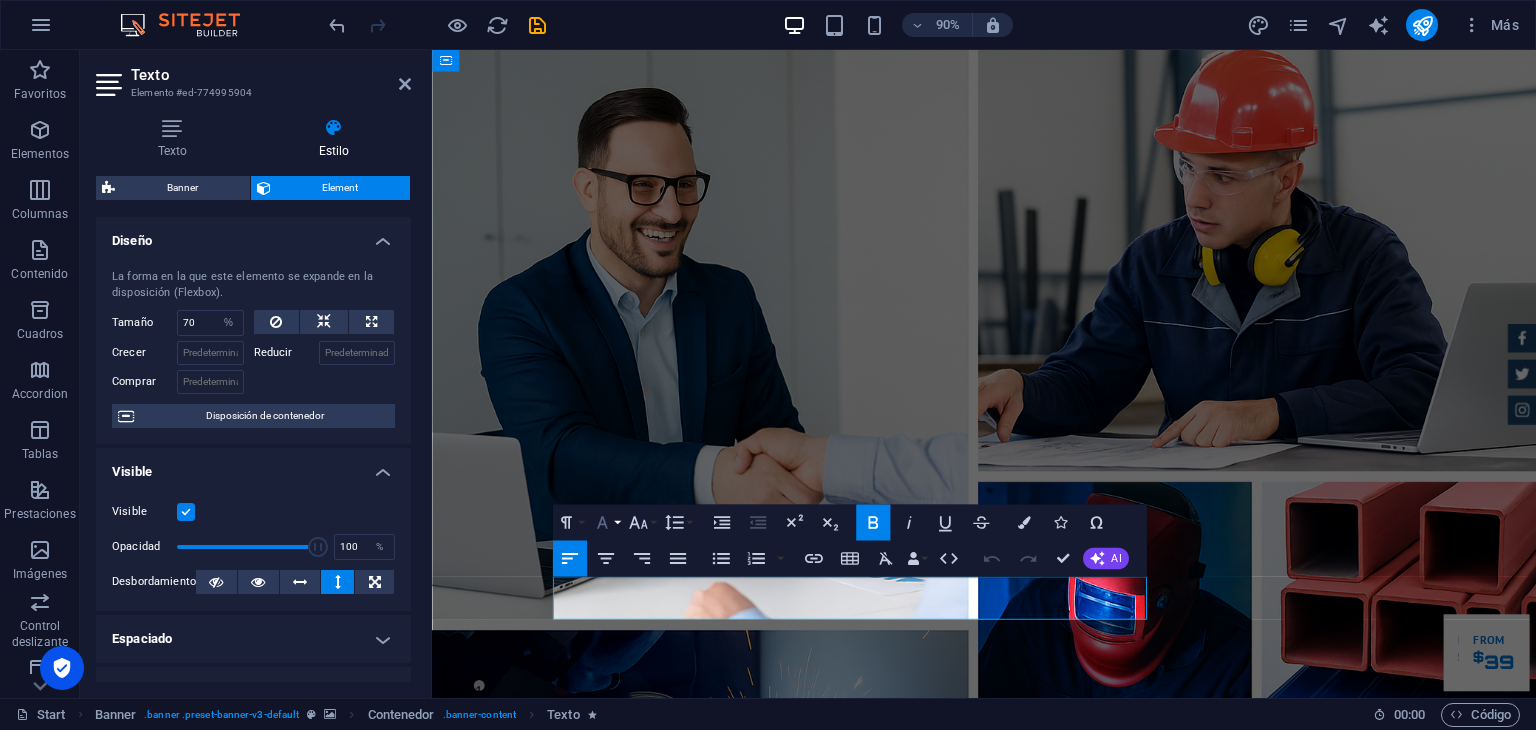 click on "Font Family" at bounding box center [605, 523] 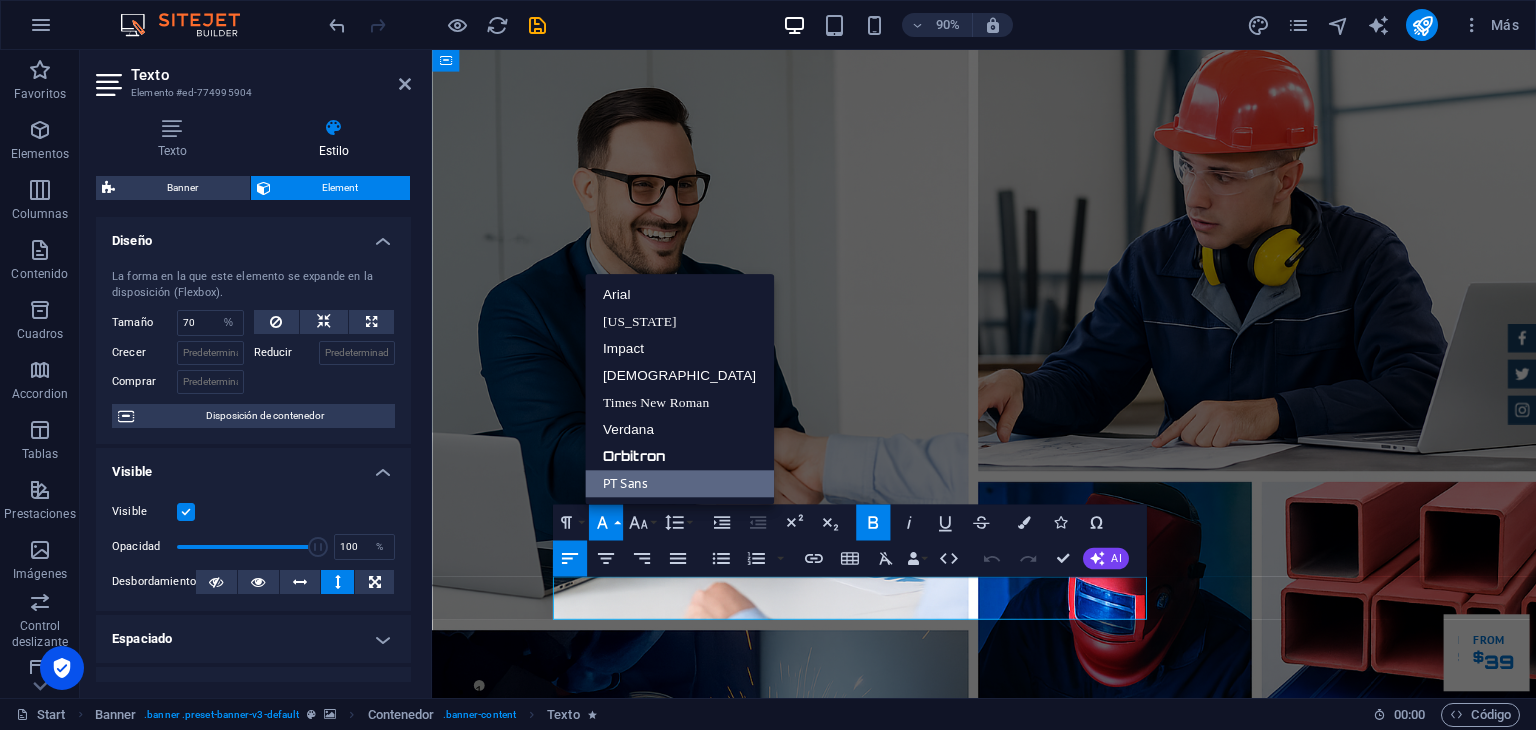 scroll, scrollTop: 0, scrollLeft: 0, axis: both 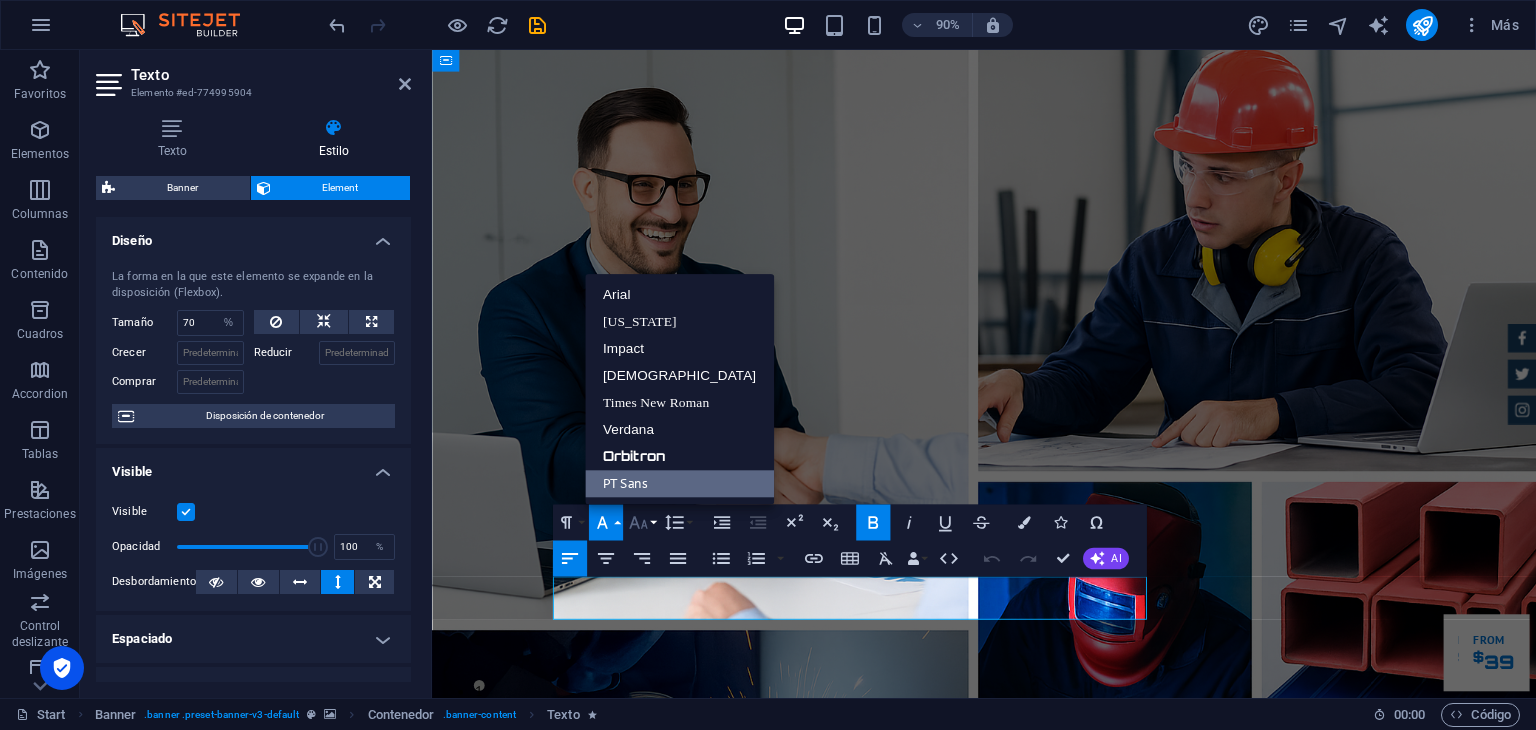 click 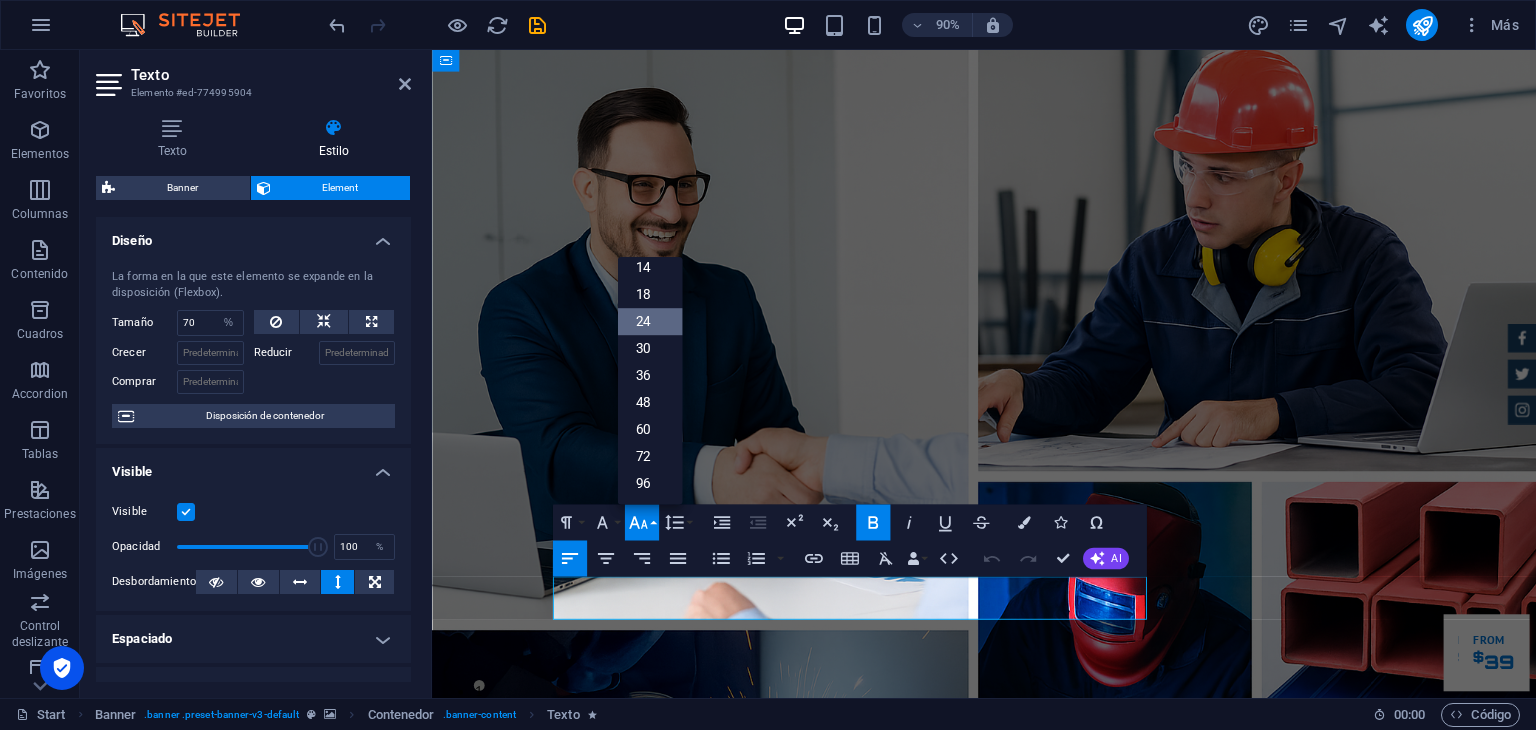scroll, scrollTop: 160, scrollLeft: 0, axis: vertical 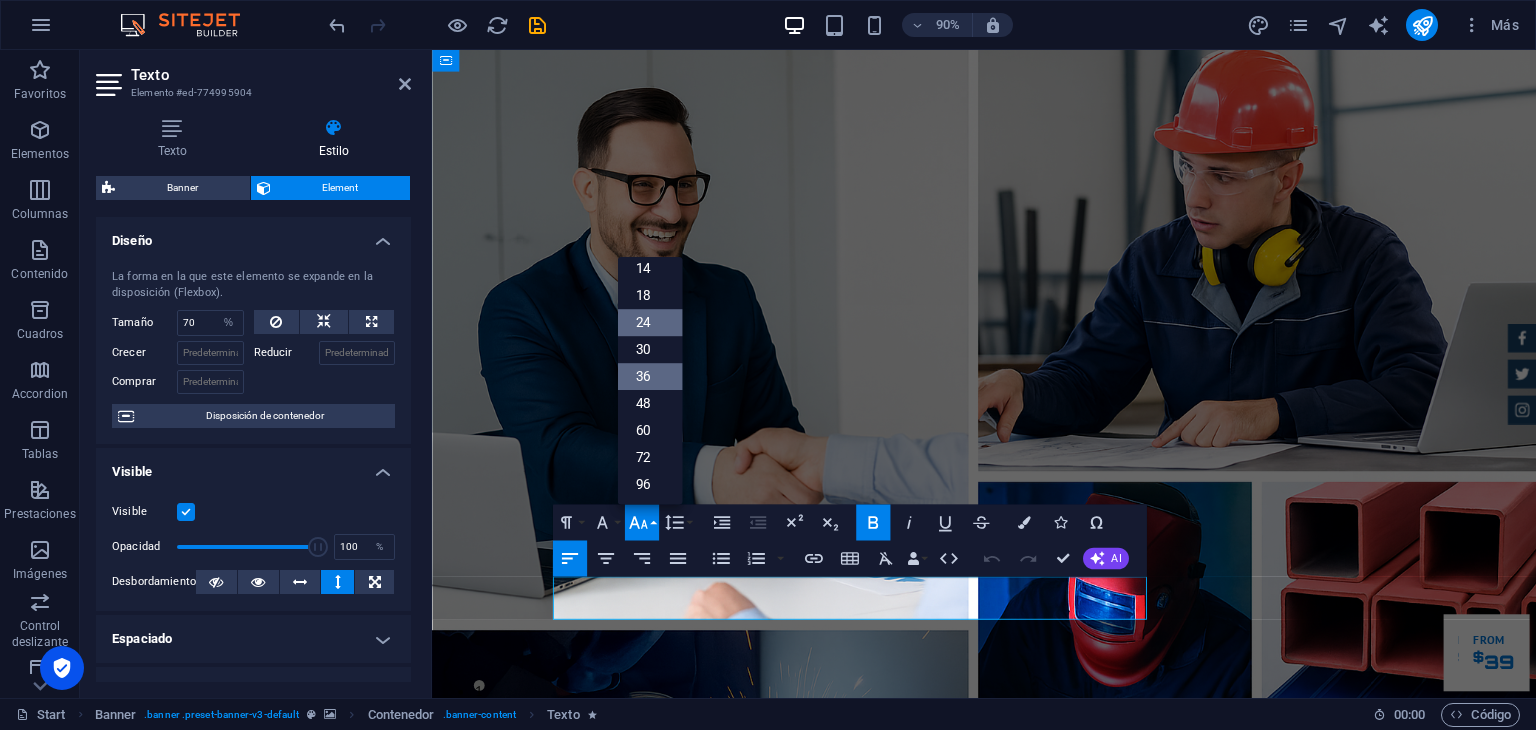 click on "36" at bounding box center [649, 376] 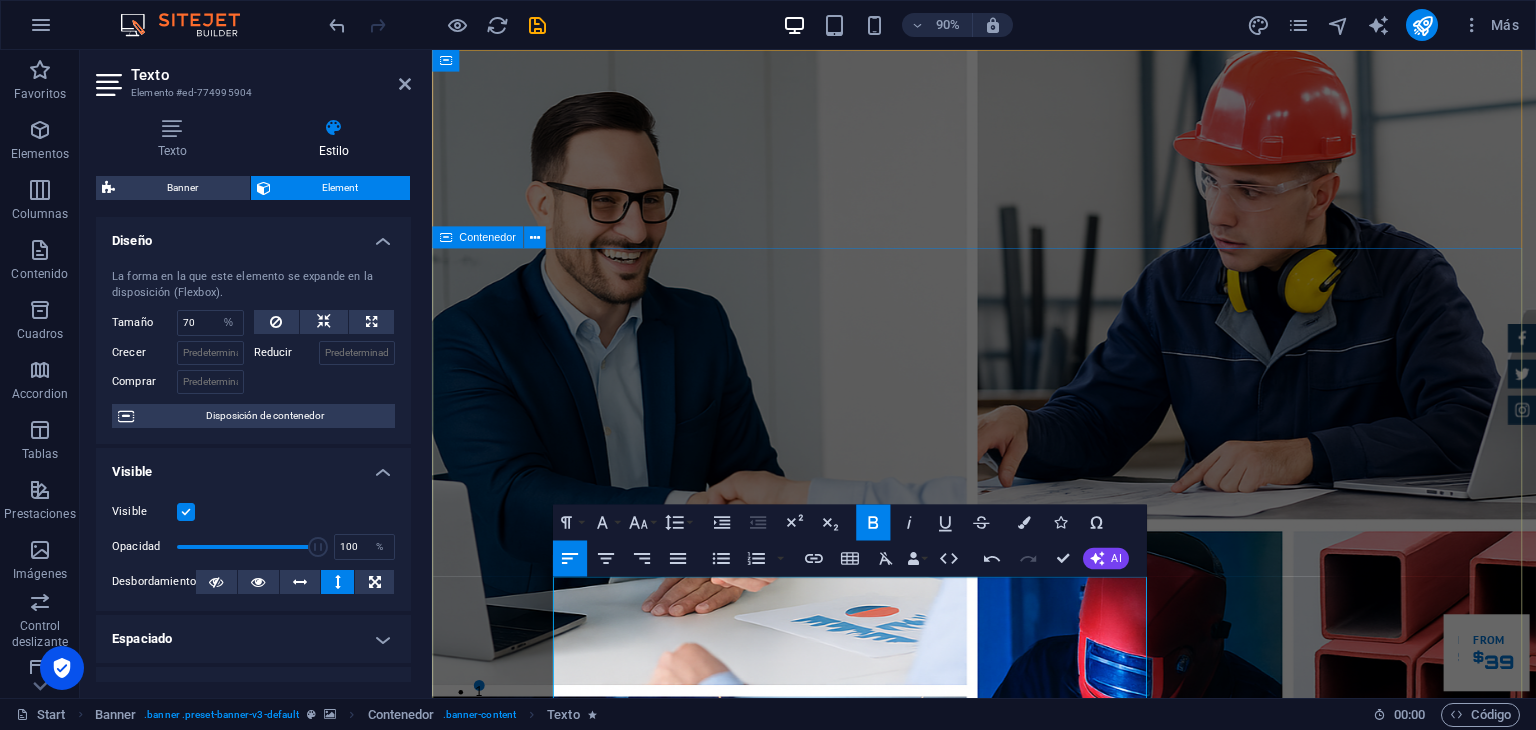 click on "Colaboramos en la estrucura de tu negocio “Soluciones industriales que impulsan tus proyectos”" at bounding box center [1045, 1525] 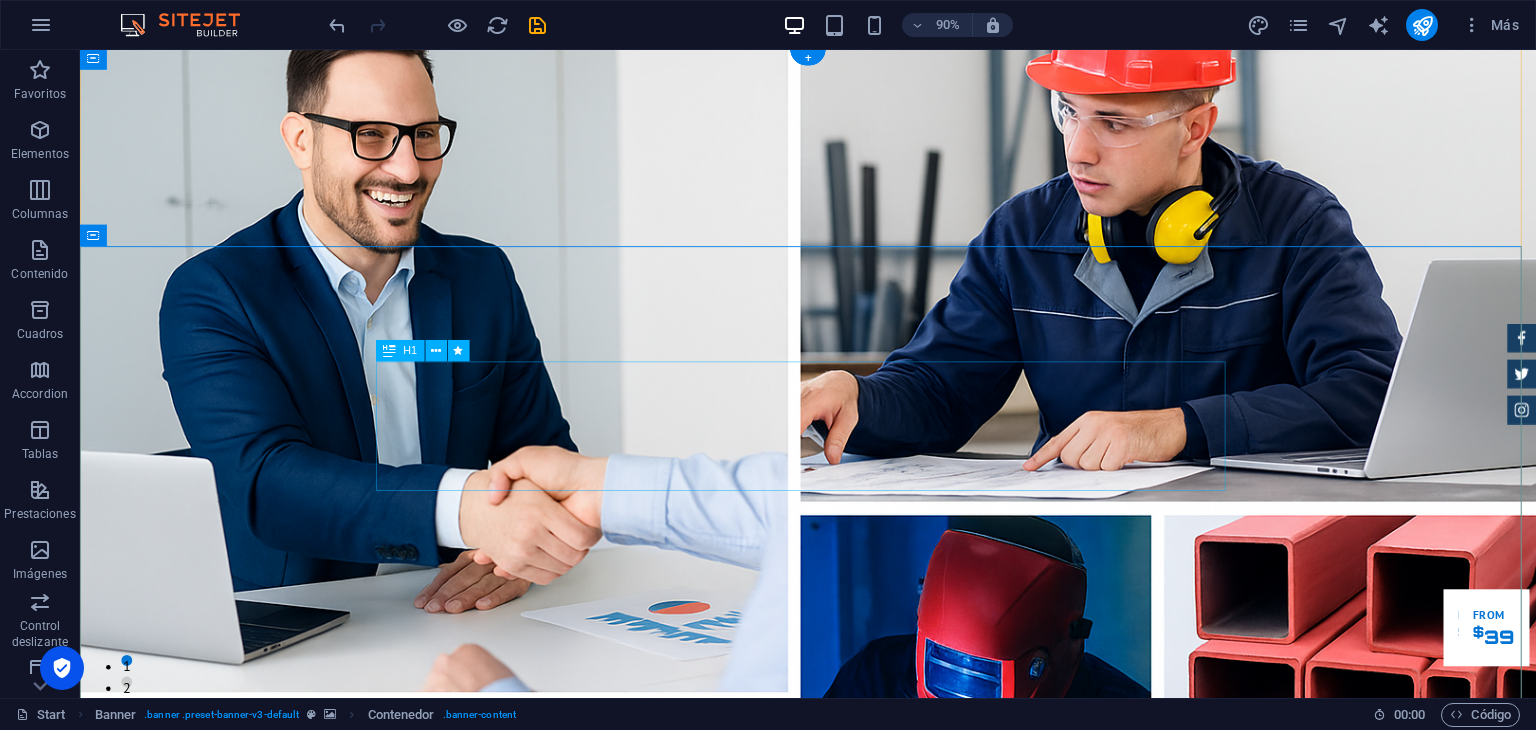 scroll, scrollTop: 0, scrollLeft: 0, axis: both 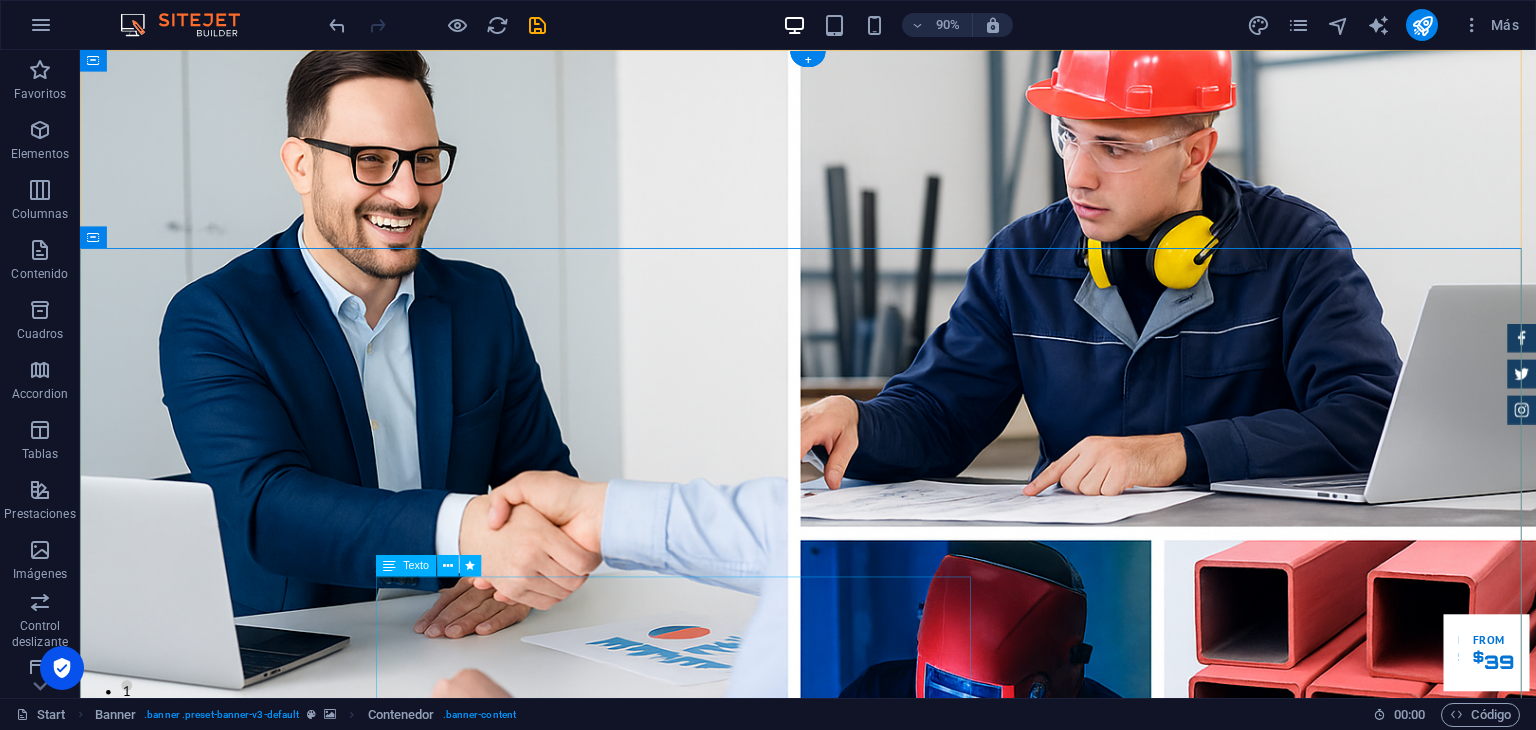 click on "“Soluciones industriales que impulsan tus proyectos”" at bounding box center (889, 1644) 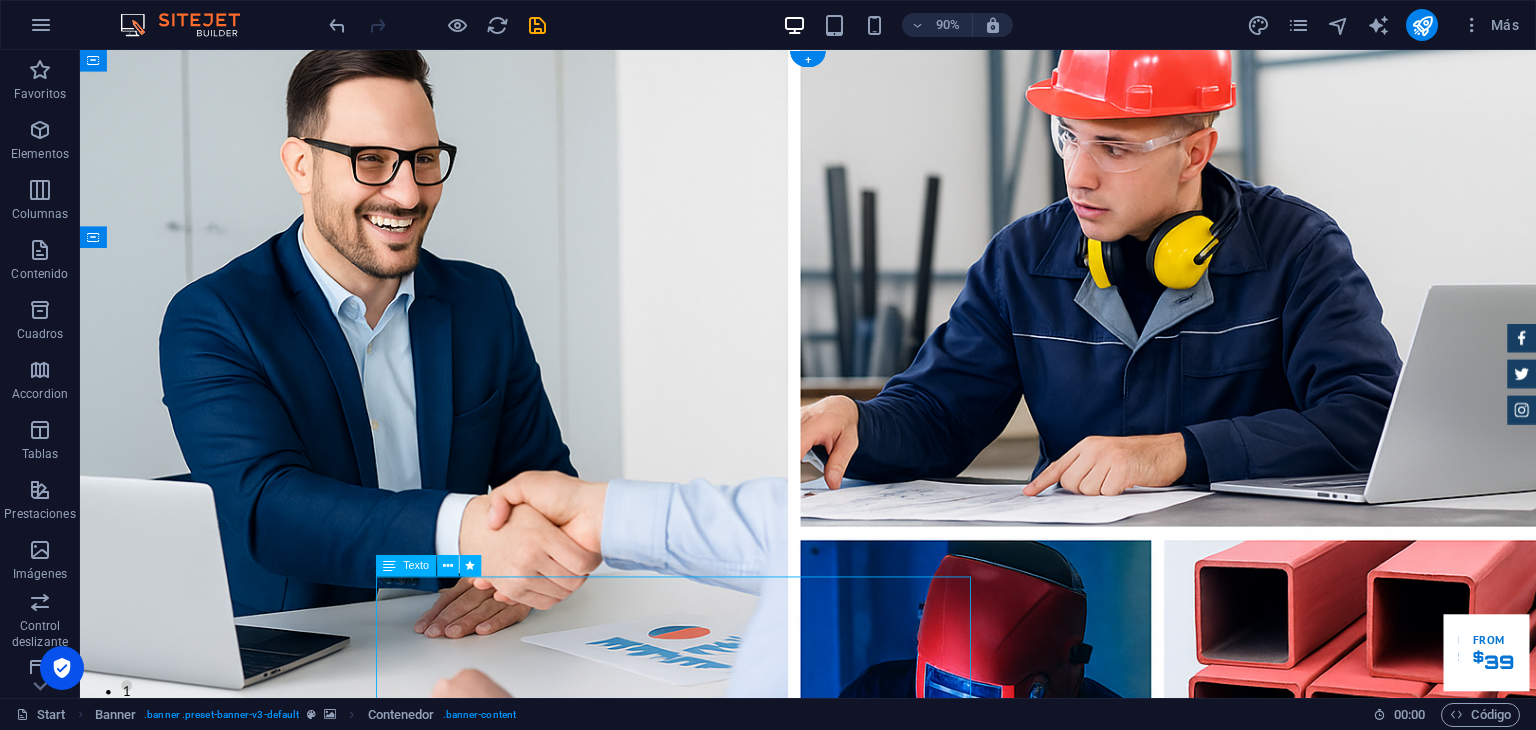 click on "“Soluciones industriales que impulsan tus proyectos”" at bounding box center (889, 1644) 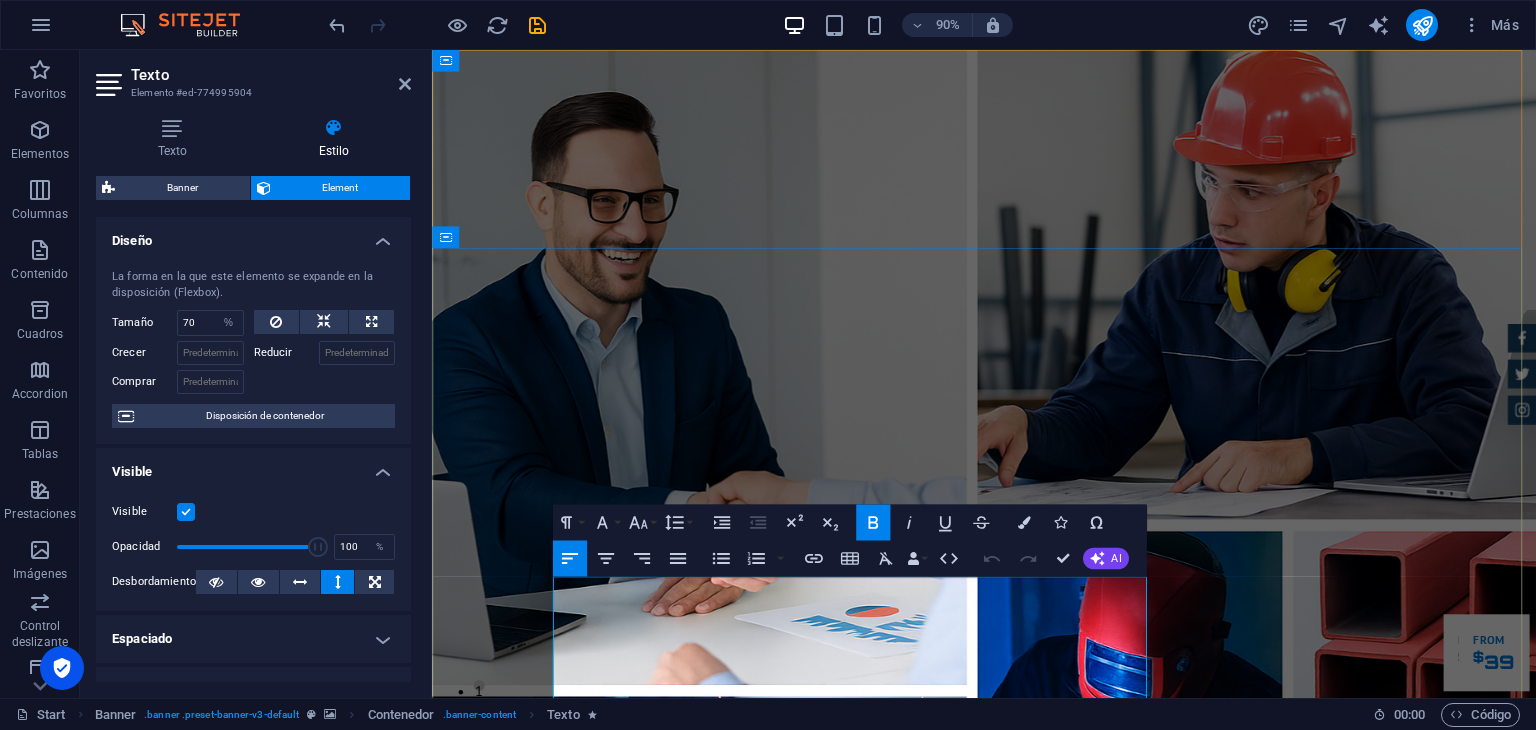 click on "“Soluciones industriales que impulsan tus proyectos”" at bounding box center (1039, 1643) 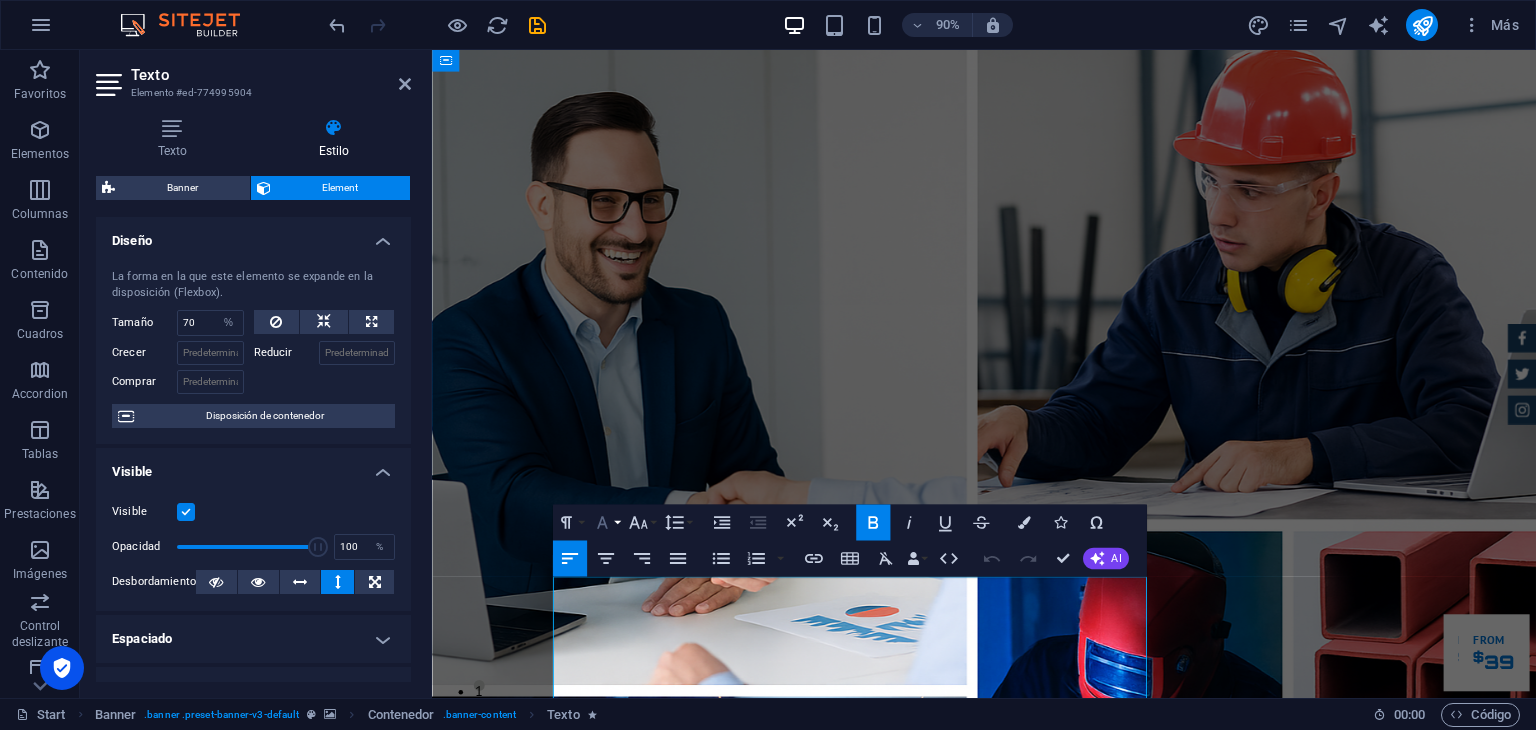 click on "Font Family" at bounding box center [605, 523] 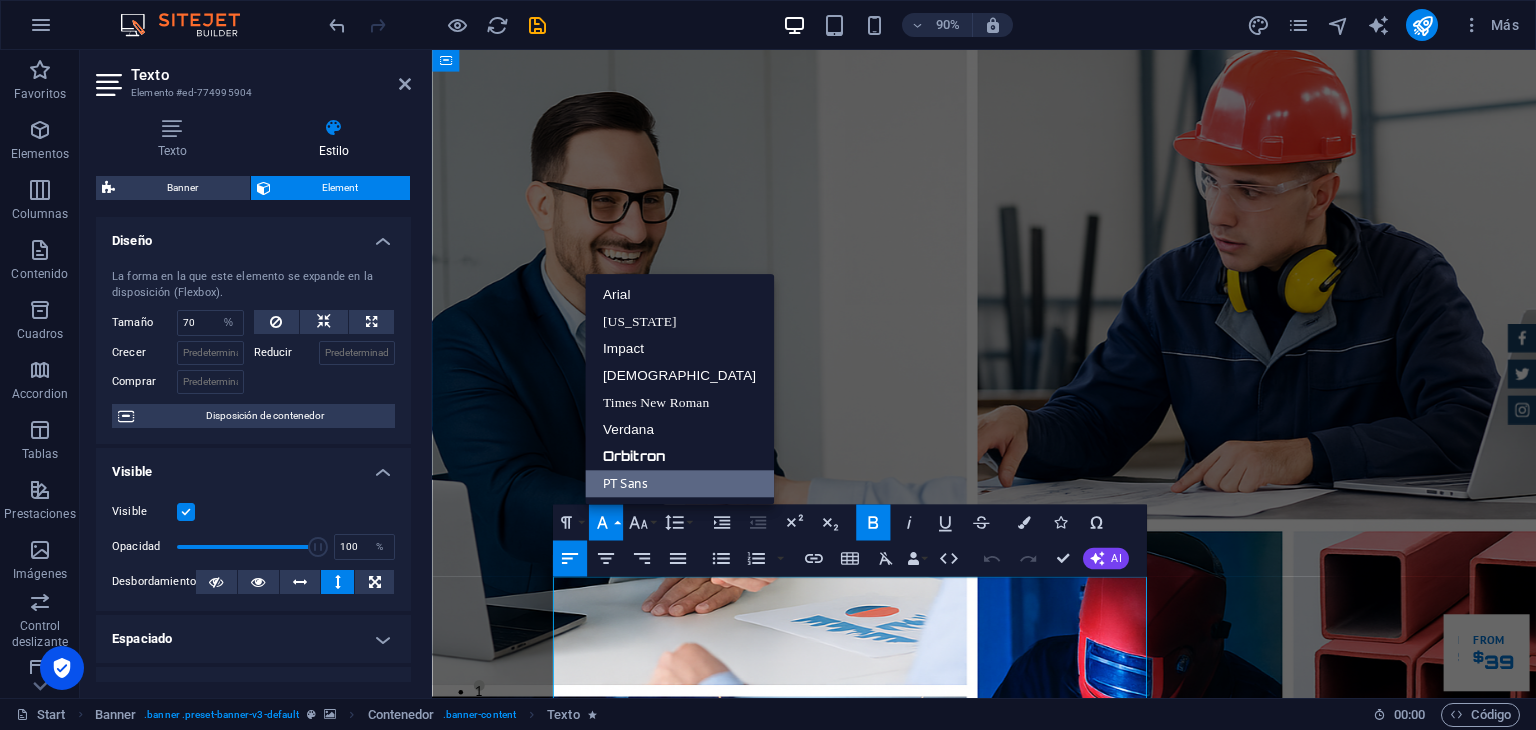 scroll, scrollTop: 0, scrollLeft: 0, axis: both 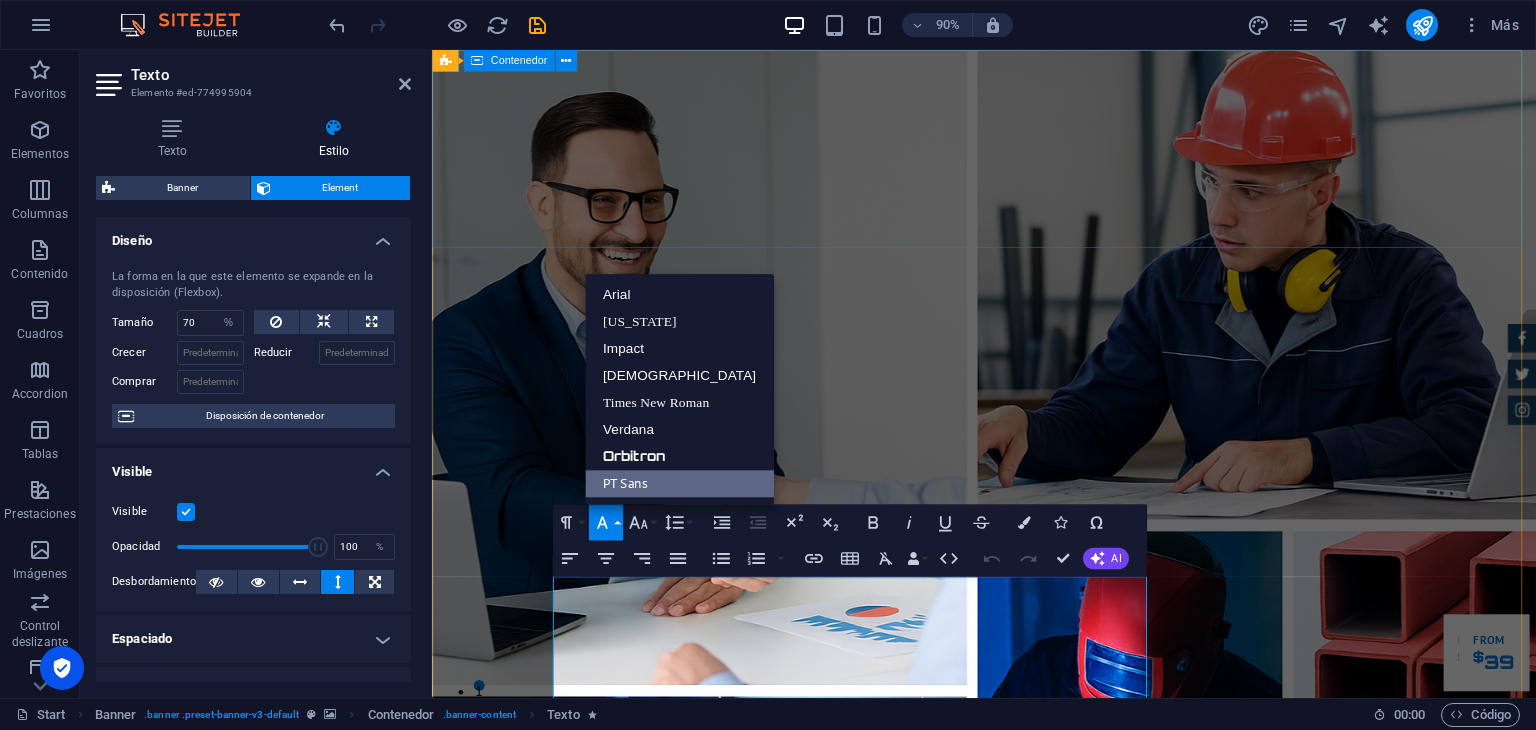 drag, startPoint x: 735, startPoint y: 227, endPoint x: 1127, endPoint y: 225, distance: 392.0051 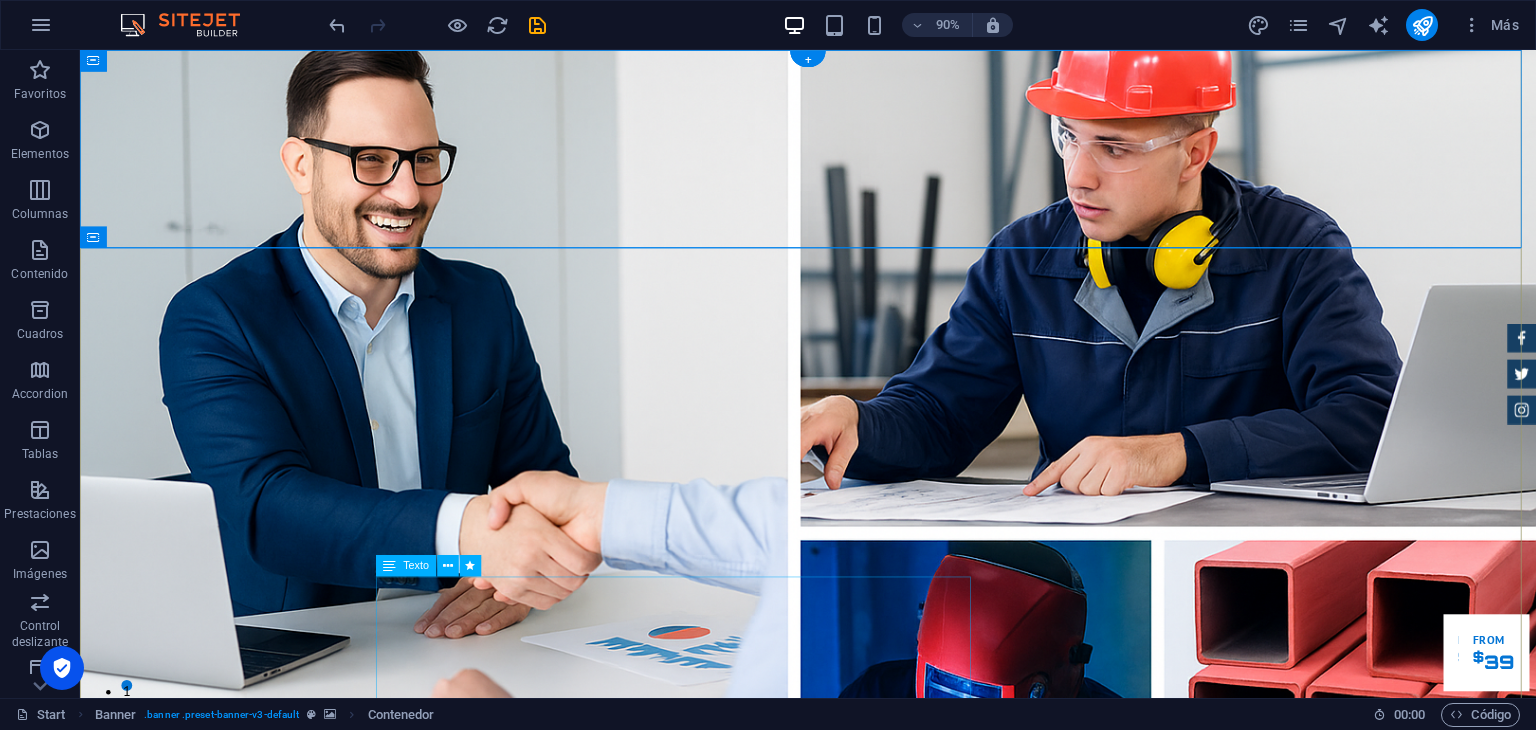 click on "“Soluciones industriales que impulsan tus proyectos”" at bounding box center [889, 1644] 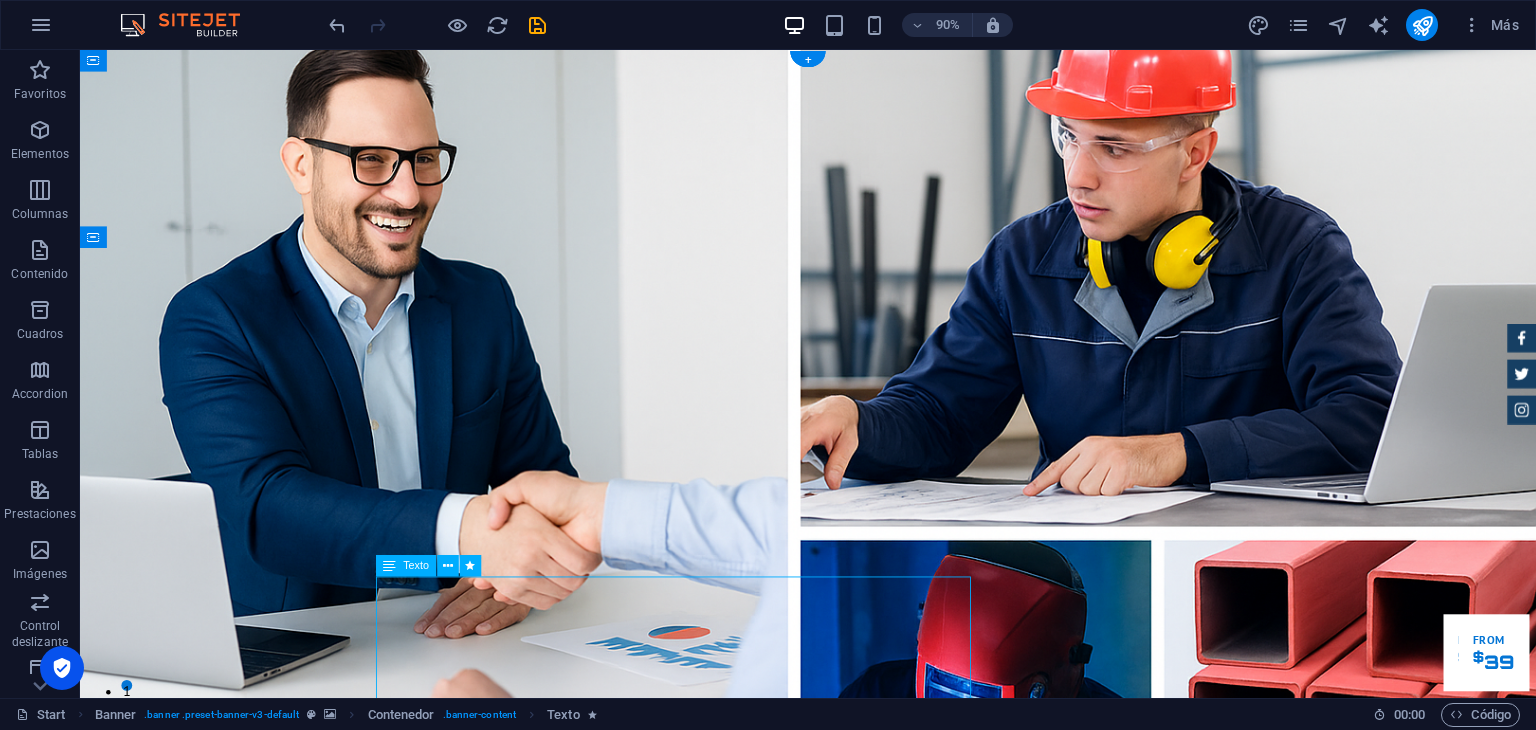 click on "“Soluciones industriales que impulsan tus proyectos”" at bounding box center [889, 1644] 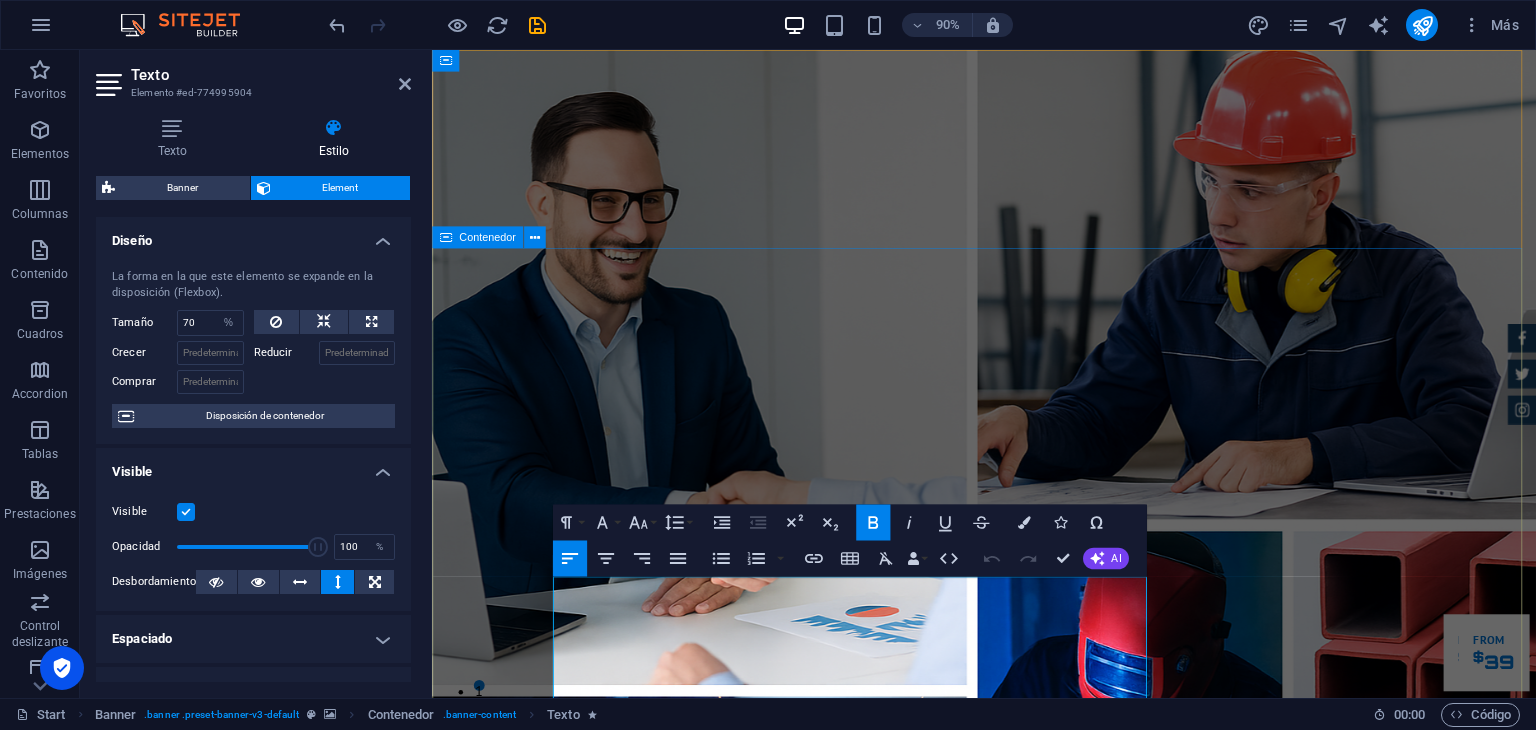 click on "Colaboramos en la estrucura de tu negocio “Soluciones industriales que impulsan tus proyectos”" at bounding box center [1045, 1525] 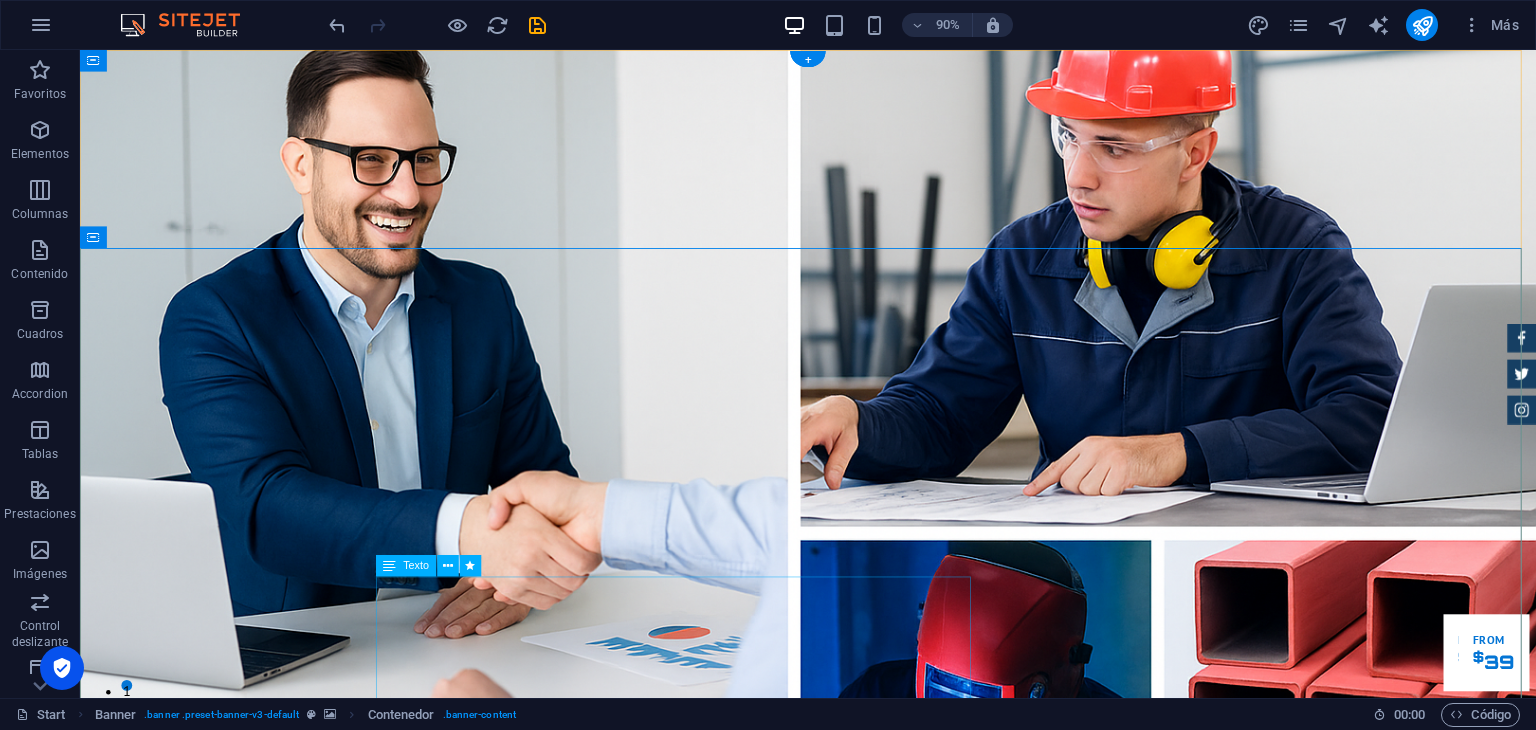 click on "“Soluciones industriales que impulsan tus proyectos”" at bounding box center (889, 1644) 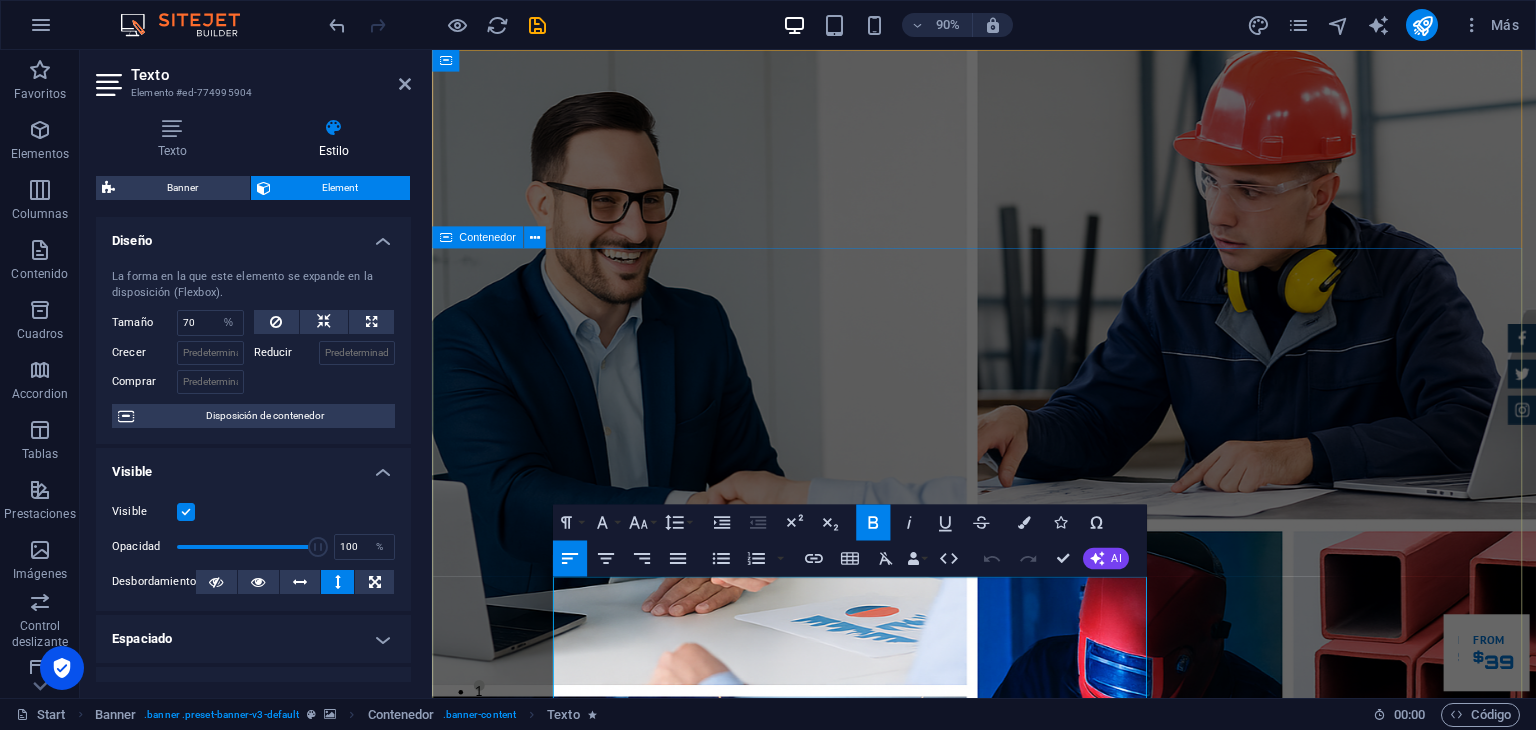drag, startPoint x: 765, startPoint y: 736, endPoint x: 561, endPoint y: 652, distance: 220.61731 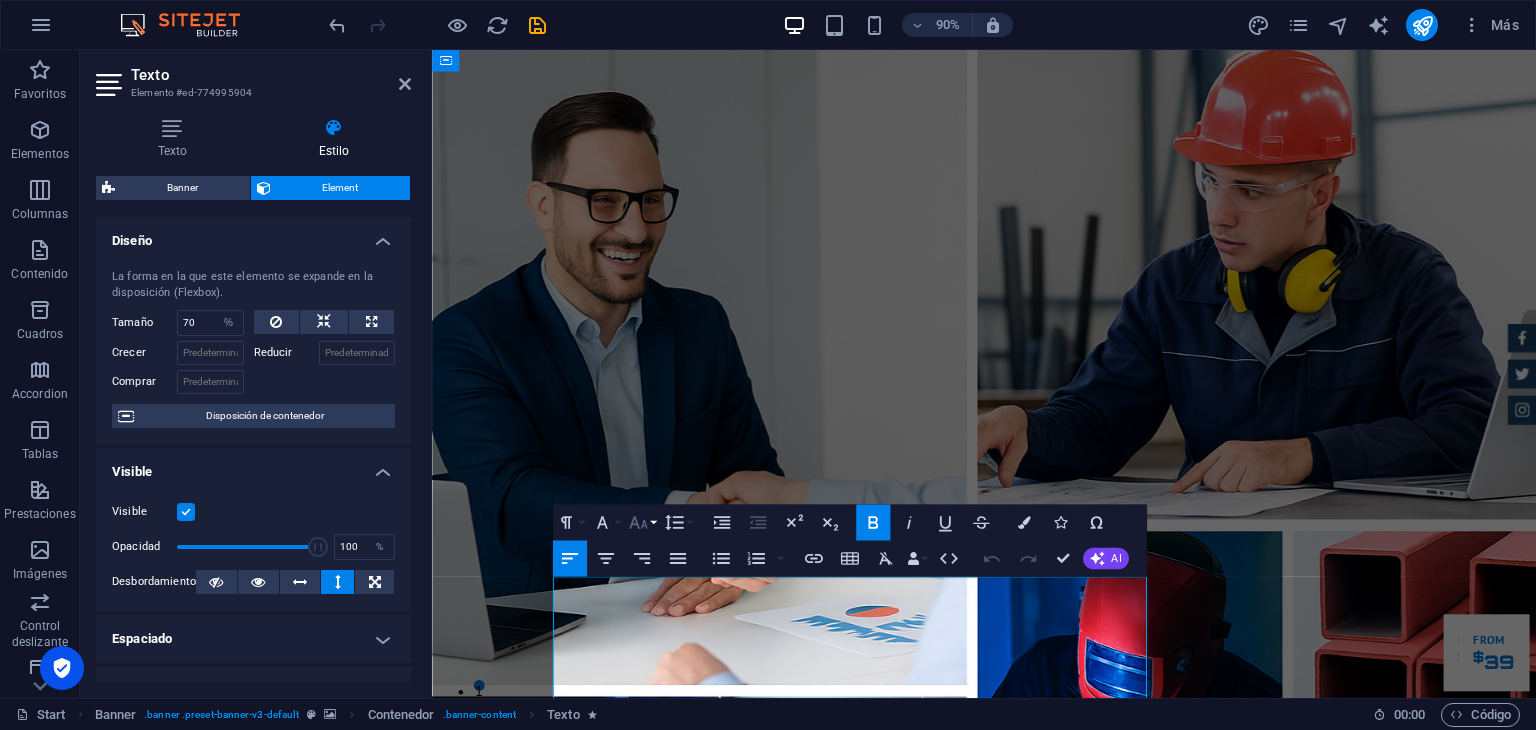 click on "Font Size" at bounding box center [641, 523] 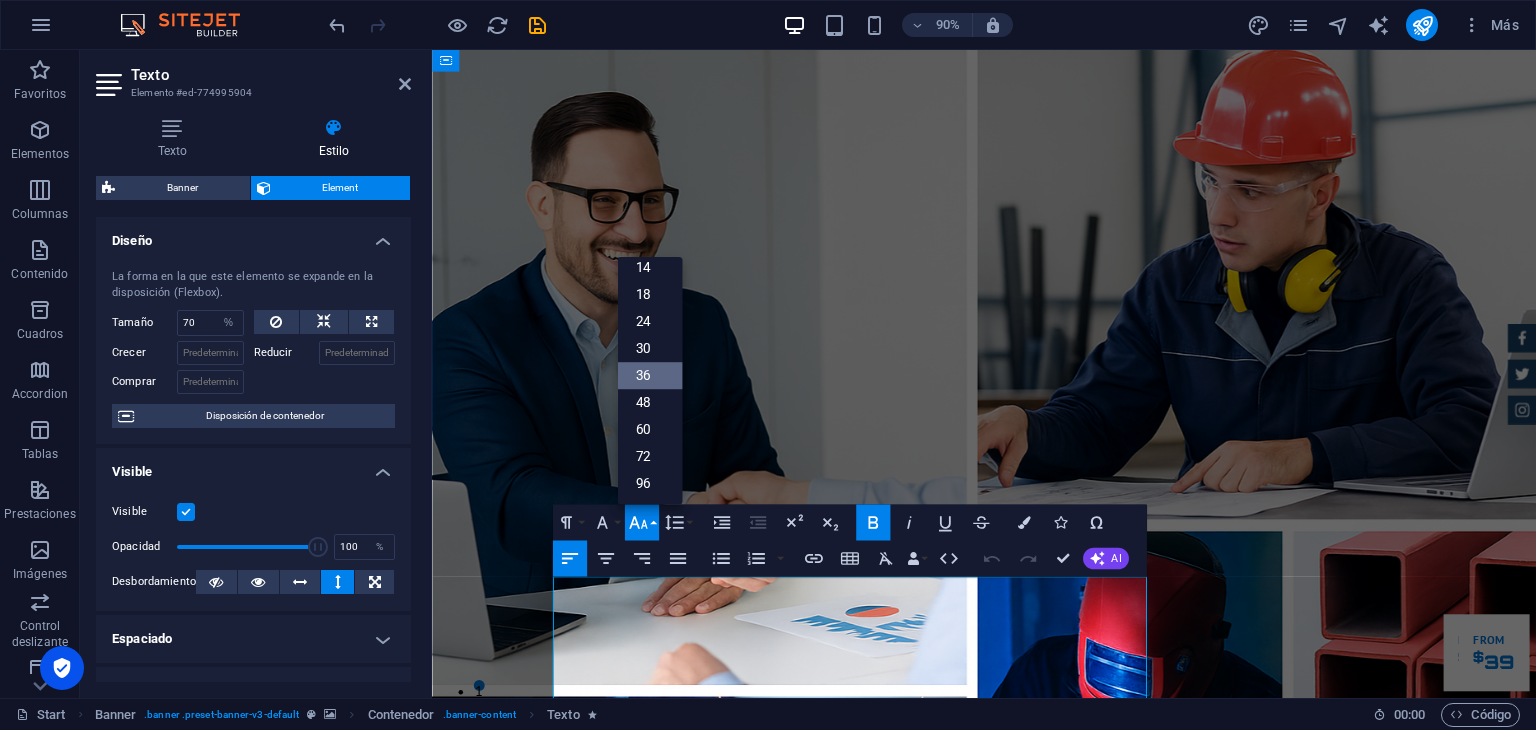 scroll, scrollTop: 160, scrollLeft: 0, axis: vertical 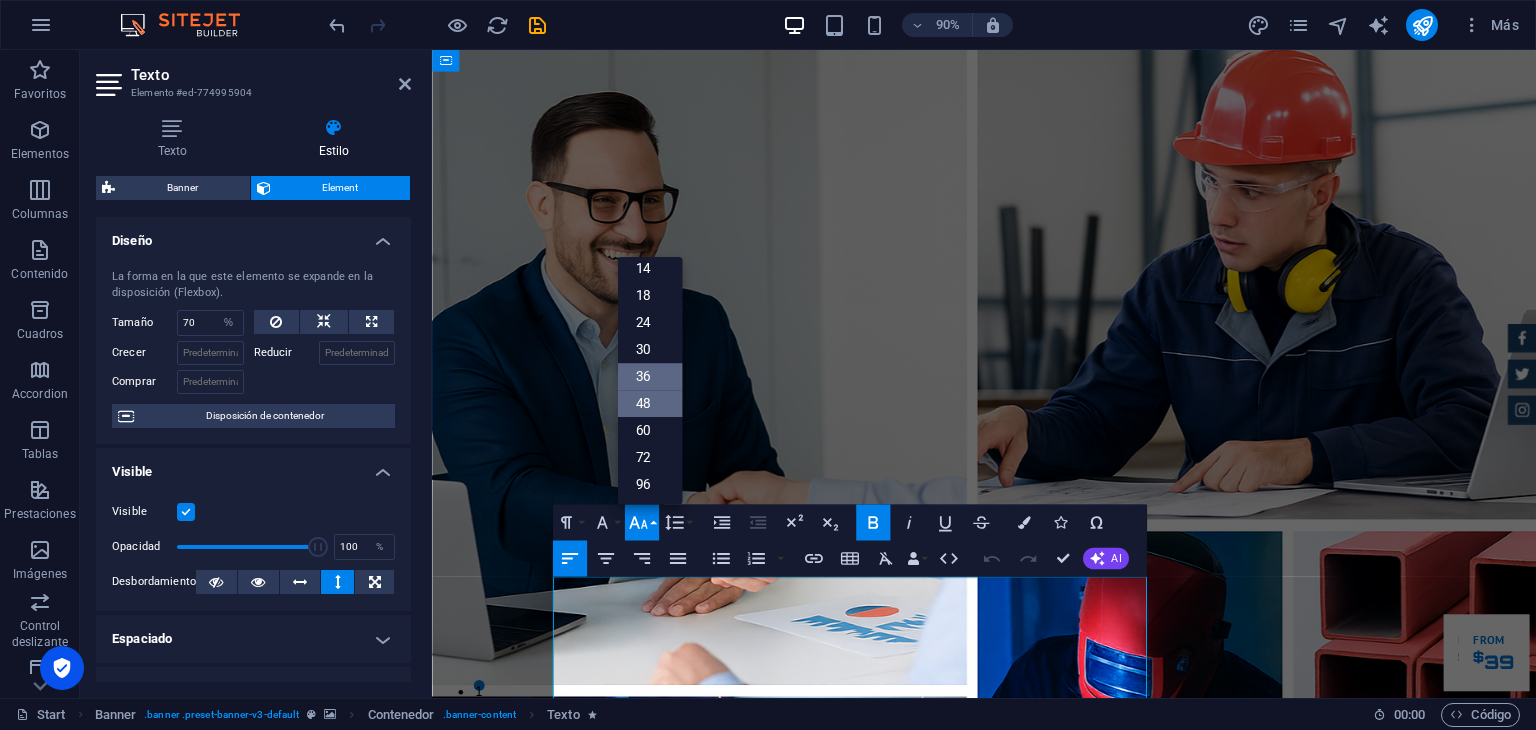 click on "48" at bounding box center [649, 403] 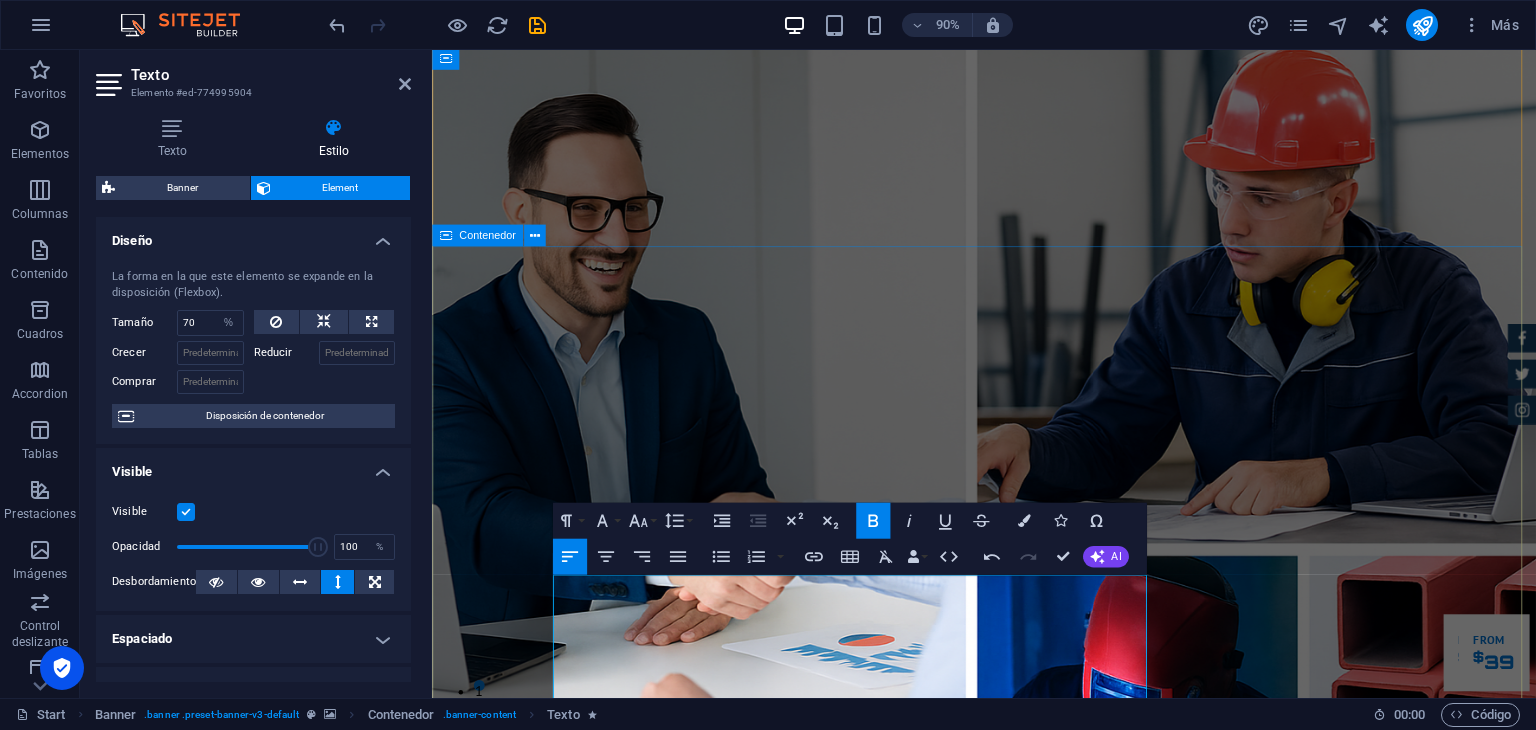 scroll, scrollTop: 400, scrollLeft: 0, axis: vertical 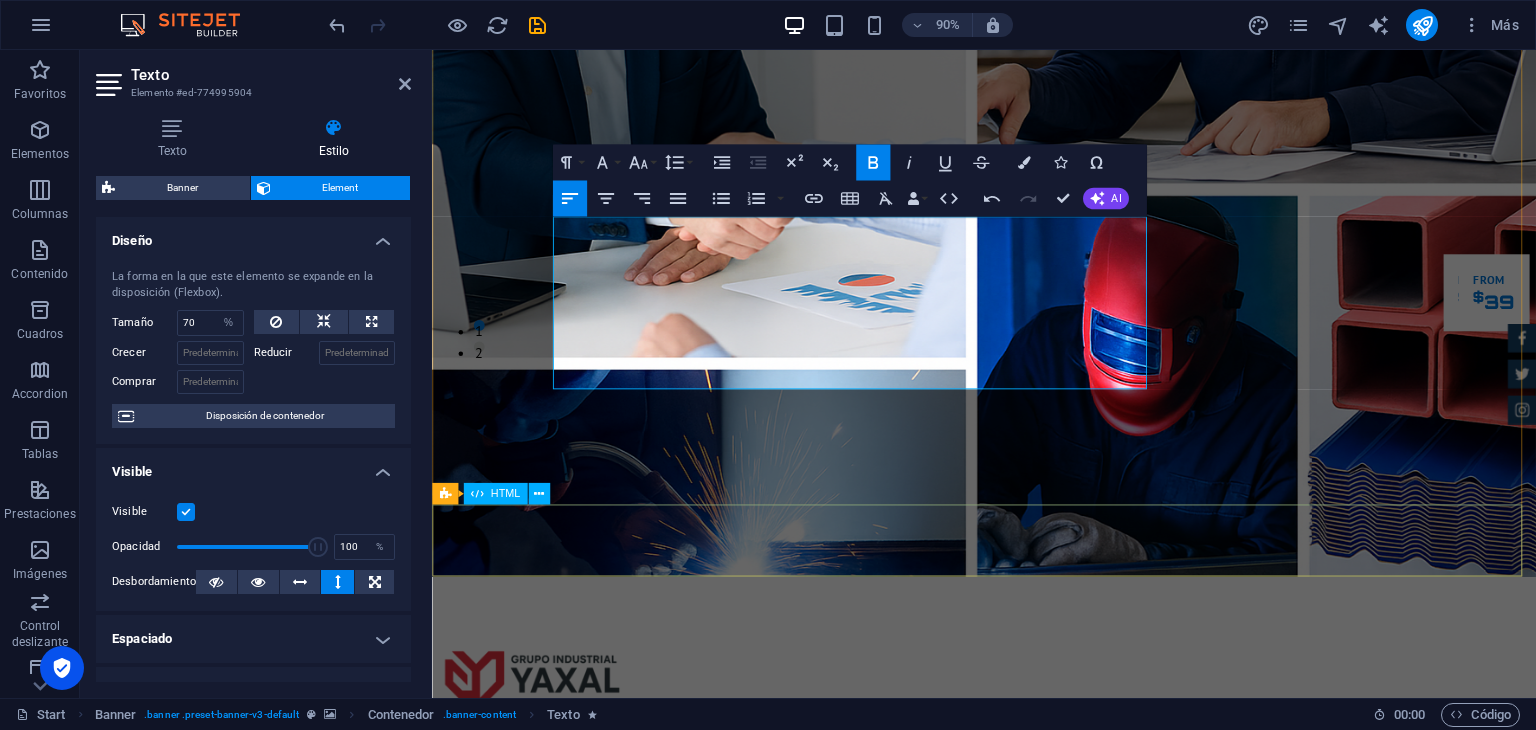 click at bounding box center (1045, 1580) 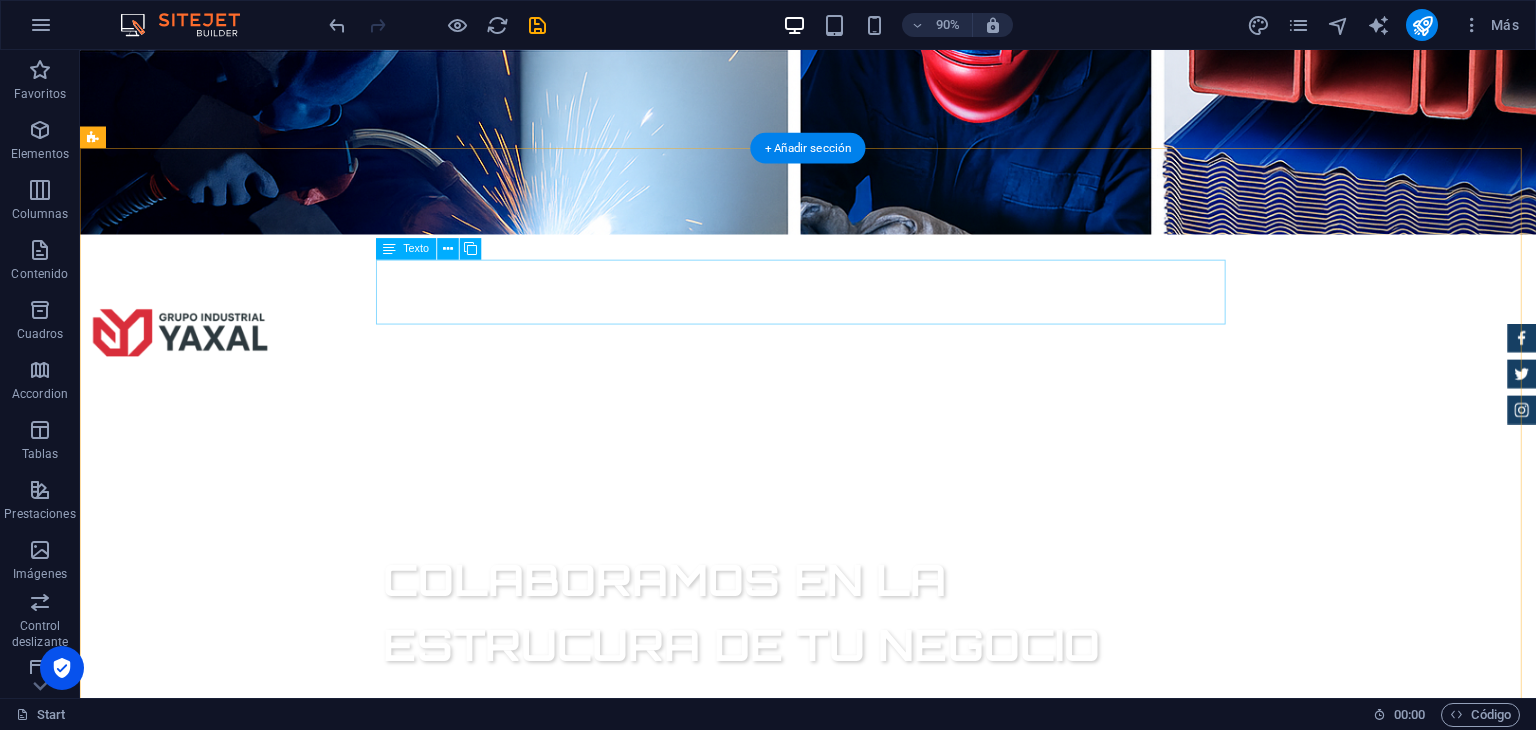 scroll, scrollTop: 900, scrollLeft: 0, axis: vertical 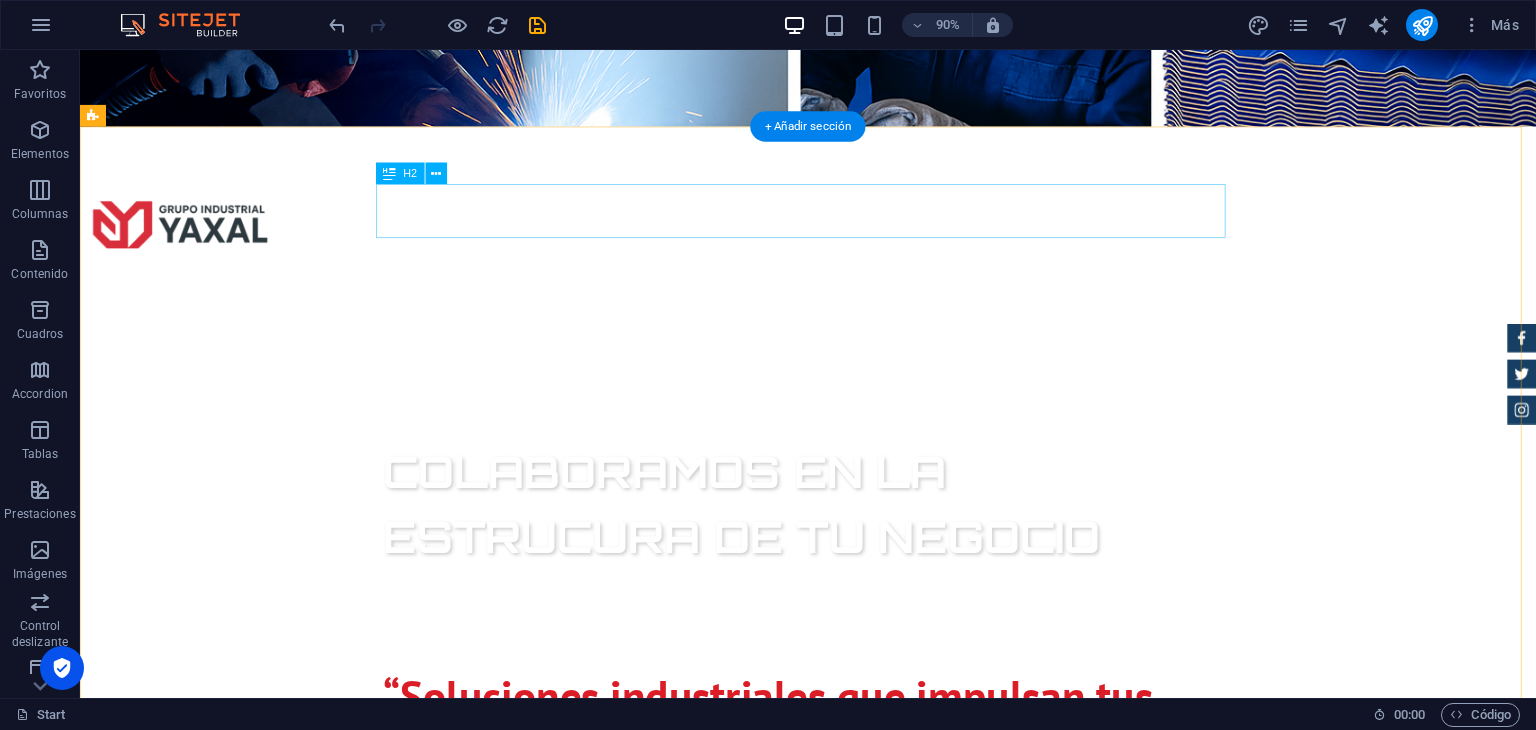 click on "About us" at bounding box center [889, 1214] 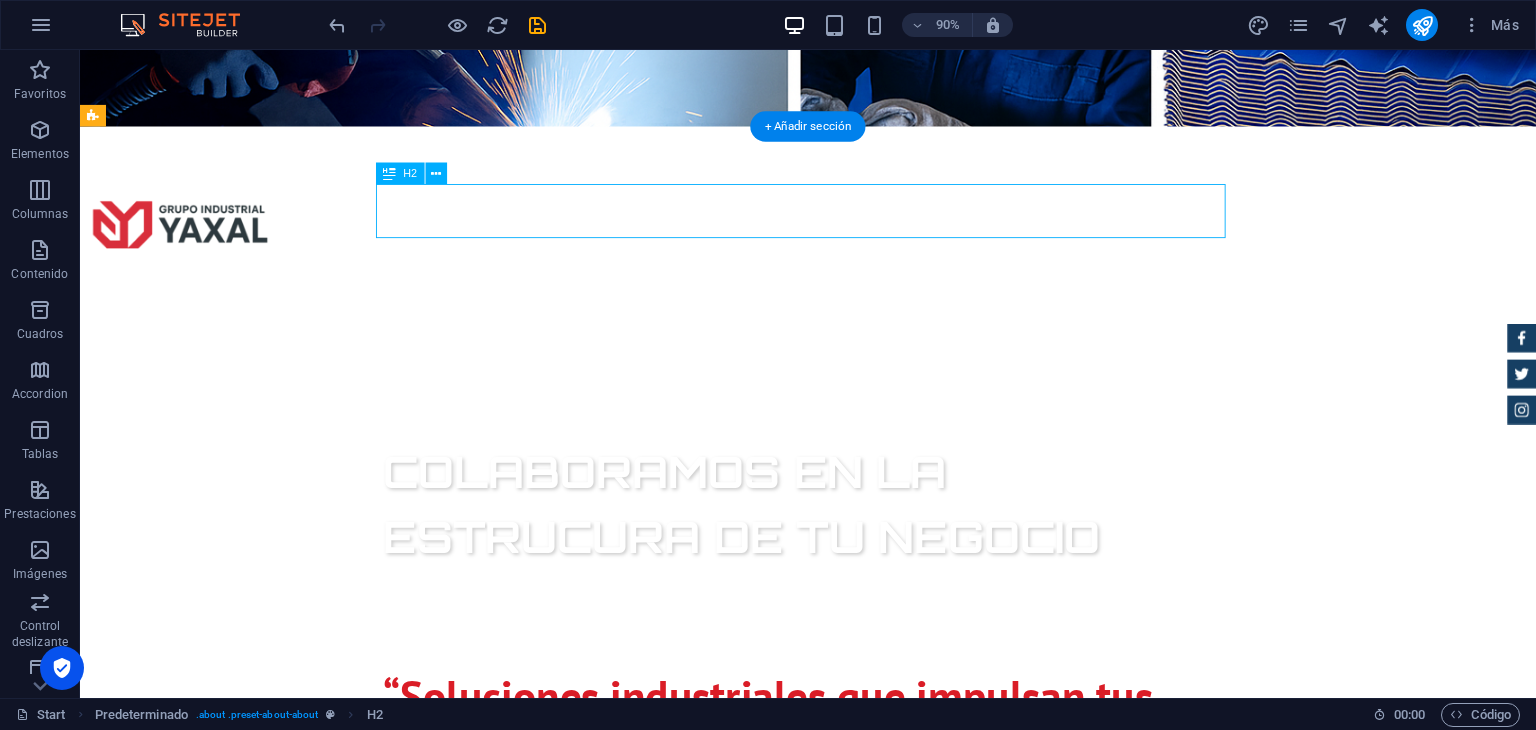 click on "About us" at bounding box center [889, 1214] 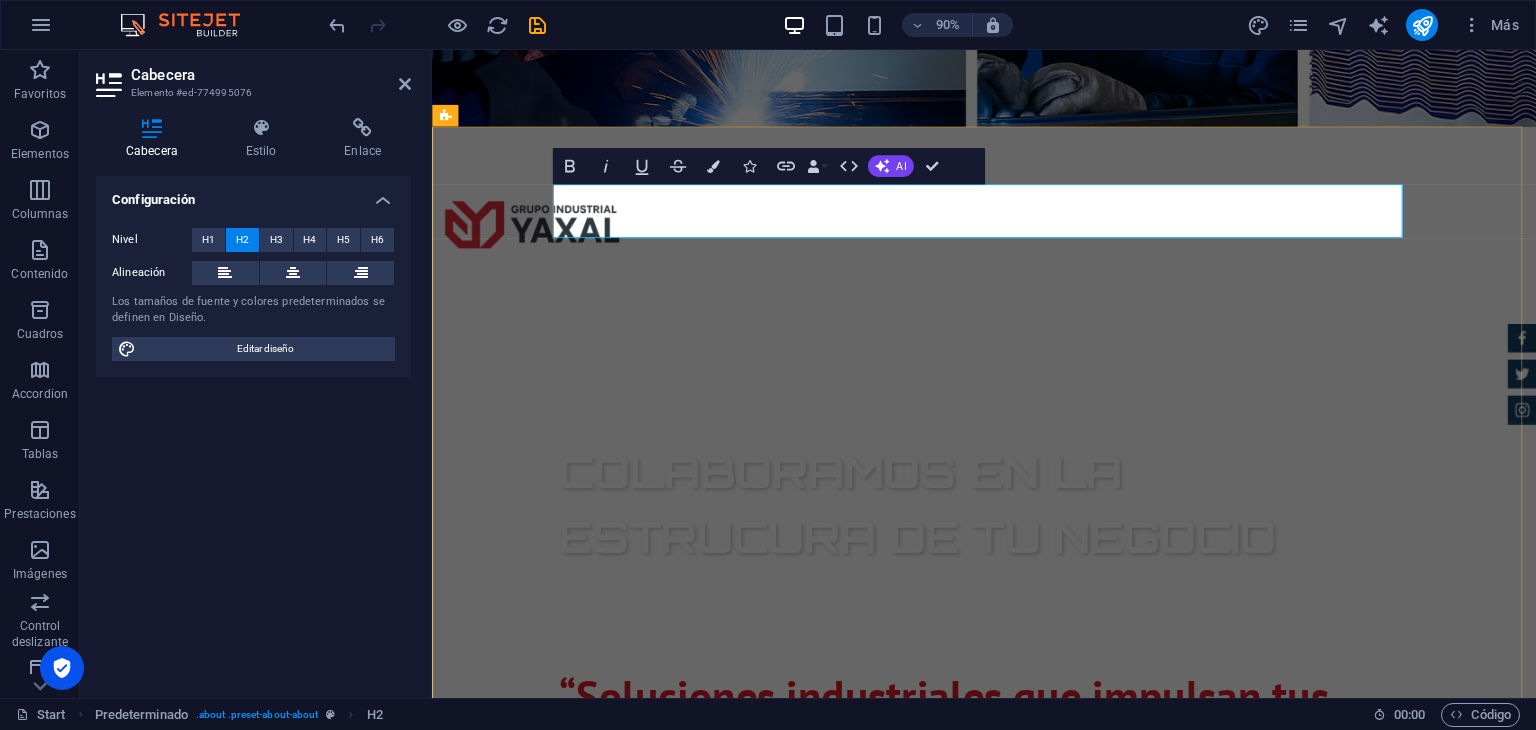 type 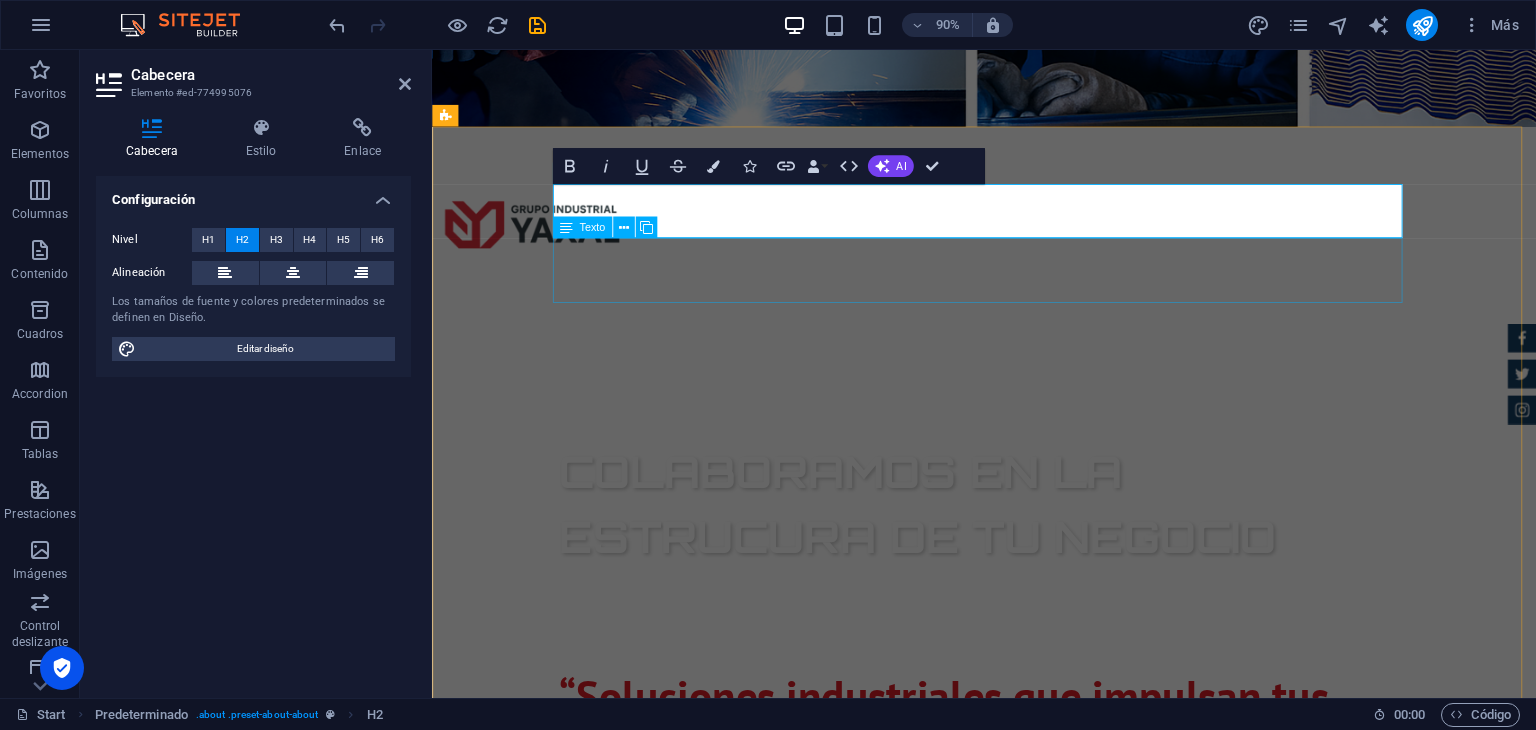 click on "Lorem ipsum dolor sit amet, consectetur adipisicing elit. [PERSON_NAME], assumenda, dolore, cum vel modi asperiores consequatur suscipit quidem ducimus eveniet iure expedita consectetur odio voluptatum similique fugit voluptates rem accusamus quae quas dolorem tenetur facere tempora maiores adipisci reiciendis accusantium voluptatibus id voluptate tempore dolor harum nisi amet! Nobis, eaque." at bounding box center [1046, 1280] 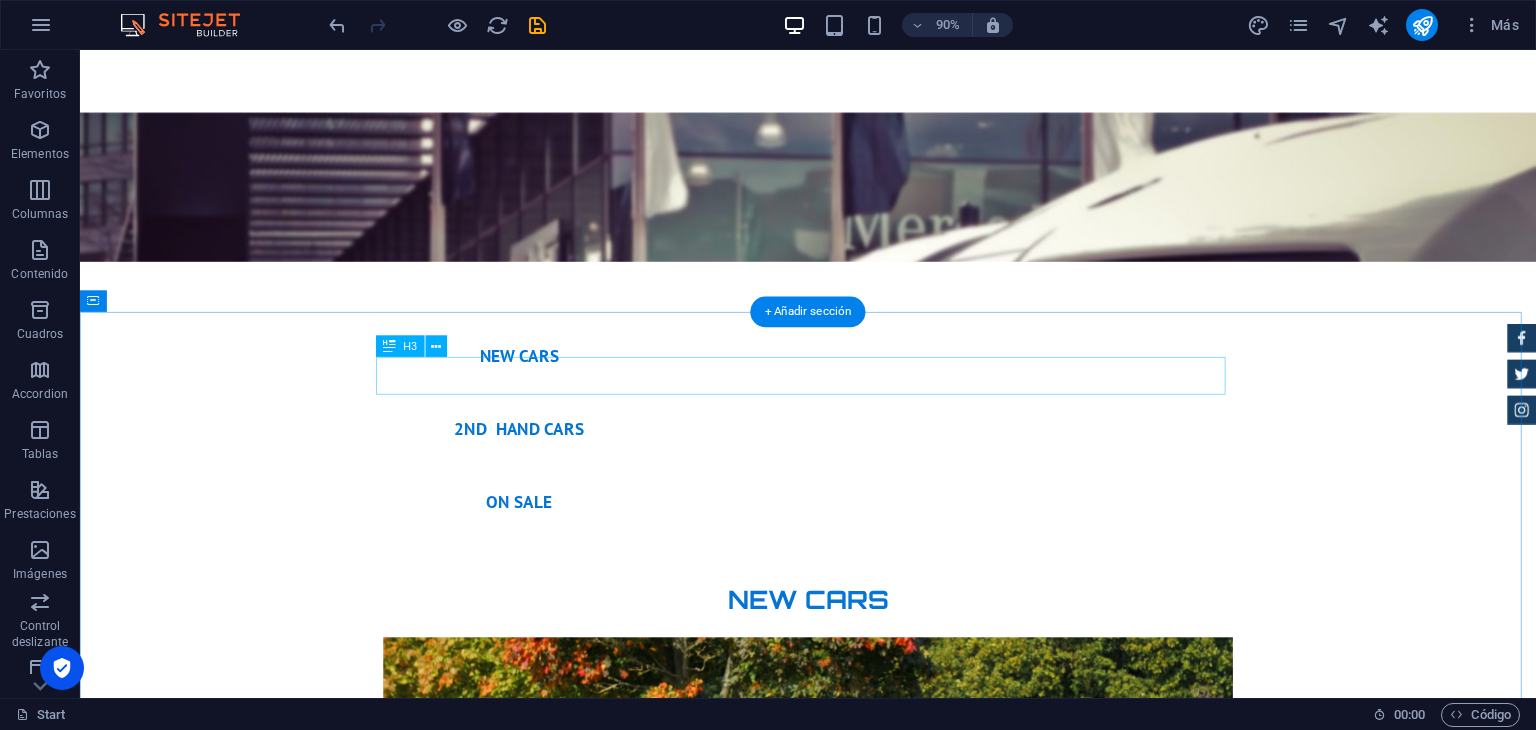 scroll, scrollTop: 5784, scrollLeft: 0, axis: vertical 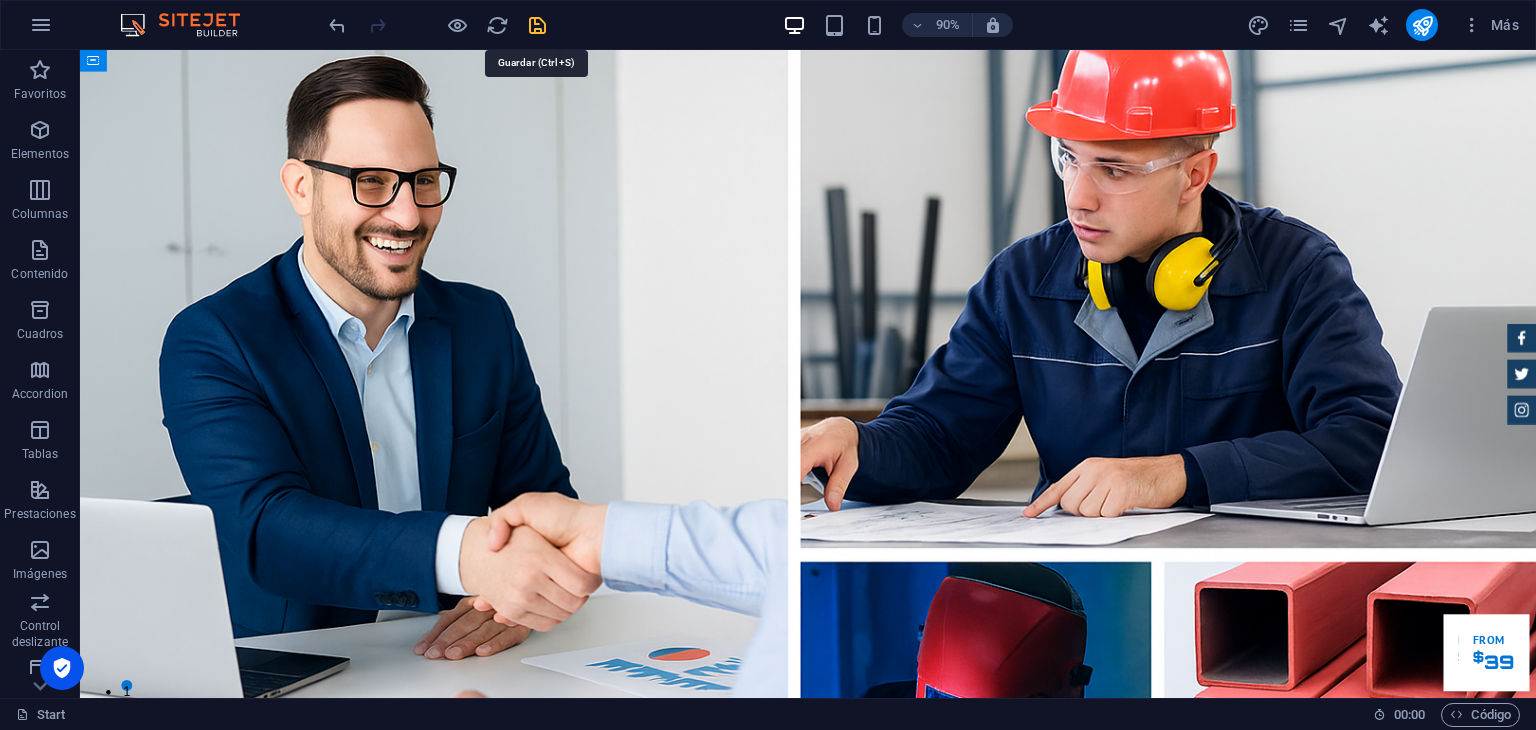click at bounding box center [537, 25] 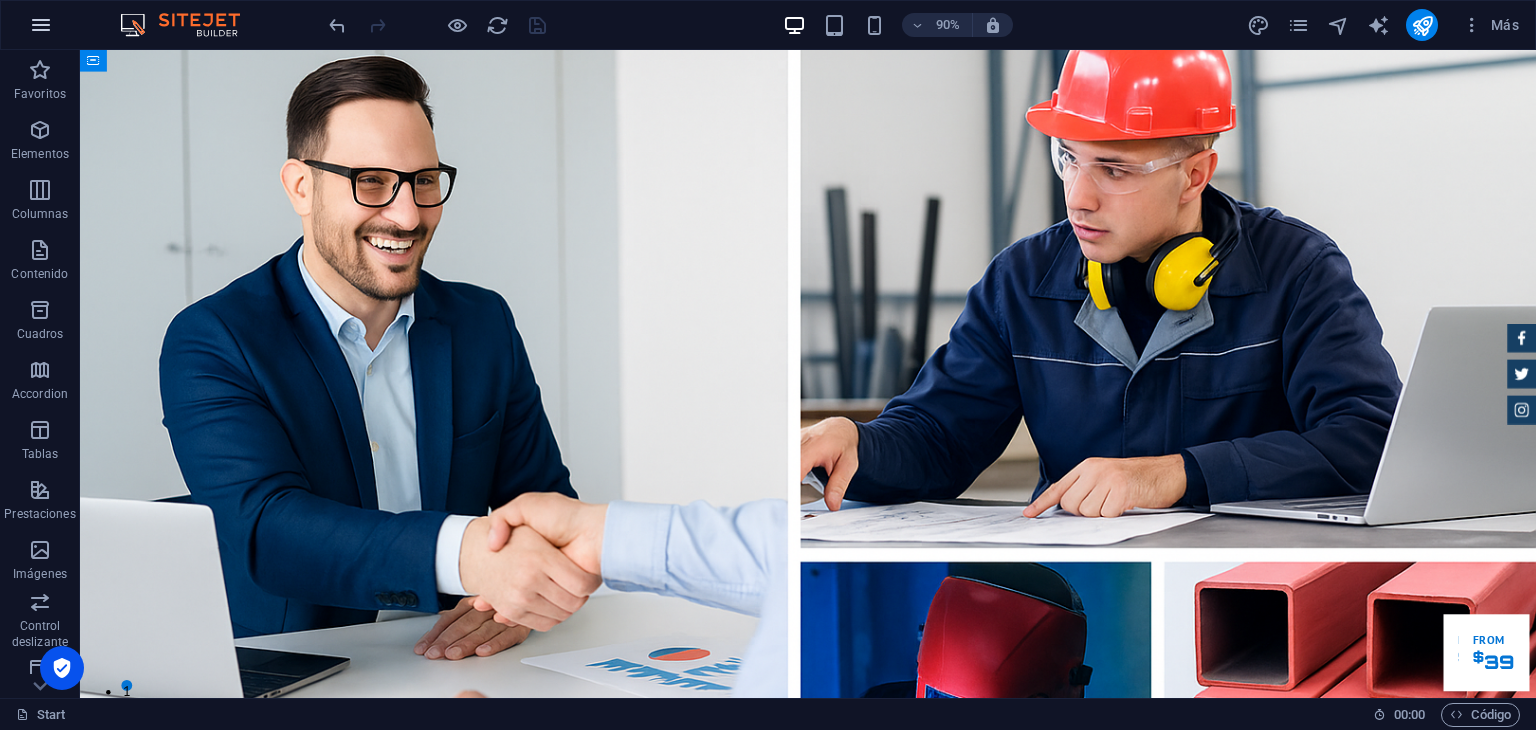 click at bounding box center (41, 25) 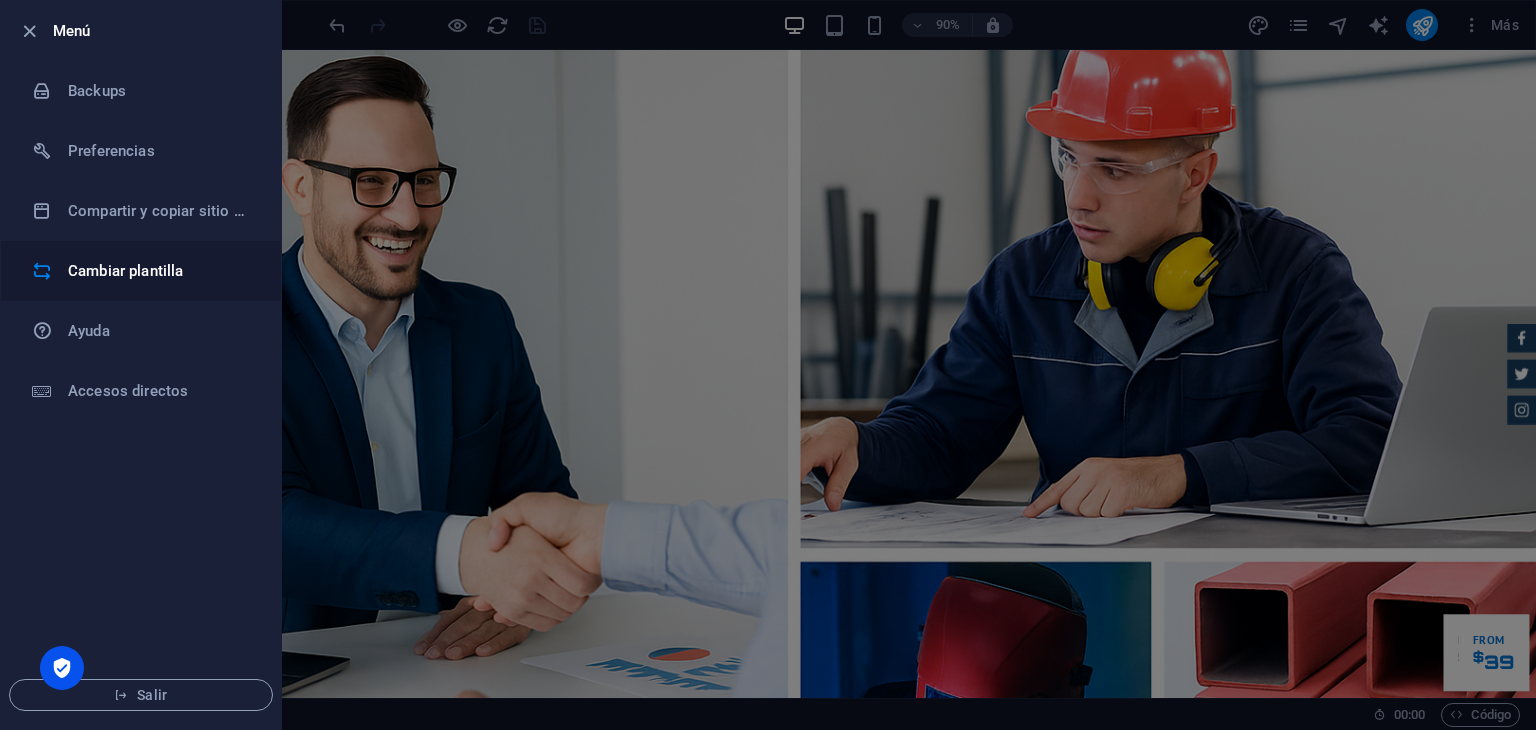 click on "Cambiar plantilla" at bounding box center [160, 271] 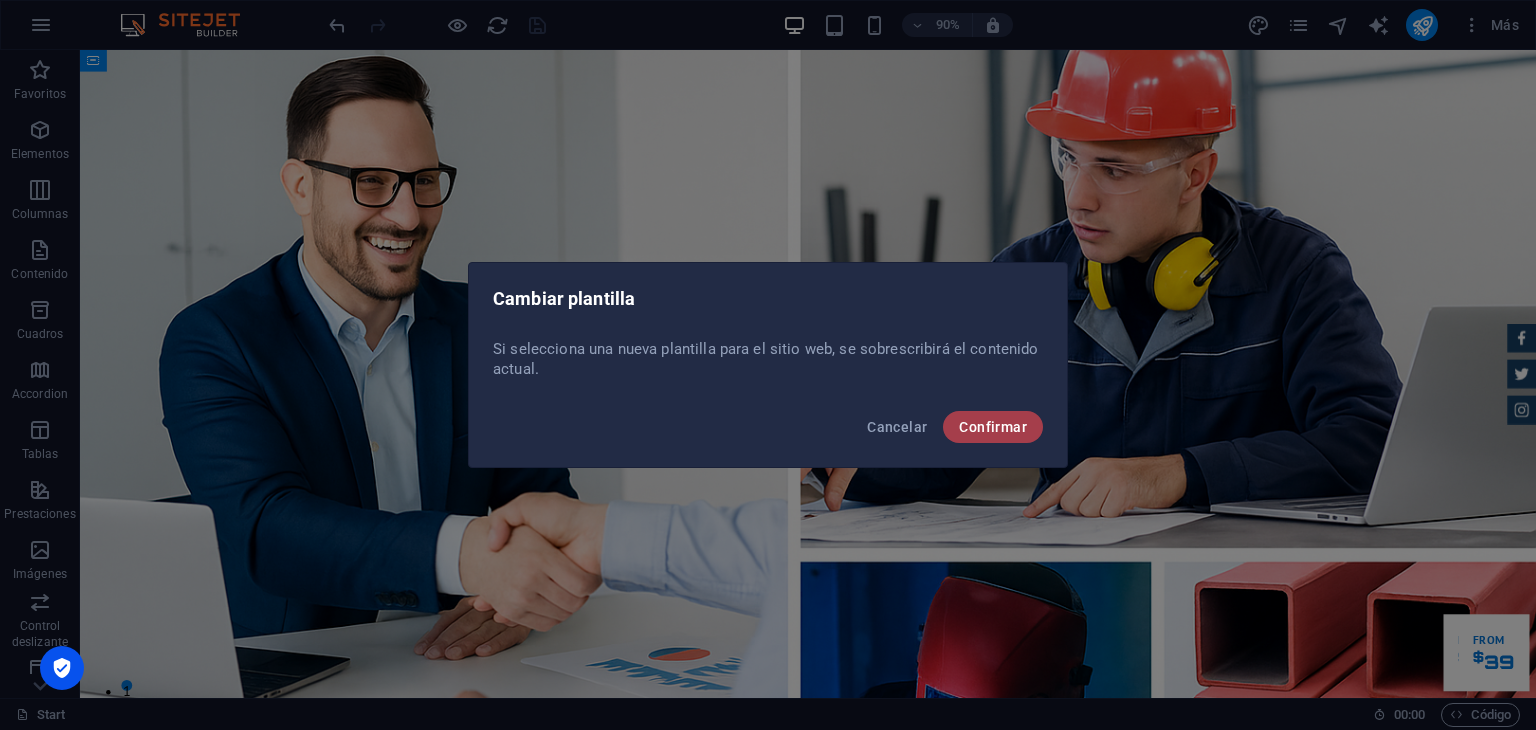 click on "Confirmar" at bounding box center (993, 427) 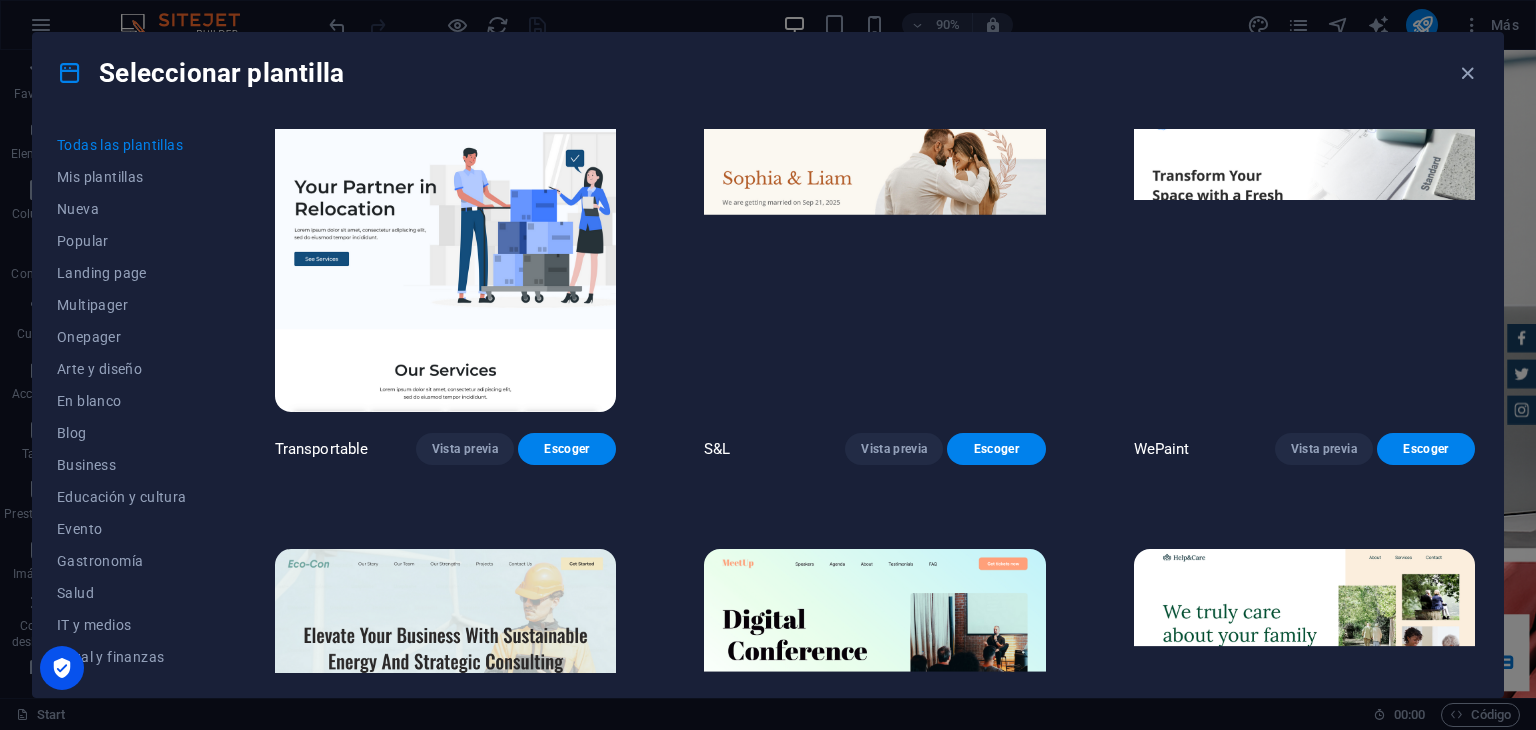 scroll, scrollTop: 500, scrollLeft: 0, axis: vertical 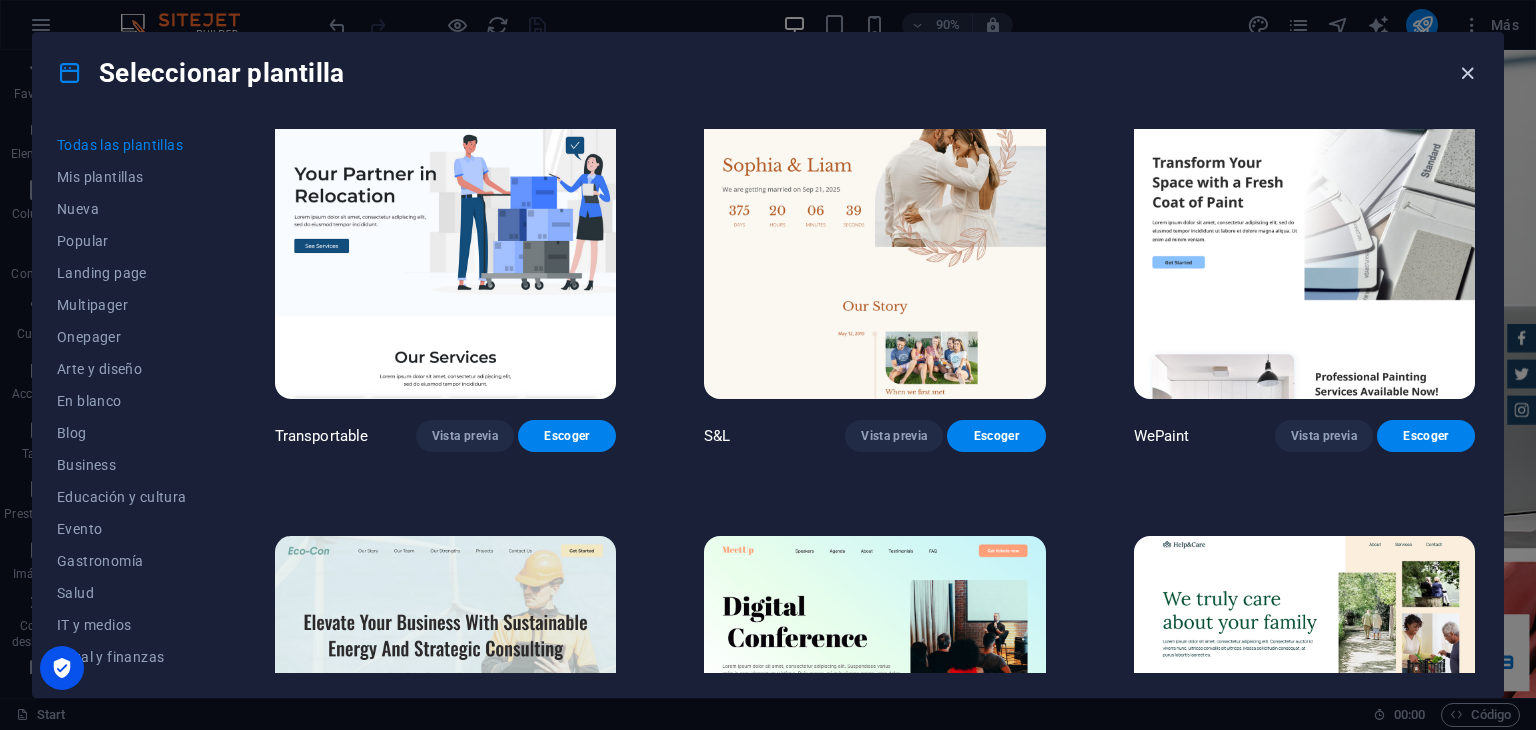click at bounding box center (1467, 73) 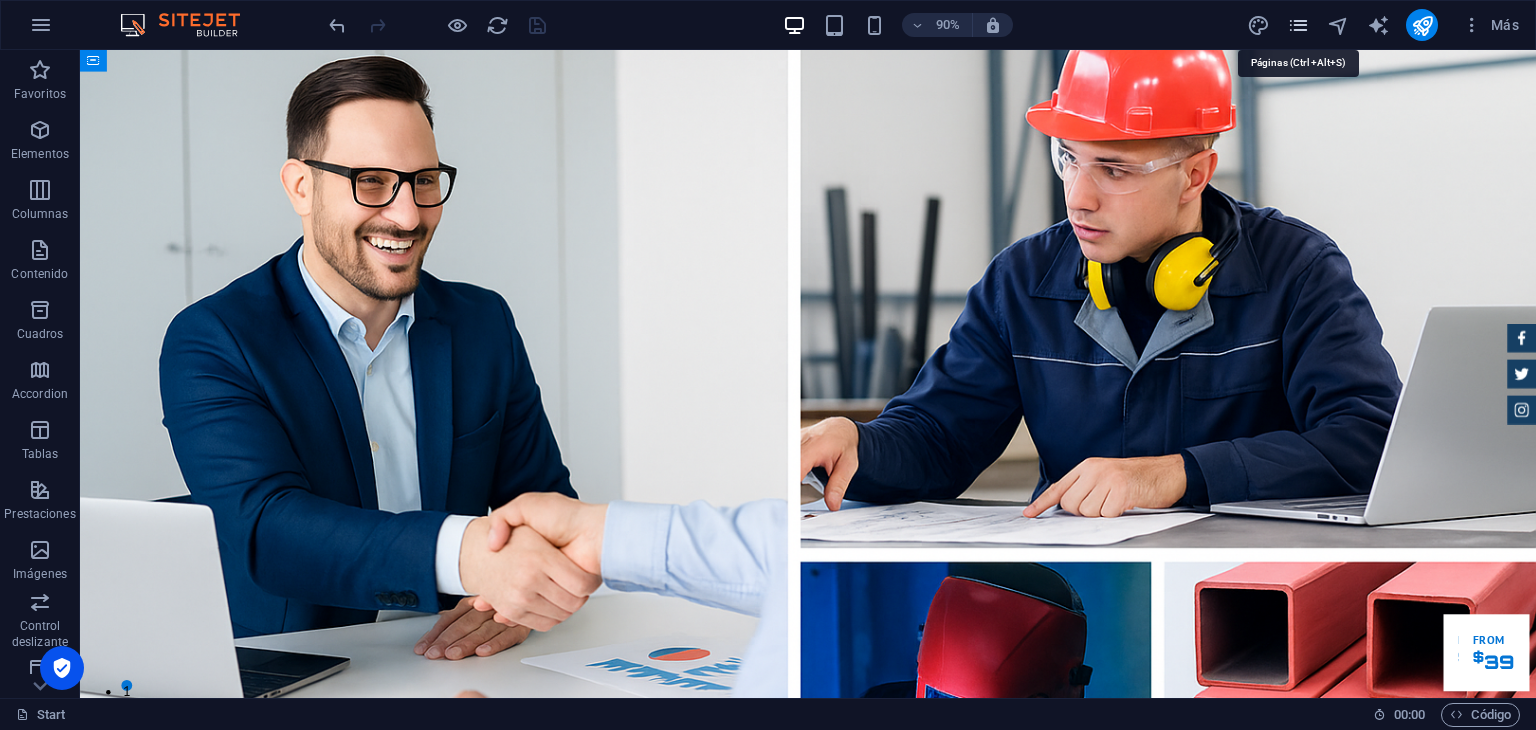 click at bounding box center [1298, 25] 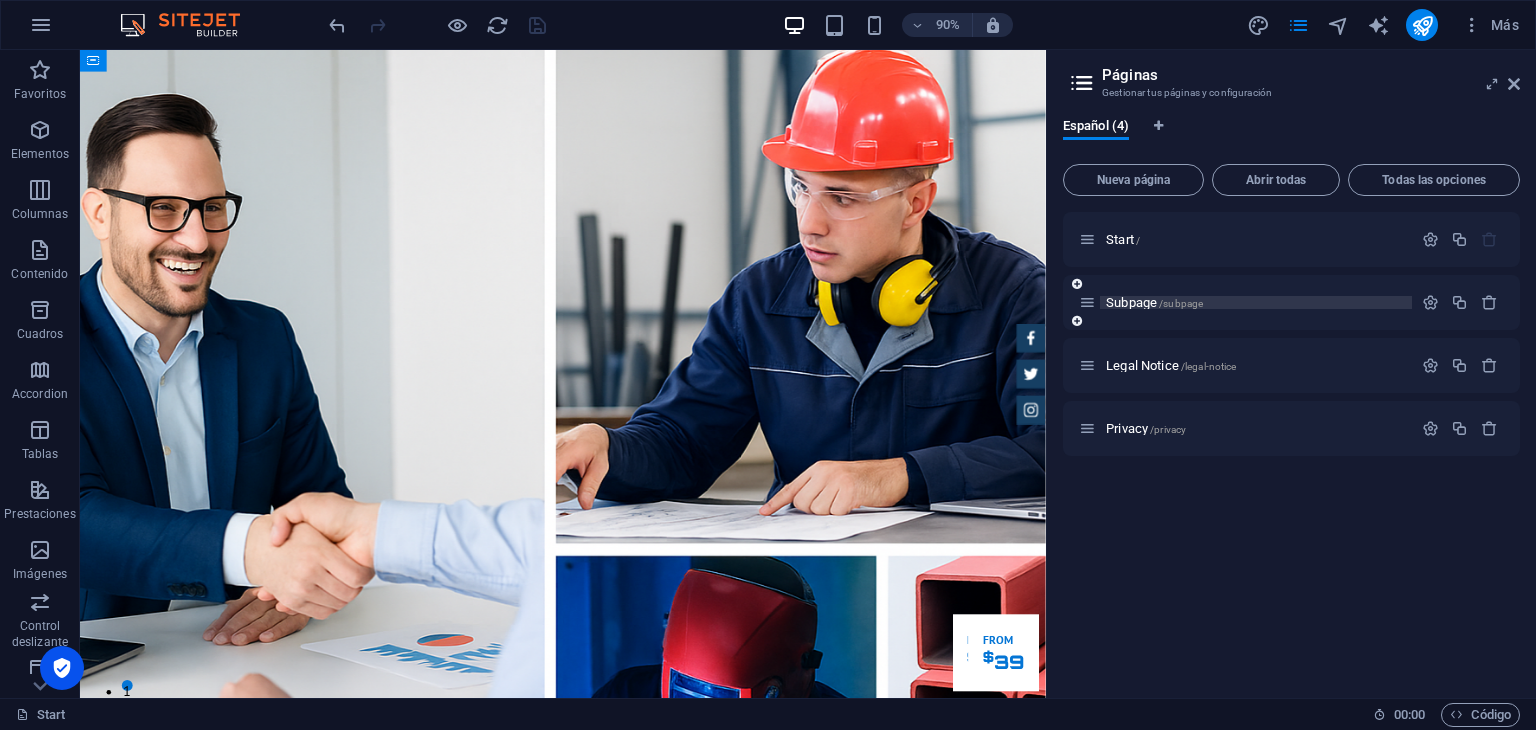 click on "Subpage /subpage" at bounding box center (1154, 302) 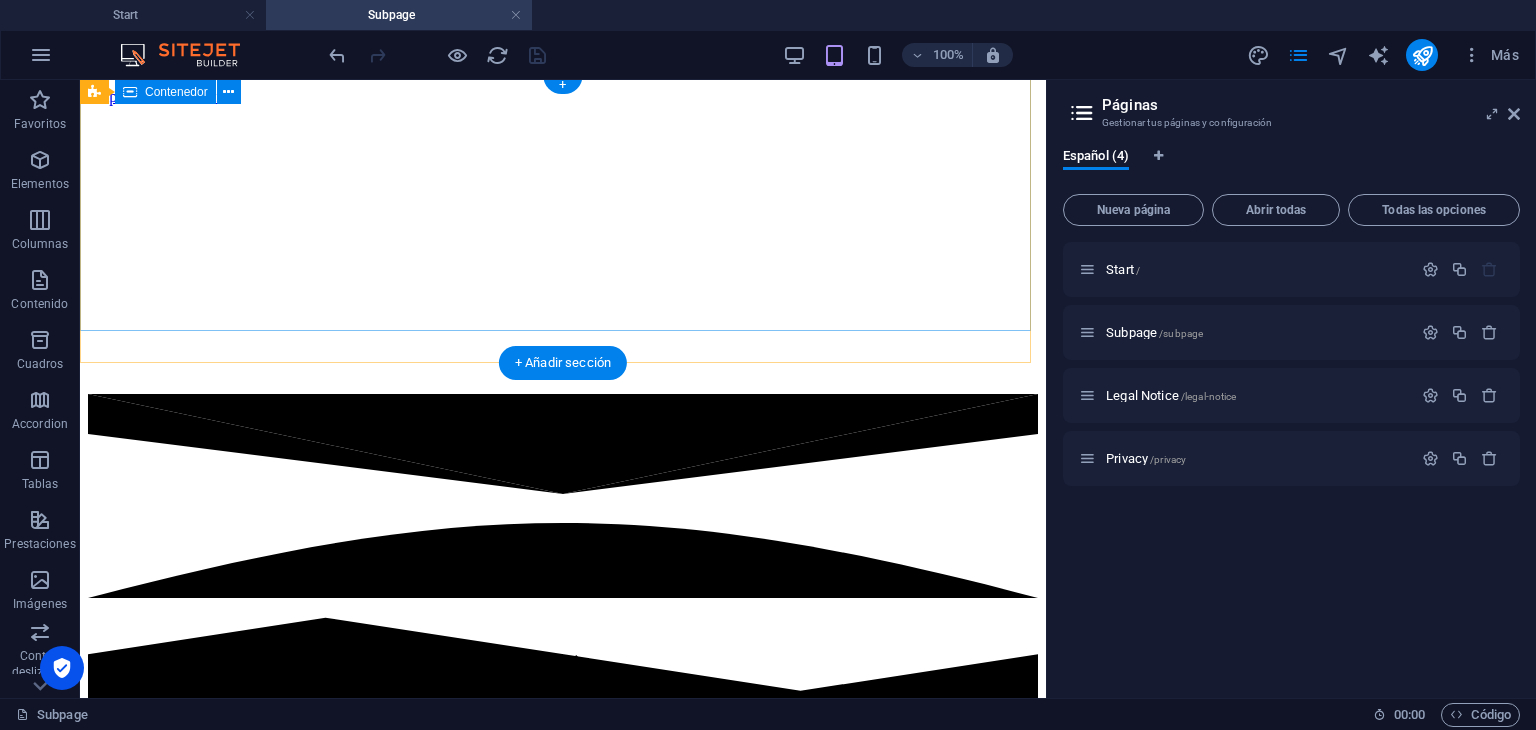 scroll, scrollTop: 0, scrollLeft: 0, axis: both 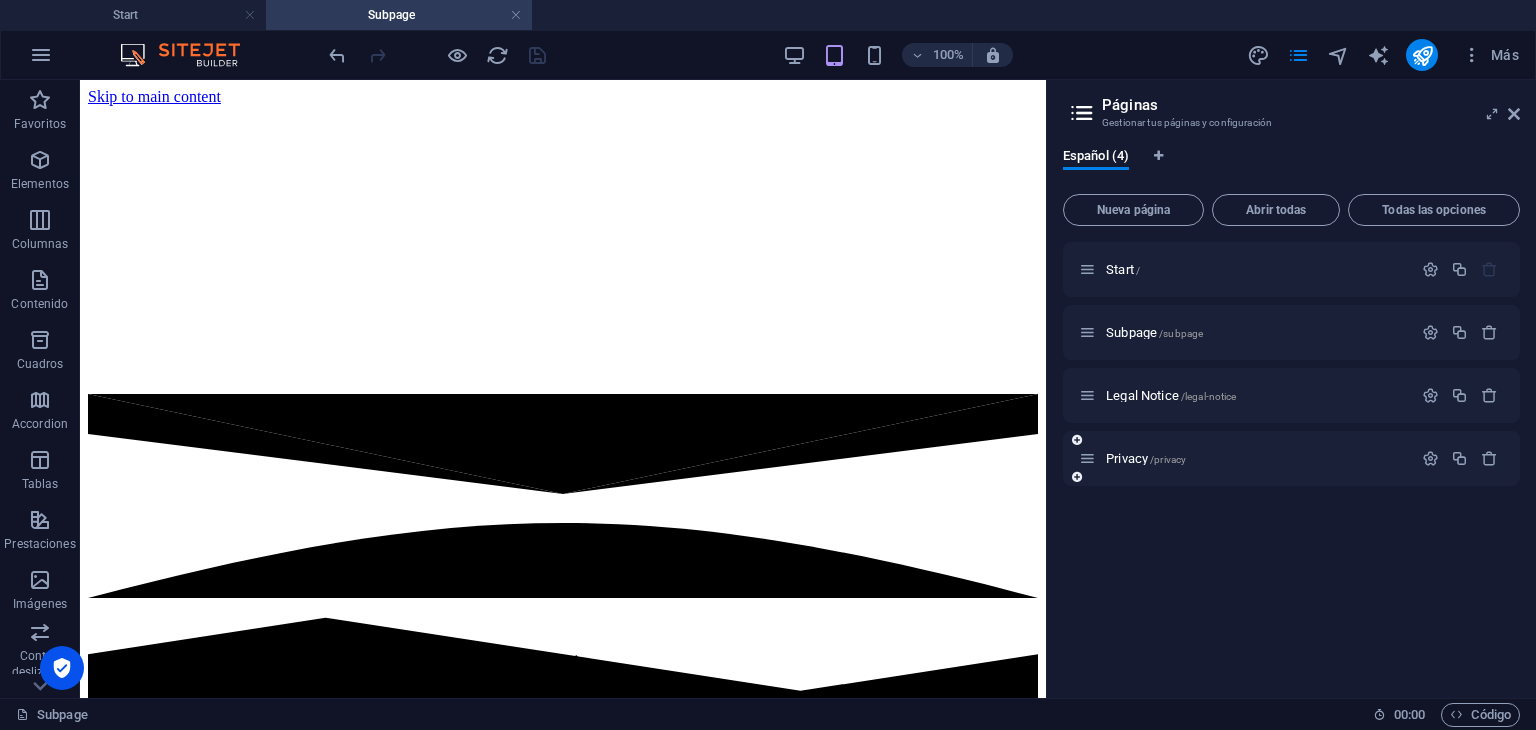 click on "Legal Notice /legal-notice" at bounding box center (1171, 395) 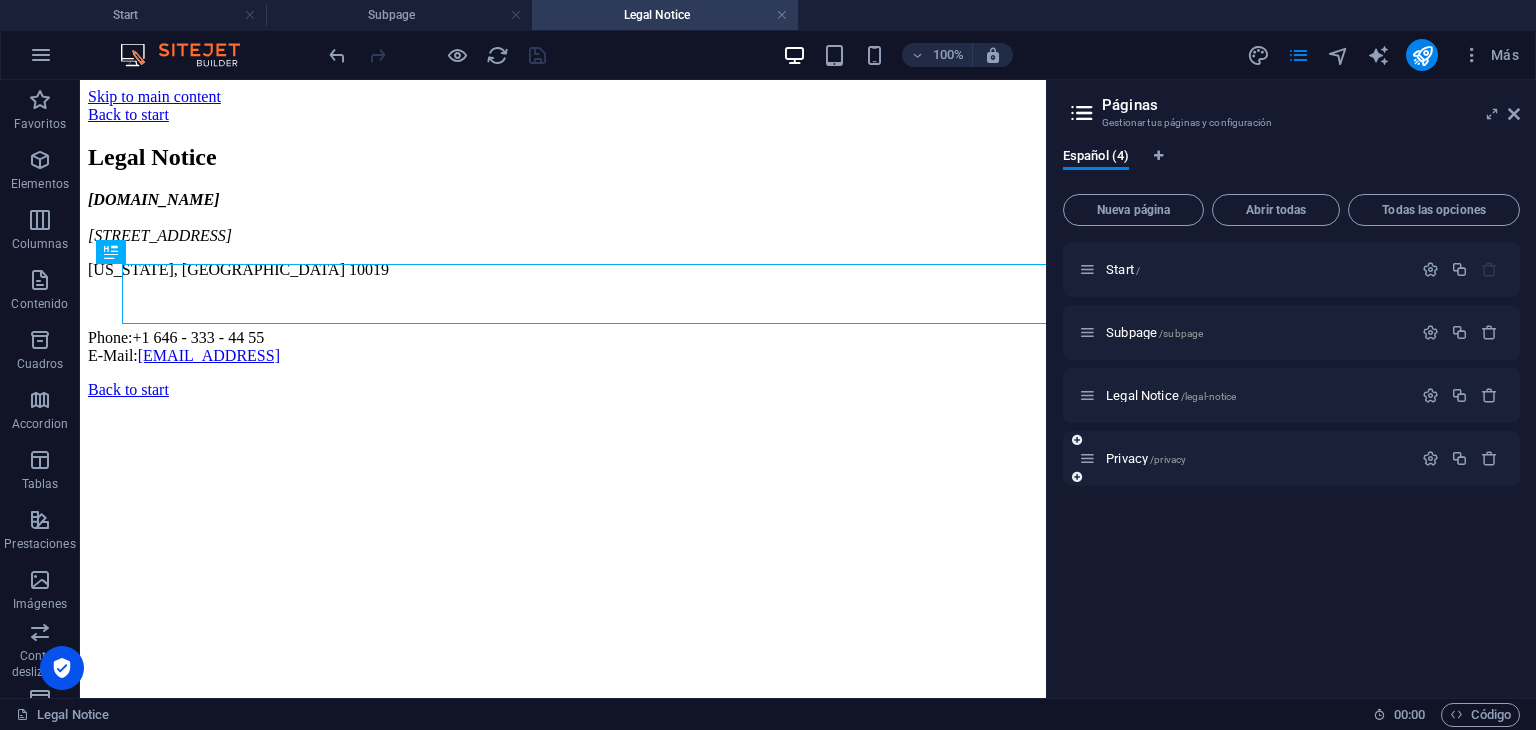 scroll, scrollTop: 0, scrollLeft: 0, axis: both 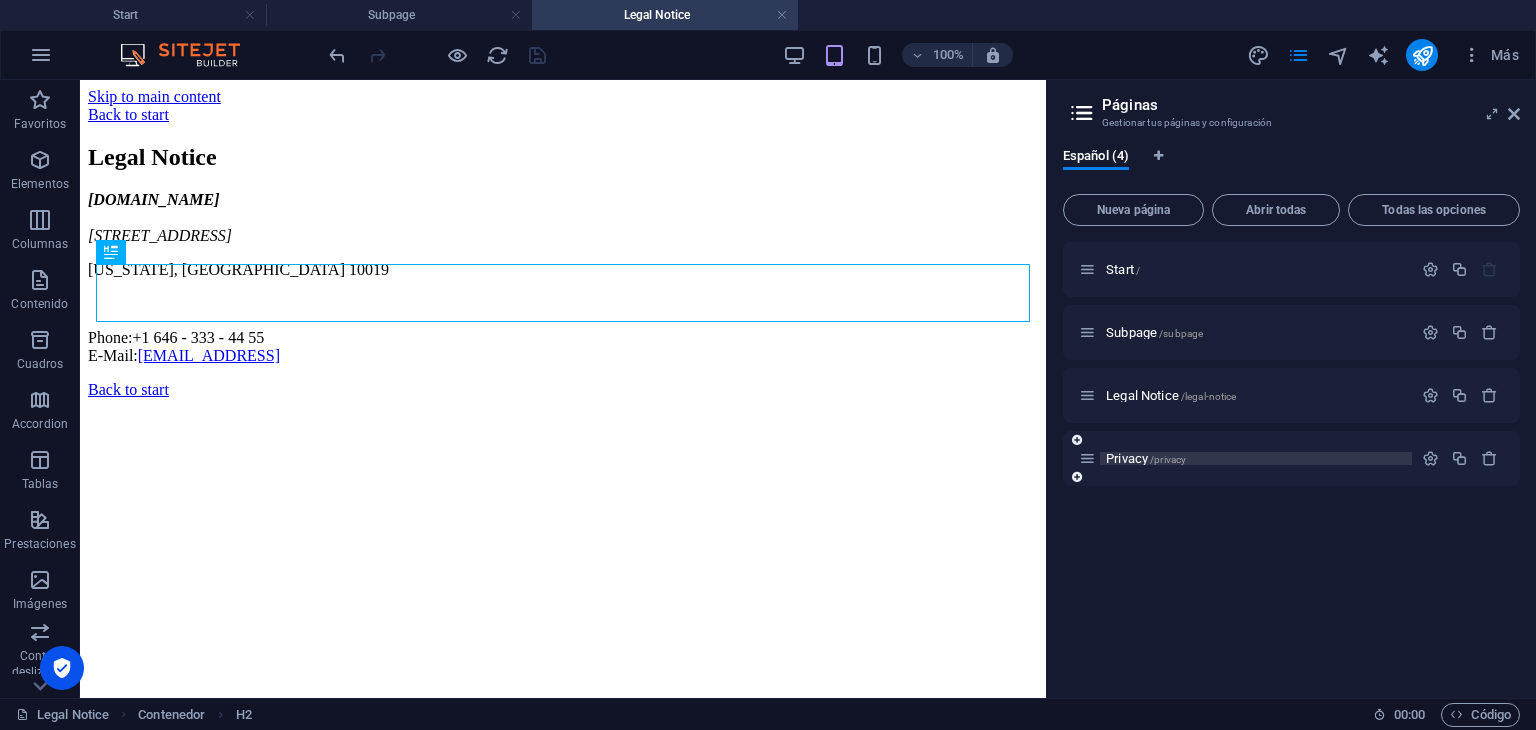 click on "/privacy" at bounding box center (1168, 459) 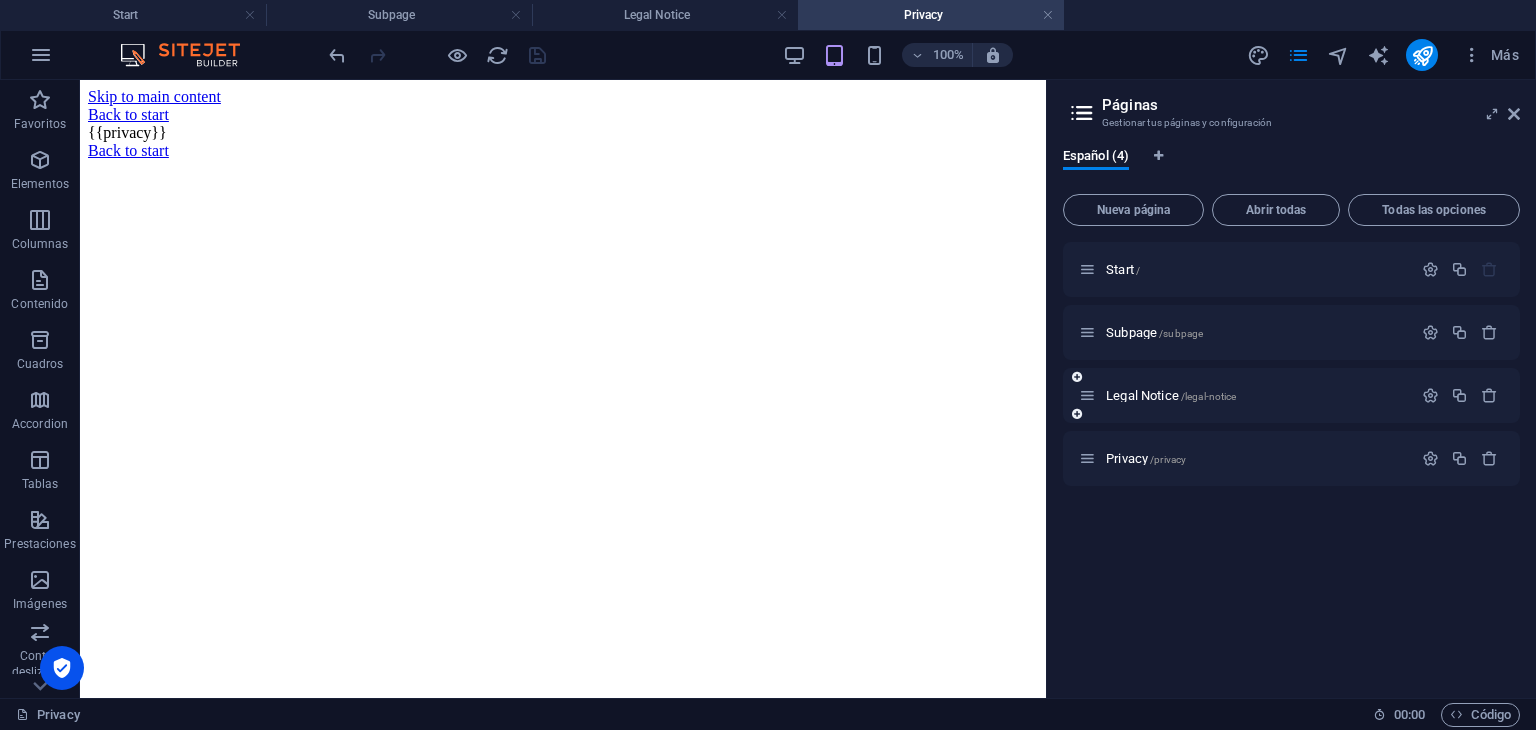 scroll, scrollTop: 0, scrollLeft: 0, axis: both 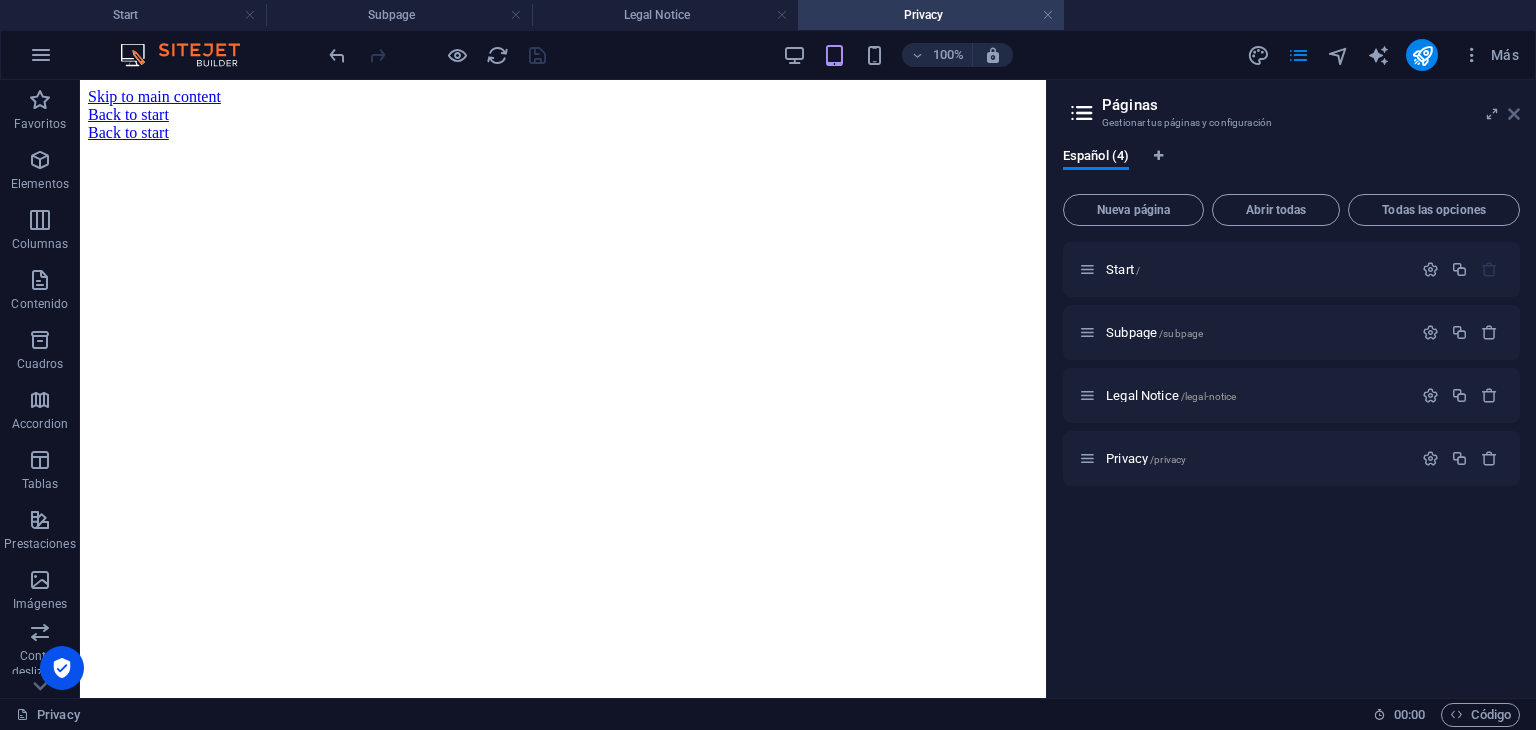 click at bounding box center (1514, 114) 